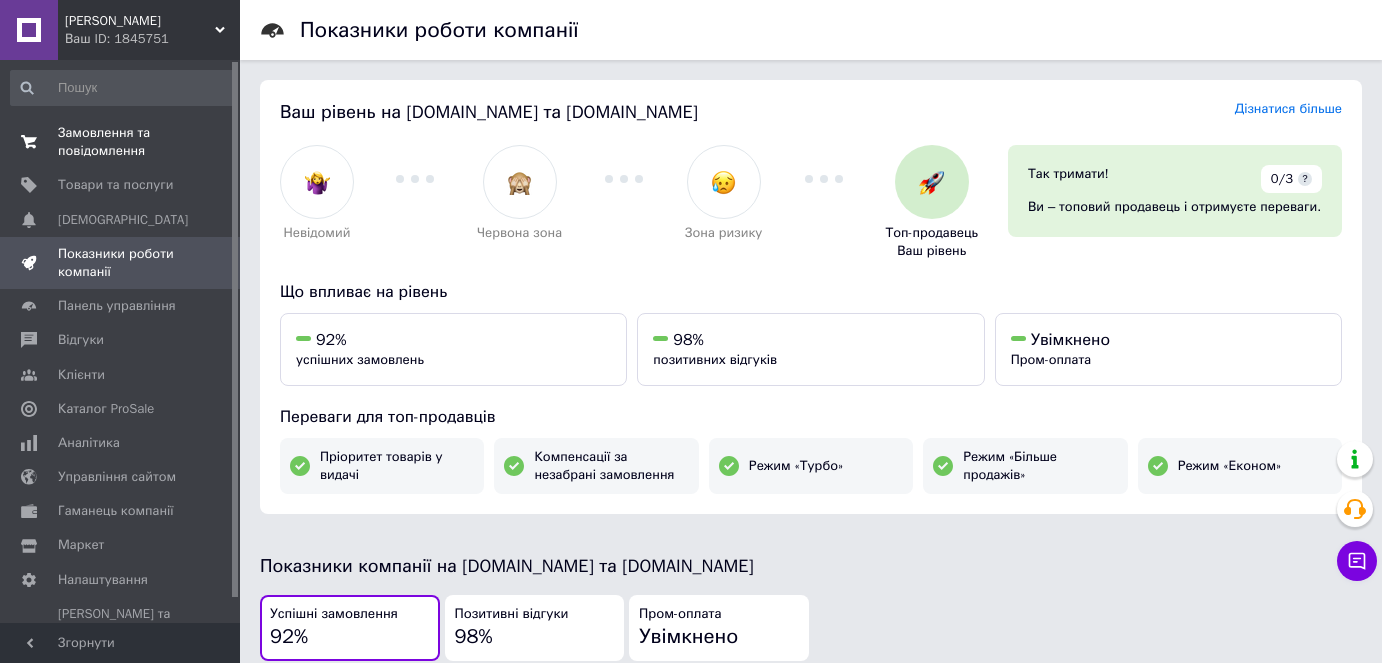 scroll, scrollTop: 415, scrollLeft: 0, axis: vertical 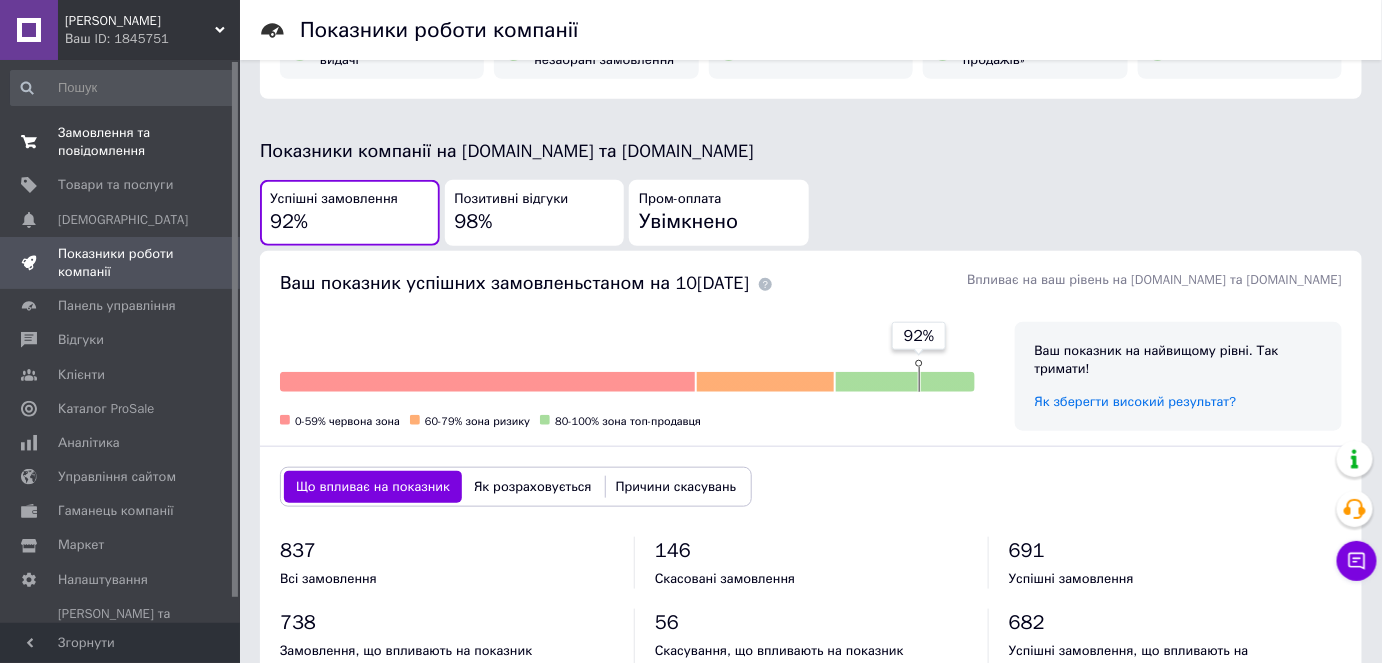 click on "Замовлення та повідомлення" at bounding box center [121, 142] 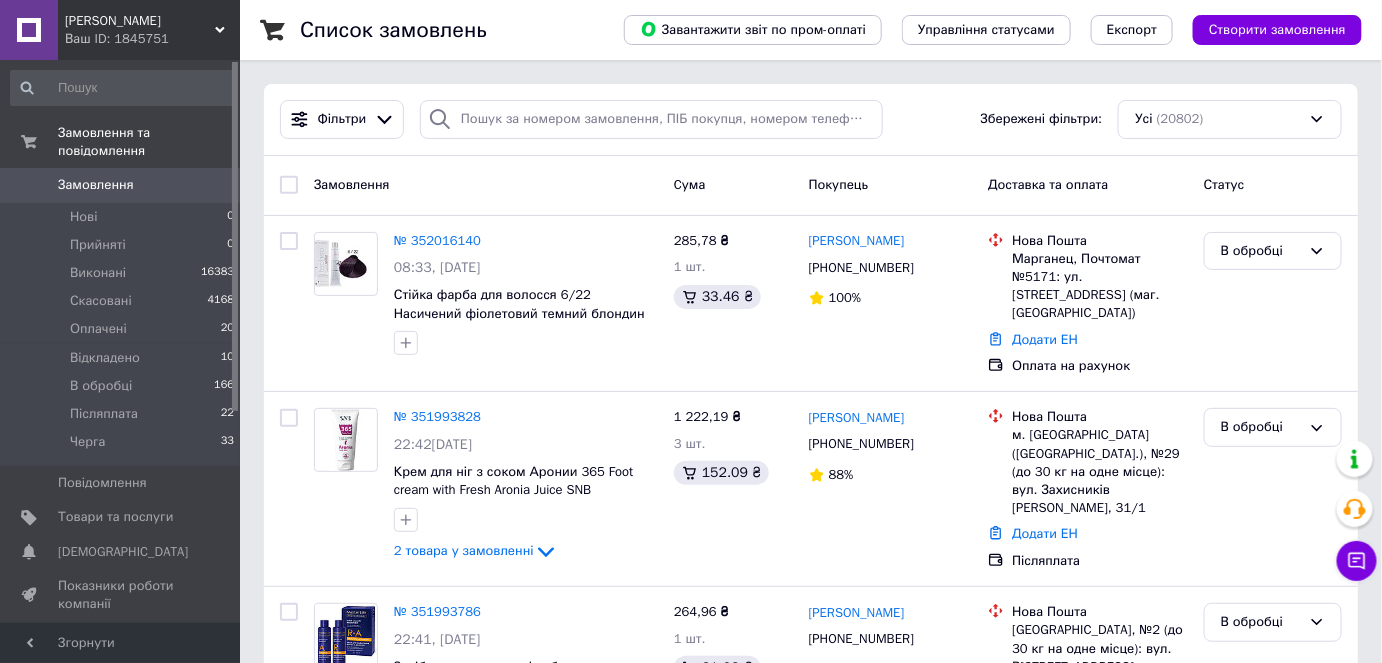 click on "Список замовлень   Завантажити звіт по пром-оплаті Управління статусами Експорт Створити замовлення Фільтри Збережені фільтри: Усі (20802) Замовлення Cума Покупець Доставка та оплата Статус № 352016140 08:33, 10.07.2025 Стійка фарба для волосся 6/22 Насичений фіолетовий темний блондин Technofruit Alter Ego, 100 мл 285,78 ₴ 1 шт. 33.46 ₴ Лариса Шишлова +380502805085 100% Нова Пошта Марганец, Почтомат №5171: ул. Торговая, 3 (маг. АТБ) Додати ЕН Оплата на рахунок В обробці № 351993828 22:42, 09.07.2025 Крем для ніг з соком Аронии 365 Foot cream with Fresh Aronia Juice SNB (MP36590), 100 мл 2 товара у замовленні 1 222,19 ₴ 3 шт. 152.09 ₴ +380991164064 88% 74% 1" at bounding box center [811, 9745] 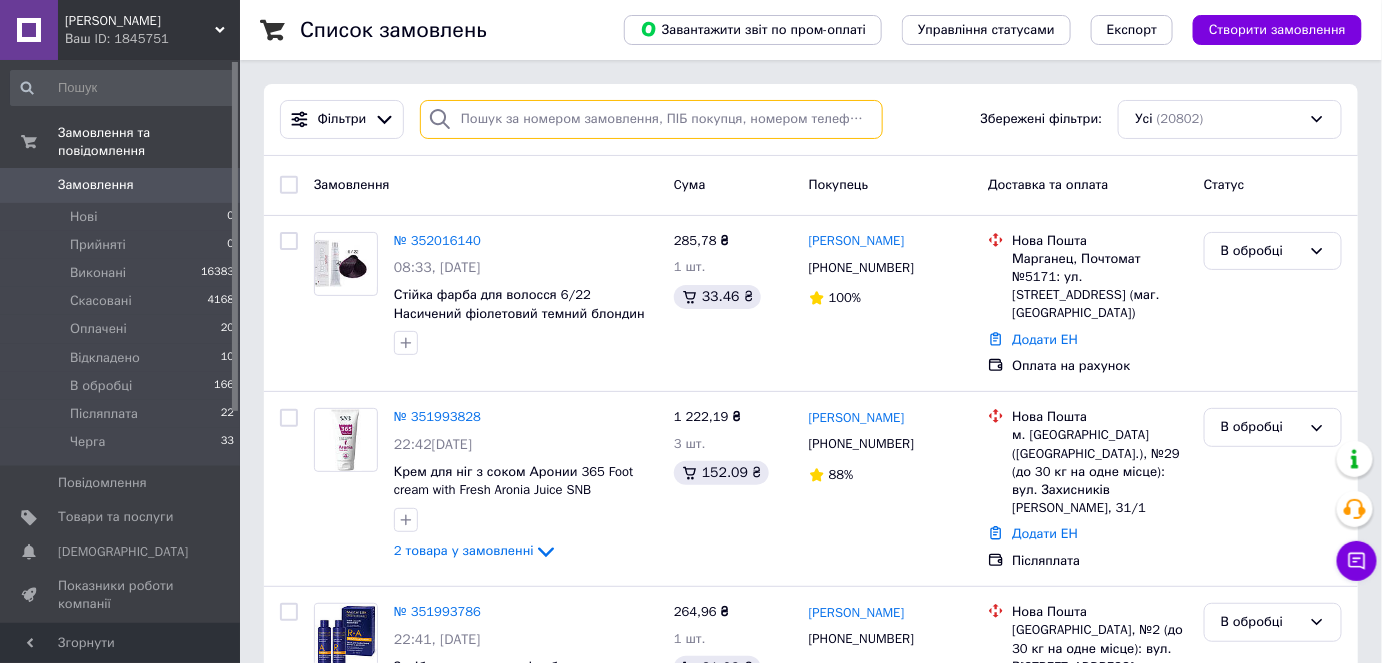 click at bounding box center [651, 119] 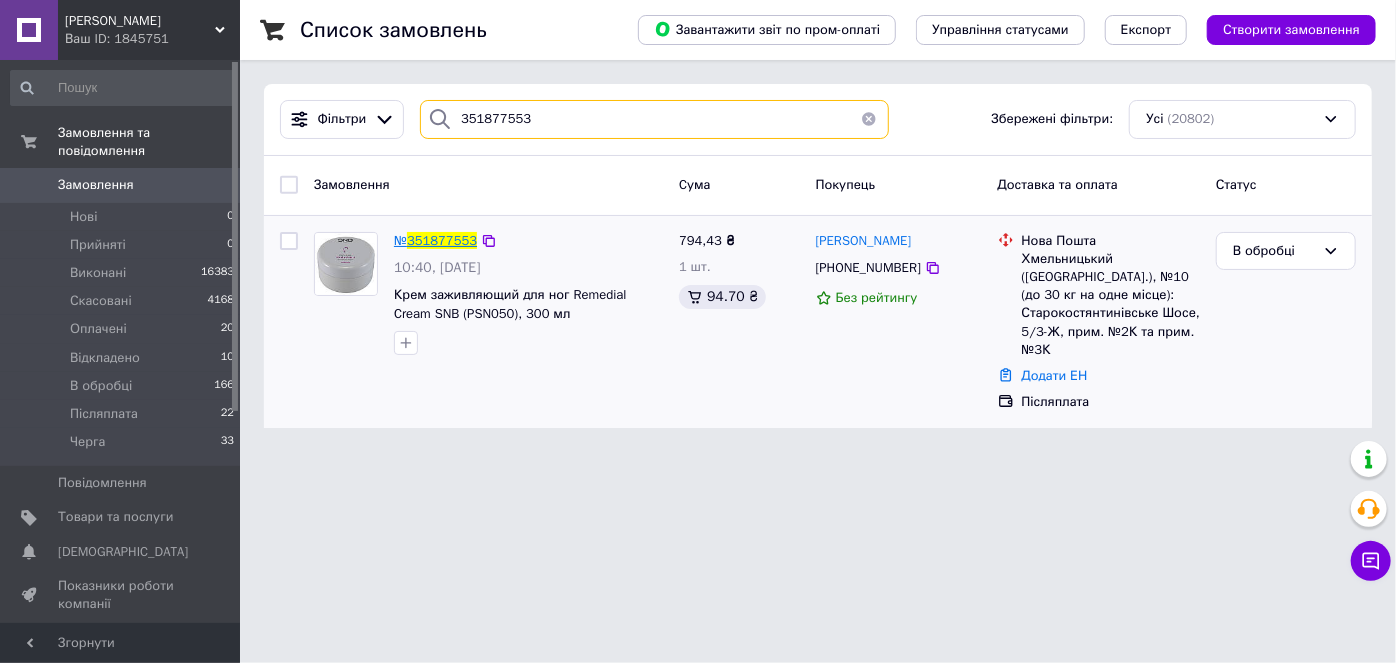 type on "351877553" 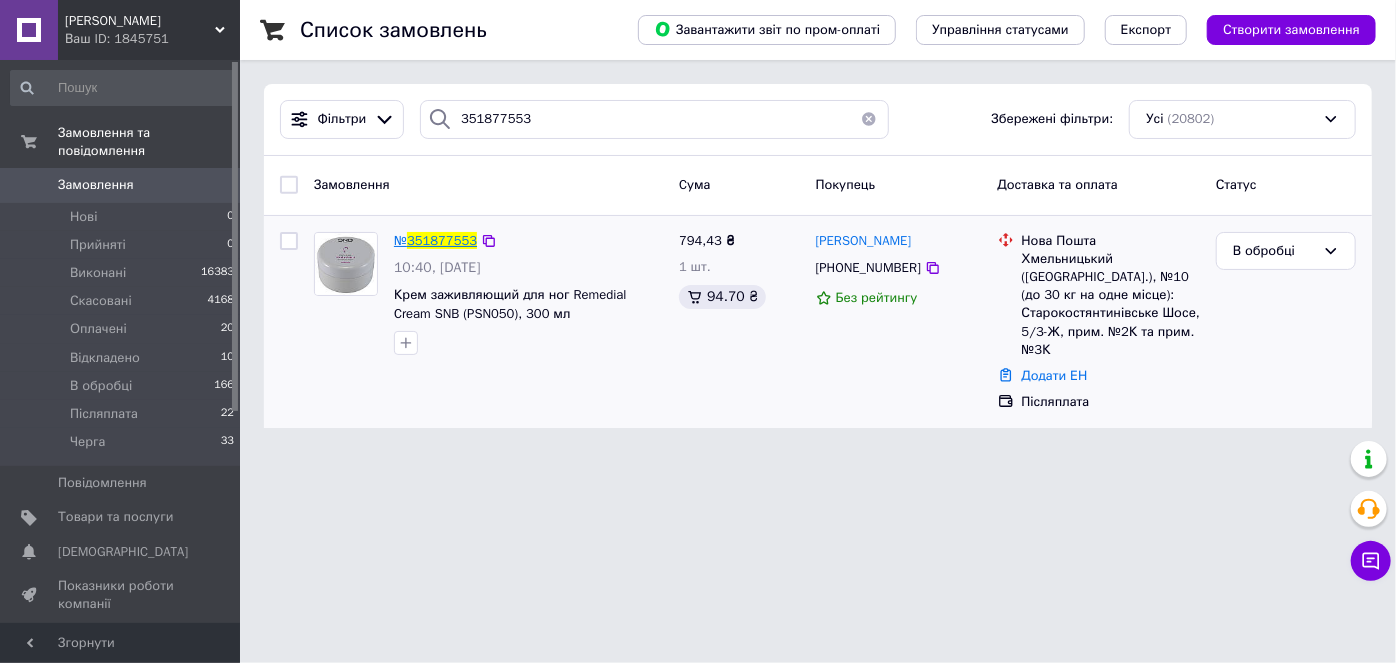 click on "351877553" at bounding box center (442, 240) 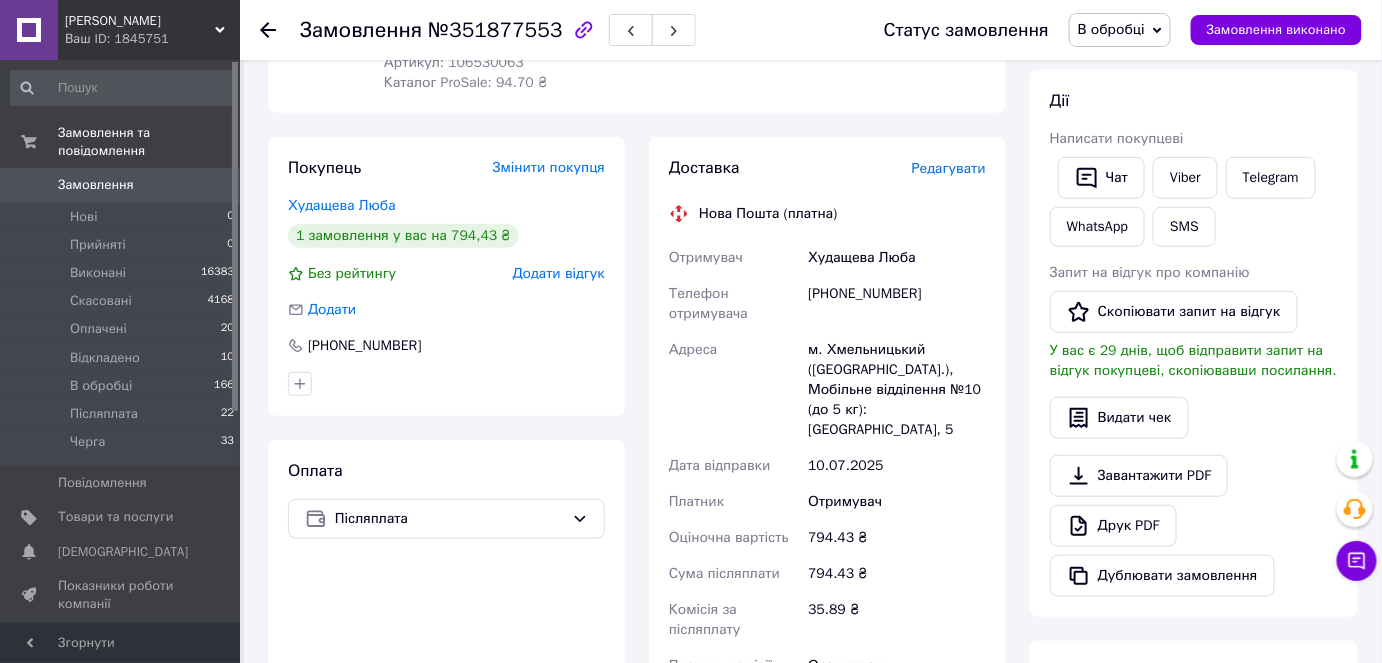 scroll, scrollTop: 363, scrollLeft: 0, axis: vertical 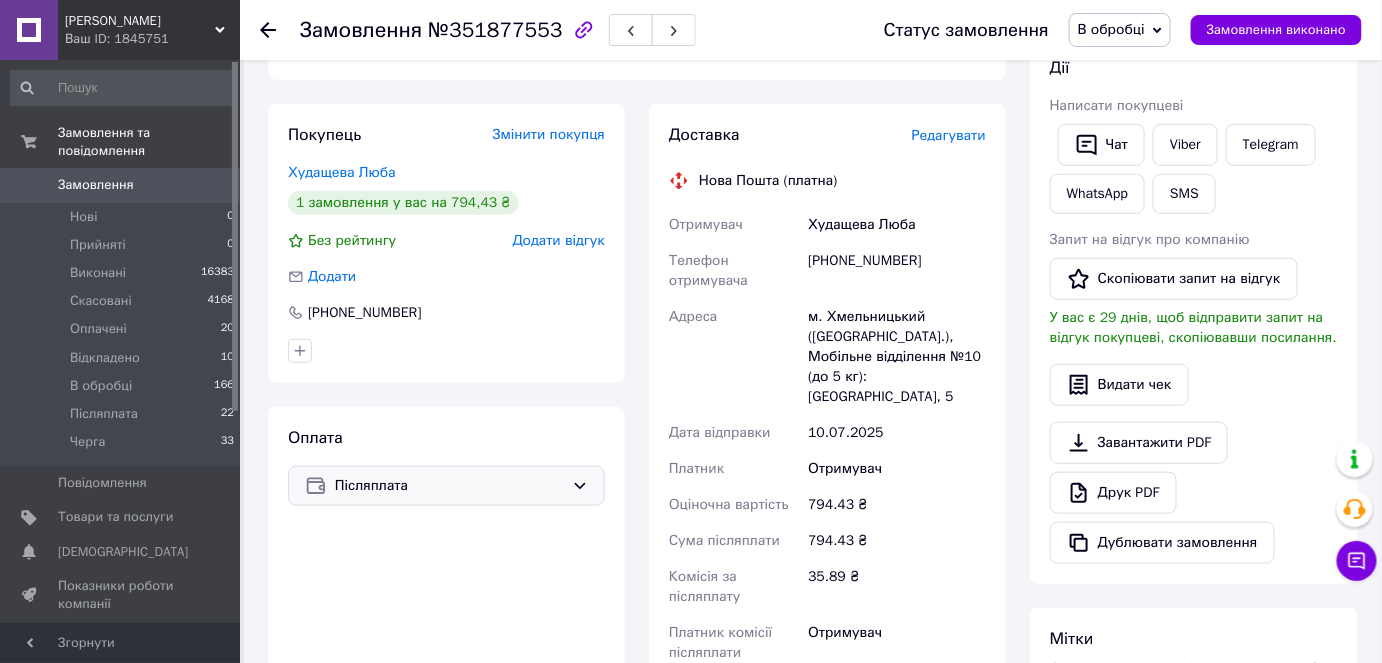 click 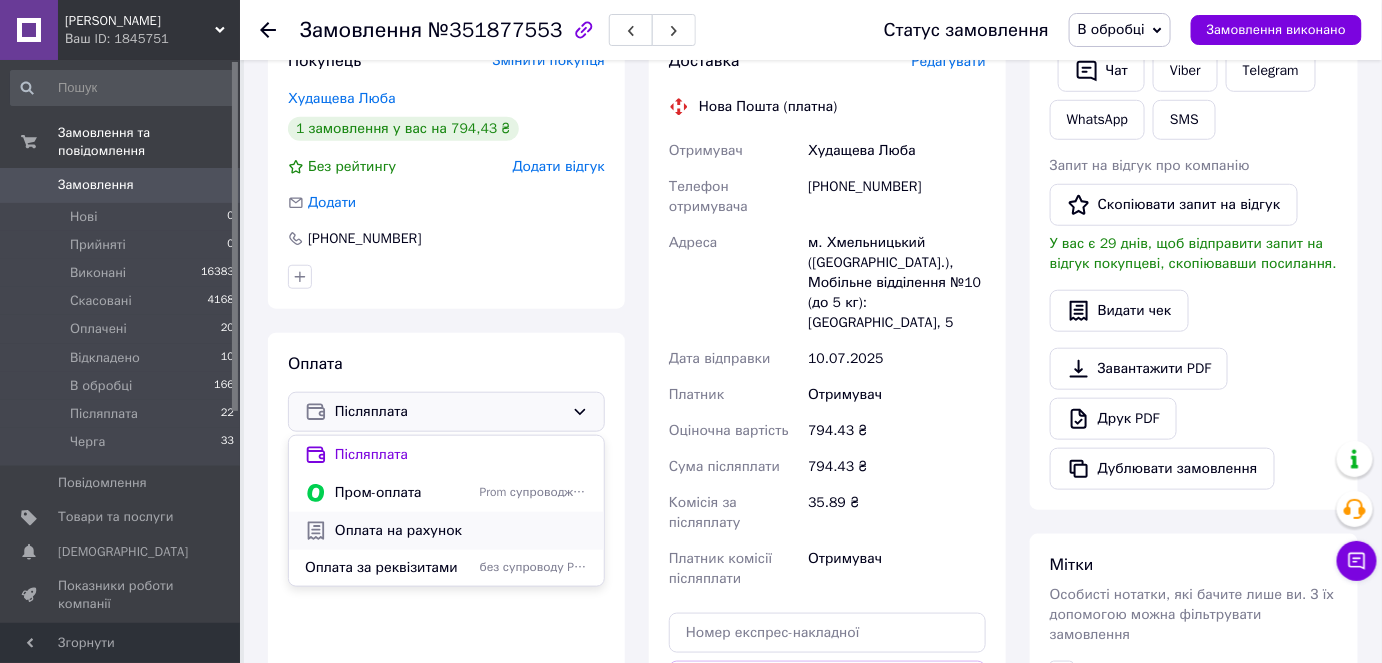 scroll, scrollTop: 545, scrollLeft: 0, axis: vertical 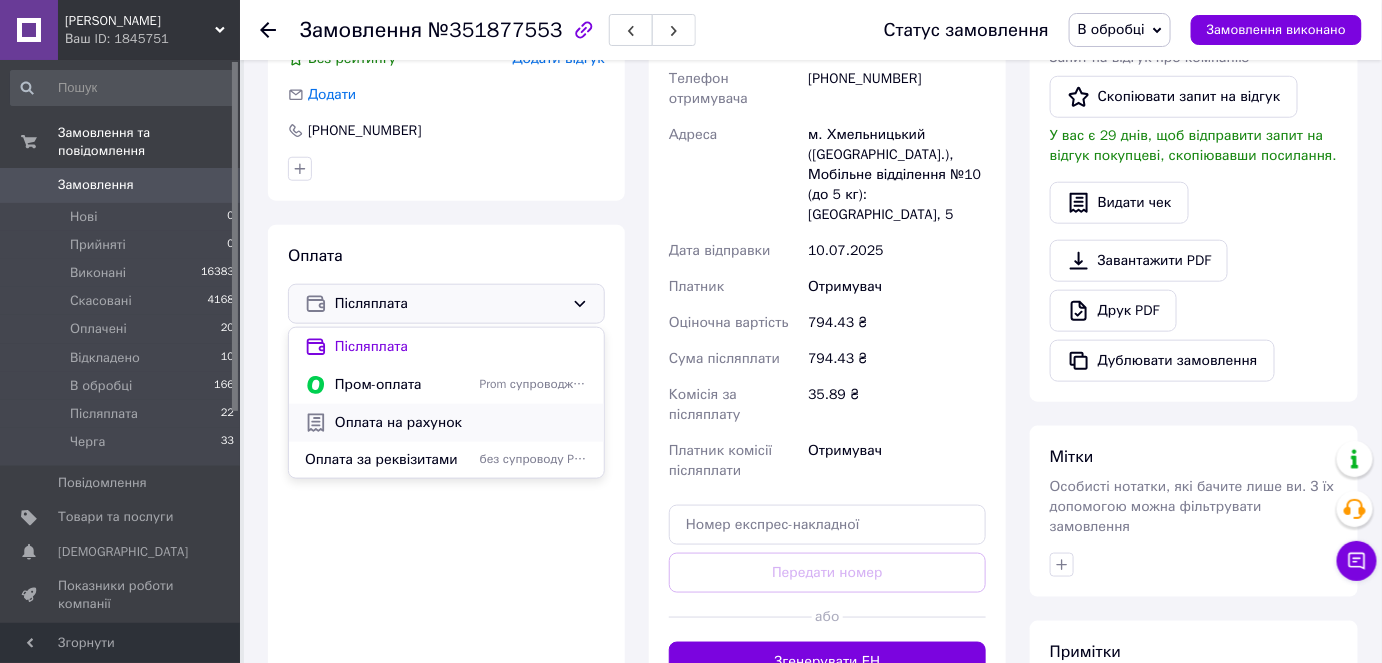 click on "Оплата на рахунок" at bounding box center (461, 423) 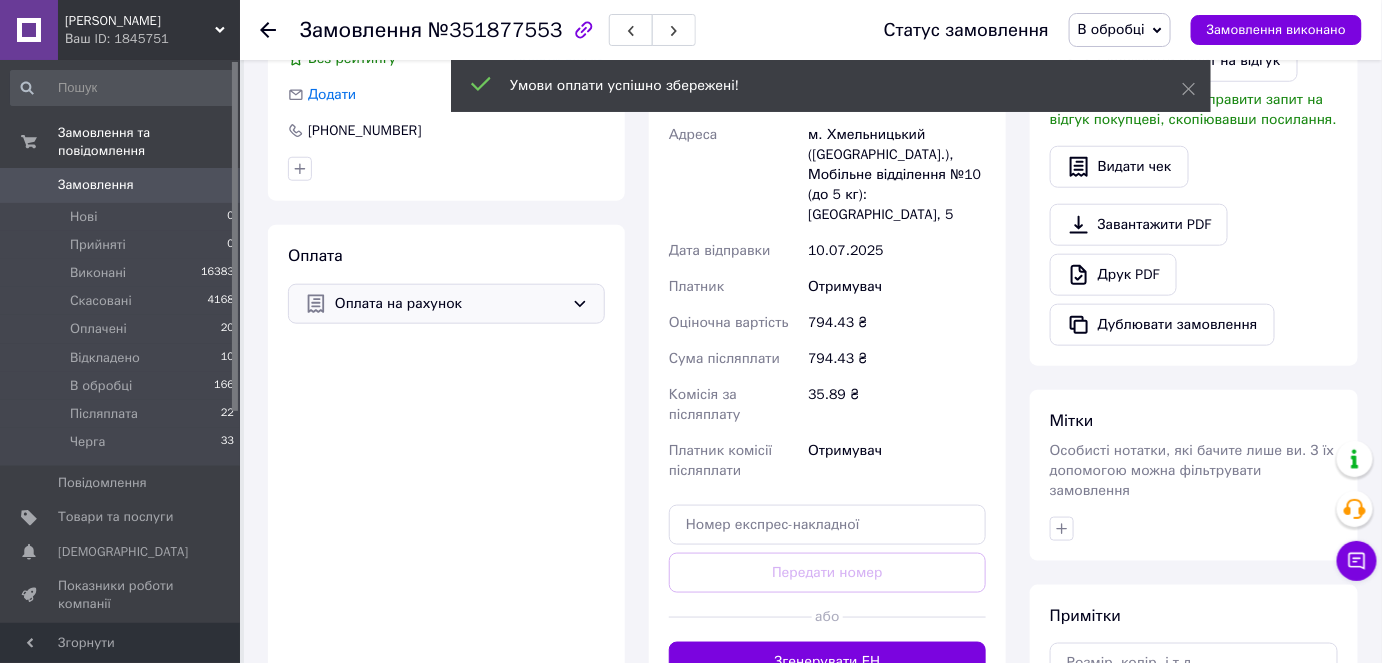 click 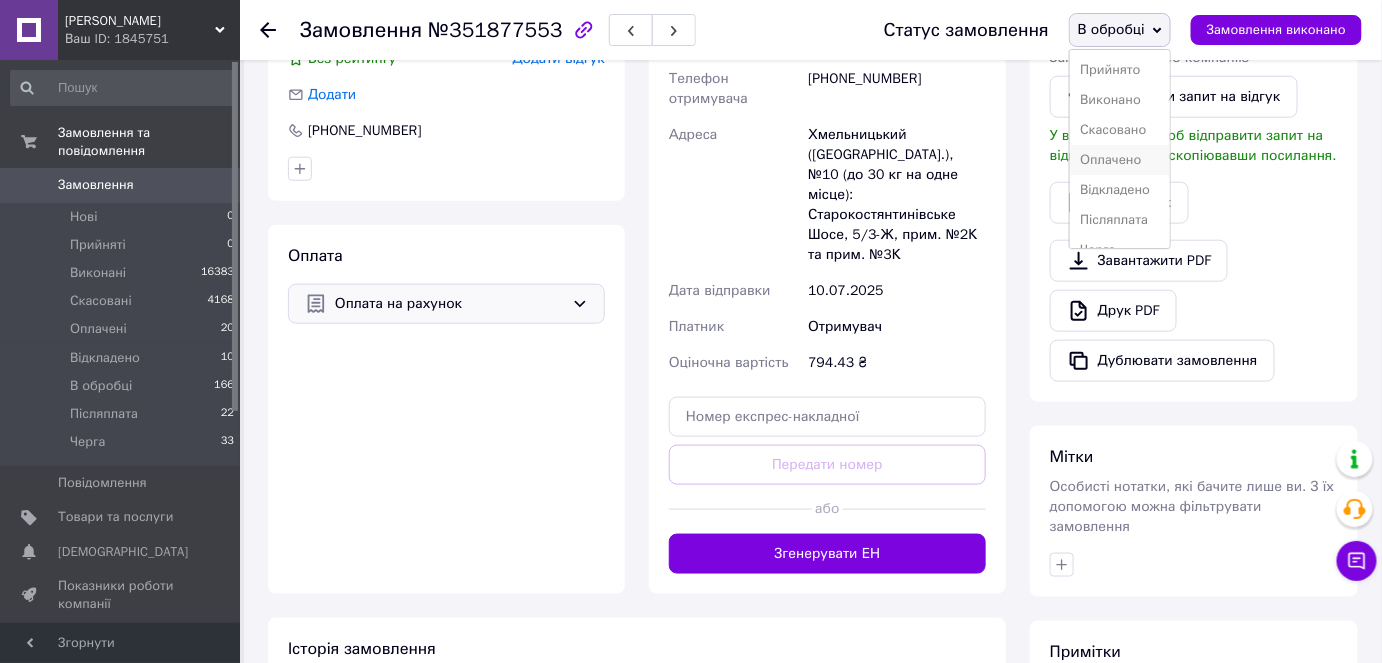 click on "Оплачено" at bounding box center (1120, 160) 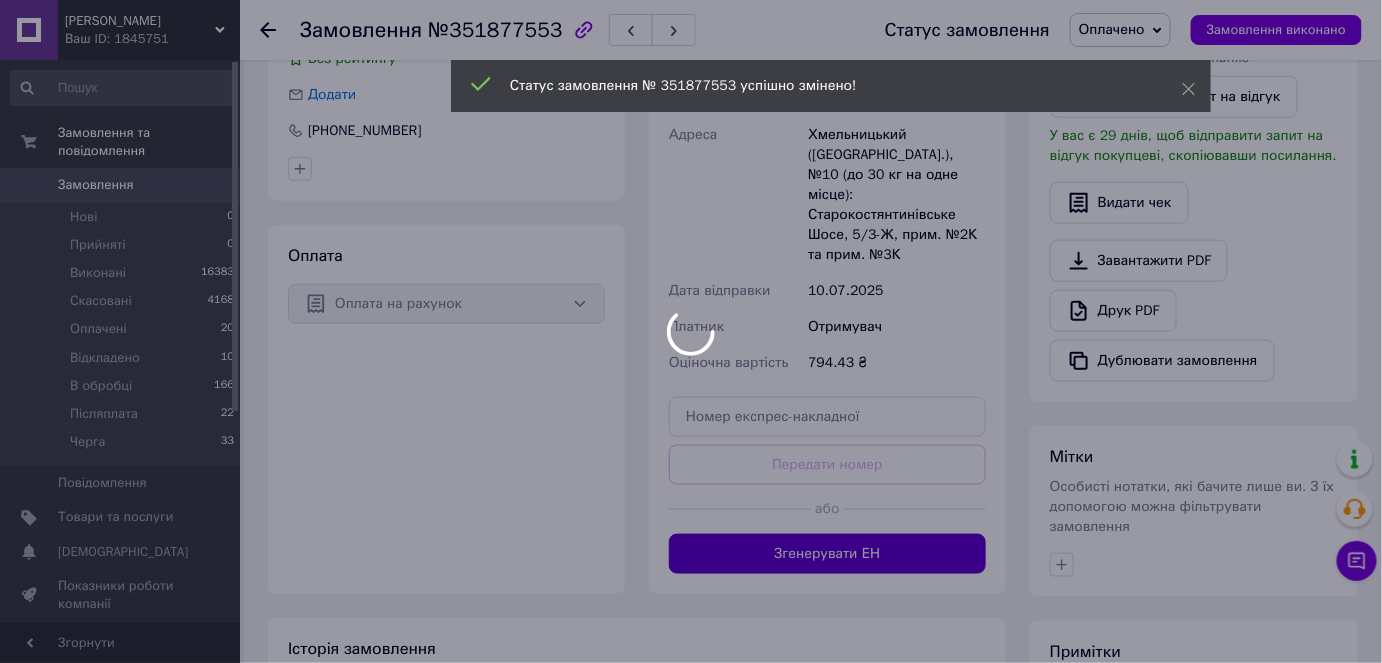 click at bounding box center [691, 331] 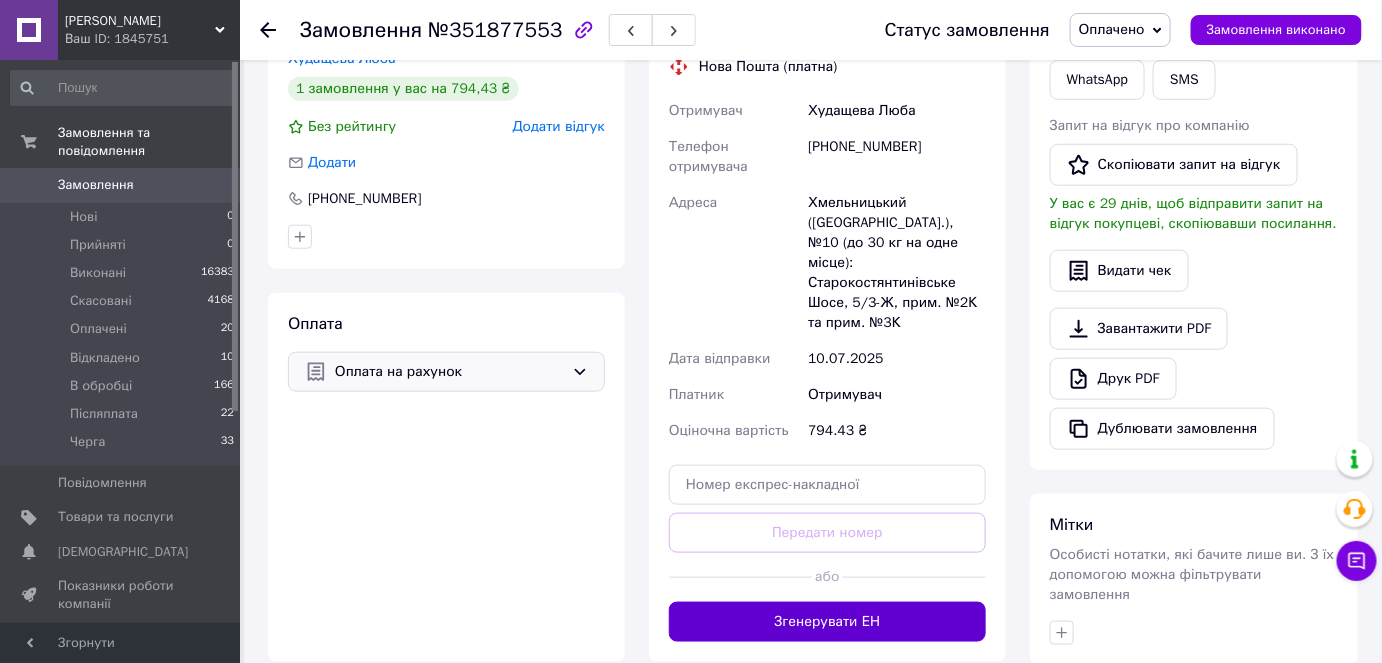 scroll, scrollTop: 545, scrollLeft: 0, axis: vertical 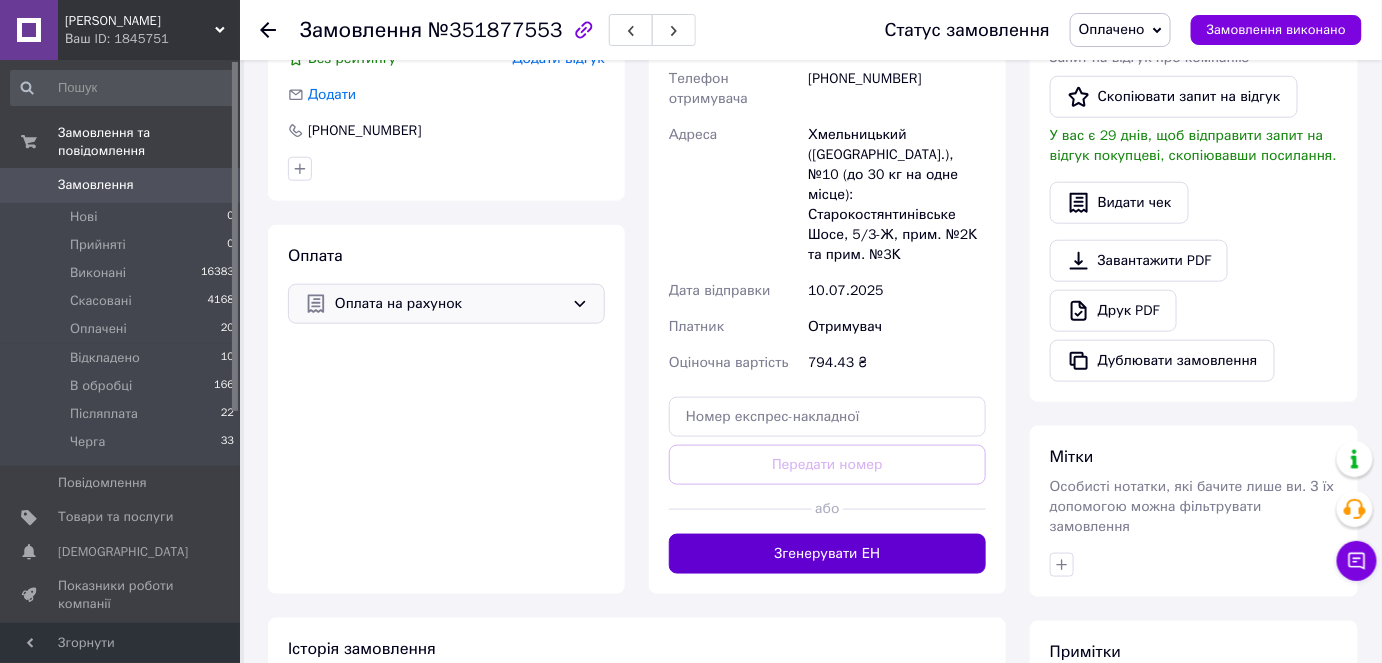click on "Згенерувати ЕН" at bounding box center (827, 554) 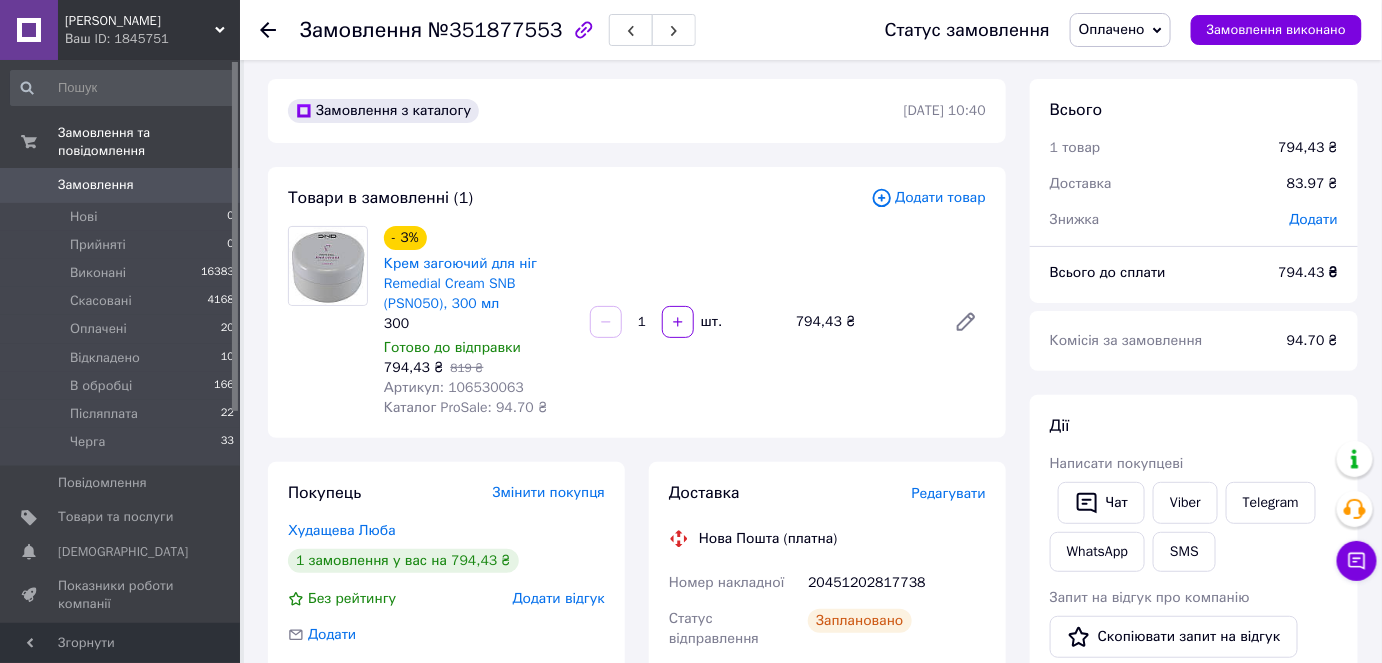 scroll, scrollTop: 0, scrollLeft: 0, axis: both 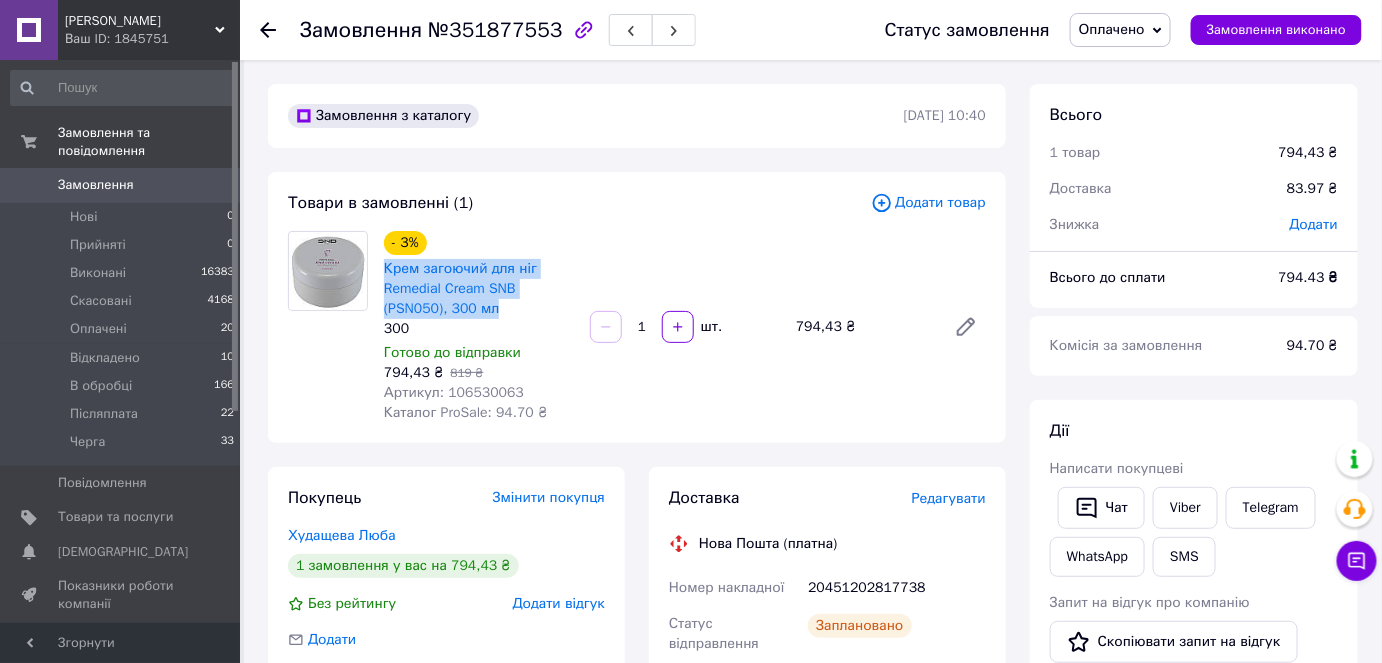 drag, startPoint x: 497, startPoint y: 313, endPoint x: 381, endPoint y: 278, distance: 121.16518 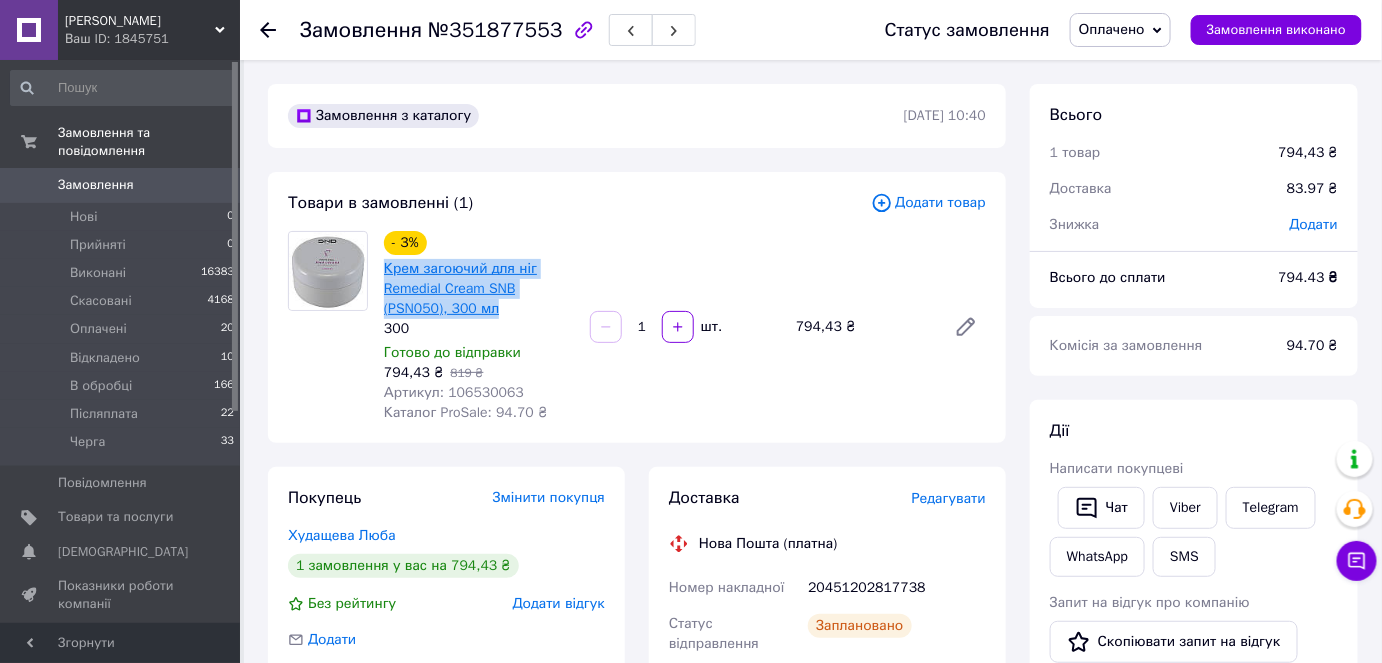 copy on "Крем загоючий для ніг Remedial Cream SNB (PSN050), 300 мл" 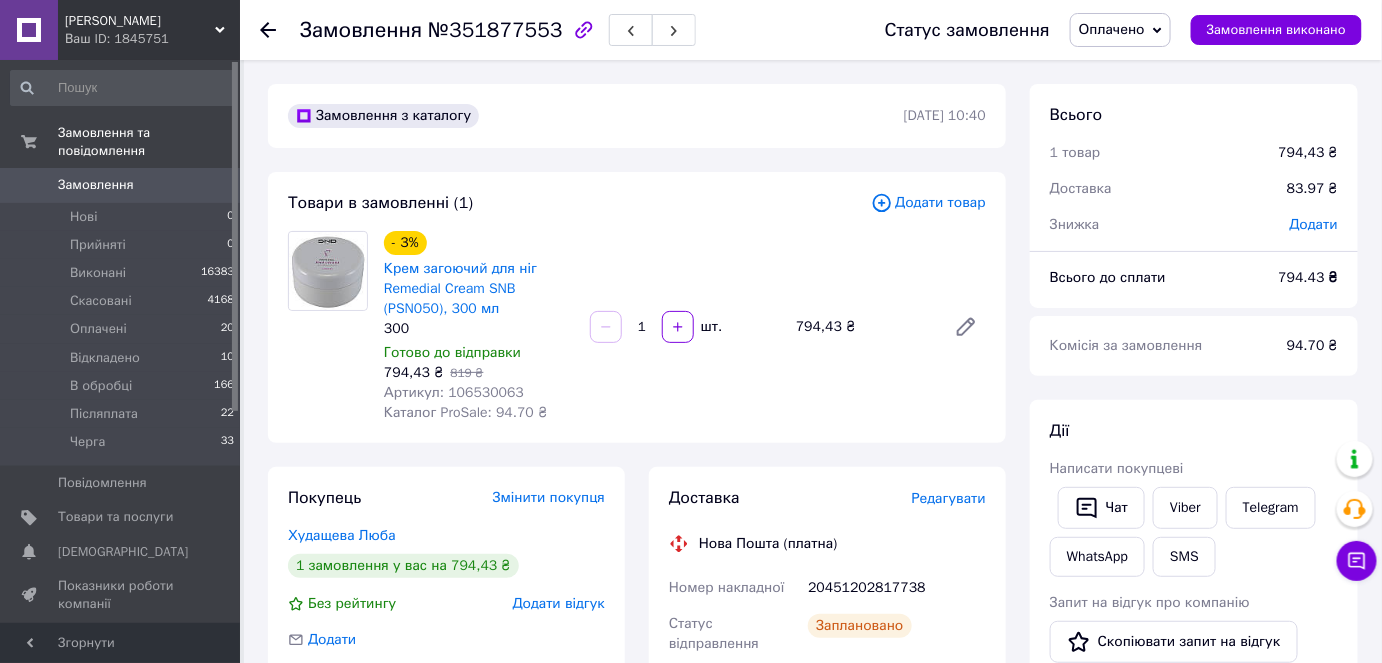 click on "Всього 1 товар 794,43 ₴ Доставка 83.97 ₴ Знижка Додати Всього до сплати 794.43 ₴ Комісія за замовлення 94.70 ₴ Дії Написати покупцеві   Чат Viber Telegram WhatsApp SMS Запит на відгук про компанію   Скопіювати запит на відгук У вас є 29 днів, щоб відправити запит на відгук покупцеві, скопіювавши посилання.   Видати чек   Завантажити PDF   Друк PDF   Дублювати замовлення Мітки Особисті нотатки, які бачите лише ви. З їх допомогою можна фільтрувати замовлення Примітки Залишилося 300 символів Очистити Зберегти" at bounding box center (1194, 757) 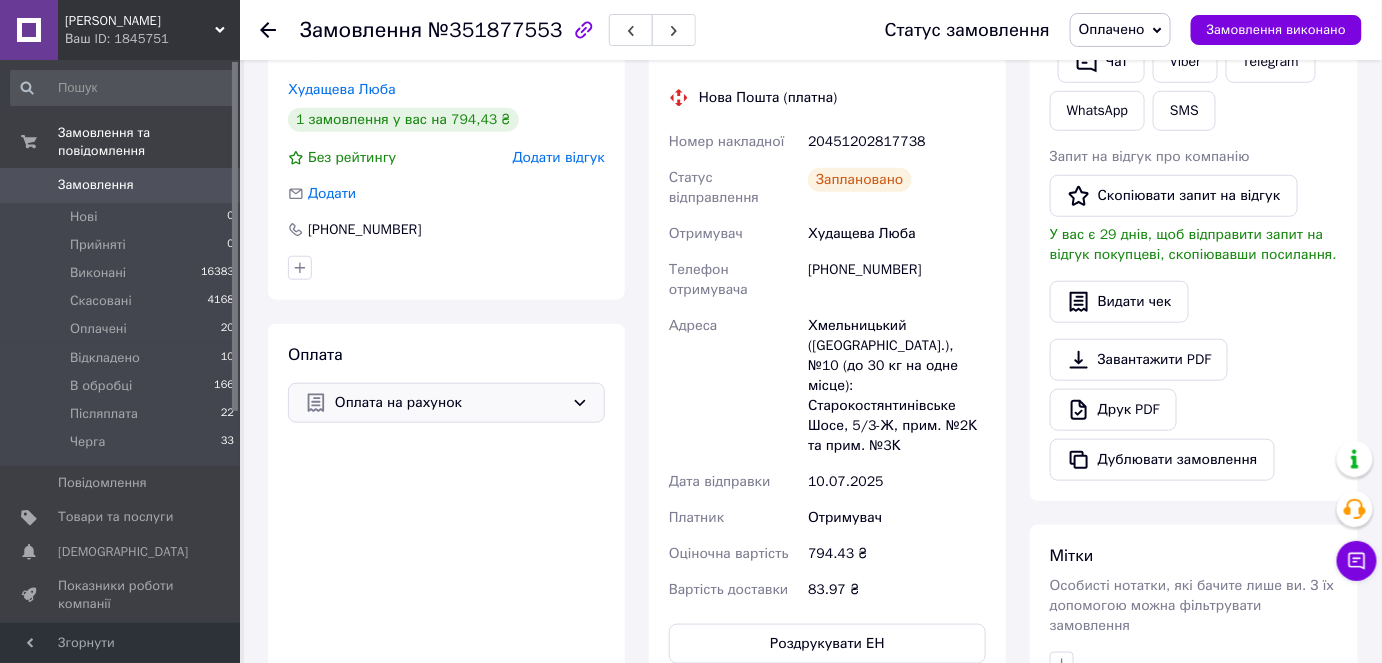 scroll, scrollTop: 454, scrollLeft: 0, axis: vertical 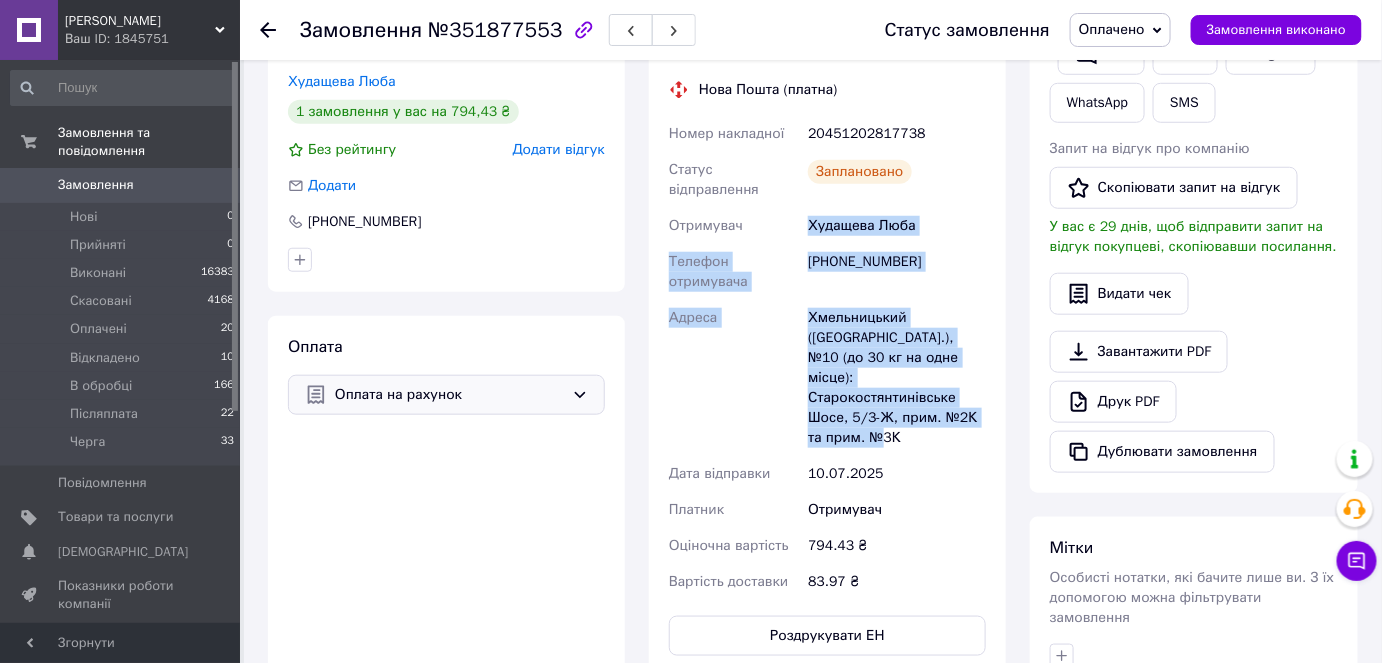 drag, startPoint x: 811, startPoint y: 221, endPoint x: 915, endPoint y: 420, distance: 224.53731 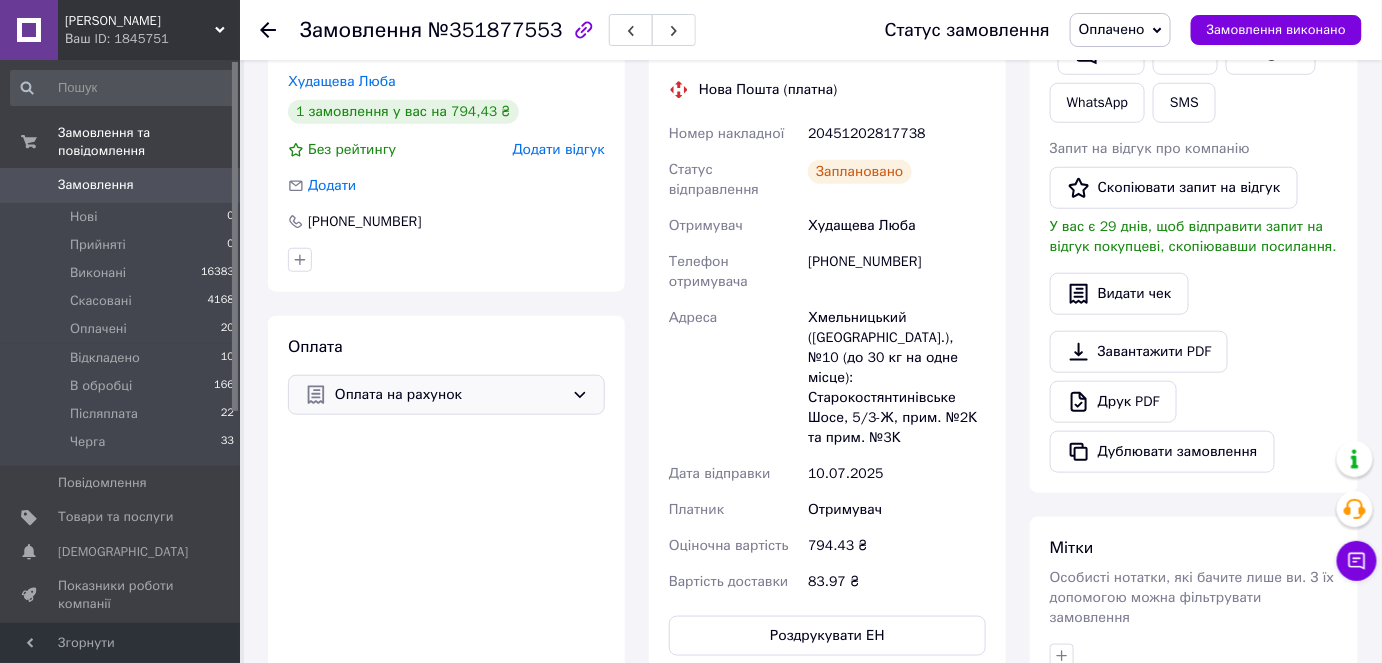 click on "Замовлення №351877553 Статус замовлення Оплачено Прийнято Виконано Скасовано Відкладено В обробці Післяплата Черга Замовлення виконано Замовлення з каталогу 09.07.2025 | 10:40 Товари в замовленні (1) Додати товар - 3% Крем загоючий для ніг Remedial Cream SNB (PSN050), 300 мл 300 Готово до відправки 794,43 ₴   819 ₴ Артикул: 106530063 Каталог ProSale: 94.70 ₴  1   шт. 794,43 ₴ Покупець Змінити покупця Худащева Люба 1 замовлення у вас на 794,43 ₴ Без рейтингу   Додати відгук Додати +380978666649 Оплата Оплата на рахунок Доставка Редагувати Нова Пошта (платна) Номер накладної 20451202817738 Статус відправлення +380978666649 <" at bounding box center (813, 320) 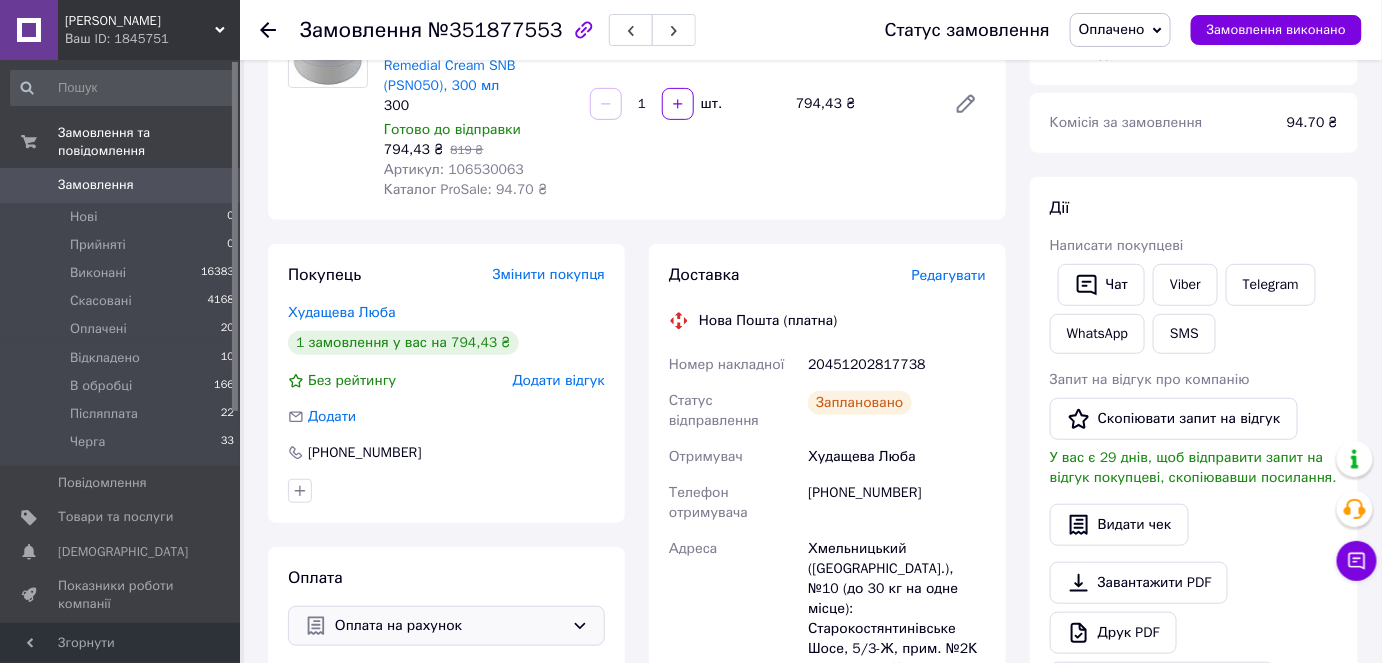scroll, scrollTop: 181, scrollLeft: 0, axis: vertical 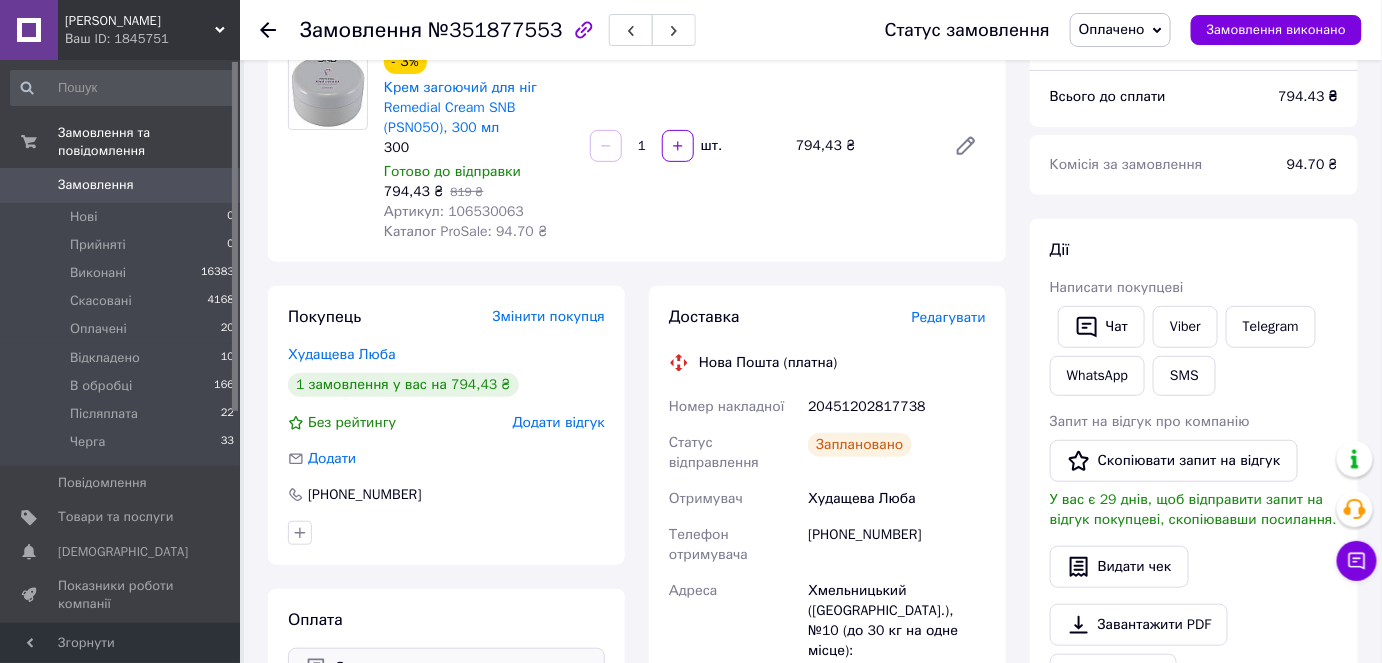 click 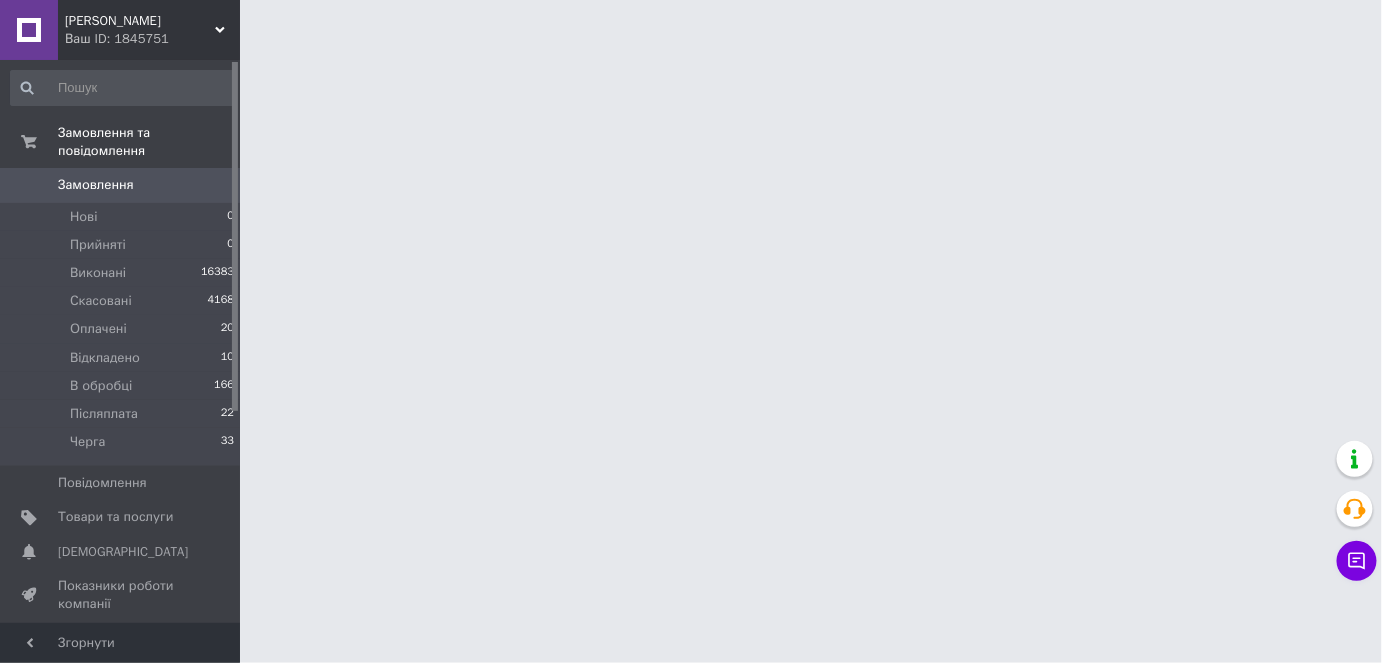 scroll, scrollTop: 0, scrollLeft: 0, axis: both 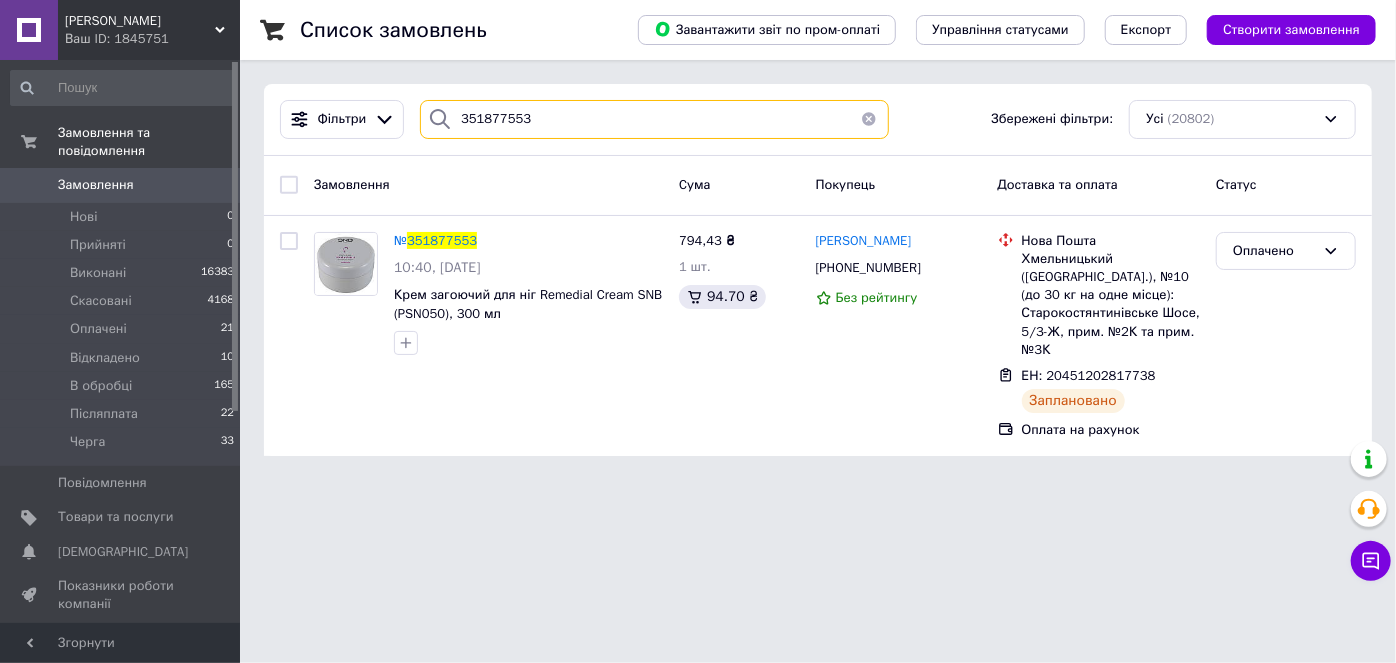 drag, startPoint x: 526, startPoint y: 120, endPoint x: 479, endPoint y: 116, distance: 47.169907 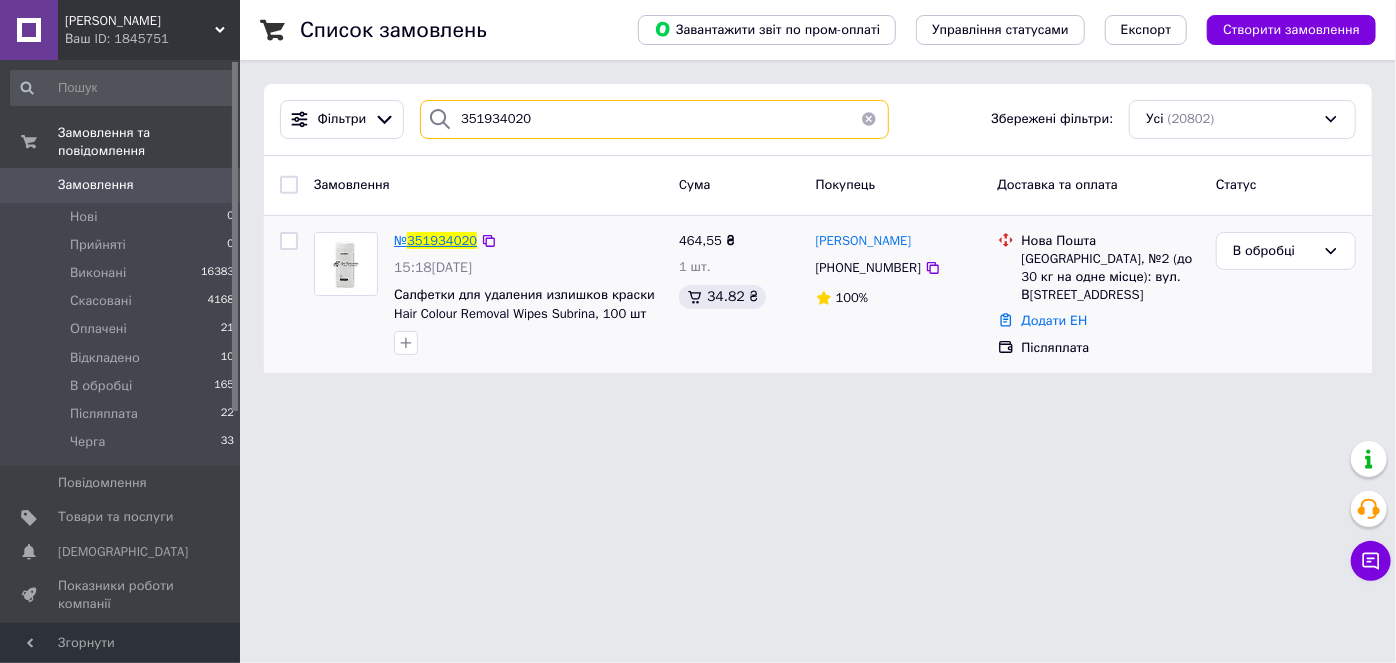 type on "351934020" 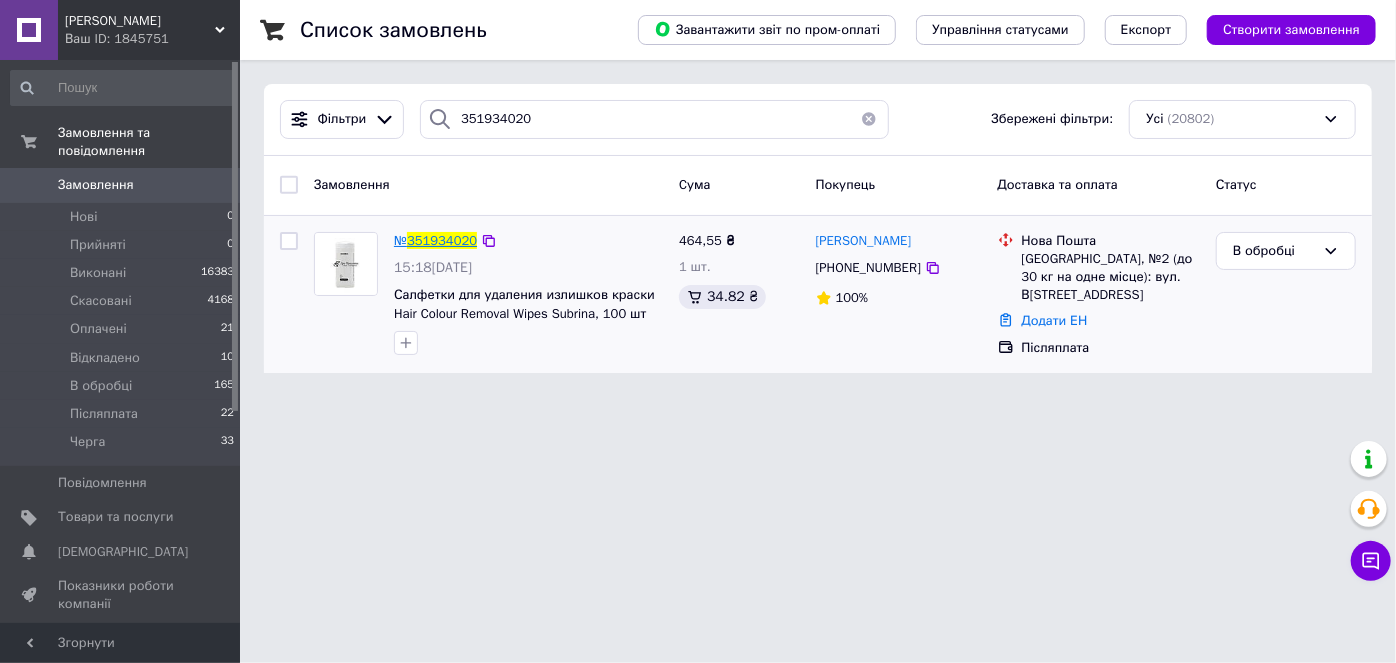 click on "351934020" at bounding box center (442, 240) 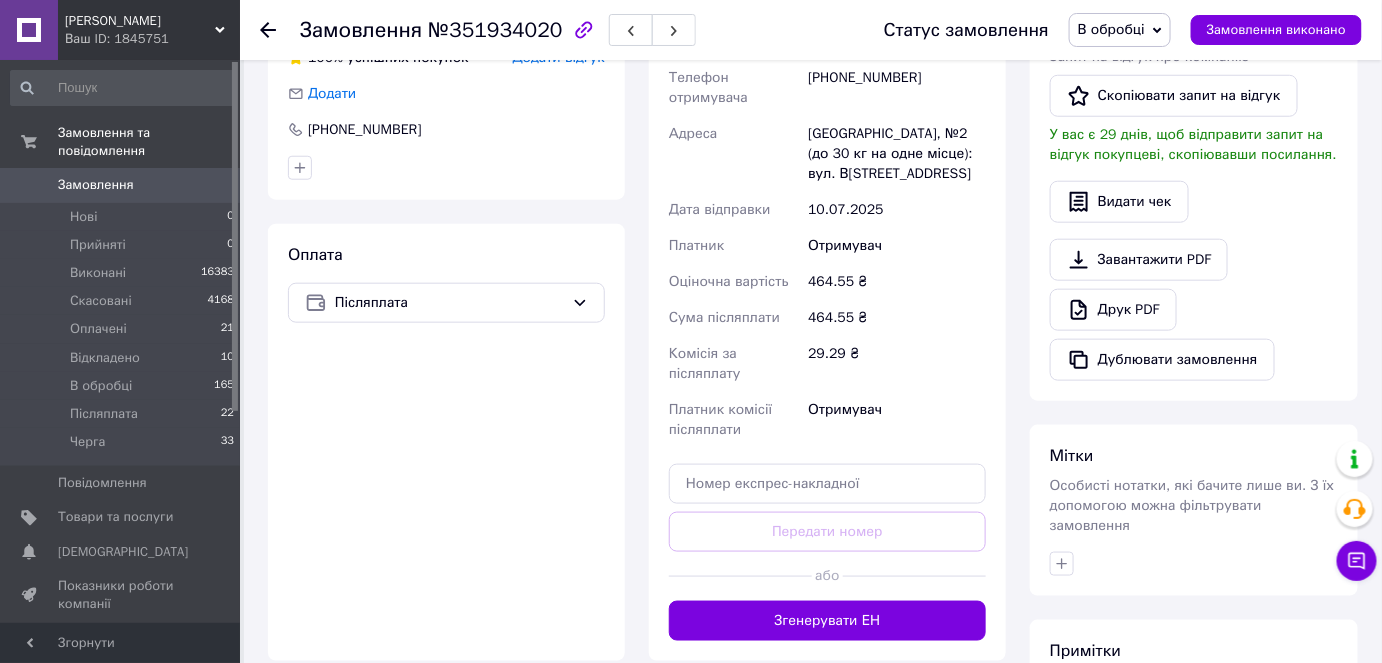 scroll, scrollTop: 545, scrollLeft: 0, axis: vertical 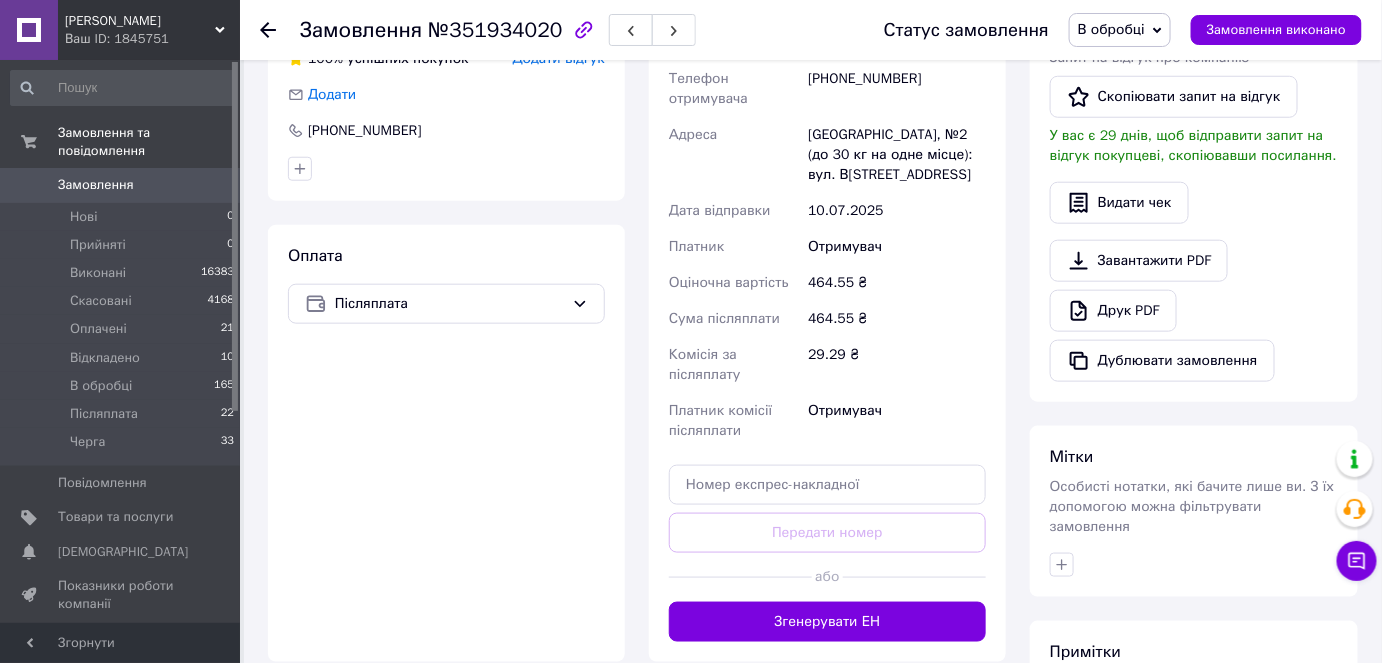 click 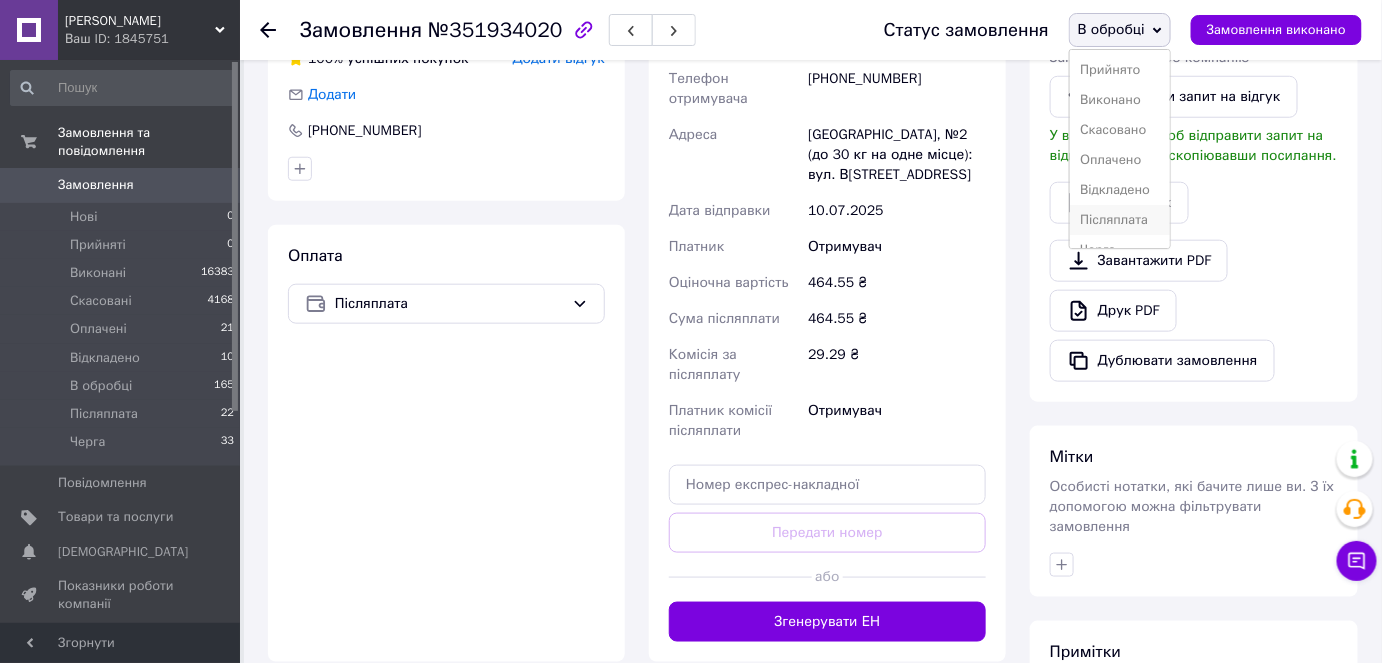 click on "Післяплата" at bounding box center [1120, 220] 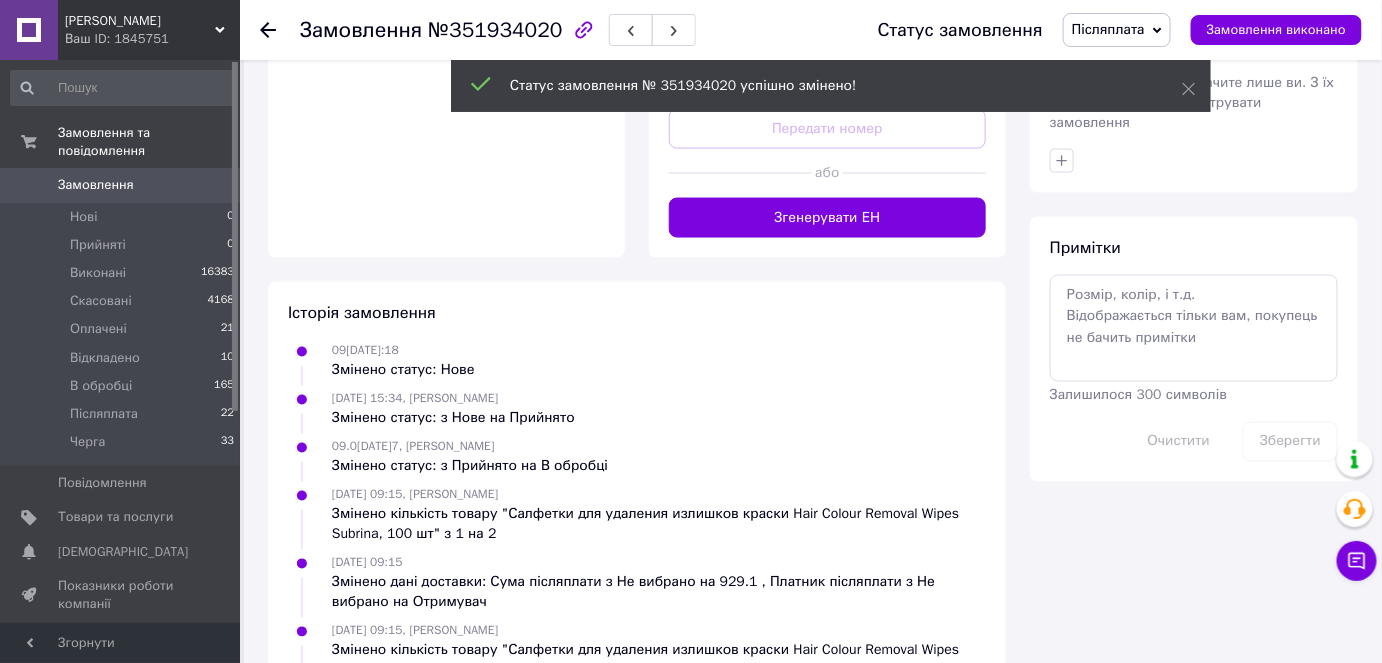 scroll, scrollTop: 1000, scrollLeft: 0, axis: vertical 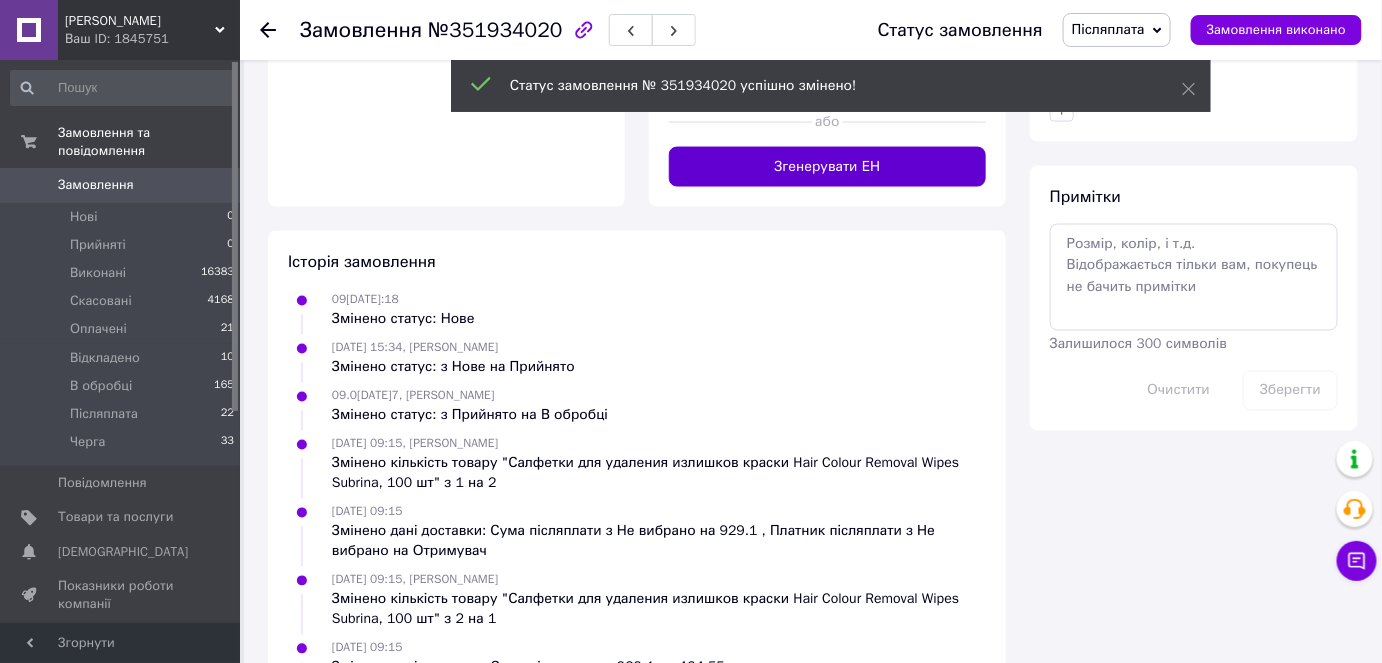click on "Згенерувати ЕН" at bounding box center [827, 167] 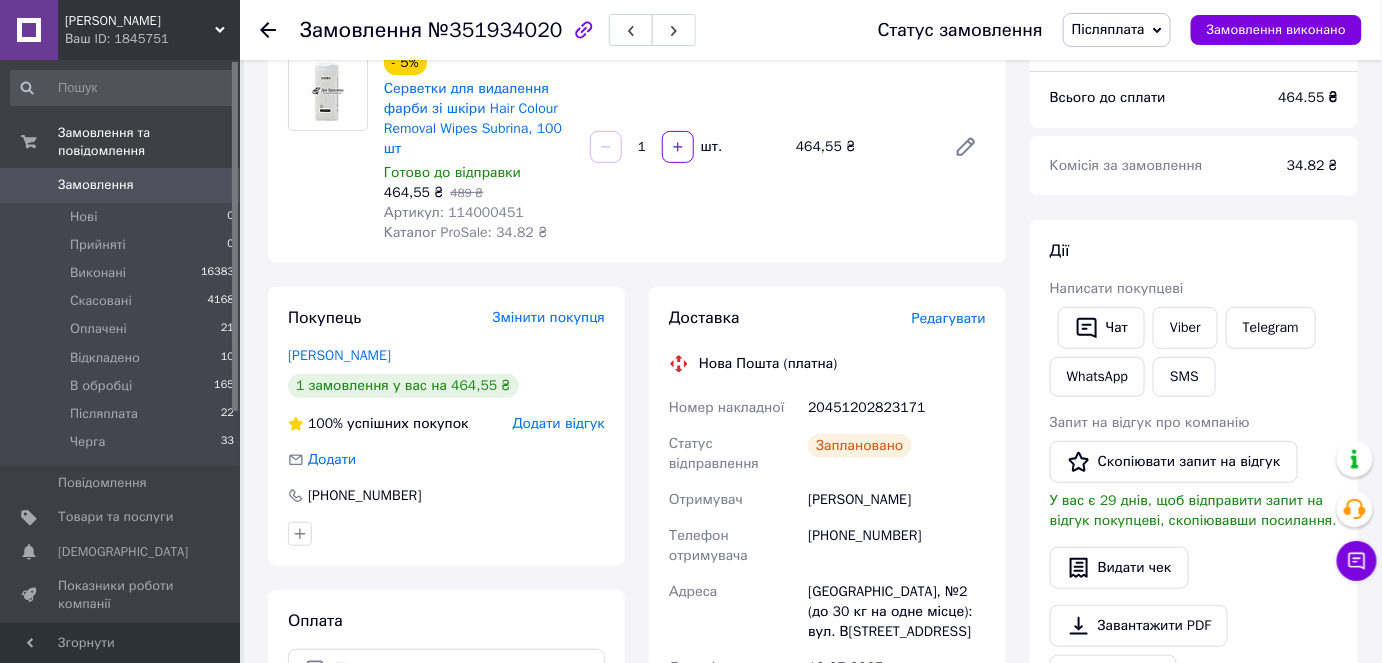 scroll, scrollTop: 0, scrollLeft: 0, axis: both 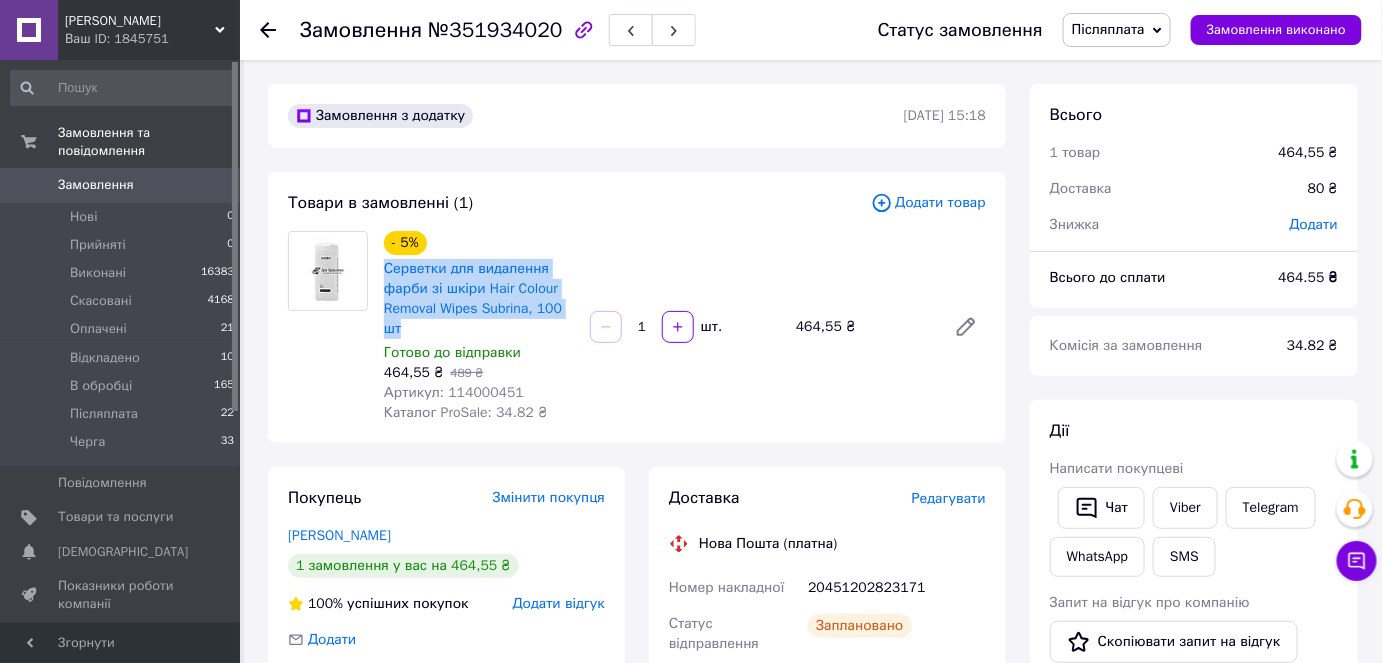 drag, startPoint x: 403, startPoint y: 334, endPoint x: 376, endPoint y: 264, distance: 75.026665 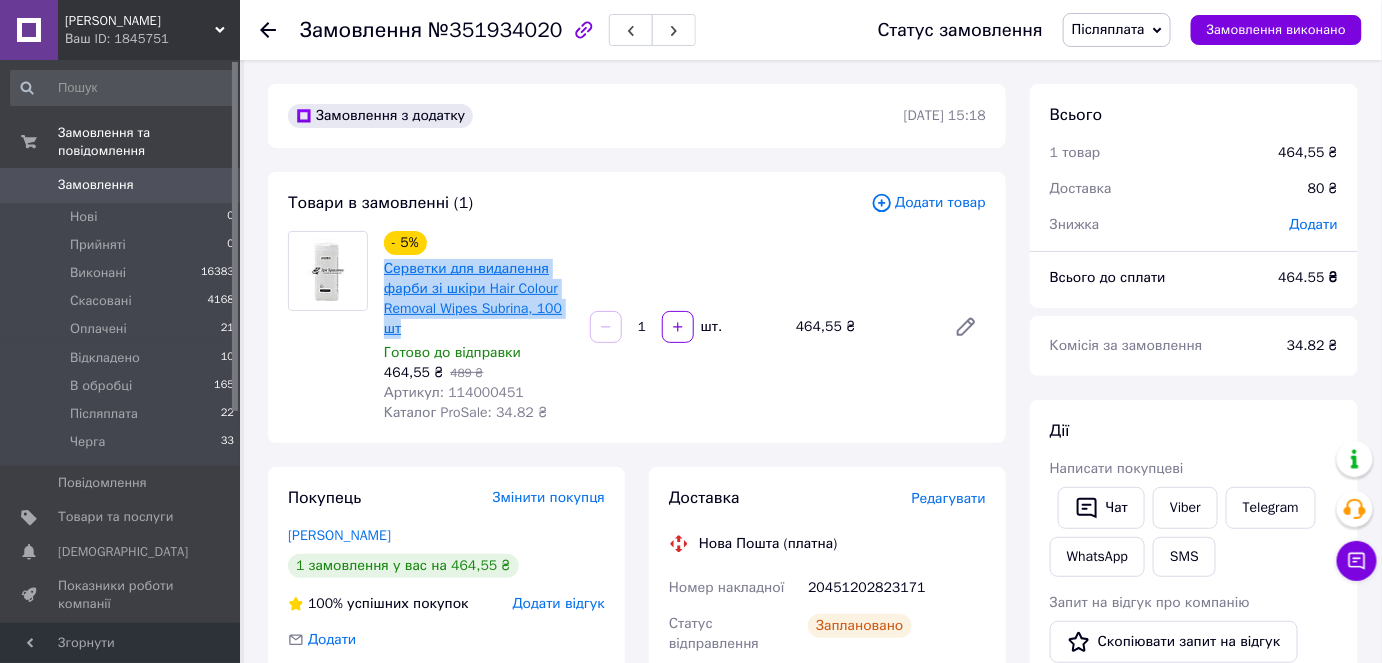copy on "Серветки для видалення фарби зі шкіри Hair Colour Removal Wipes Subrina, 100 шт" 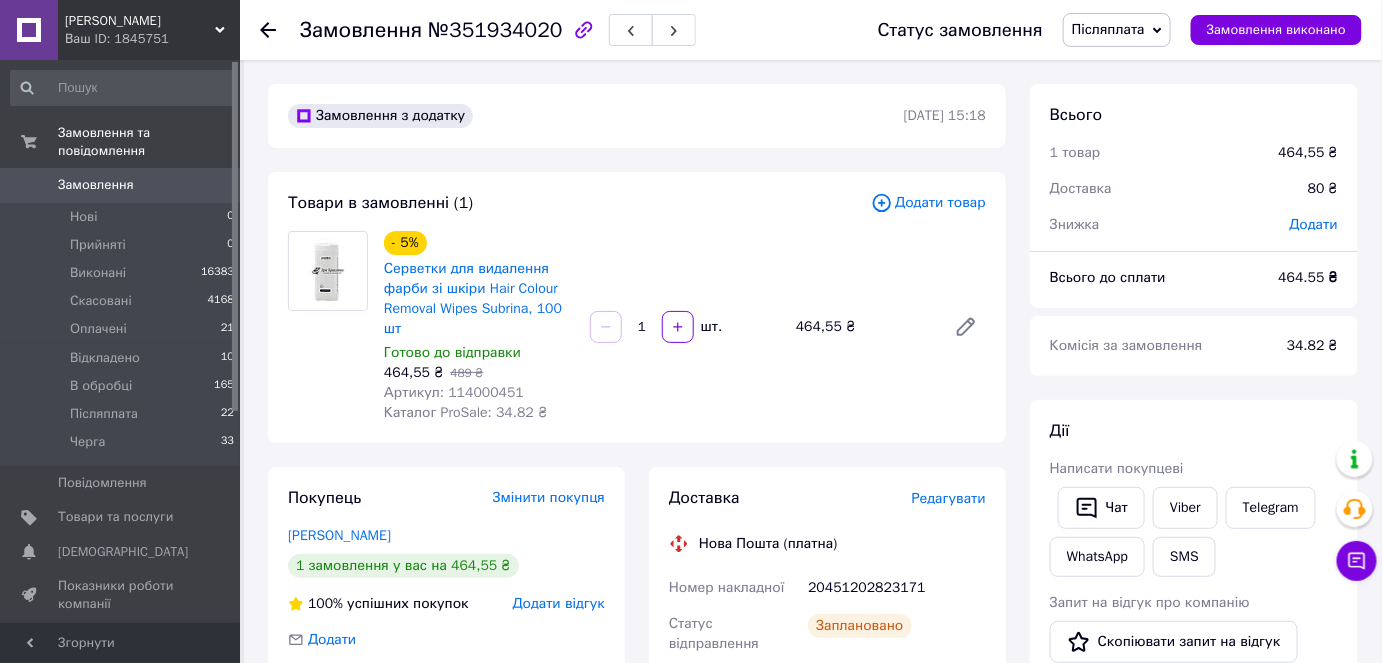 click on "Всього 1 товар 464,55 ₴ Доставка 80 ₴ Знижка Додати Всього до сплати 464.55 ₴ Комісія за замовлення 34.82 ₴ Дії Написати покупцеві   Чат Viber Telegram WhatsApp SMS Запит на відгук про компанію   Скопіювати запит на відгук У вас є 29 днів, щоб відправити запит на відгук покупцеві, скопіювавши посилання.   Видати чек   Завантажити PDF   Друк PDF   Дублювати замовлення Мітки Особисті нотатки, які бачите лише ви. З їх допомогою можна фільтрувати замовлення Примітки Залишилося 300 символів Очистити Зберегти" at bounding box center [1194, 757] 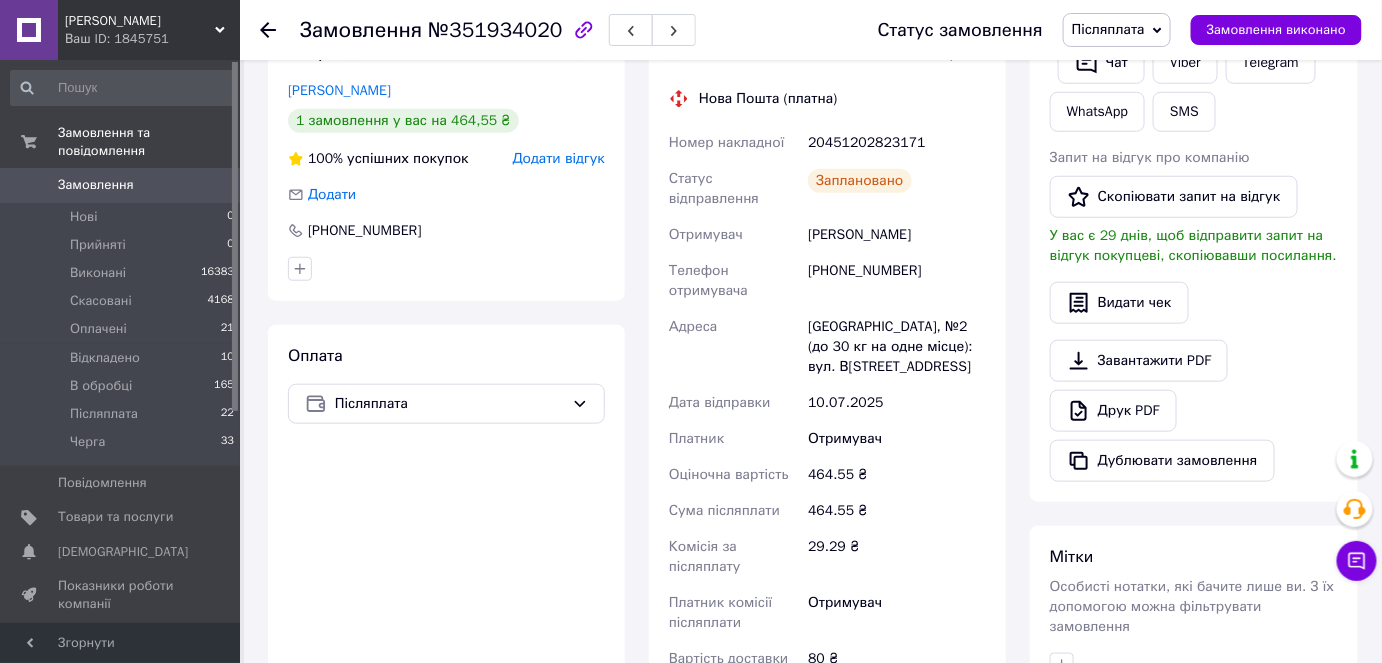 scroll, scrollTop: 454, scrollLeft: 0, axis: vertical 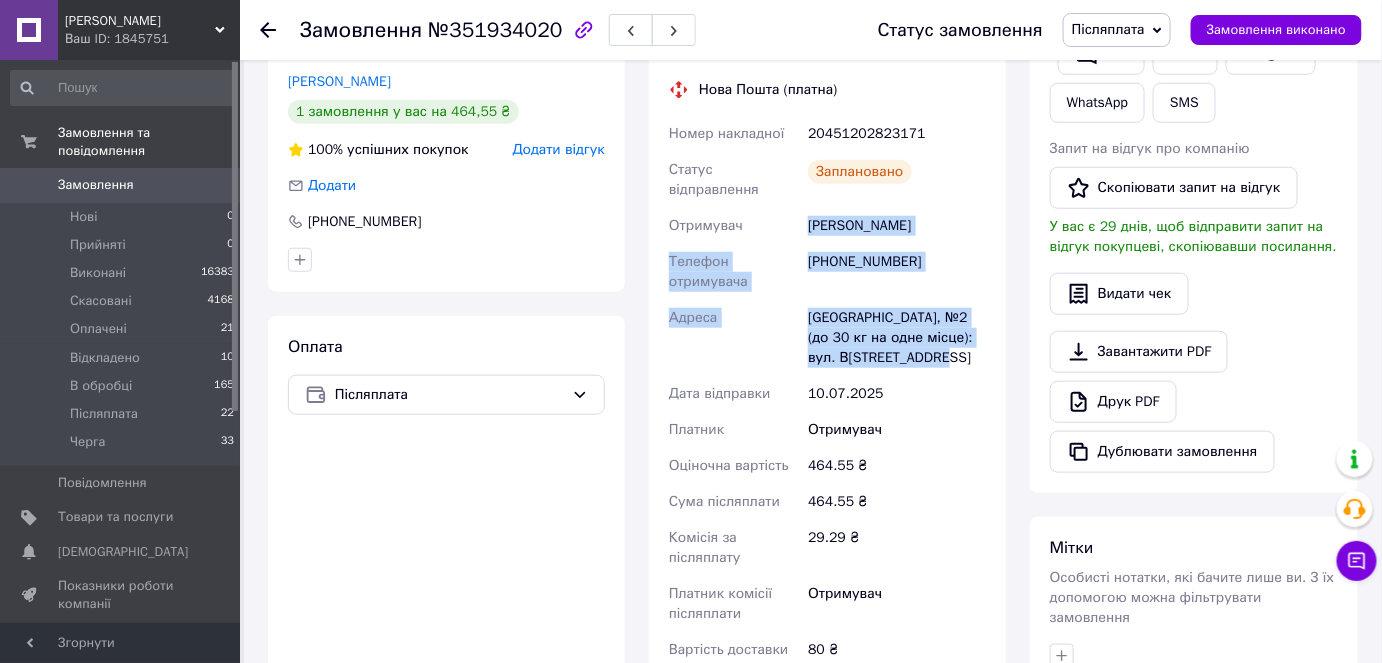 drag, startPoint x: 808, startPoint y: 223, endPoint x: 904, endPoint y: 331, distance: 144.49913 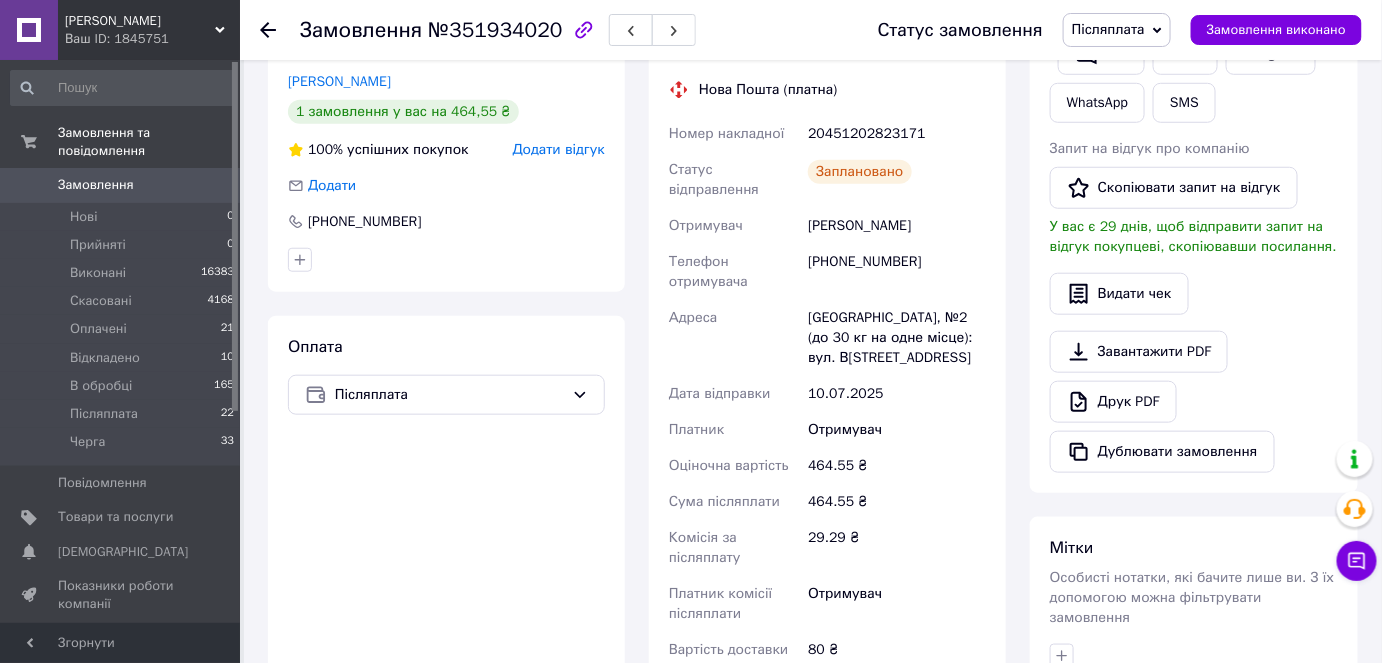 click on "Замовлення №351934020 Статус замовлення Післяплата Прийнято Виконано Скасовано Оплачено Відкладено В обробці Черга Замовлення виконано Замовлення з додатку 09.07.2025 | 15:18 Товари в замовленні (1) Додати товар - 5% Серветки для видалення фарби зі шкіри Hair Colour Removal Wipes Subrina, 100 шт Готово до відправки 464,55 ₴   489 ₴ Артикул: 114000451 Каталог ProSale: 34.82 ₴  1   шт. 464,55 ₴ Покупець Змінити покупця Сіммуль Ганна 1 замовлення у вас на 464,55 ₴ 100%   успішних покупок Додати відгук Додати +380509840443 Оплата Післяплата Доставка Редагувати Нова Пошта (платна) Номер накладної 20451202823171 Заплановано" at bounding box center (813, 480) 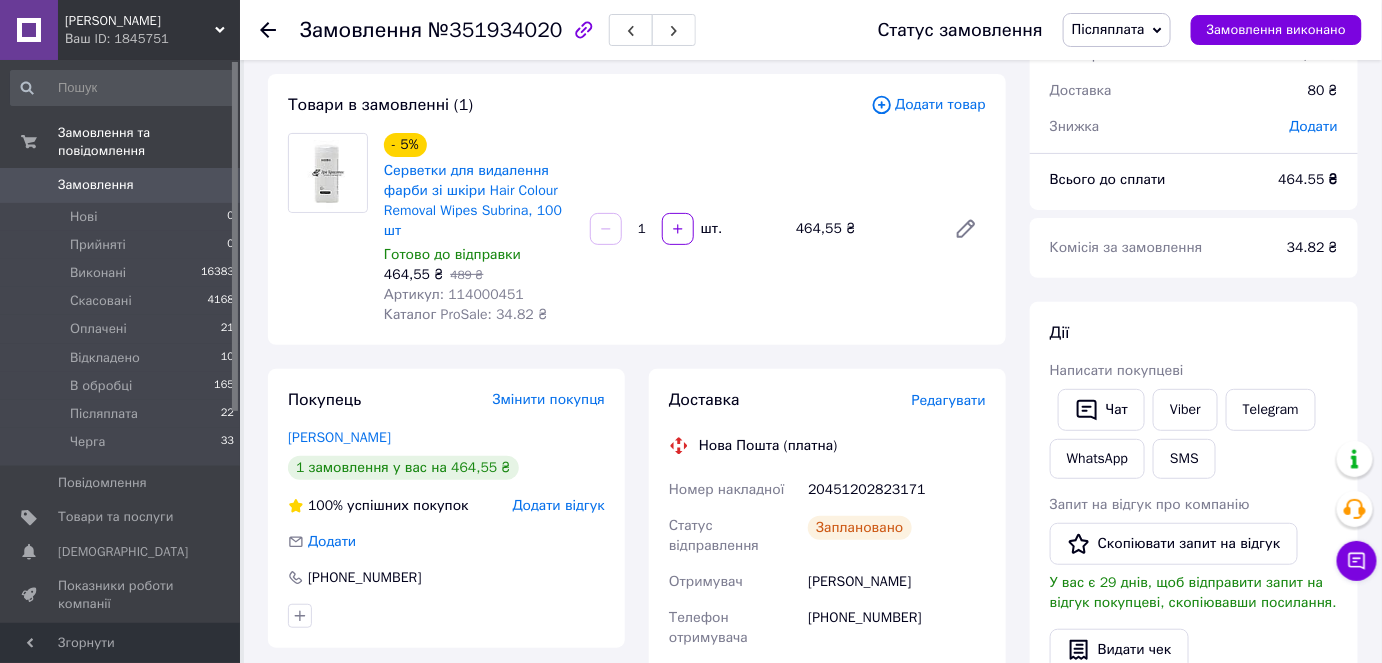 scroll, scrollTop: 0, scrollLeft: 0, axis: both 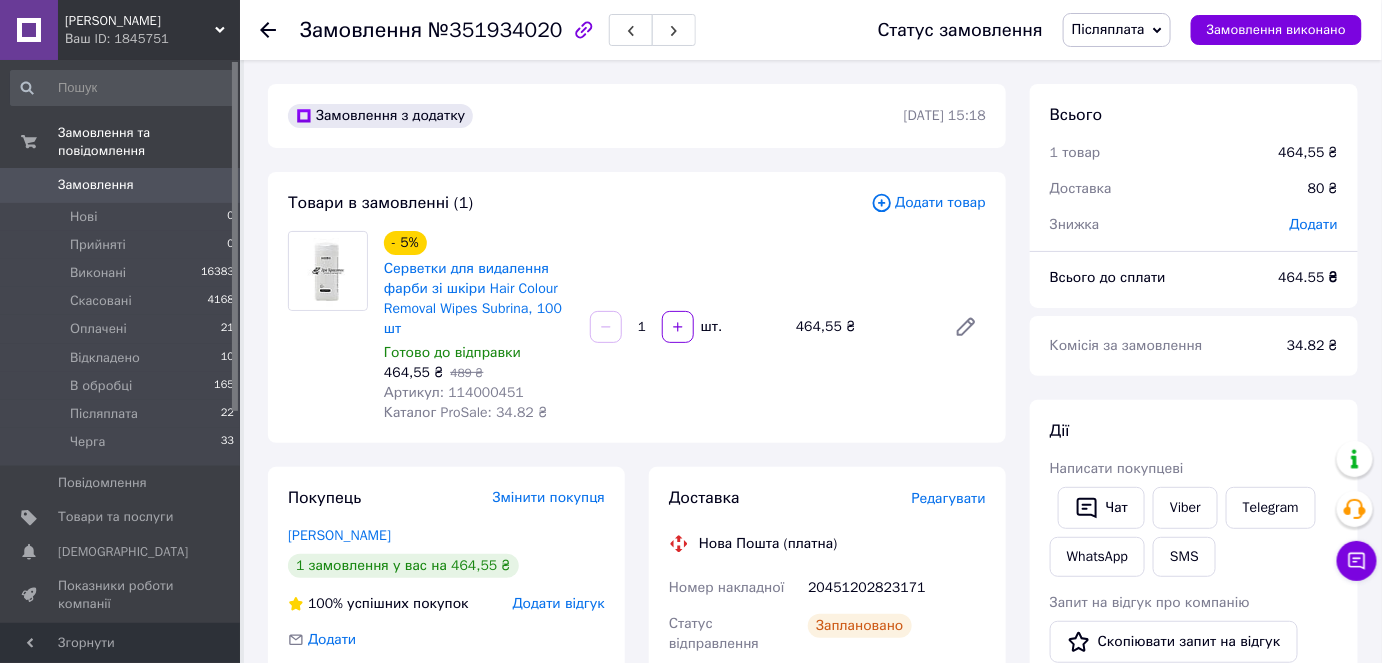 click 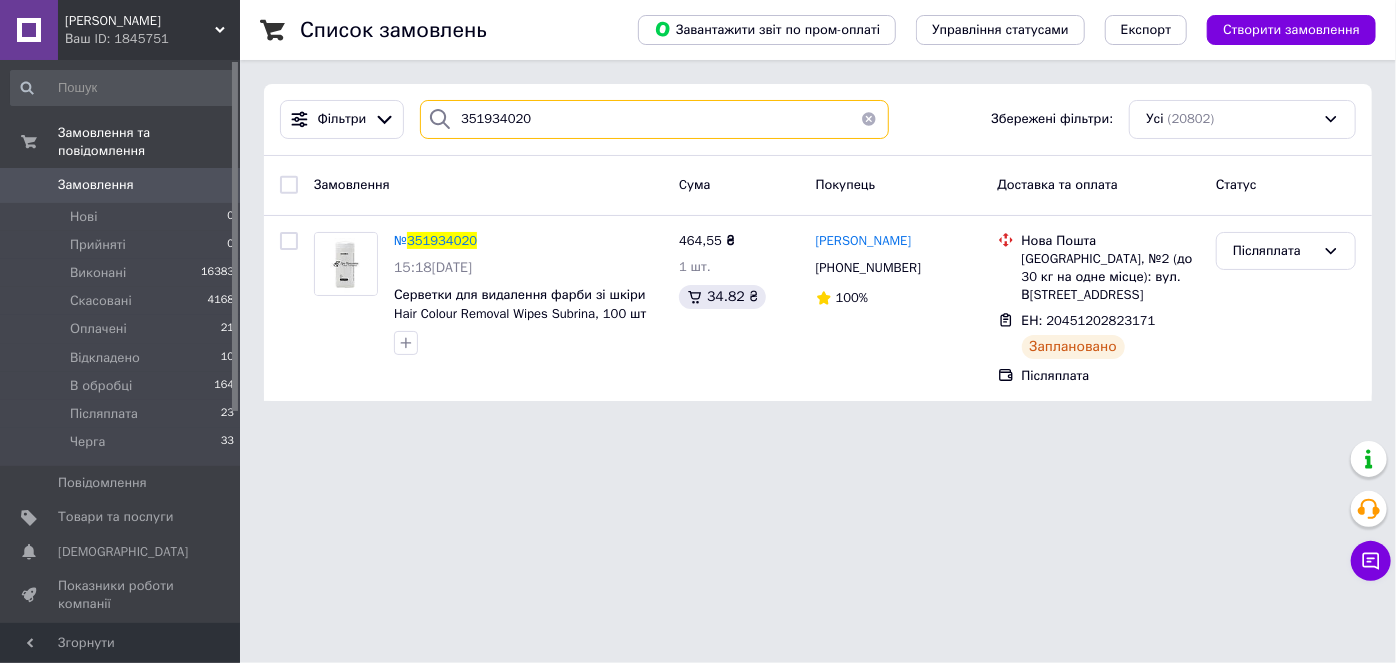 drag, startPoint x: 551, startPoint y: 113, endPoint x: 476, endPoint y: 91, distance: 78.160095 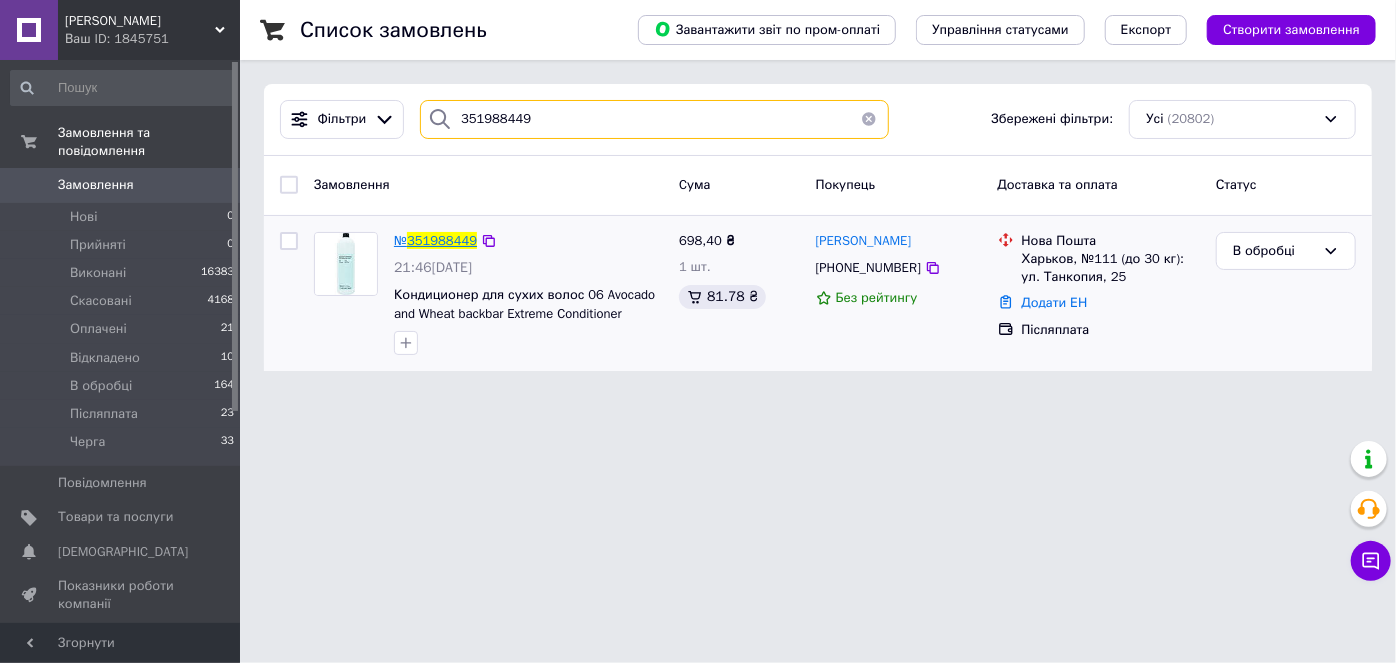 type on "351988449" 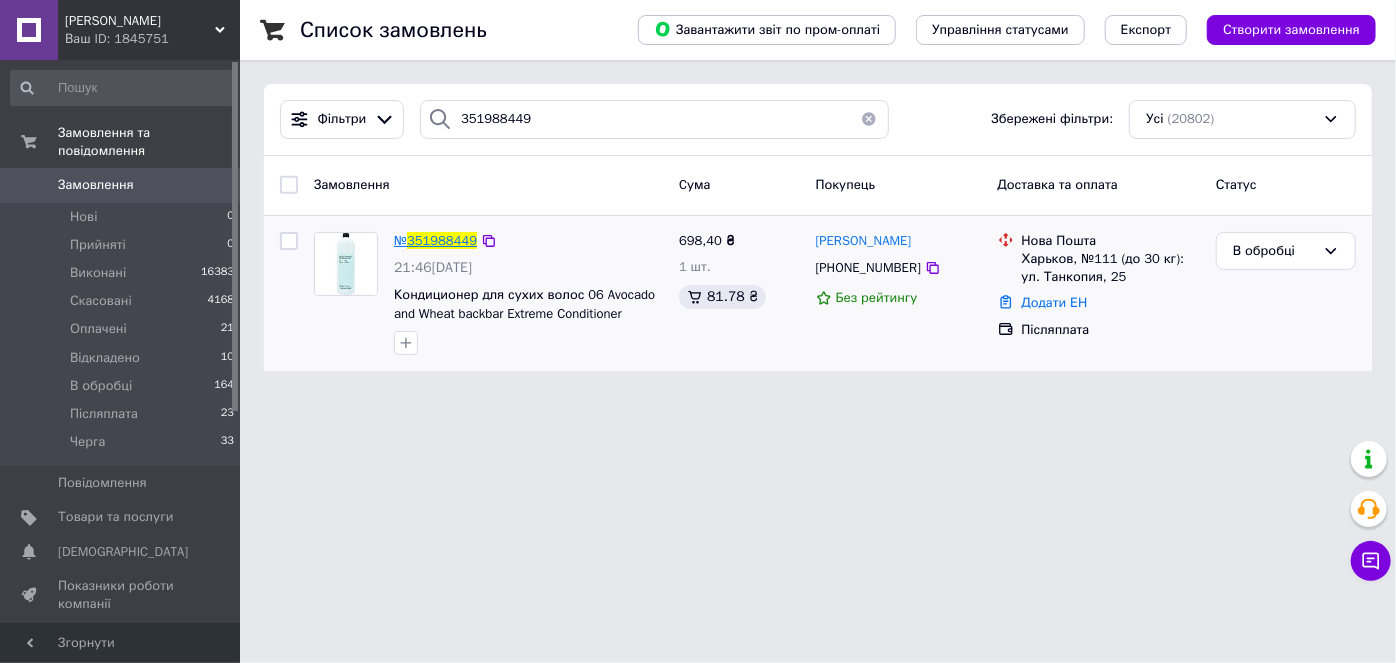 click on "351988449" at bounding box center [442, 240] 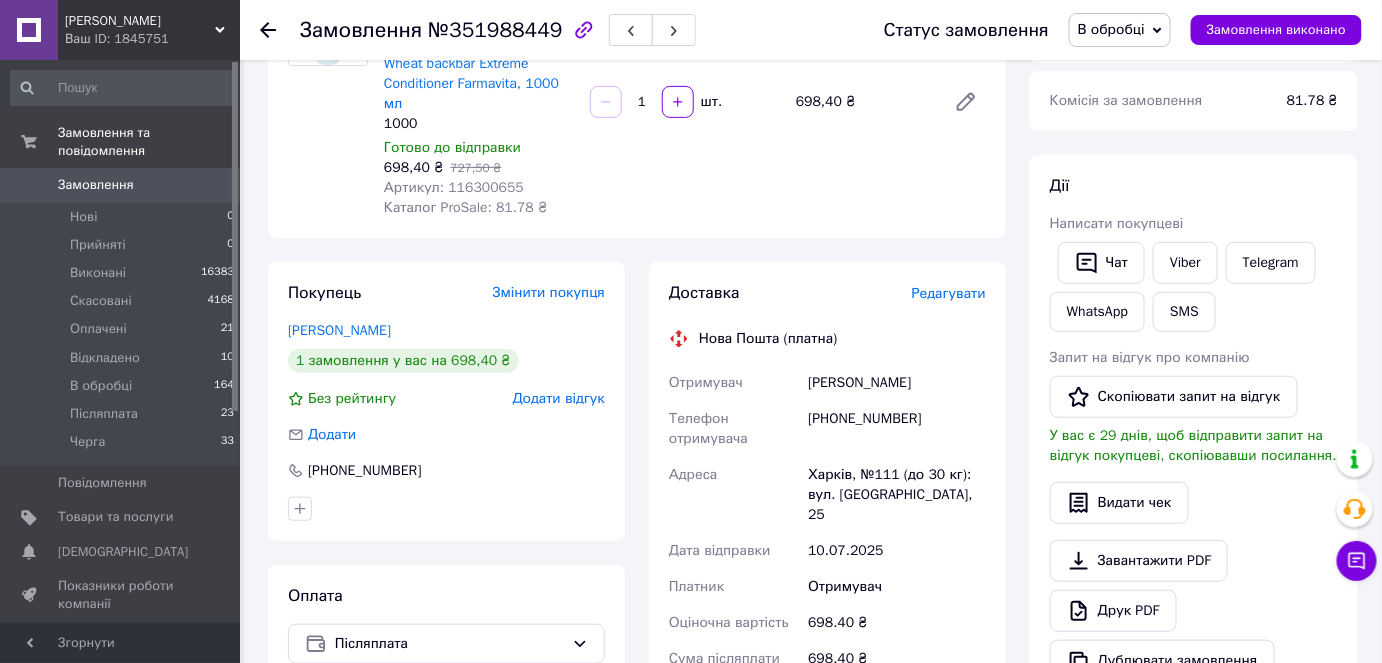 scroll, scrollTop: 181, scrollLeft: 0, axis: vertical 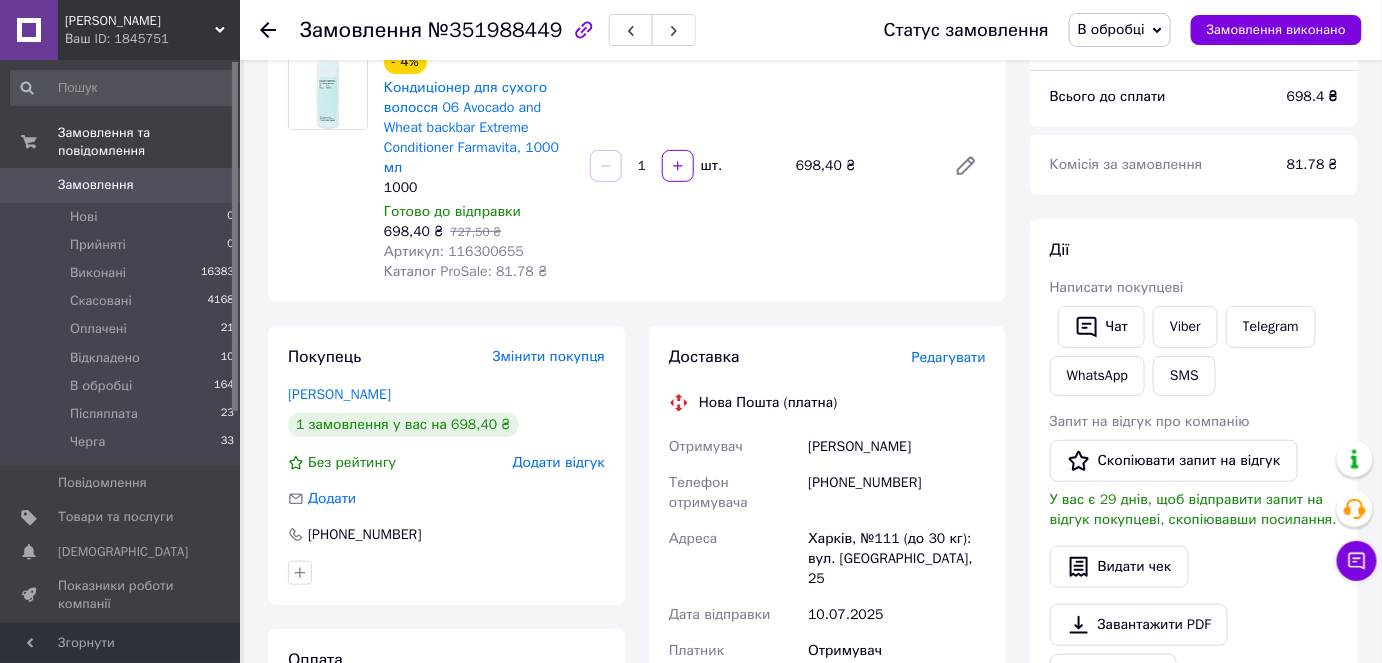 click on "В обробці" at bounding box center [1120, 30] 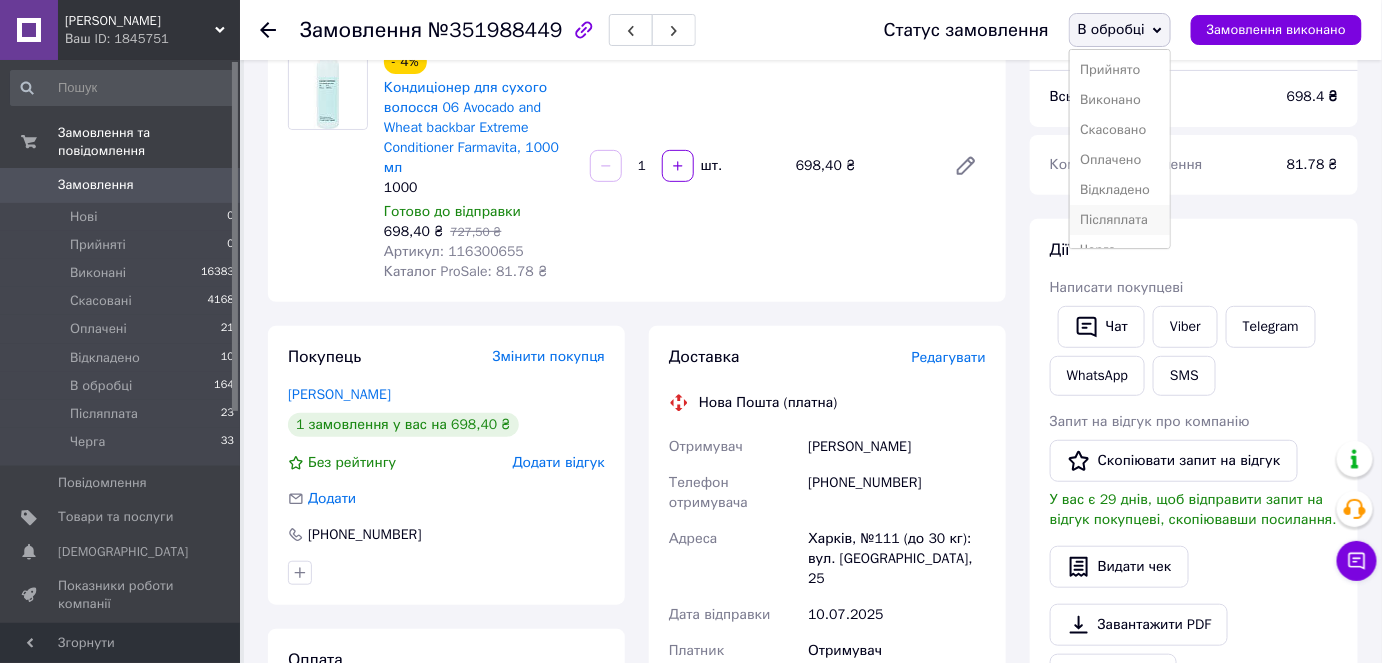 click on "Післяплата" at bounding box center [1120, 220] 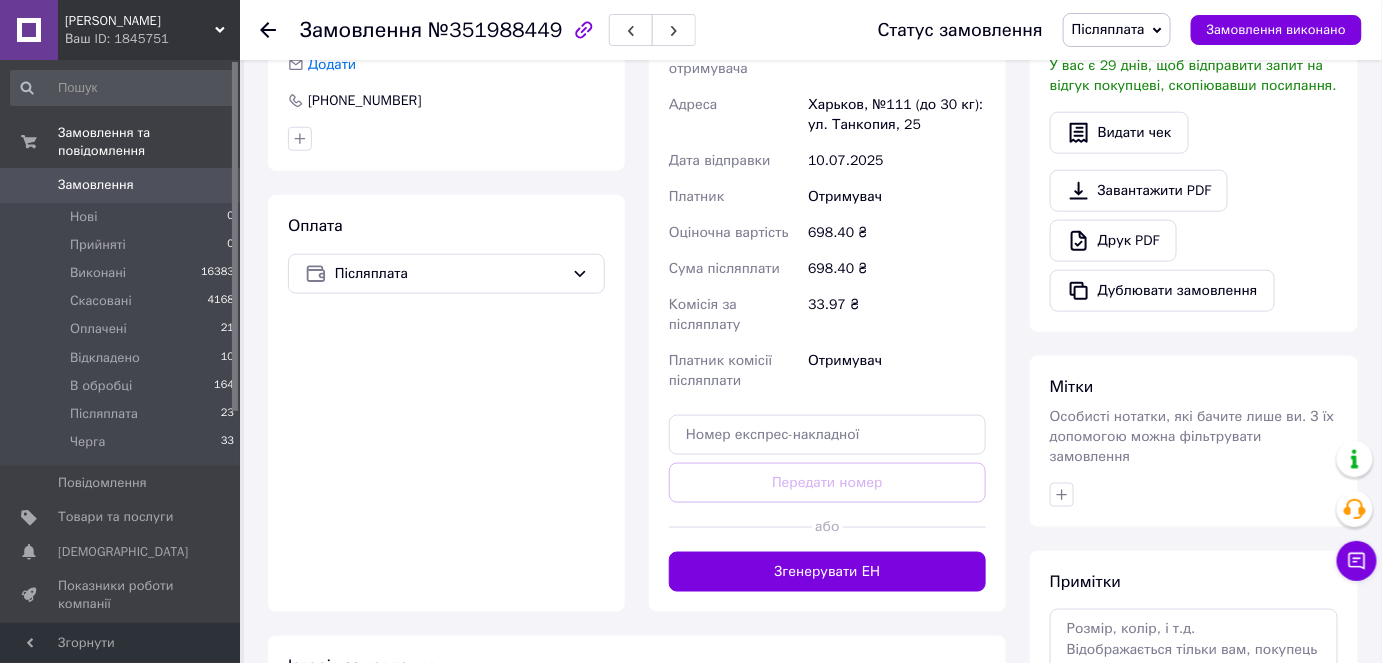 scroll, scrollTop: 727, scrollLeft: 0, axis: vertical 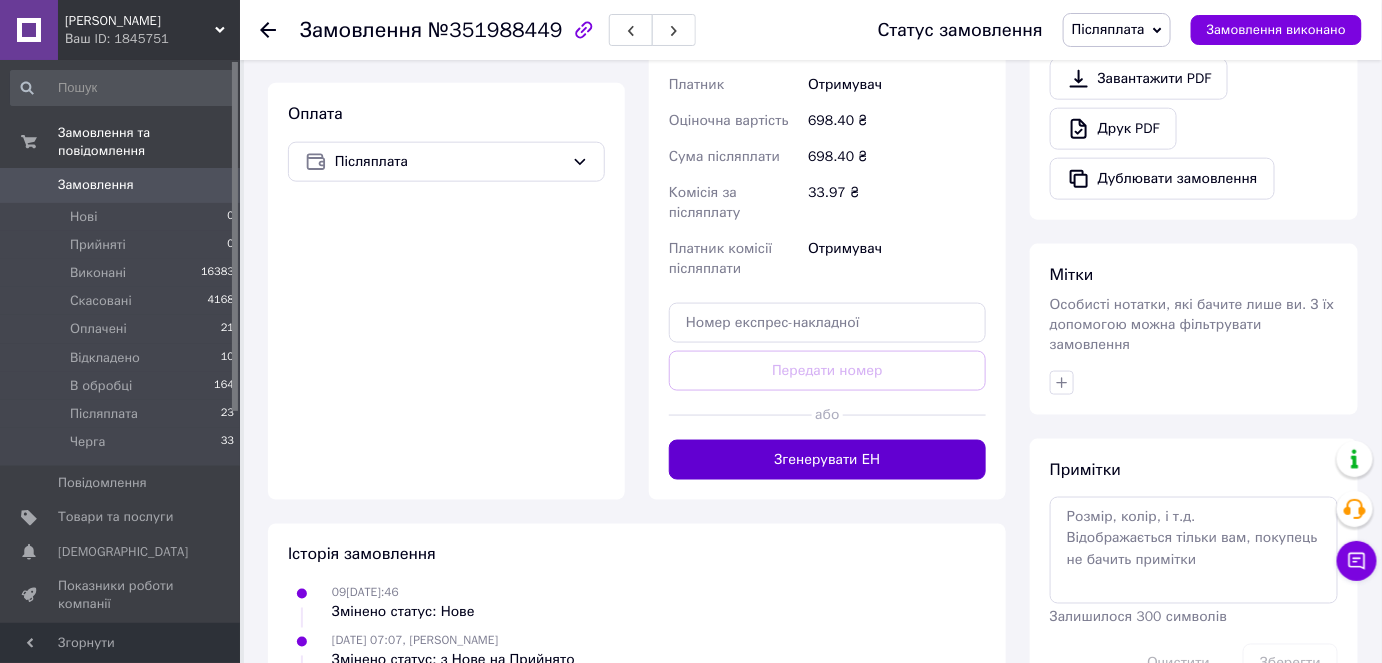 click on "Згенерувати ЕН" at bounding box center [827, 460] 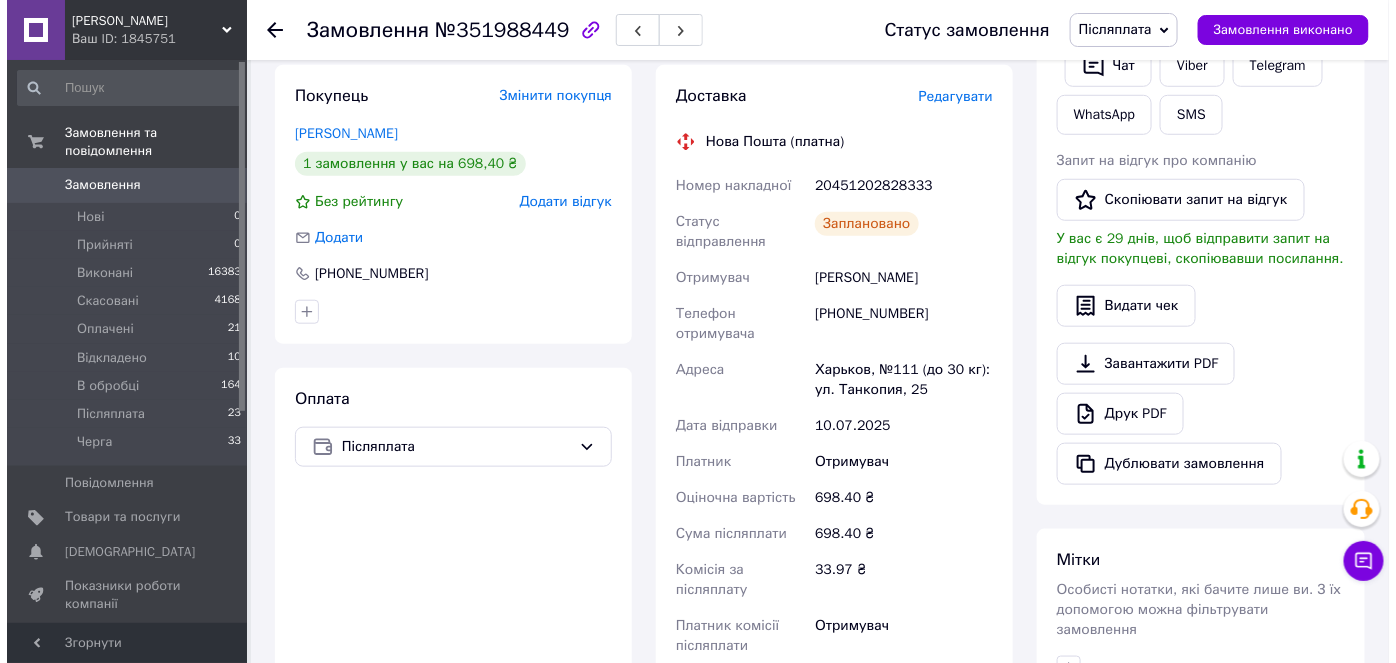 scroll, scrollTop: 363, scrollLeft: 0, axis: vertical 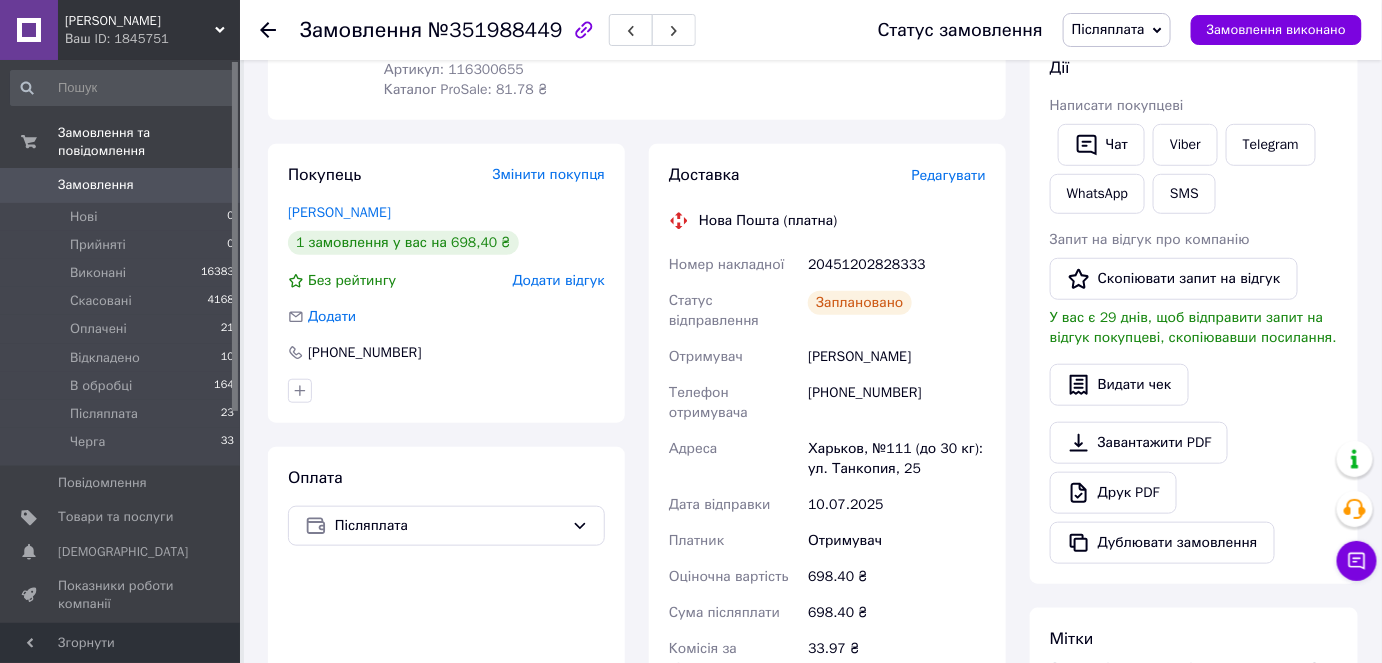 click on "Редагувати" at bounding box center (949, 175) 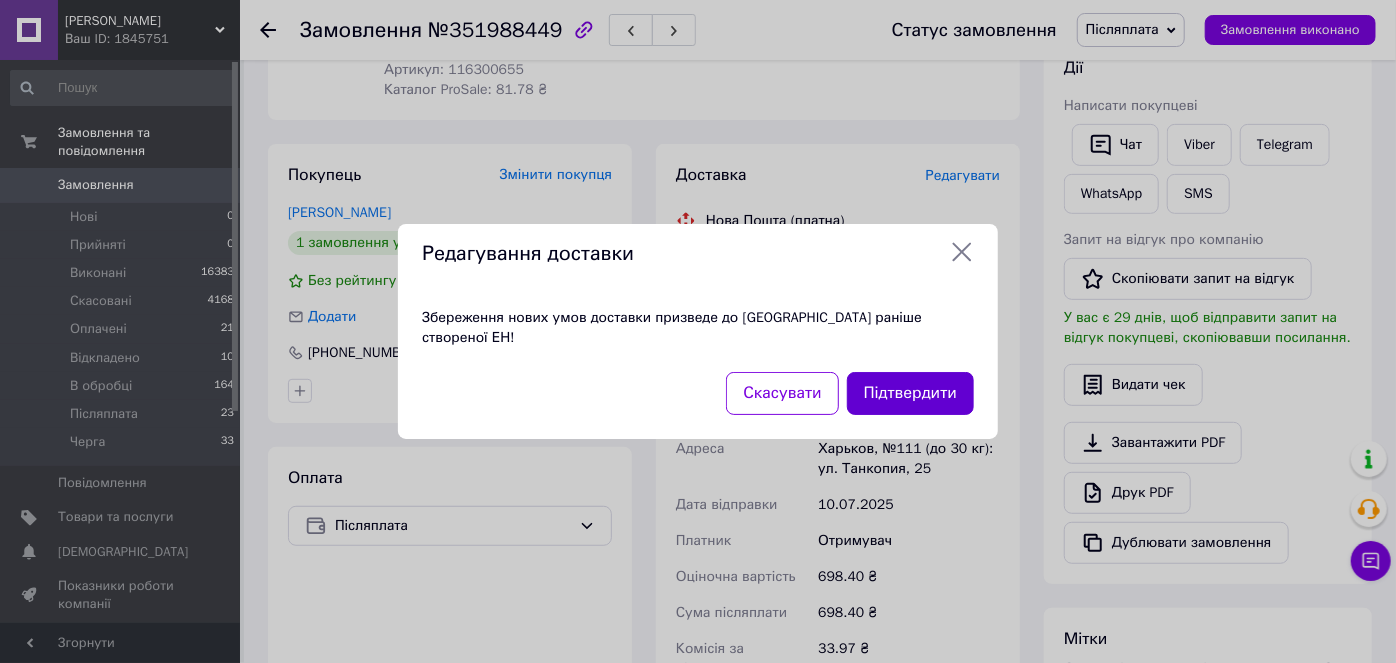 click on "Підтвердити" at bounding box center [910, 393] 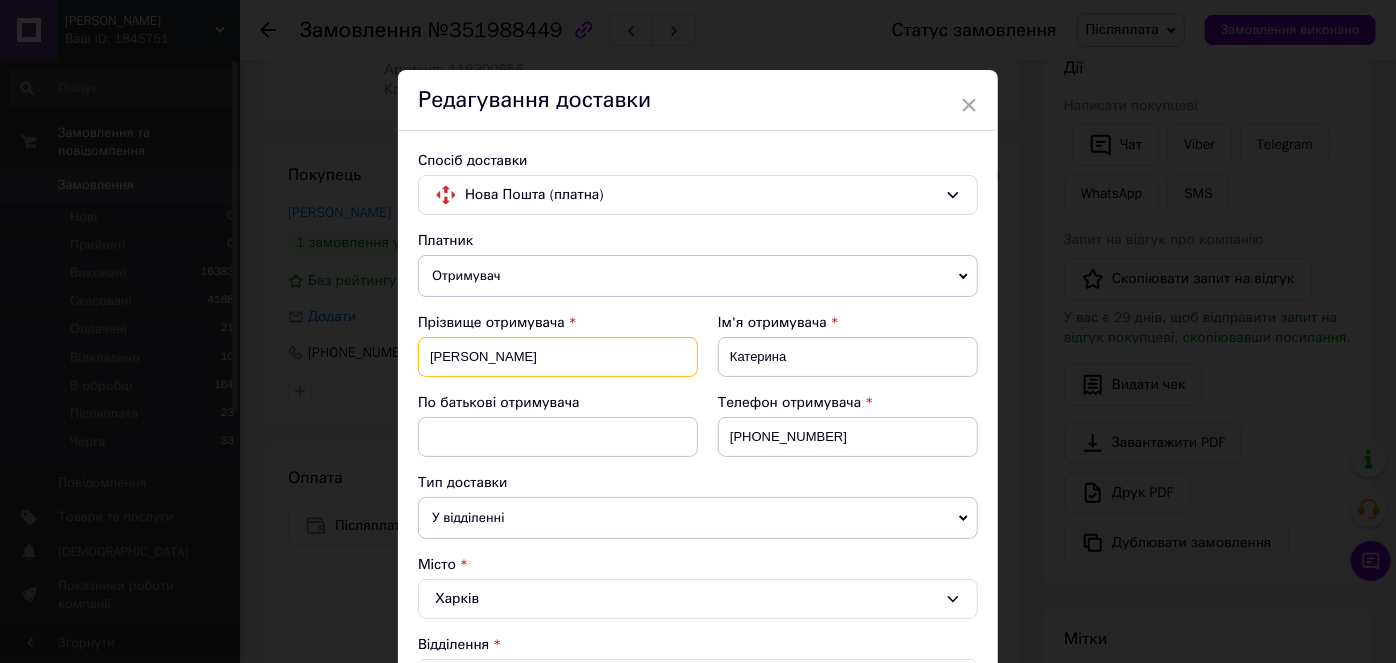 drag, startPoint x: 508, startPoint y: 361, endPoint x: 331, endPoint y: 315, distance: 182.87975 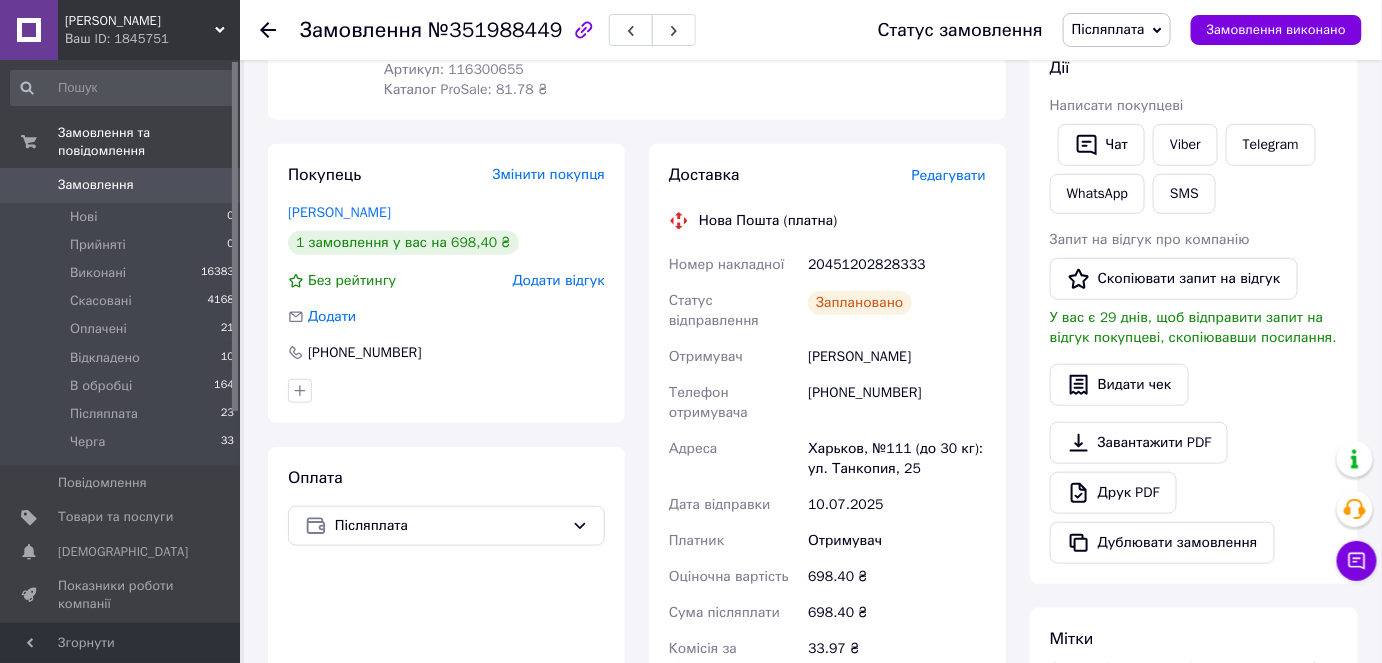 click on "Редагувати" at bounding box center (949, 175) 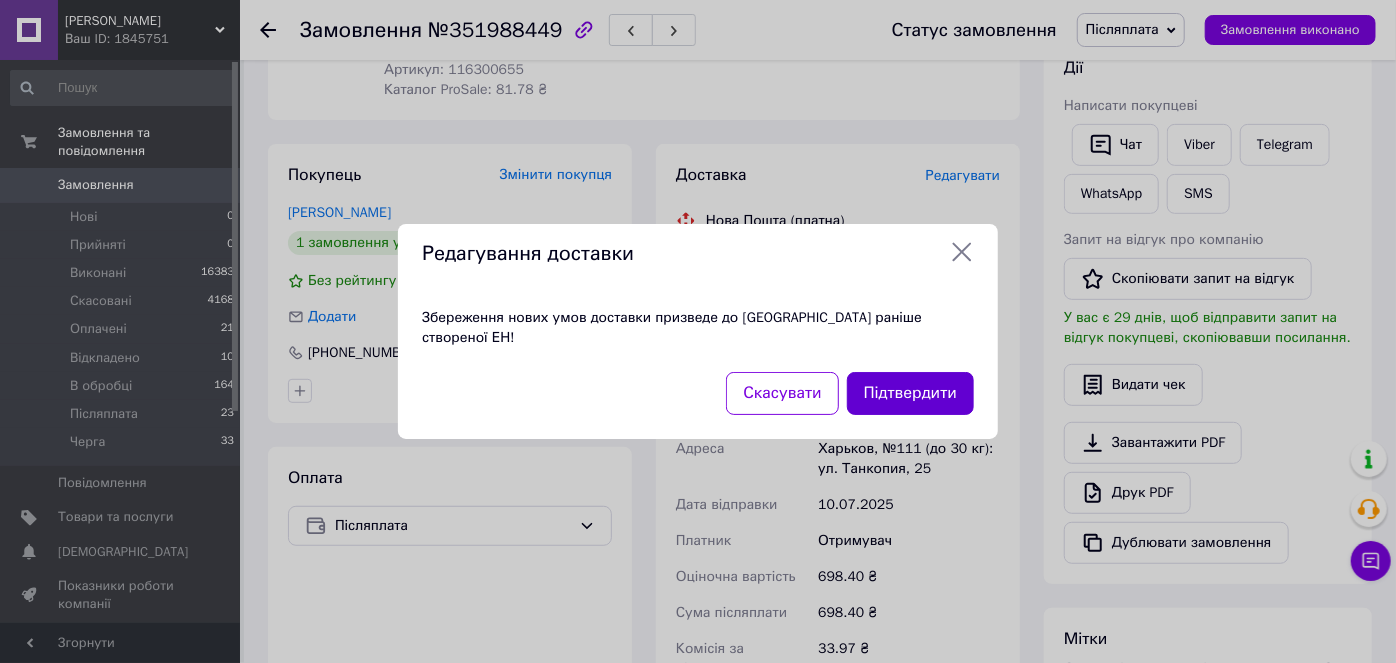 click on "Підтвердити" at bounding box center (910, 393) 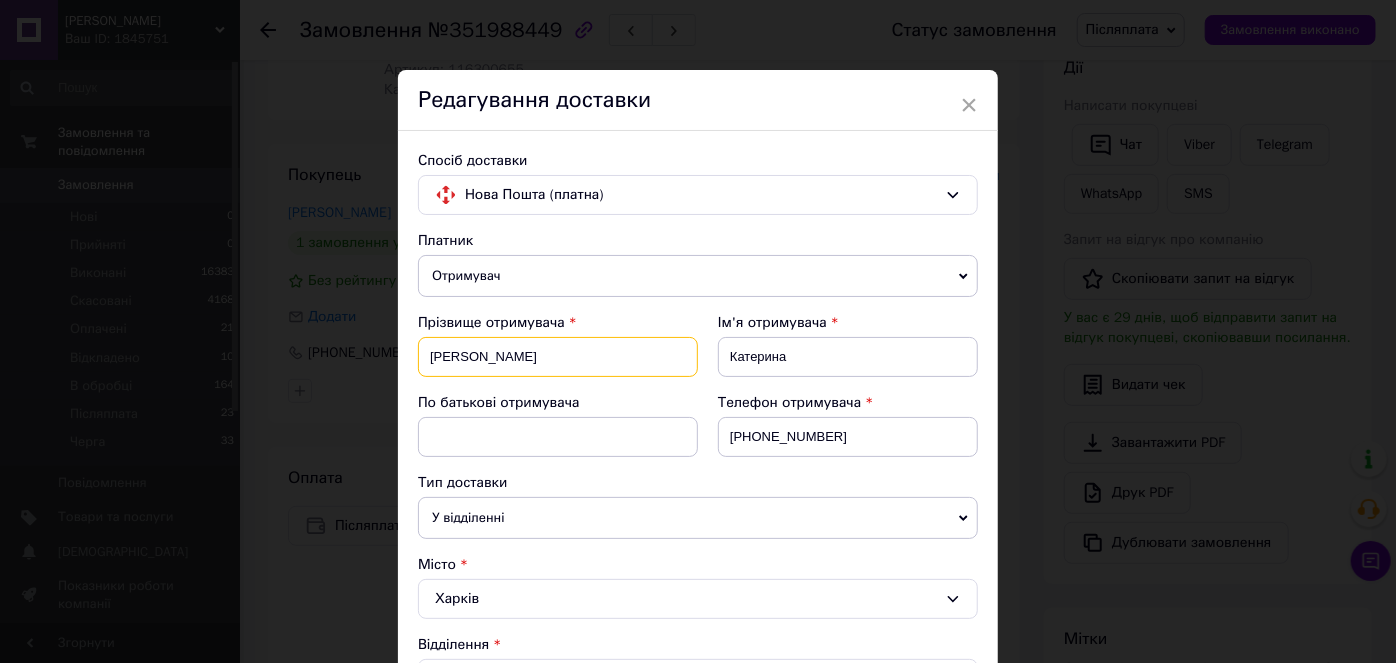 drag, startPoint x: 501, startPoint y: 352, endPoint x: 421, endPoint y: 338, distance: 81.21576 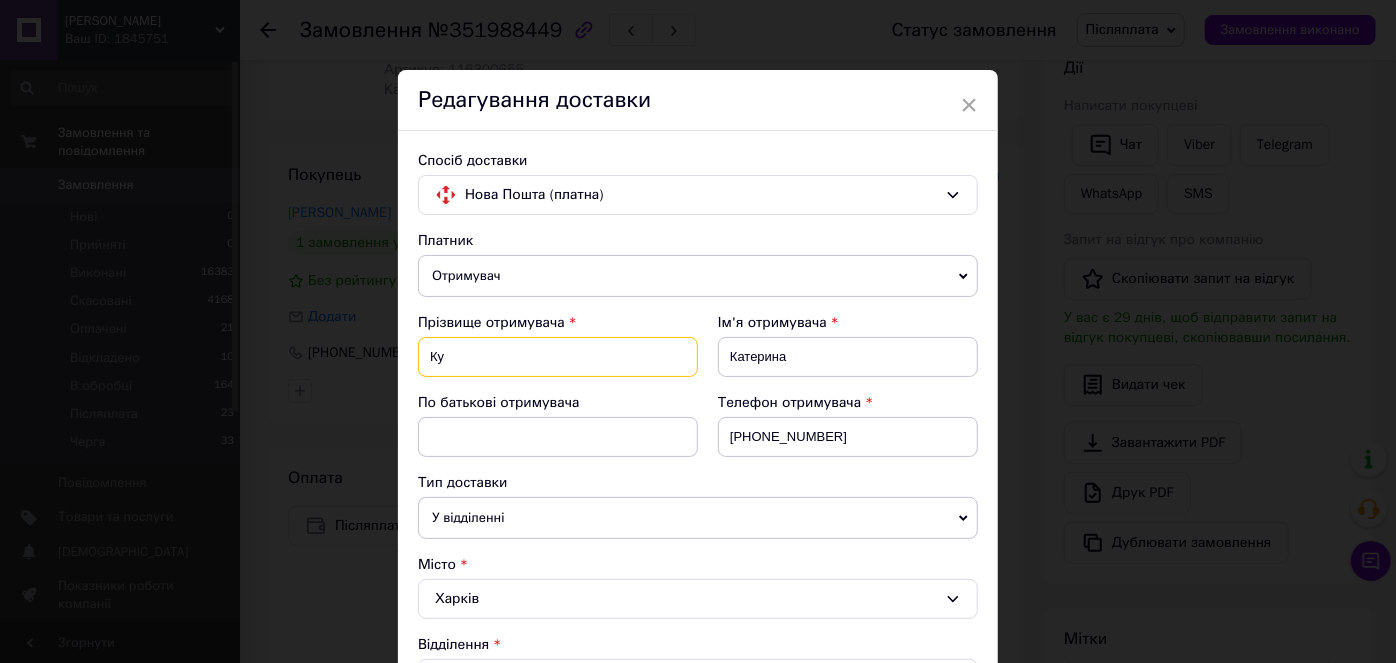 type on "К" 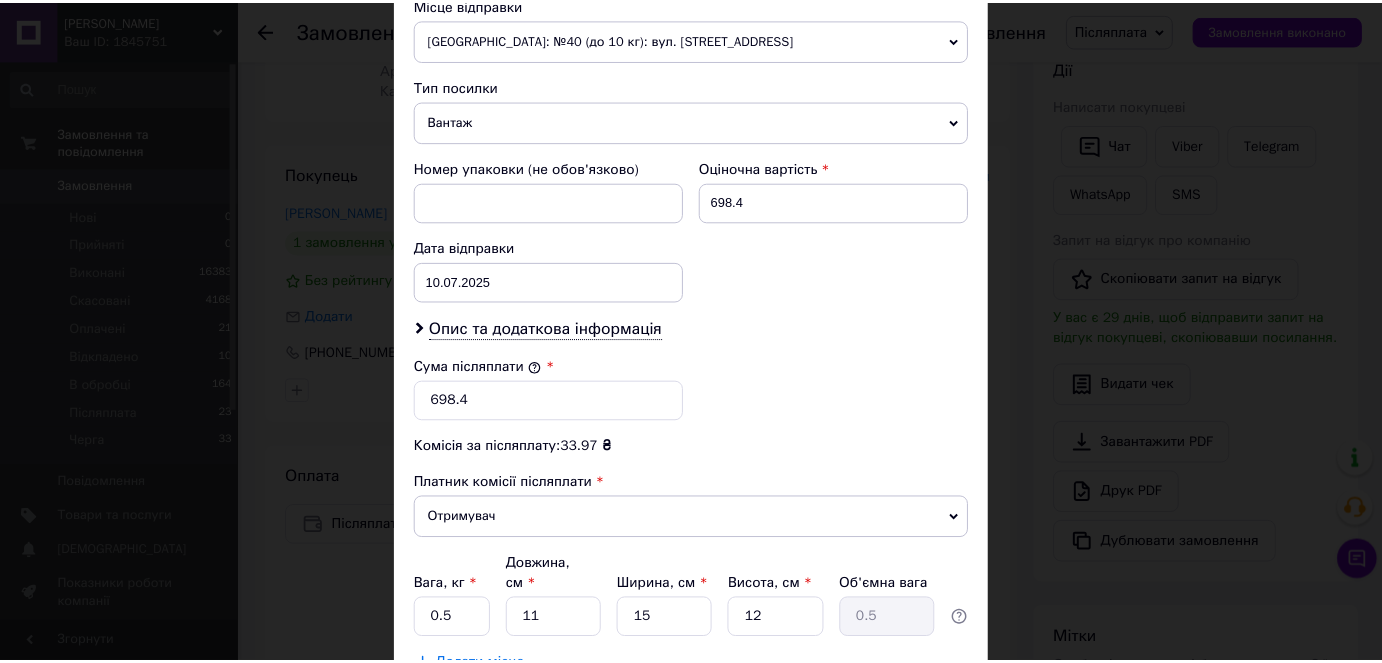 scroll, scrollTop: 854, scrollLeft: 0, axis: vertical 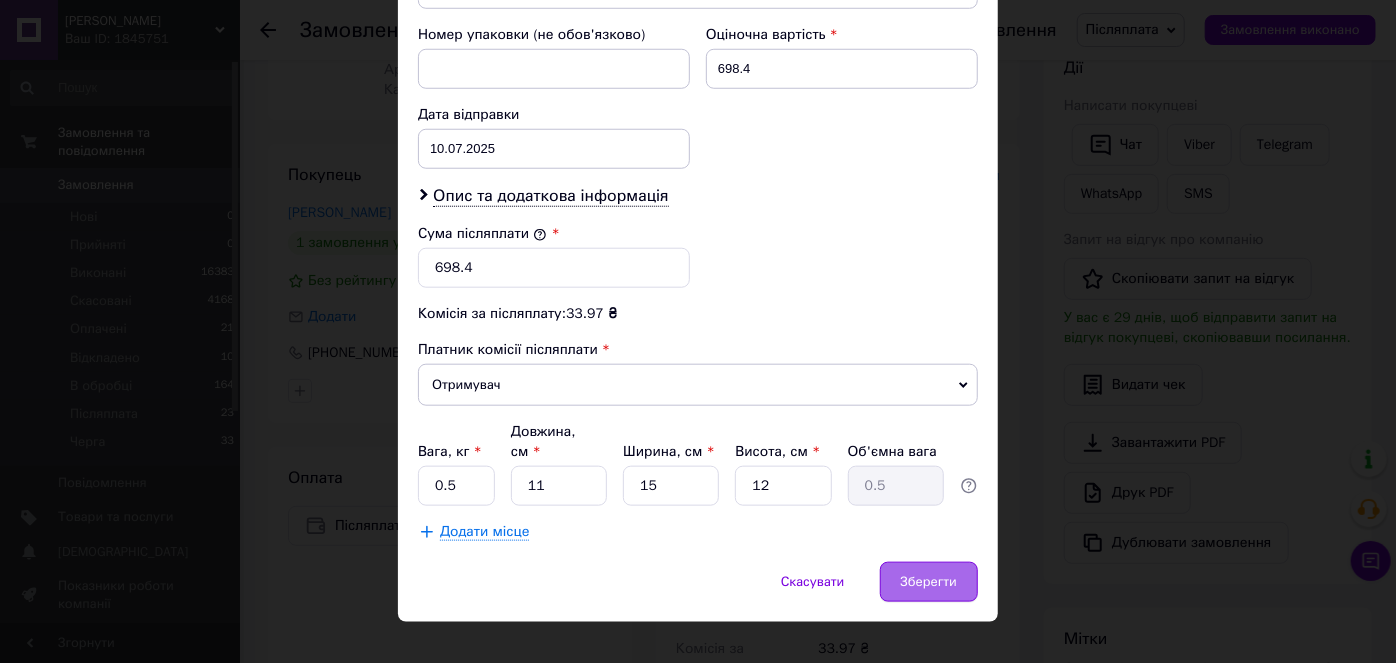 type on "Решетник" 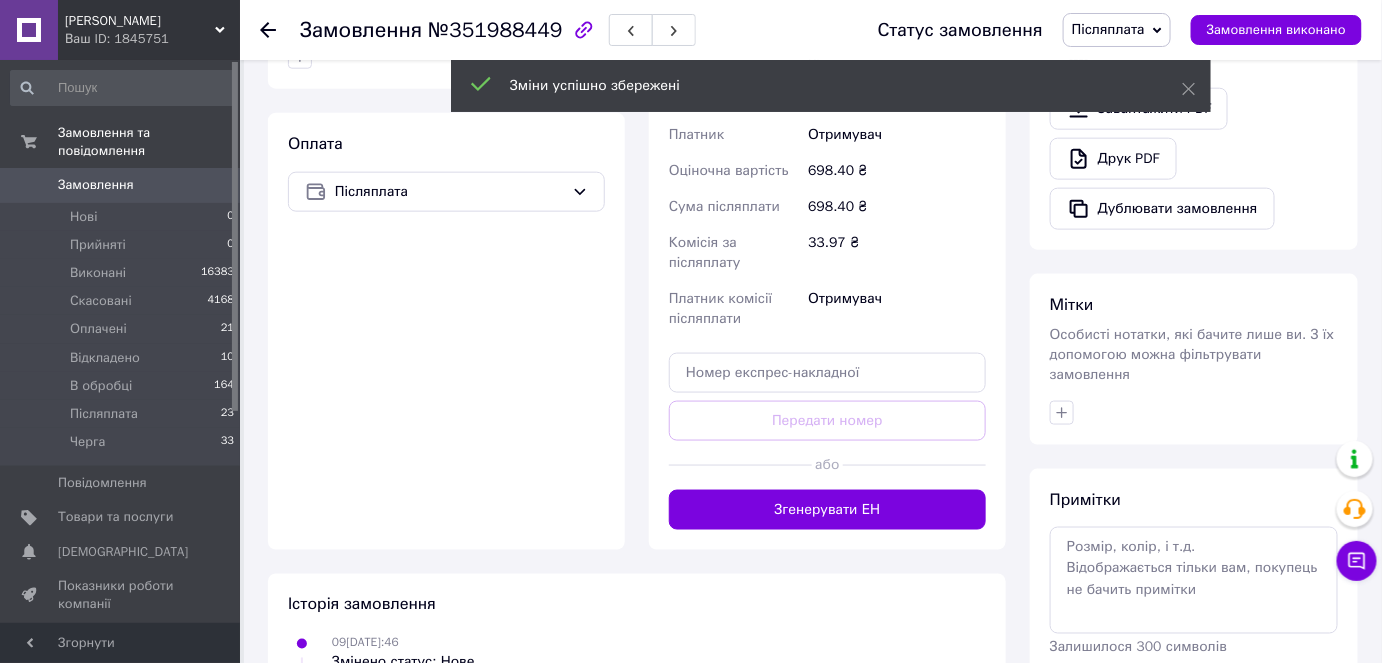 scroll, scrollTop: 818, scrollLeft: 0, axis: vertical 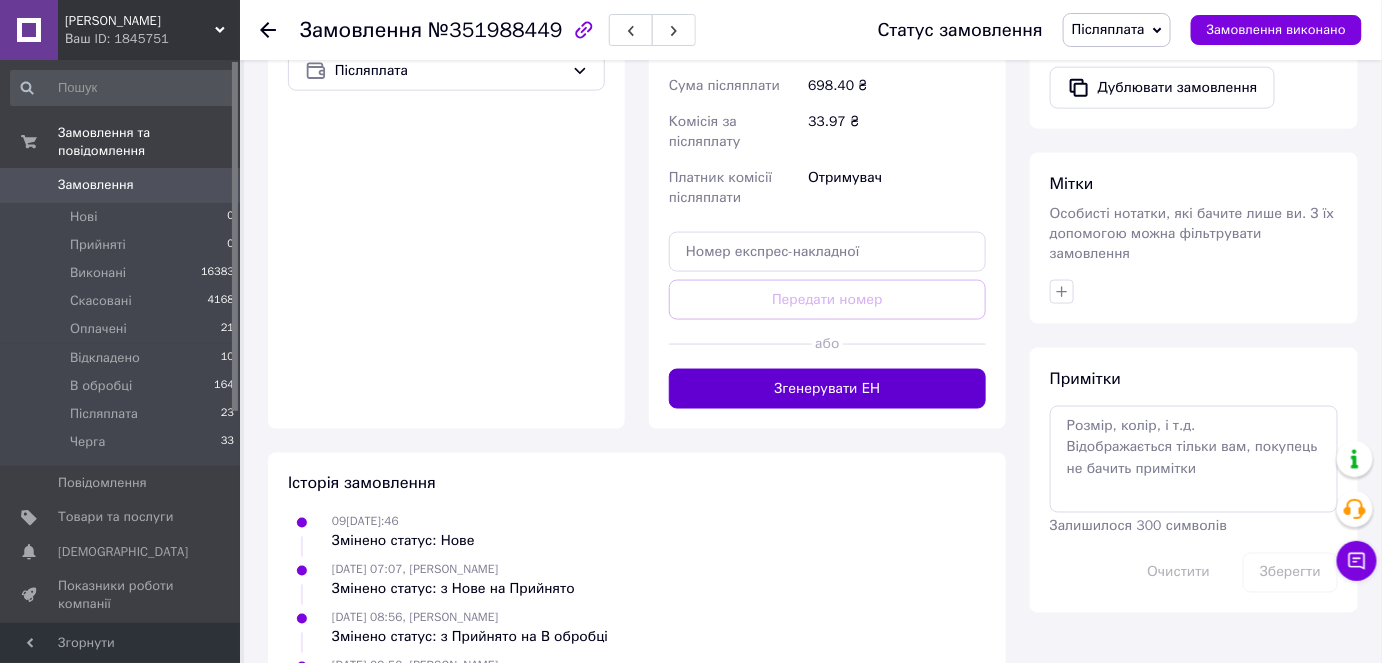 click on "Згенерувати ЕН" at bounding box center [827, 389] 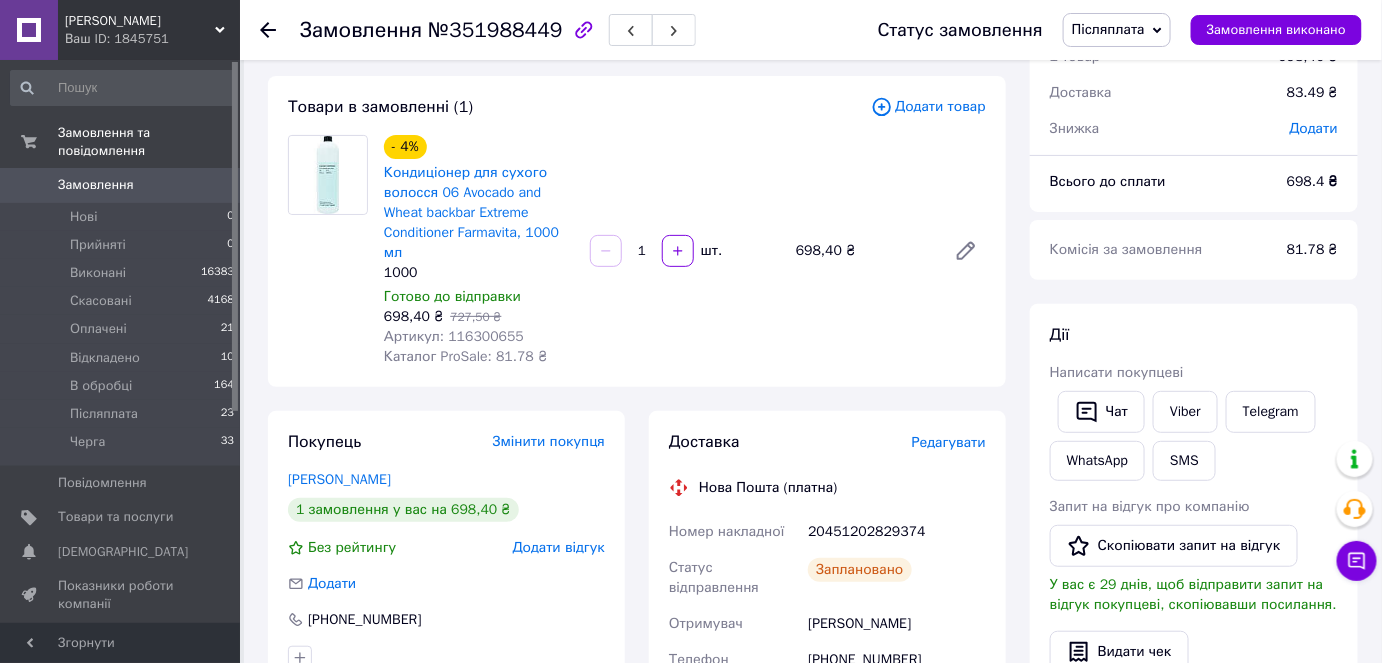 scroll, scrollTop: 90, scrollLeft: 0, axis: vertical 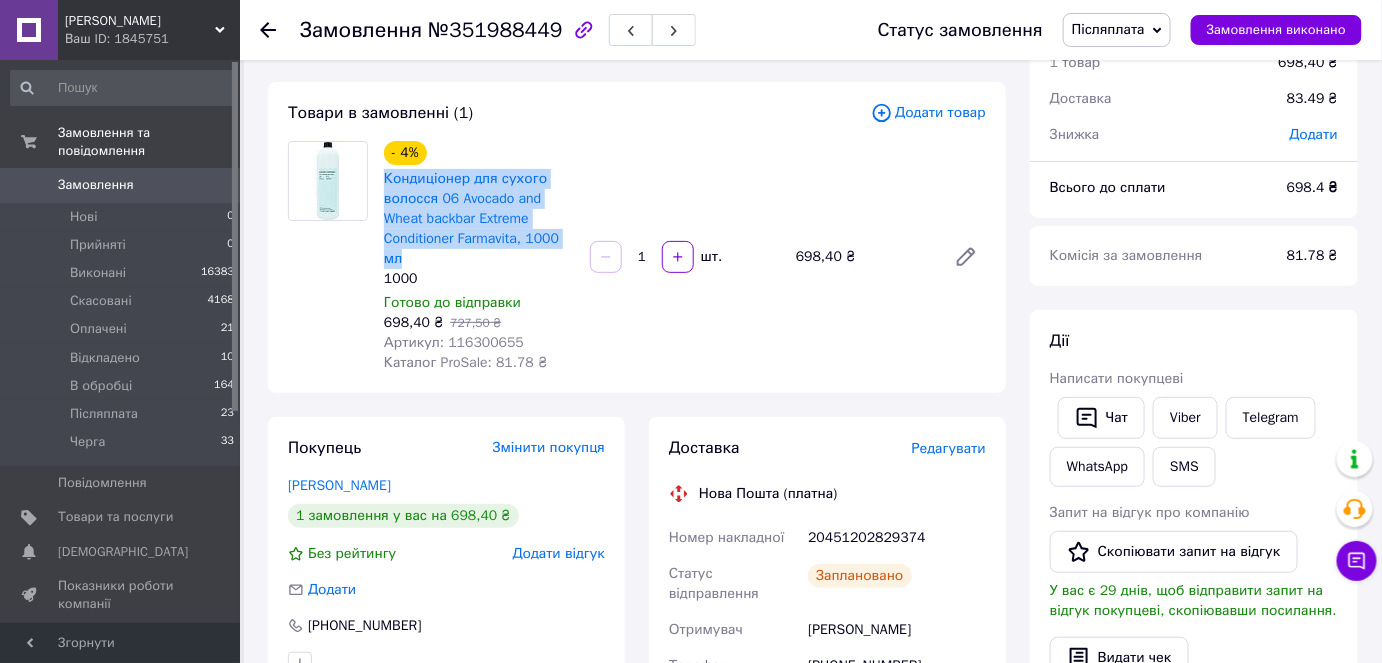 drag, startPoint x: 408, startPoint y: 265, endPoint x: 381, endPoint y: 175, distance: 93.96276 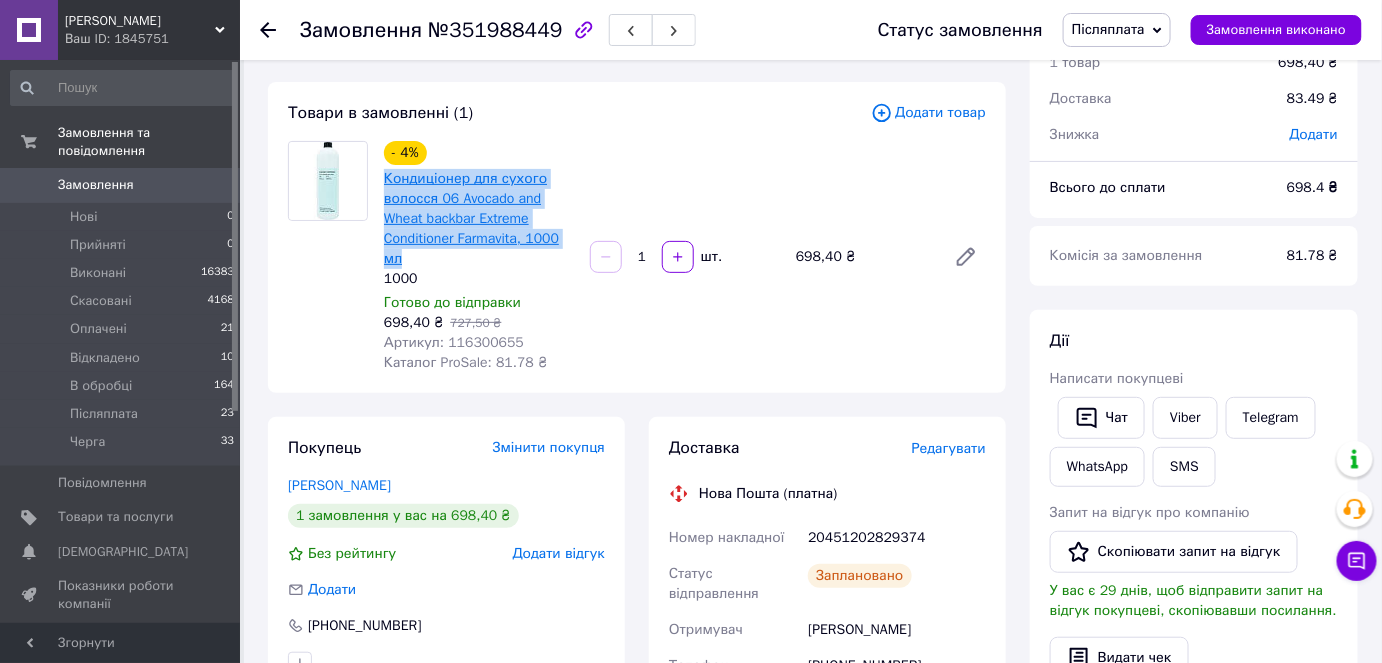 copy on "Кондиціонер для сухого волосся 06 Avocado and Wheat backbar Extreme Conditioner Farmavita, 1000 мл" 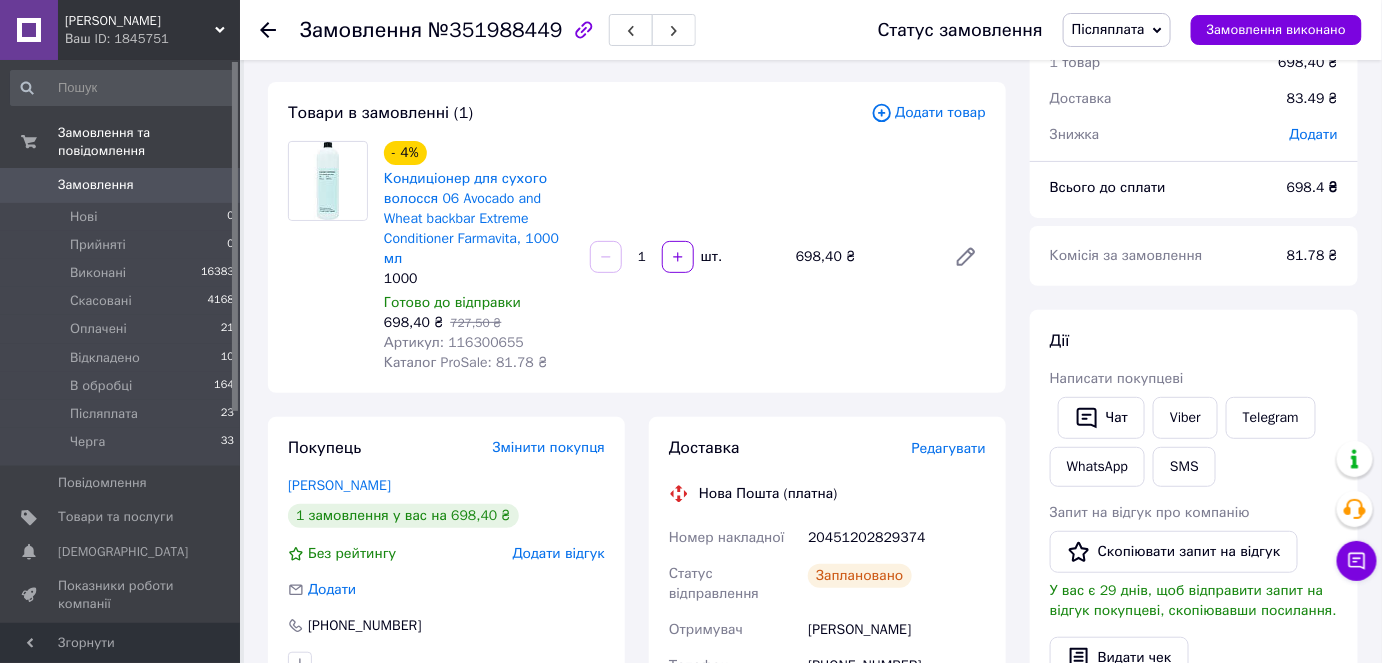 click on "Всього 1 товар 698,40 ₴ Доставка 83.49 ₴ Знижка Додати Всього до сплати 698.4 ₴ Комісія за замовлення 81.78 ₴ Дії Написати покупцеві   Чат Viber Telegram WhatsApp SMS Запит на відгук про компанію   Скопіювати запит на відгук У вас є 29 днів, щоб відправити запит на відгук покупцеві, скопіювавши посилання.   Видати чек   Завантажити PDF   Друк PDF   Дублювати замовлення Мітки Особисті нотатки, які бачите лише ви. З їх допомогою можна фільтрувати замовлення Примітки Залишилося 300 символів Очистити Зберегти" at bounding box center [1194, 864] 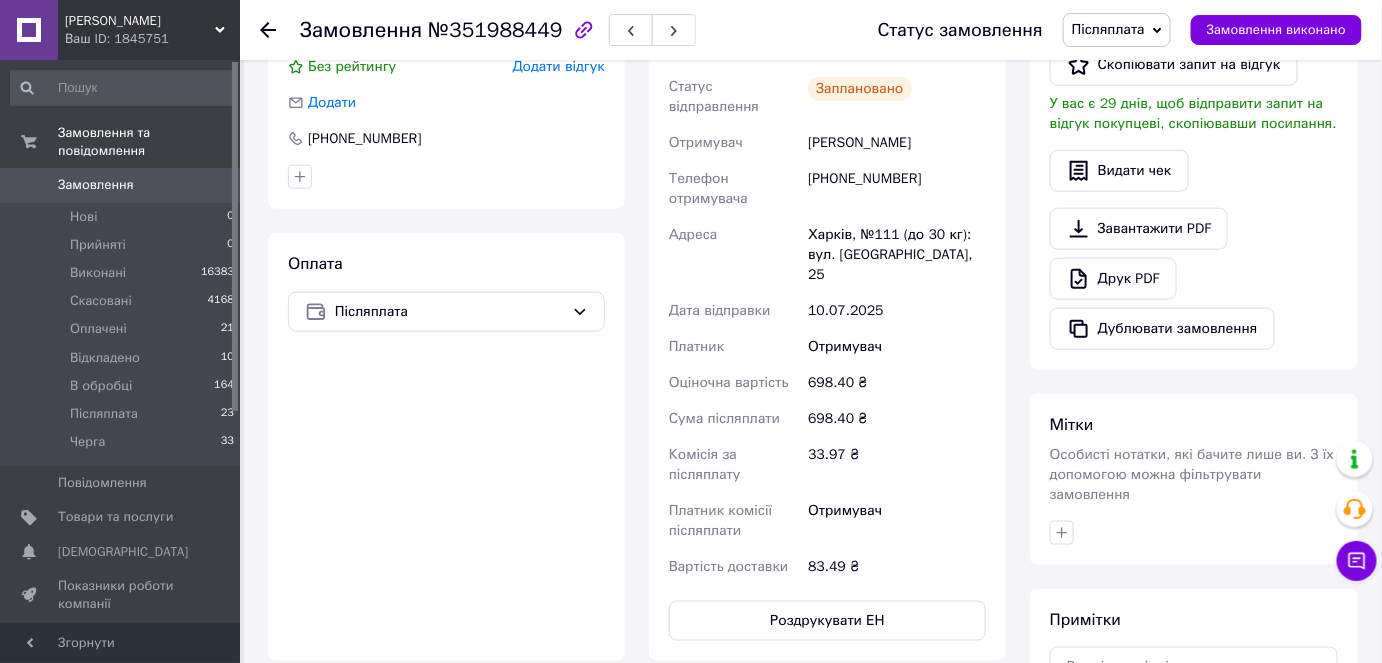 scroll, scrollTop: 545, scrollLeft: 0, axis: vertical 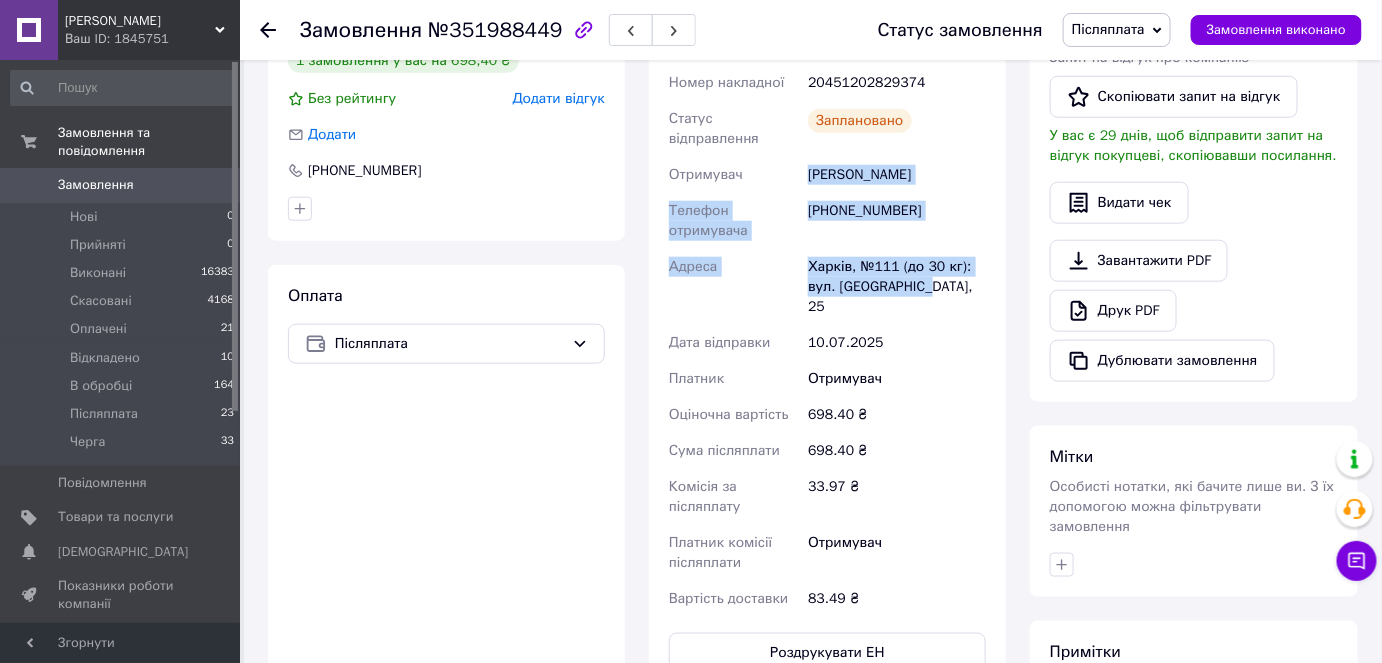 drag, startPoint x: 809, startPoint y: 171, endPoint x: 933, endPoint y: 292, distance: 173.25415 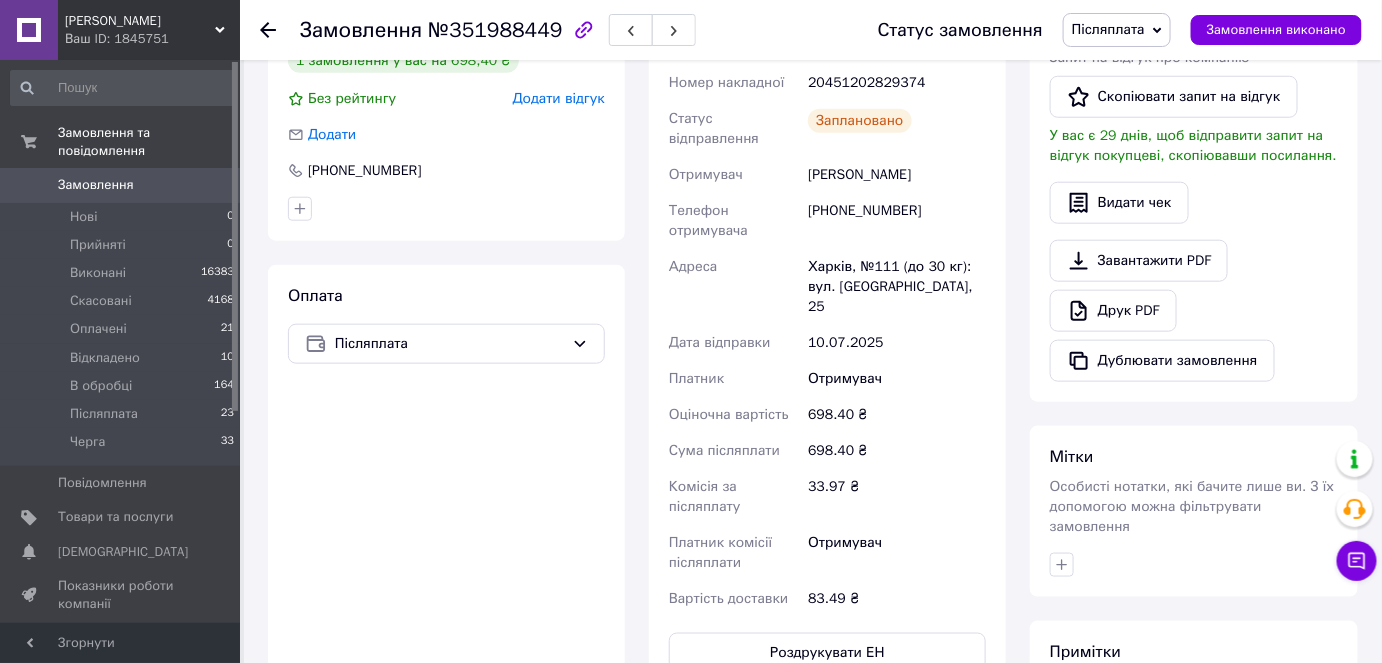 click on "Всього 1 товар 698,40 ₴ Доставка 83.49 ₴ Знижка Додати Всього до сплати 698.4 ₴ Комісія за замовлення 81.78 ₴ Дії Написати покупцеві   Чат Viber Telegram WhatsApp SMS Запит на відгук про компанію   Скопіювати запит на відгук У вас є 29 днів, щоб відправити запит на відгук покупцеві, скопіювавши посилання.   Видати чек   Завантажити PDF   Друк PDF   Дублювати замовлення Мітки Особисті нотатки, які бачите лише ви. З їх допомогою можна фільтрувати замовлення Примітки Залишилося 300 символів Очистити Зберегти" at bounding box center [1194, 409] 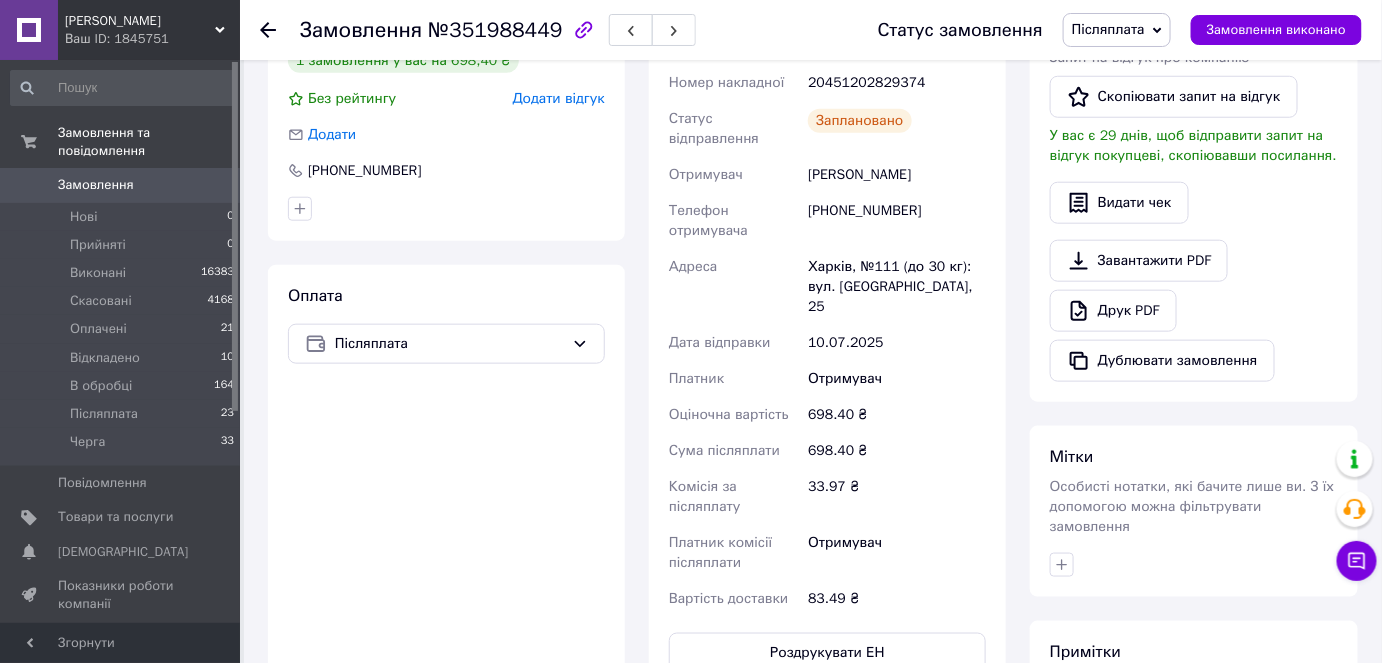 click 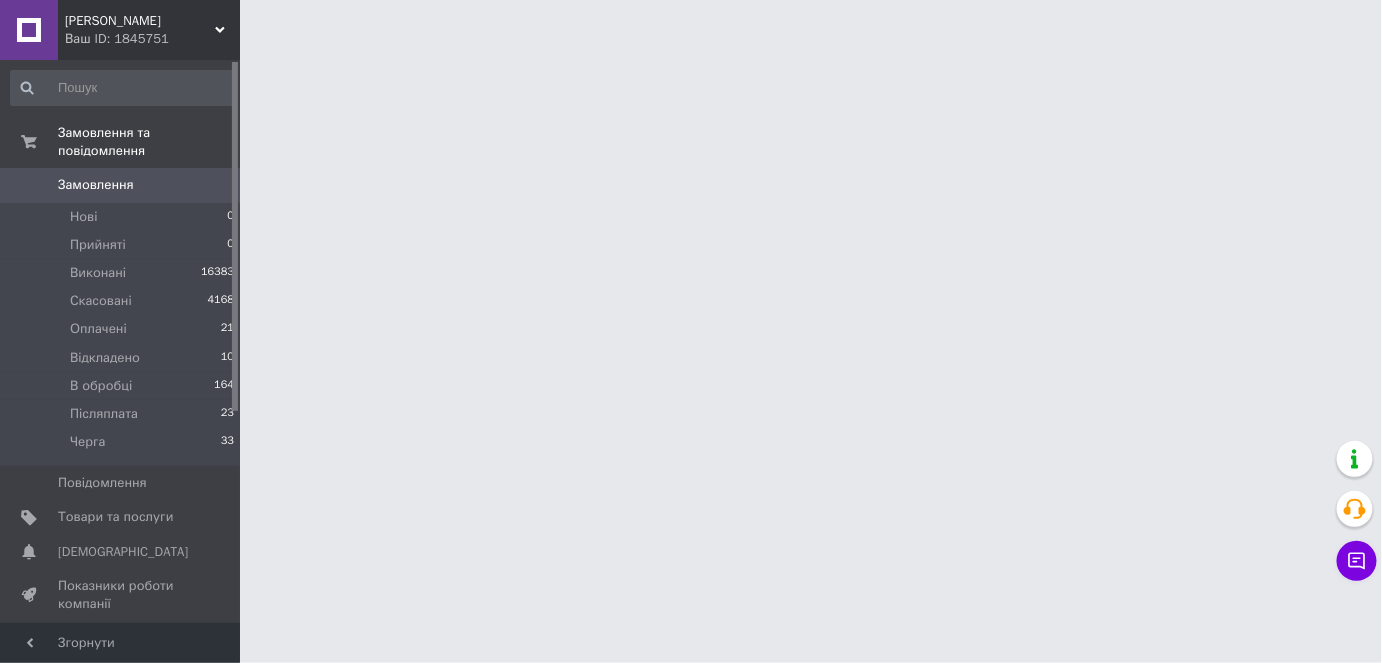 scroll, scrollTop: 0, scrollLeft: 0, axis: both 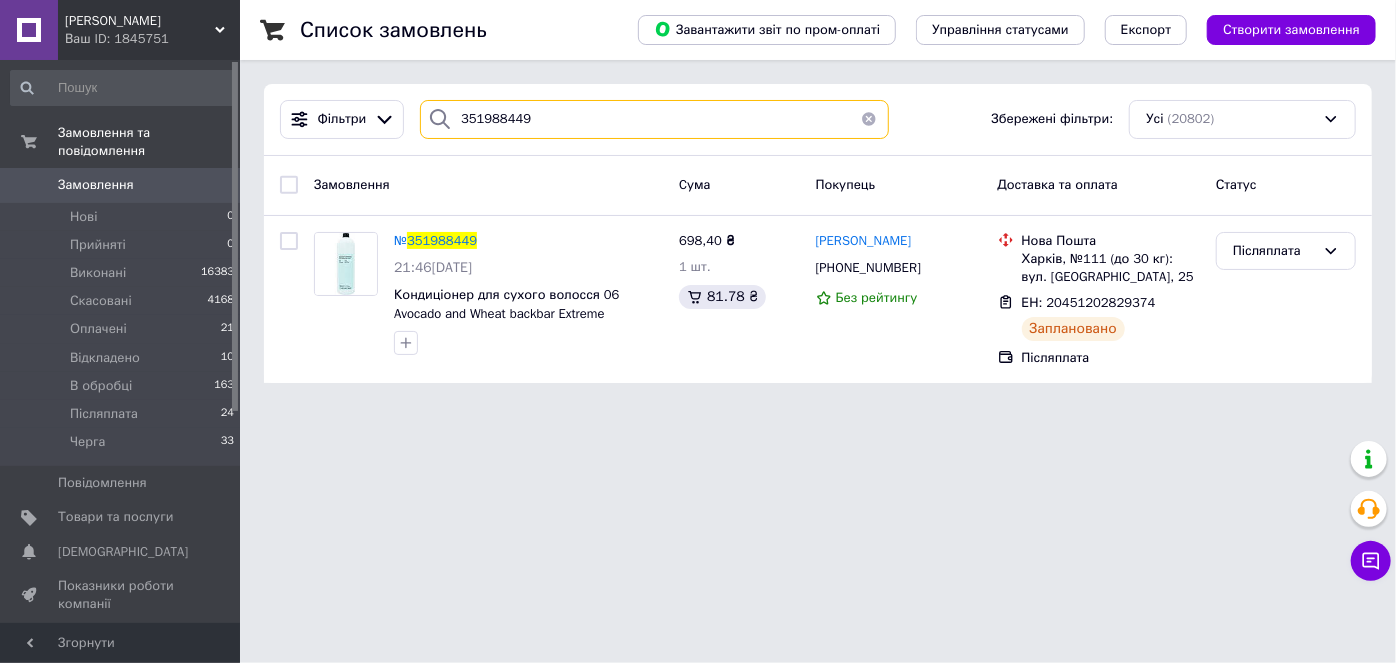 drag, startPoint x: 540, startPoint y: 120, endPoint x: 479, endPoint y: 102, distance: 63.600315 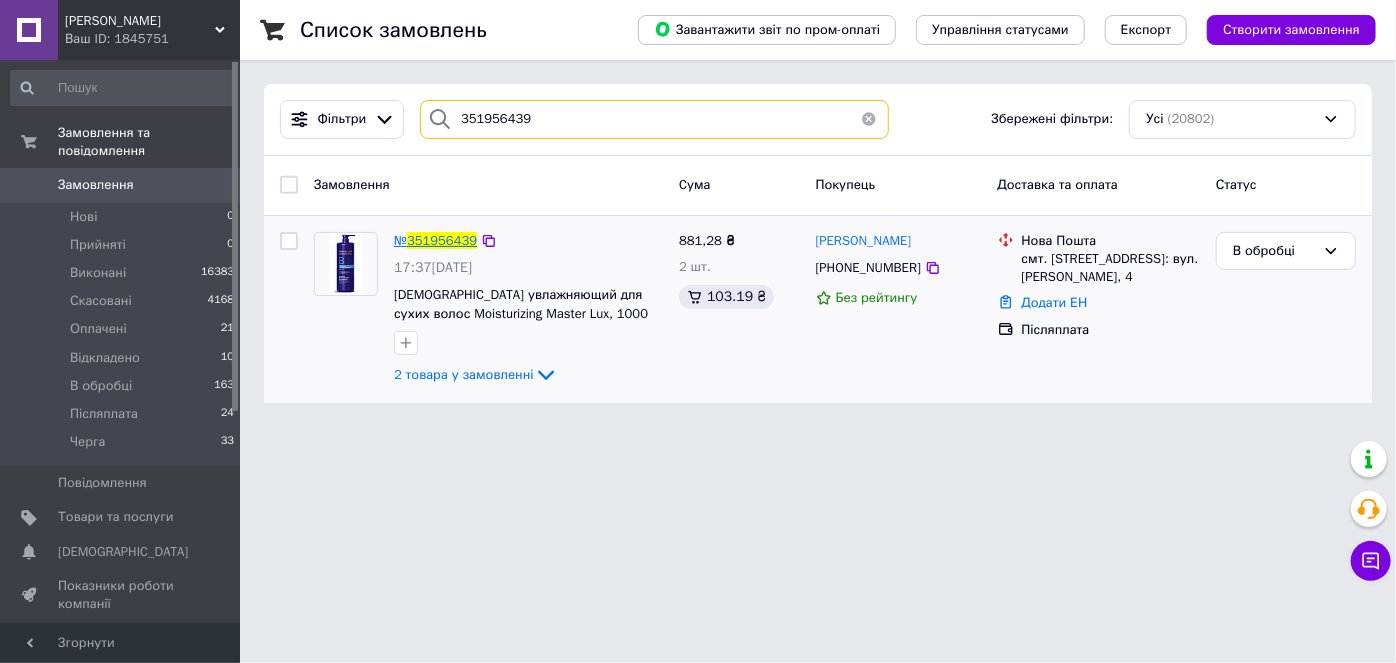 type on "351956439" 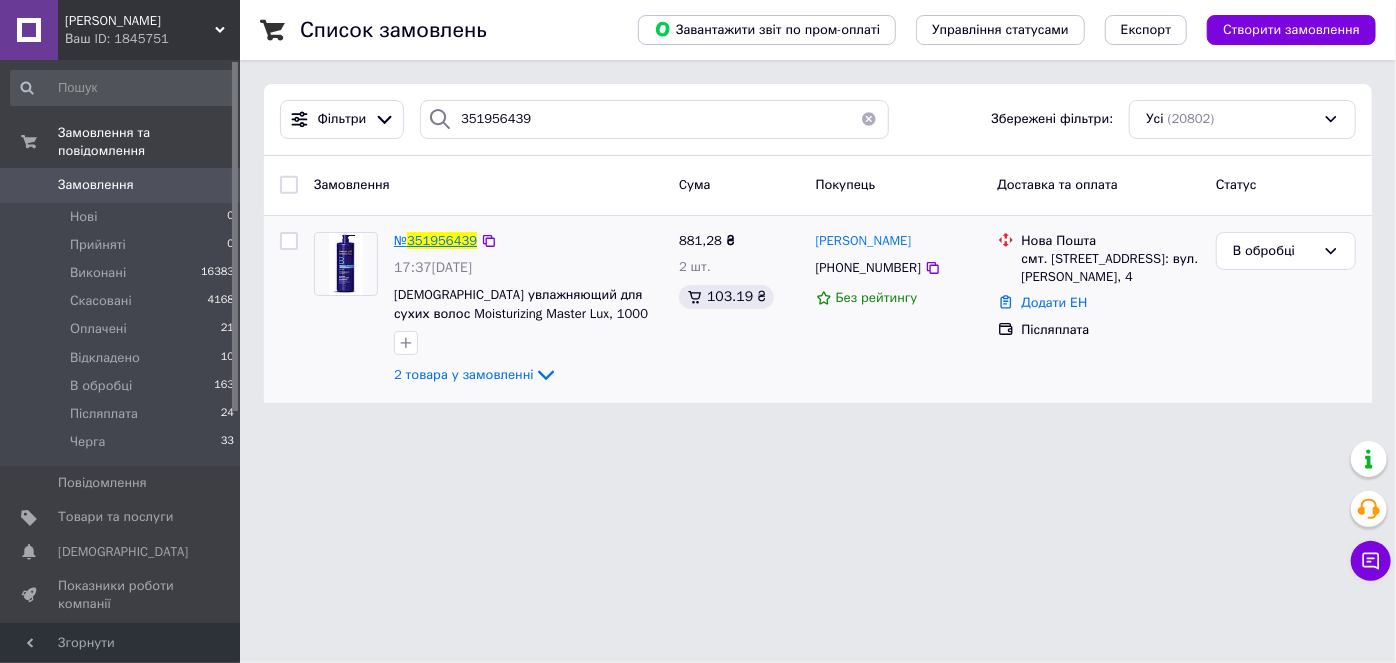 click on "351956439" at bounding box center [442, 240] 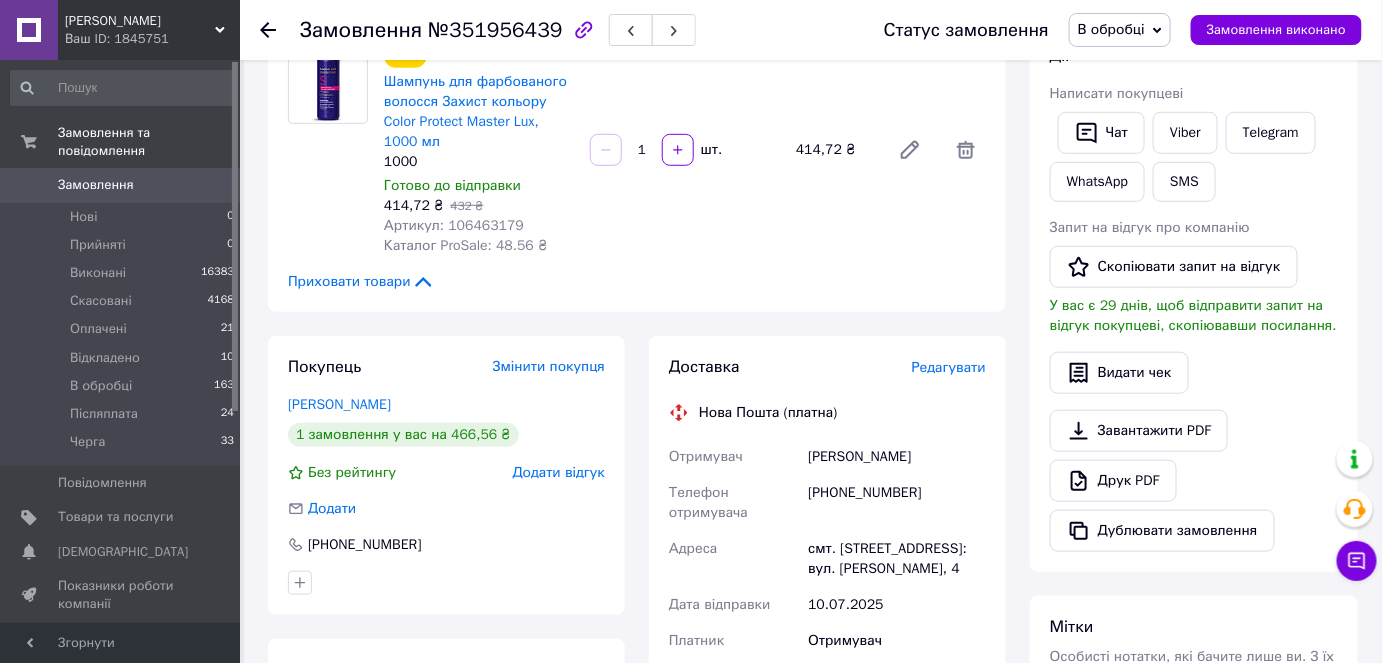 scroll, scrollTop: 363, scrollLeft: 0, axis: vertical 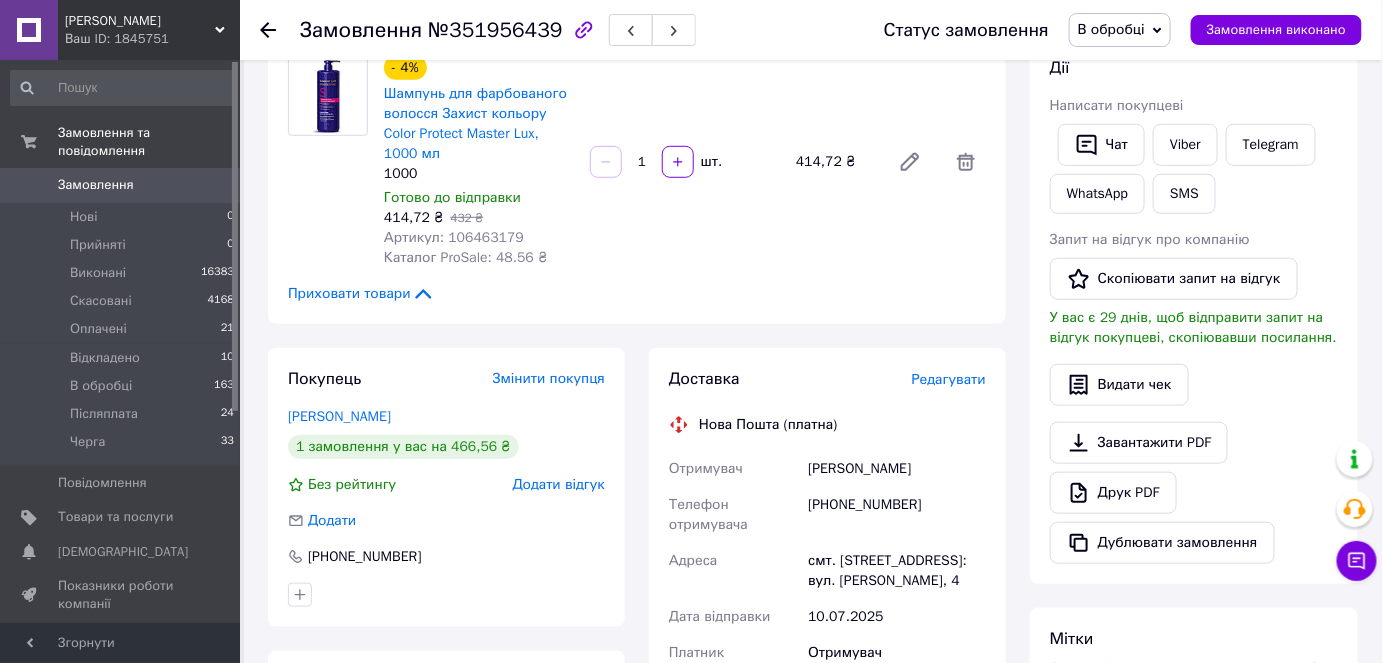 click on "В обробці" at bounding box center (1120, 30) 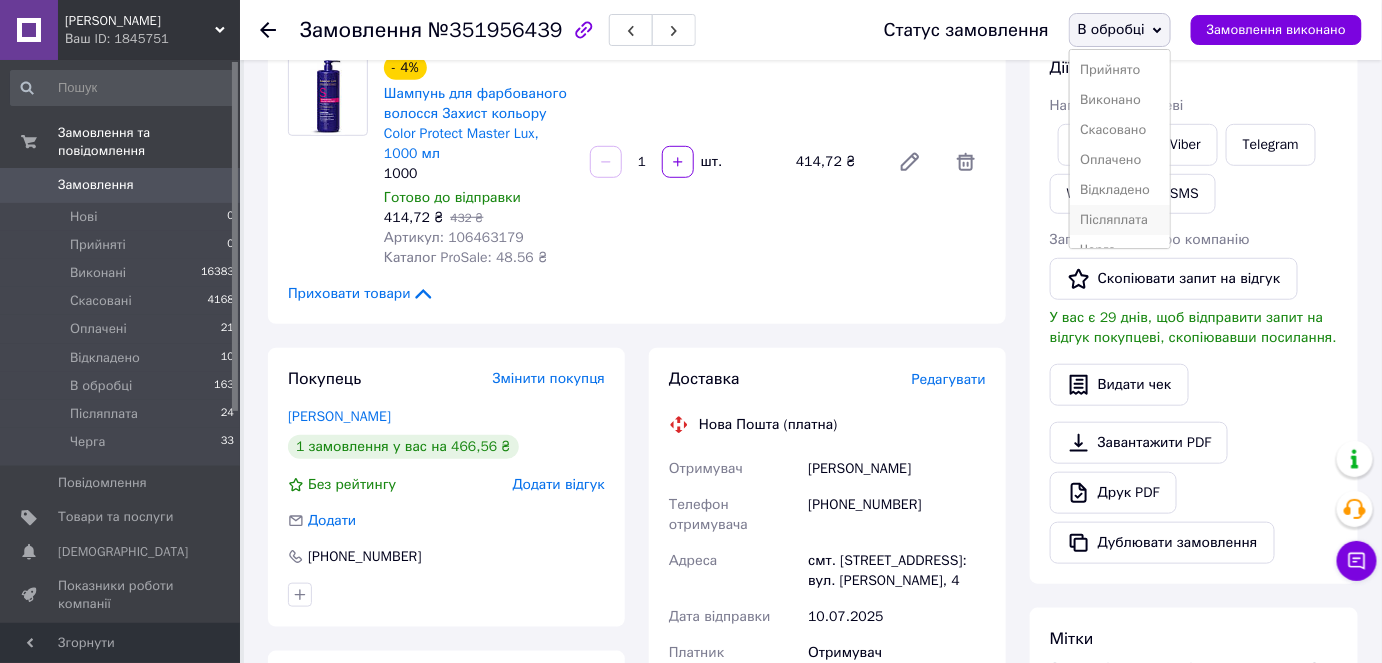 click on "Післяплата" at bounding box center [1120, 220] 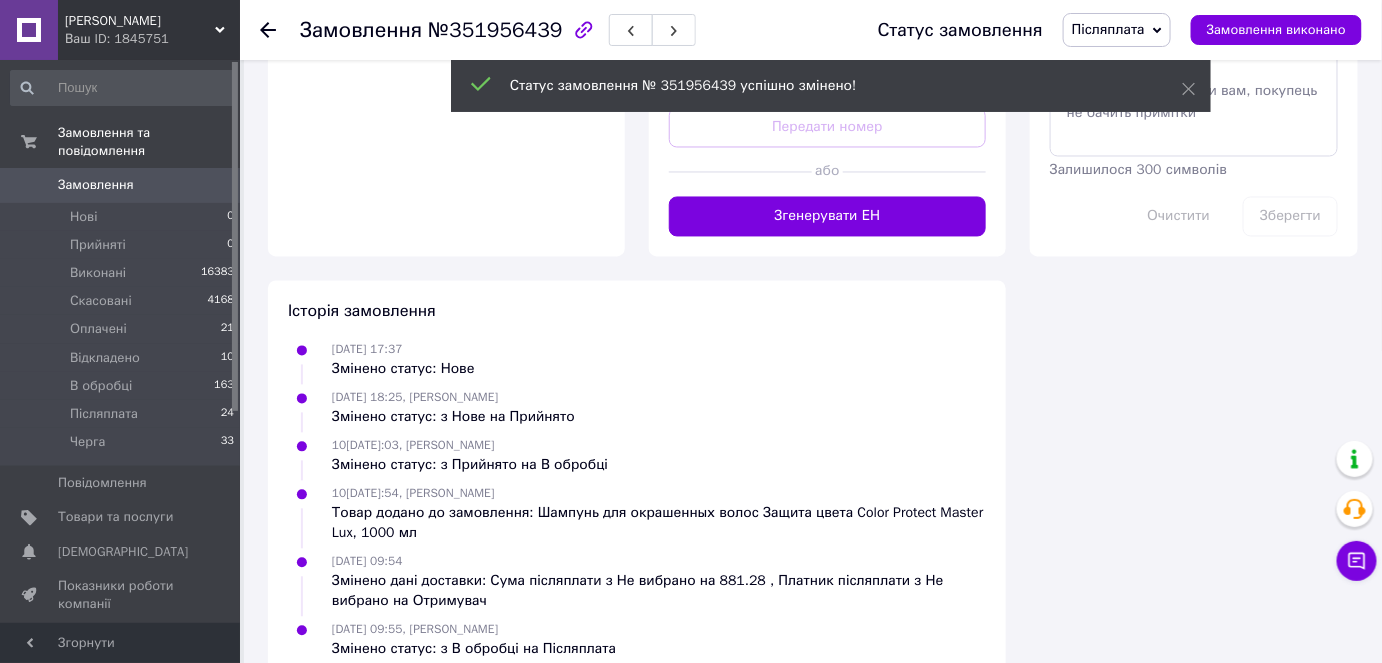 scroll, scrollTop: 1181, scrollLeft: 0, axis: vertical 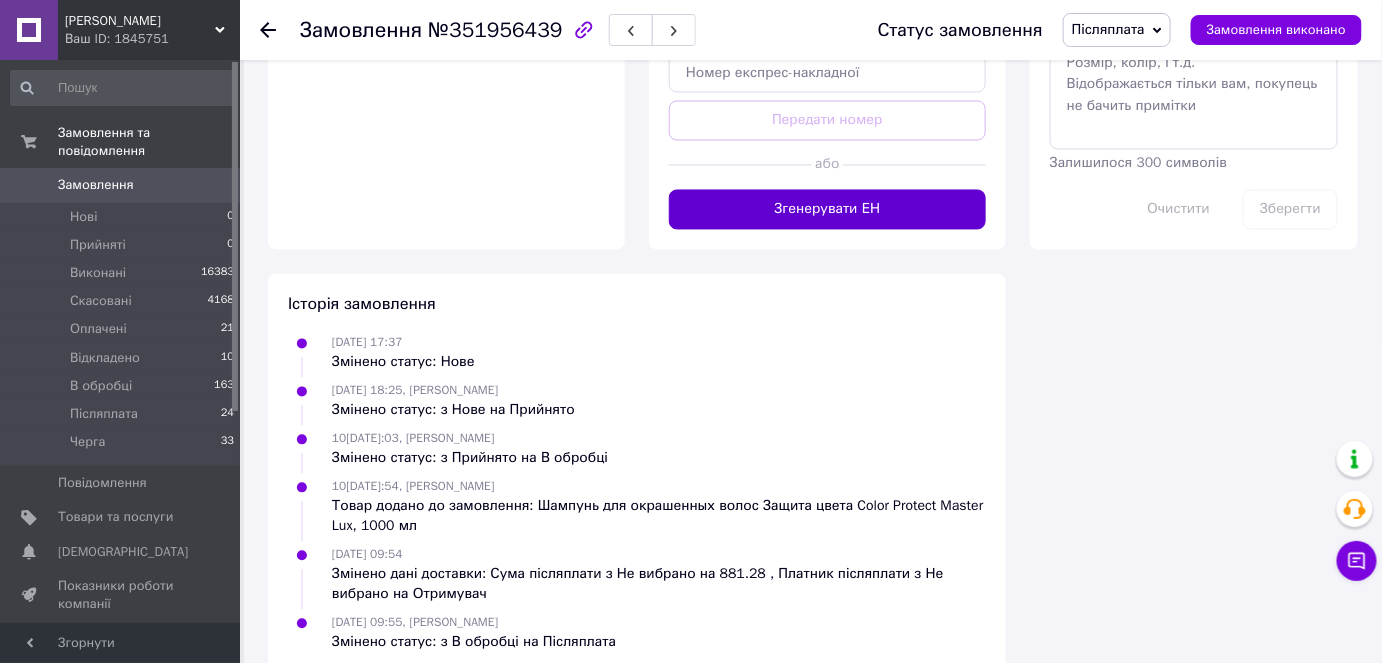 click on "Згенерувати ЕН" at bounding box center (827, 210) 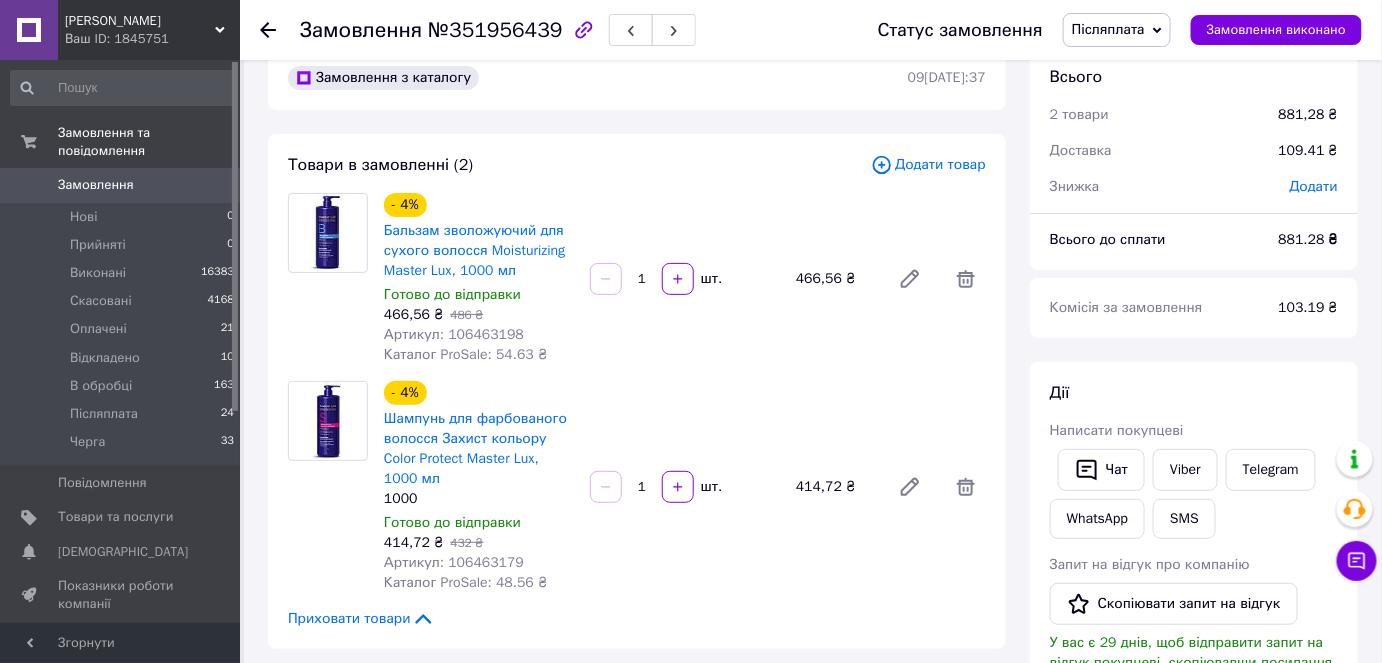 scroll, scrollTop: 0, scrollLeft: 0, axis: both 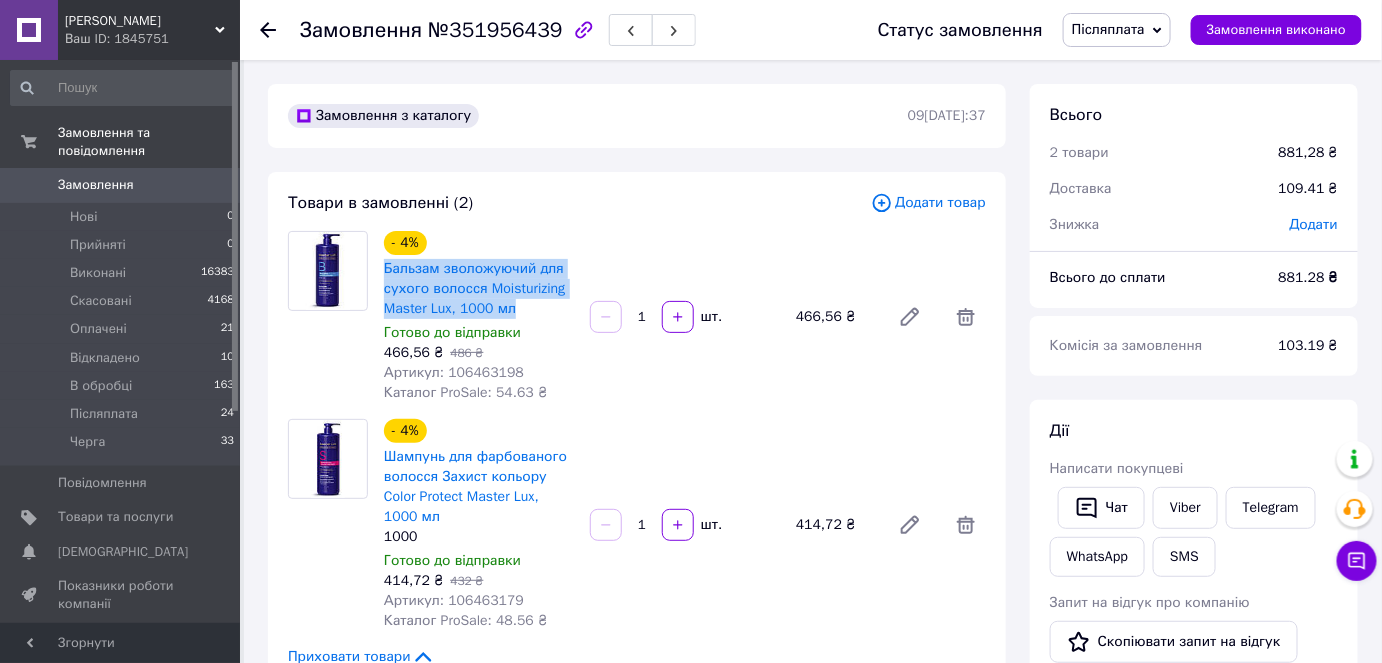 drag, startPoint x: 520, startPoint y: 307, endPoint x: 381, endPoint y: 264, distance: 145.49915 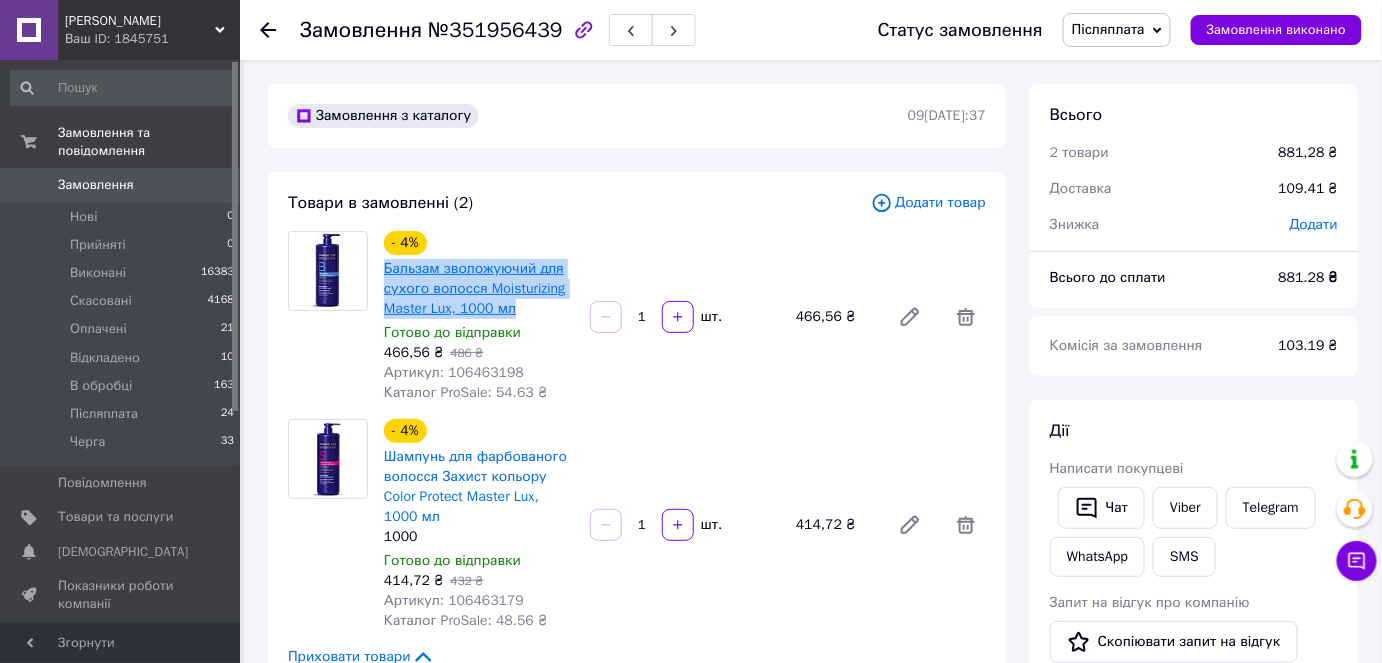 copy on "Бальзам зволожуючий для сухого волосся Moisturizing Master Lux, 1000 мл" 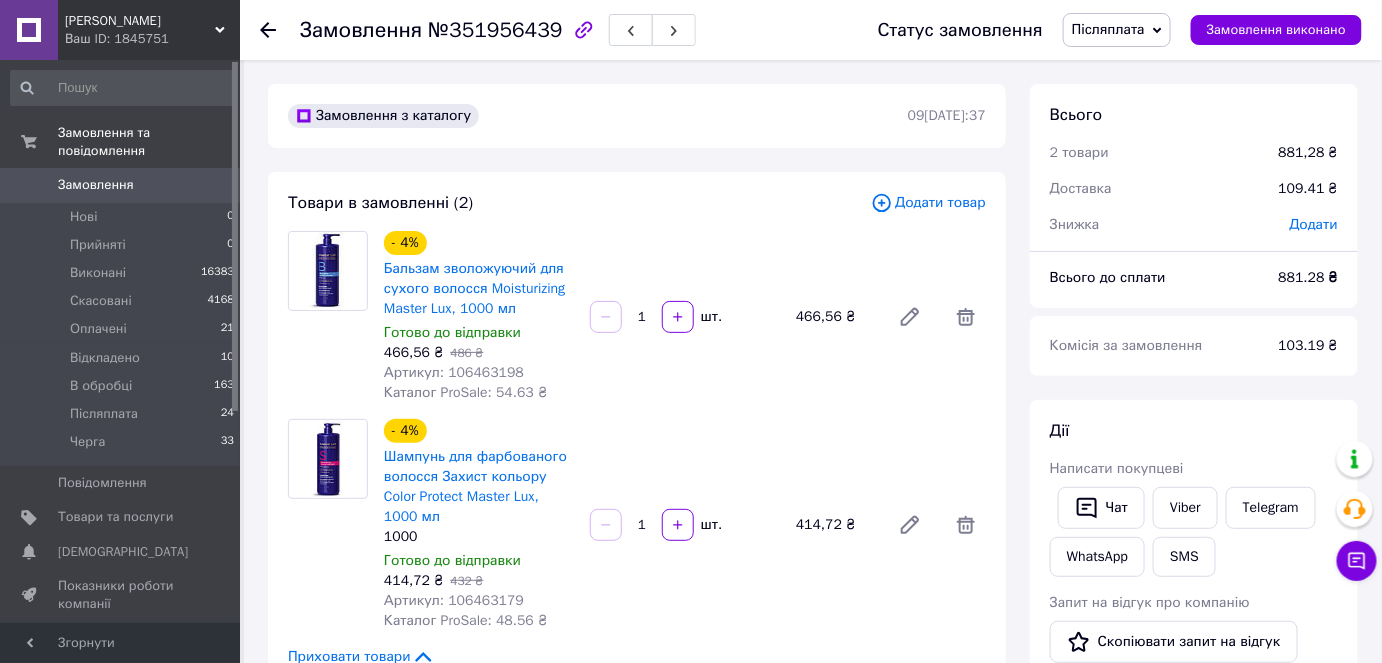 click on "Всього 2 товари 881,28 ₴ Доставка 109.41 ₴ Знижка Додати Всього до сплати 881.28 ₴ Комісія за замовлення 103.19 ₴ Дії Написати покупцеві   Чат Viber Telegram WhatsApp SMS Запит на відгук про компанію   Скопіювати запит на відгук У вас є 29 днів, щоб відправити запит на відгук покупцеві, скопіювавши посилання.   Видати чек   Завантажити PDF   Друк PDF   Дублювати замовлення Мітки Особисті нотатки, які бачите лише ви. З їх допомогою можна фільтрувати замовлення Примітки Залишилося 300 символів Очистити Зберегти" at bounding box center [1194, 757] 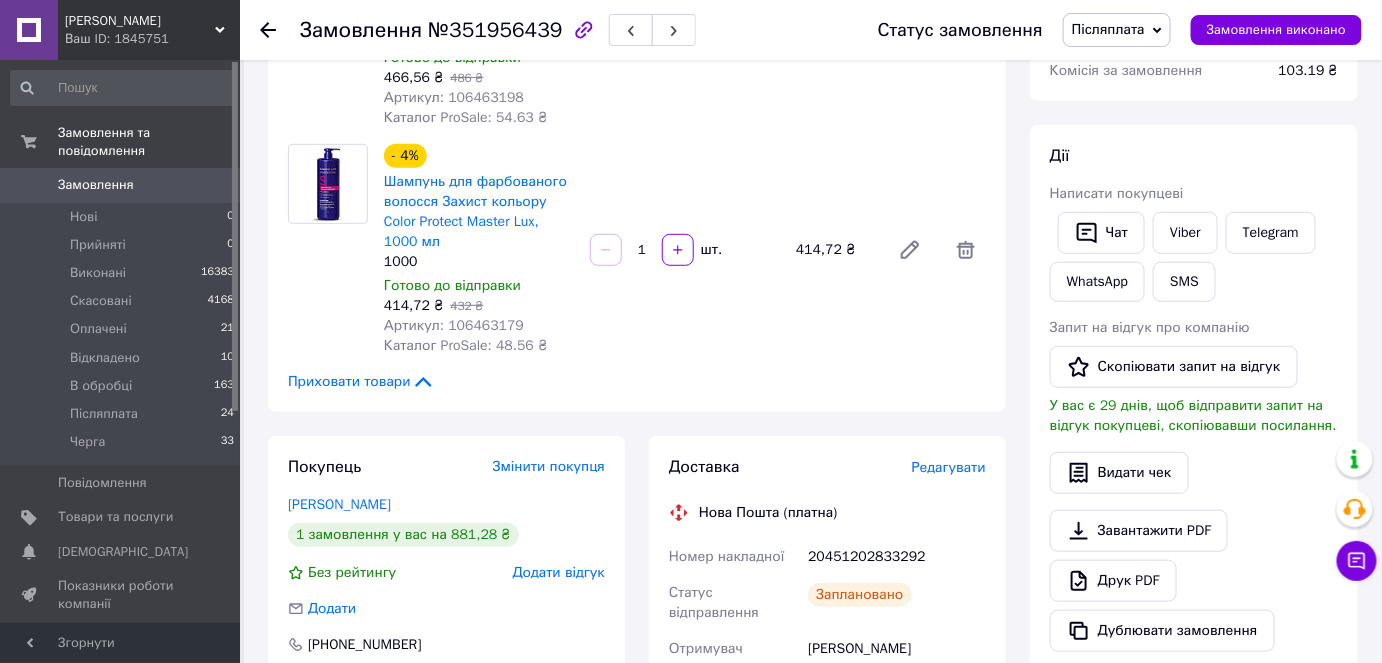 scroll, scrollTop: 363, scrollLeft: 0, axis: vertical 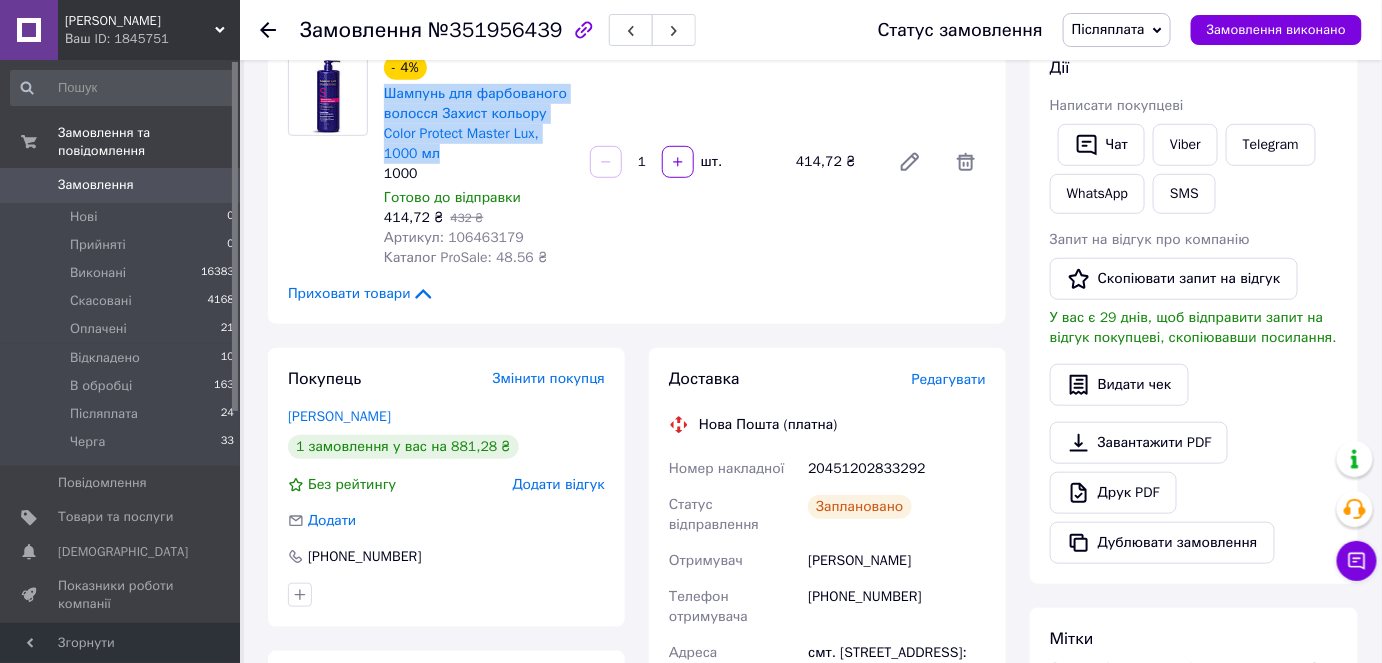 drag, startPoint x: 410, startPoint y: 154, endPoint x: 378, endPoint y: 88, distance: 73.34848 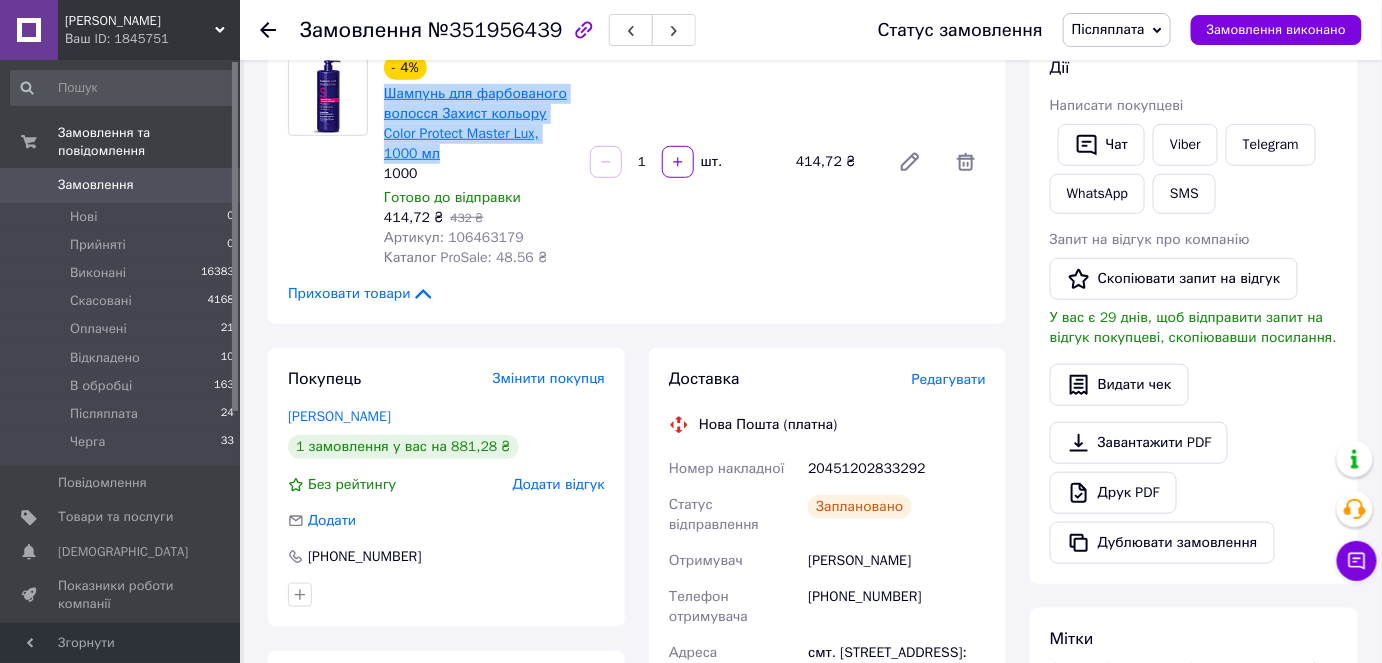 copy on "Шампунь для фарбованого волосся Захист кольору Color Protect Master Lux, 1000 мл" 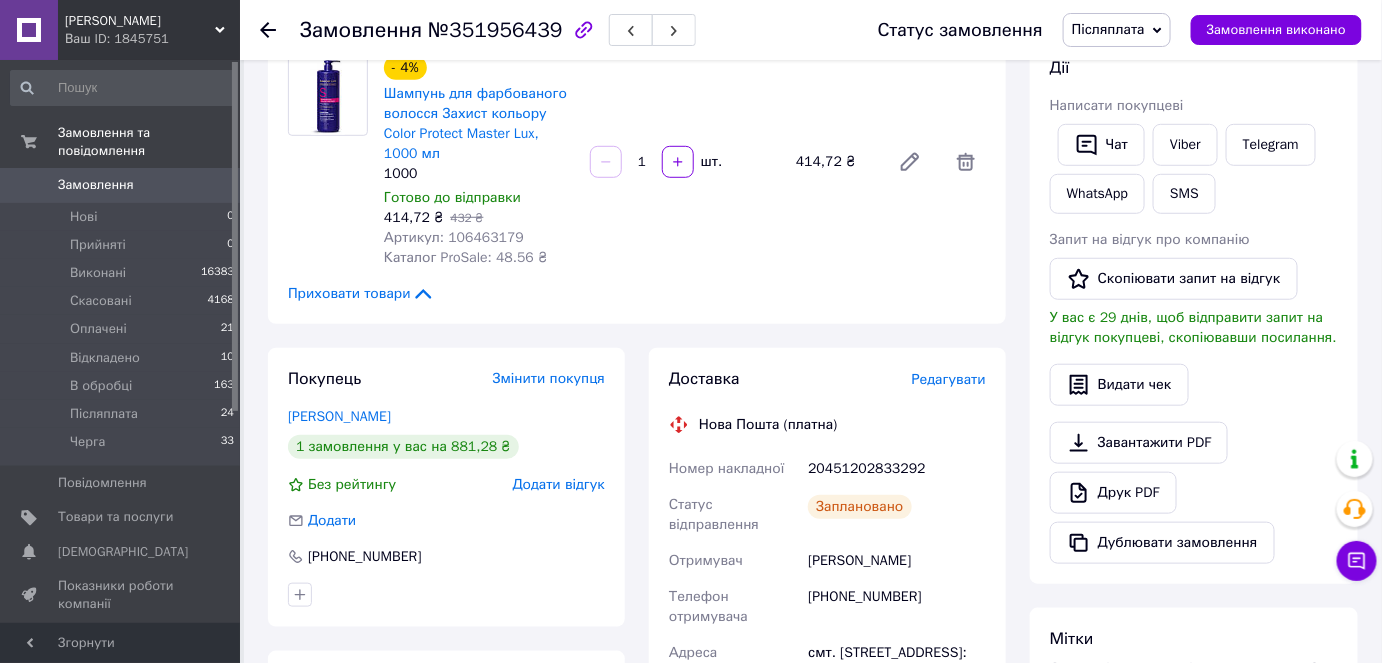 click on "Друк PDF" at bounding box center (1194, 493) 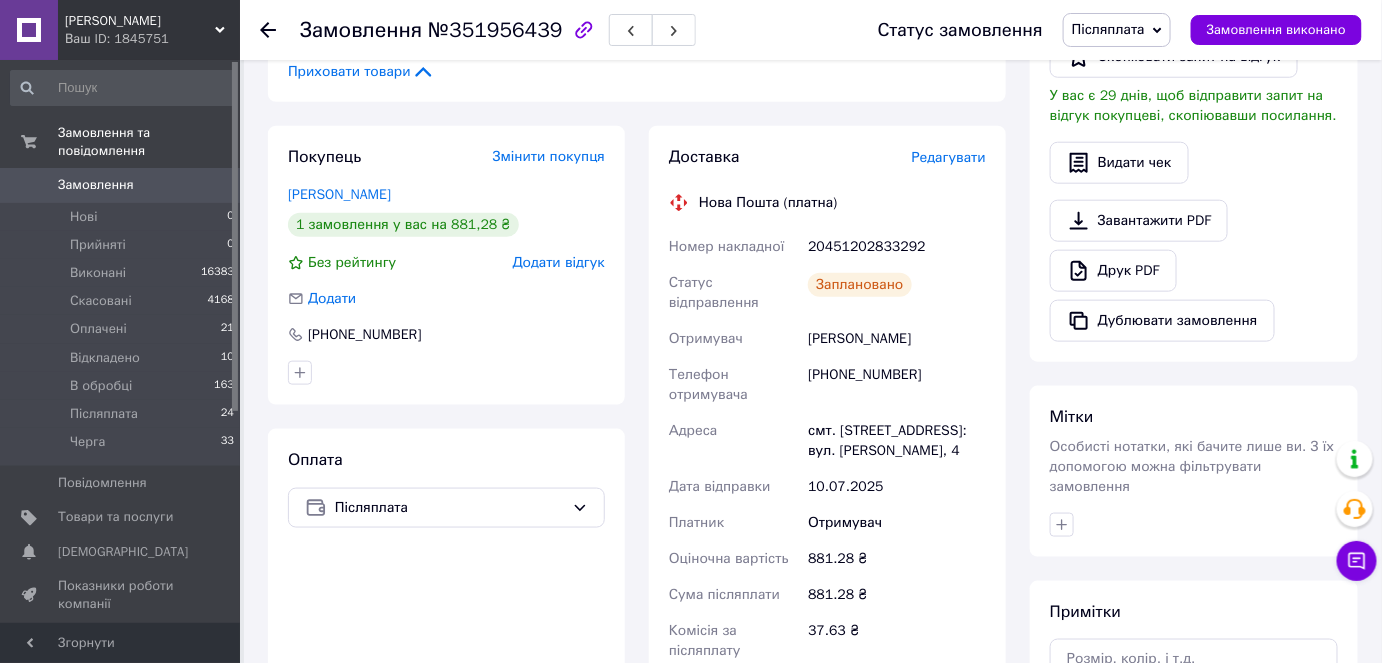 scroll, scrollTop: 636, scrollLeft: 0, axis: vertical 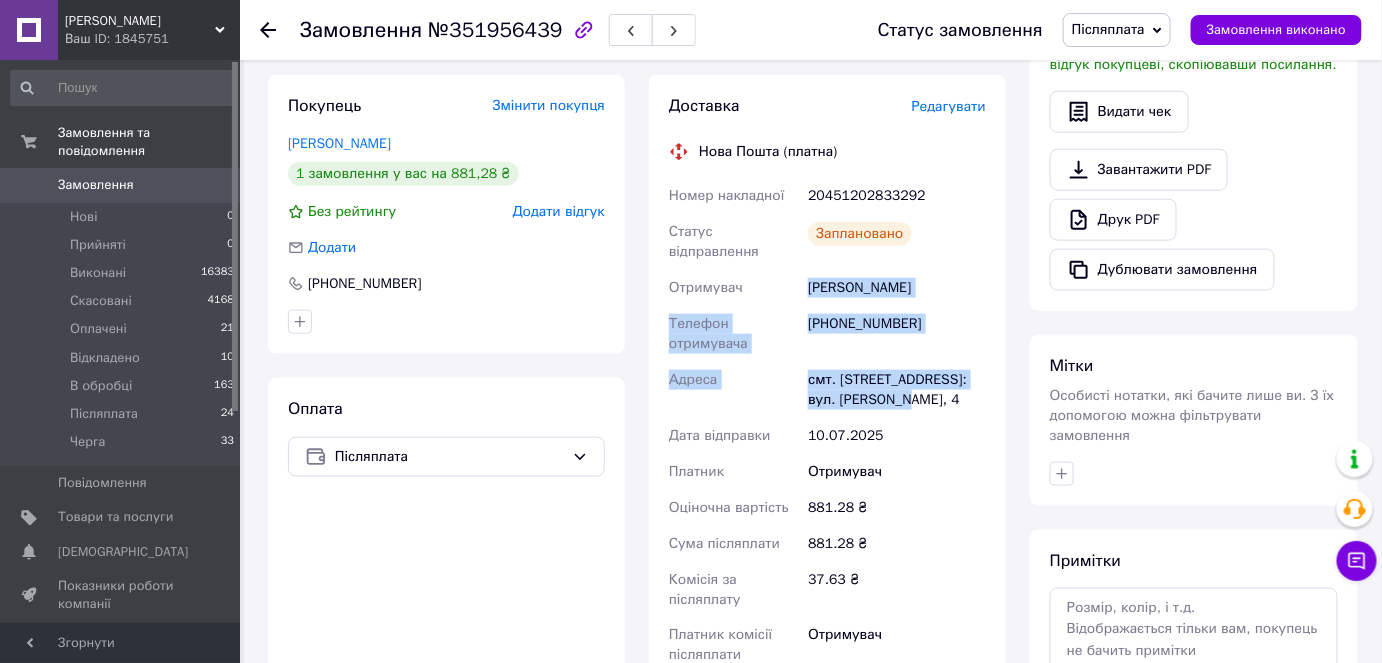 drag, startPoint x: 808, startPoint y: 286, endPoint x: 875, endPoint y: 400, distance: 132.23087 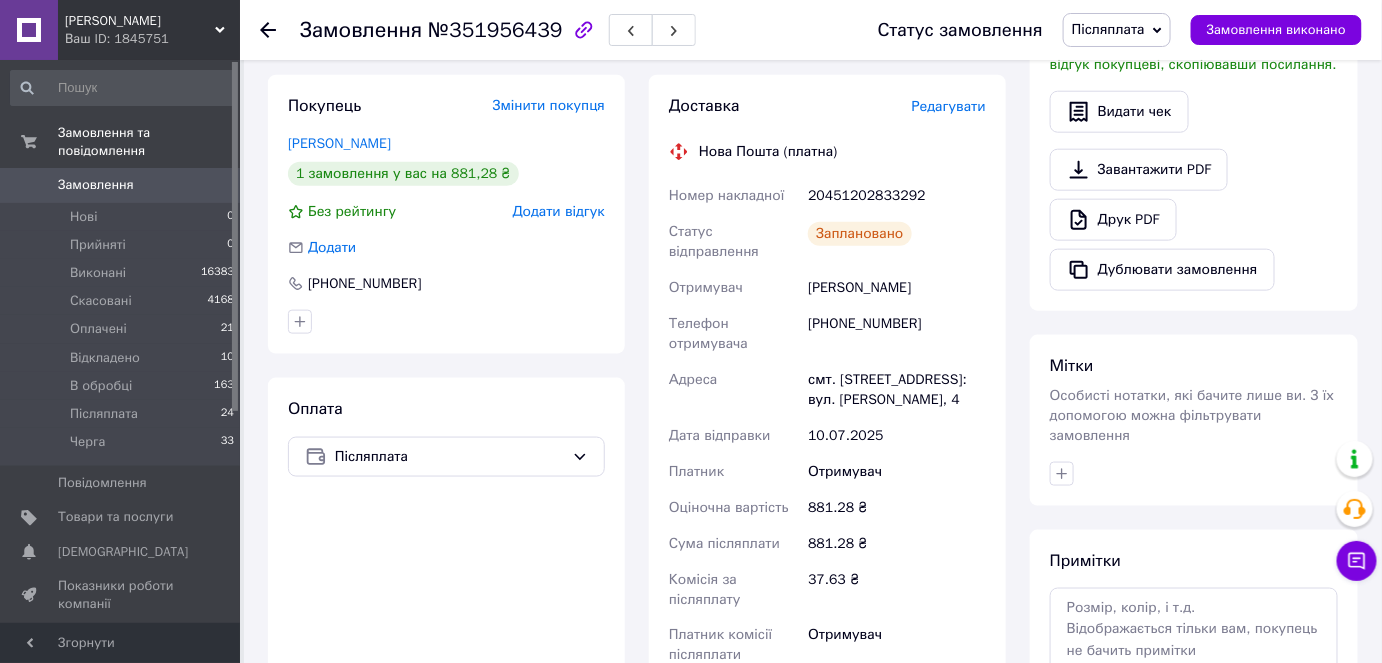 click on "Замовлення №351956439 Статус замовлення Післяплата Прийнято Виконано Скасовано Оплачено Відкладено В обробці Черга Замовлення виконано Замовлення з каталогу 09.07.2025 | 17:37 Товари в замовленні (2) Додати товар - 4% Бальзам зволожуючий для сухого волосся Moisturizing Master Lux, 1000 мл Готово до відправки 466,56 ₴   486 ₴ Артикул: 106463198 Каталог ProSale: 54.63 ₴  1   шт. 466,56 ₴ - 4% Шампунь для фарбованого волосся Захист кольору Color Protect Master Lux, 1000 мл 1000 Готово до відправки 414,72 ₴   432 ₴ Артикул: 106463179 Каталог ProSale: 48.56 ₴  1   шт. 414,72 ₴ Приховати товари Покупець Змінити покупця Крупчак Леся   Леся" at bounding box center (813, 352) 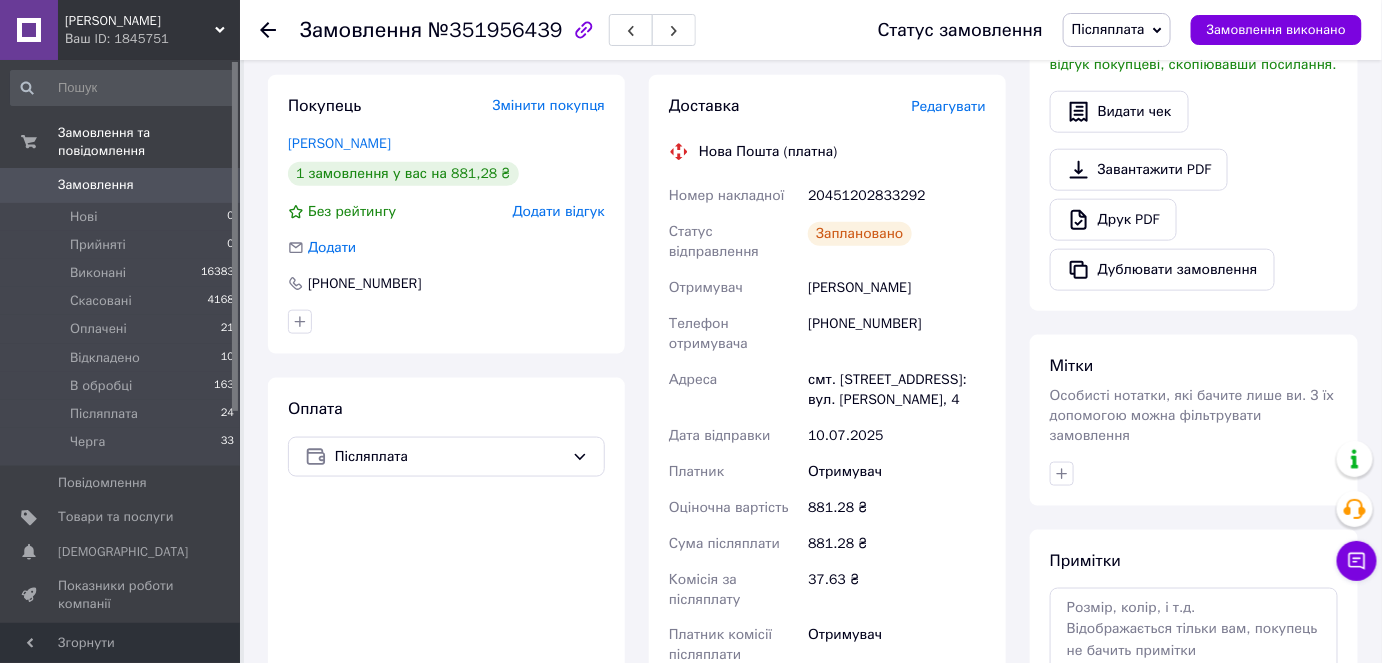 click on "Всього 2 товари 881,28 ₴ Доставка 109.41 ₴ Знижка Додати Всього до сплати 881.28 ₴ Комісія за замовлення 103.19 ₴ Дії Написати покупцеві   Чат Viber Telegram WhatsApp SMS Запит на відгук про компанію   Скопіювати запит на відгук У вас є 29 днів, щоб відправити запит на відгук покупцеві, скопіювавши посилання.   Видати чек   Завантажити PDF   Друк PDF   Дублювати замовлення Мітки Особисті нотатки, які бачите лише ви. З їх допомогою можна фільтрувати замовлення Примітки Залишилося 300 символів Очистити Зберегти" at bounding box center (1194, 352) 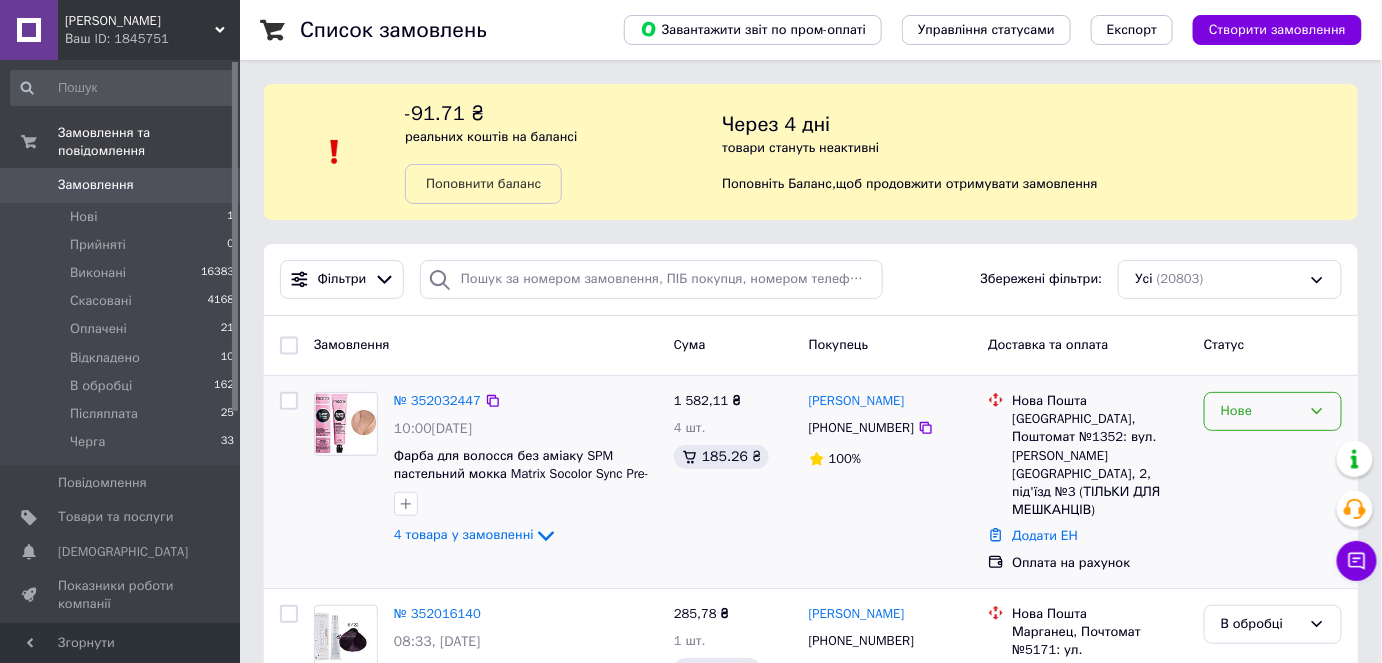 click 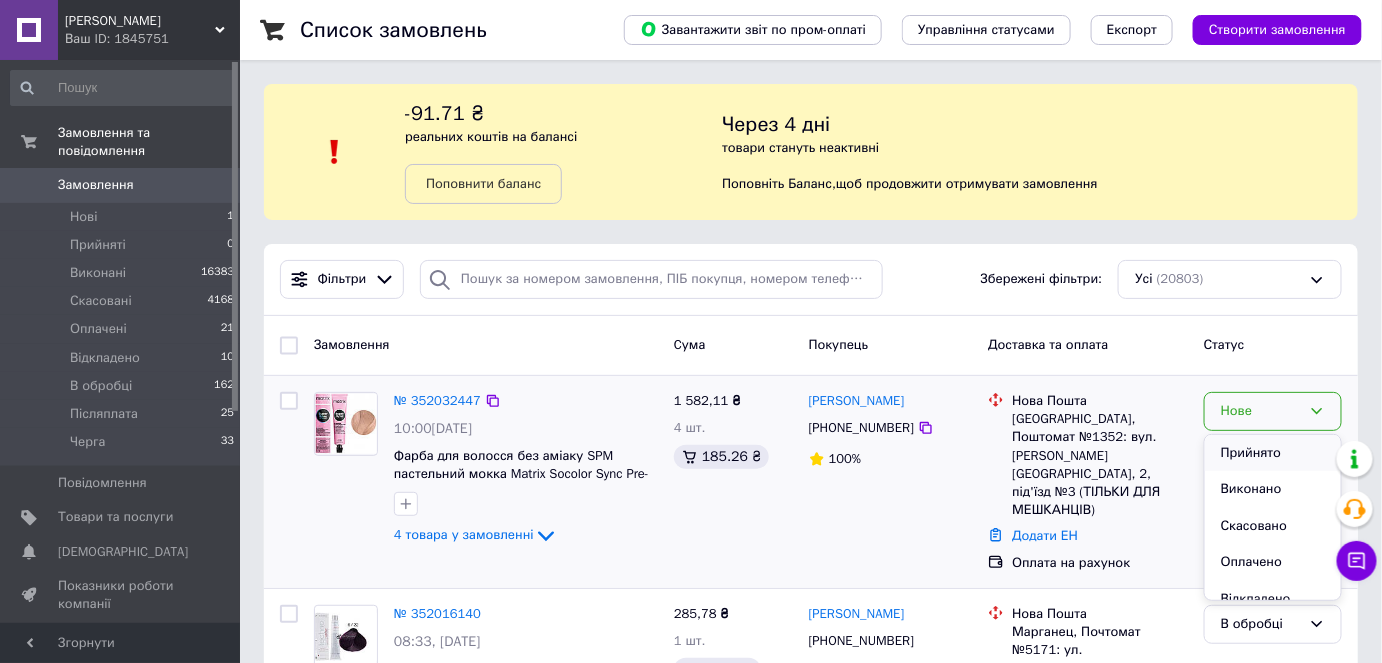 click on "Прийнято" at bounding box center (1273, 453) 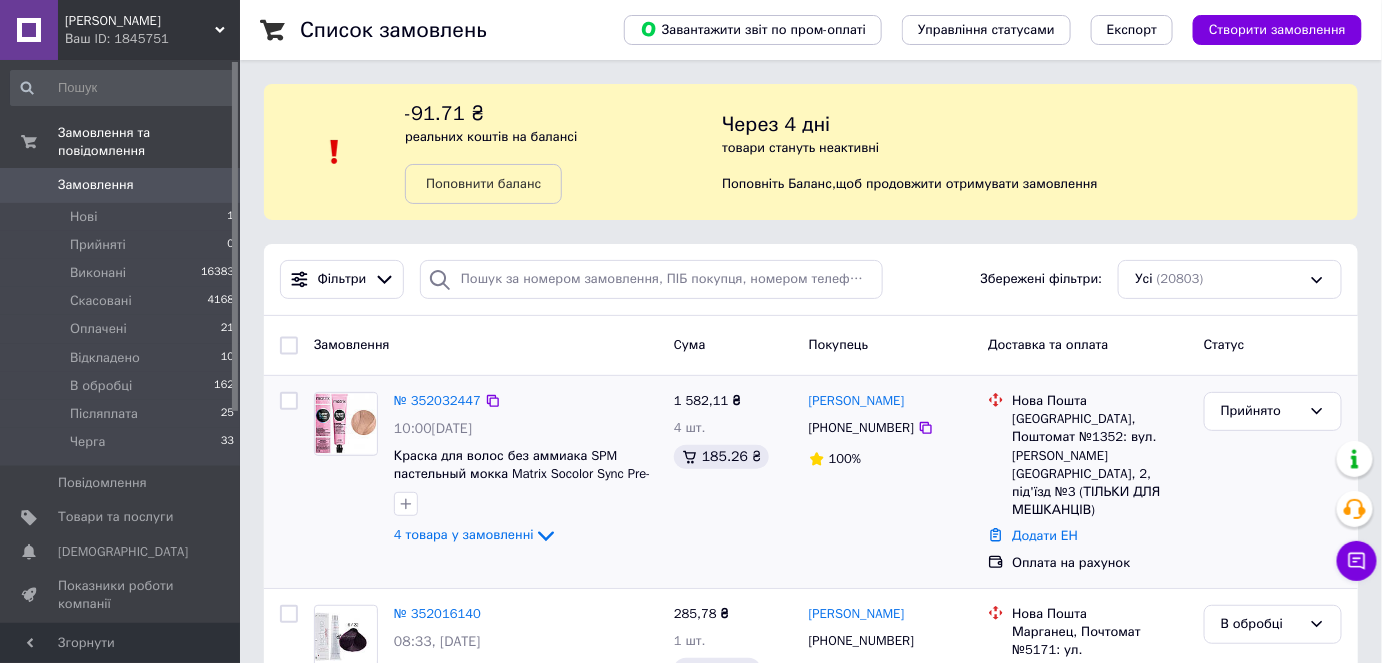 drag, startPoint x: 428, startPoint y: 409, endPoint x: 378, endPoint y: 380, distance: 57.801384 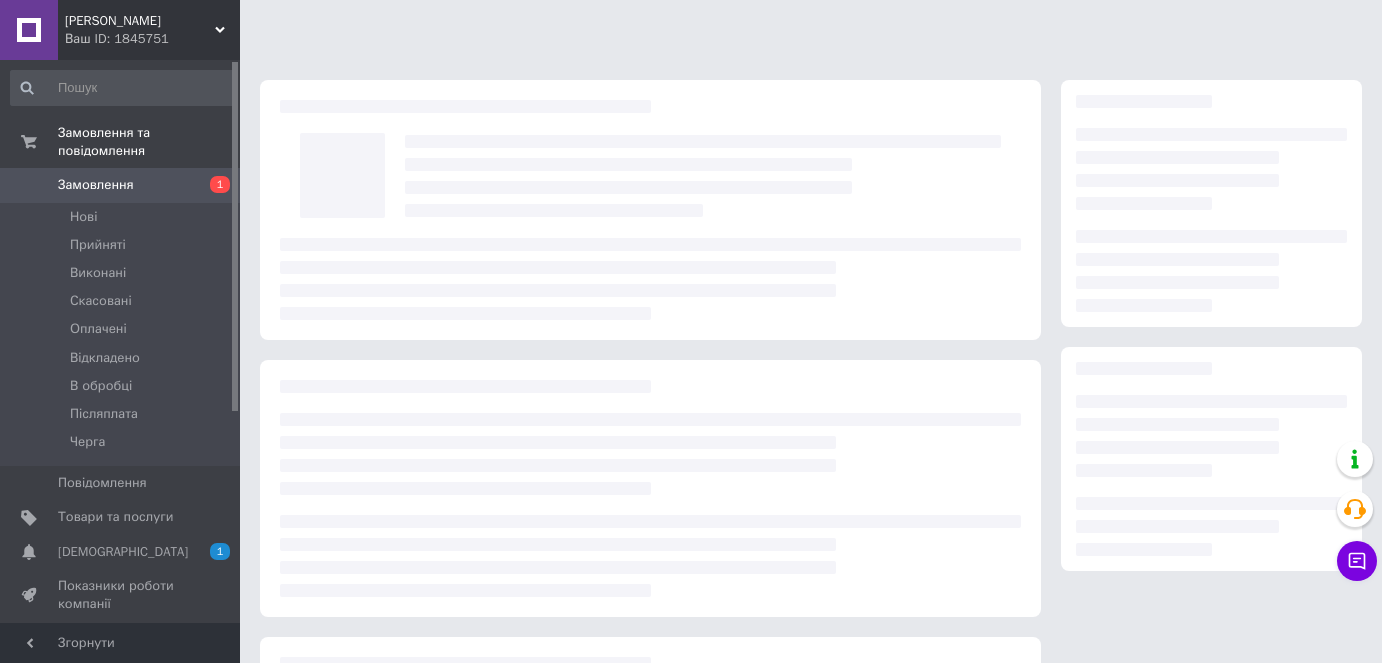 scroll, scrollTop: 0, scrollLeft: 0, axis: both 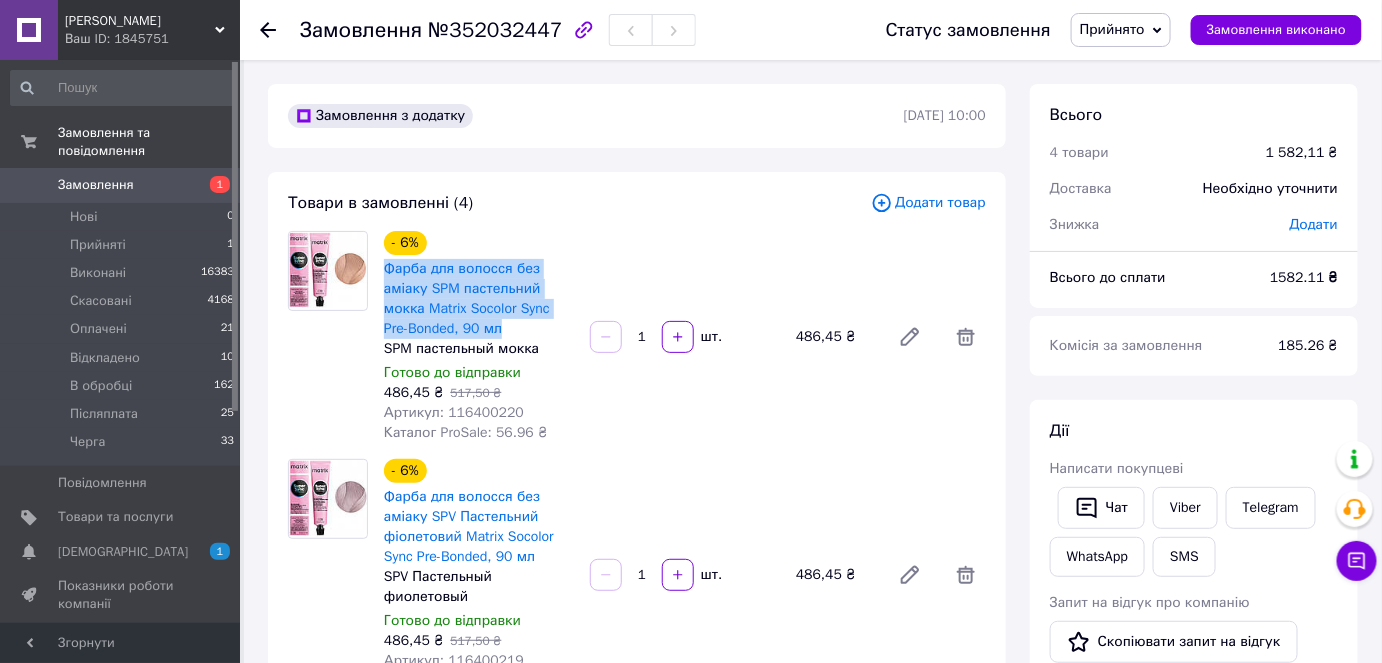 drag, startPoint x: 509, startPoint y: 328, endPoint x: 379, endPoint y: 275, distance: 140.38875 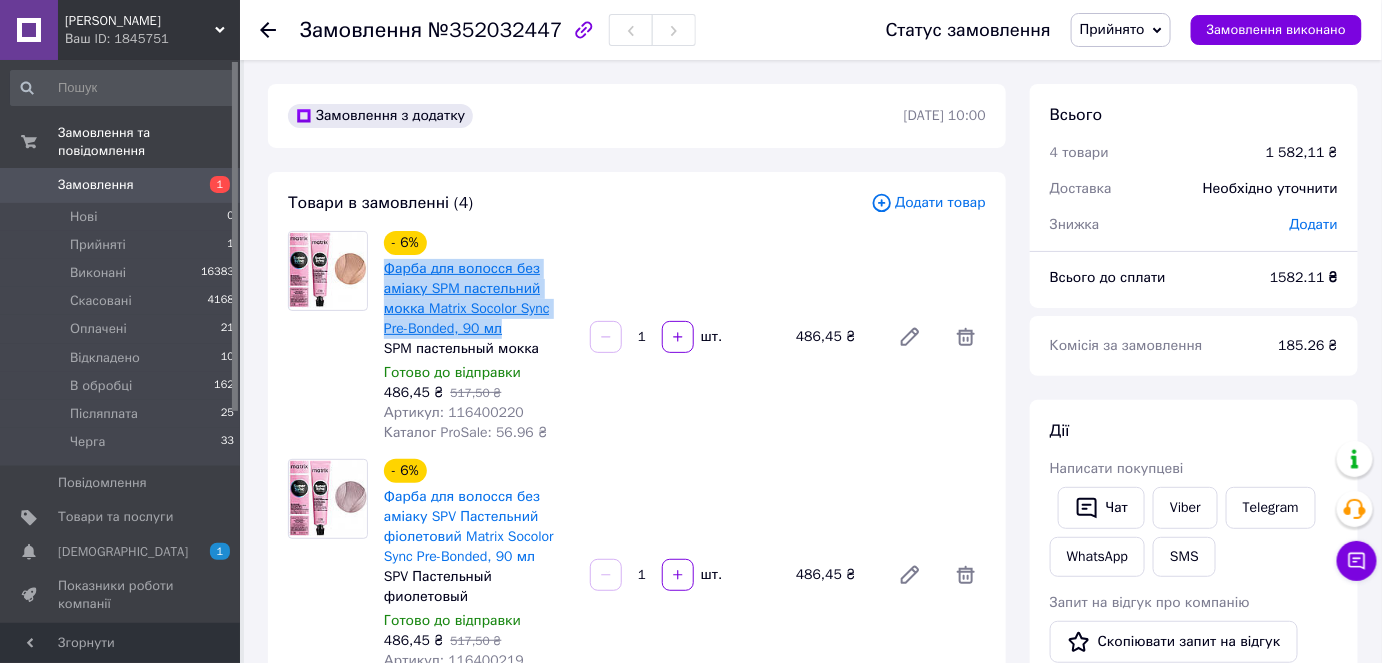 copy on "Фарба для волосся без аміаку SPM пастельний мокка Matrix Socolor Sync Pre-Bonded, 90 мл" 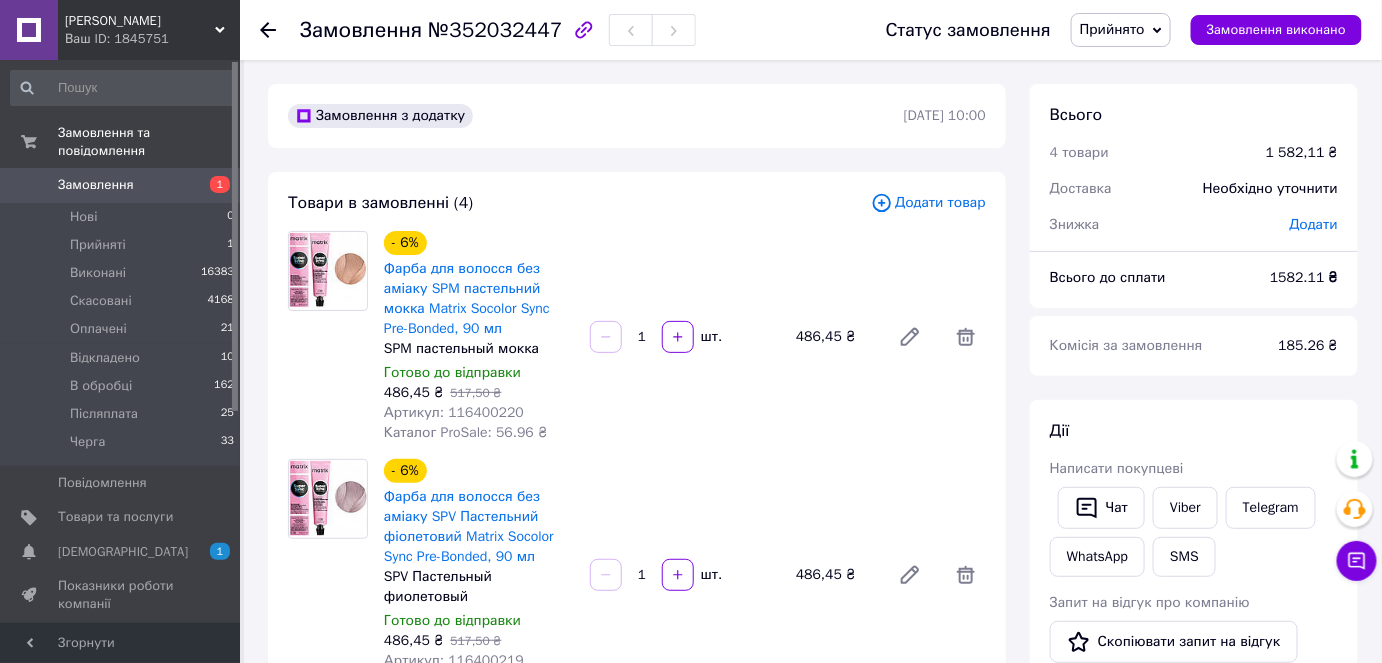 click on "Замовлення №352032447 Статус замовлення Прийнято Виконано Скасовано Оплачено Відкладено В обробці Післяплата Черга Замовлення виконано Замовлення з додатку 10.07.2025 | 10:00 Товари в замовленні (4) Додати товар - 6% Фарба для волосся без аміаку SPM пастельний мокка Matrix Socolor Sync Pre-Bonded, 90 мл SPM пастельный мокка Готово до відправки 486,45 ₴   517,50 ₴ Артикул: 116400220 Каталог ProSale: 56.96 ₴  1   шт. 486,45 ₴ - 6% Фарба для волосся без аміаку SPV Пастельний фіолетовий Matrix Socolor Sync Pre-Bonded, 90 мл SPV Пастельный фиолетовый Готово до відправки 486,45 ₴   517,50 ₴ Артикул: 116400219 Каталог ProSale: 56.96 ₴  1   шт. - 6%" at bounding box center (813, 1073) 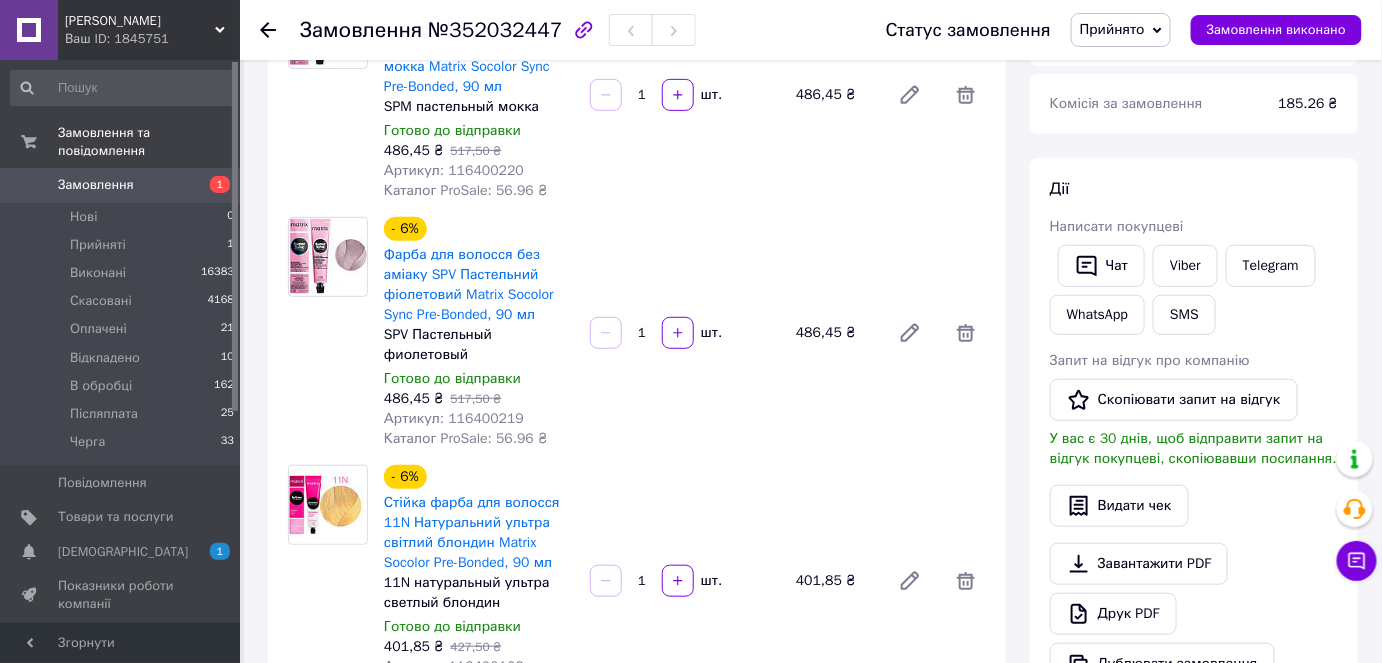 scroll, scrollTop: 272, scrollLeft: 0, axis: vertical 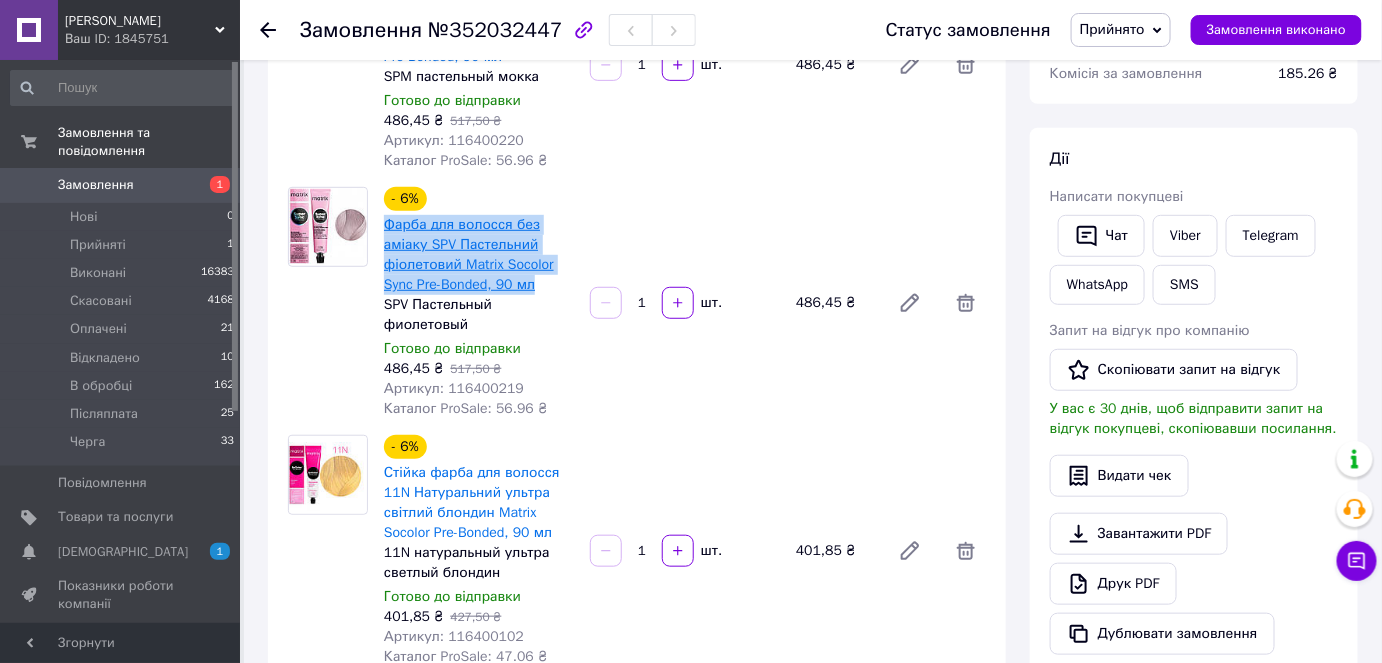 drag, startPoint x: 542, startPoint y: 283, endPoint x: 384, endPoint y: 215, distance: 172.01163 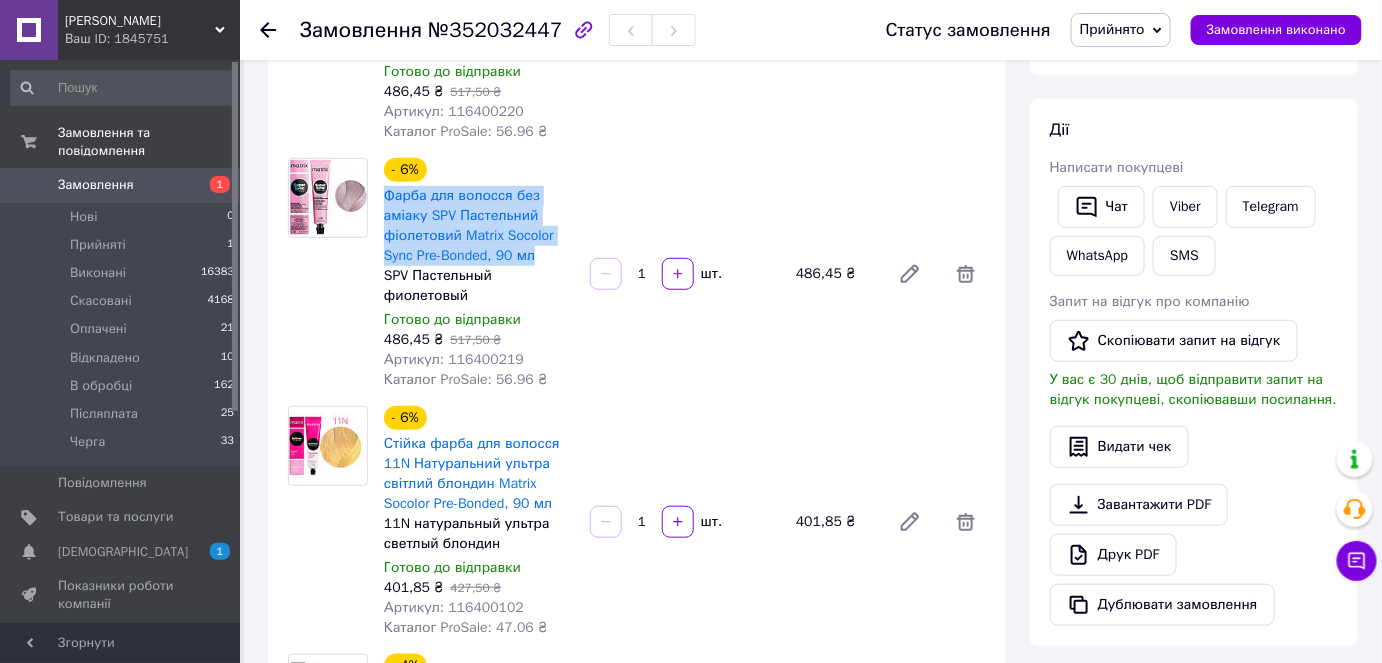 scroll, scrollTop: 307, scrollLeft: 0, axis: vertical 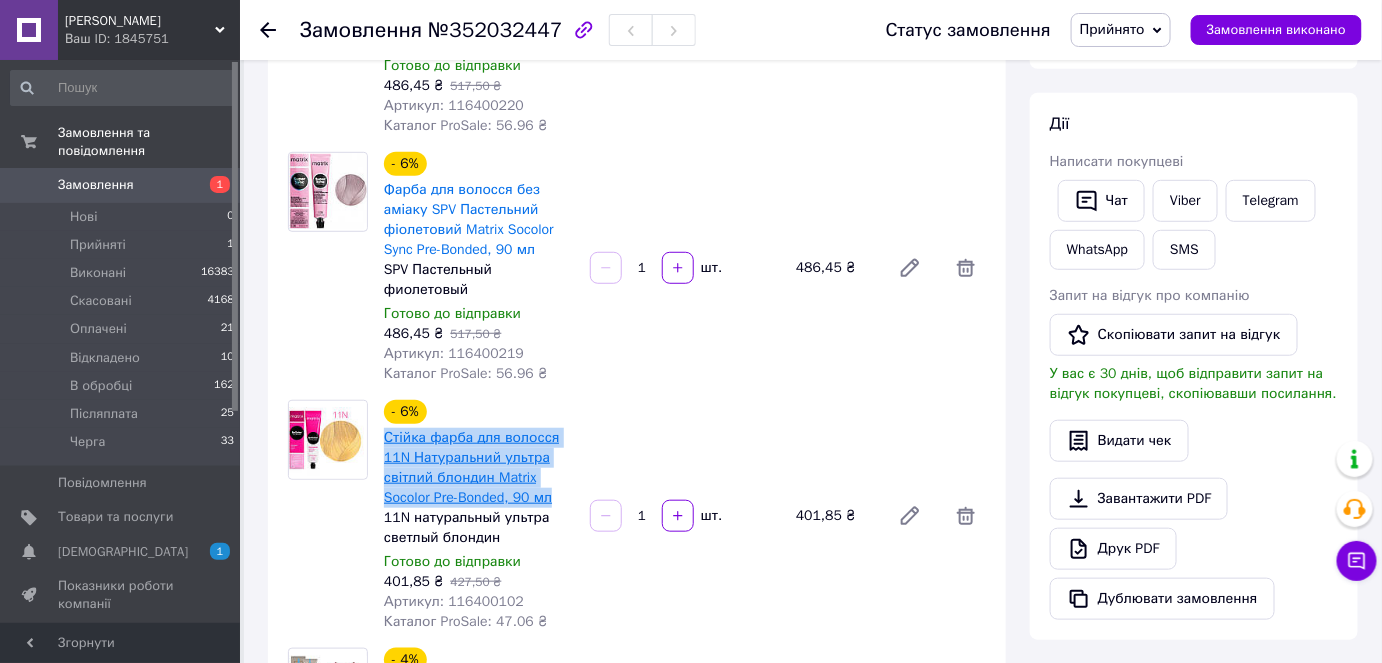 drag, startPoint x: 557, startPoint y: 478, endPoint x: 384, endPoint y: 416, distance: 183.77432 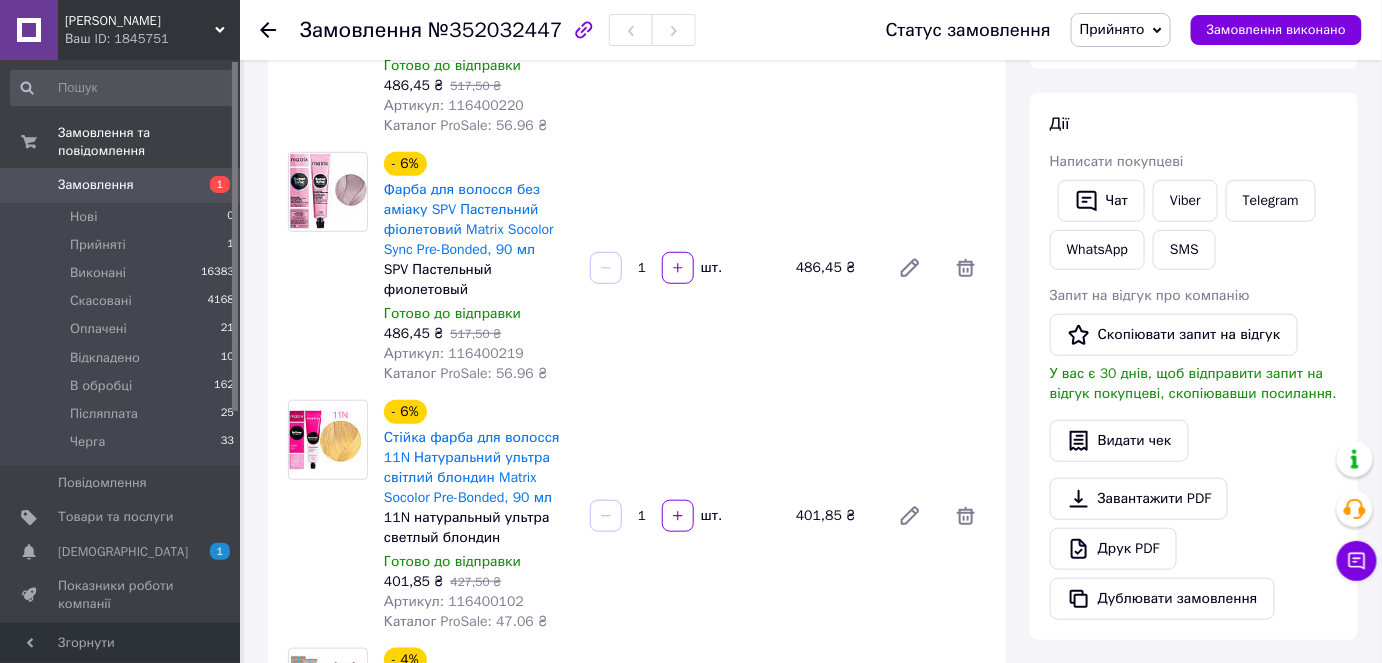 drag, startPoint x: 1336, startPoint y: 431, endPoint x: 1268, endPoint y: 446, distance: 69.63476 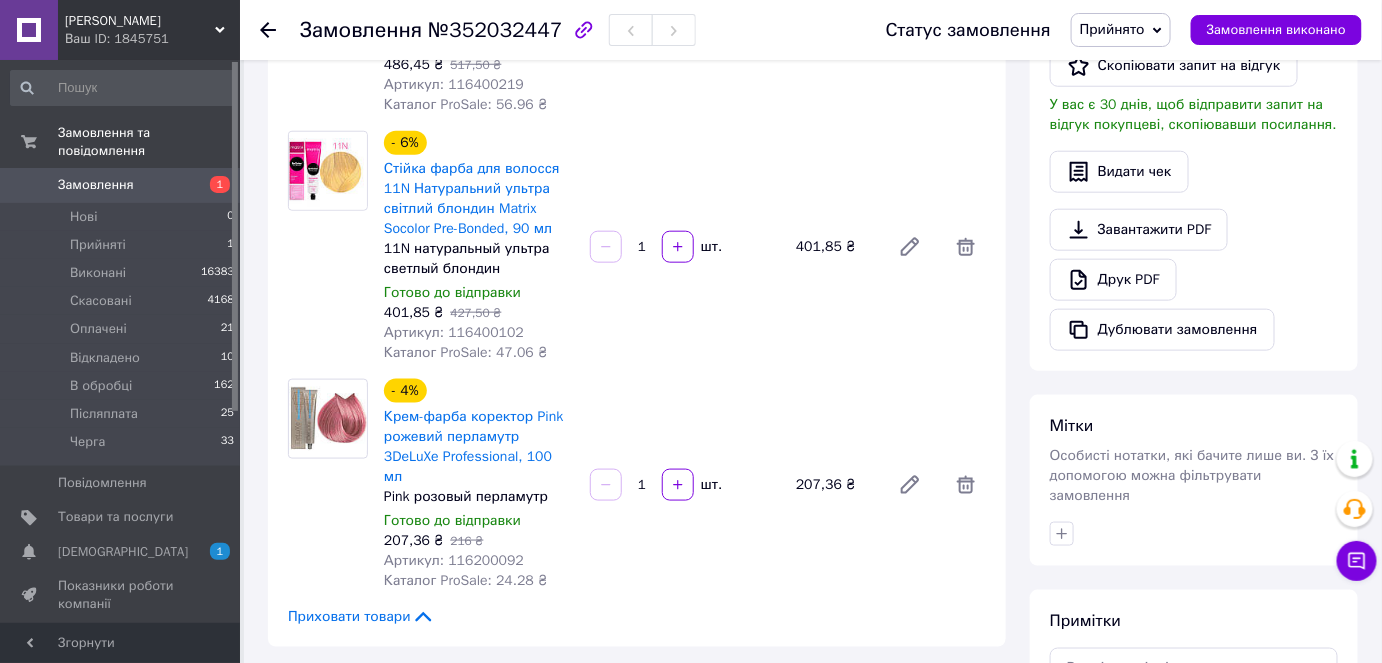 scroll, scrollTop: 580, scrollLeft: 0, axis: vertical 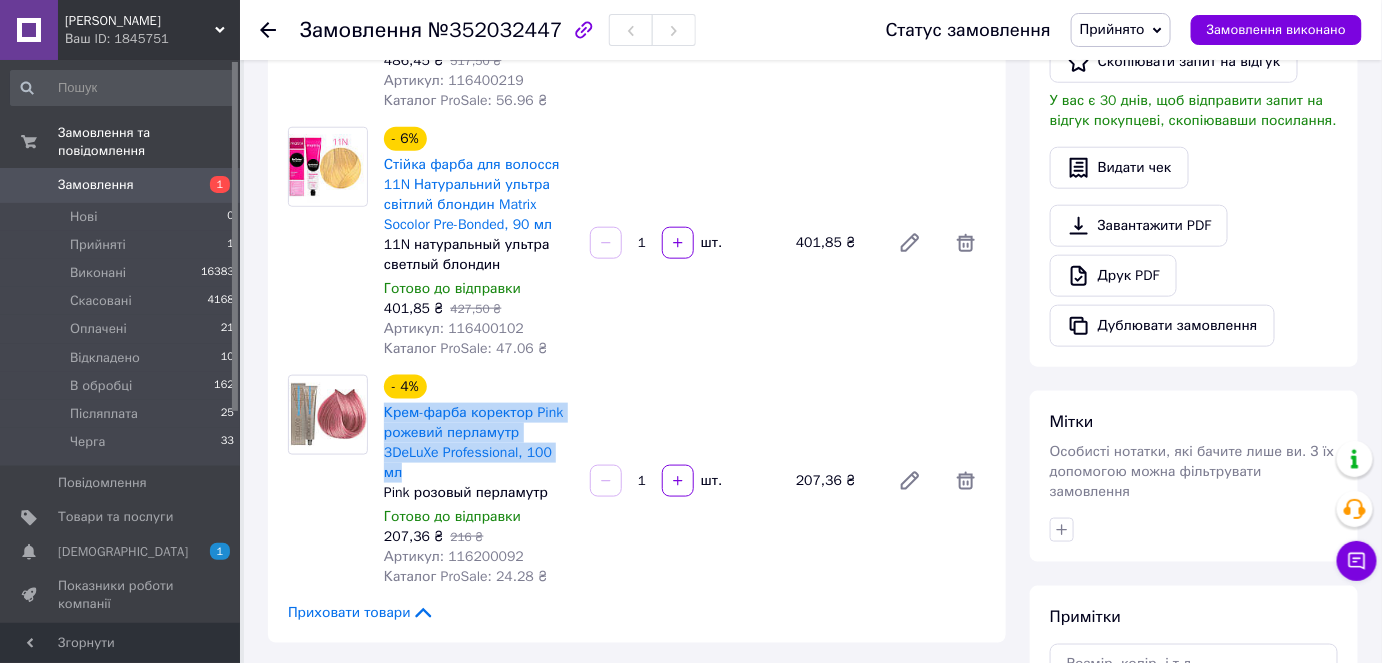 drag, startPoint x: 525, startPoint y: 433, endPoint x: 379, endPoint y: 398, distance: 150.13661 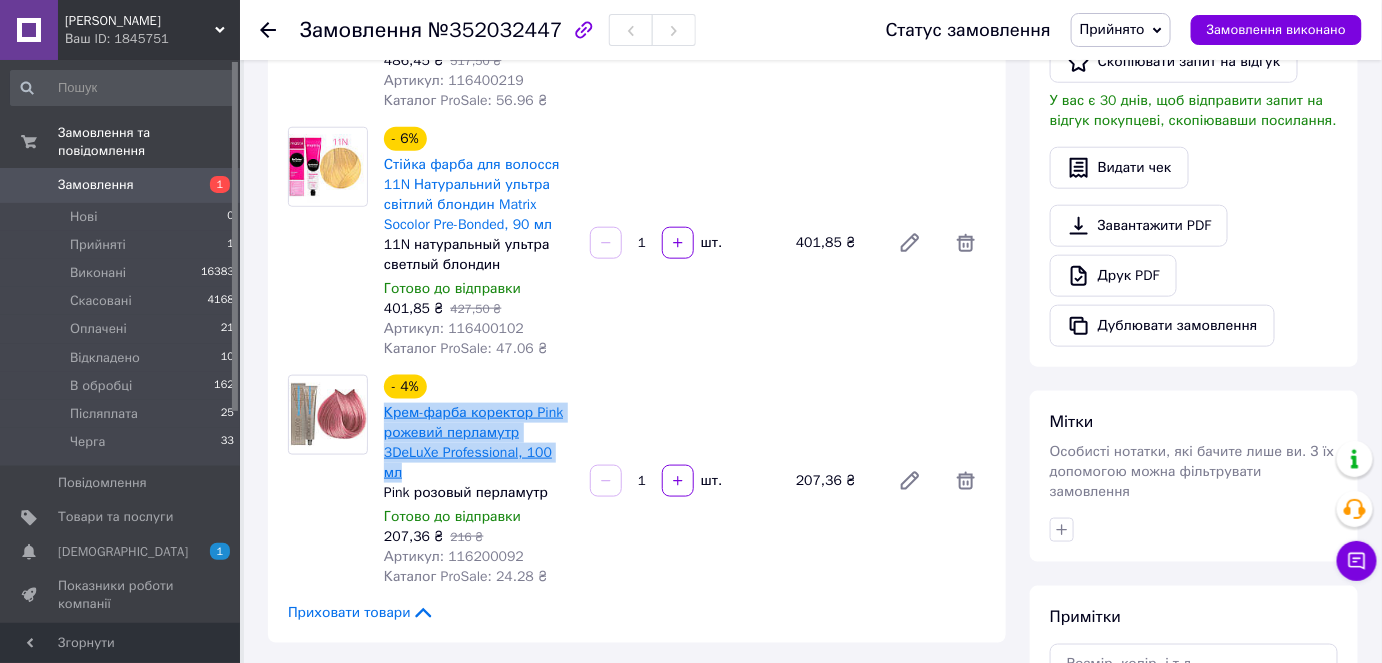 copy on "Крем-фарба коректор Pink рожевий перламутр 3DeLuXe Professional, 100 мл" 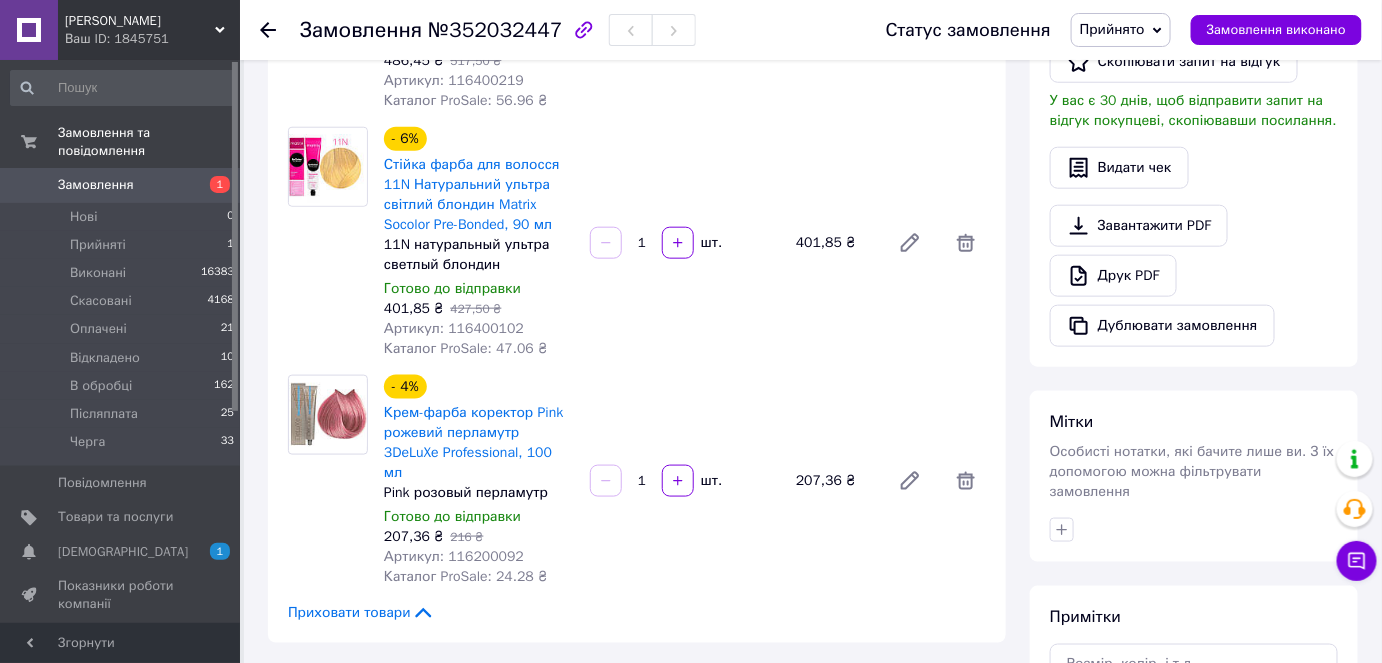 click on "Замовлення №352032447 Статус замовлення Прийнято Виконано Скасовано Оплачено Відкладено В обробці Післяплата Черга Замовлення виконано Замовлення з додатку 10.07.2025 | 10:00 Товари в замовленні (4) Додати товар - 6% Фарба для волосся без аміаку SPM пастельний мокка Matrix Socolor Sync Pre-Bonded, 90 мл SPM пастельный мокка Готово до відправки 486,45 ₴   517,50 ₴ Артикул: 116400220 Каталог ProSale: 56.96 ₴  1   шт. 486,45 ₴ - 6% Фарба для волосся без аміаку SPV Пастельний фіолетовий Matrix Socolor Sync Pre-Bonded, 90 мл SPV Пастельный фиолетовый Готово до відправки 486,45 ₴   517,50 ₴ Артикул: 116400219 Каталог ProSale: 56.96 ₴  1   шт. - 6%" at bounding box center [813, 493] 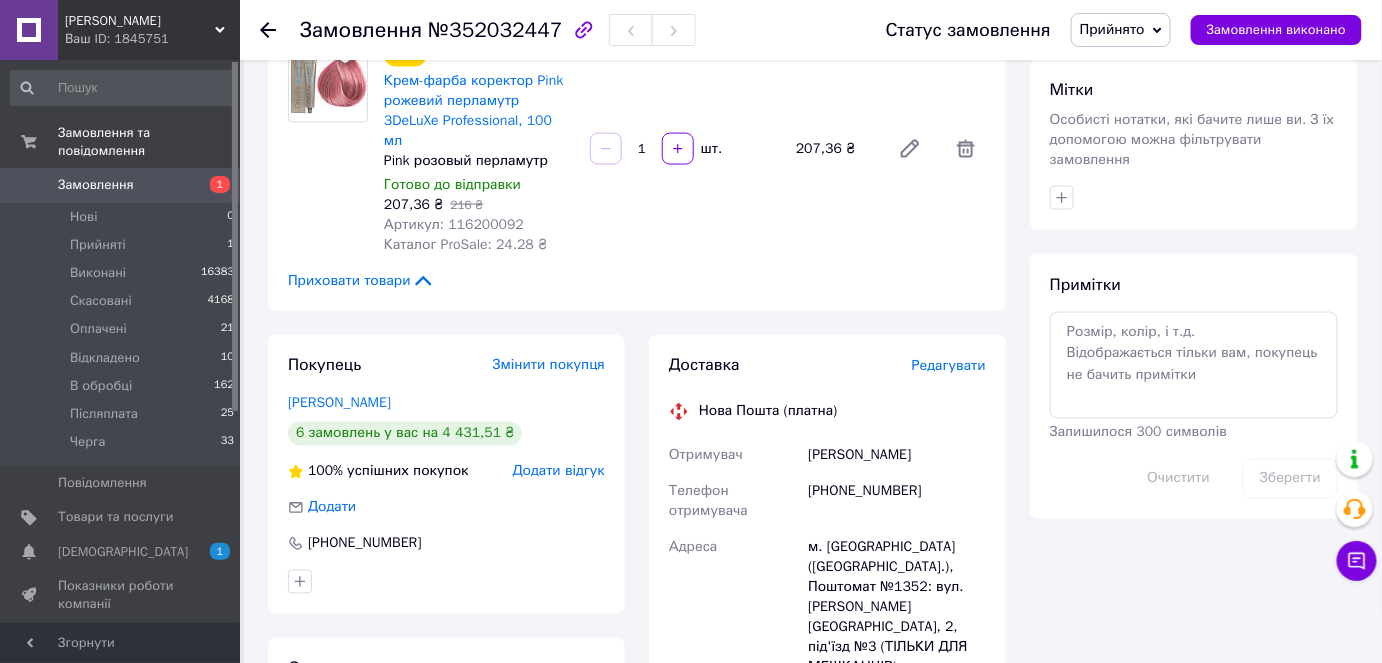 scroll, scrollTop: 1034, scrollLeft: 0, axis: vertical 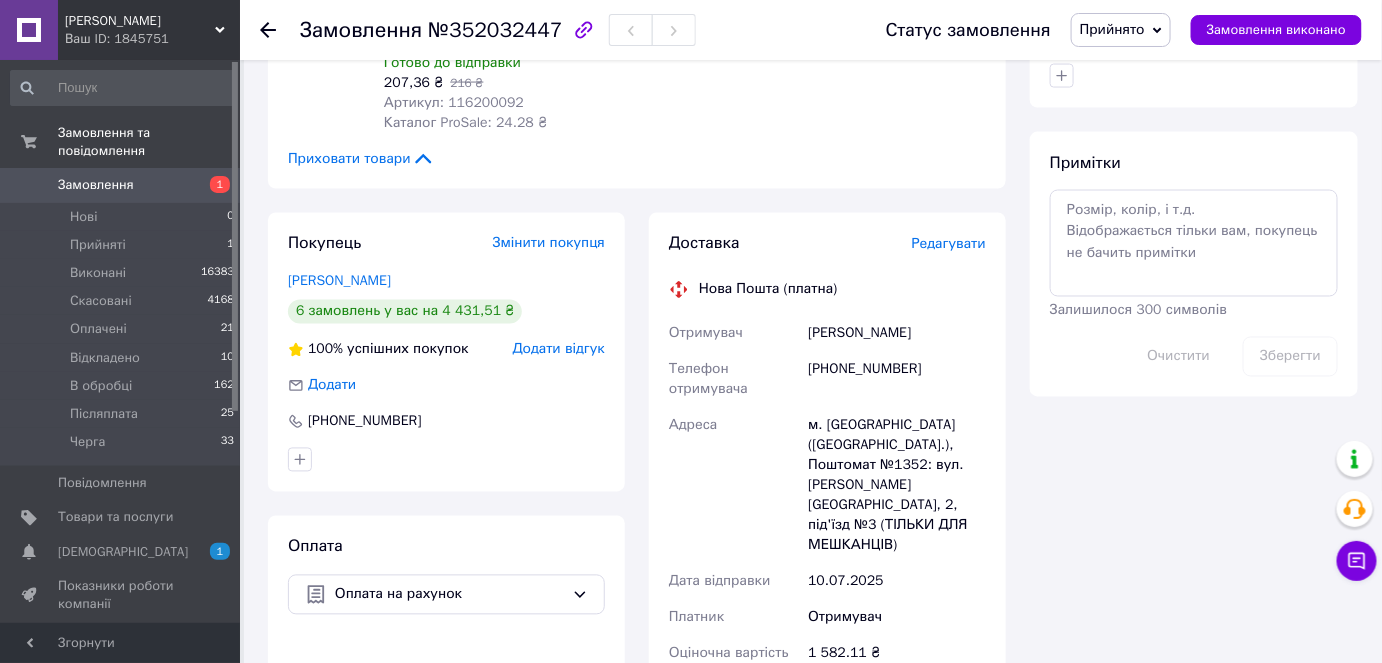 click 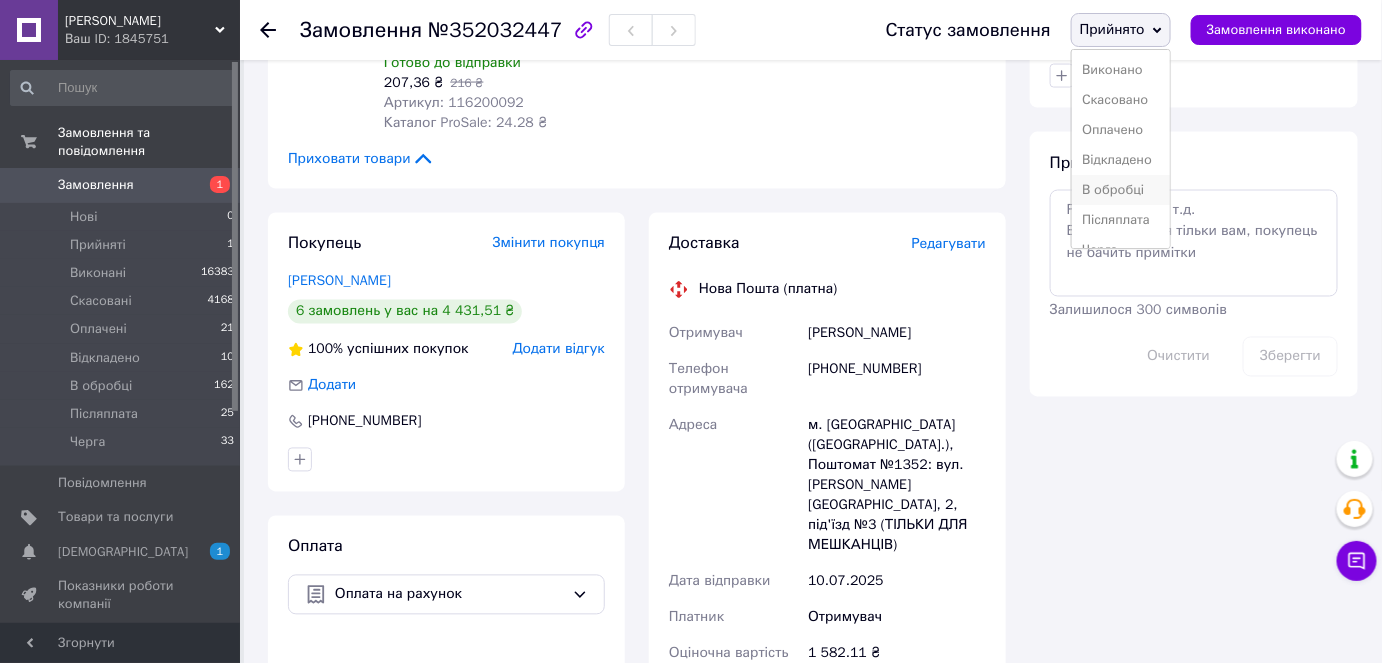 click on "В обробці" at bounding box center (1121, 190) 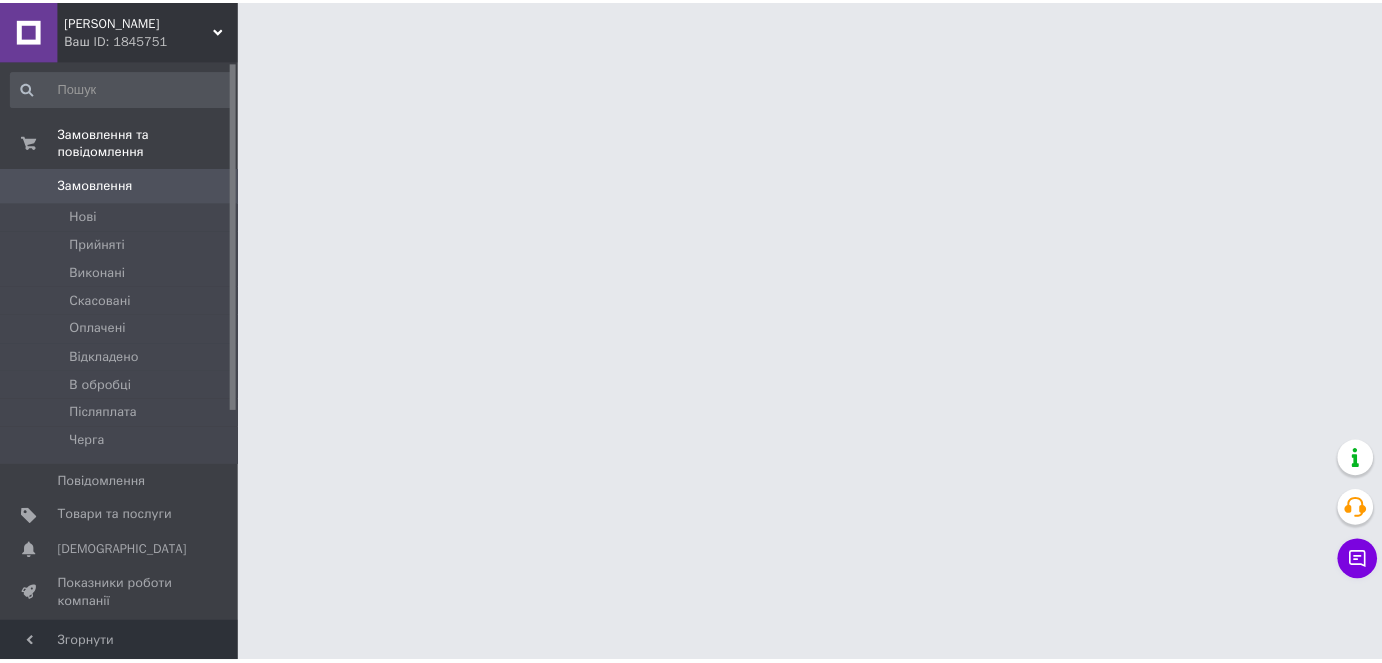 scroll, scrollTop: 0, scrollLeft: 0, axis: both 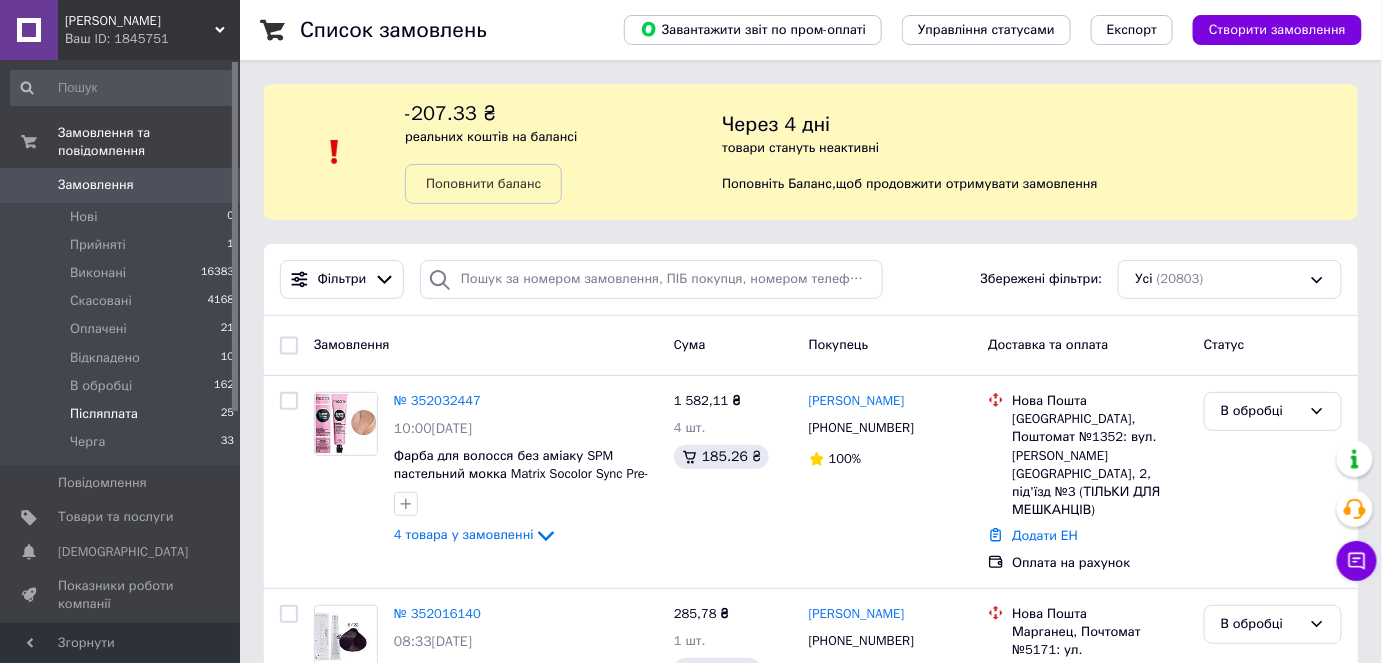click on "Післяплата 25" at bounding box center [123, 414] 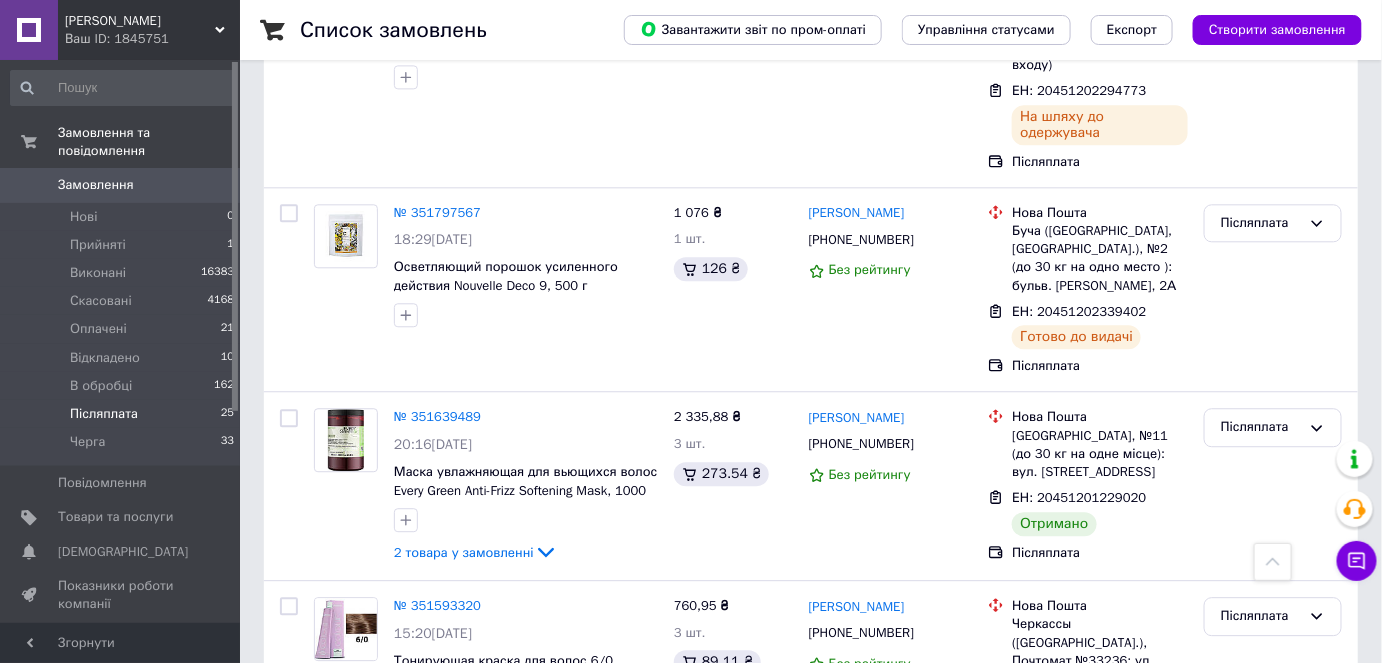 scroll, scrollTop: 1545, scrollLeft: 0, axis: vertical 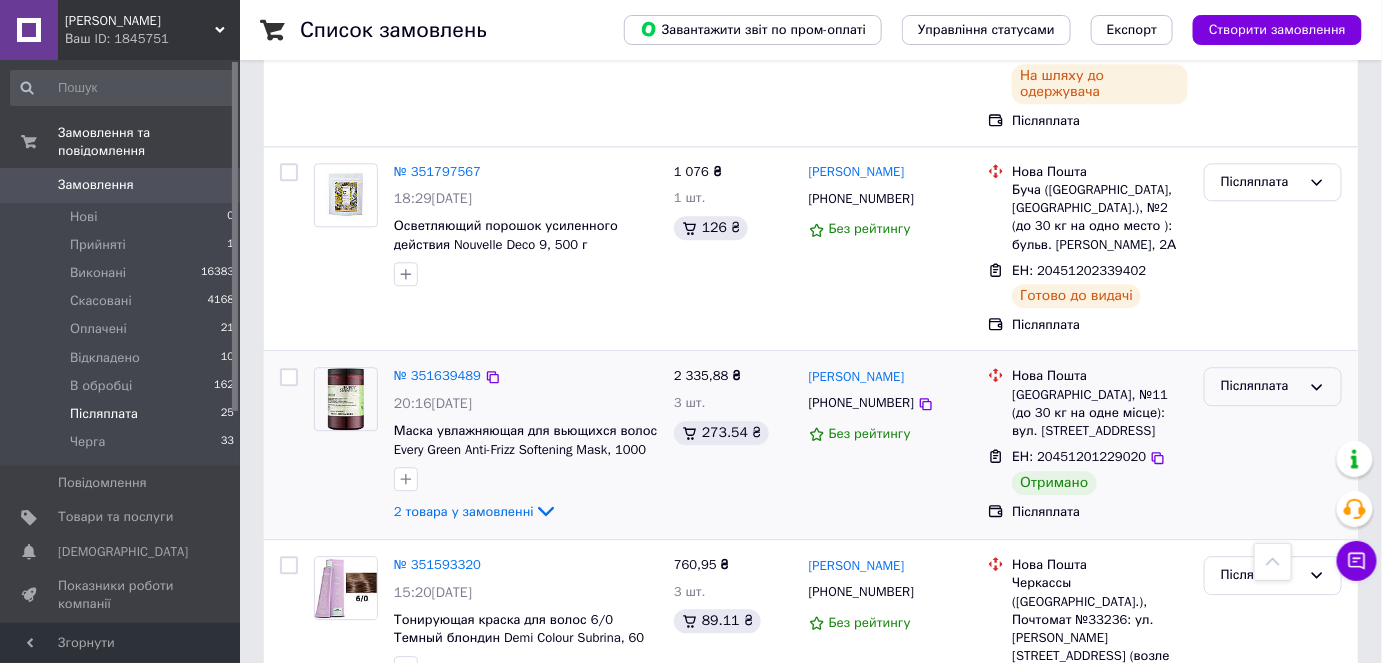click 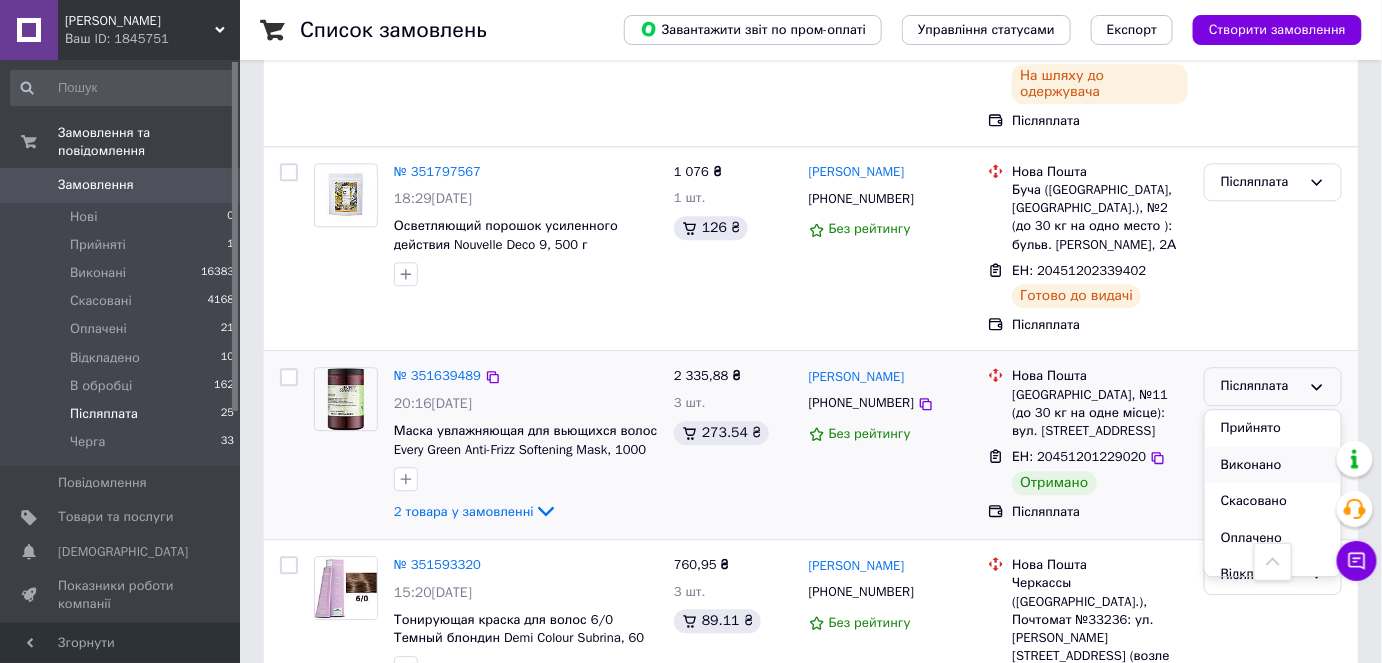 click on "Виконано" at bounding box center [1273, 465] 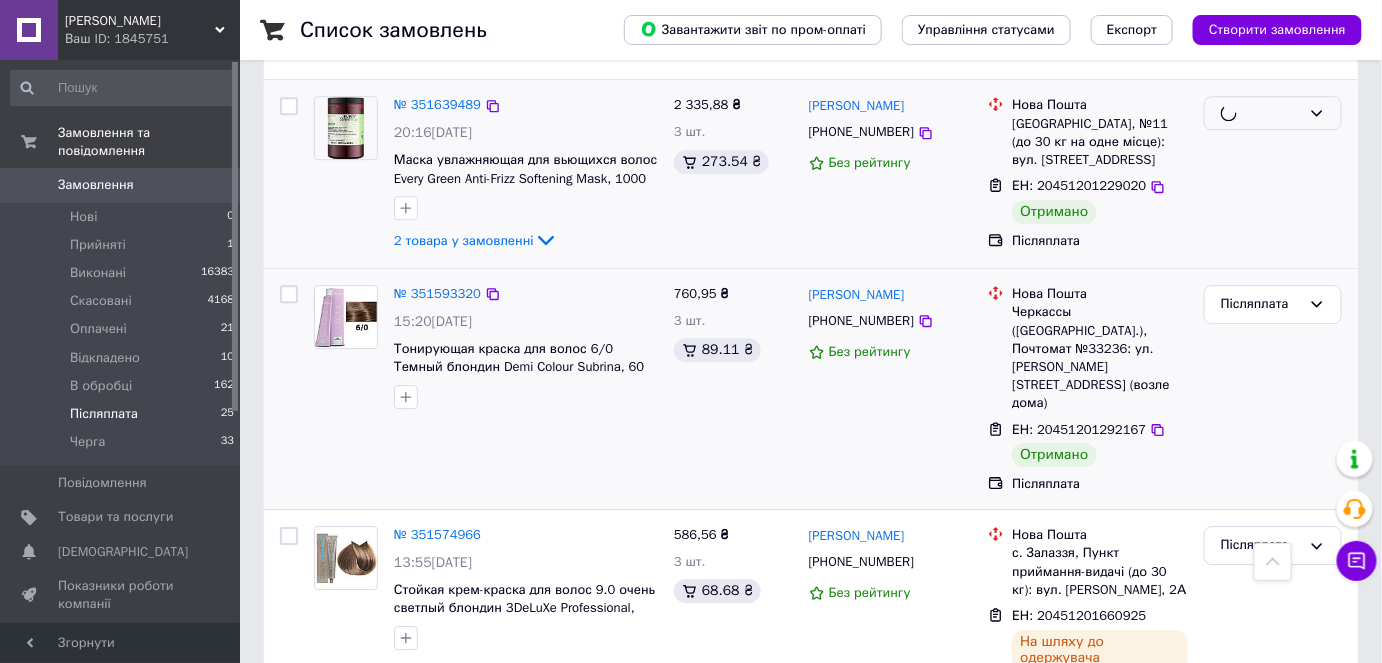 scroll, scrollTop: 1818, scrollLeft: 0, axis: vertical 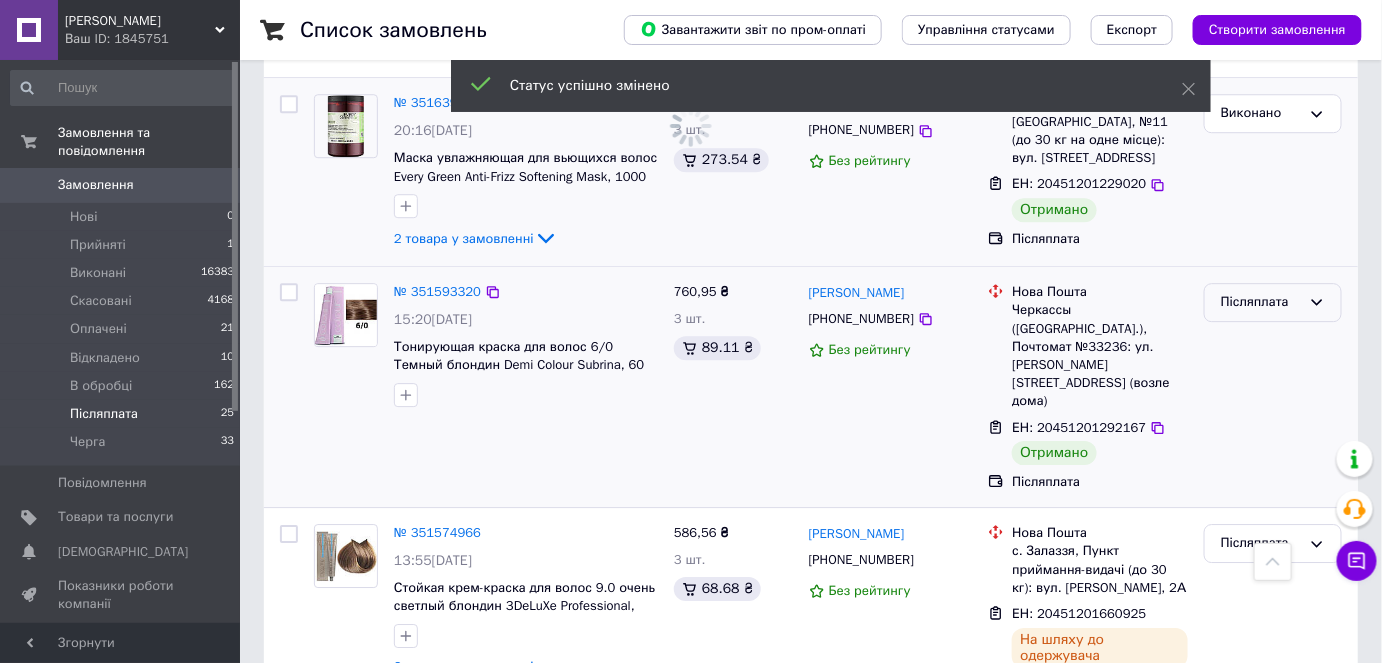 click 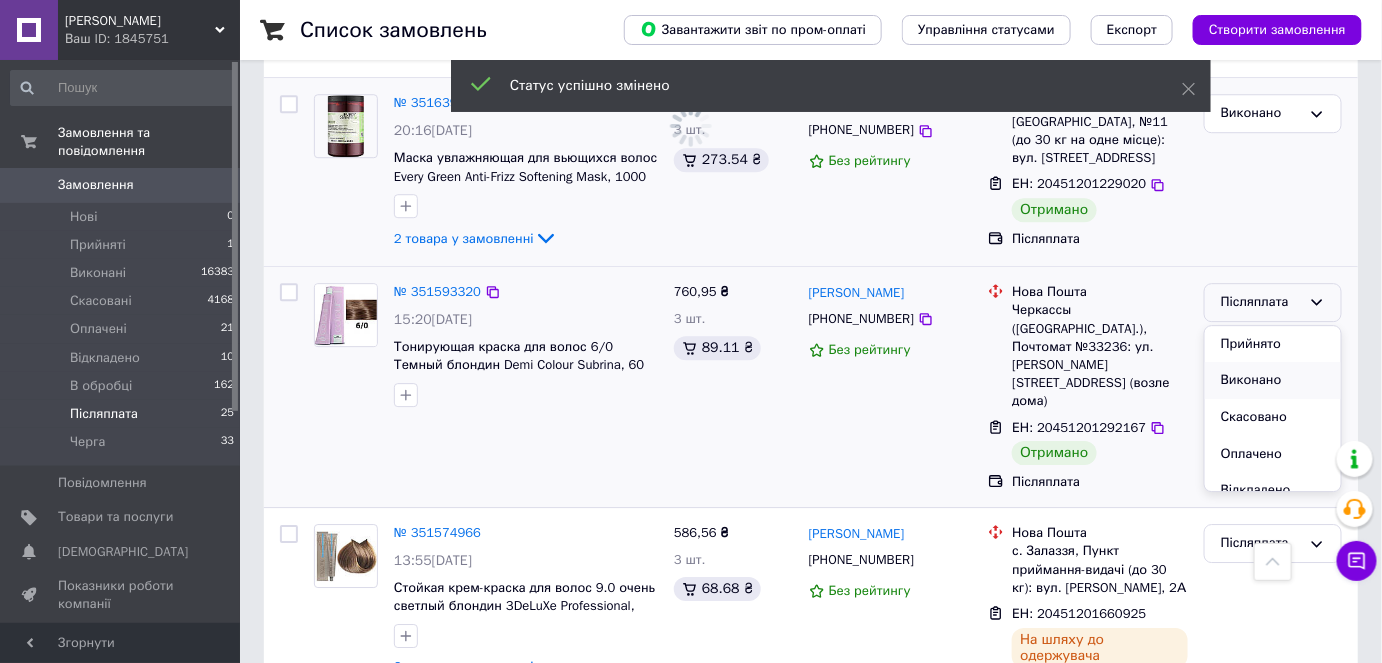 click on "Виконано" at bounding box center (1273, 380) 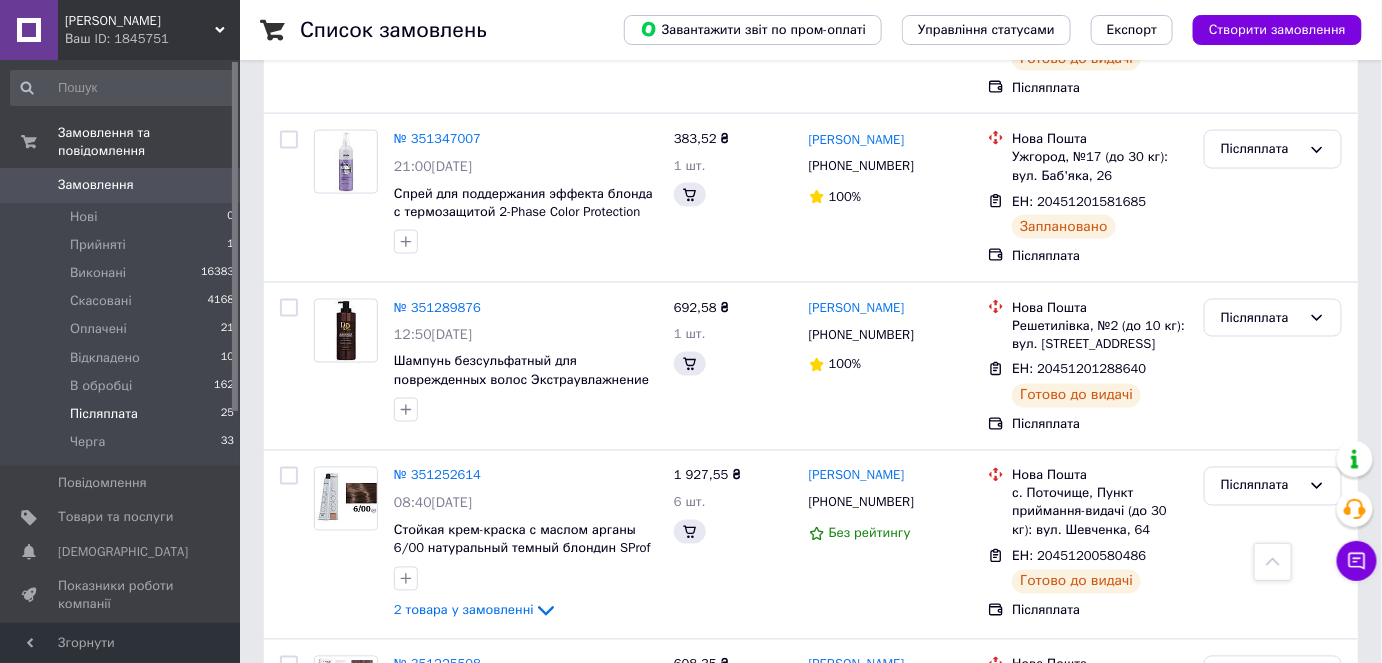 scroll, scrollTop: 3636, scrollLeft: 0, axis: vertical 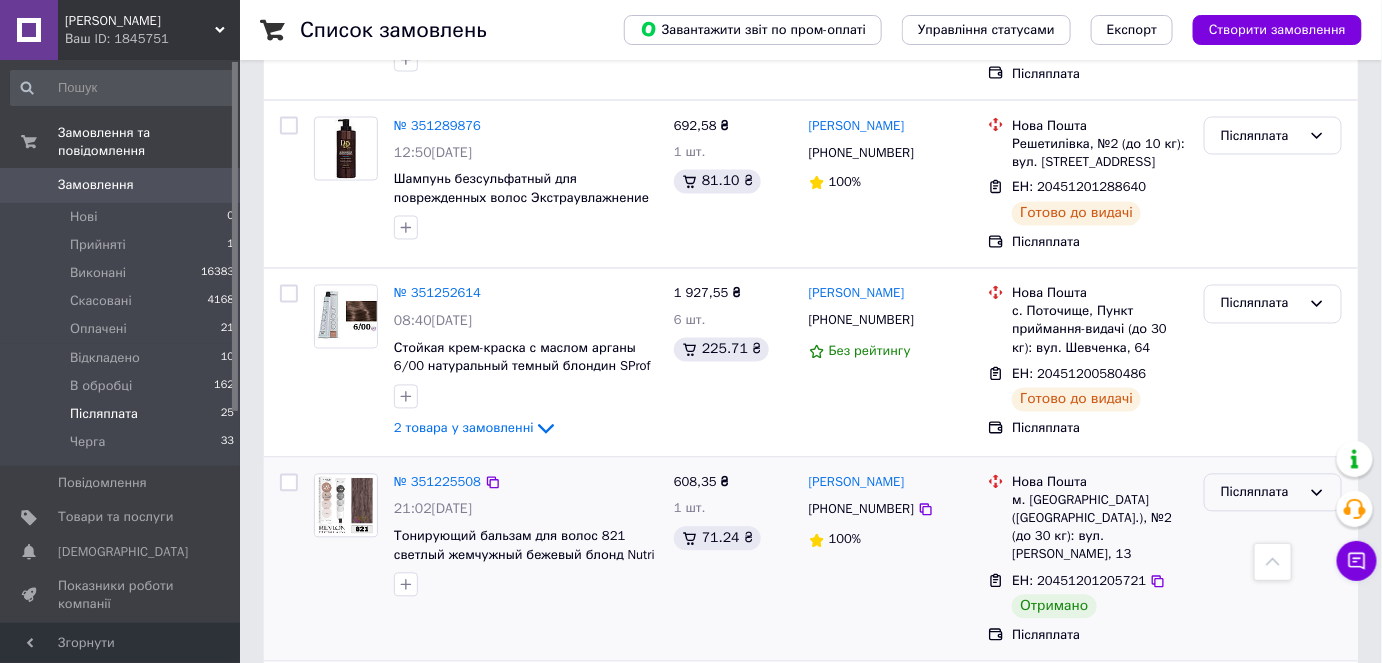 click 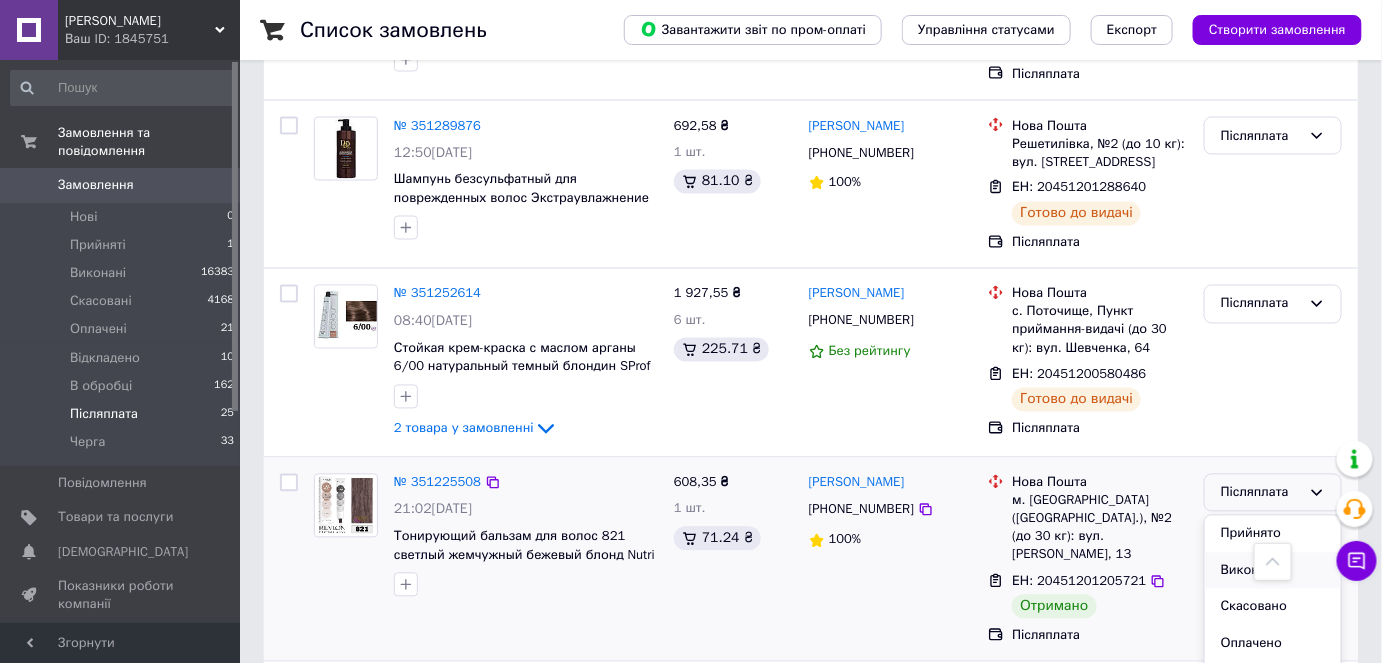 click on "Виконано" at bounding box center [1273, 571] 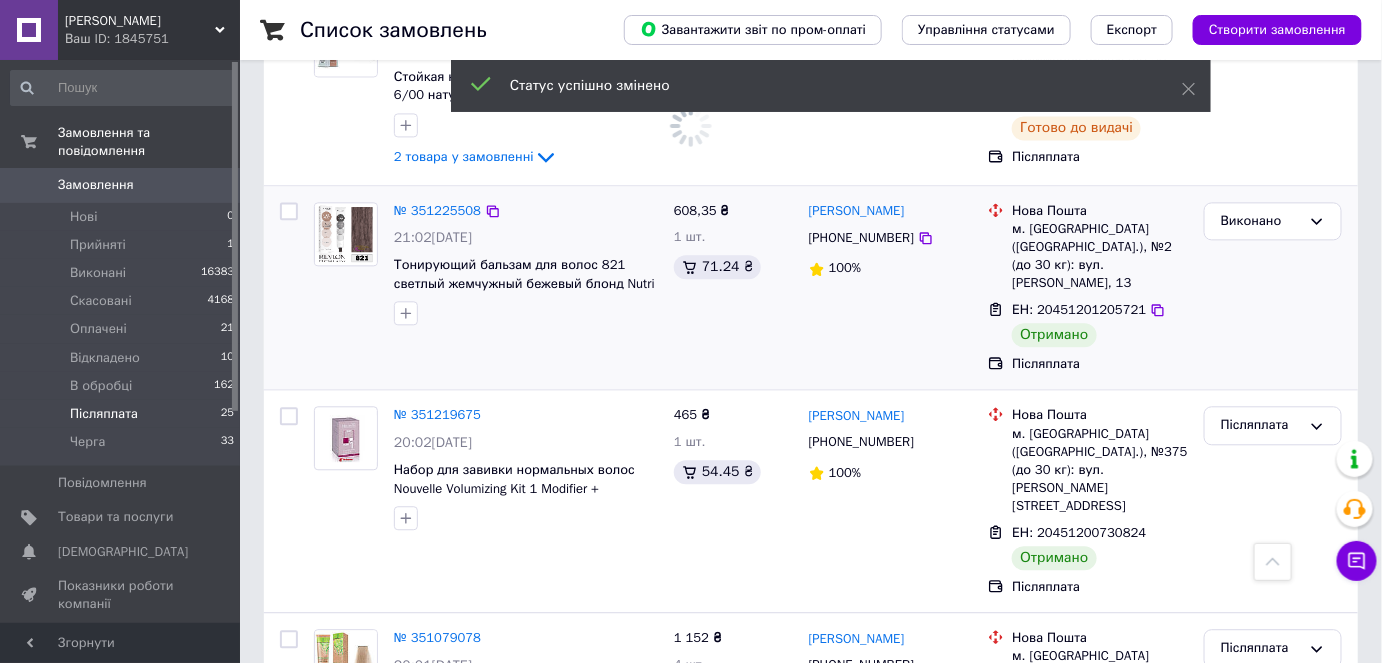 scroll, scrollTop: 3909, scrollLeft: 0, axis: vertical 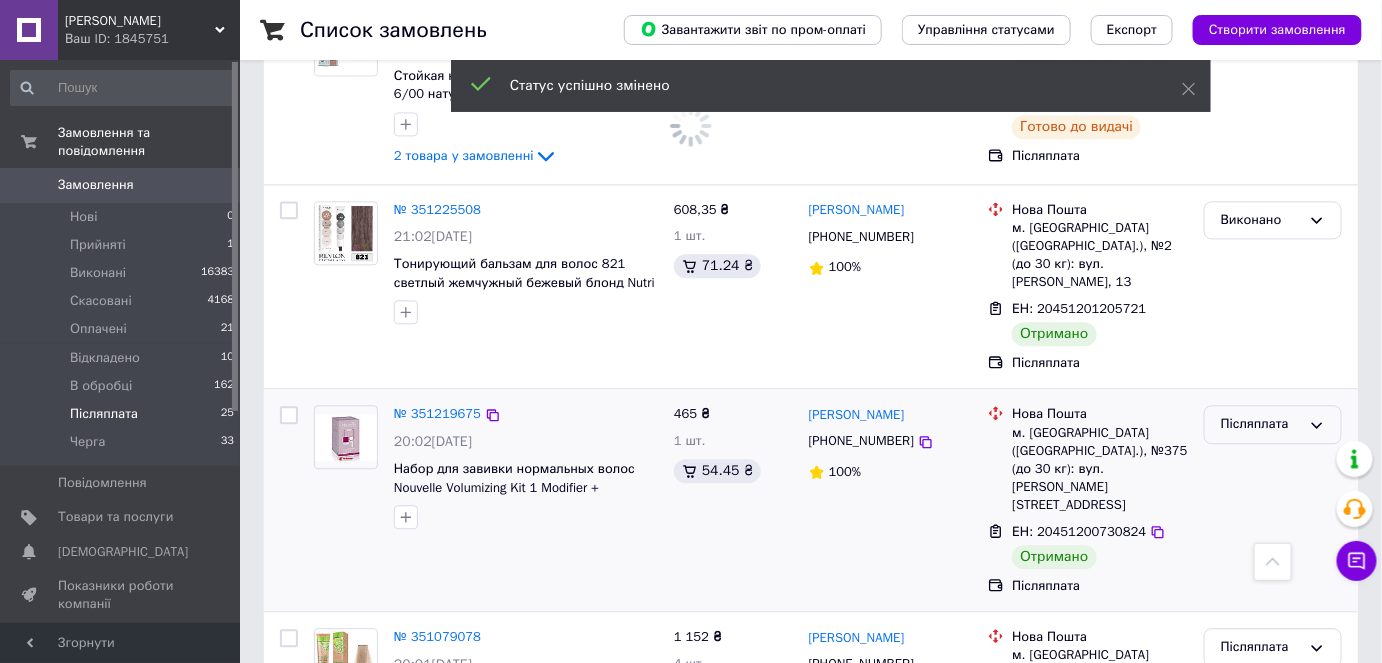 click 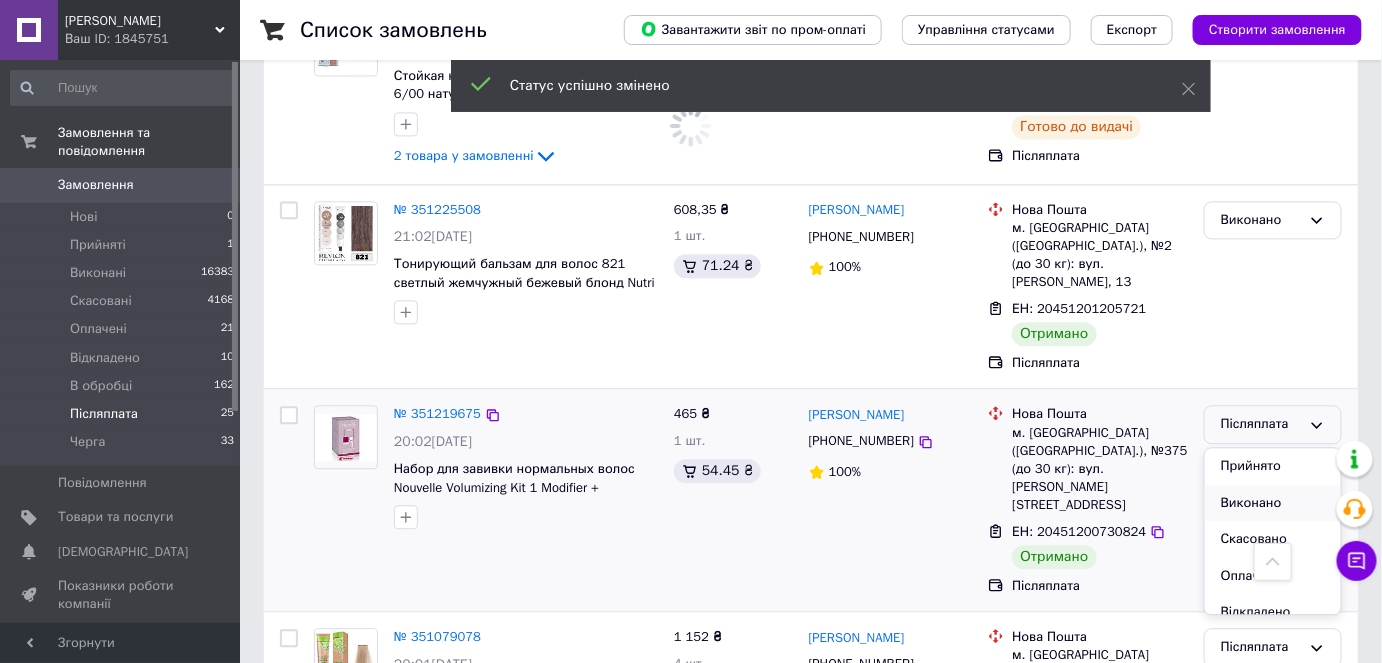 click on "Виконано" at bounding box center [1273, 503] 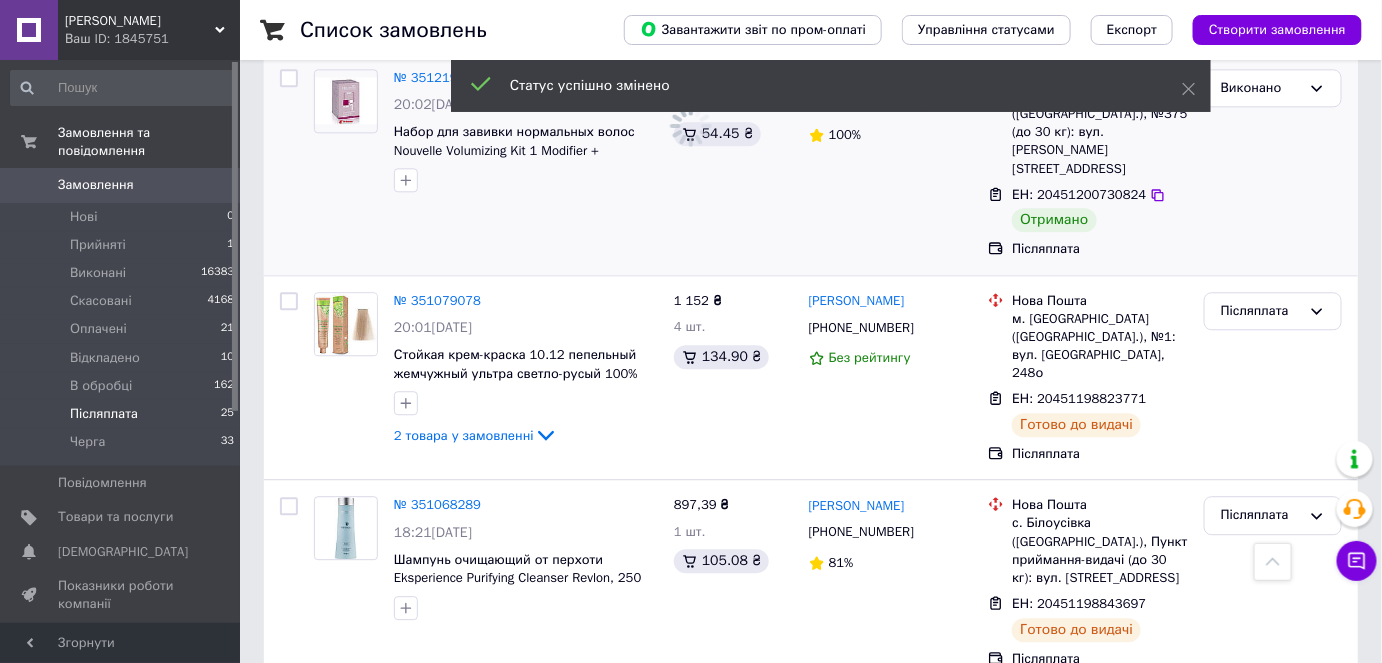 scroll, scrollTop: 4175, scrollLeft: 0, axis: vertical 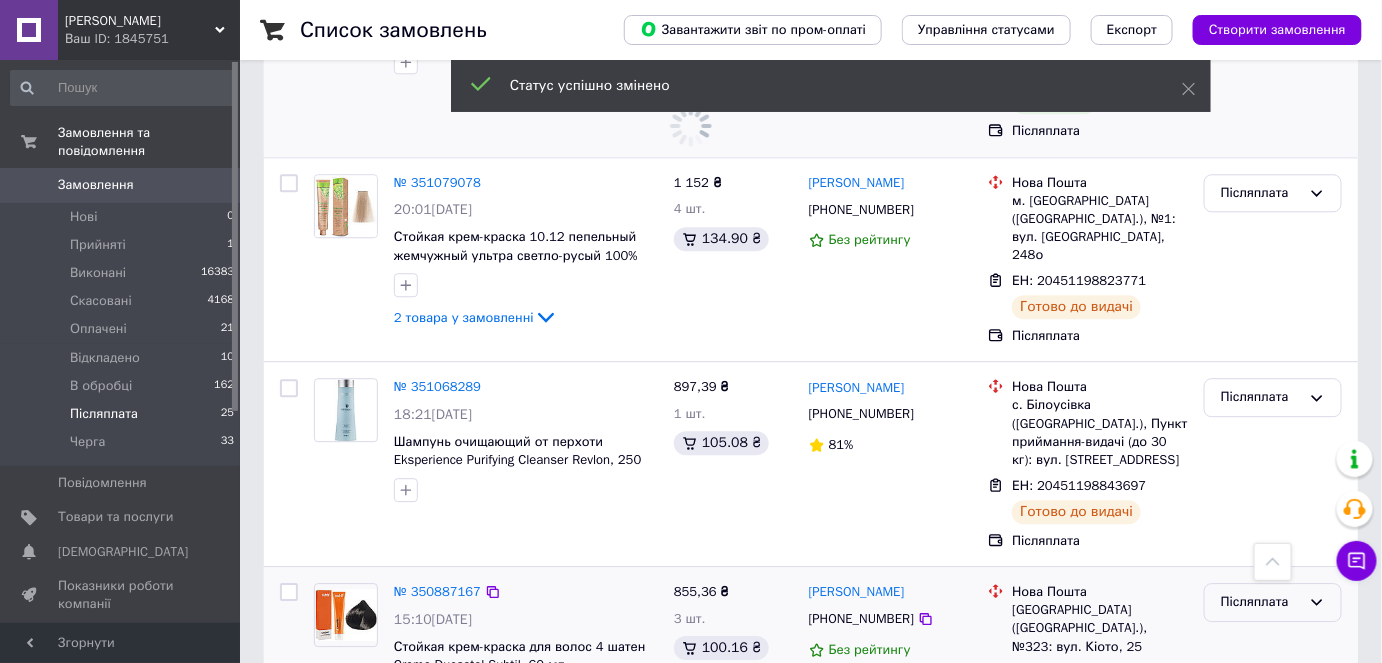 click on "Післяплата" at bounding box center (1273, 602) 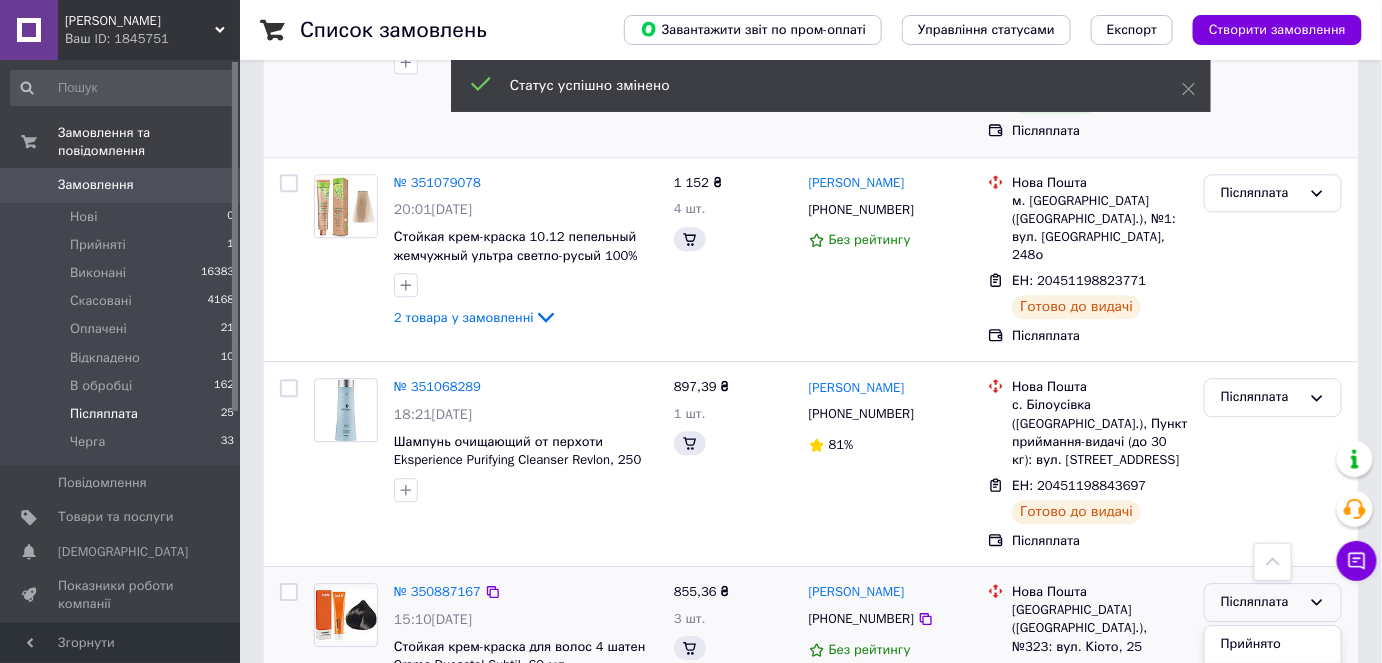 click on "Виконано" at bounding box center (1273, 680) 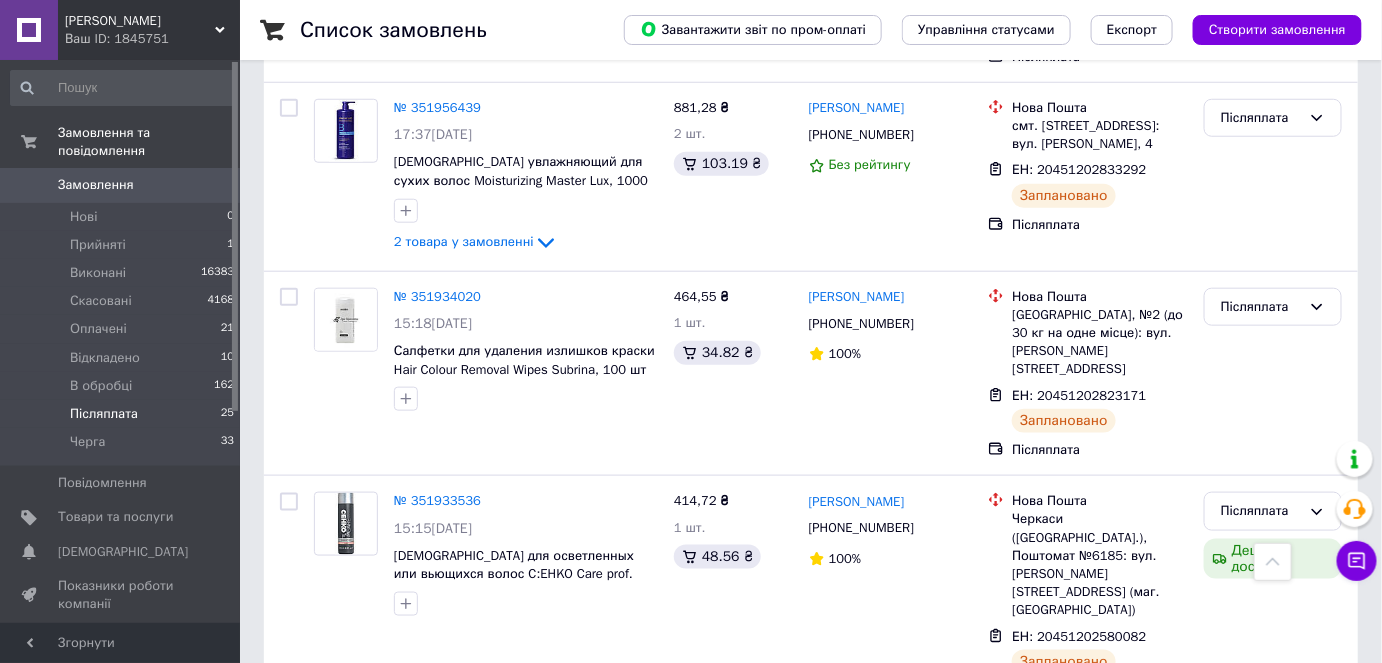 scroll, scrollTop: 170, scrollLeft: 0, axis: vertical 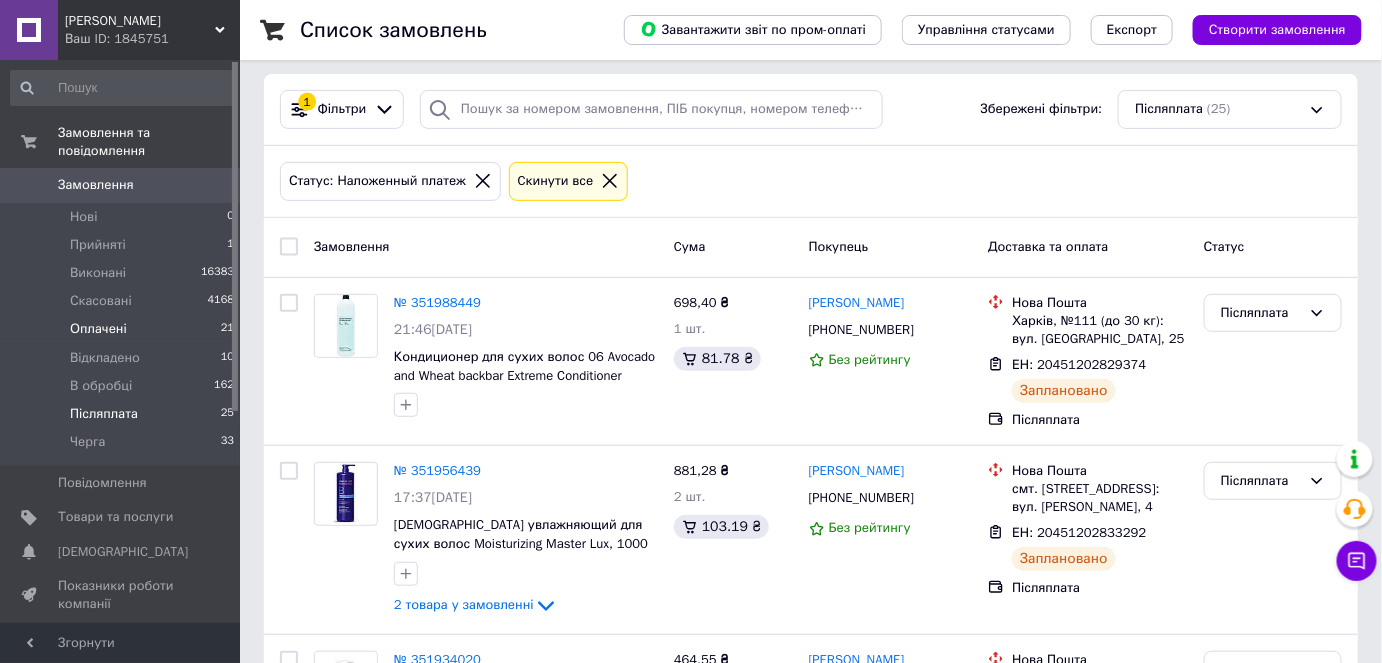 click on "Оплачені" at bounding box center [98, 329] 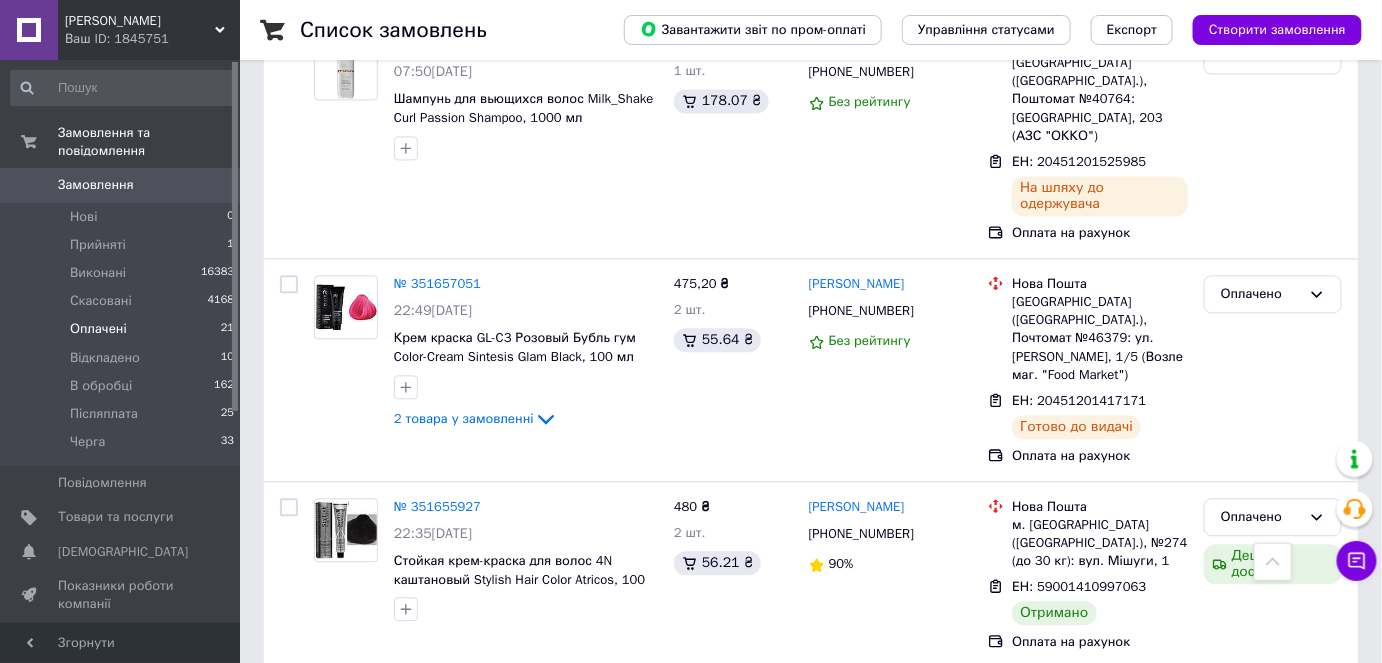 scroll, scrollTop: 1454, scrollLeft: 0, axis: vertical 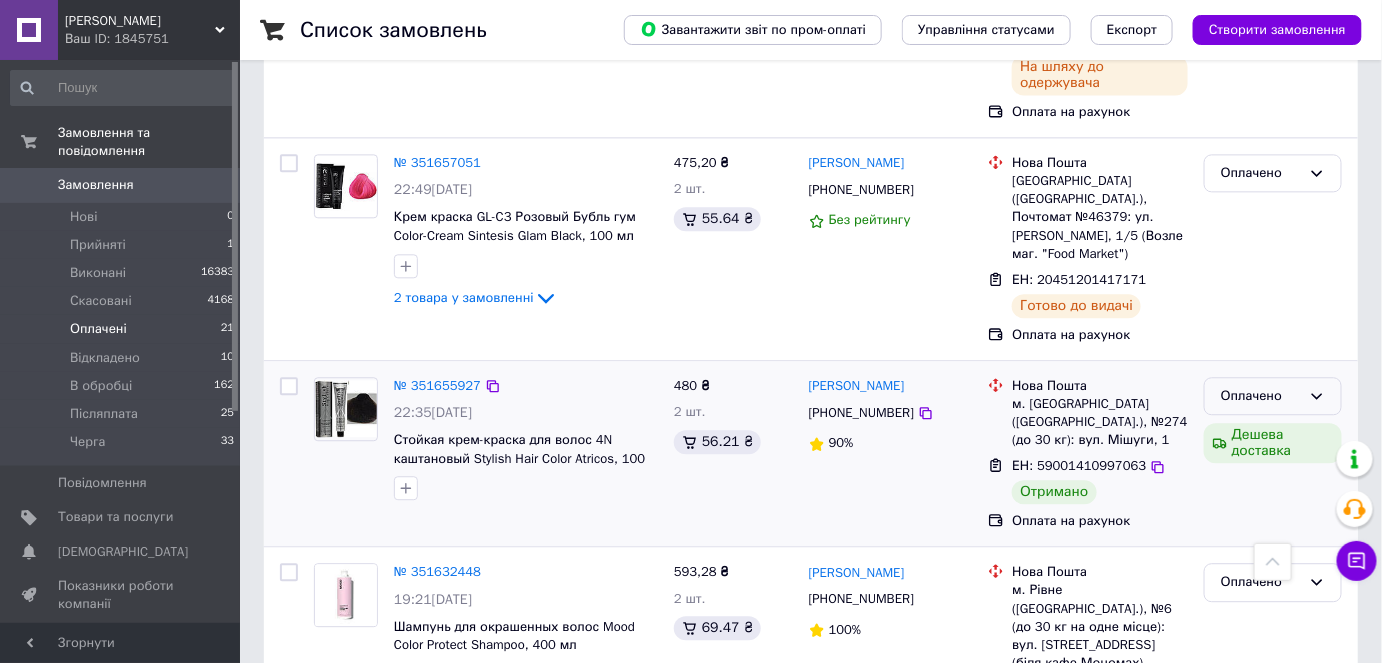 click 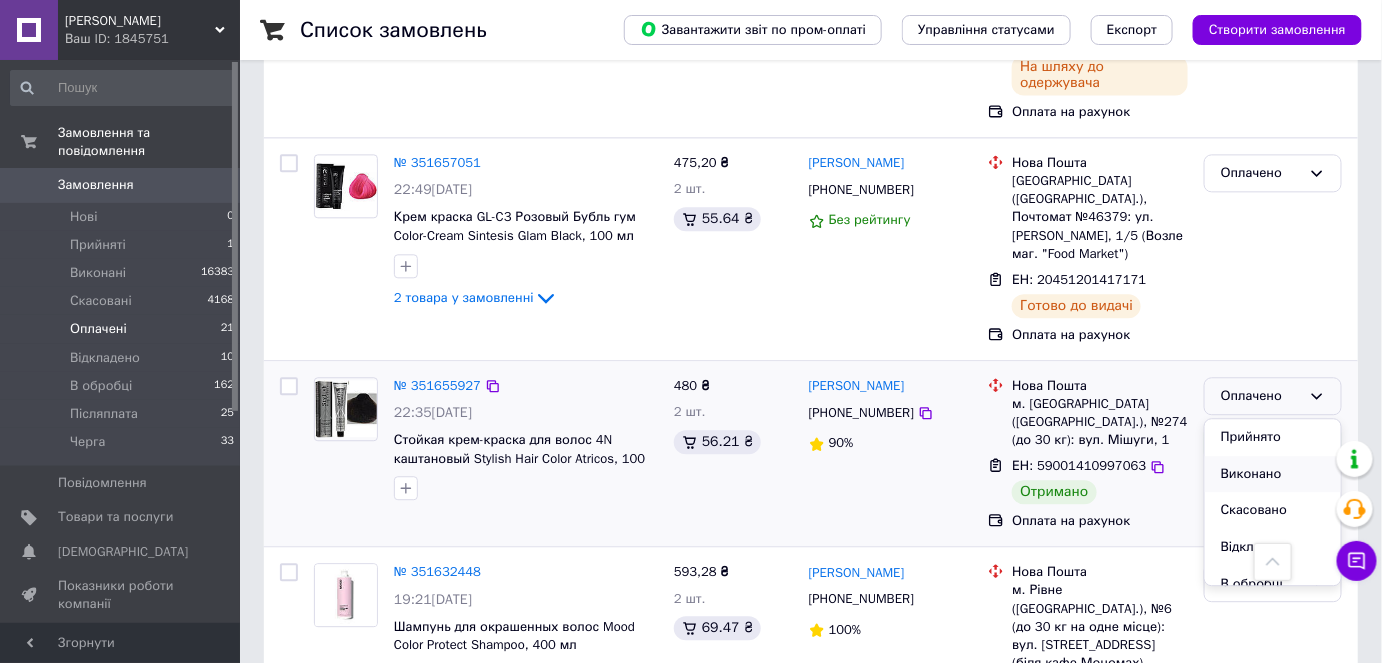 click on "Виконано" at bounding box center [1273, 474] 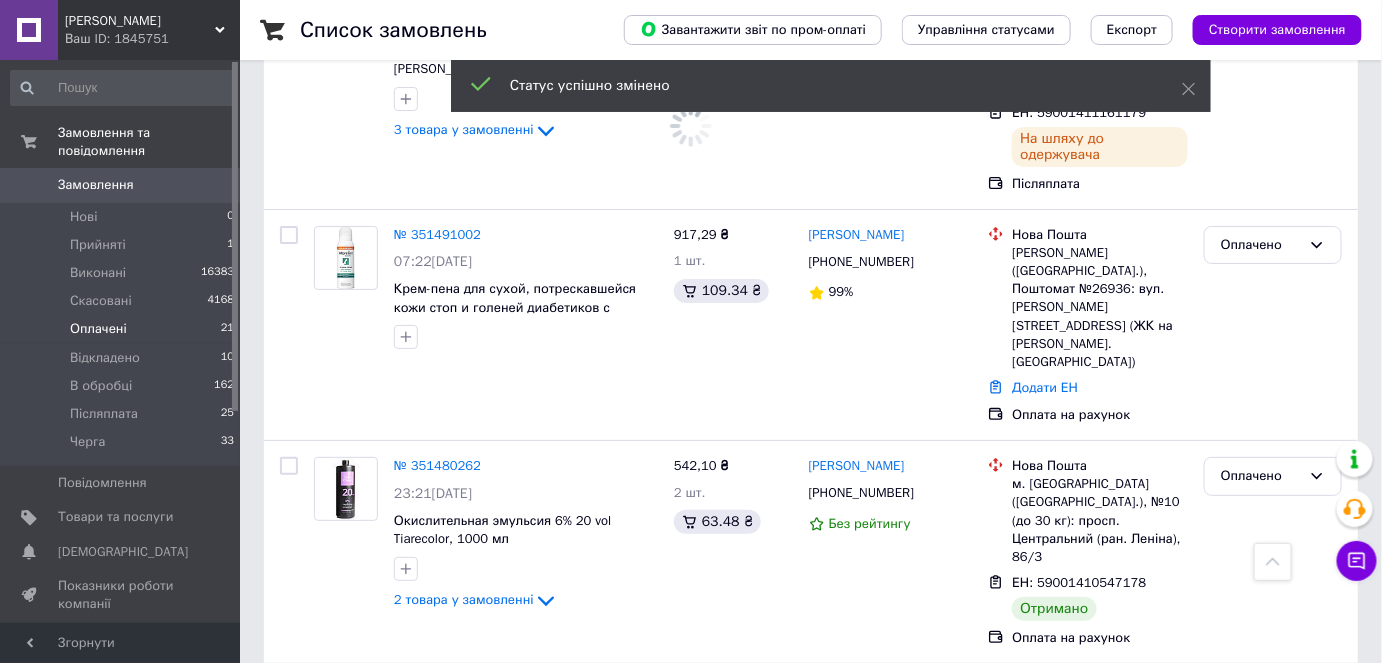 scroll, scrollTop: 2454, scrollLeft: 0, axis: vertical 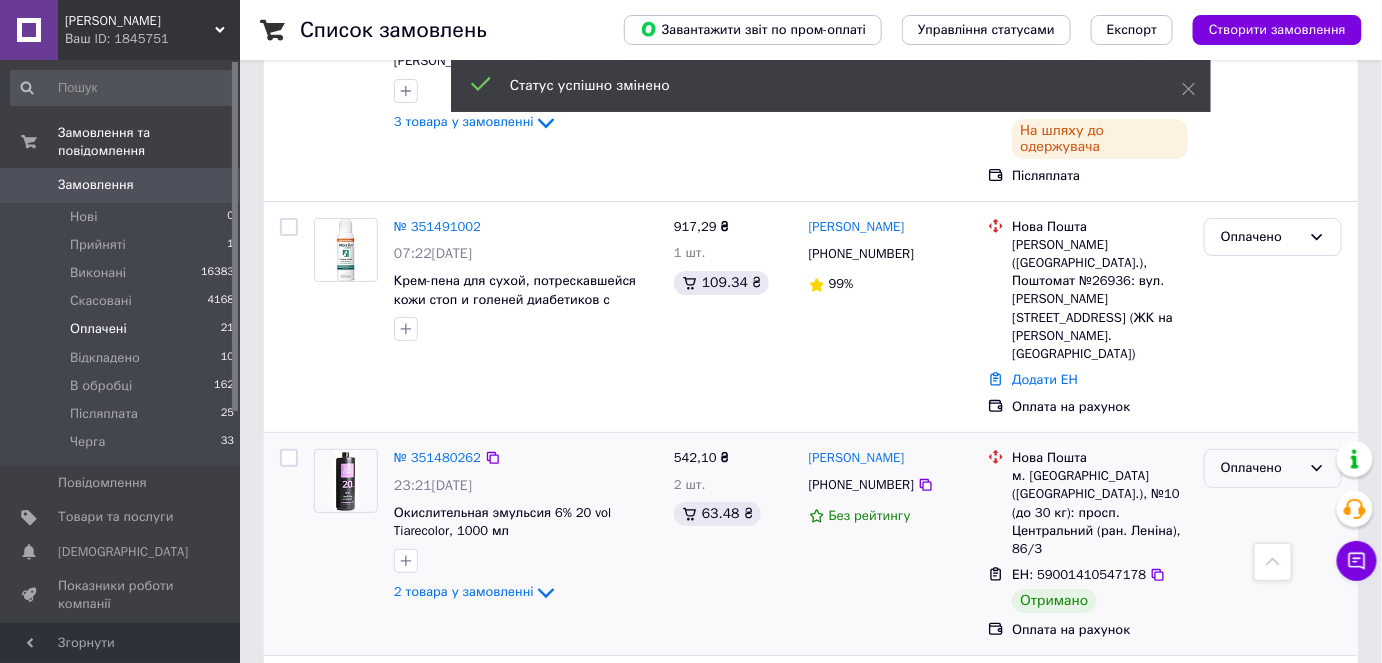 click 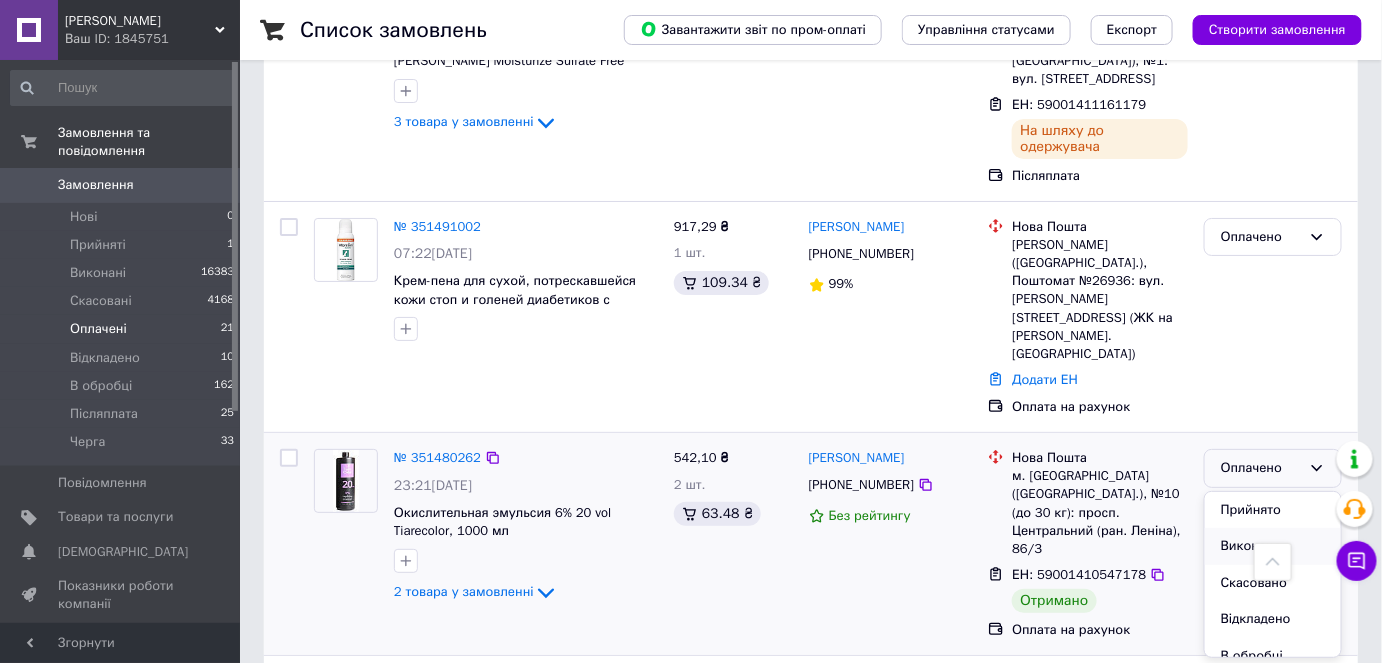 click on "Виконано" at bounding box center (1273, 546) 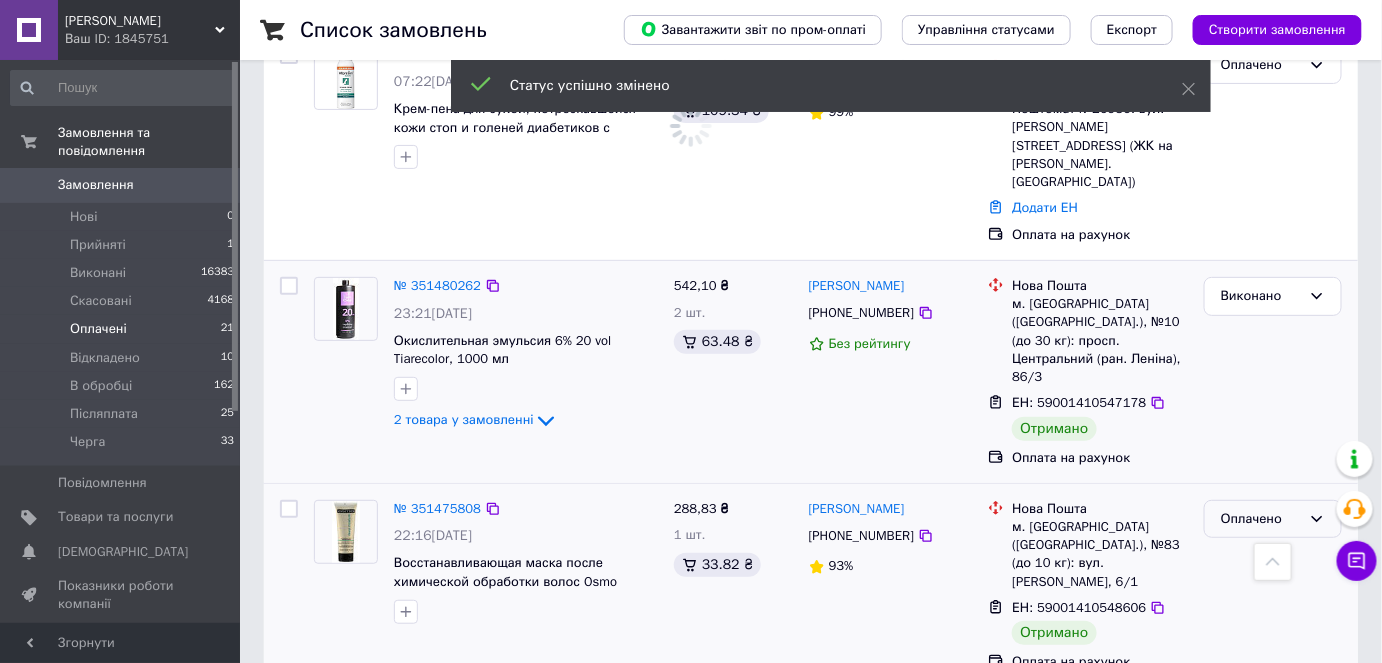 scroll, scrollTop: 2636, scrollLeft: 0, axis: vertical 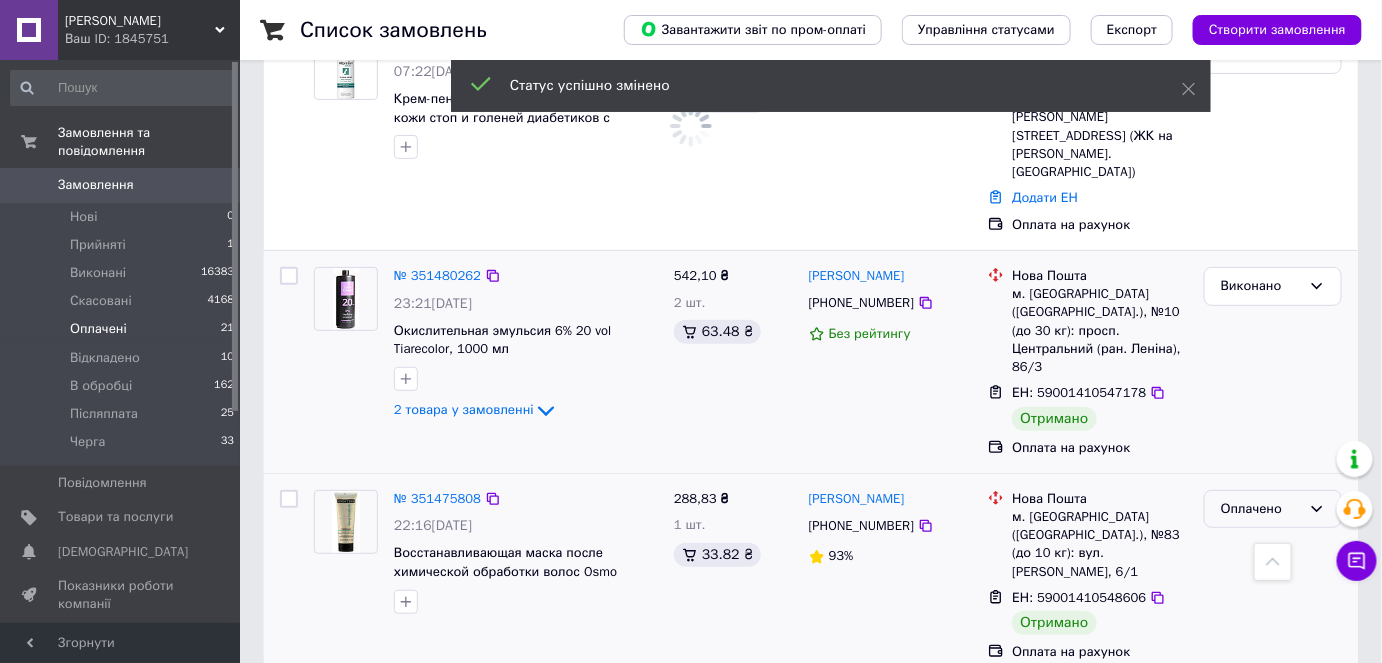 click 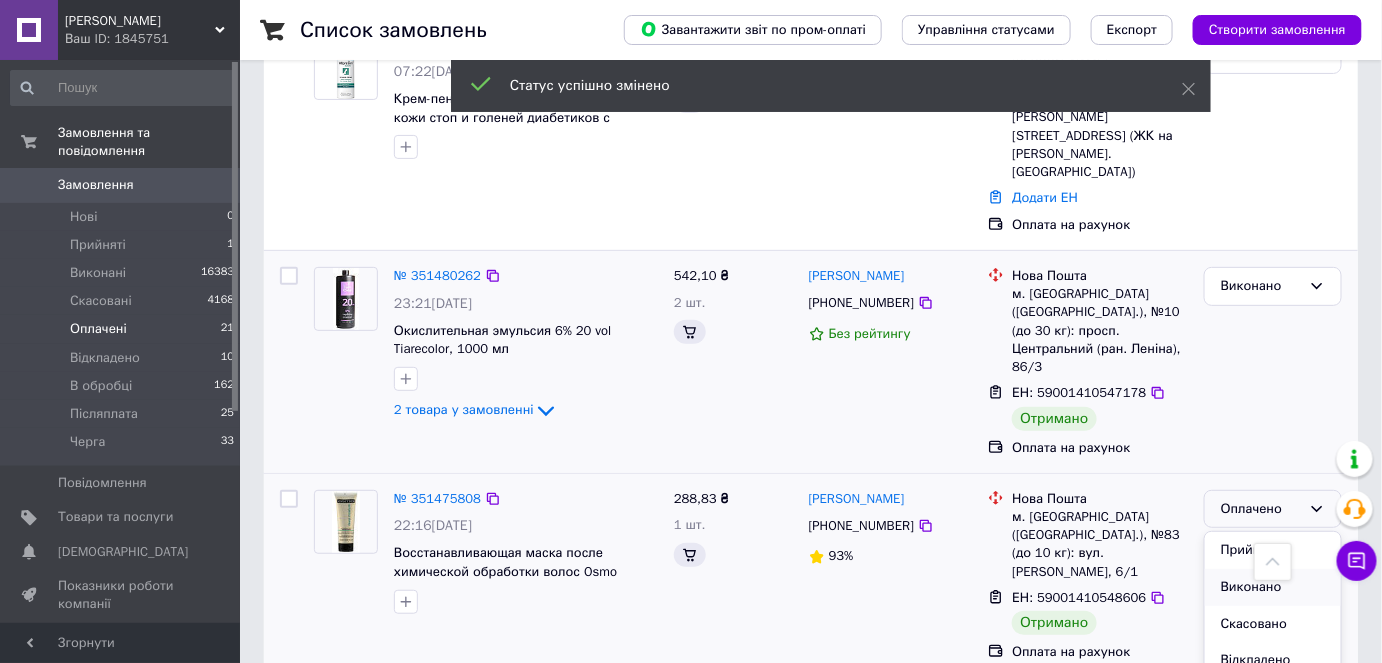 click on "Виконано" at bounding box center [1273, 587] 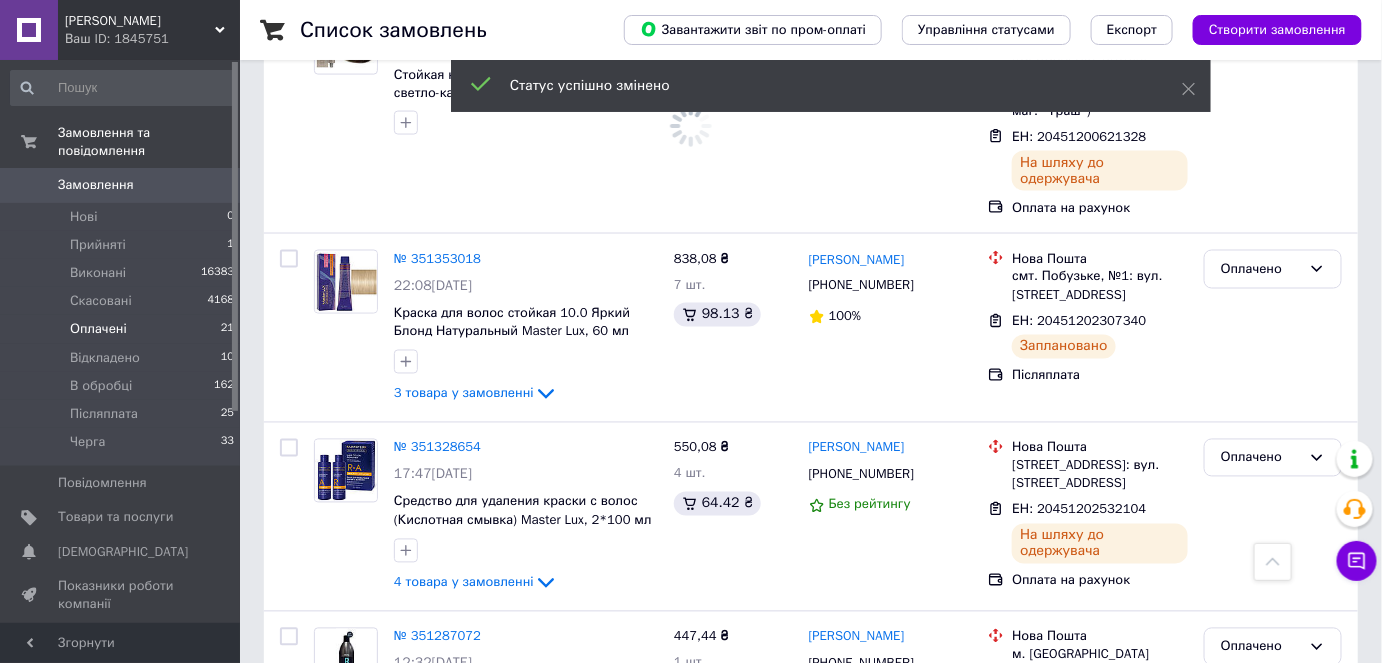 scroll, scrollTop: 3545, scrollLeft: 0, axis: vertical 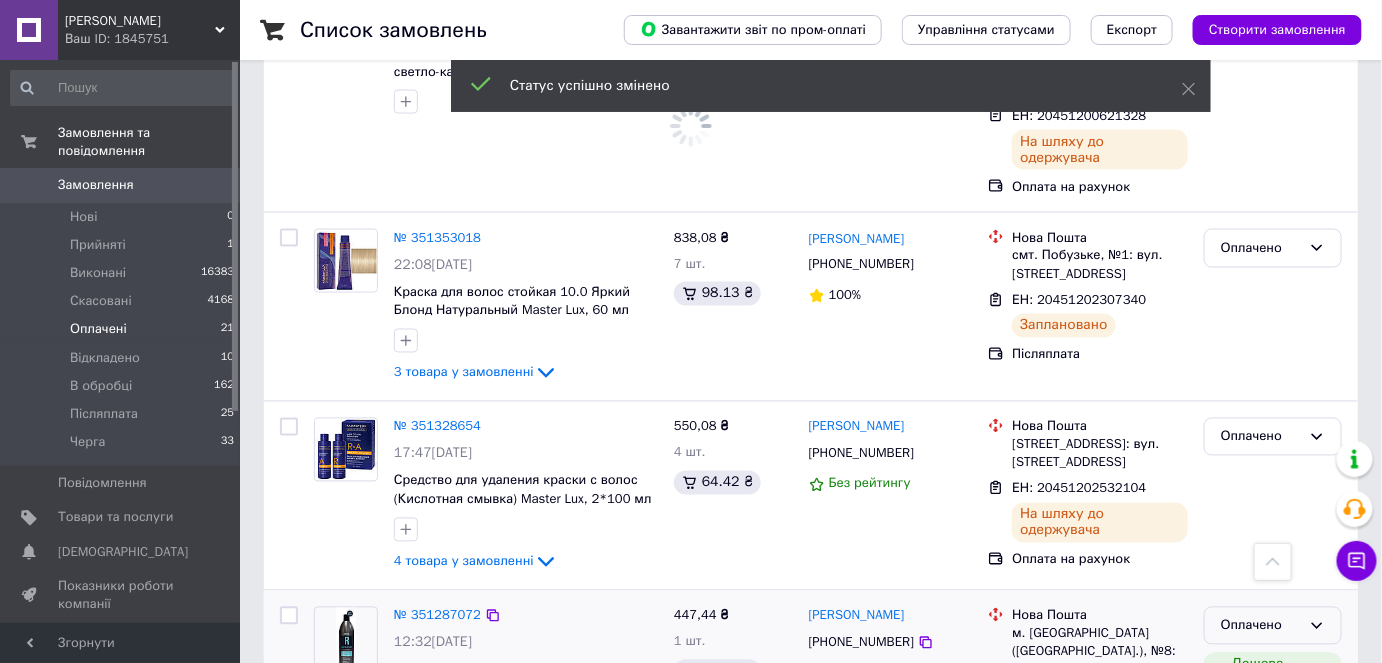 click on "Оплачено" at bounding box center (1273, 626) 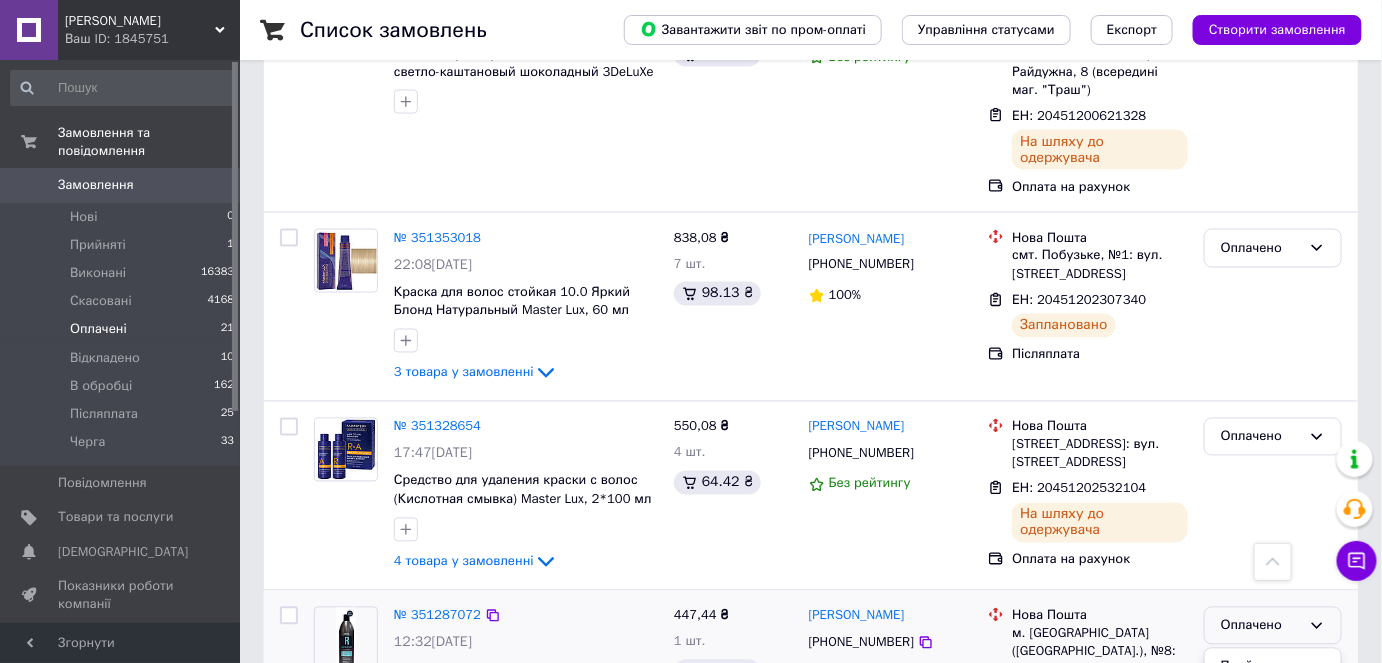 click on "Виконано" at bounding box center [1273, 704] 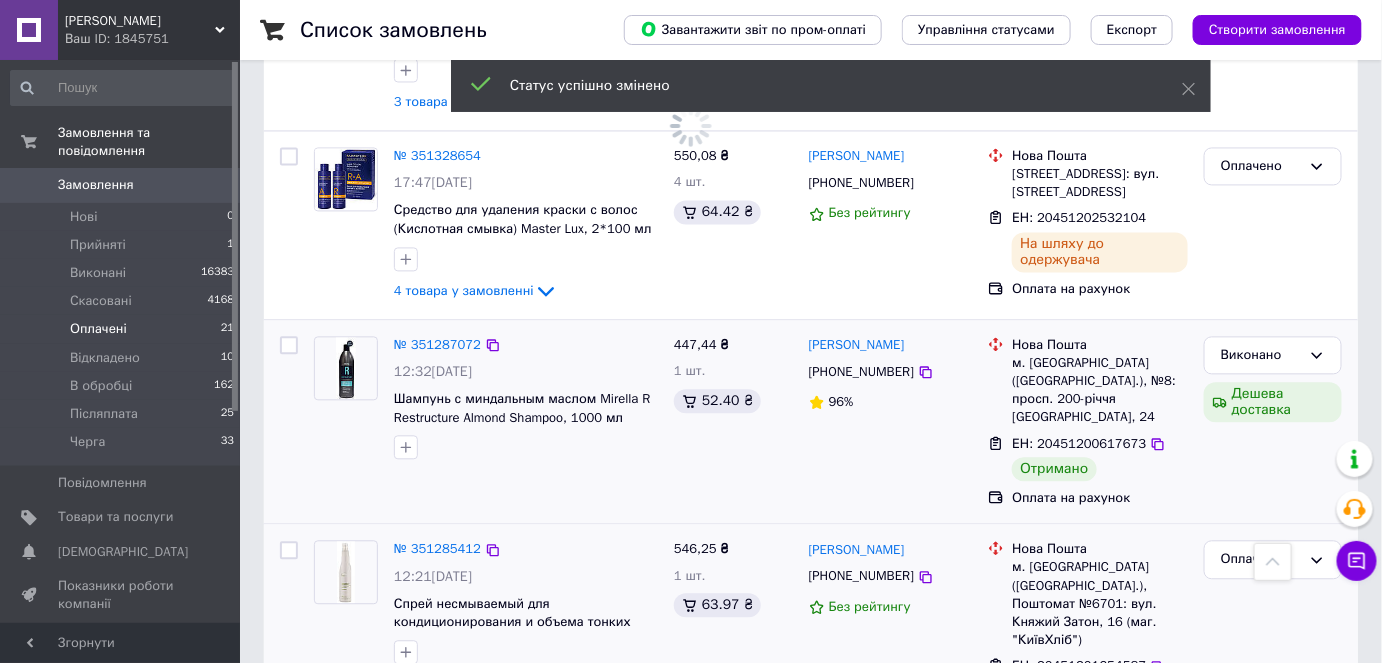 scroll, scrollTop: 3818, scrollLeft: 0, axis: vertical 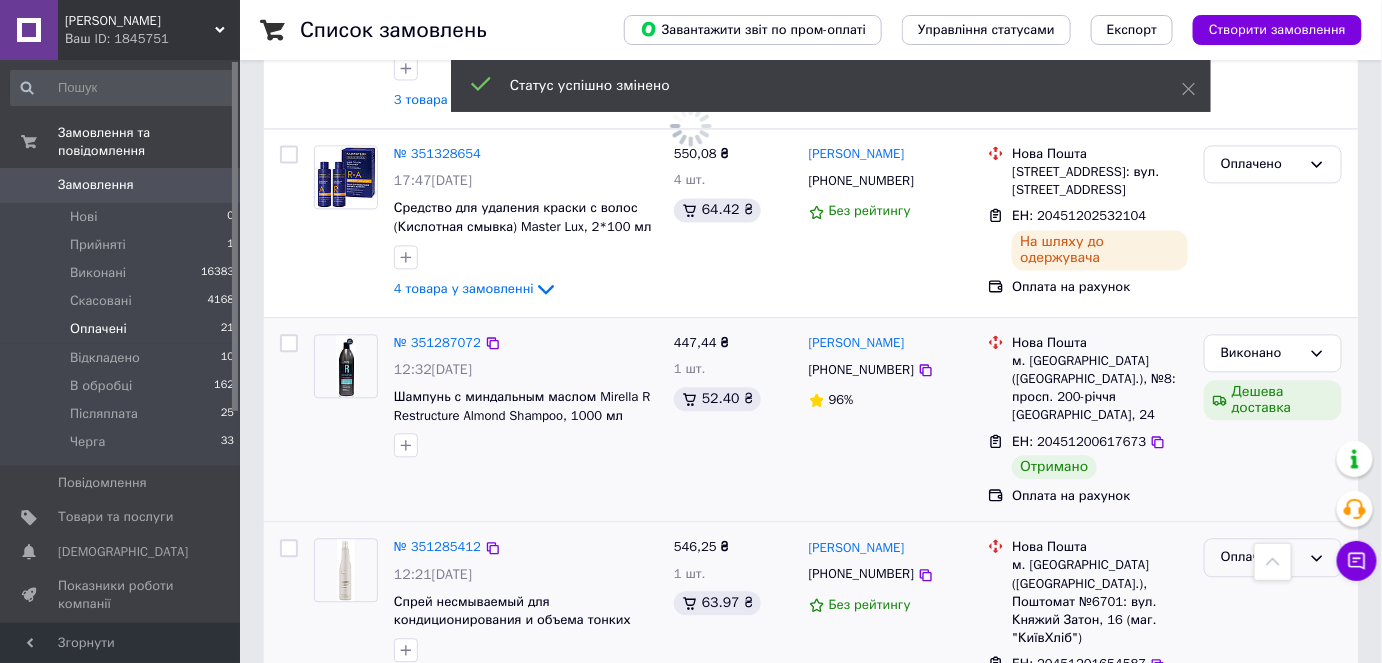 click 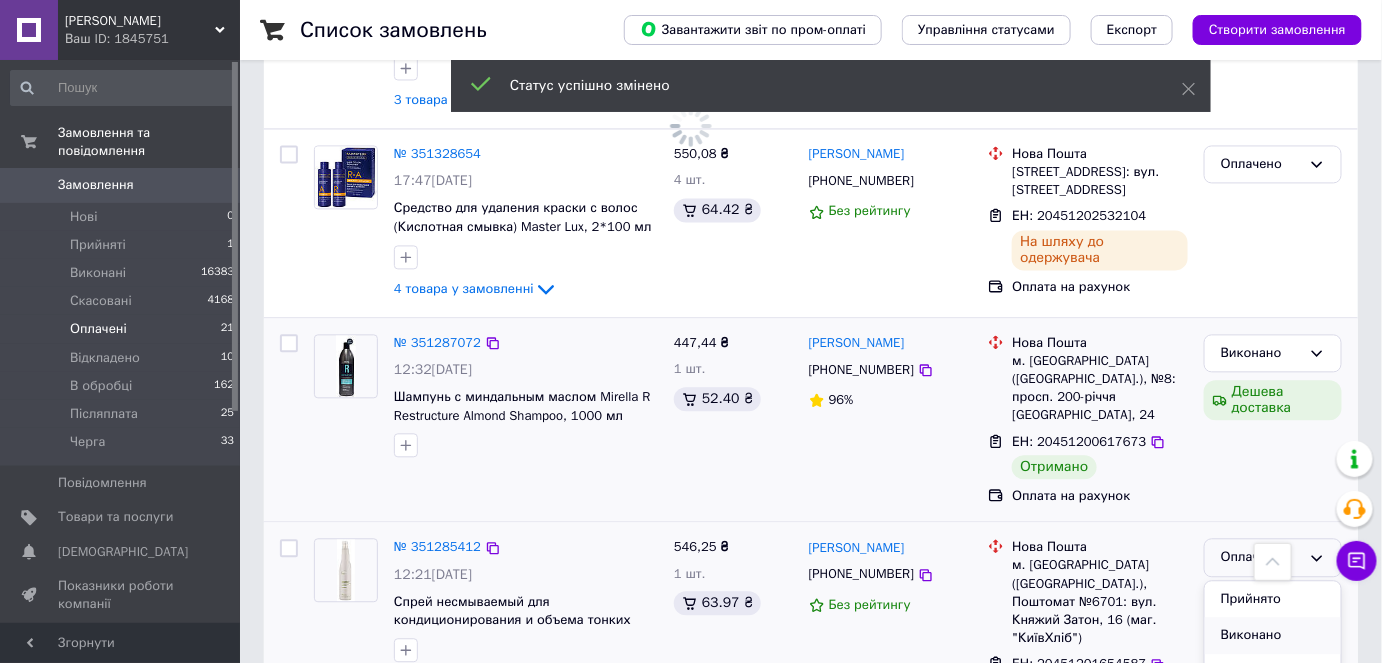 click on "Виконано" at bounding box center [1273, 635] 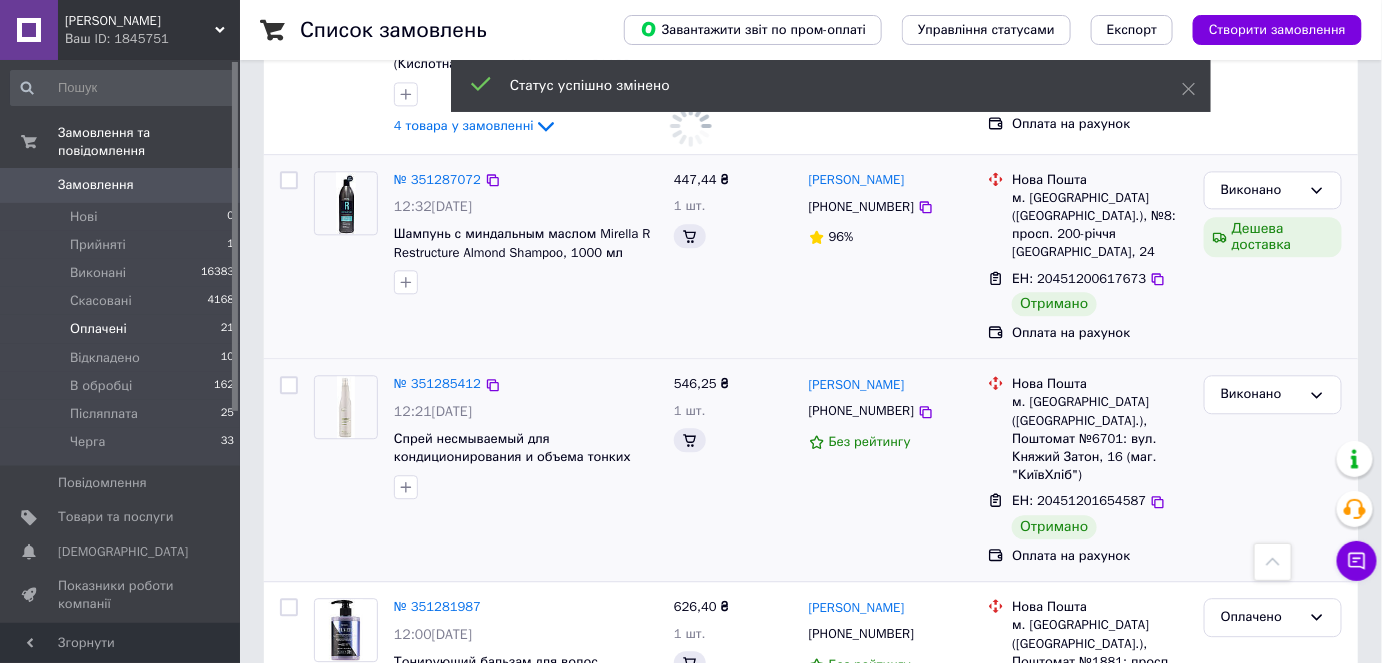 scroll, scrollTop: 4000, scrollLeft: 0, axis: vertical 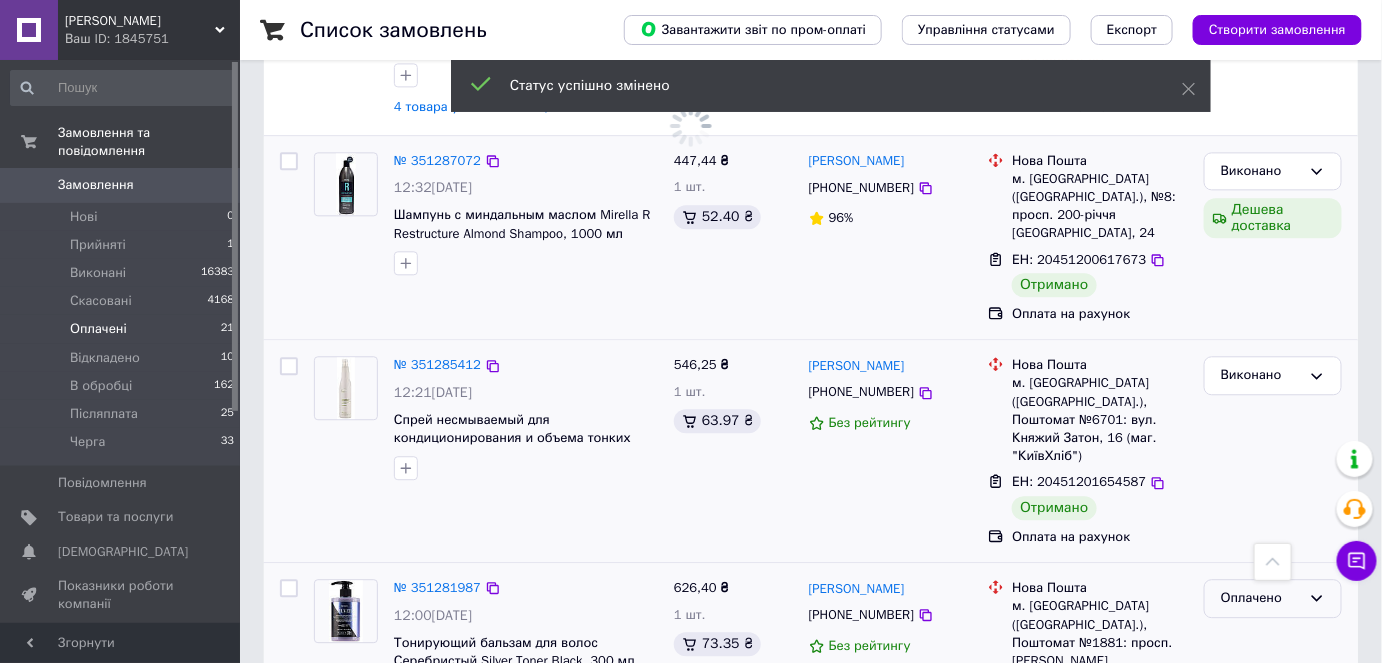 click 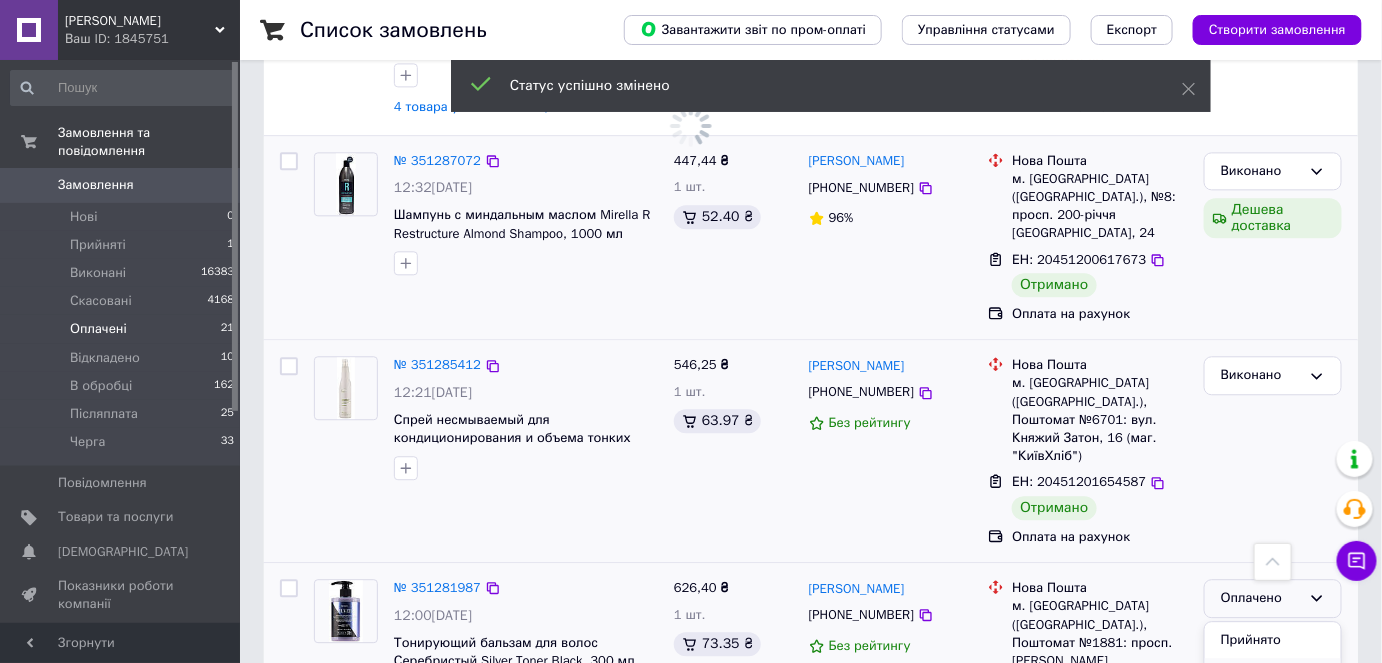 click on "Виконано" at bounding box center [1273, 676] 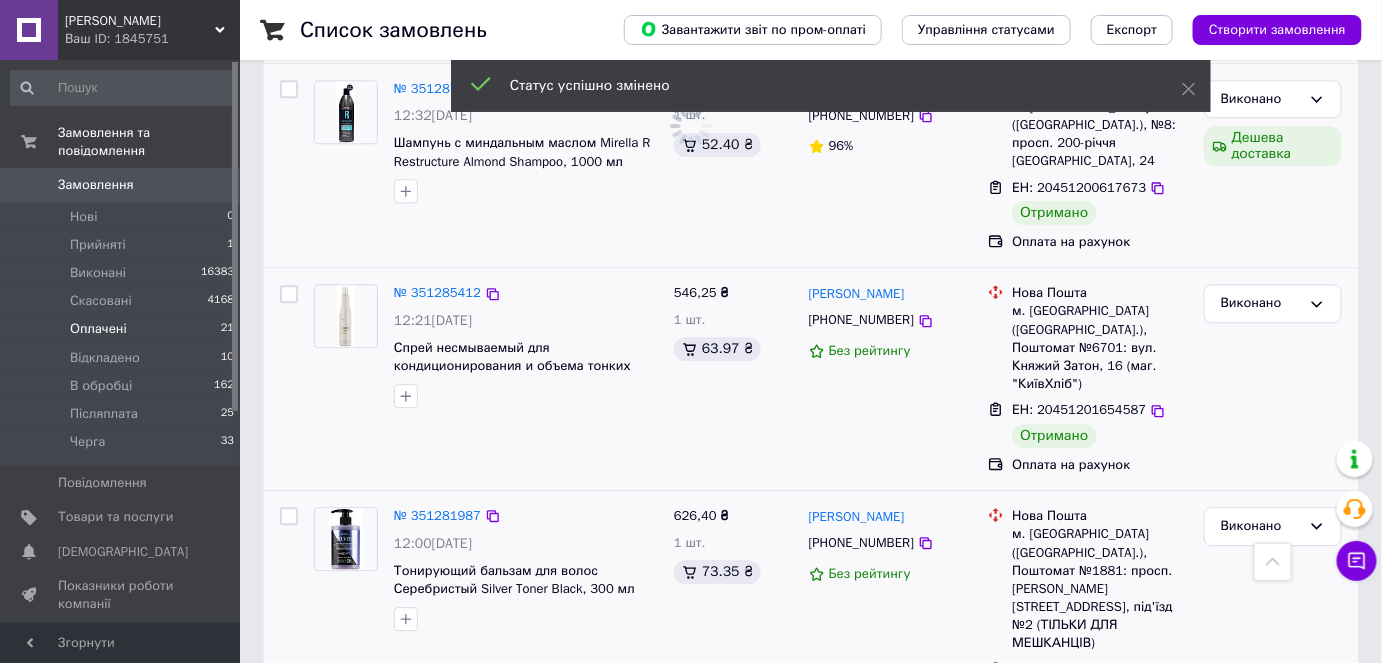 scroll, scrollTop: 4094, scrollLeft: 0, axis: vertical 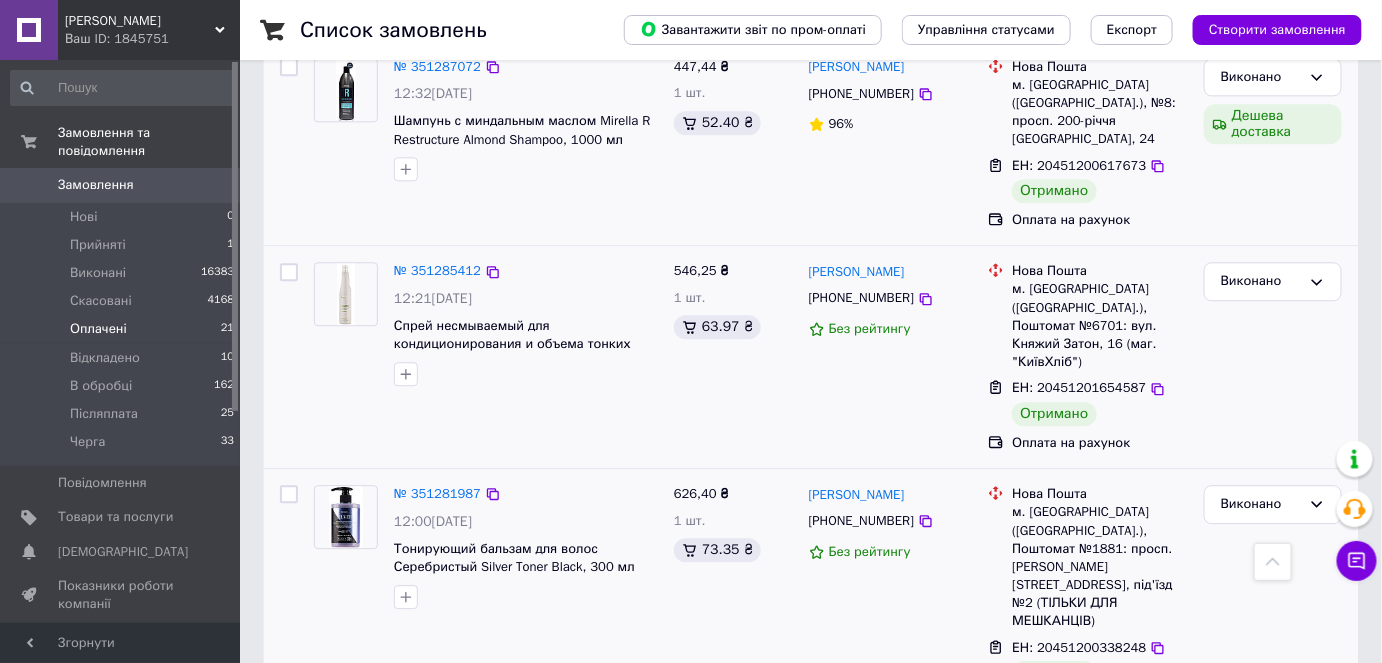 click 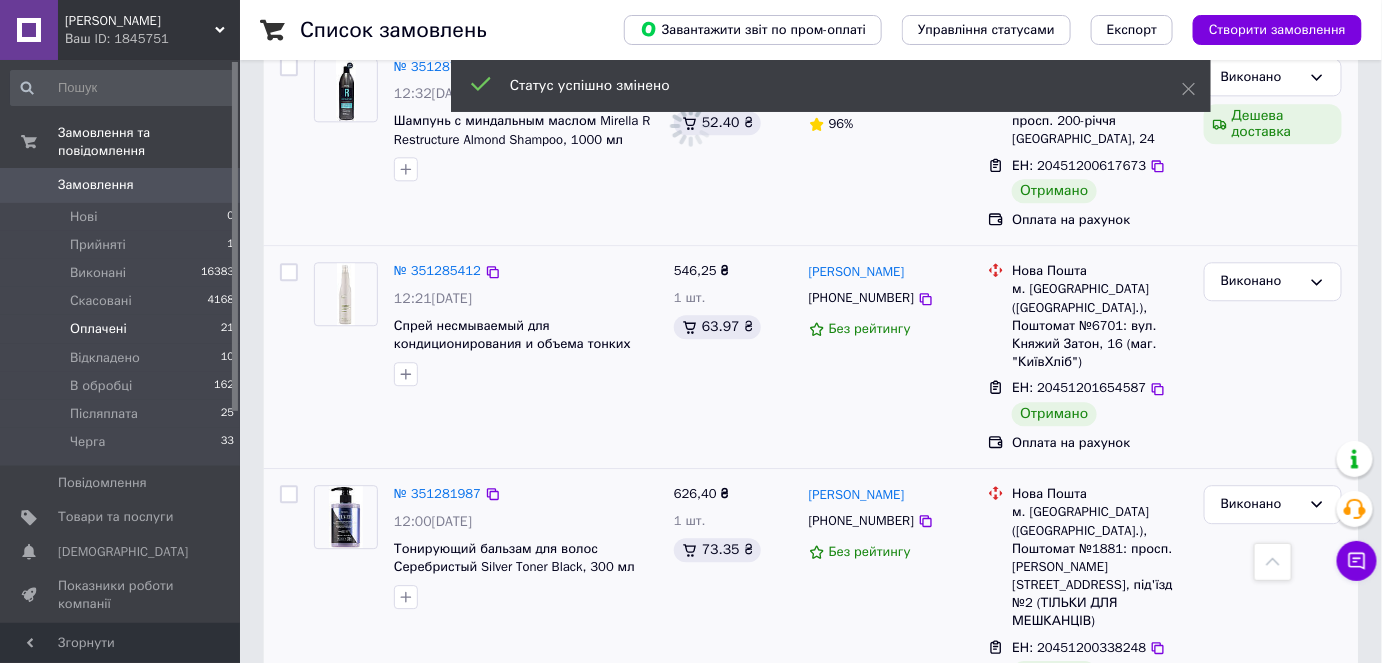 scroll, scrollTop: 2824, scrollLeft: 0, axis: vertical 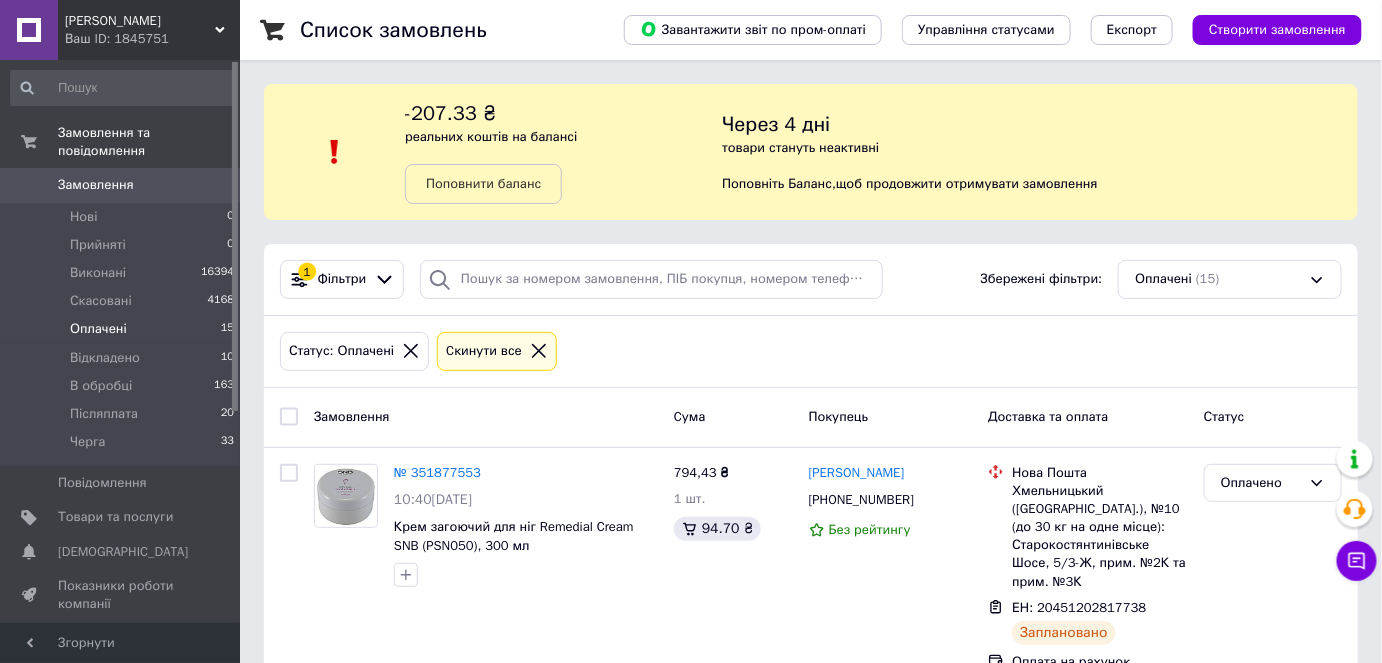 click 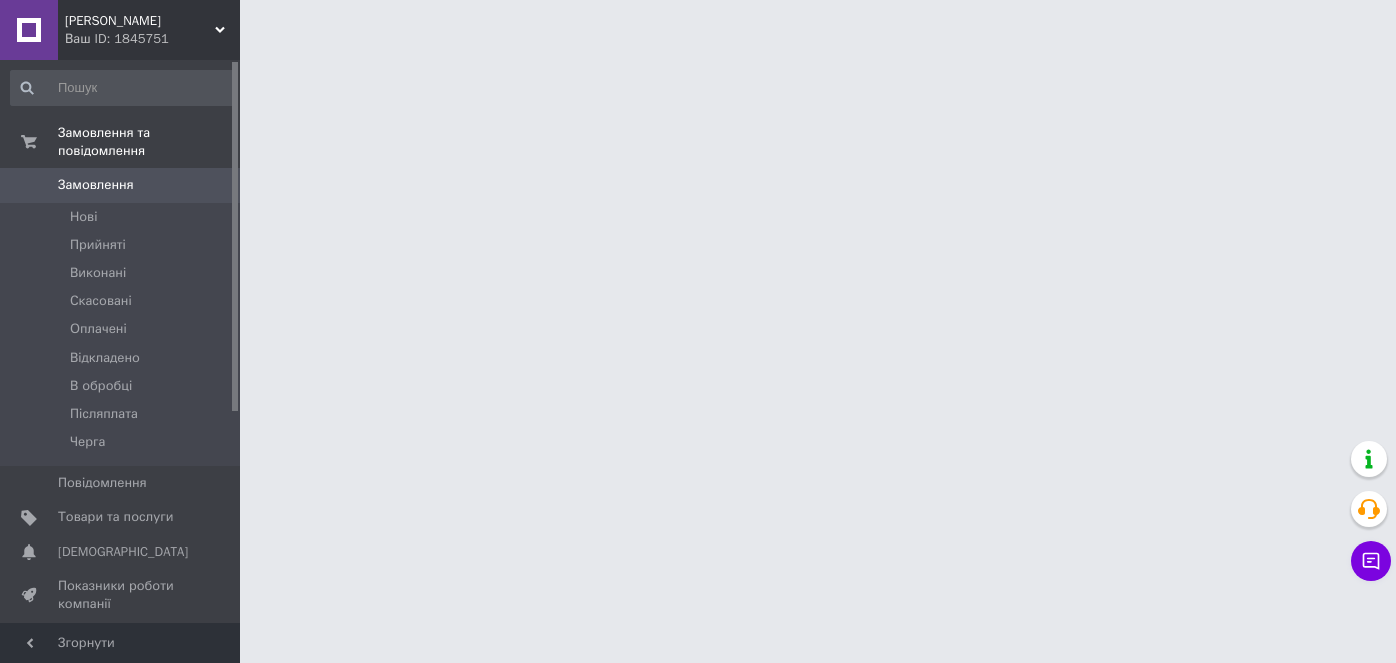 scroll, scrollTop: 0, scrollLeft: 0, axis: both 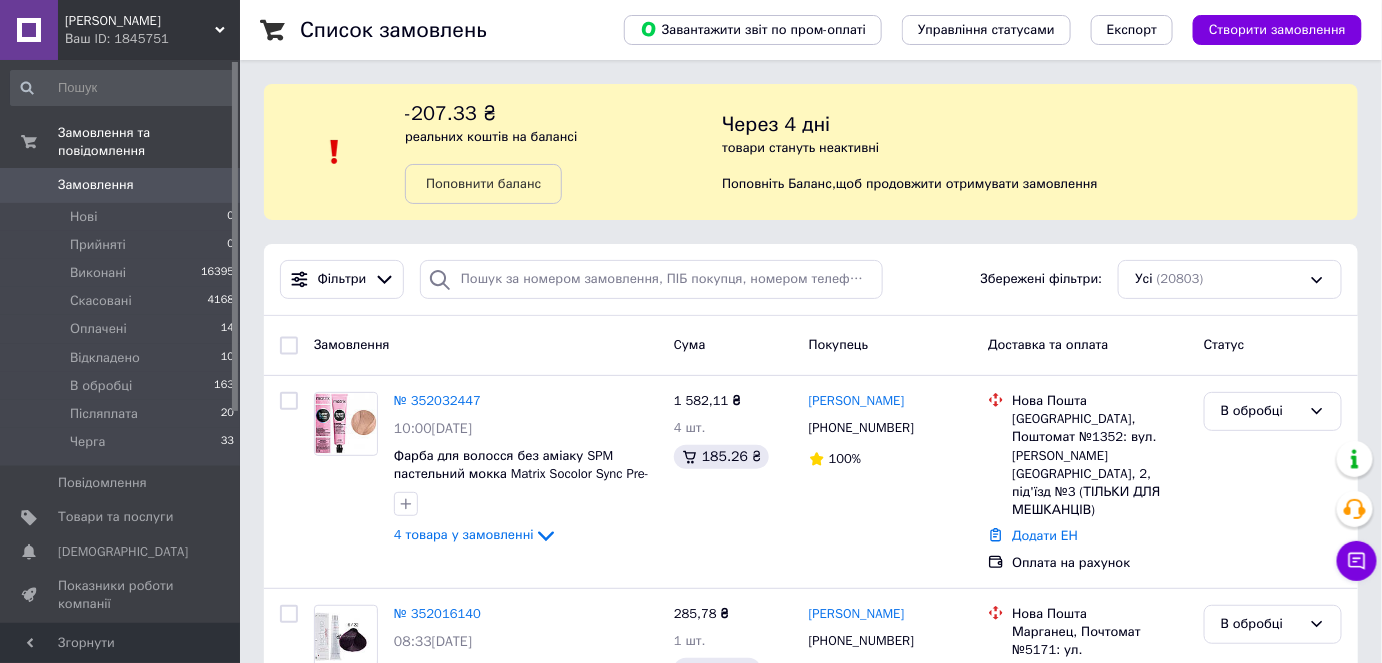 click on "Фільтри Збережені фільтри: Усі (20803)" at bounding box center [811, 280] 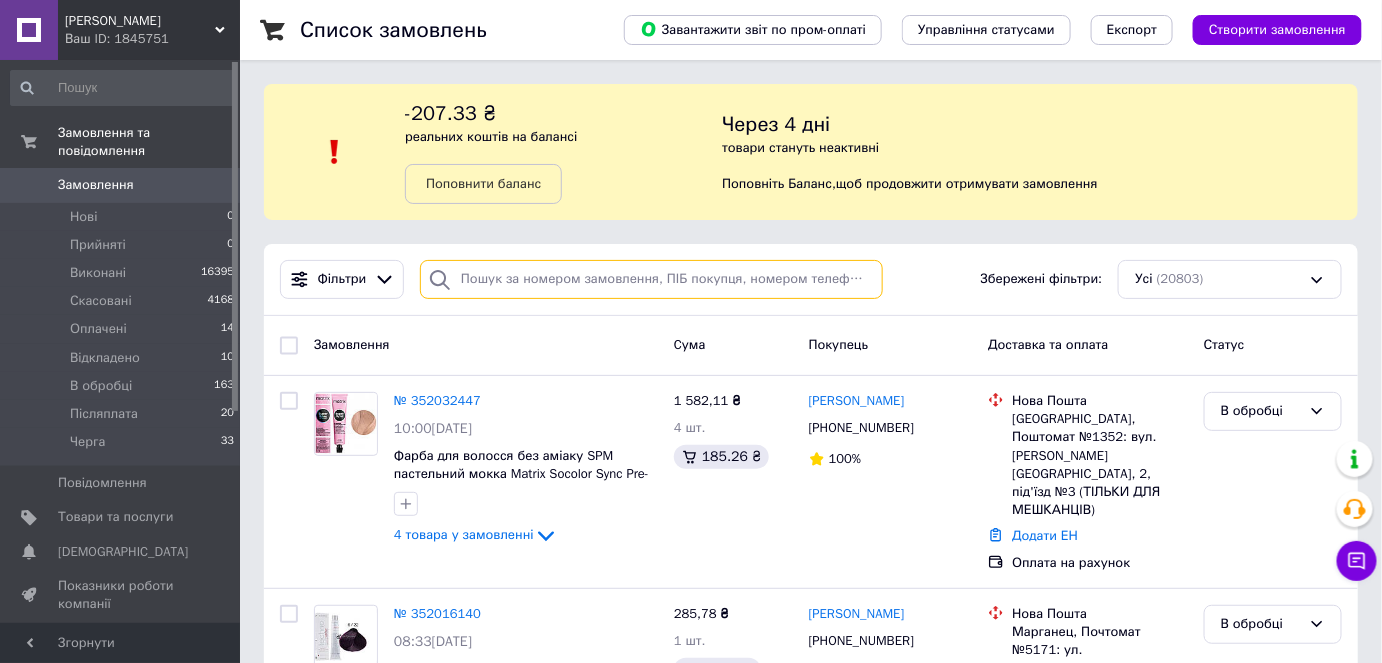 click at bounding box center [651, 279] 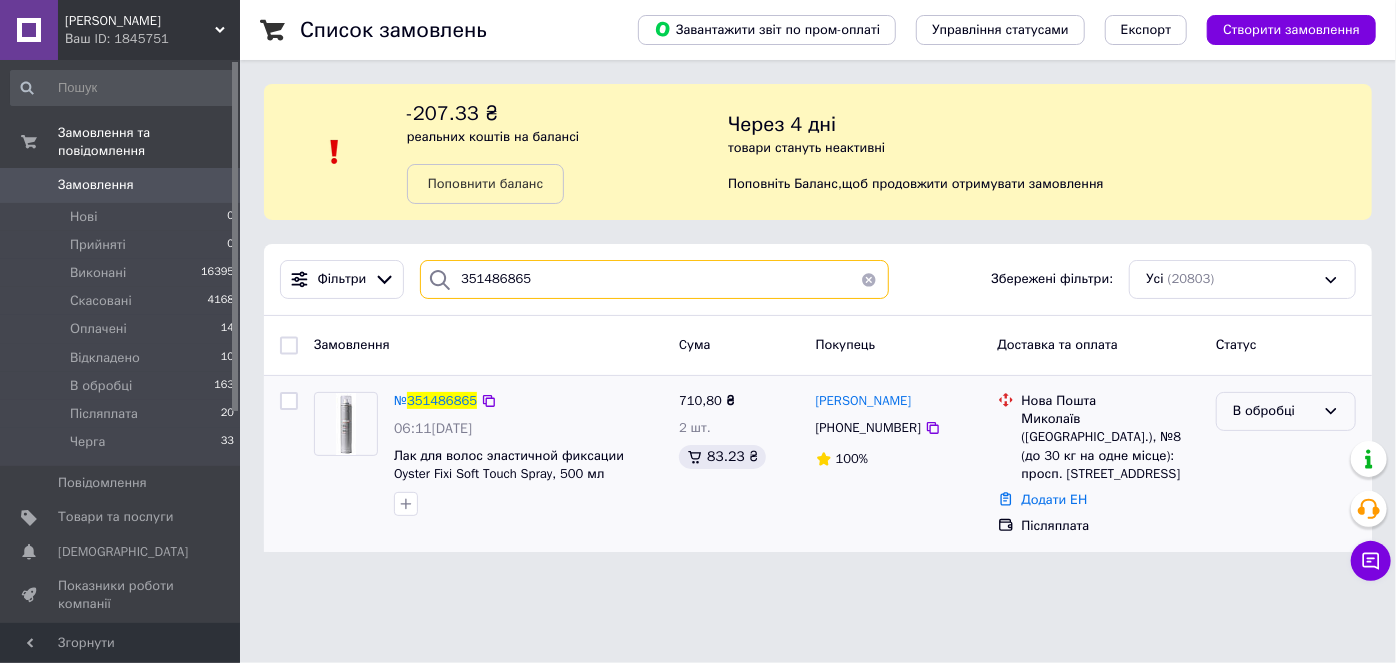 type on "351486865" 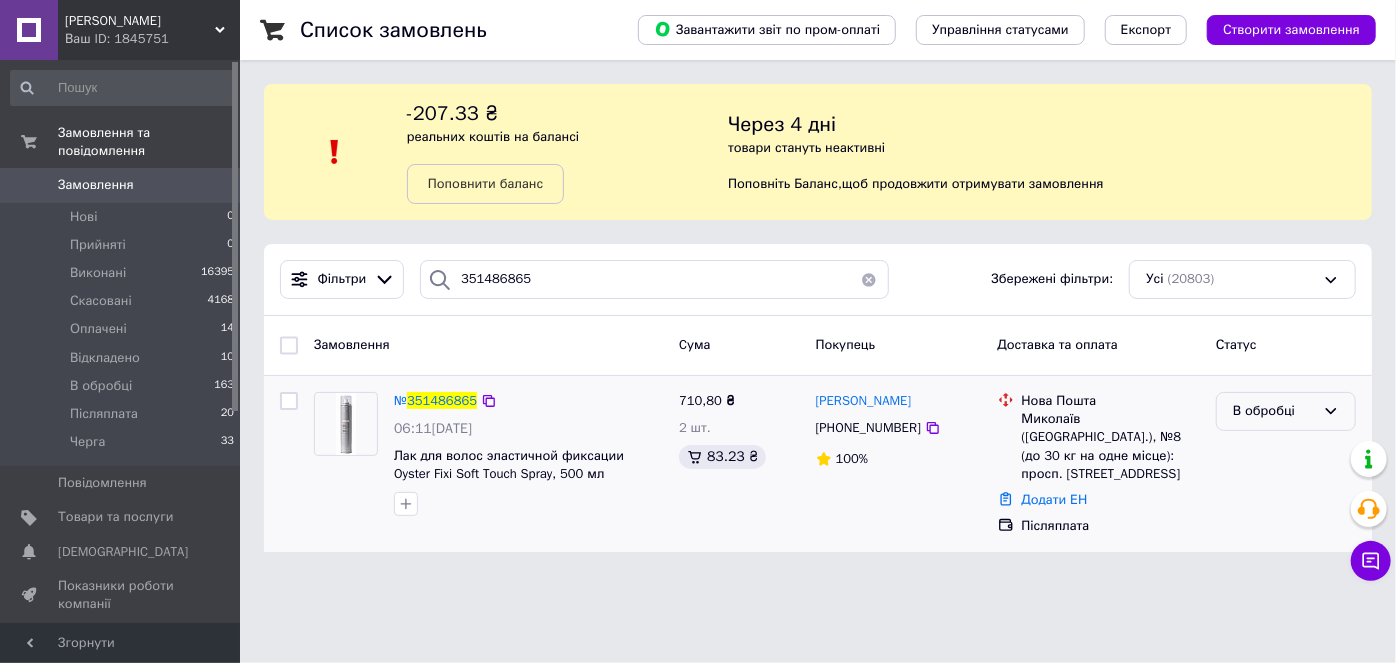 click 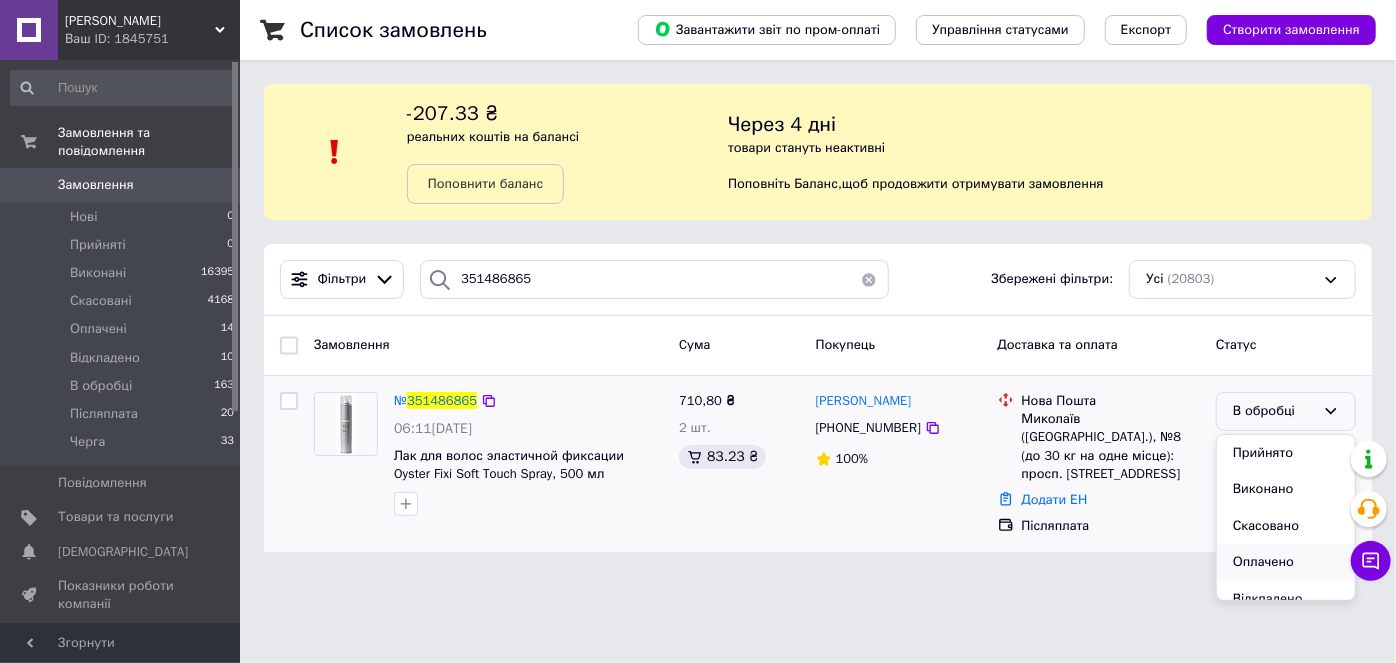 scroll, scrollTop: 90, scrollLeft: 0, axis: vertical 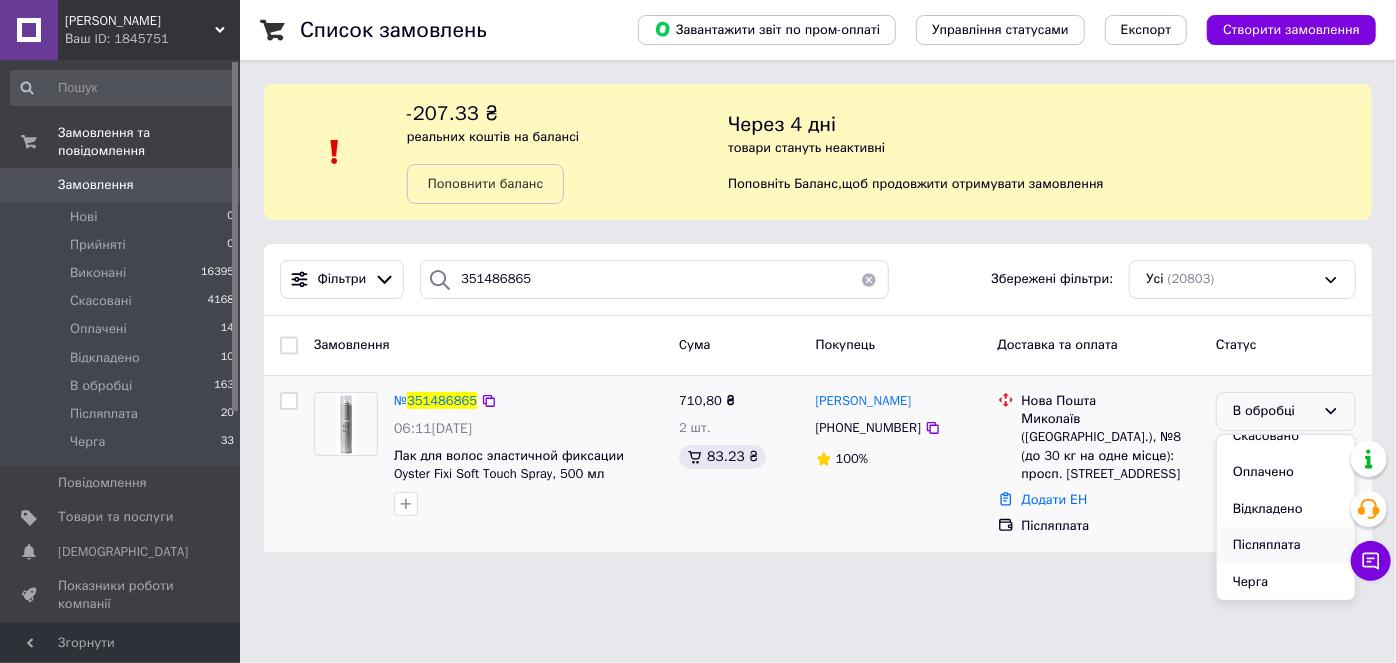 click on "Післяплата" at bounding box center [1286, 545] 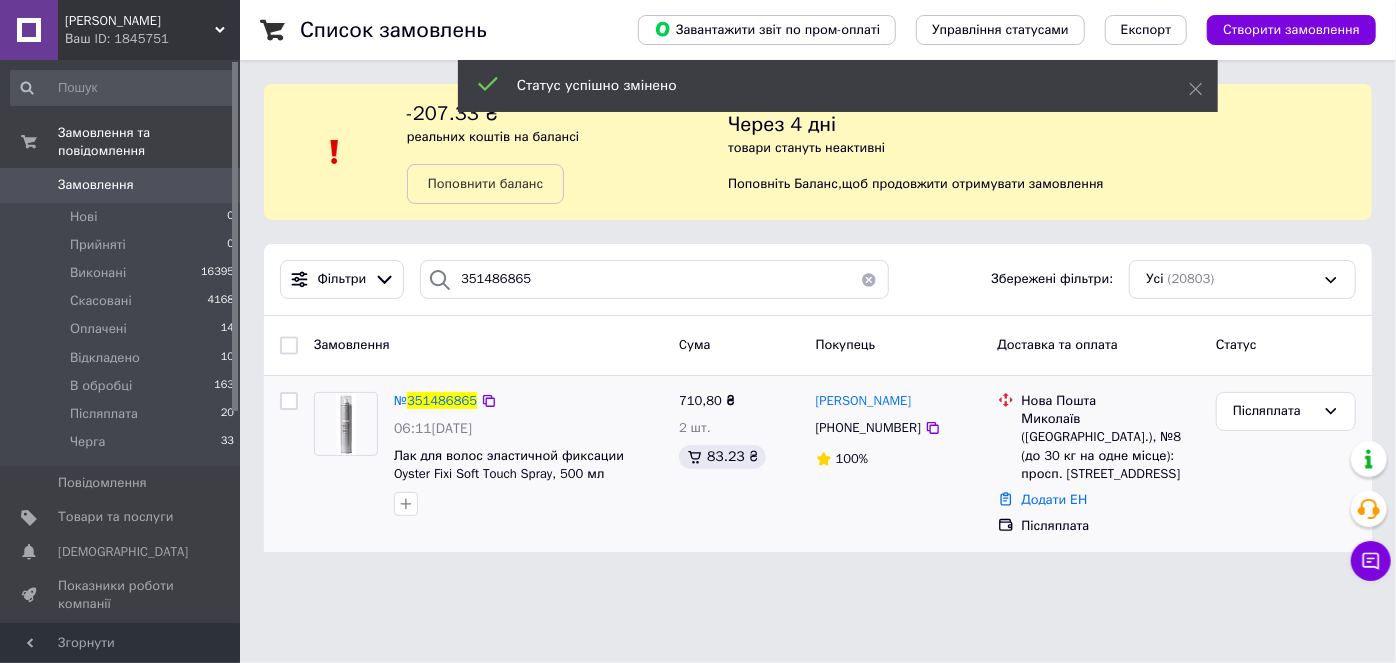 click on "Додати ЕН" at bounding box center (1055, 499) 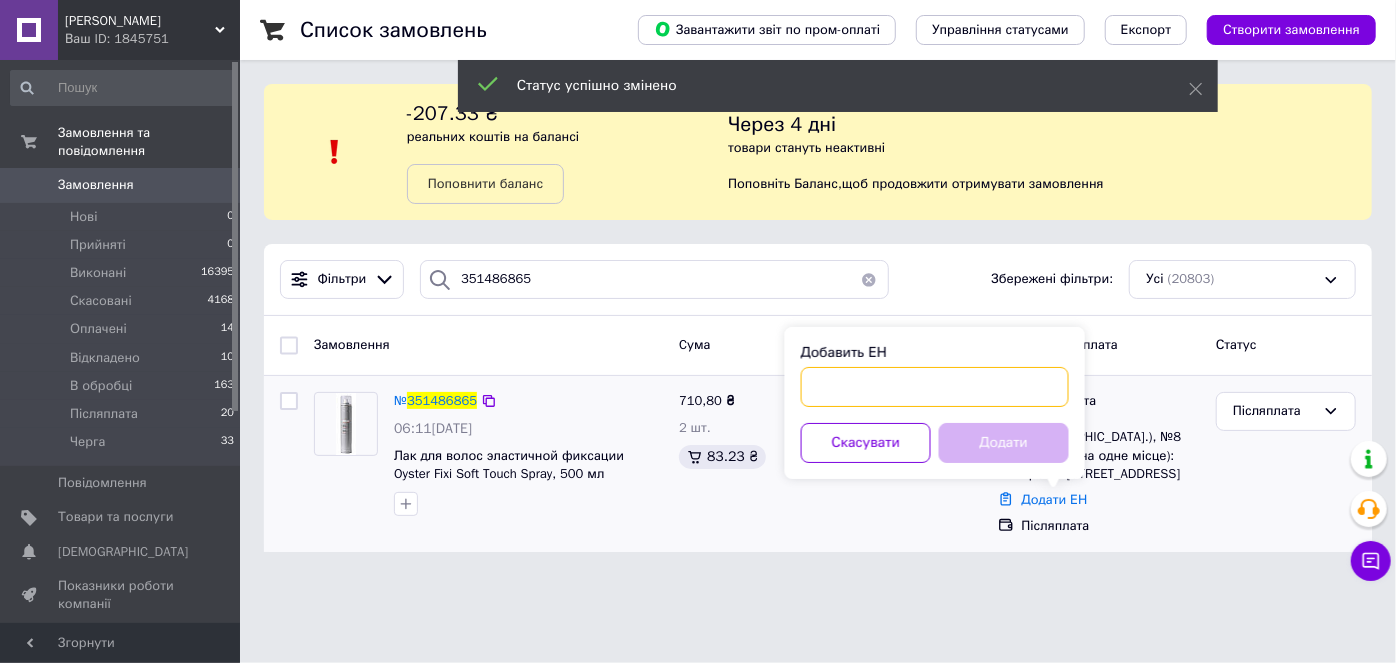 click on "Добавить ЕН" at bounding box center (935, 387) 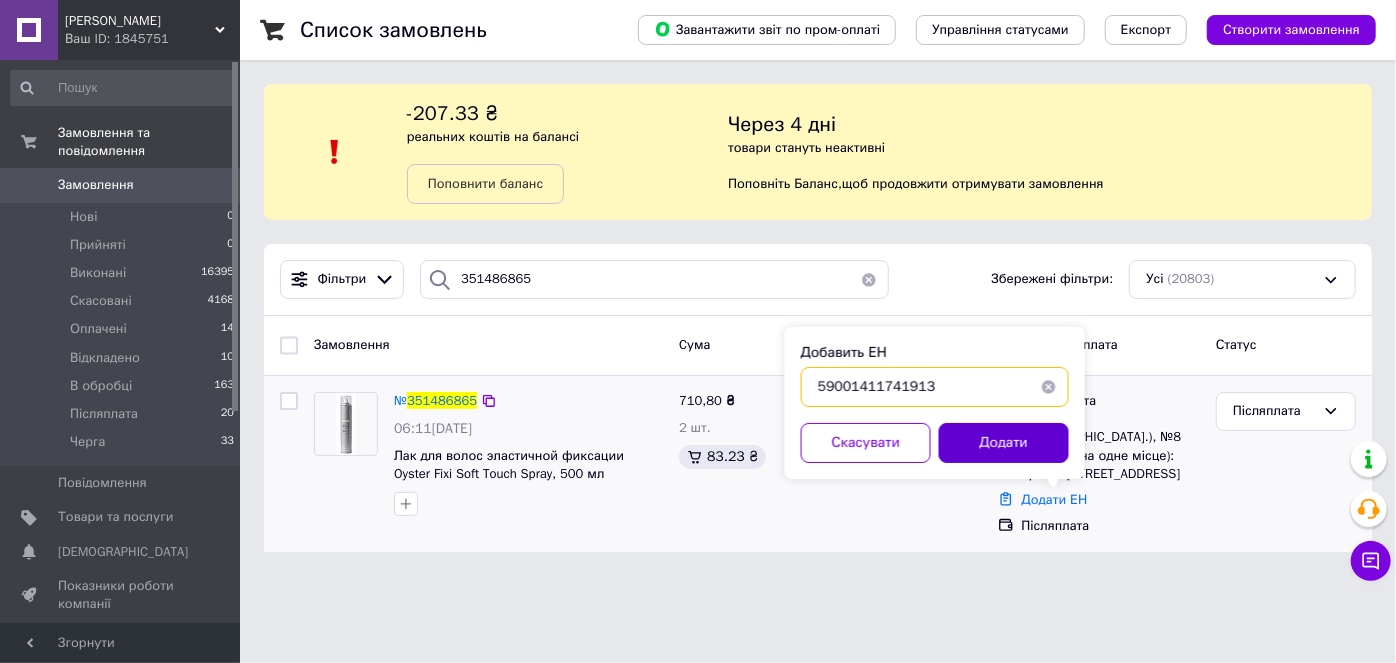 type on "59001411741913" 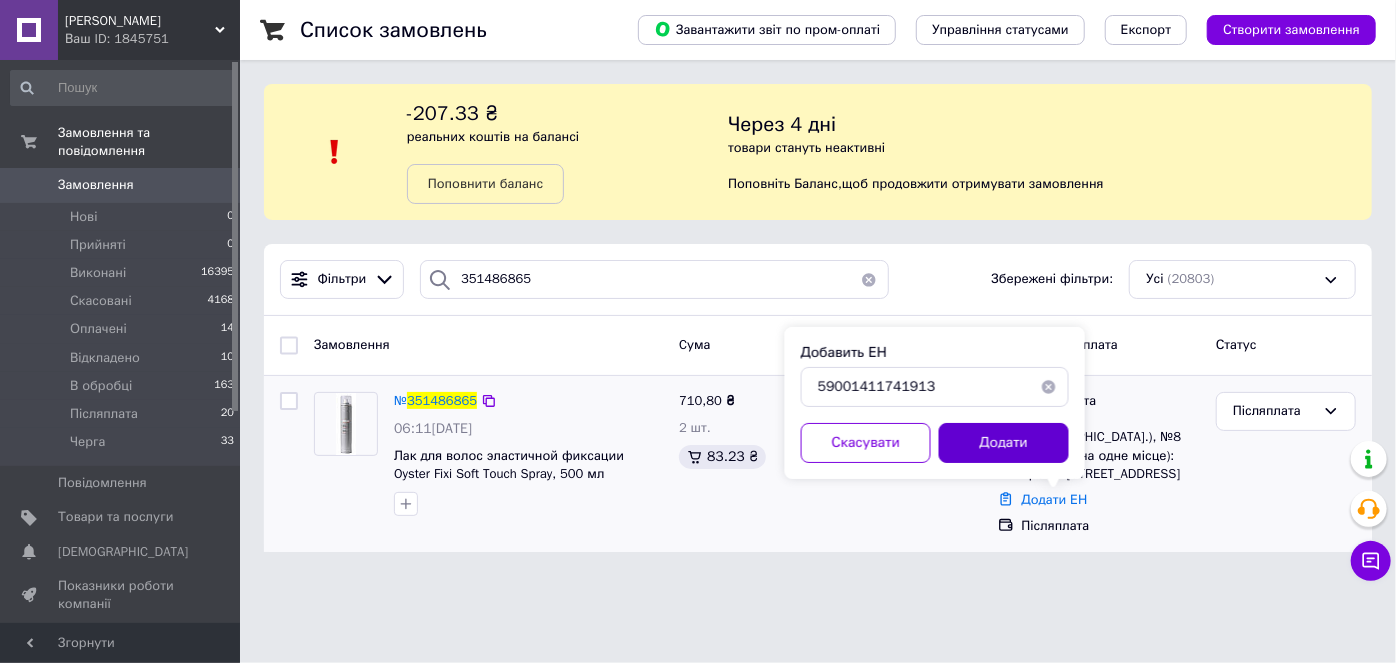 click on "Додати" at bounding box center (1004, 443) 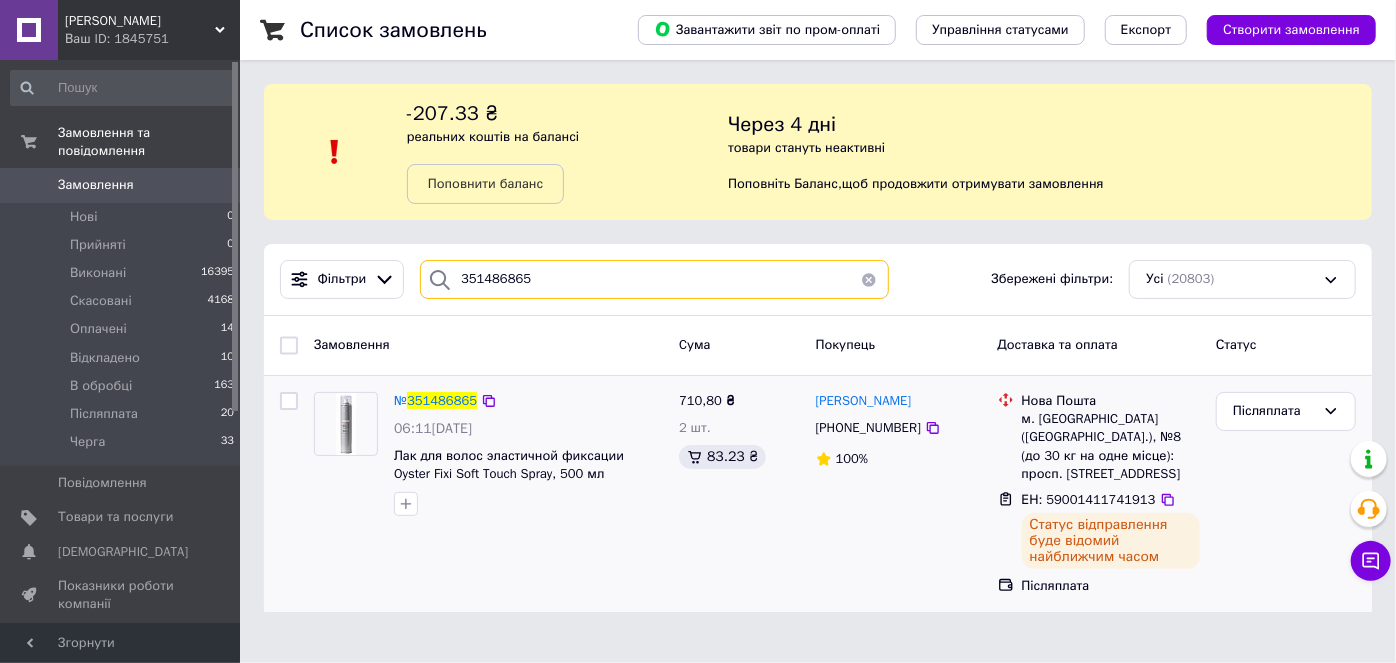 drag, startPoint x: 548, startPoint y: 275, endPoint x: 477, endPoint y: 274, distance: 71.00704 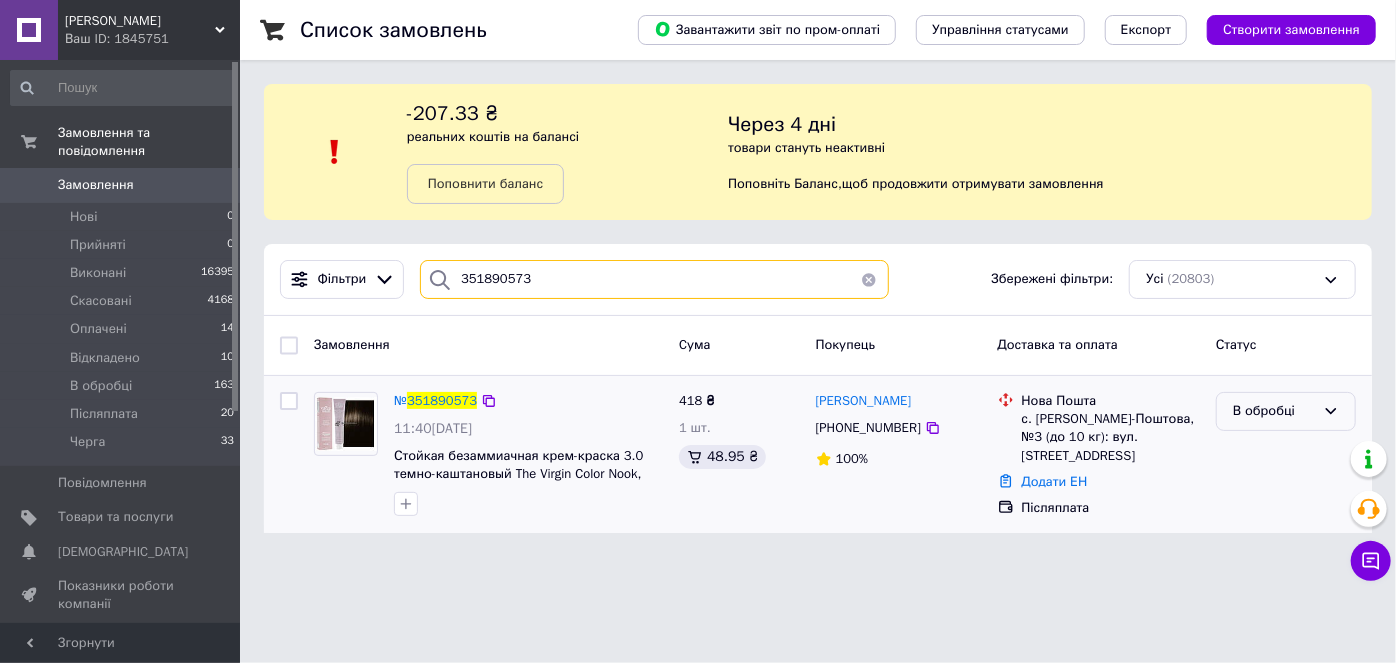 type on "351890573" 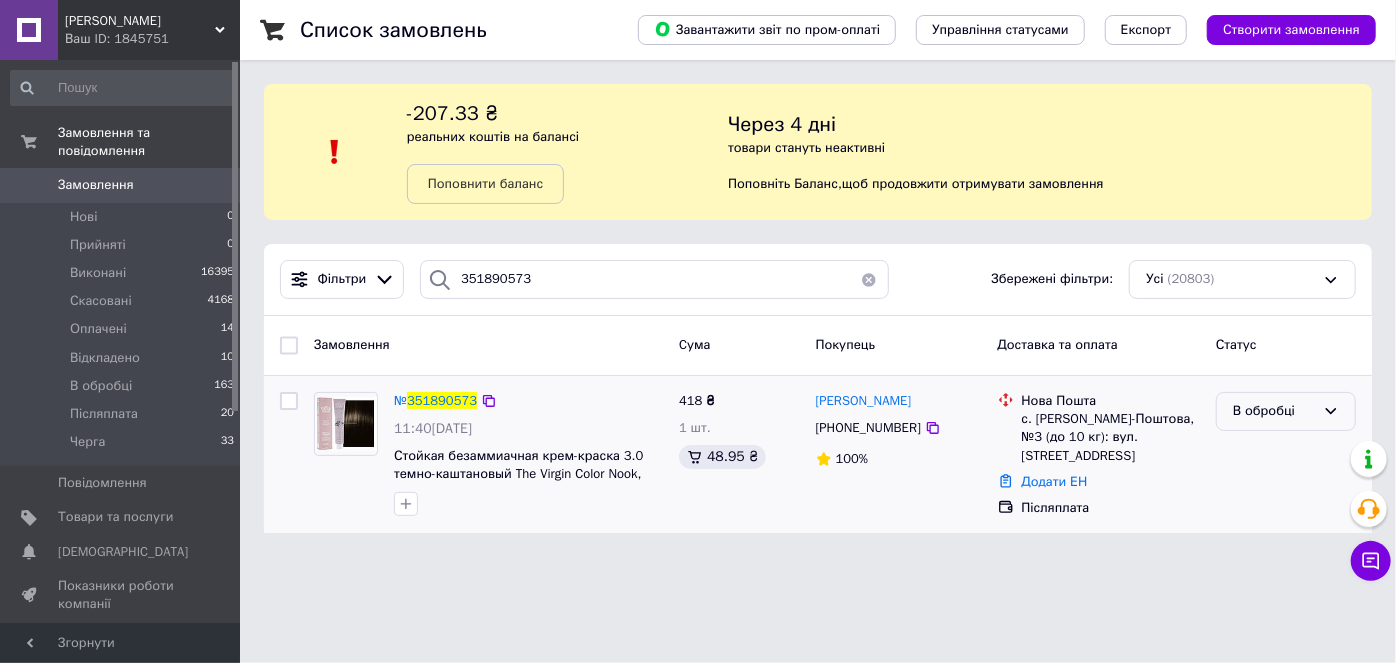 click 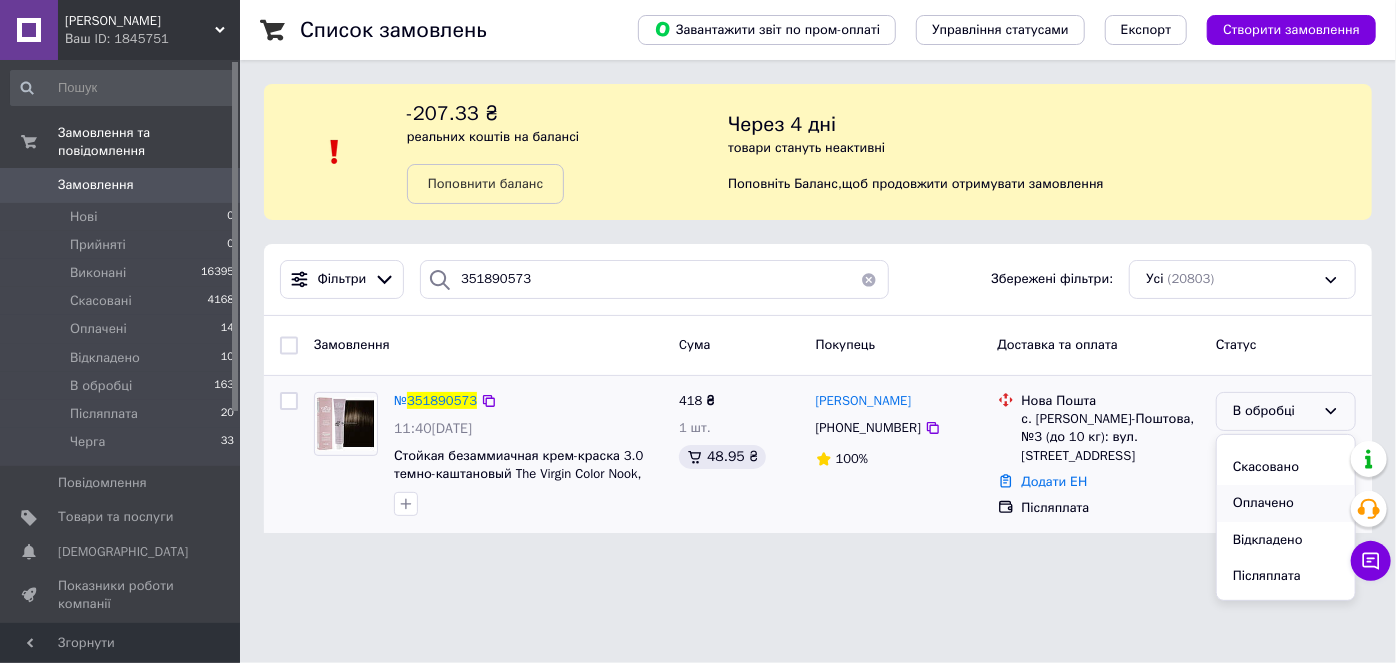 scroll, scrollTop: 90, scrollLeft: 0, axis: vertical 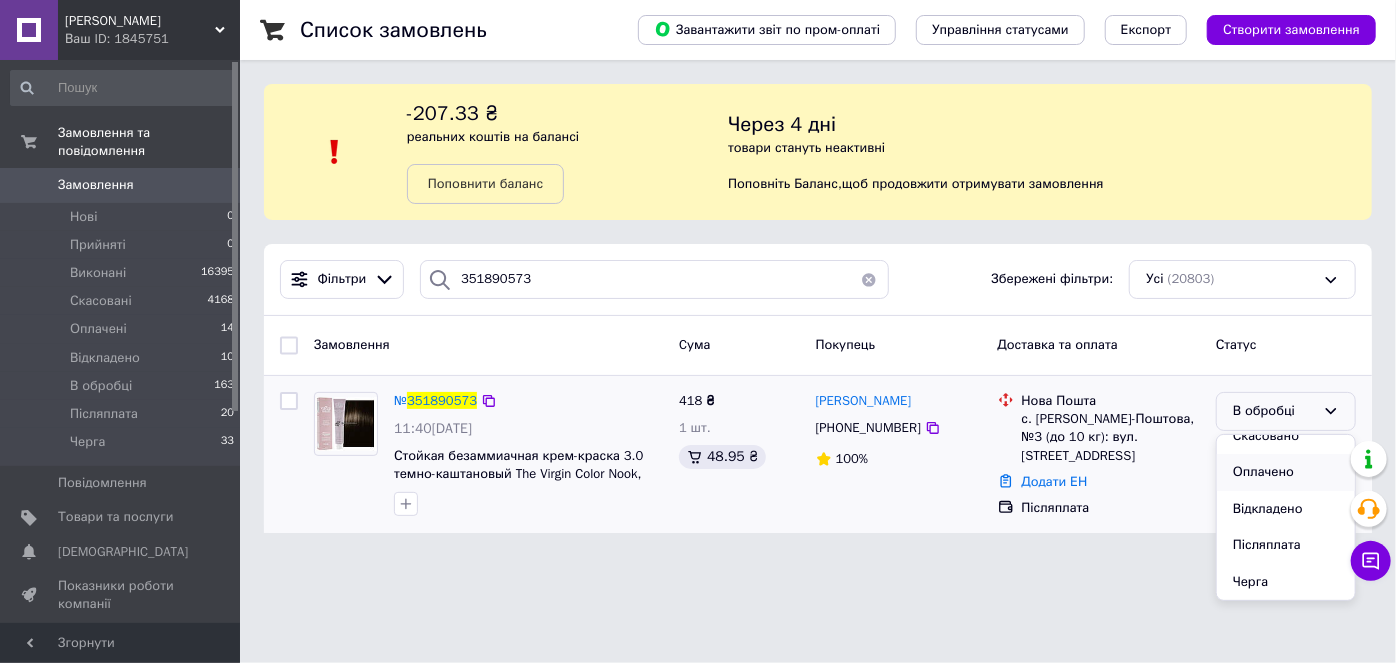 click on "Післяплата" at bounding box center (1286, 545) 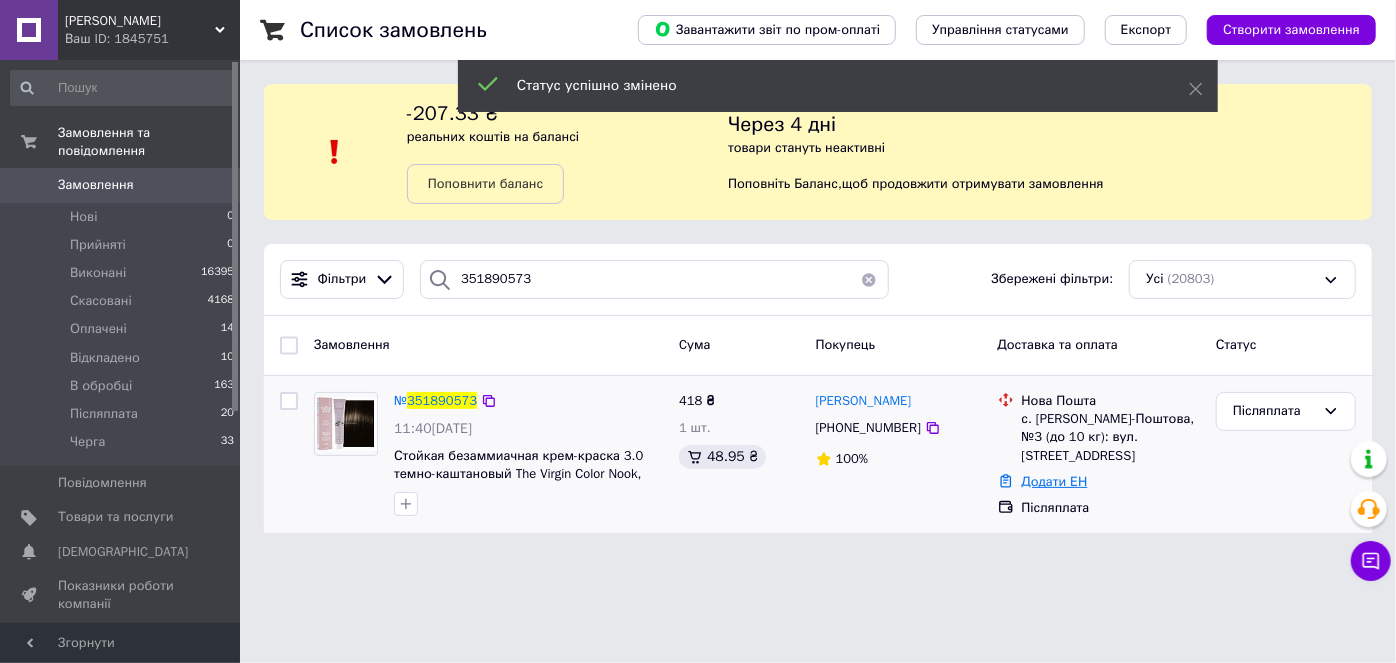 click on "Додати ЕН" at bounding box center [1055, 481] 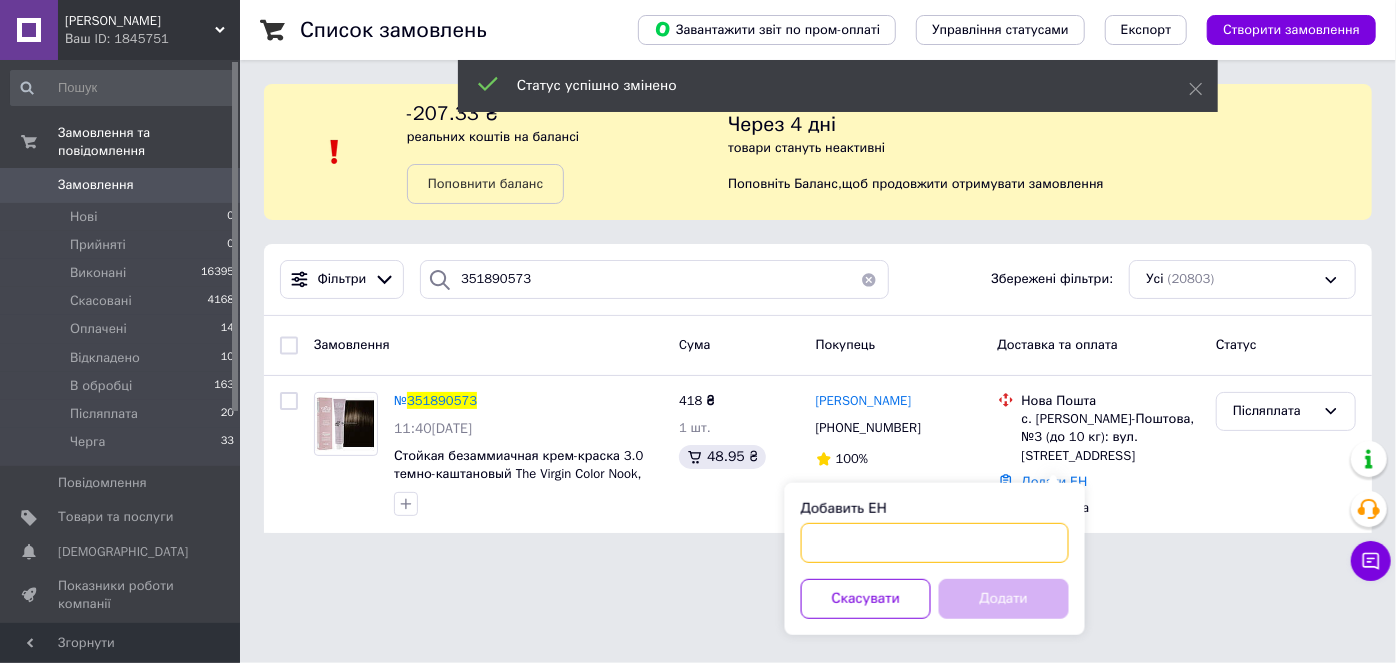 click on "Добавить ЕН" at bounding box center [935, 543] 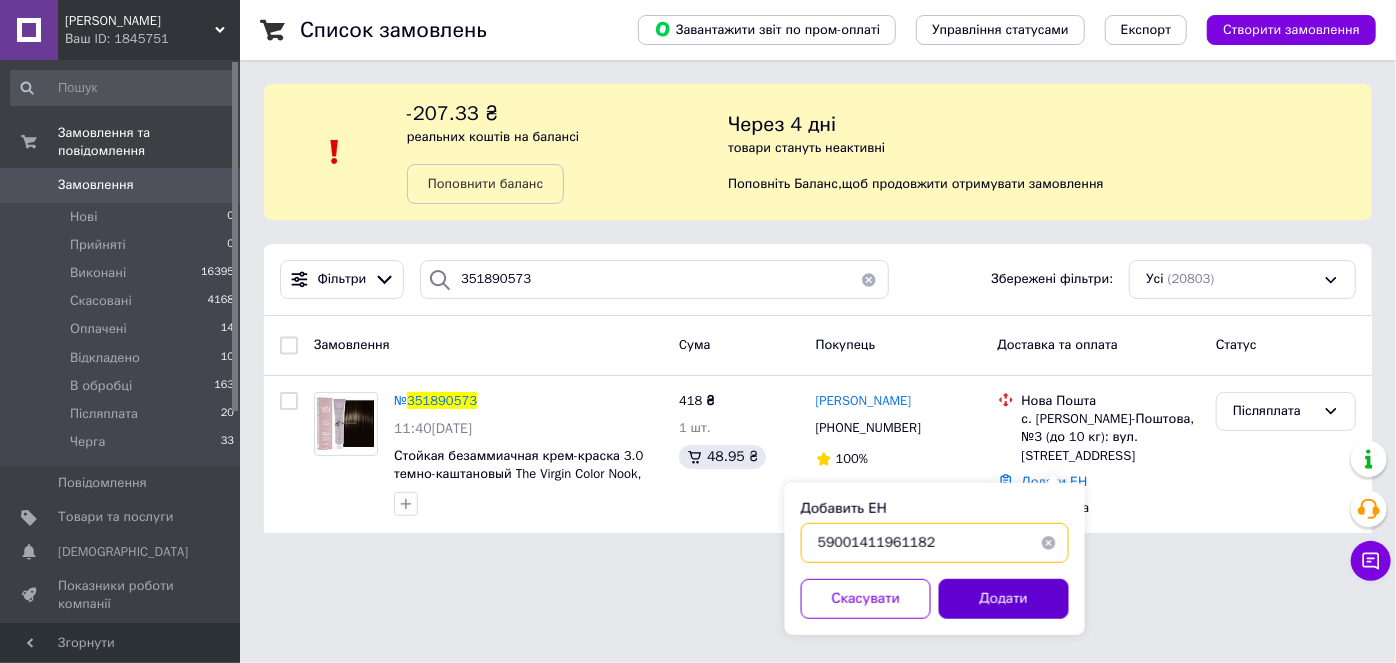 type on "59001411961182" 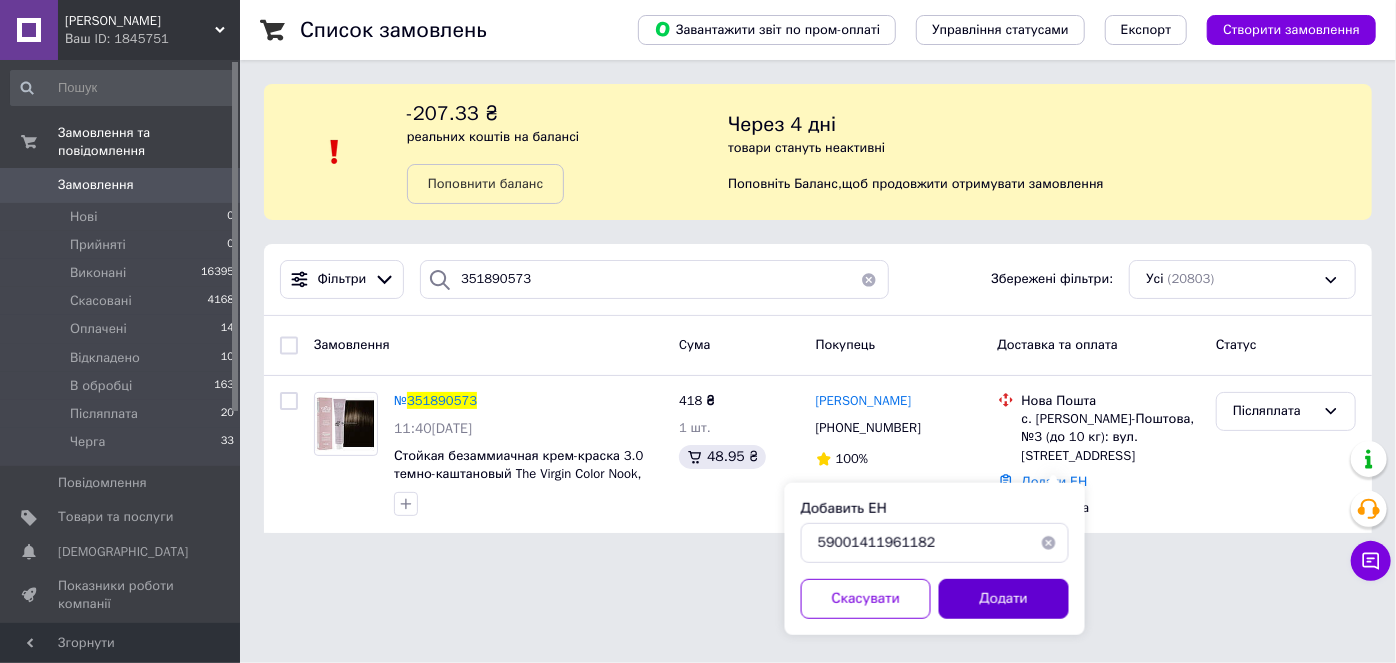 click on "Додати" at bounding box center [1004, 599] 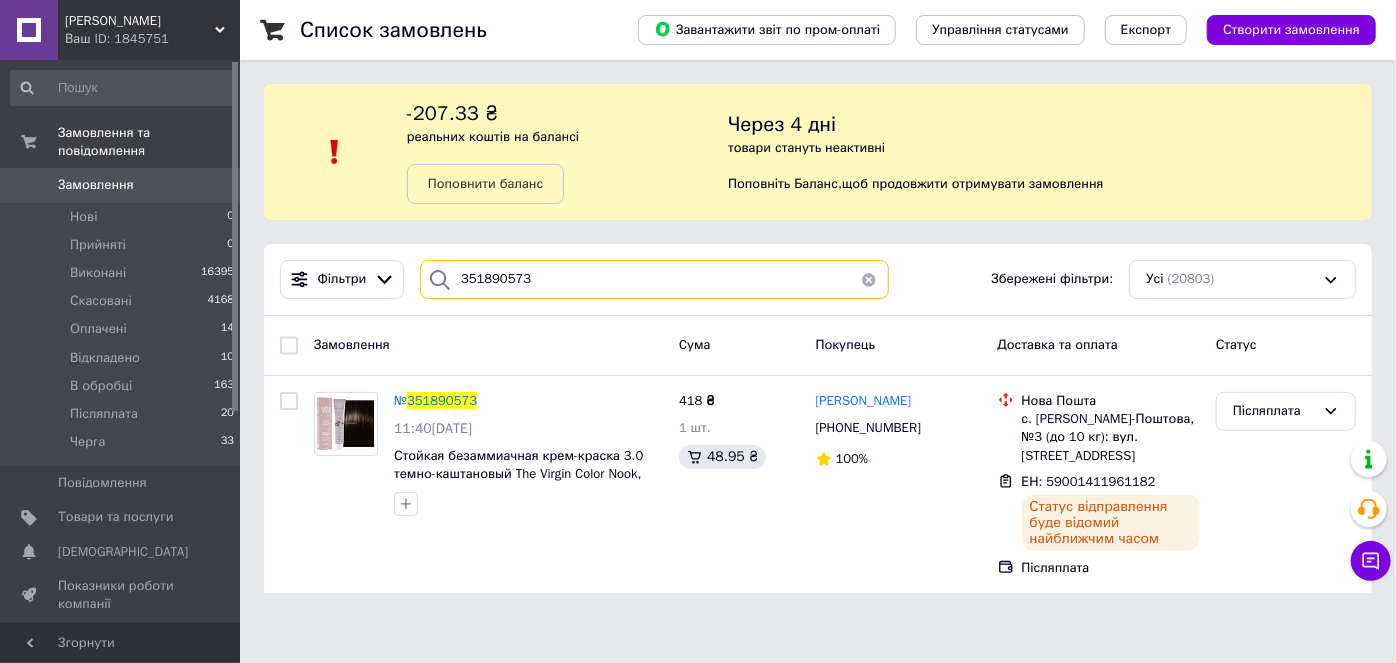 drag, startPoint x: 568, startPoint y: 281, endPoint x: 478, endPoint y: 278, distance: 90.04999 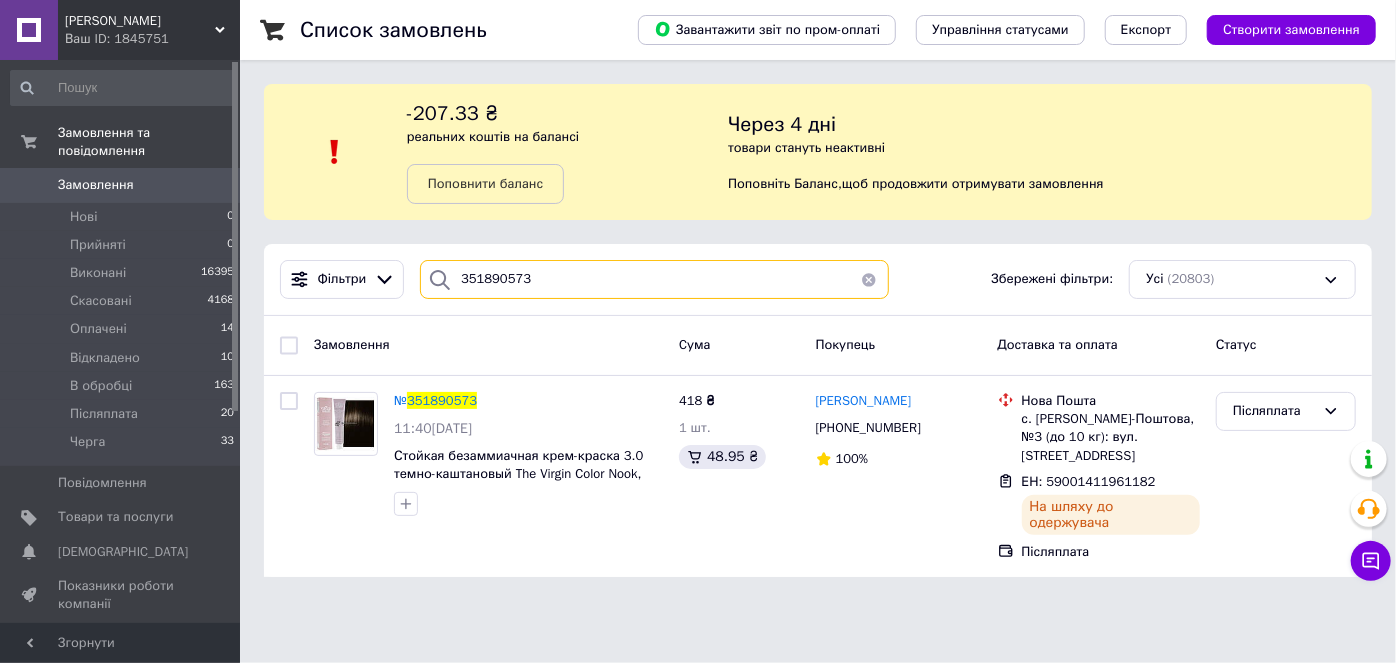 drag, startPoint x: 535, startPoint y: 283, endPoint x: 477, endPoint y: 275, distance: 58.549126 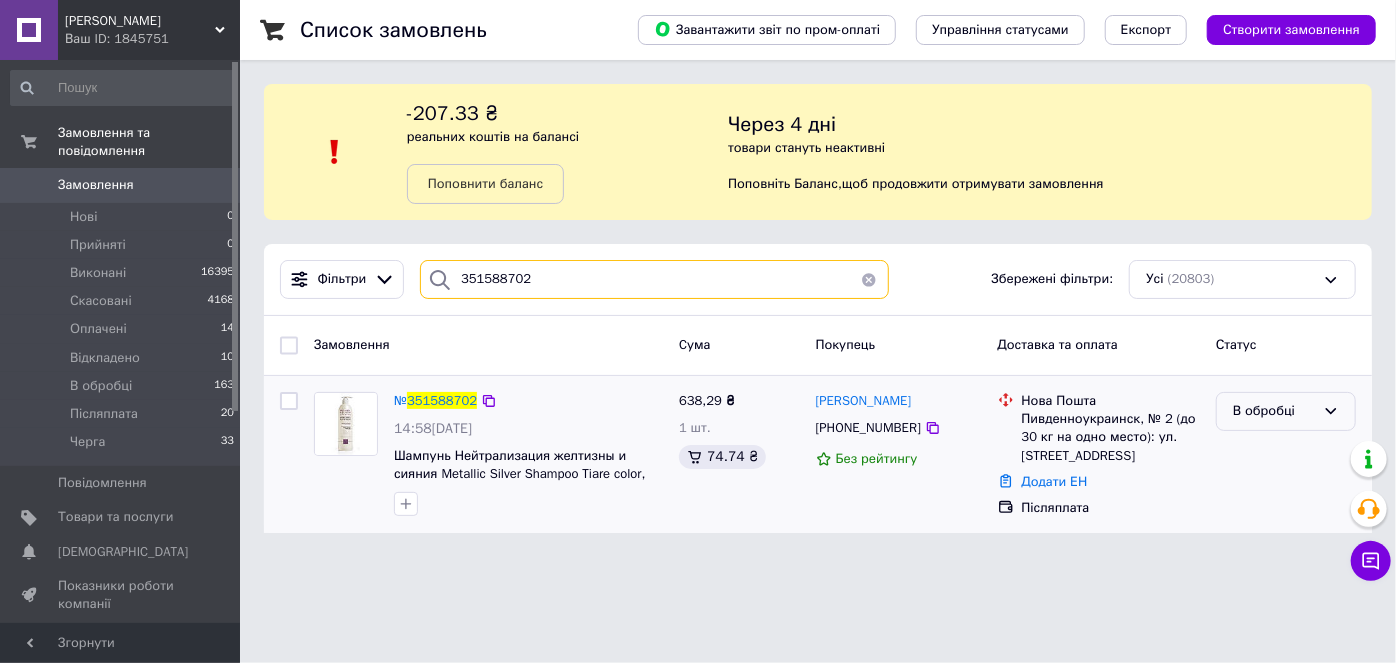 type on "351588702" 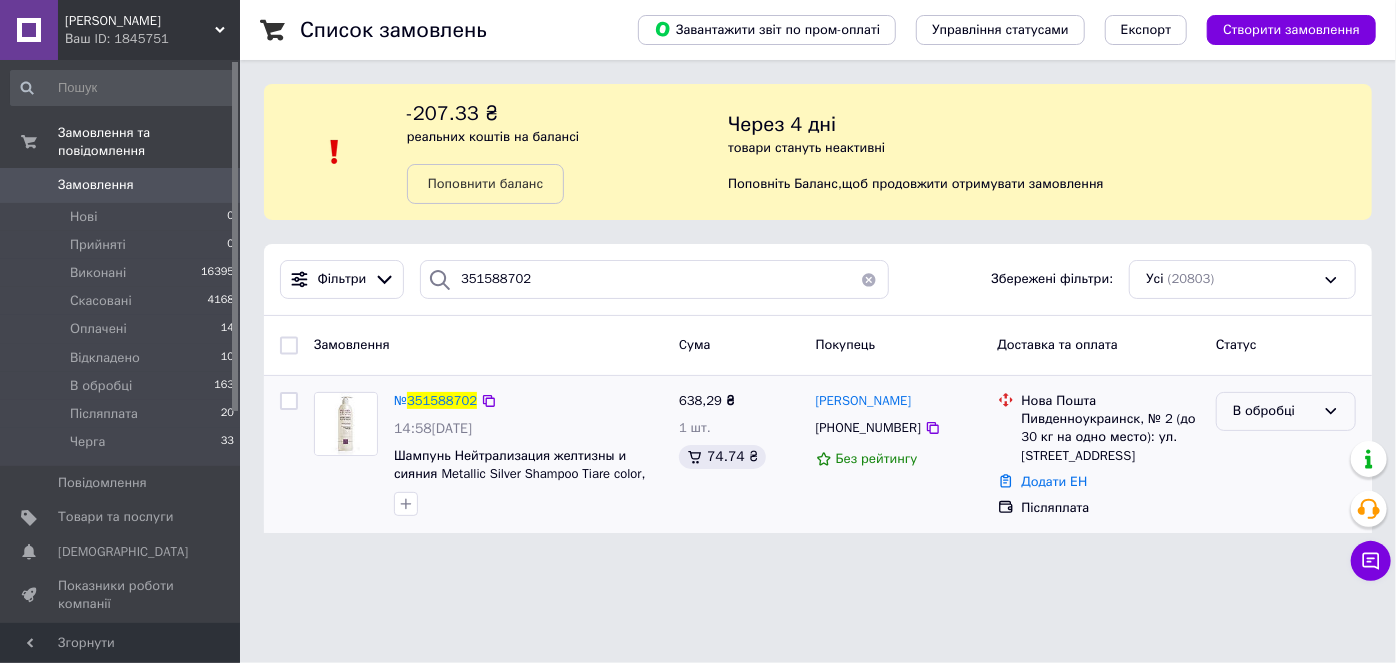 click 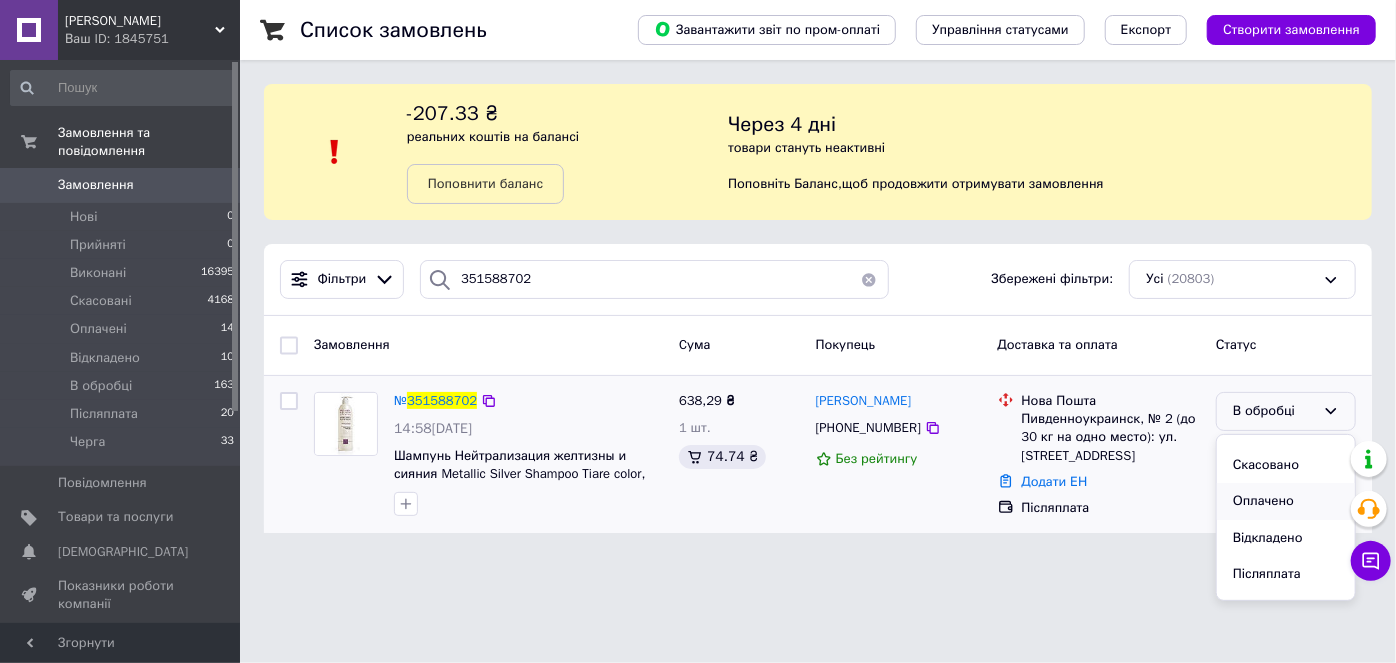 scroll, scrollTop: 90, scrollLeft: 0, axis: vertical 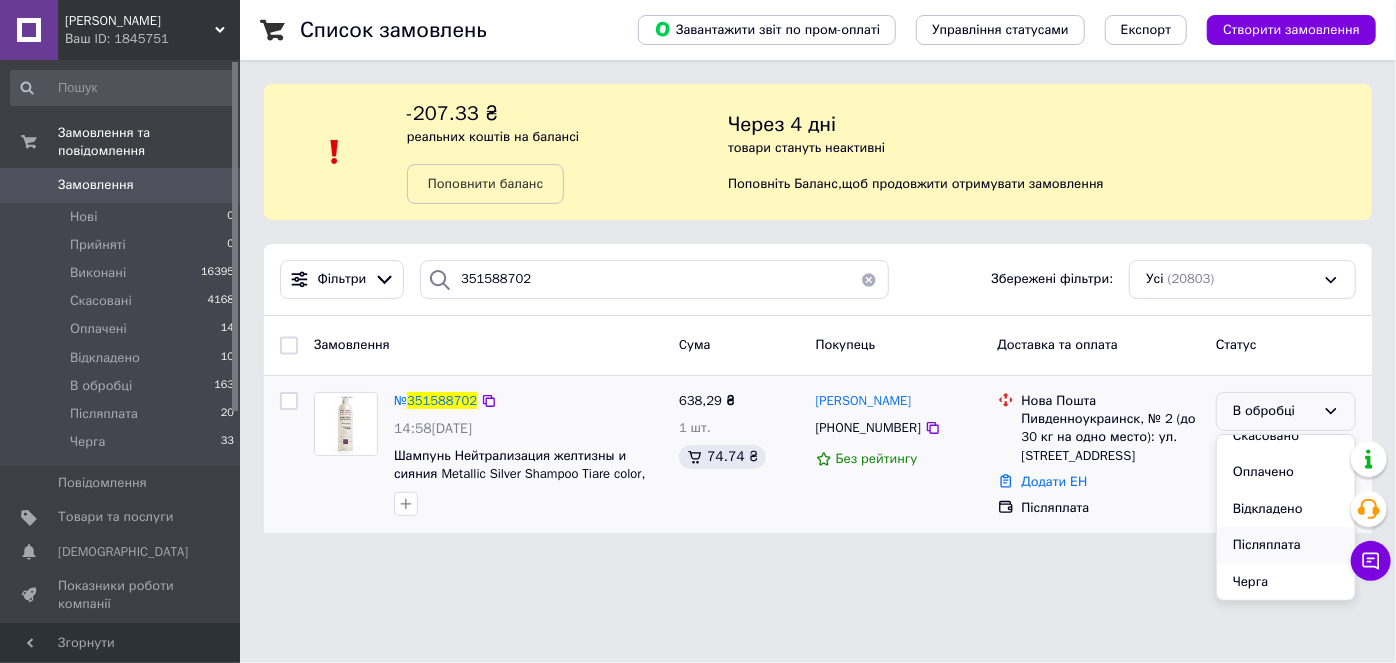 click on "Післяплата" at bounding box center (1286, 545) 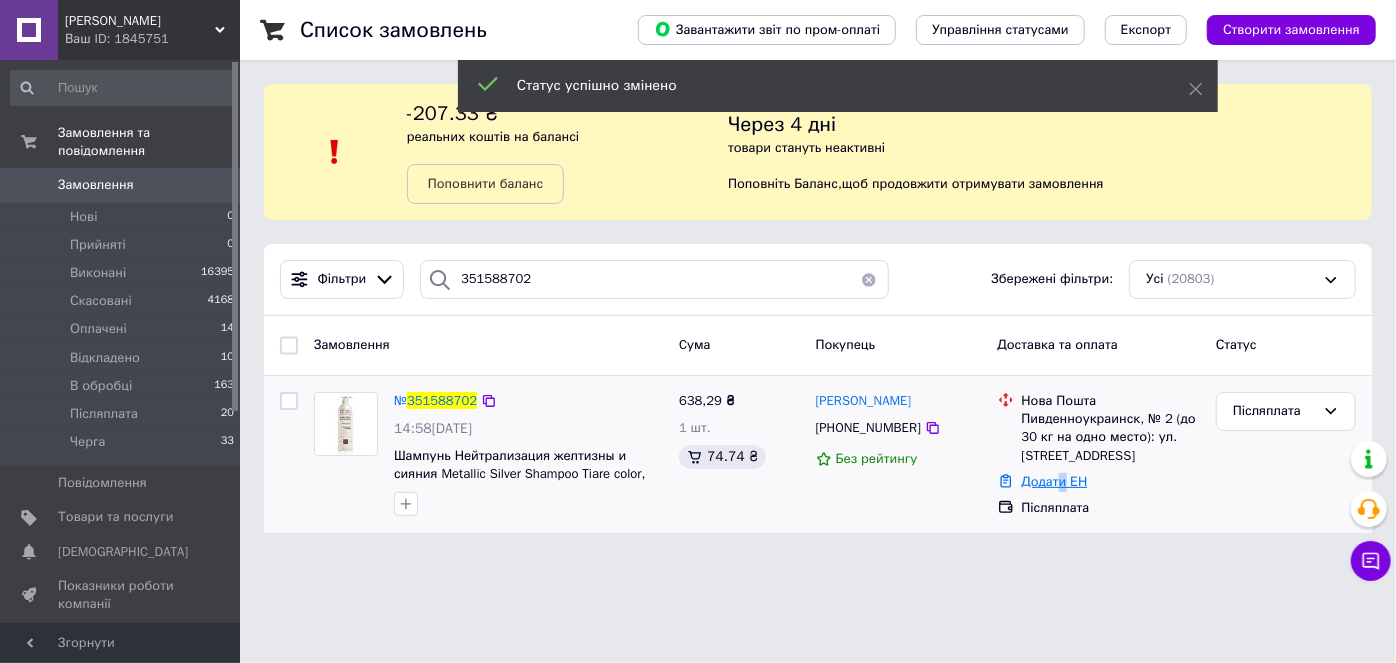 click on "Додати ЕН" at bounding box center (1055, 481) 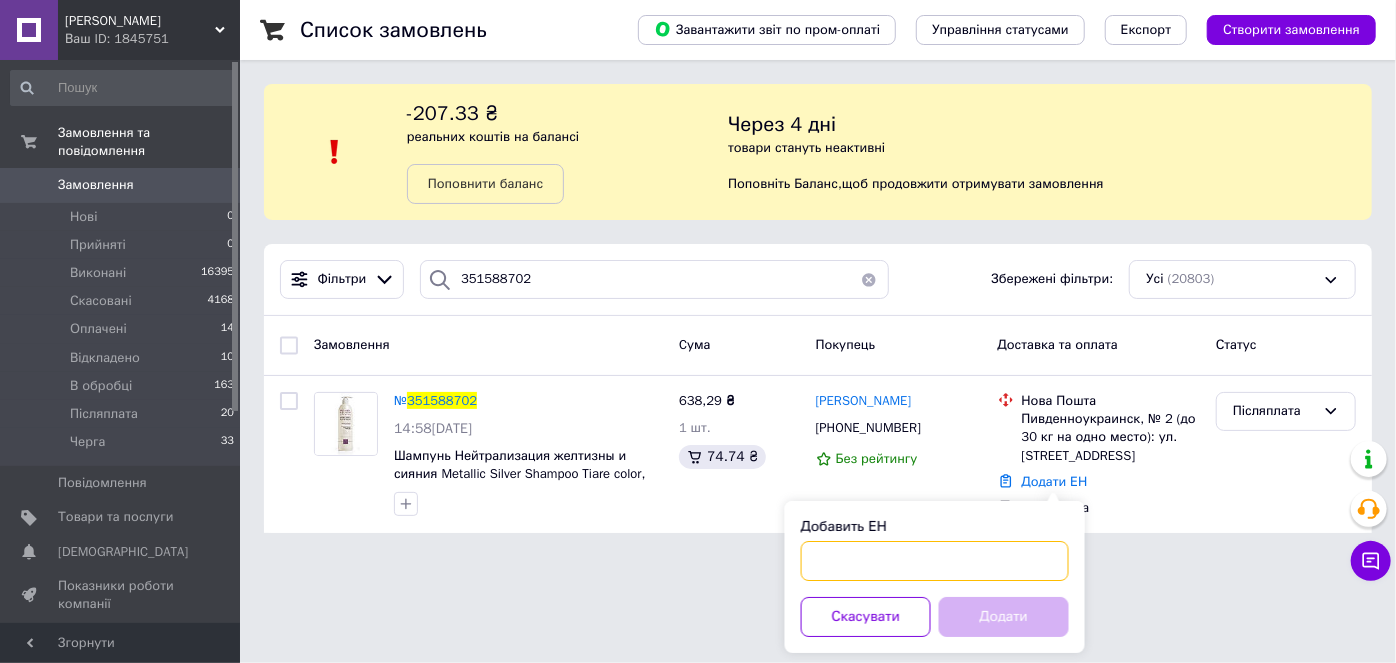 click on "Добавить ЕН" at bounding box center [935, 561] 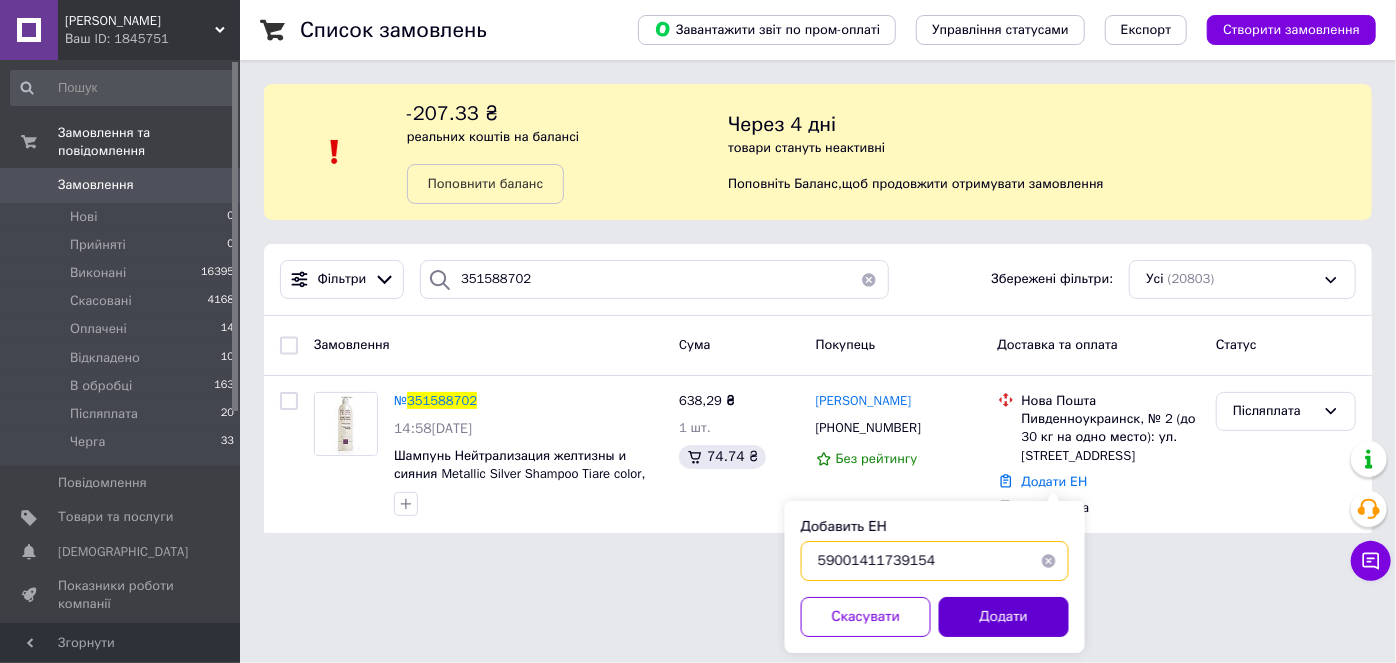 type on "59001411739154" 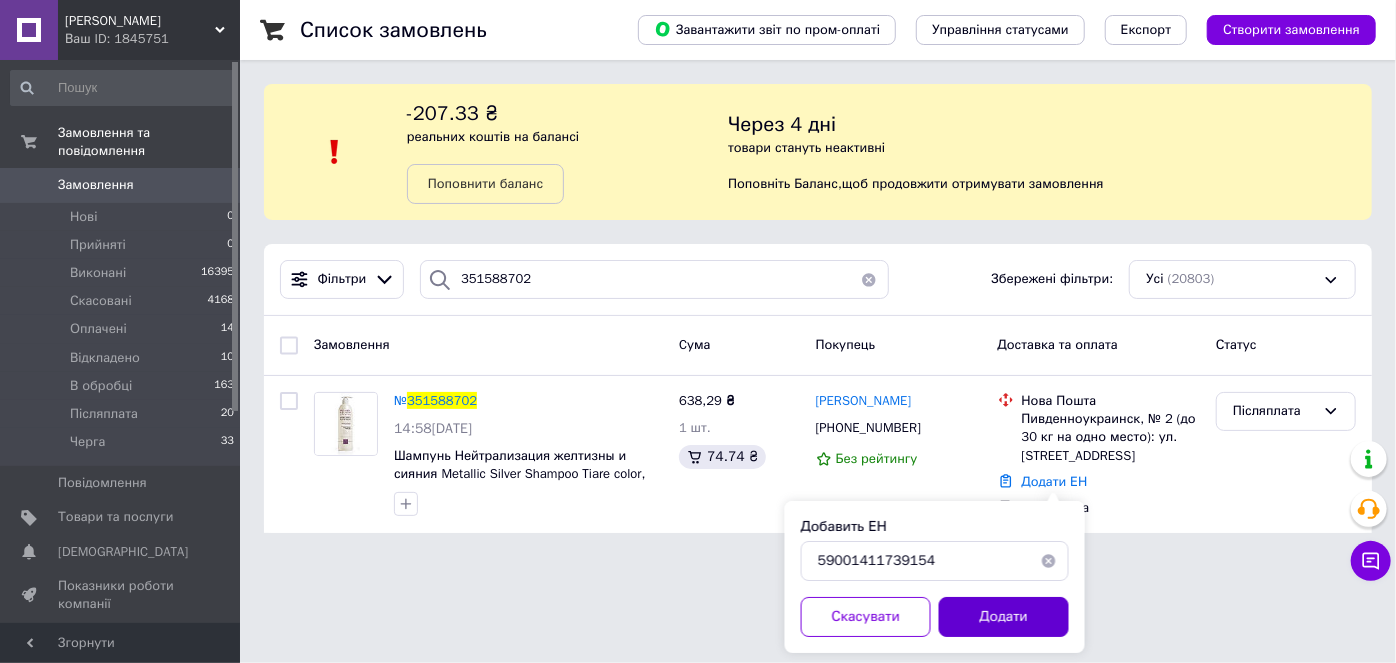 click on "Додати" at bounding box center [1004, 617] 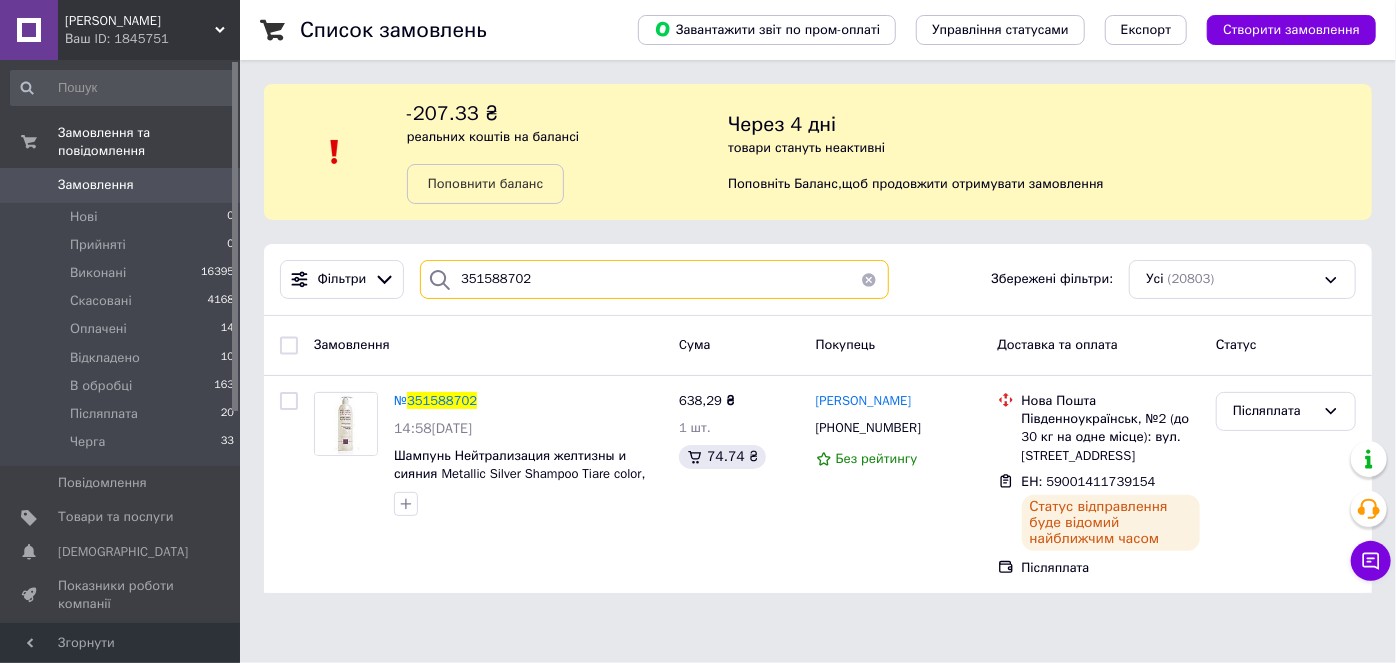 drag, startPoint x: 554, startPoint y: 278, endPoint x: 475, endPoint y: 262, distance: 80.60397 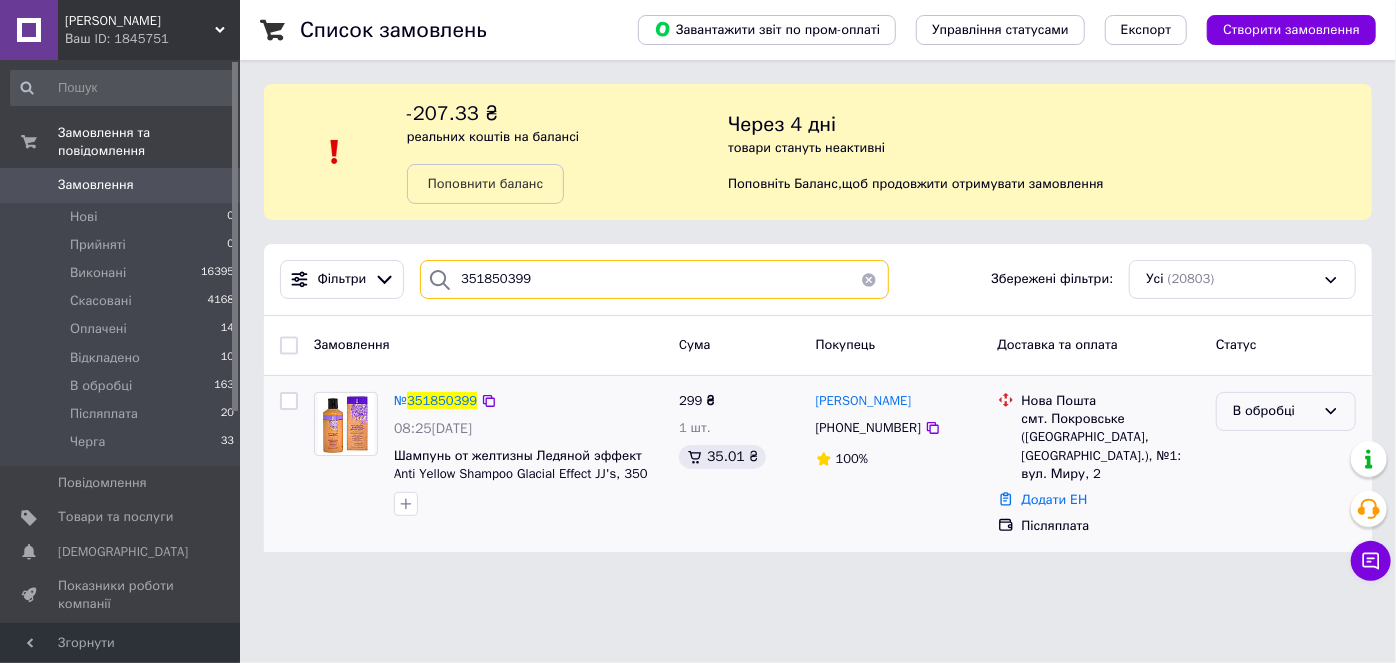 type on "351850399" 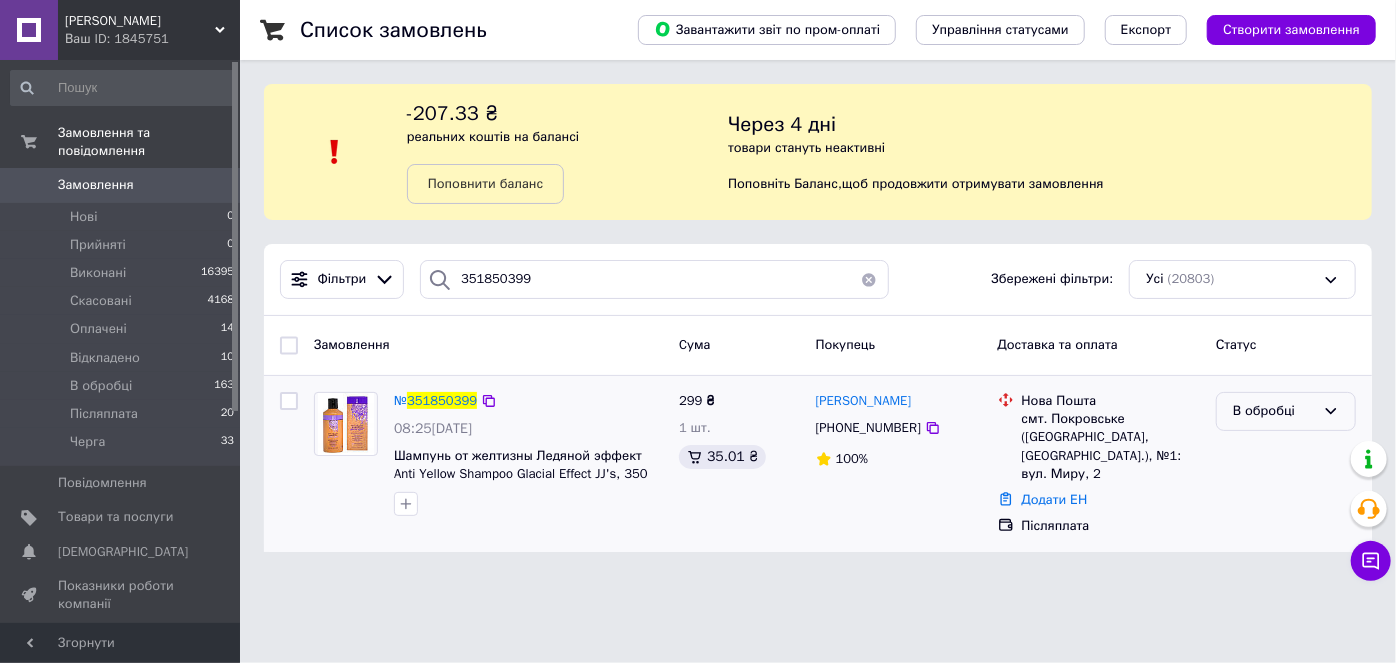 click 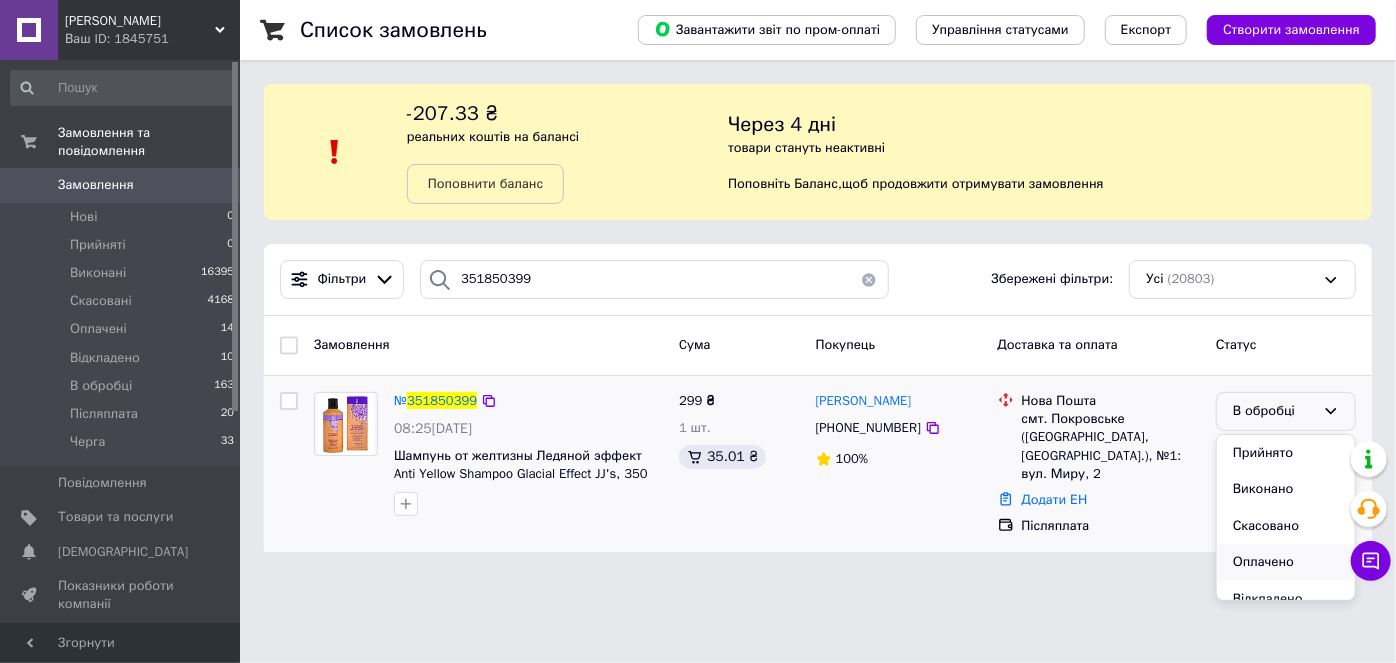 click on "Оплачено" at bounding box center [1286, 562] 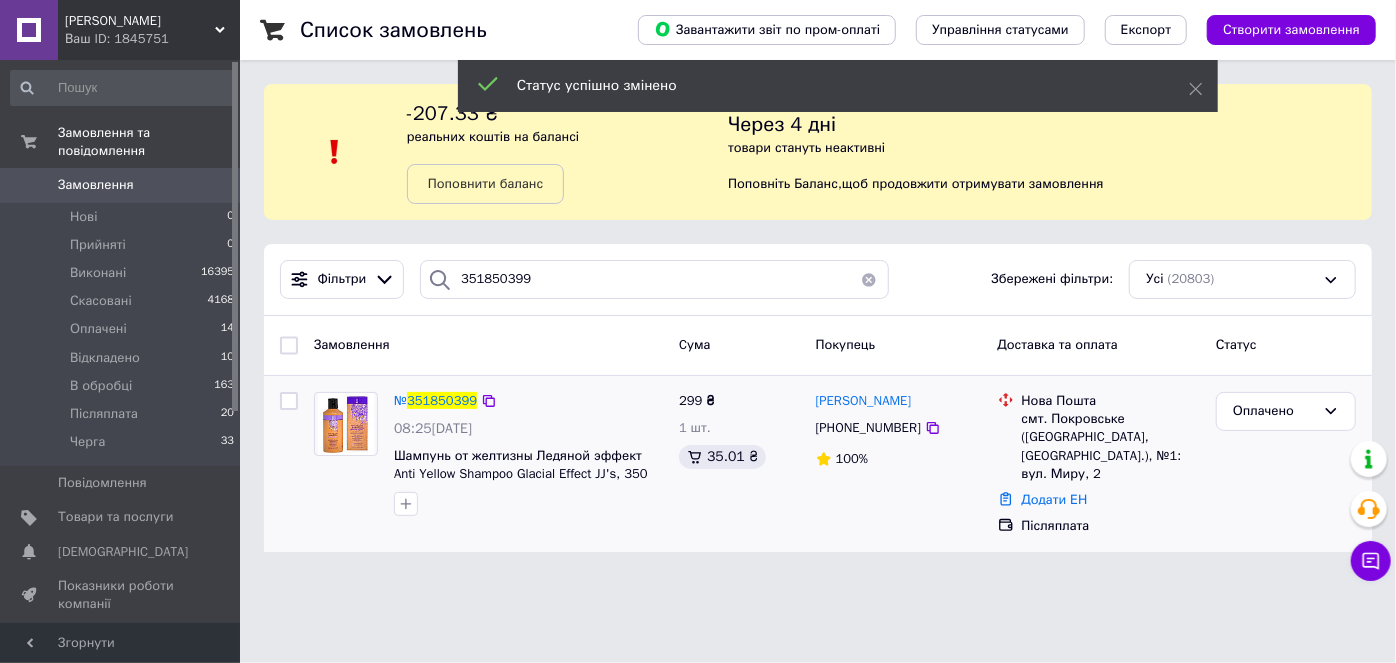 click on "Додати ЕН" at bounding box center [1055, 499] 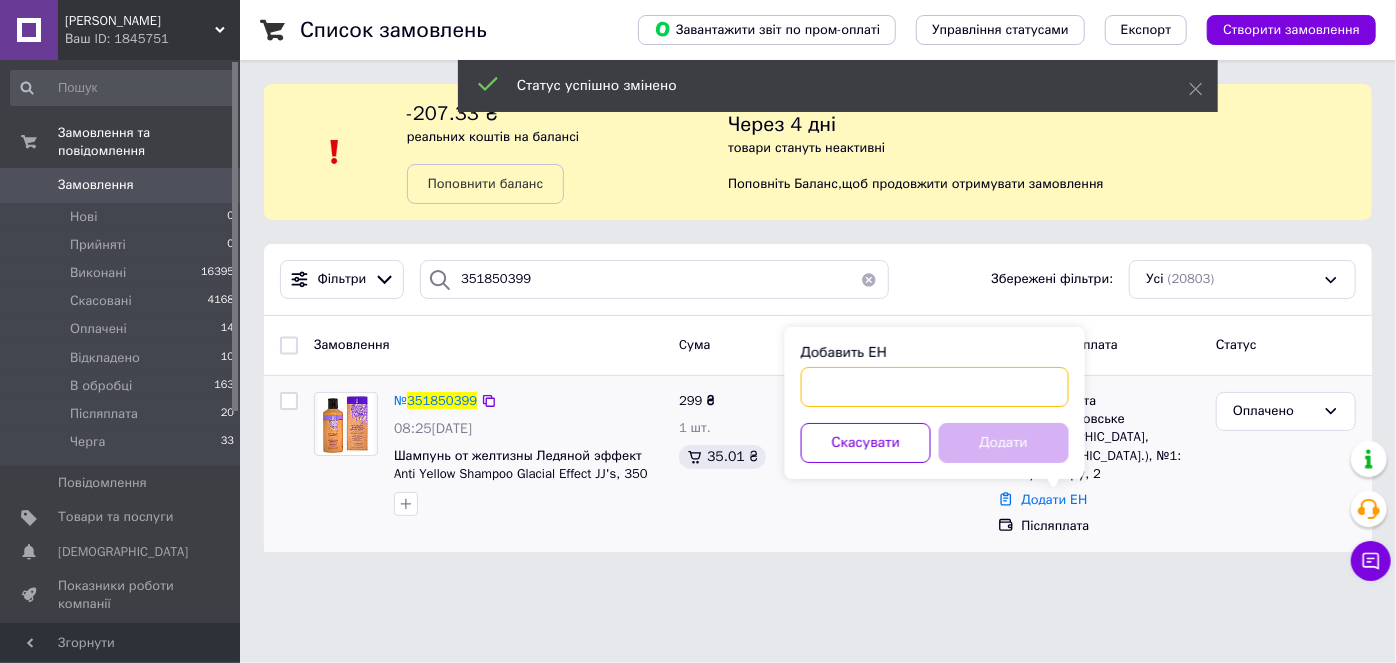 click on "Добавить ЕН" at bounding box center [935, 387] 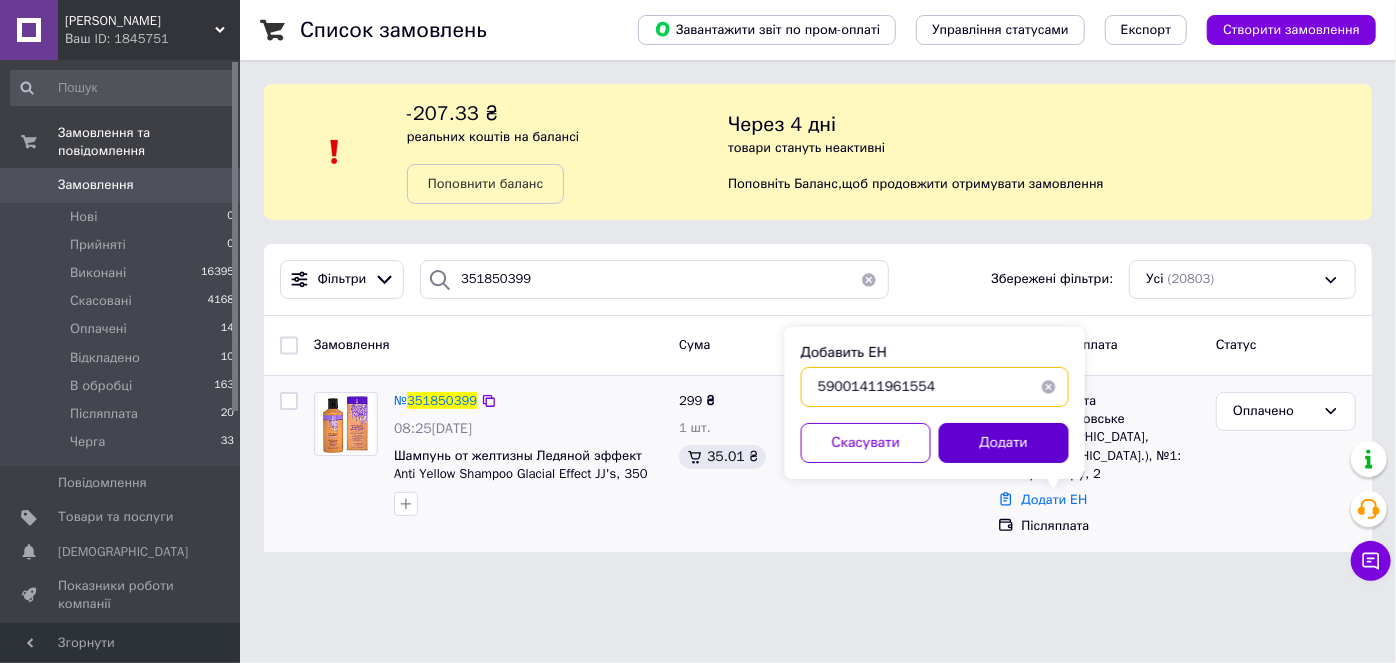type on "59001411961554" 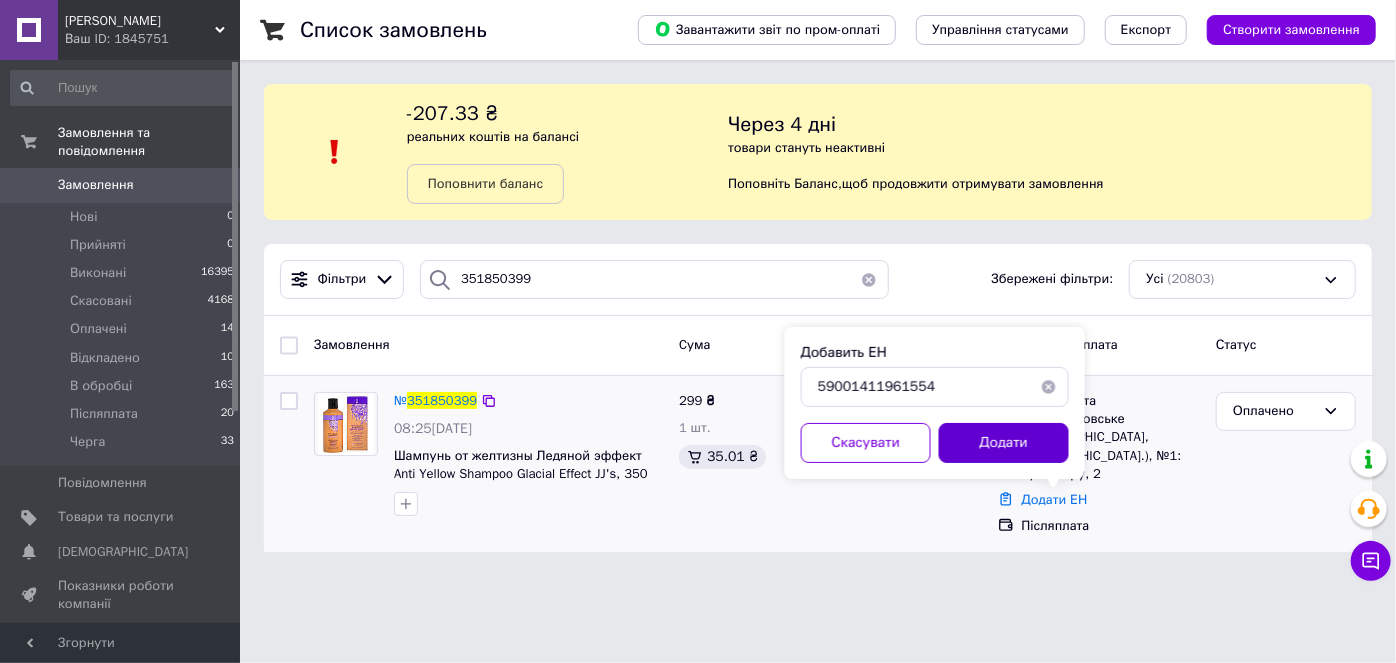 click on "Додати" at bounding box center (1004, 443) 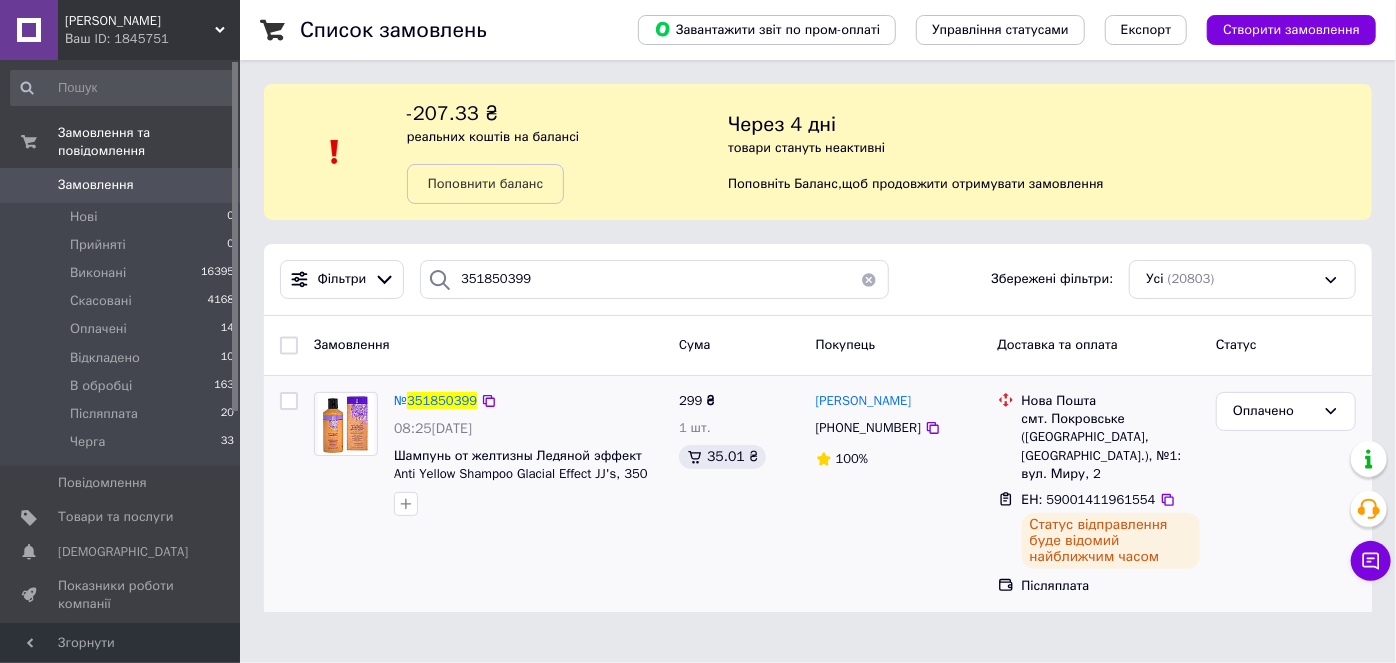 click on "Список замовлень   Завантажити звіт по пром-оплаті Управління статусами Експорт Створити замовлення -207.33 ₴ реальних коштів на балансі Поповнити баланс Через 4 дні товари стануть неактивні Поповніть Баланс ,  щоб продовжити отримувати замовлення Фільтри 351850399 Збережені фільтри: Усі (20803) Замовлення Cума Покупець Доставка та оплата Статус №  351850399 08:25, 09.07.2025 Шампунь от желтизны Ледяной эффект Anti Yellow Shampoo Glacial Effect JJ's, 350 мл 299 ₴ 1 шт. 35.01 ₴ Вікторія Мокієнко +380957840301 100% Нова Пошта смт. Покровське (Дніпропетровська обл., Синельниківський р-н.), №1: вул. Миру, 2" at bounding box center (818, 318) 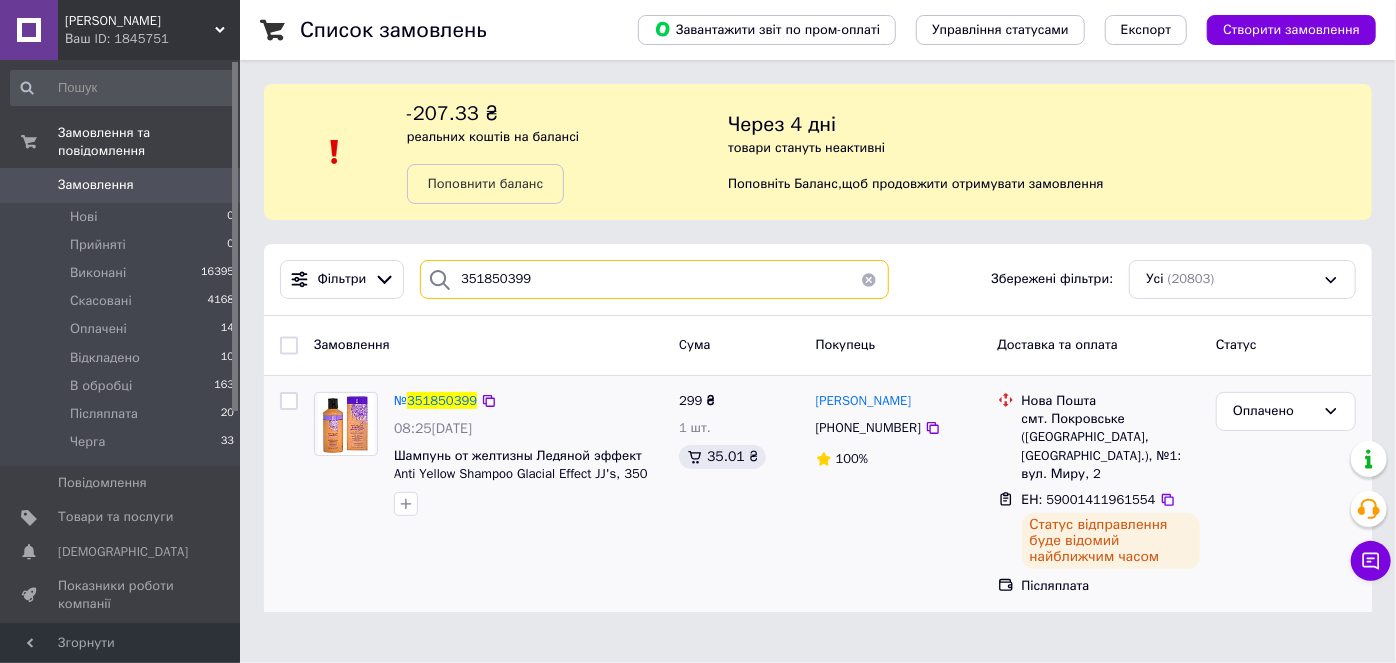 drag, startPoint x: 552, startPoint y: 280, endPoint x: 477, endPoint y: 269, distance: 75.802376 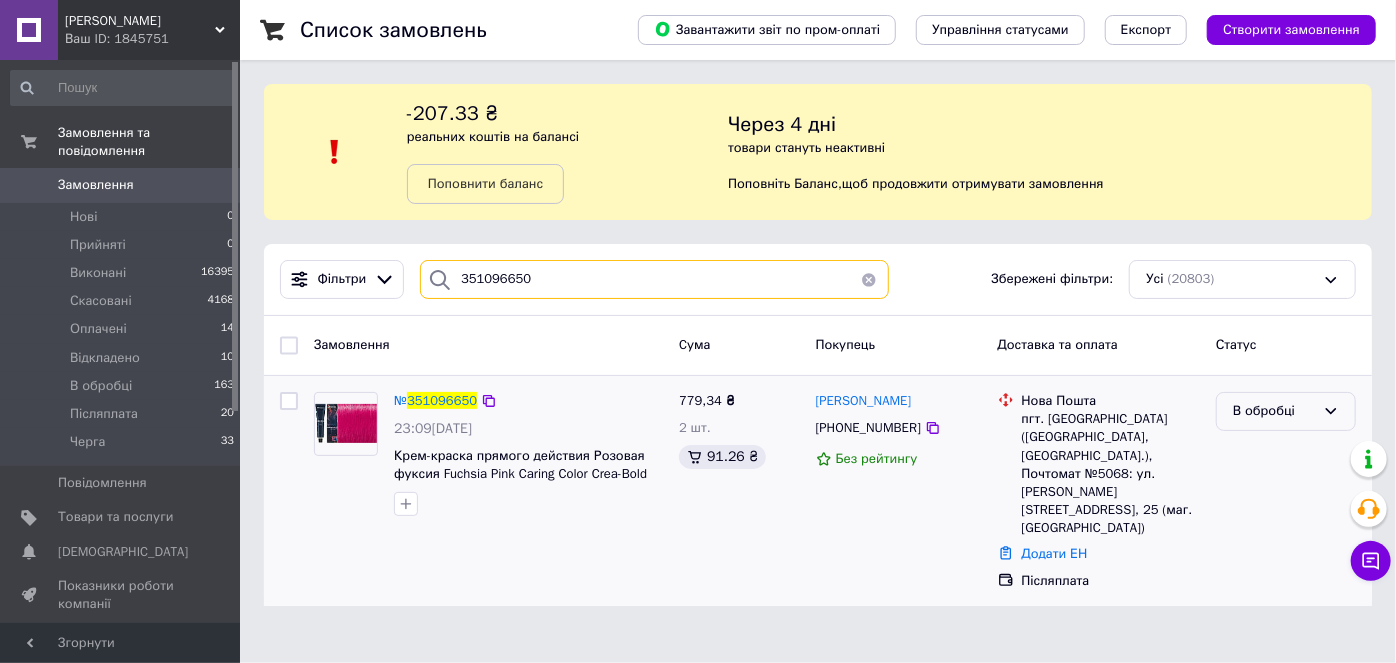 type on "351096650" 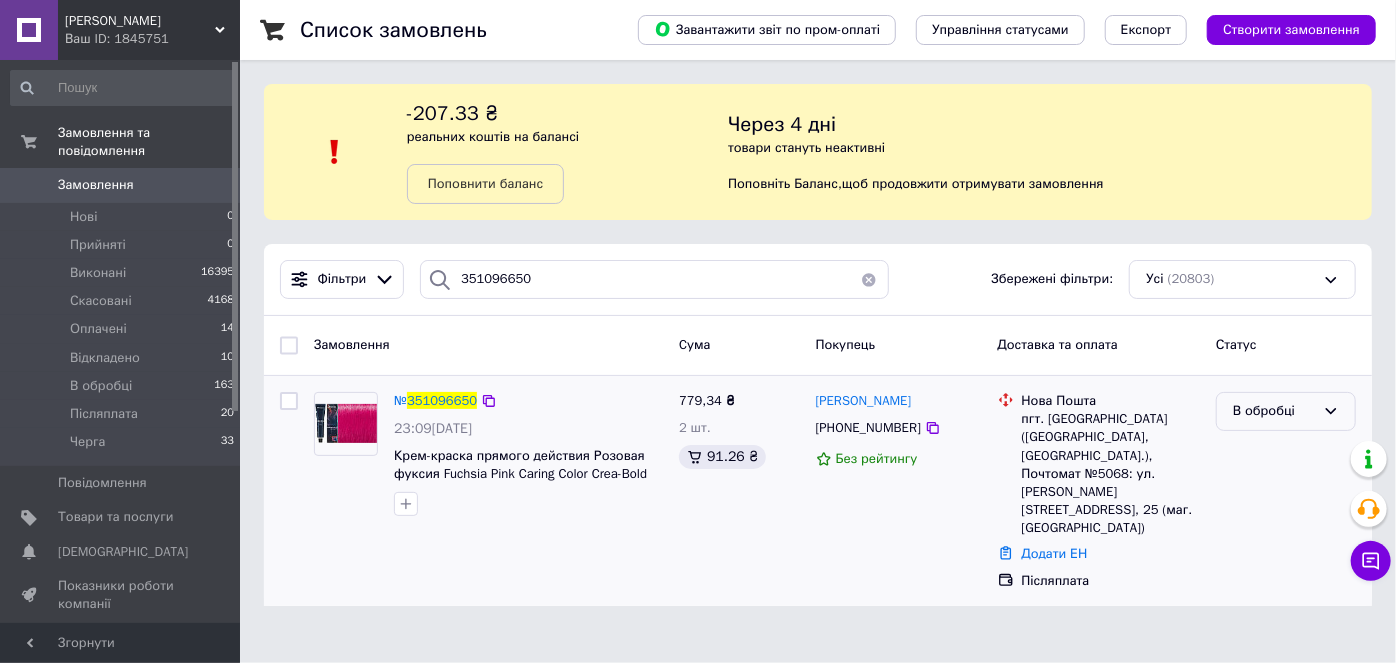 click on "В обробці" at bounding box center [1286, 411] 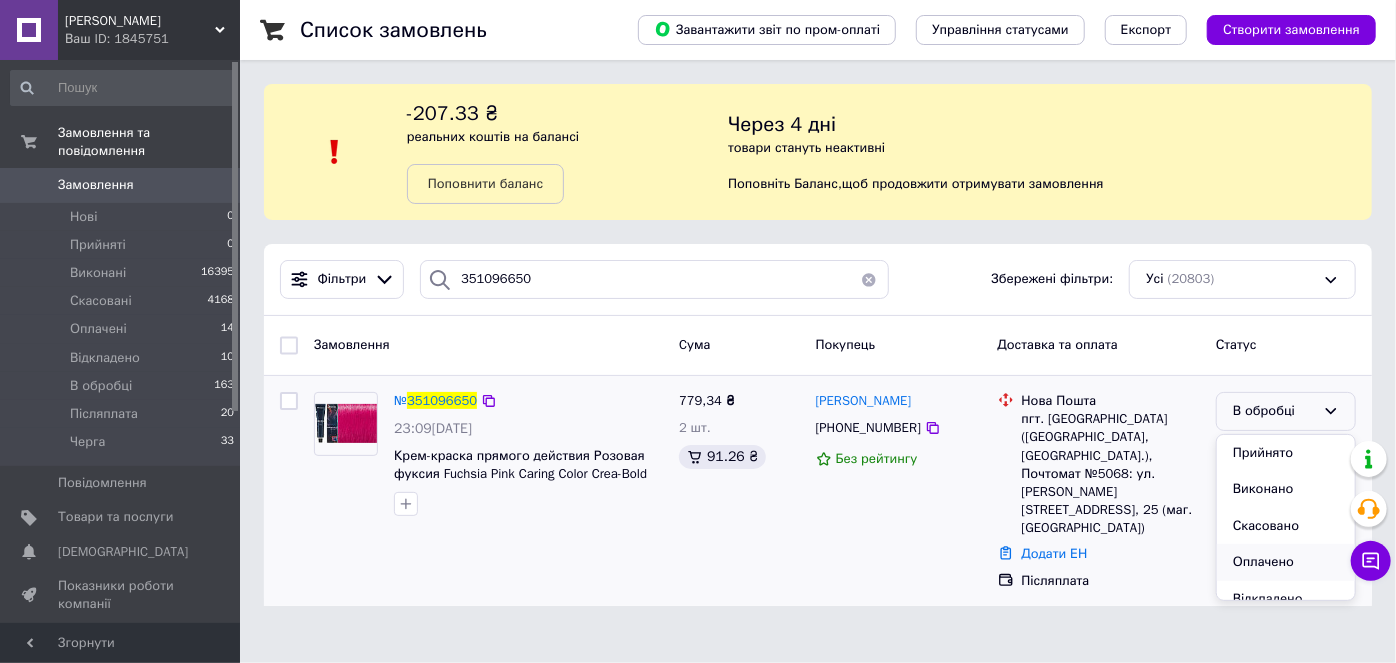 click on "Оплачено" at bounding box center [1286, 562] 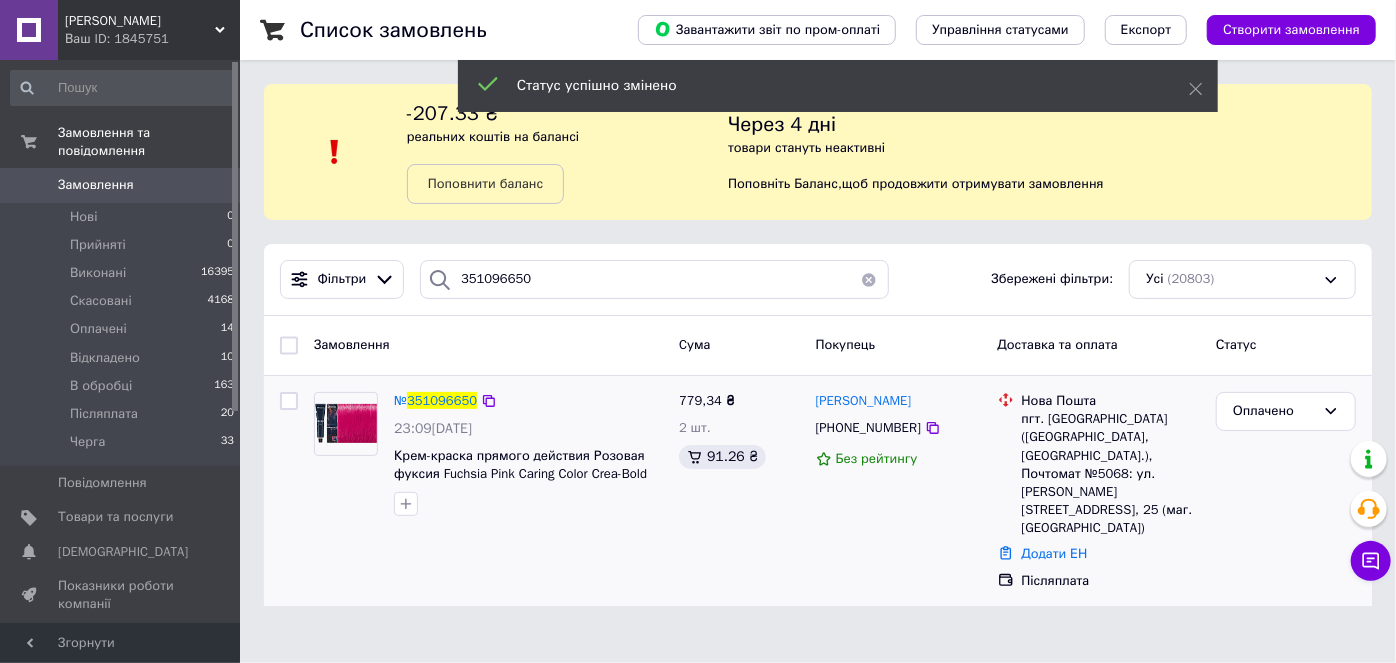 click on "Додати ЕН" at bounding box center [1055, 553] 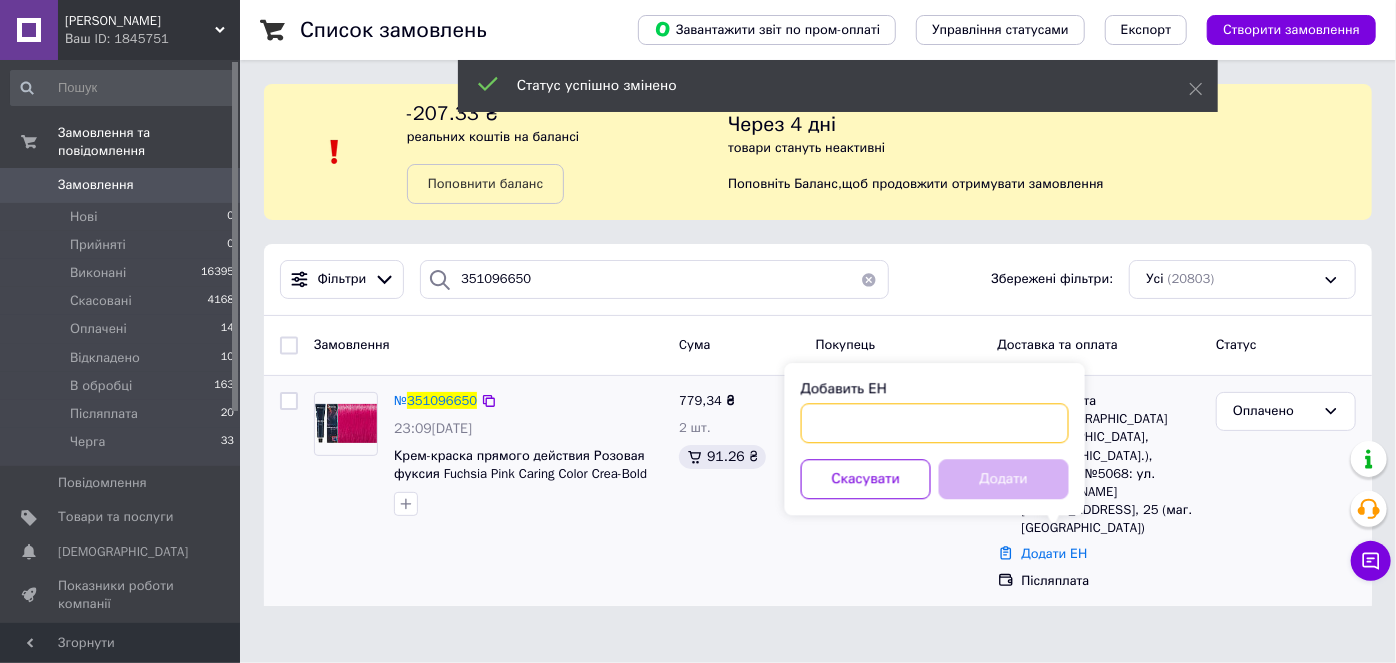 click on "Добавить ЕН" at bounding box center (935, 423) 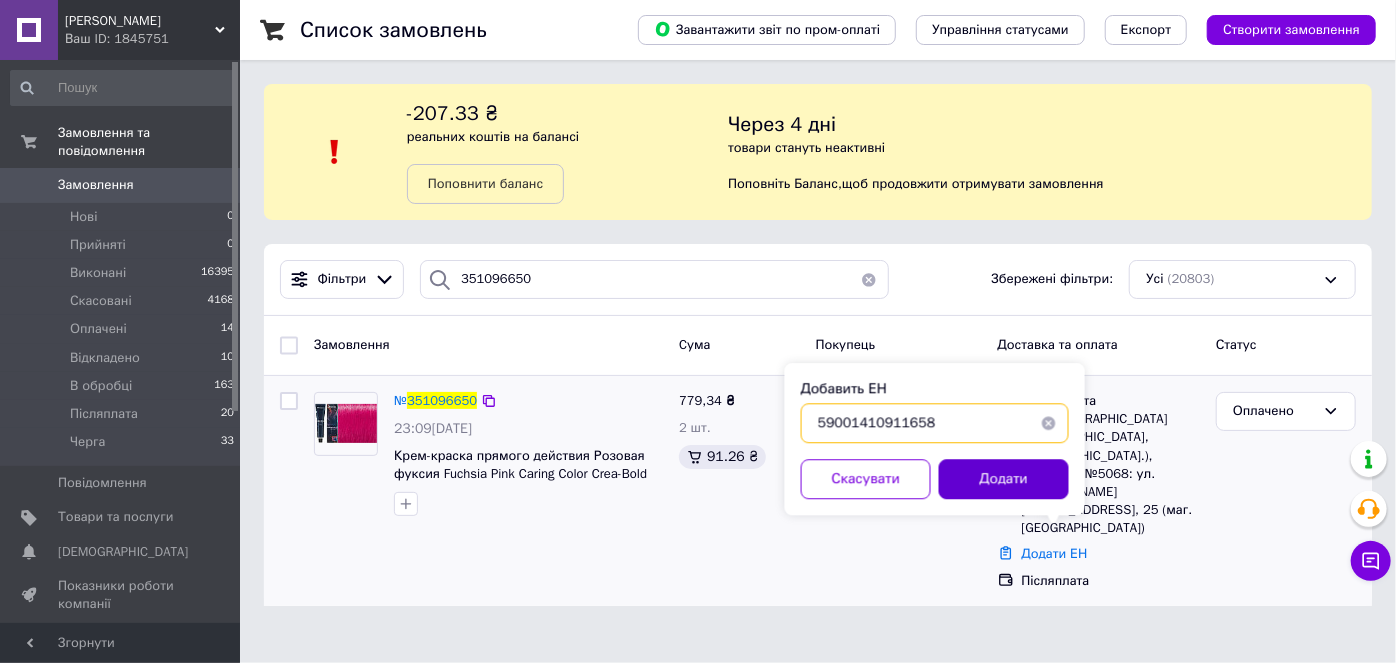 type on "59001410911658" 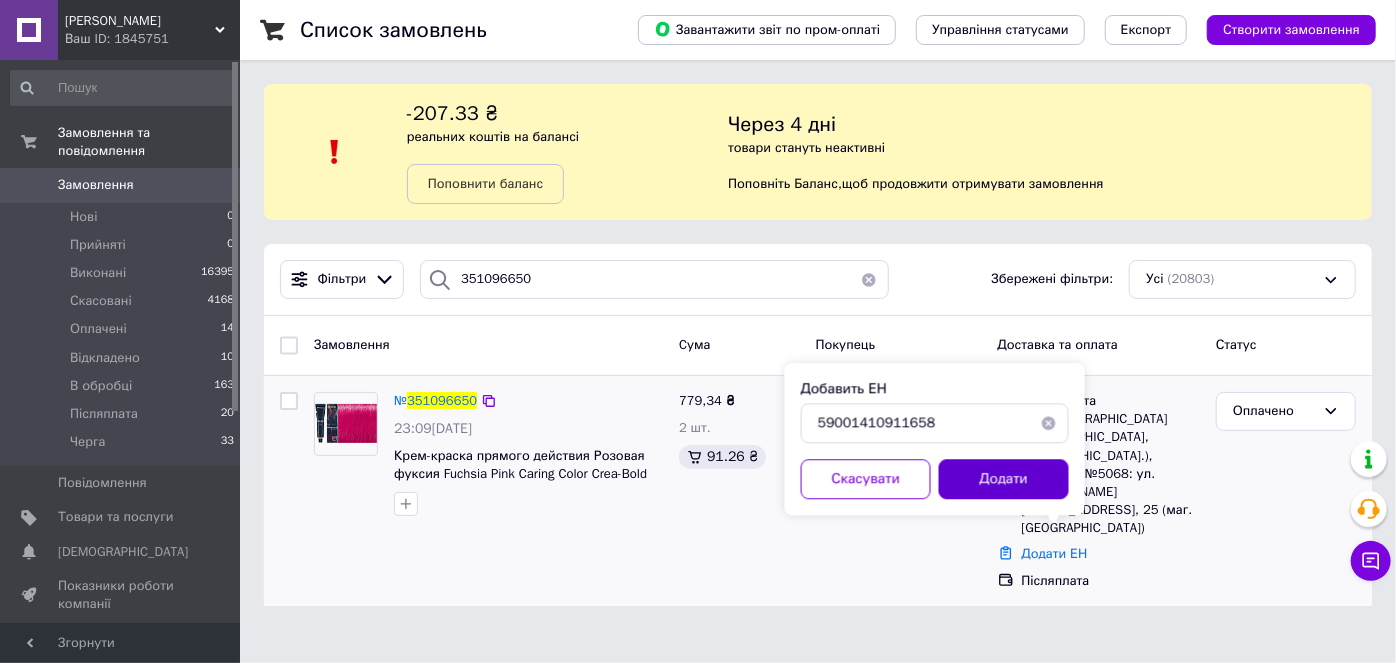 click on "Додати" at bounding box center [1004, 479] 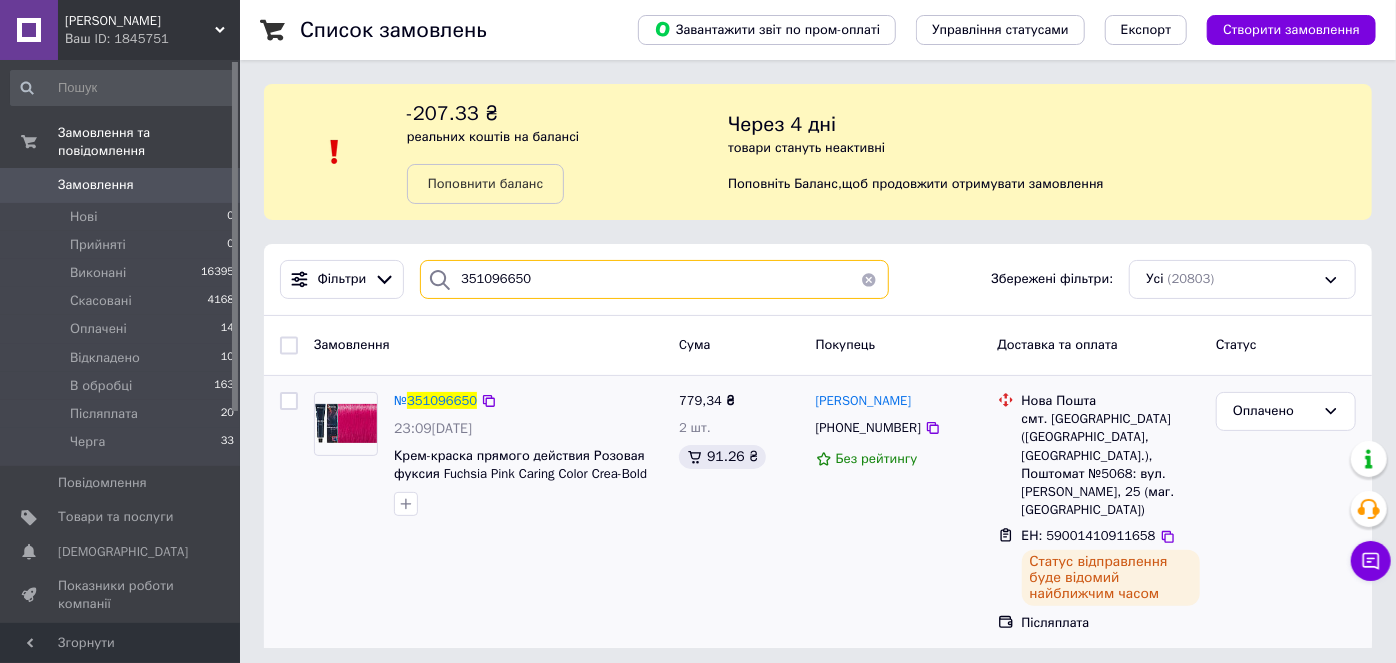 drag, startPoint x: 530, startPoint y: 279, endPoint x: 478, endPoint y: 278, distance: 52.009613 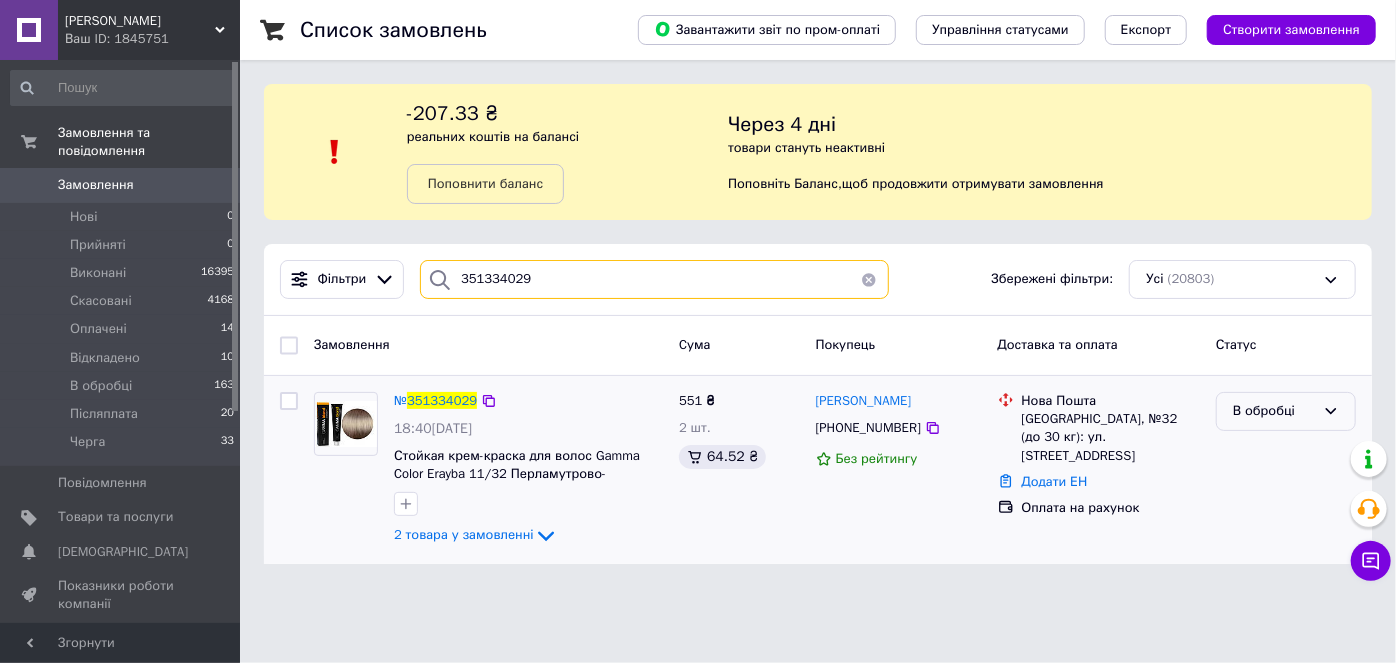 type on "351334029" 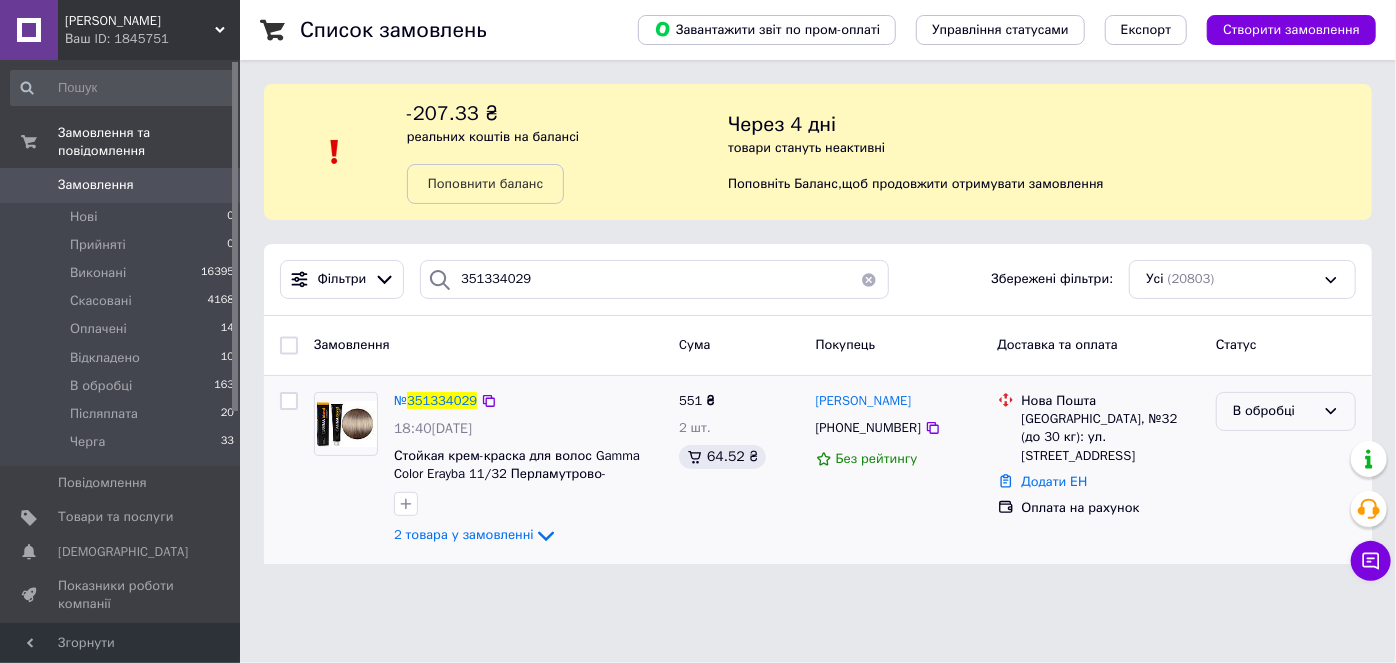 click 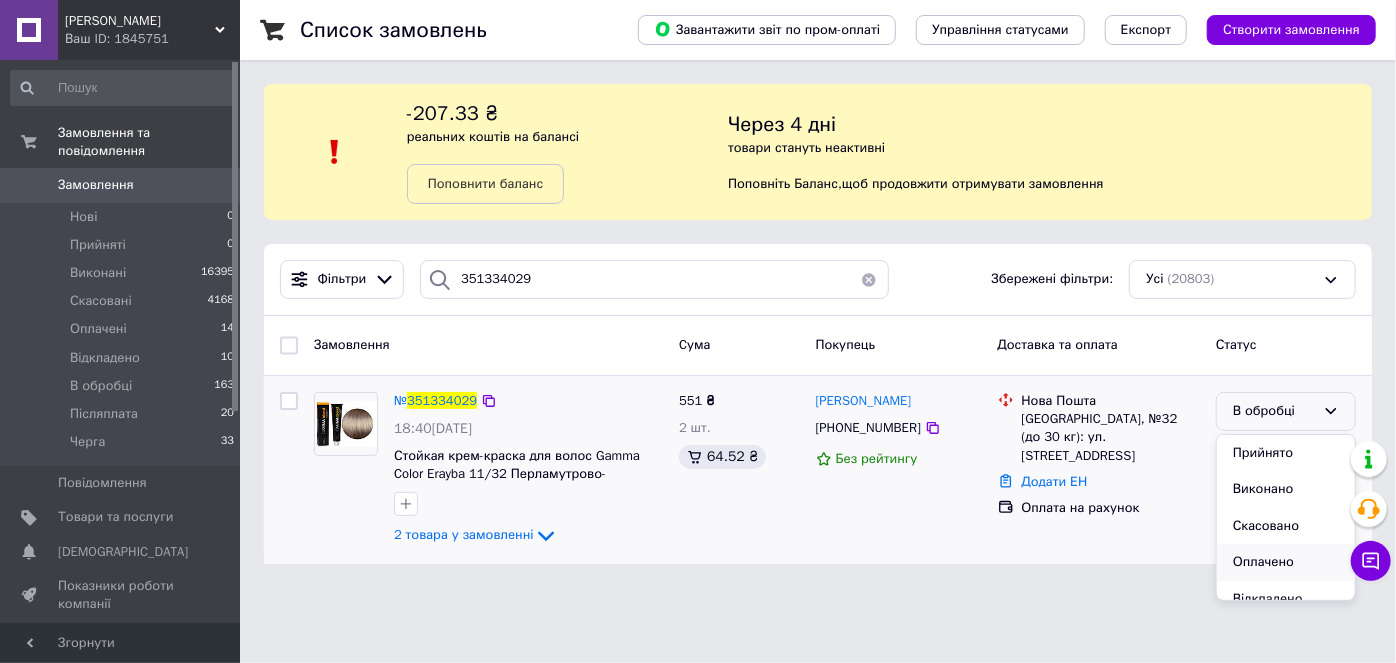 click on "Оплачено" at bounding box center [1286, 562] 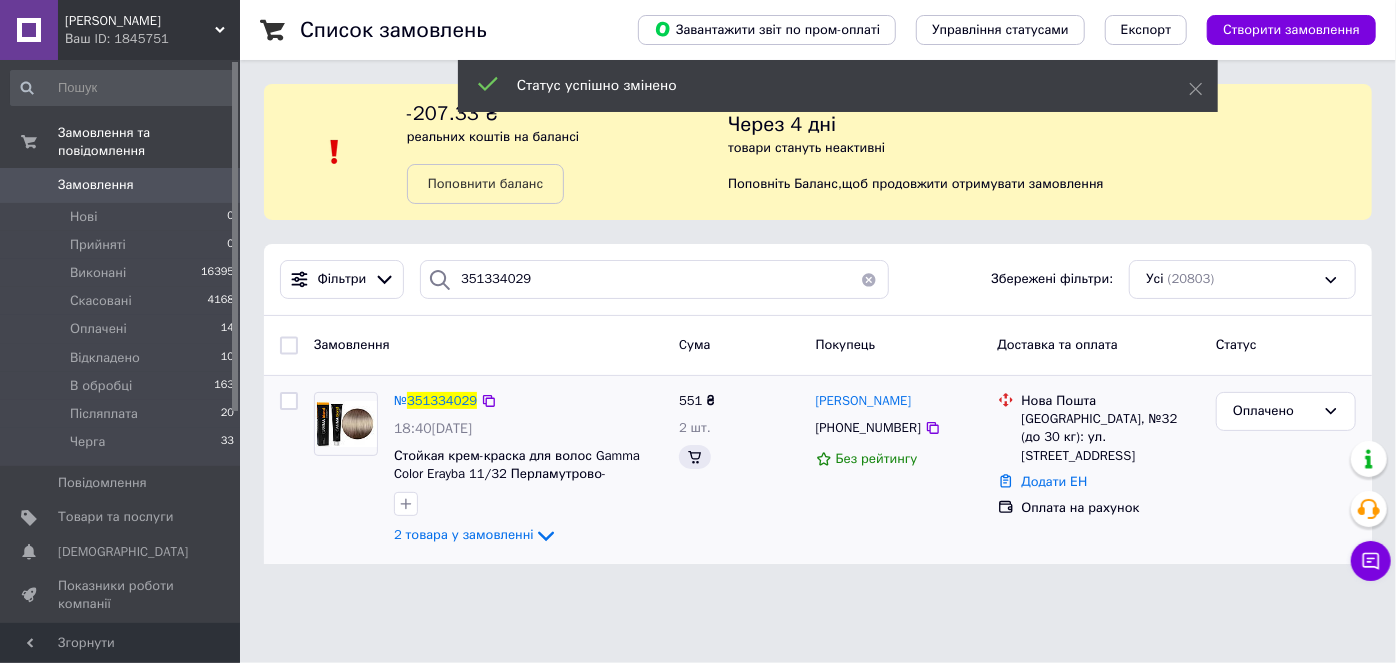 click on "Додати ЕН" at bounding box center (1055, 481) 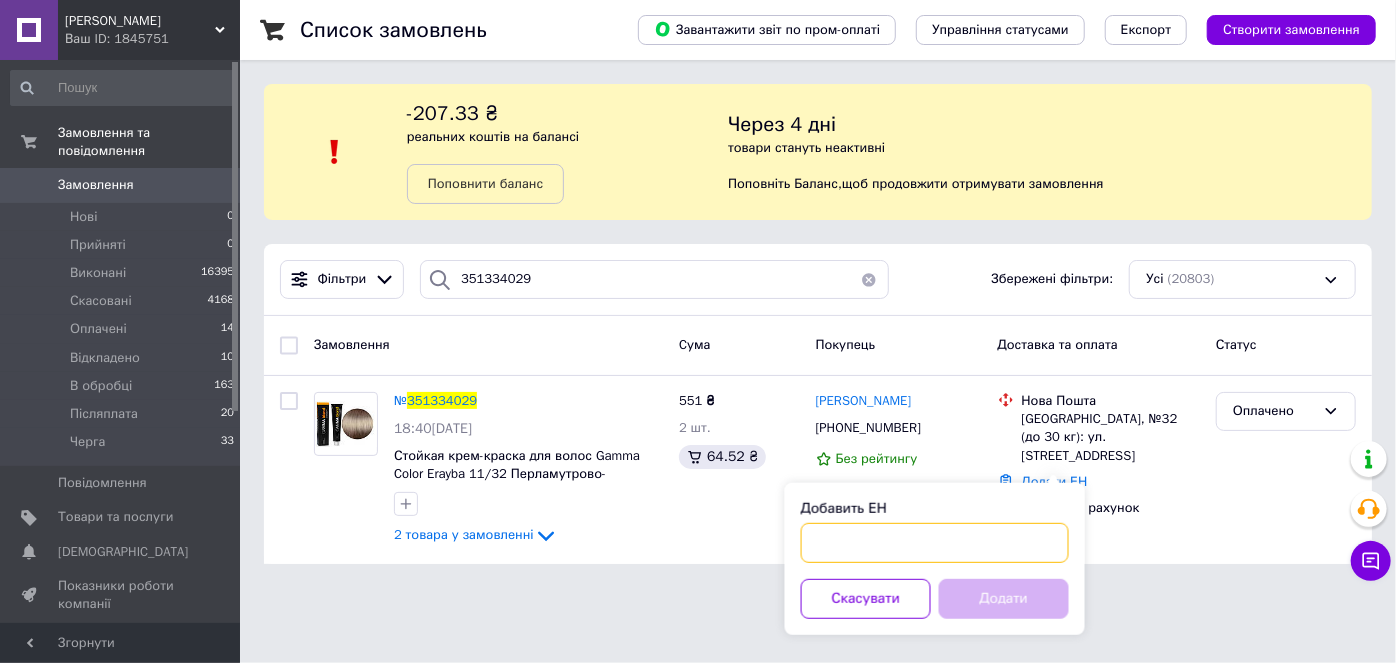 click on "Добавить ЕН" at bounding box center [935, 543] 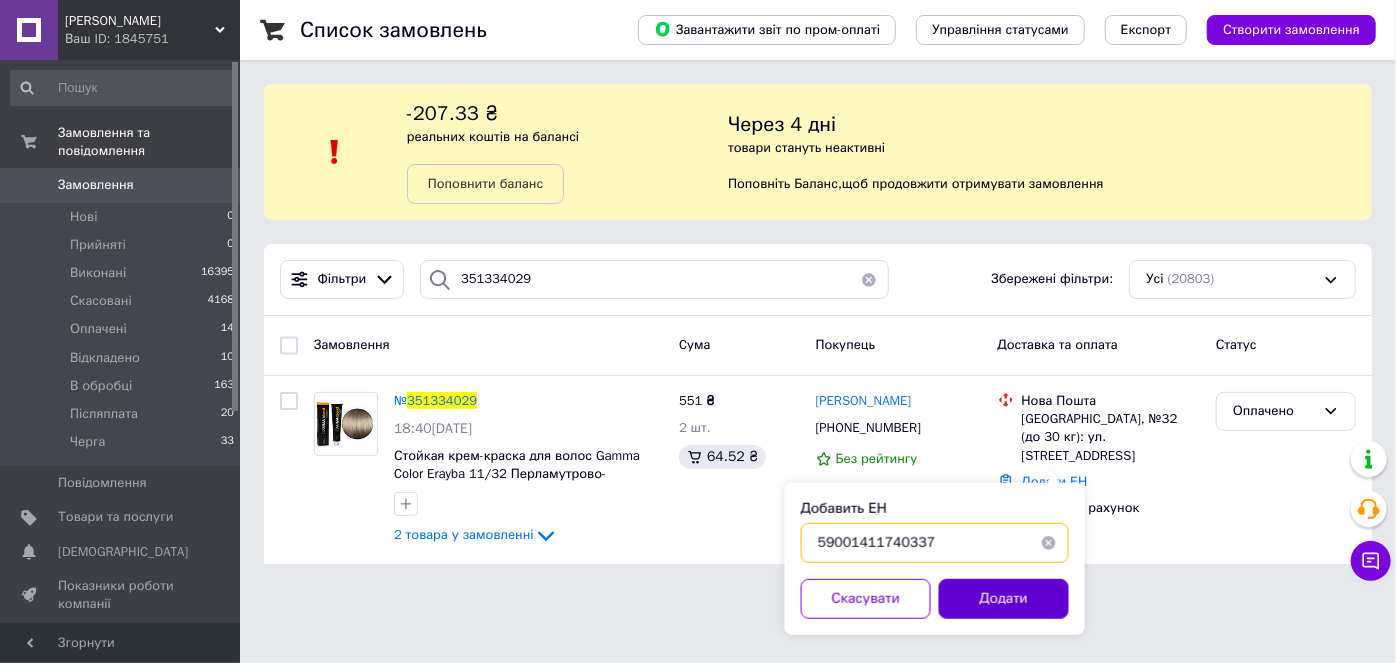type on "59001411740337" 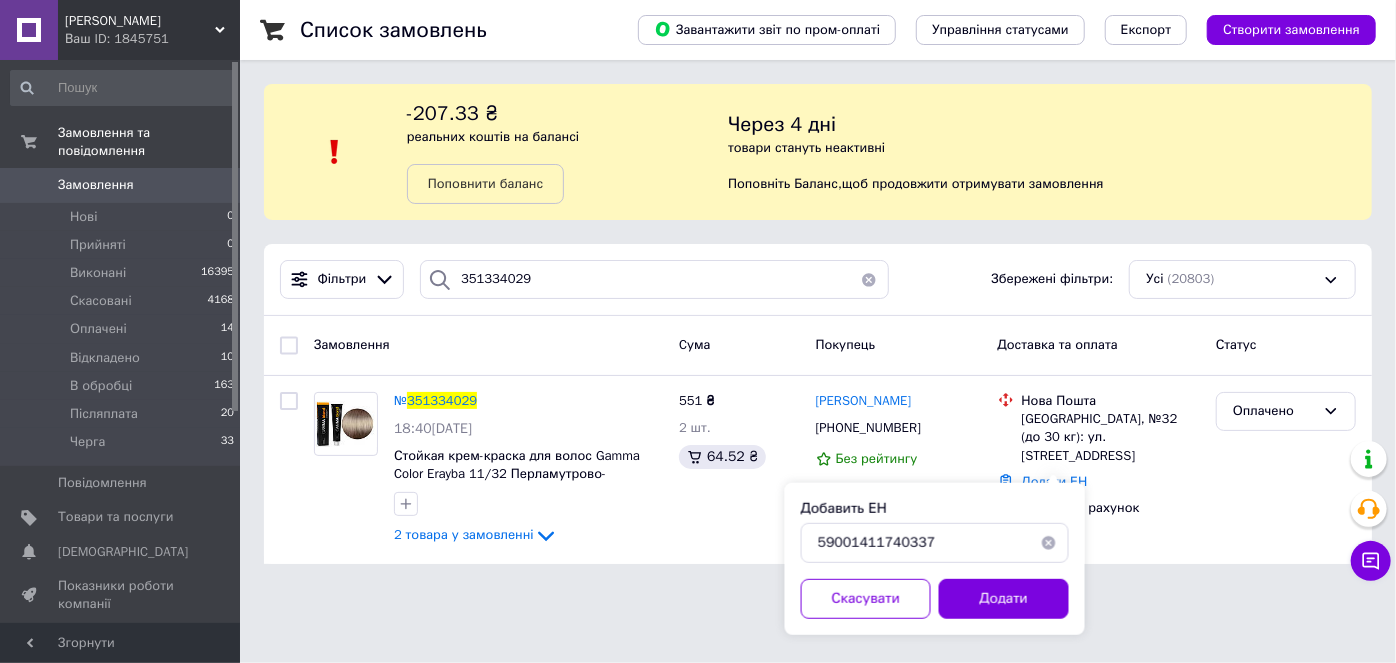 click on "Додати" at bounding box center (1004, 599) 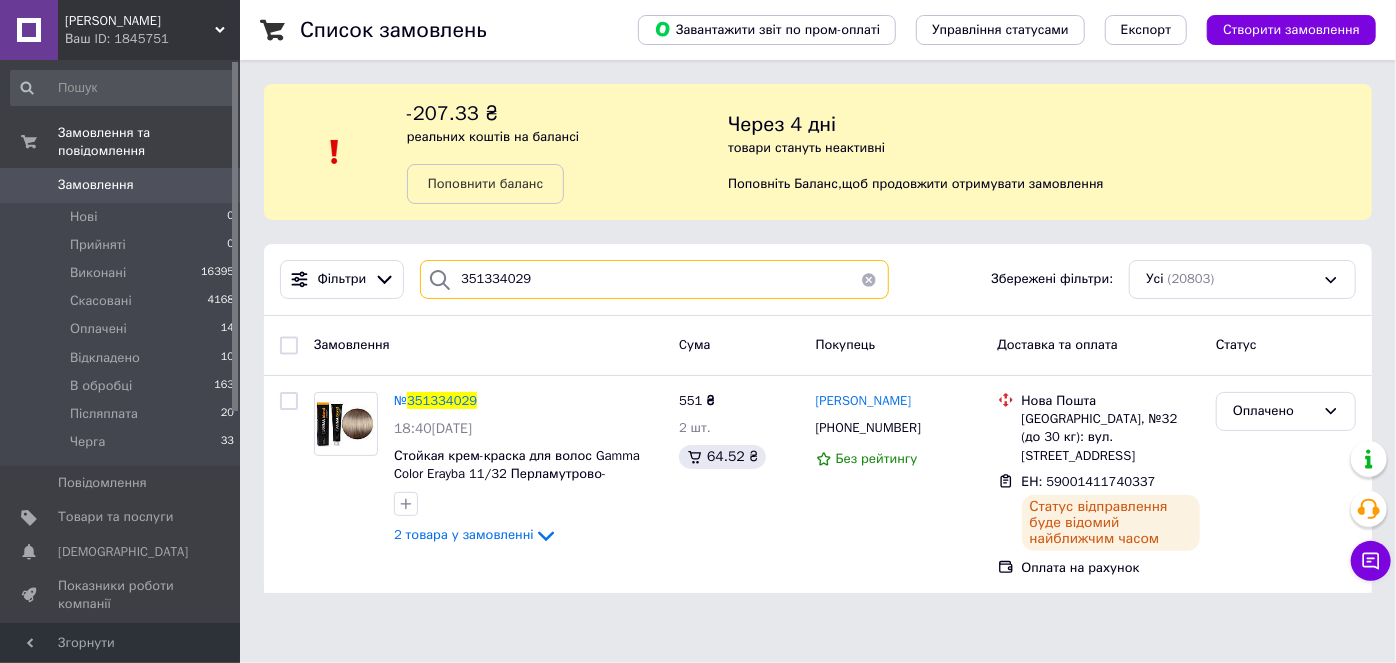 drag, startPoint x: 529, startPoint y: 283, endPoint x: 480, endPoint y: 283, distance: 49 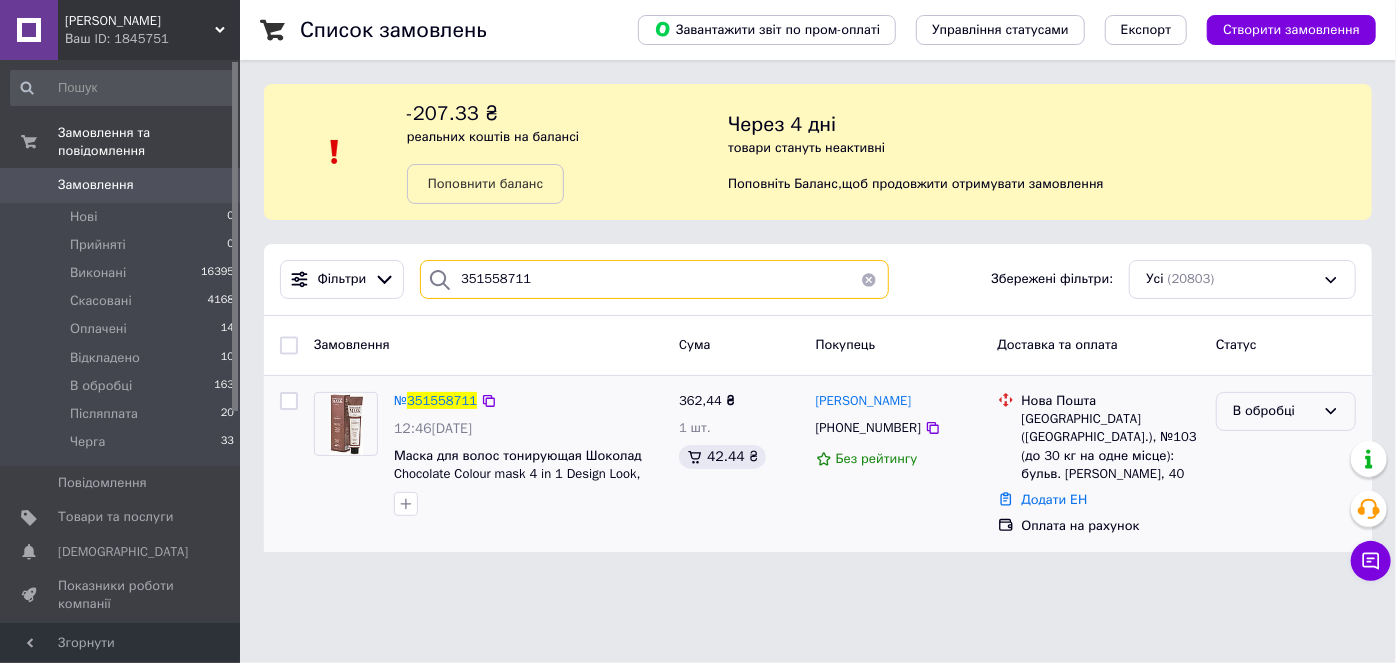 type on "351558711" 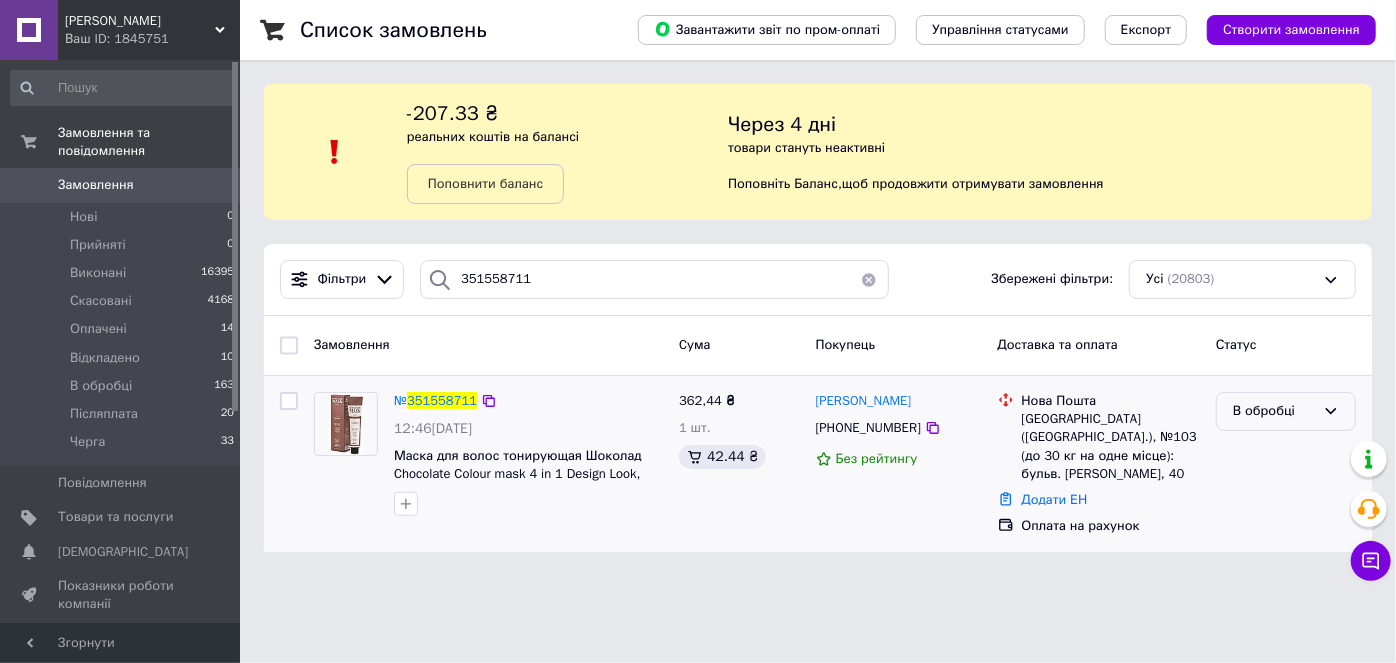 click 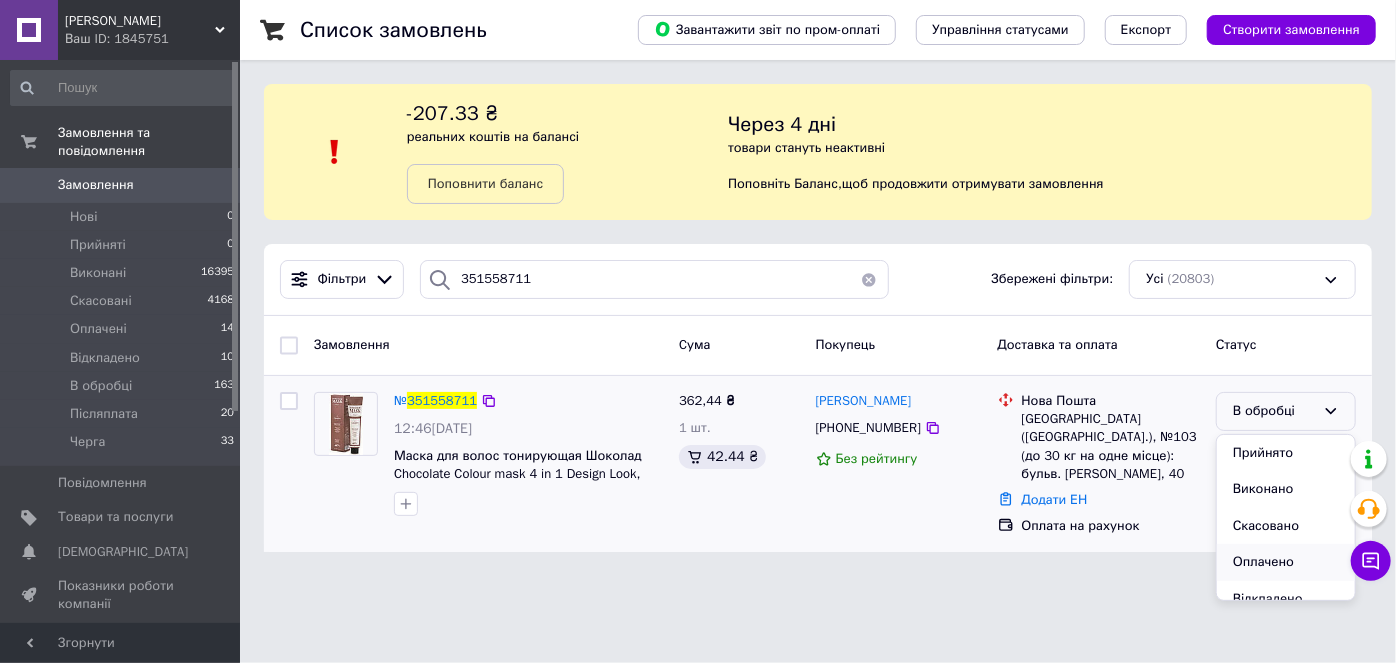 click on "Оплачено" at bounding box center [1286, 562] 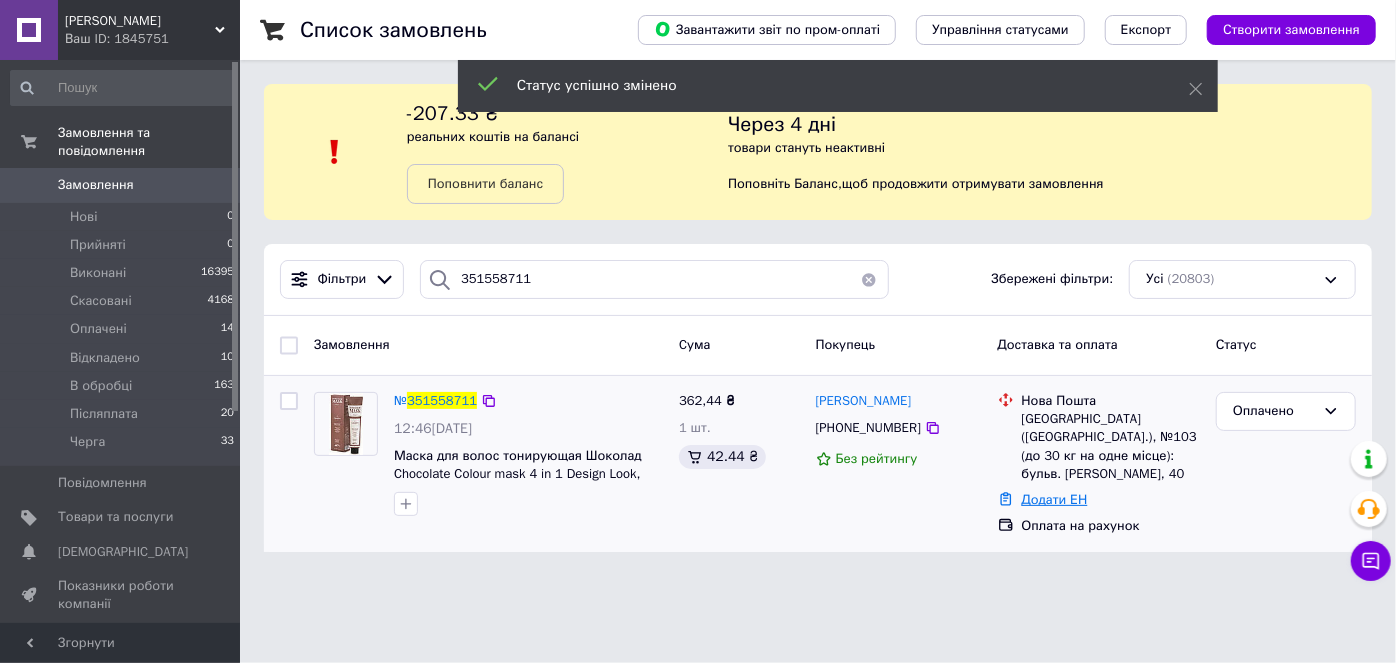 click on "Додати ЕН" at bounding box center (1055, 499) 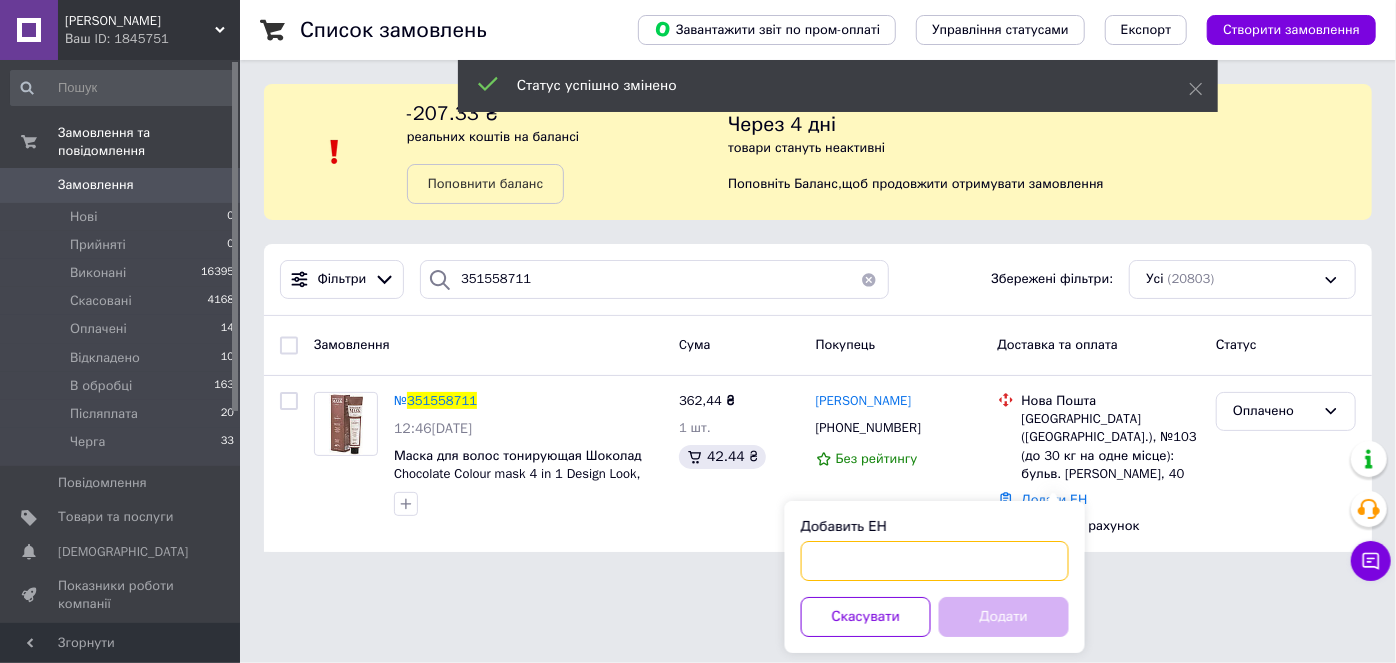 click on "Добавить ЕН" at bounding box center [935, 561] 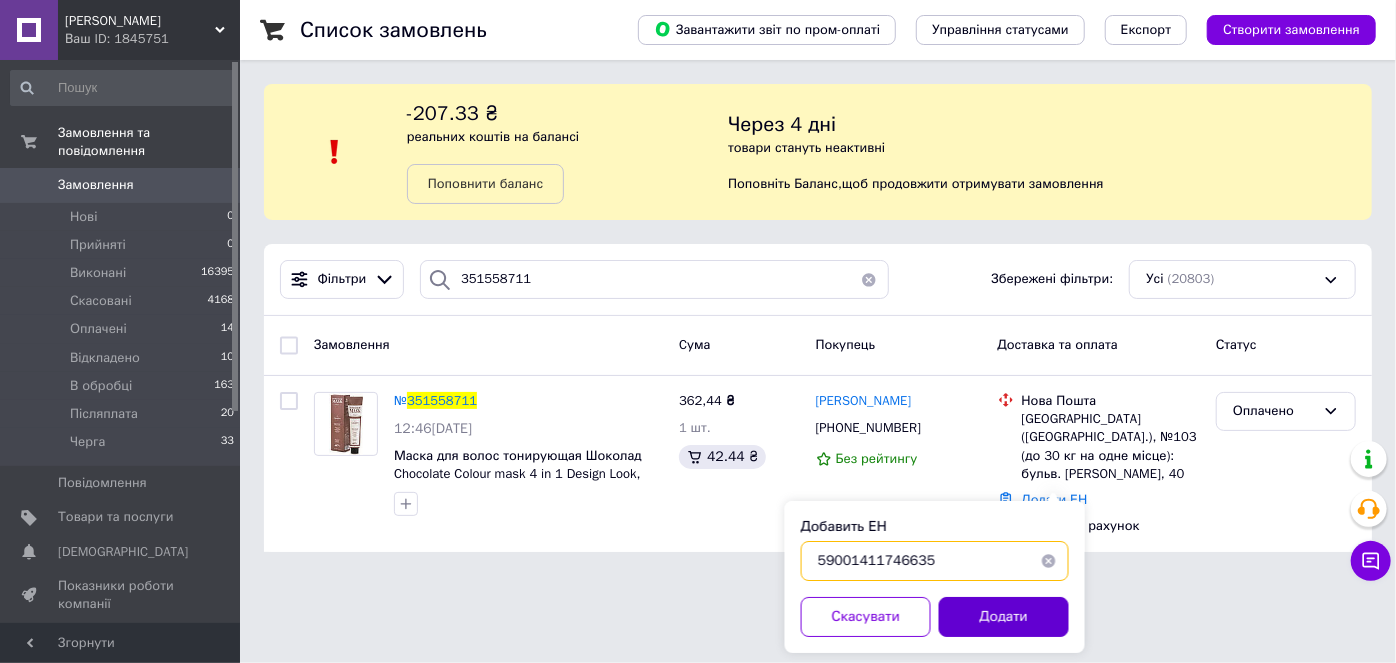 type on "59001411746635" 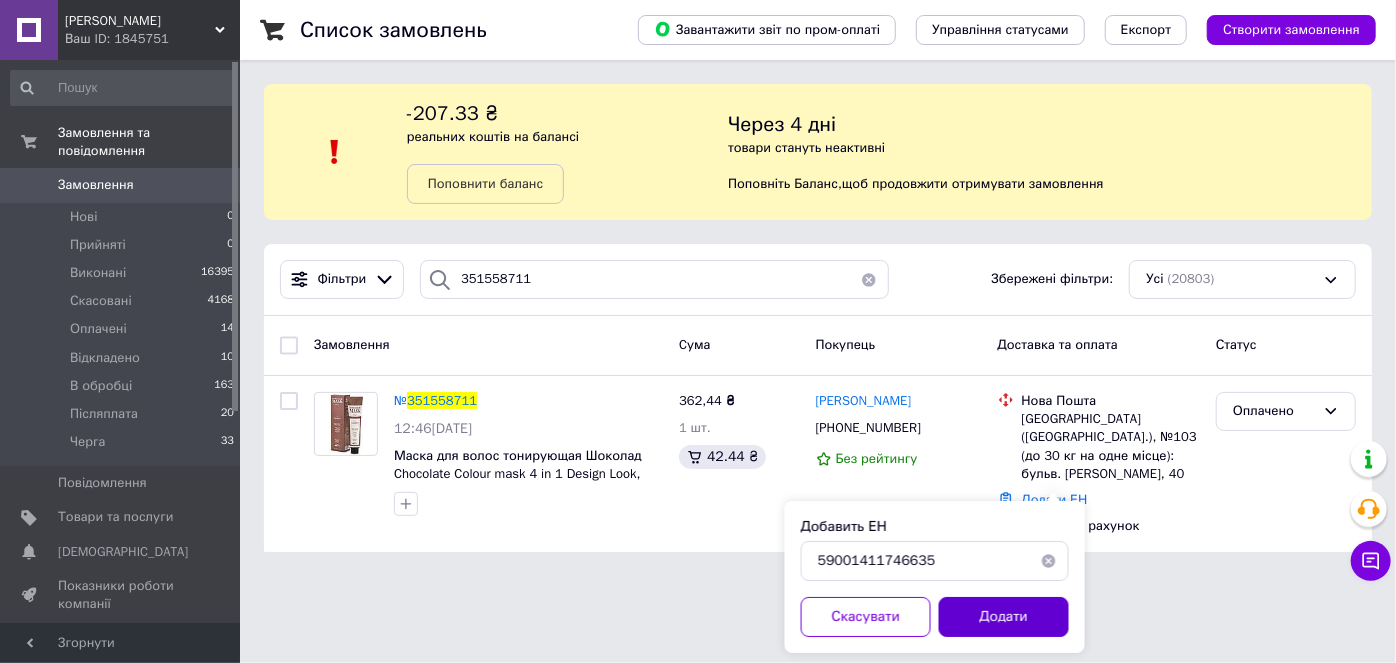 click on "Додати" at bounding box center (1004, 617) 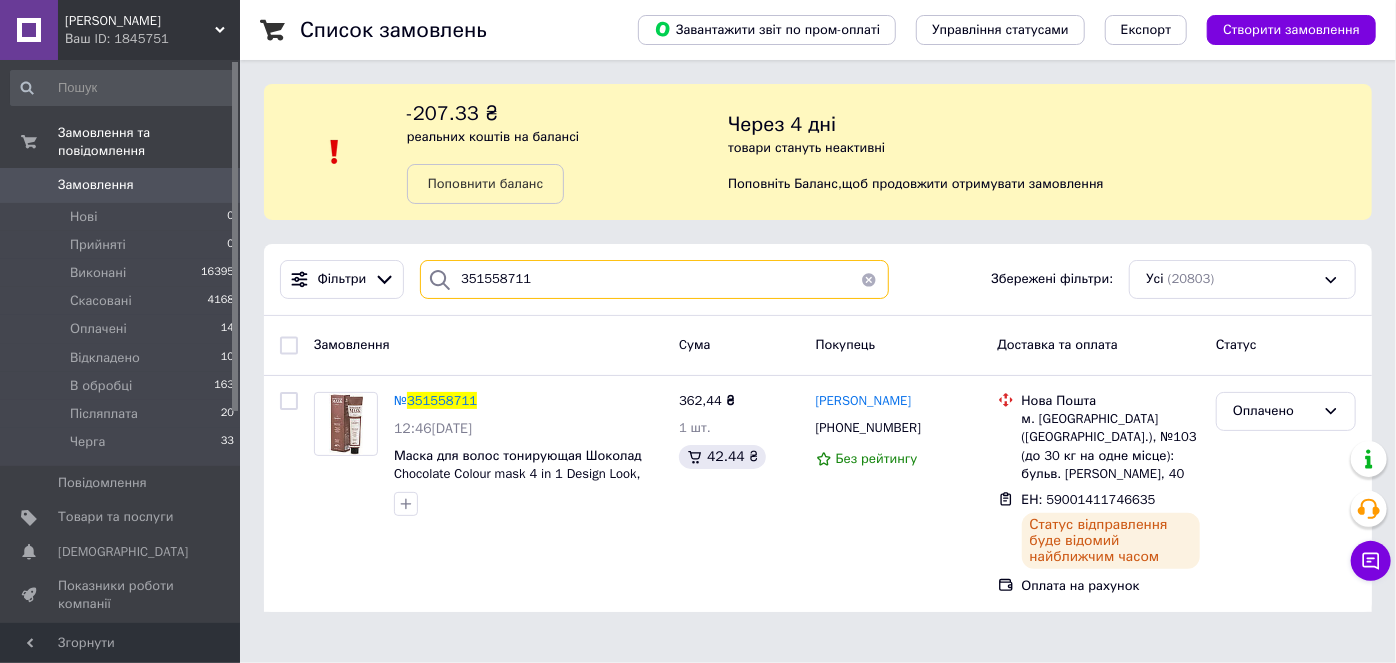 drag, startPoint x: 544, startPoint y: 280, endPoint x: 480, endPoint y: 274, distance: 64.28063 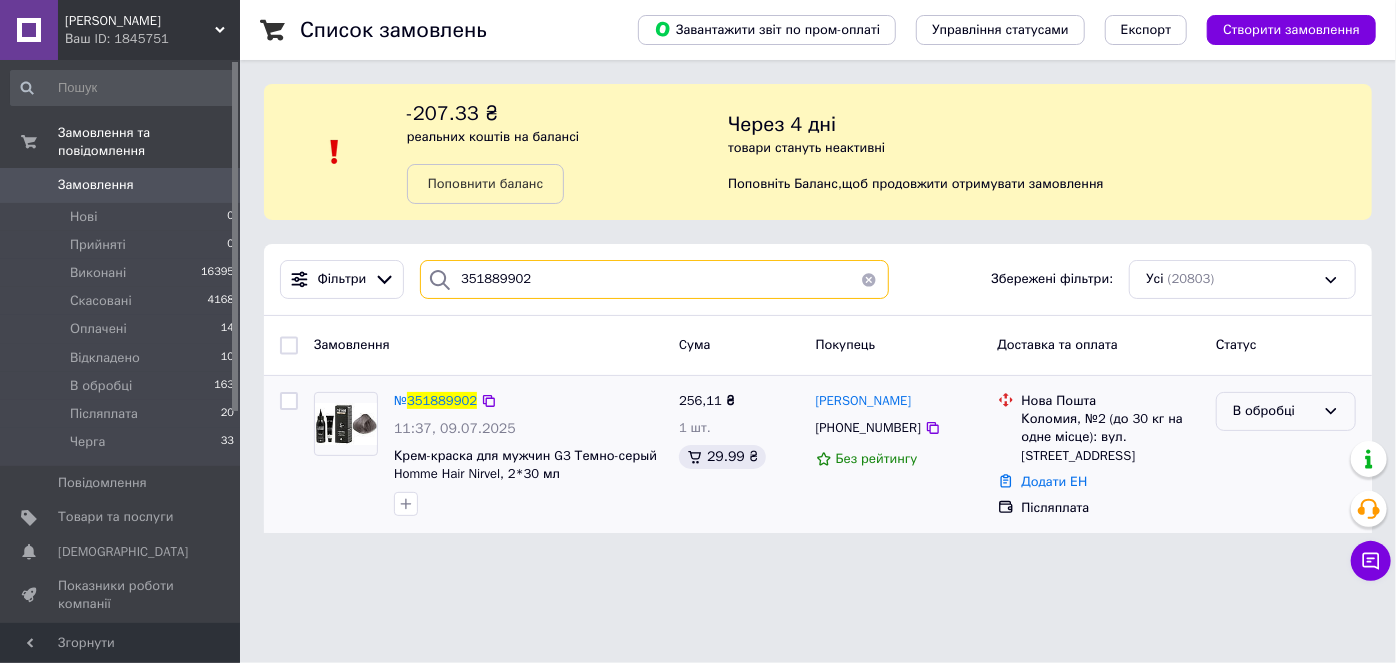 type on "351889902" 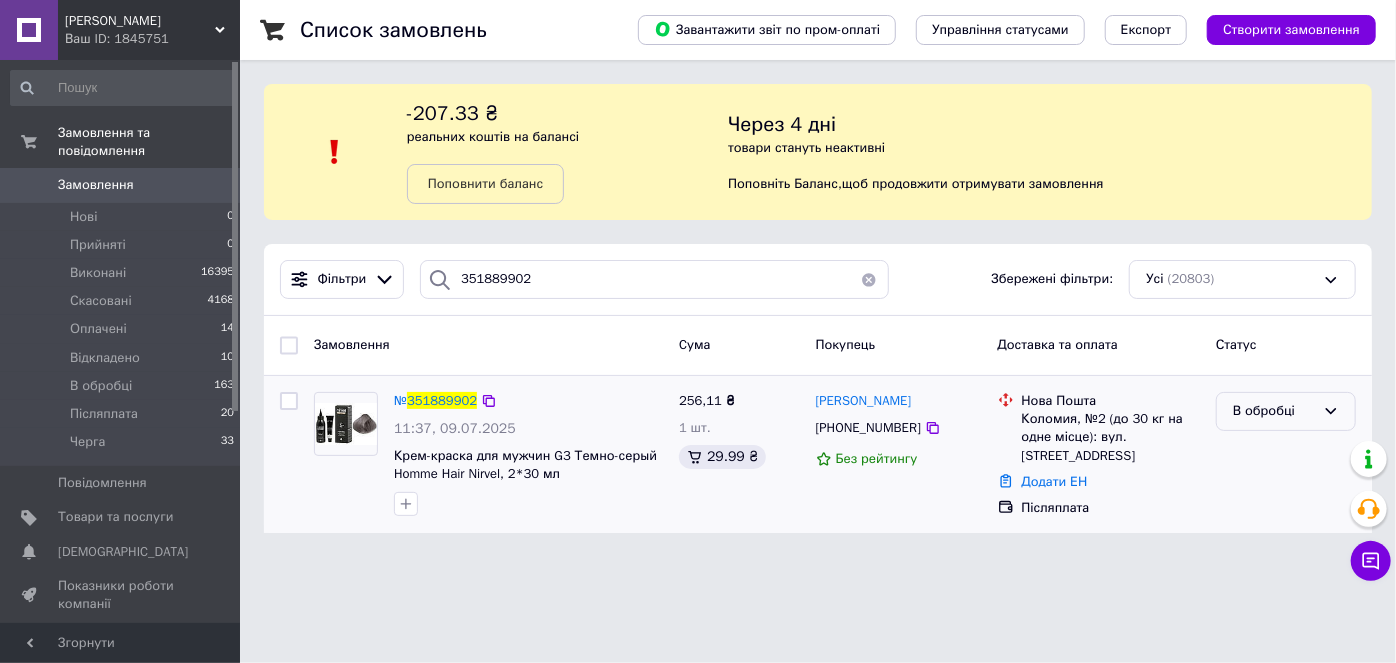click 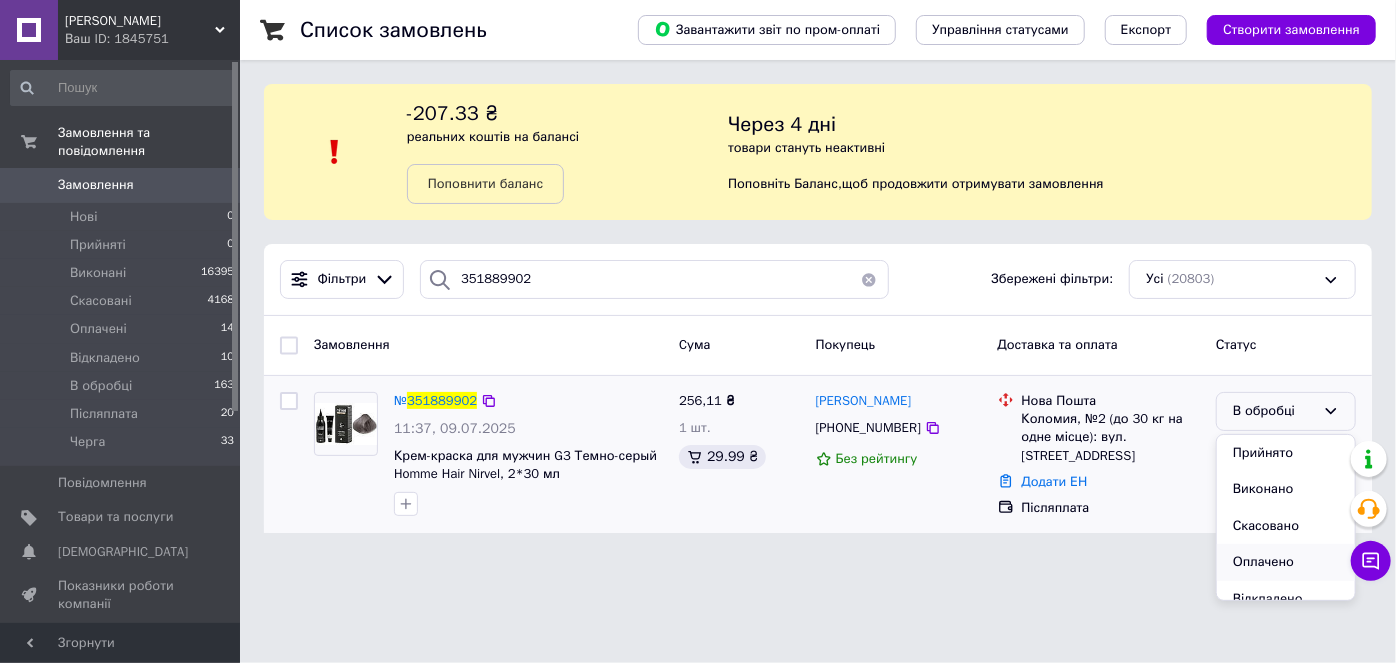 scroll, scrollTop: 90, scrollLeft: 0, axis: vertical 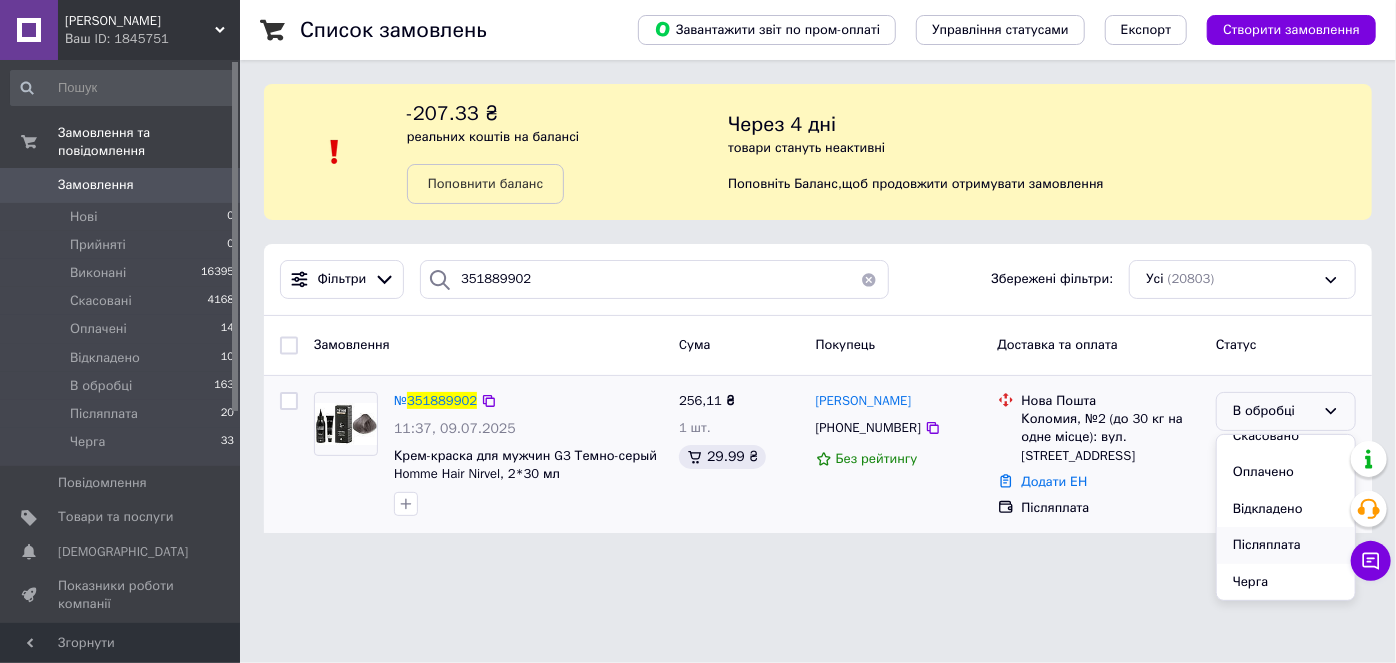 click on "Післяплата" at bounding box center (1286, 545) 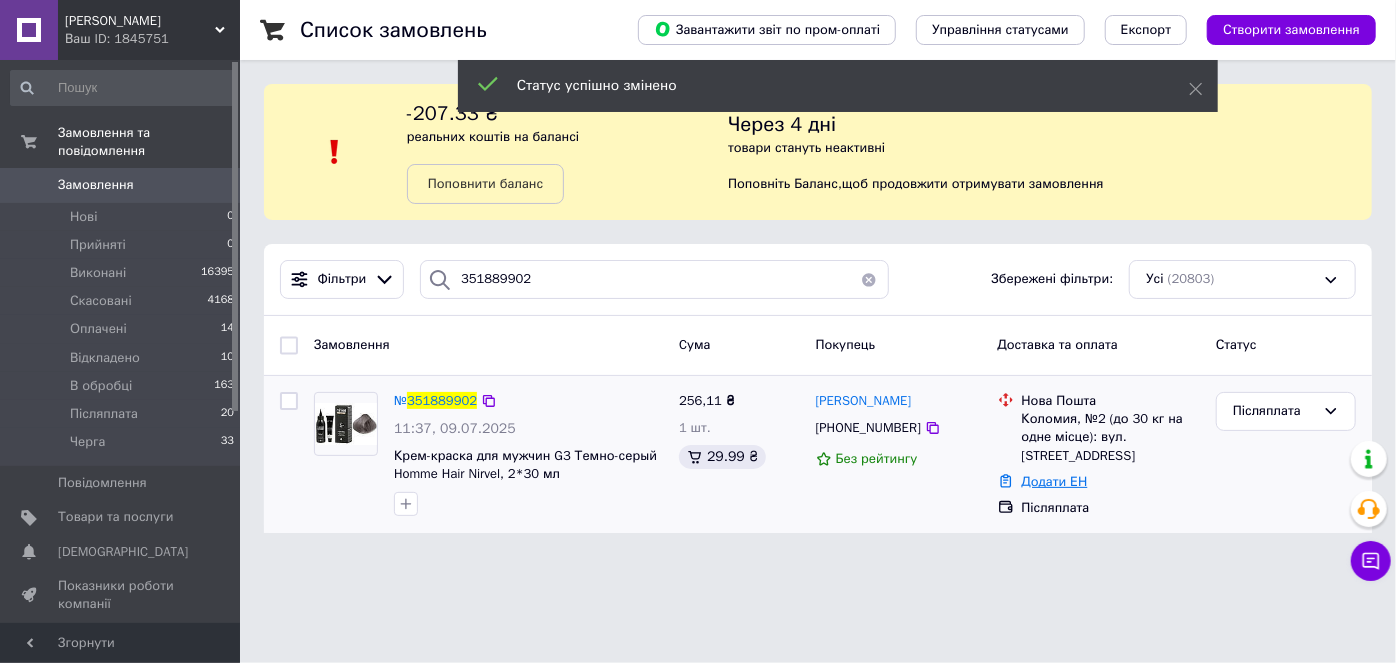 click on "Додати ЕН" at bounding box center (1055, 481) 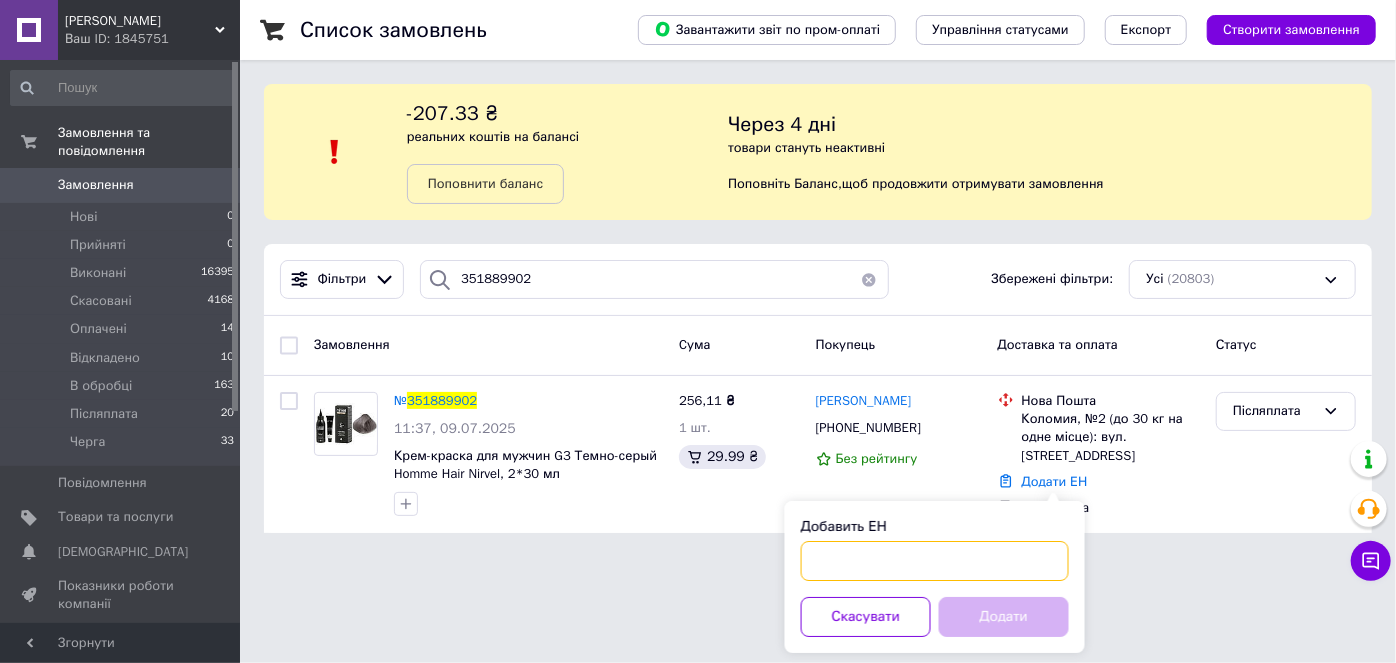 click on "Добавить ЕН" at bounding box center (935, 561) 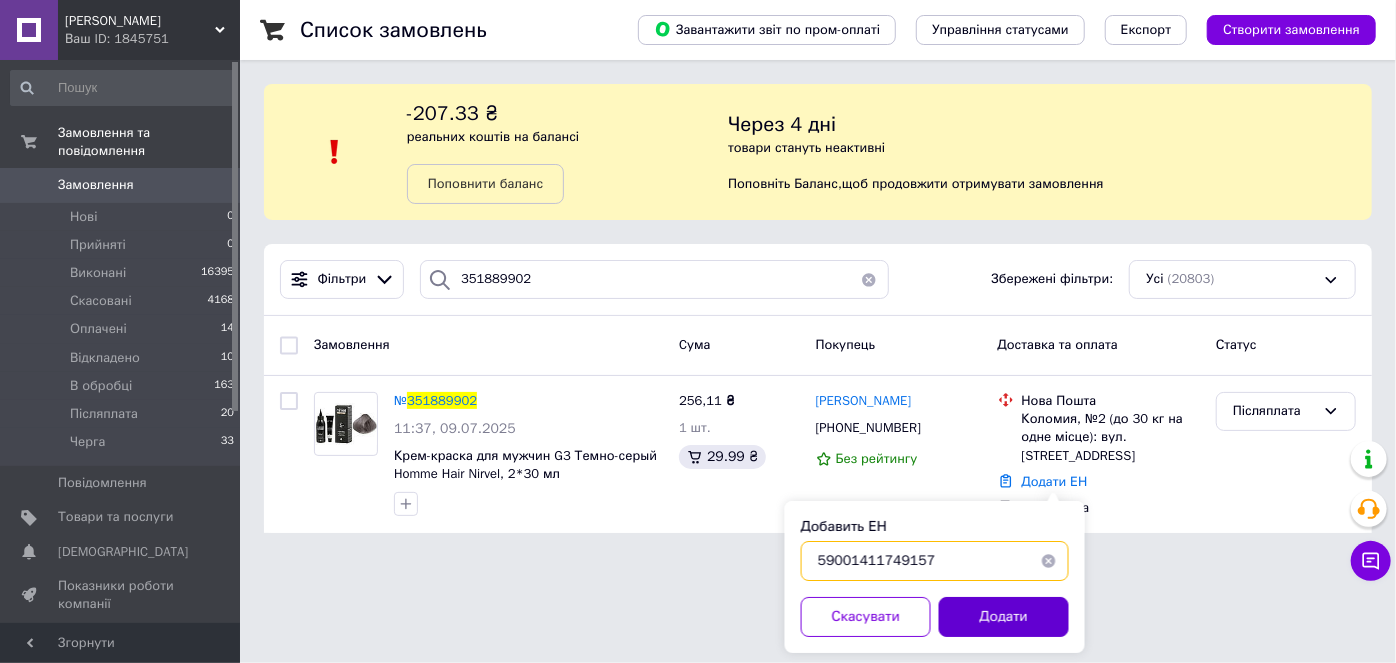 type on "59001411749157" 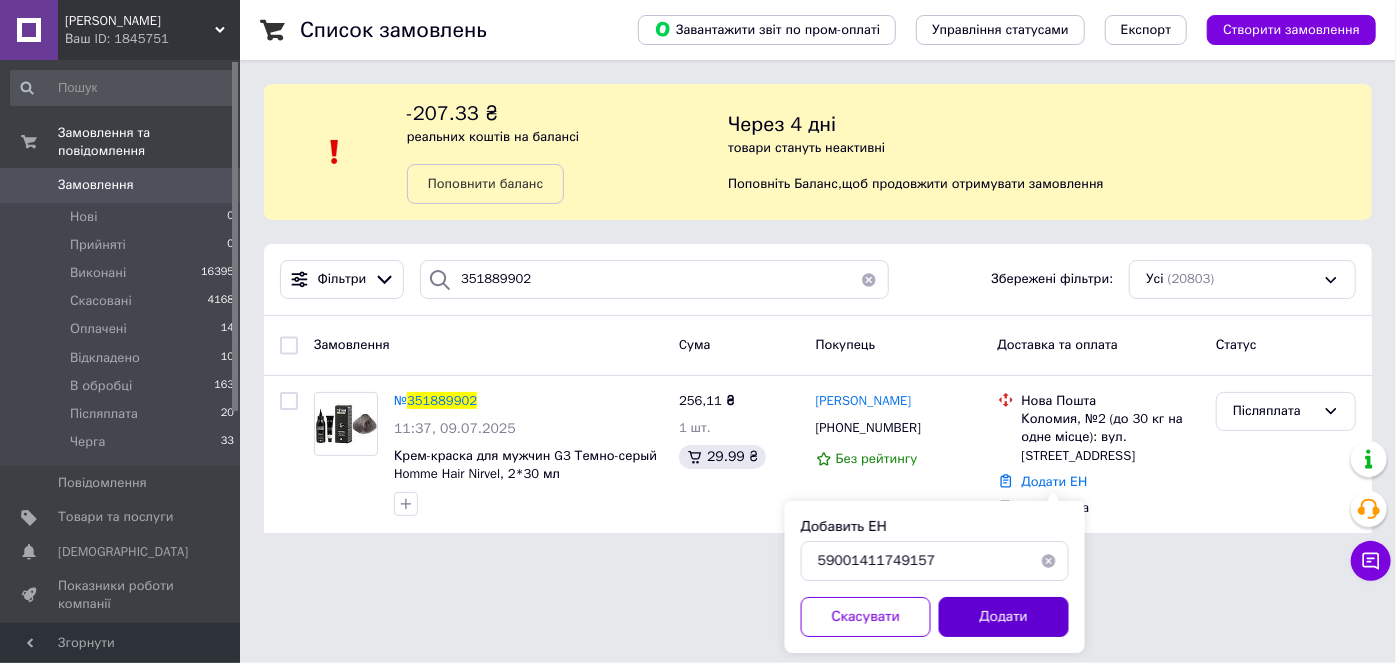 click on "Додати" at bounding box center (1004, 617) 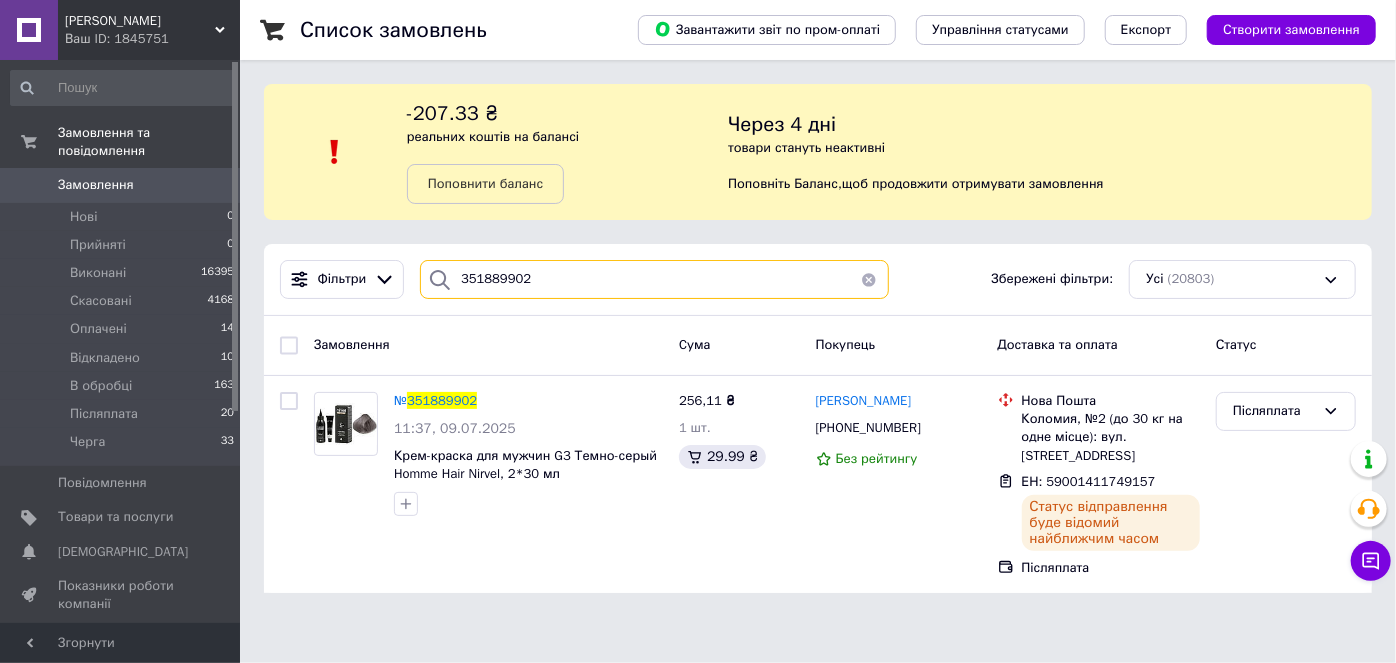drag, startPoint x: 528, startPoint y: 276, endPoint x: 475, endPoint y: 273, distance: 53.08484 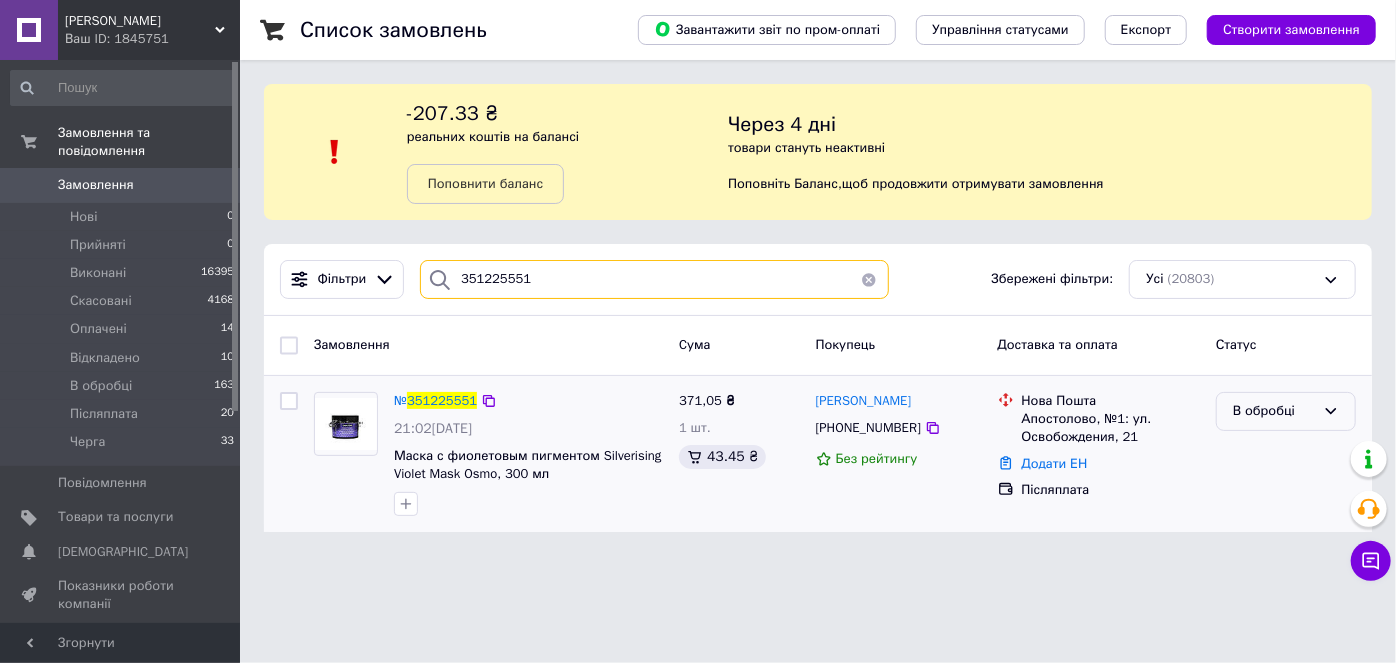 type on "351225551" 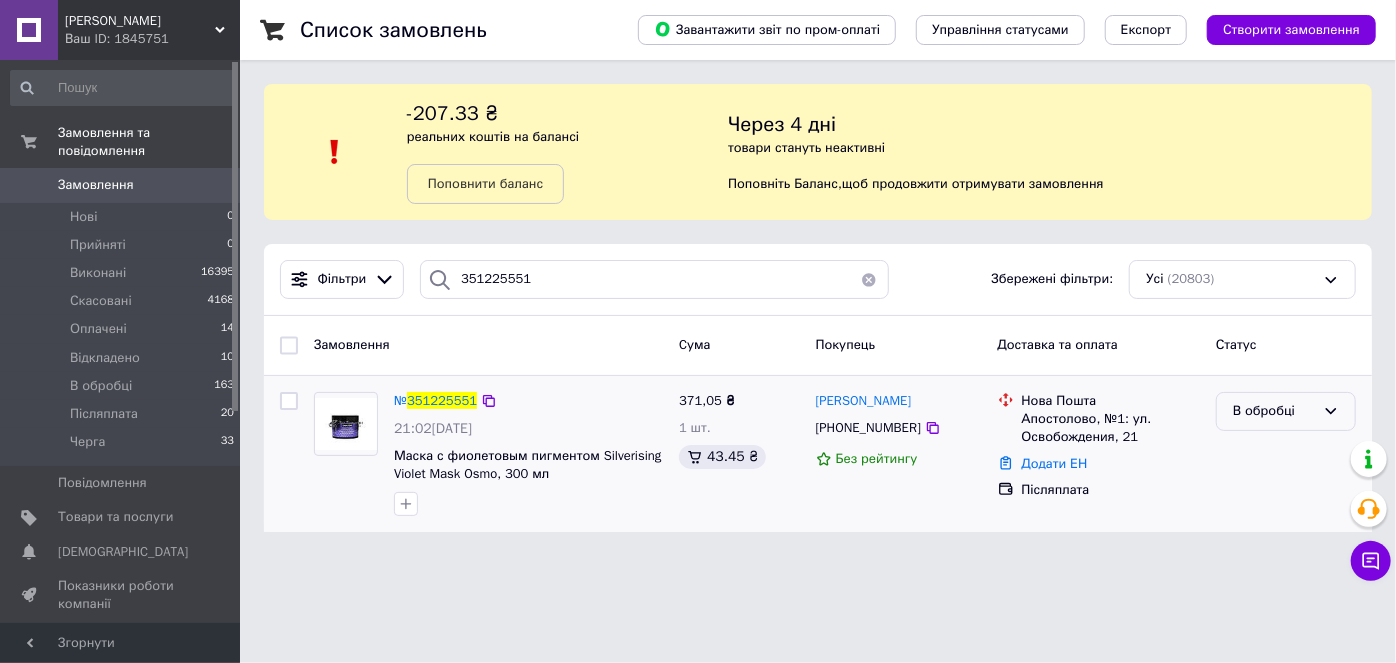 click 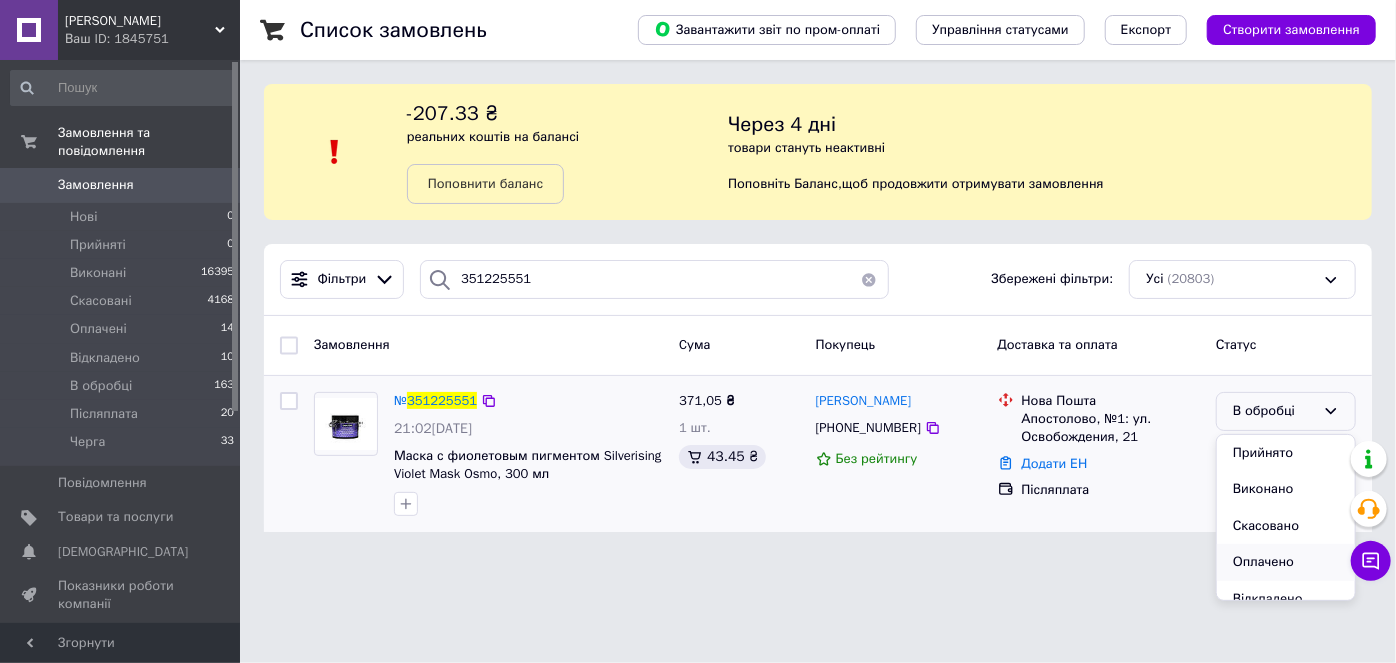 scroll, scrollTop: 90, scrollLeft: 0, axis: vertical 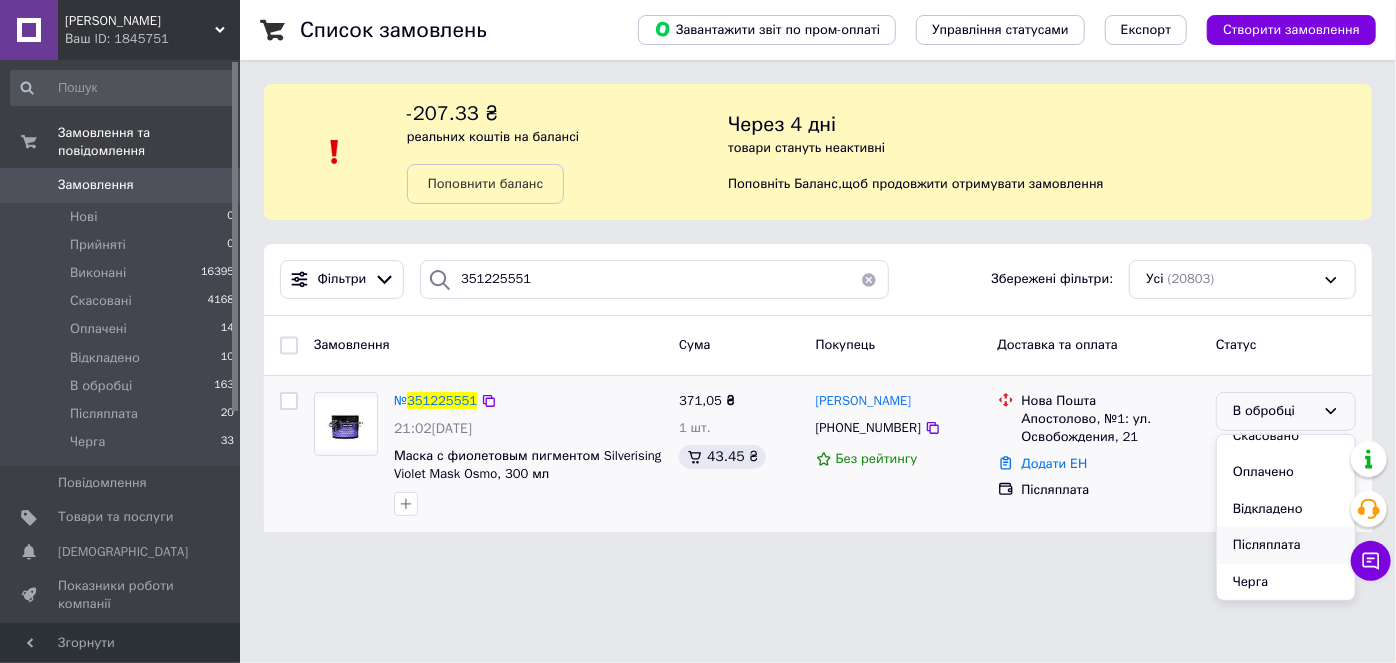 click on "Післяплата" at bounding box center [1286, 545] 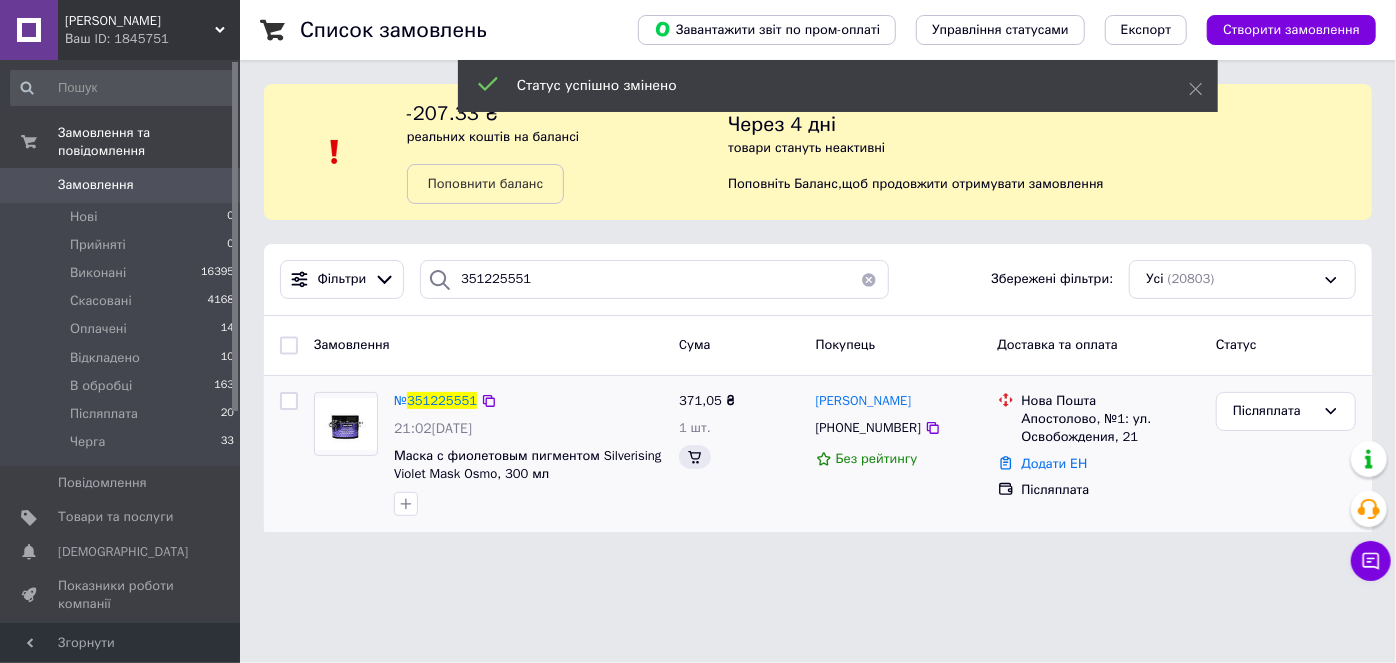 click on "Додати ЕН" at bounding box center (1055, 463) 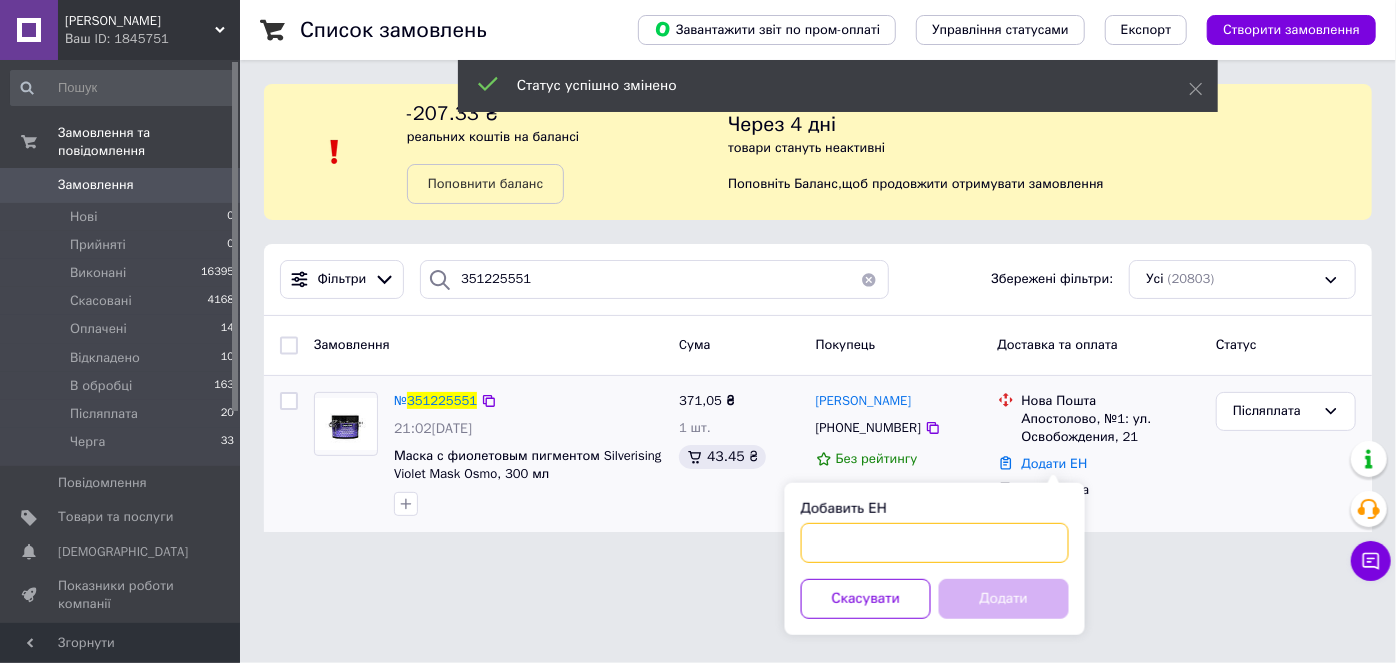 click on "Добавить ЕН" at bounding box center (935, 543) 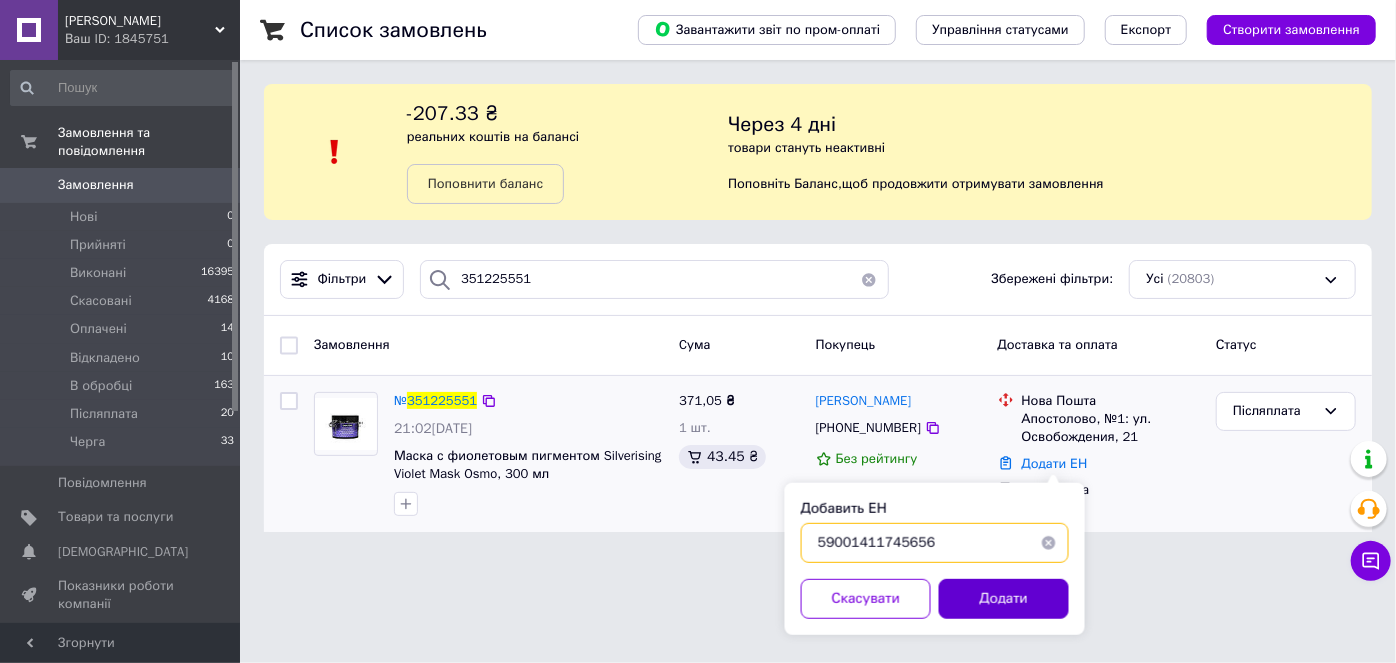 type on "59001411745656" 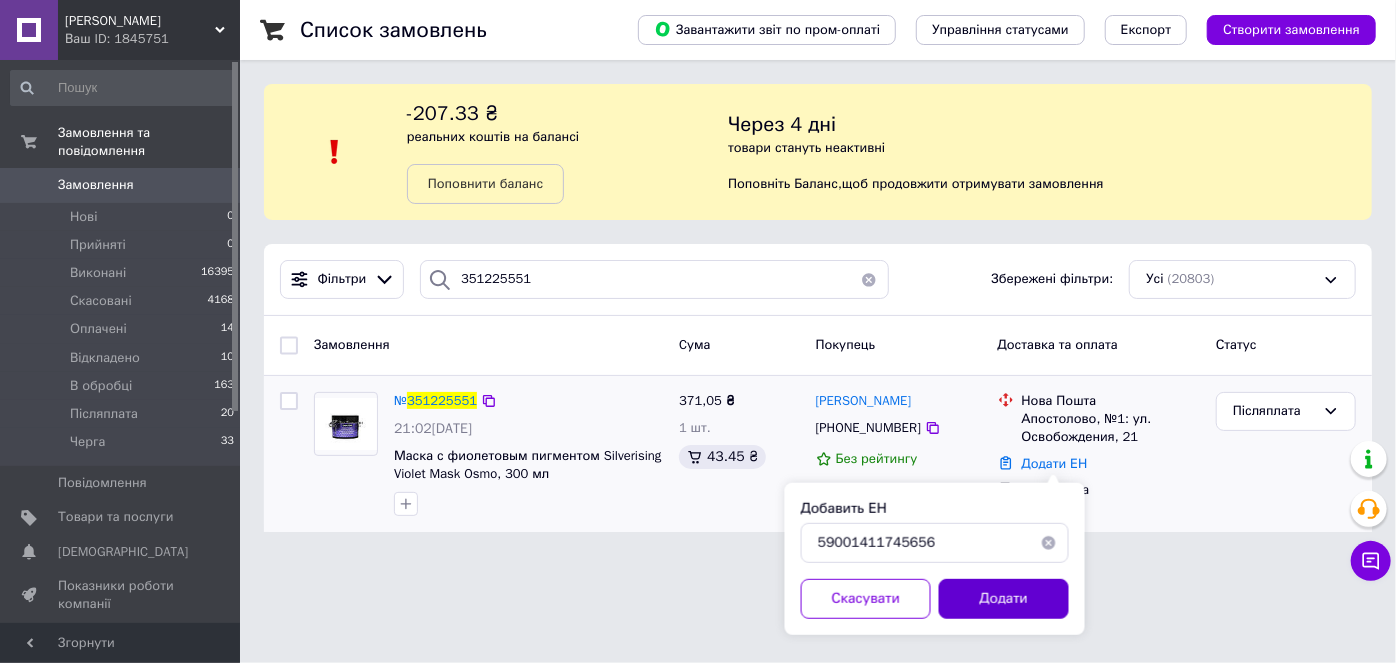 click on "Додати" at bounding box center (1004, 599) 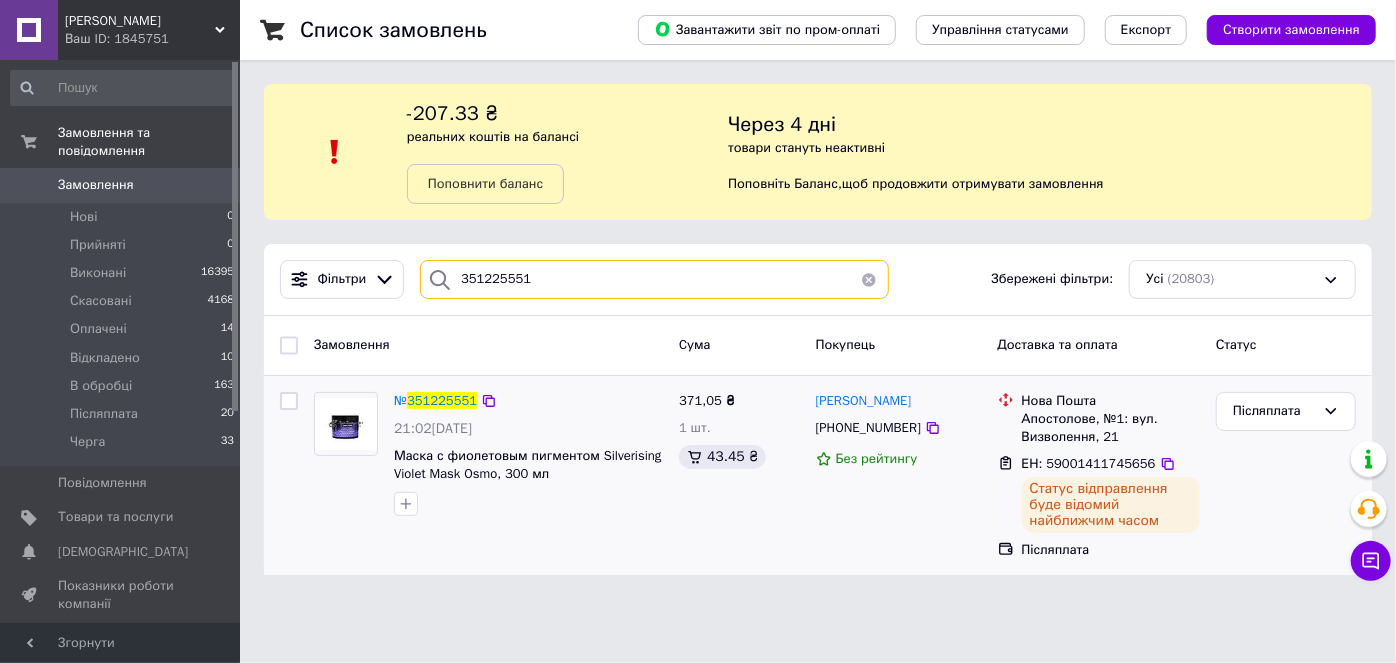 drag, startPoint x: 546, startPoint y: 272, endPoint x: 479, endPoint y: 274, distance: 67.02985 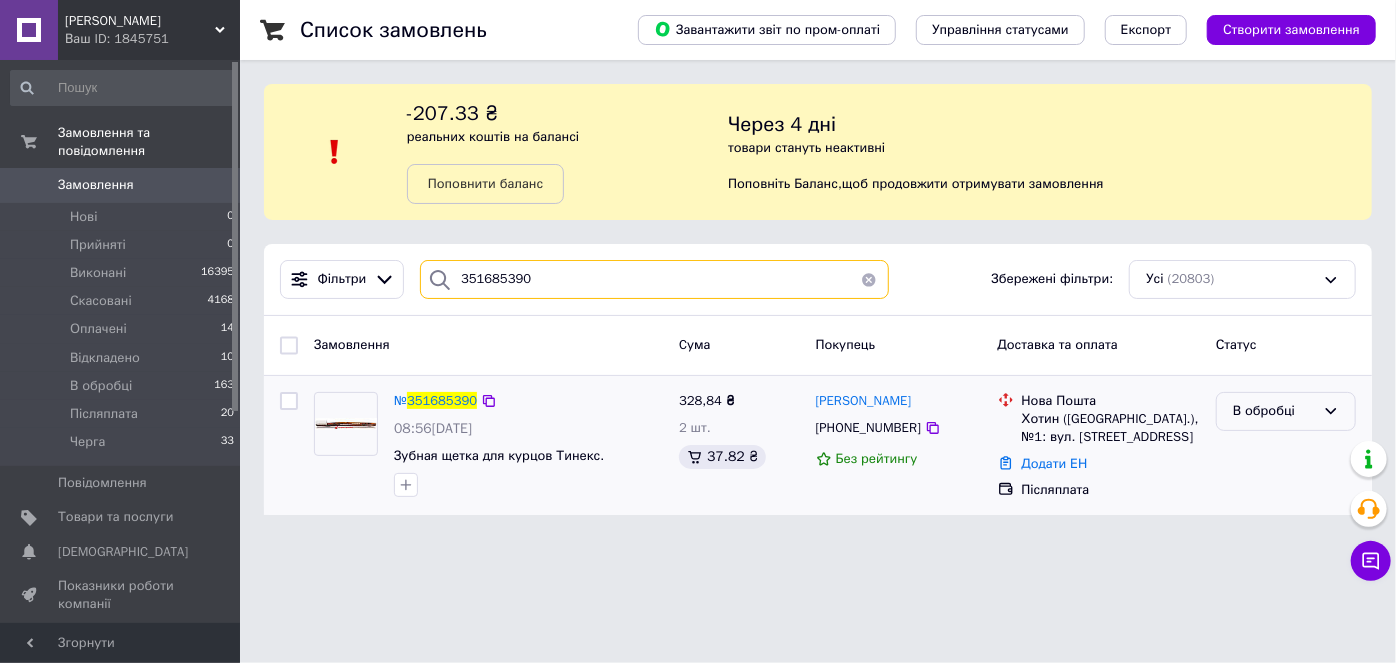 type on "351685390" 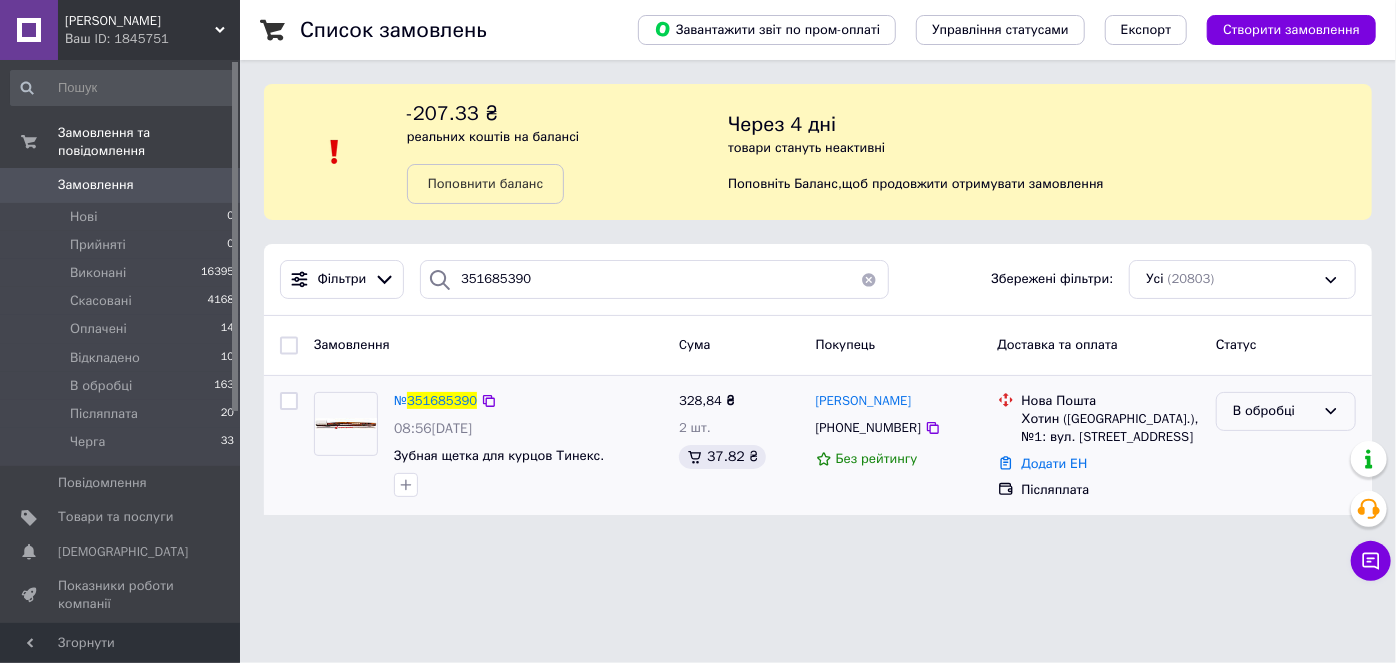 click 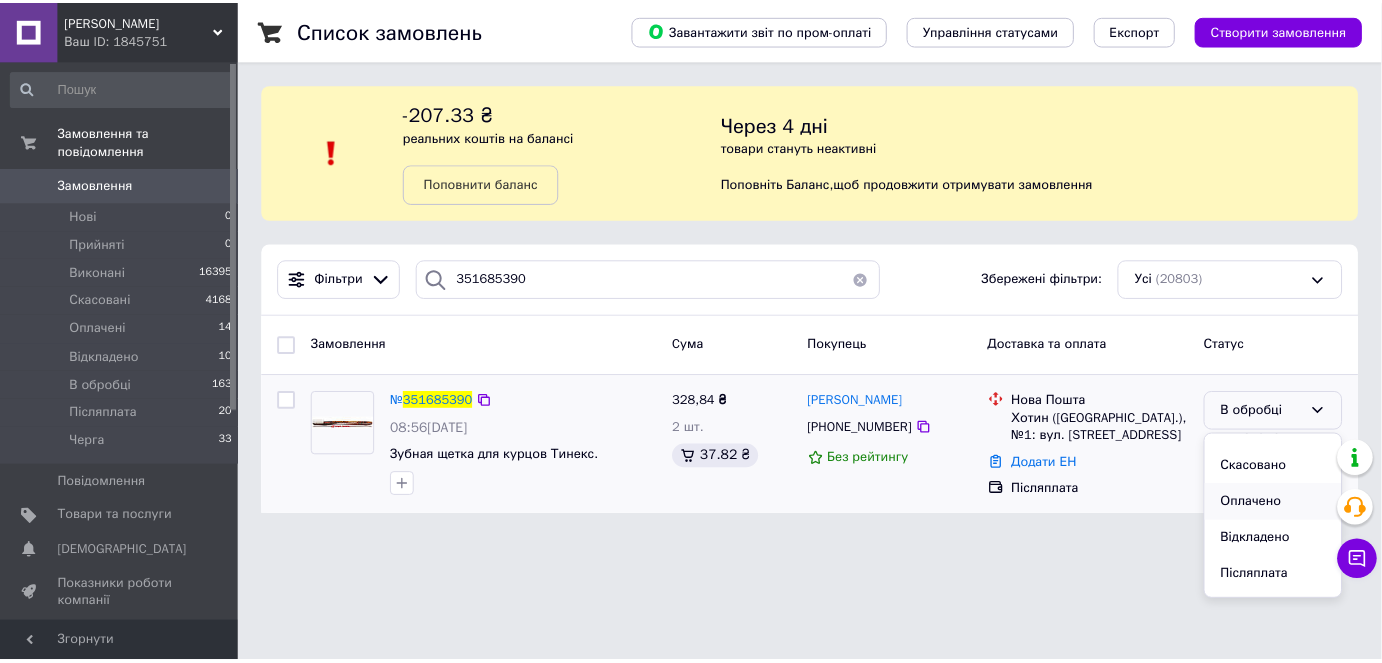 scroll, scrollTop: 90, scrollLeft: 0, axis: vertical 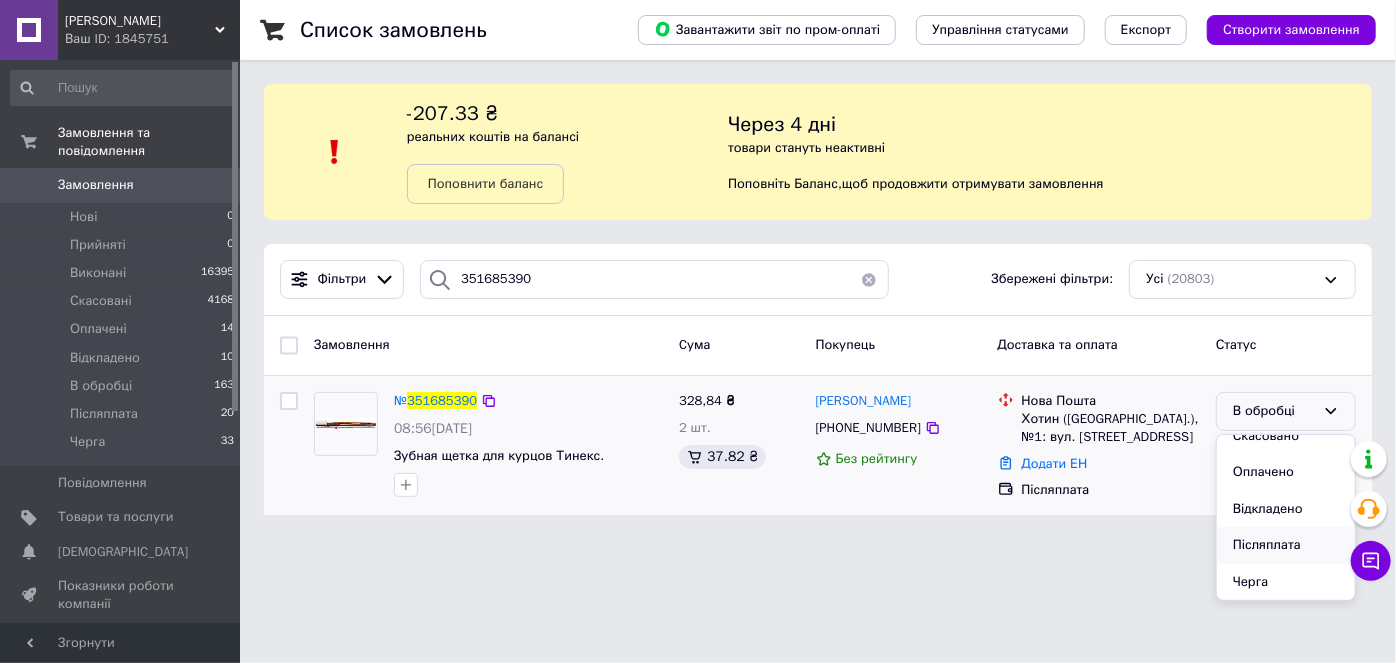 click on "Післяплата" at bounding box center (1286, 545) 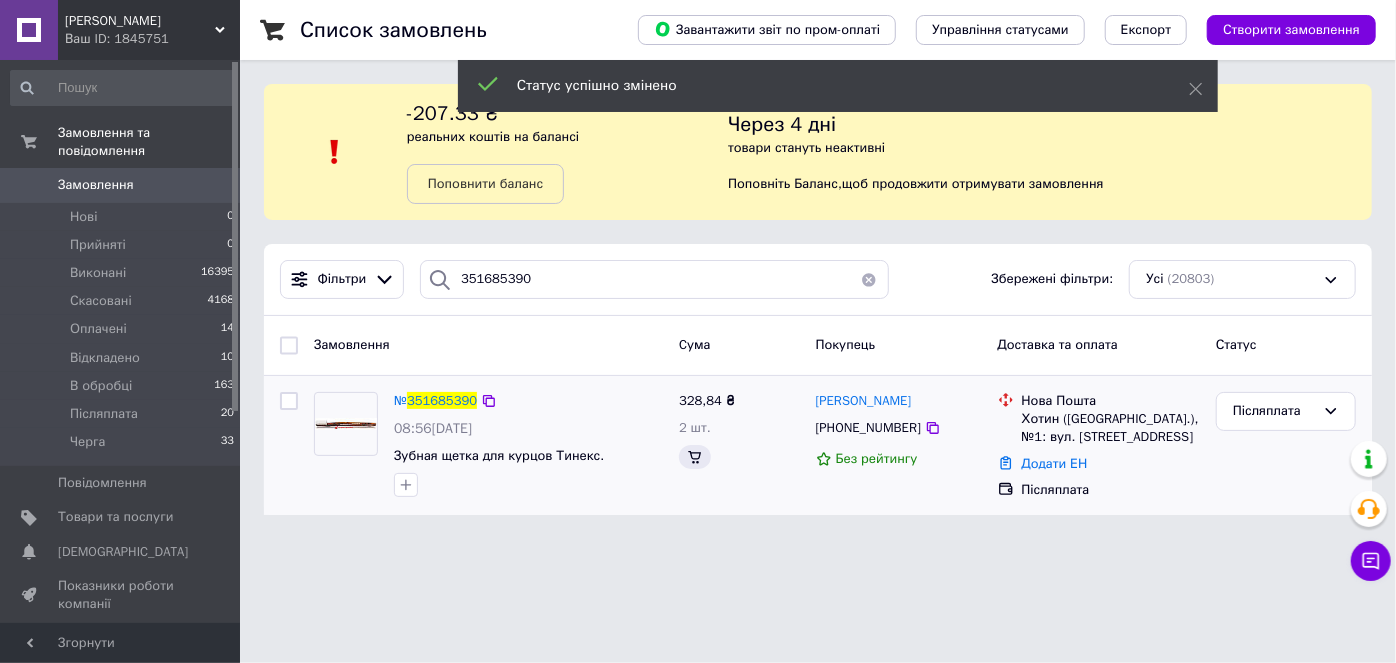 click on "Додати ЕН" at bounding box center (1055, 463) 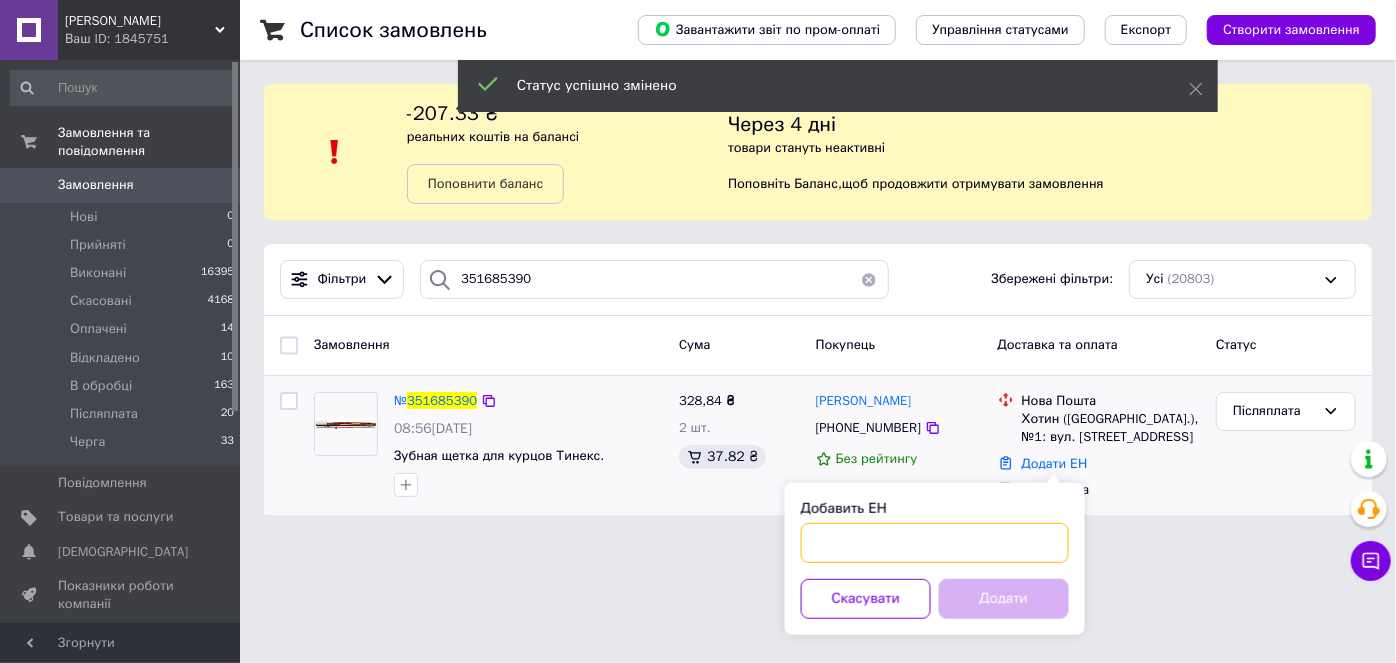 click on "Добавить ЕН" at bounding box center (935, 543) 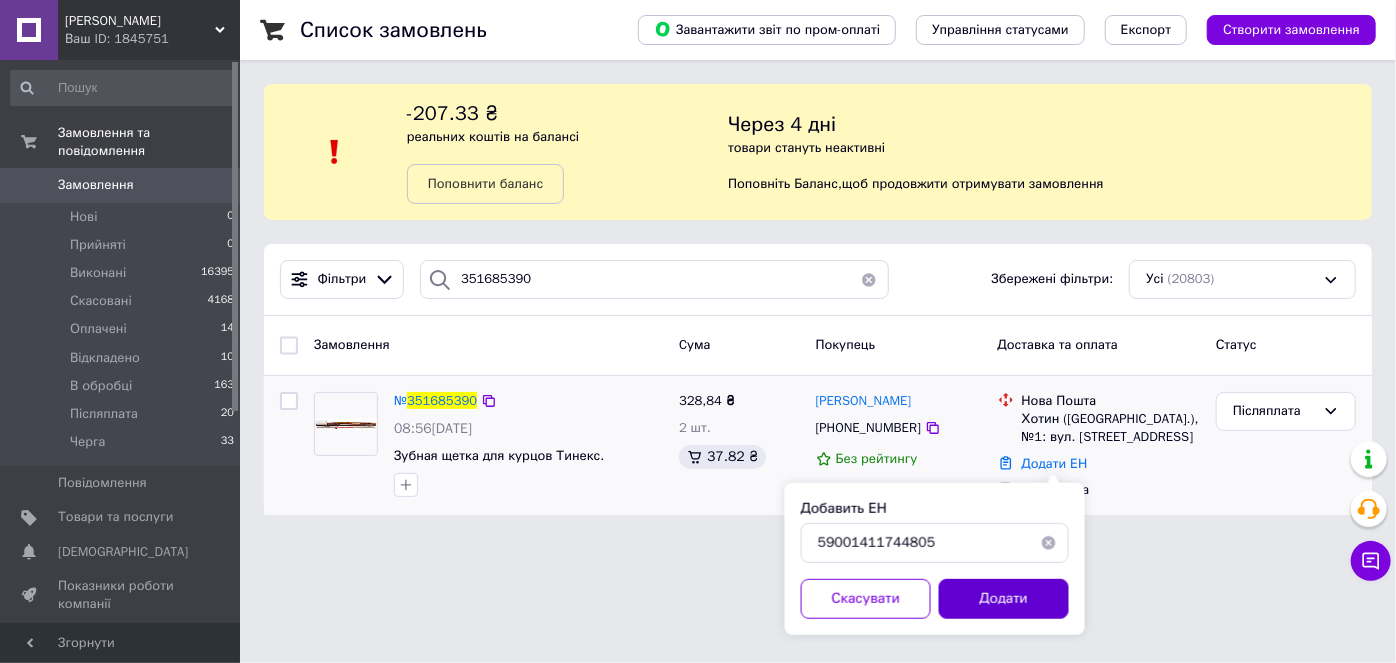 drag, startPoint x: 962, startPoint y: 590, endPoint x: 954, endPoint y: 573, distance: 18.788294 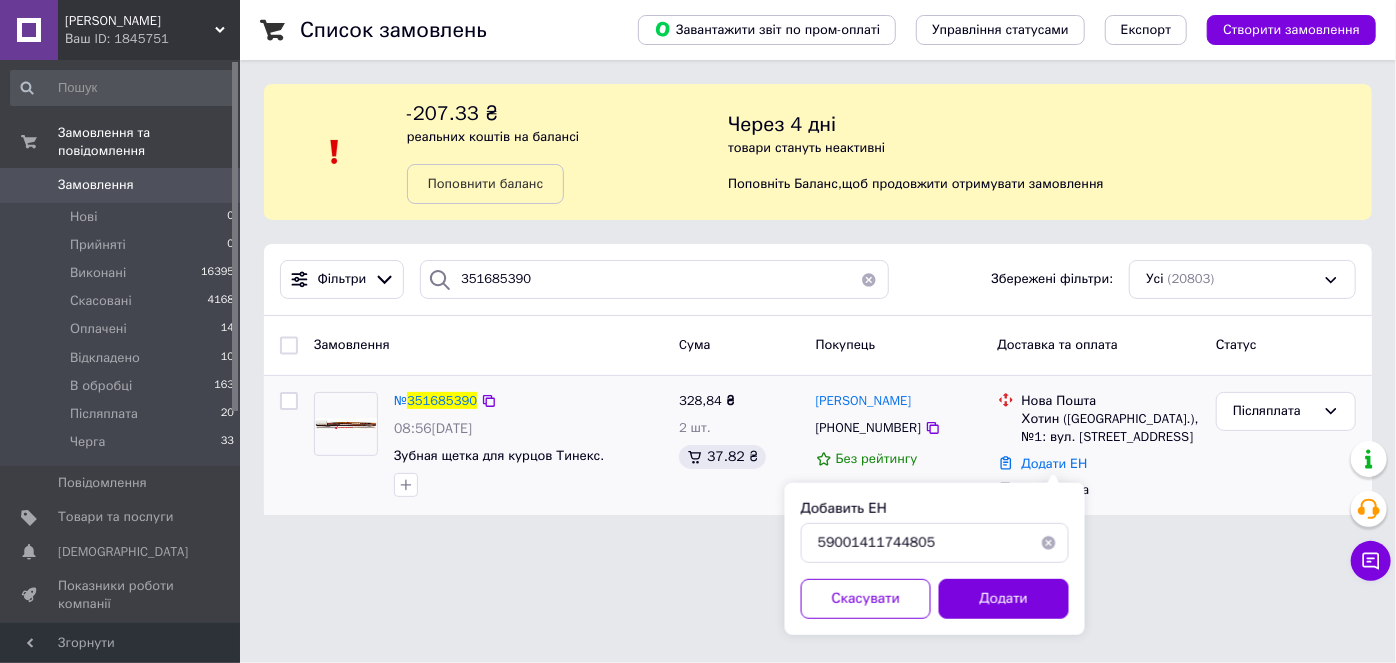 click on "Додати" at bounding box center [1004, 599] 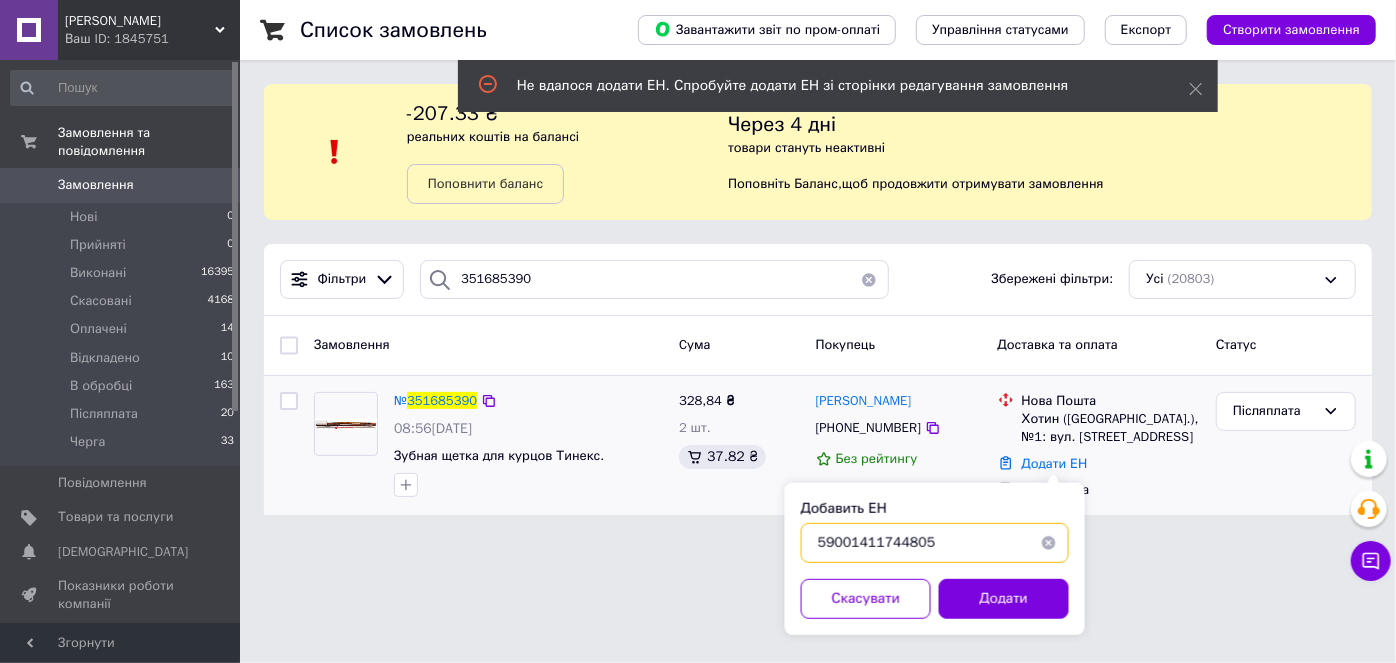 drag, startPoint x: 944, startPoint y: 545, endPoint x: 800, endPoint y: 531, distance: 144.67896 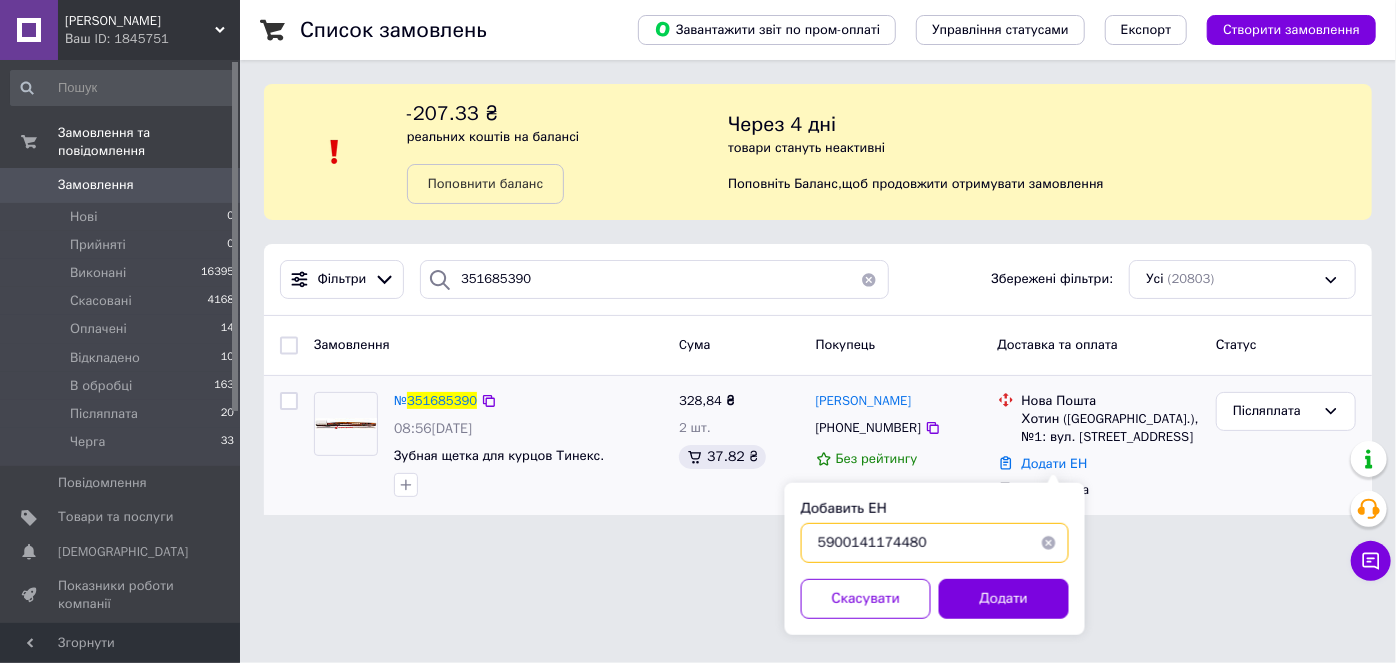 type on "59001411744805" 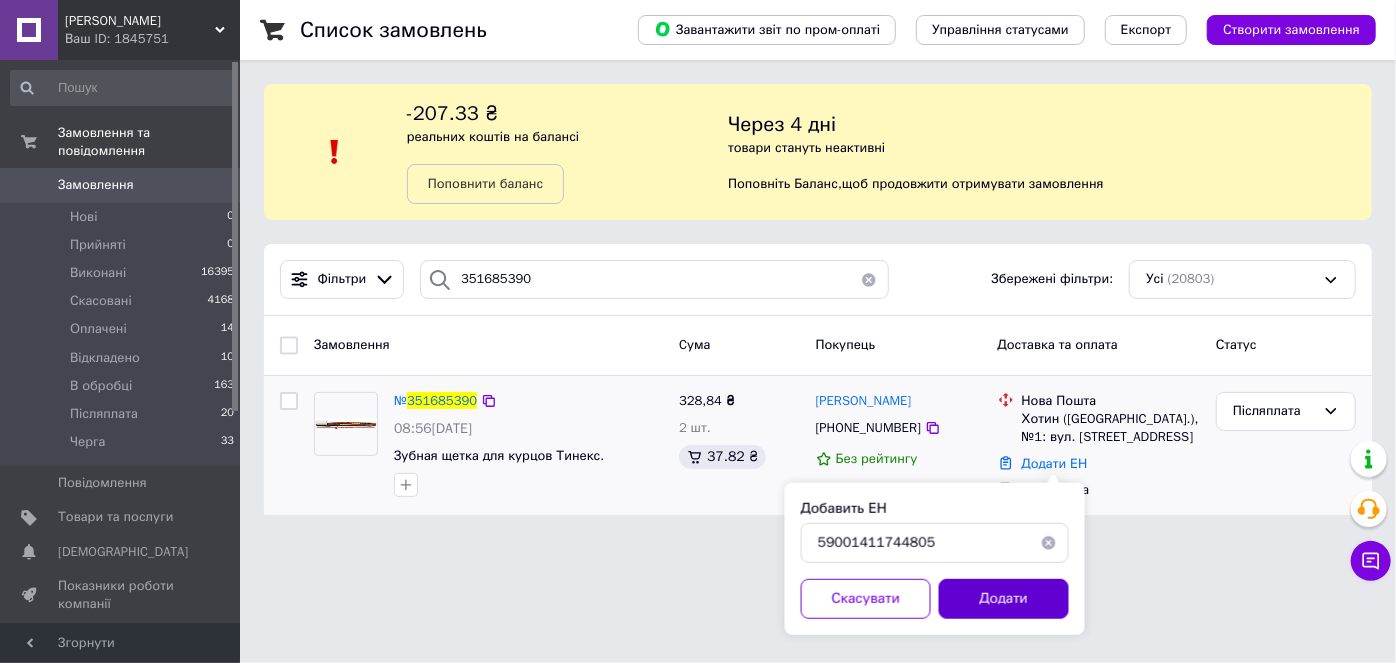 click on "Додати" at bounding box center [1004, 599] 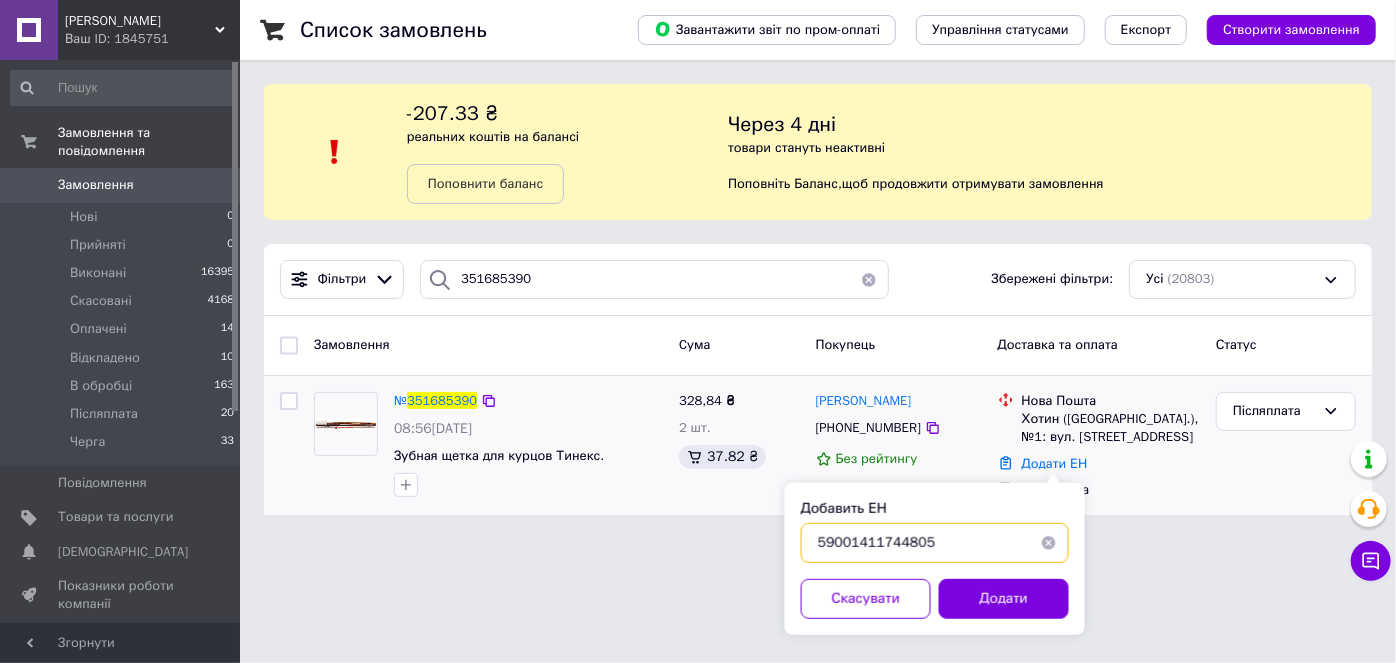 click on "59001411744805" at bounding box center (935, 543) 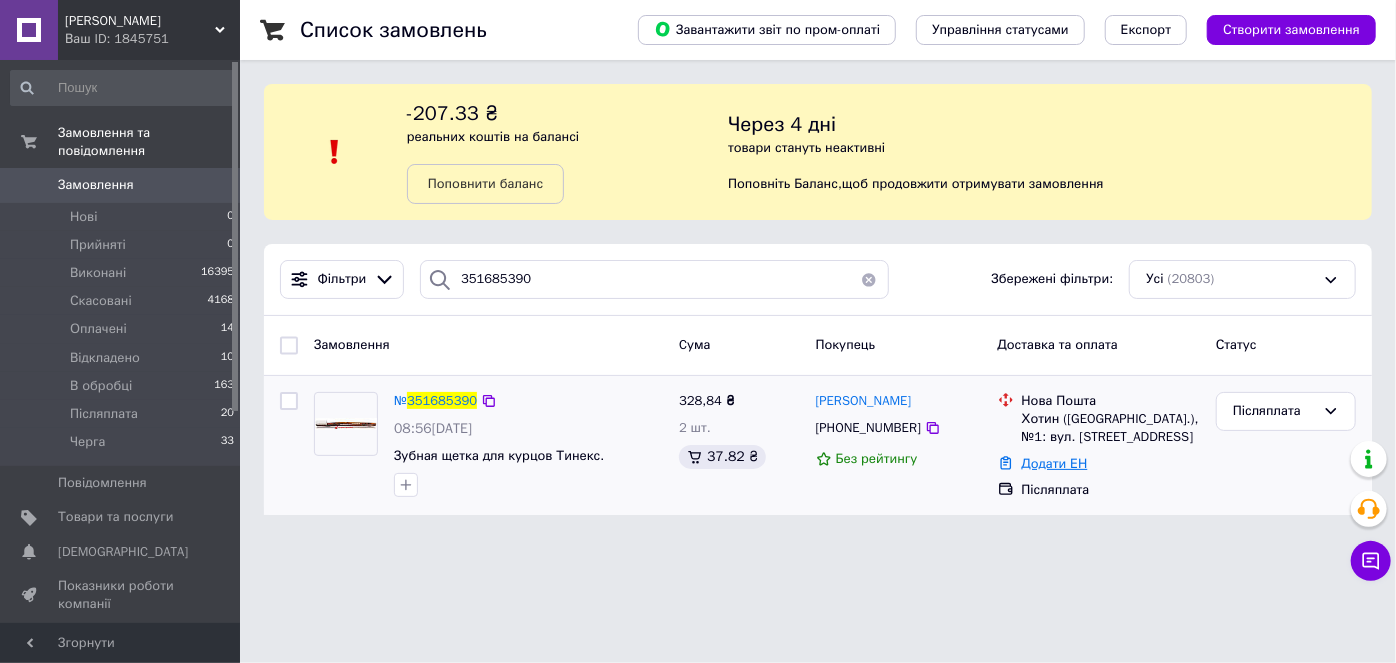 click on "Додати ЕН" at bounding box center (1055, 463) 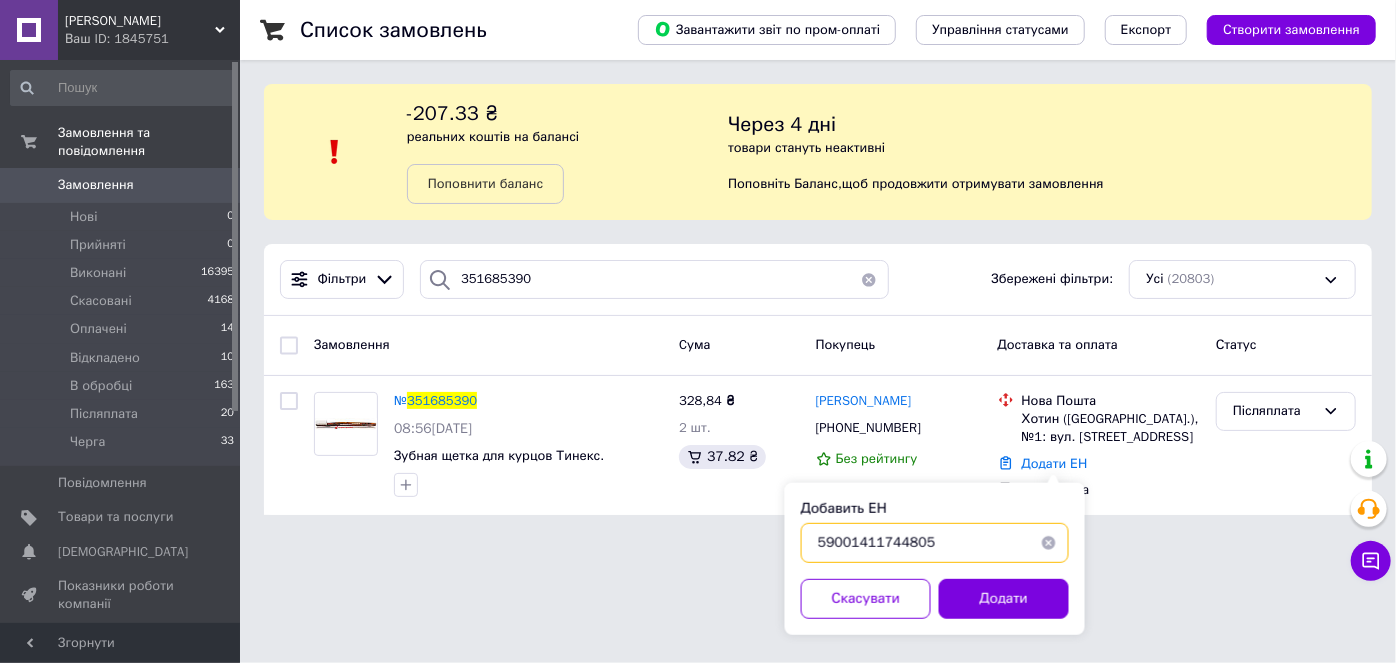drag, startPoint x: 932, startPoint y: 544, endPoint x: 816, endPoint y: 528, distance: 117.09825 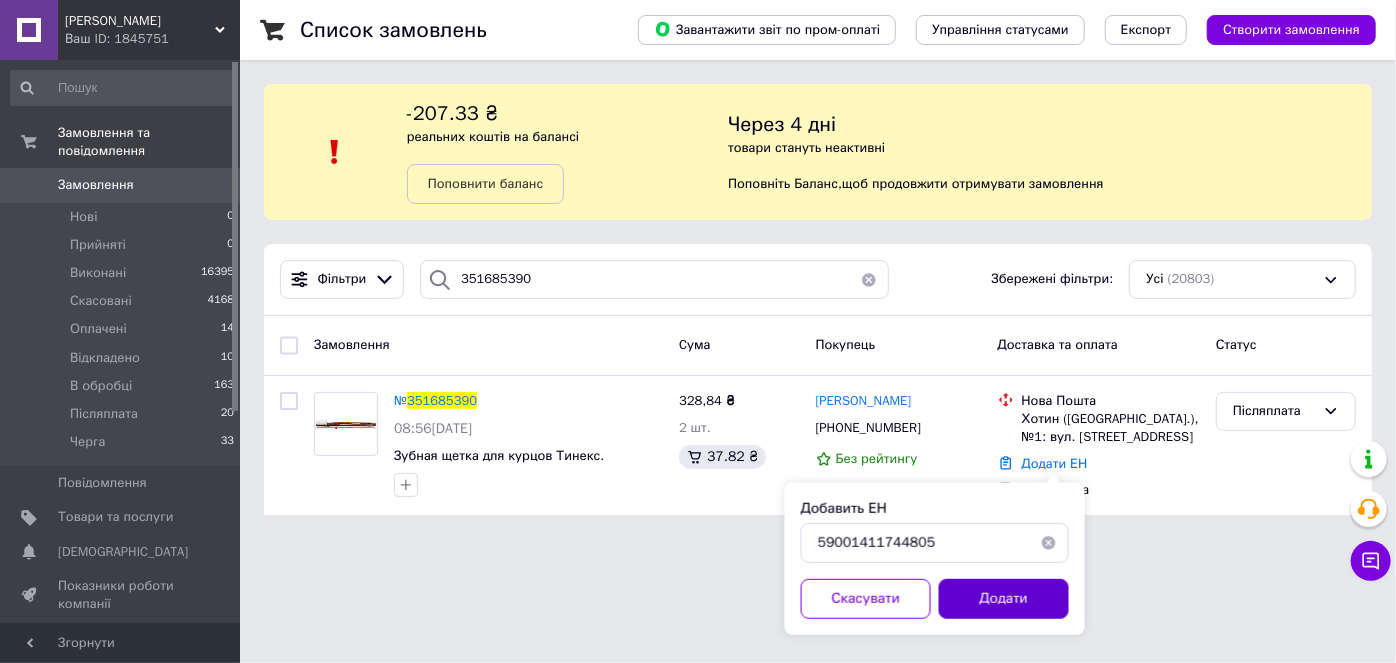click on "Додати" at bounding box center [1004, 599] 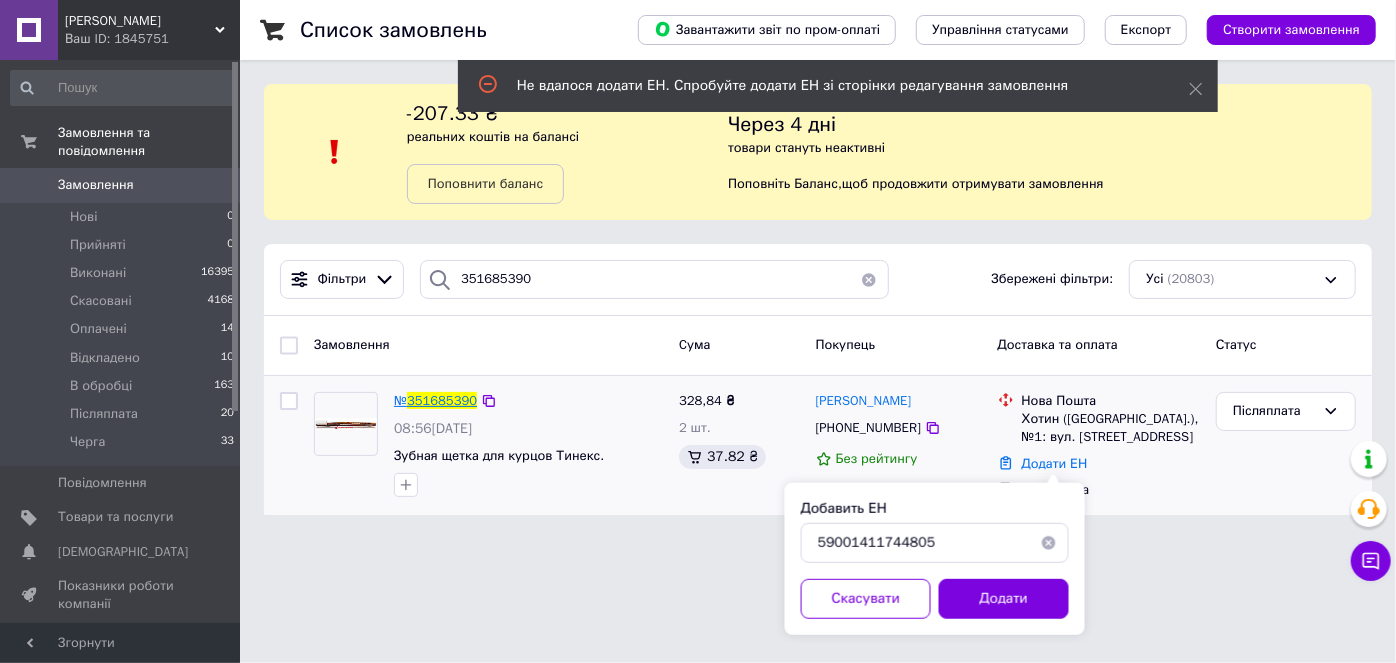 click on "351685390" at bounding box center [442, 400] 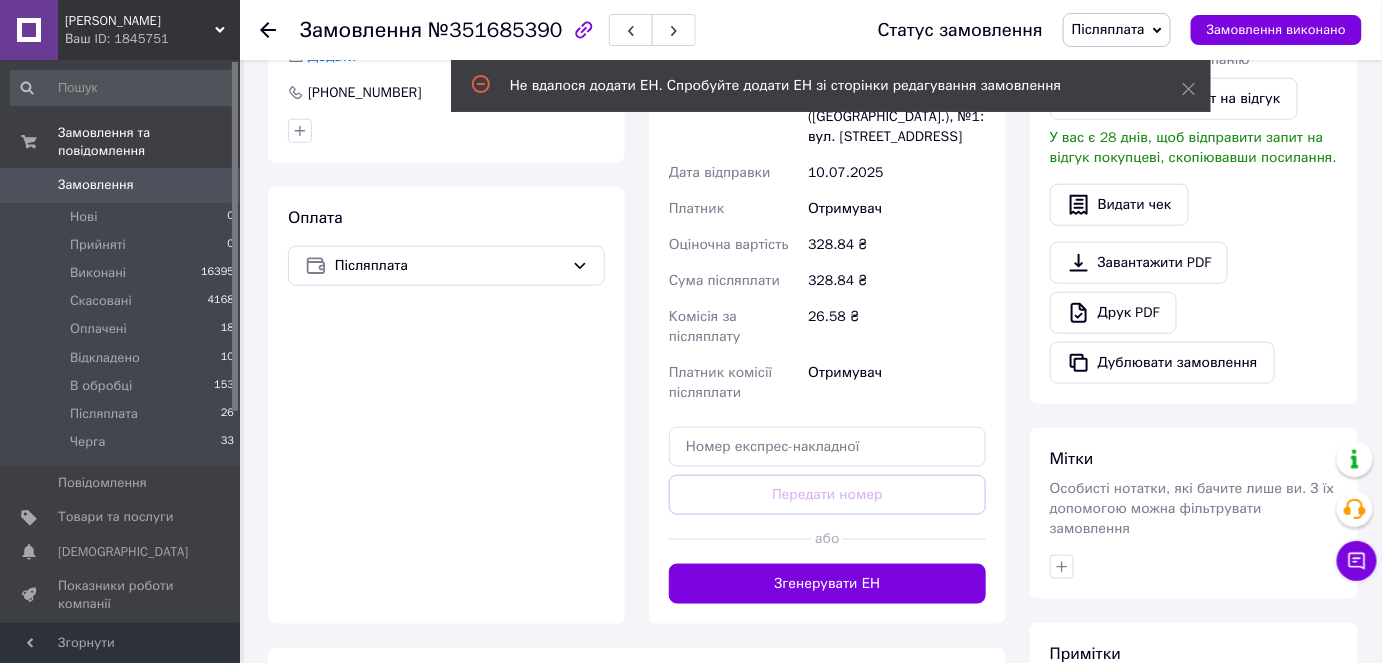 scroll, scrollTop: 545, scrollLeft: 0, axis: vertical 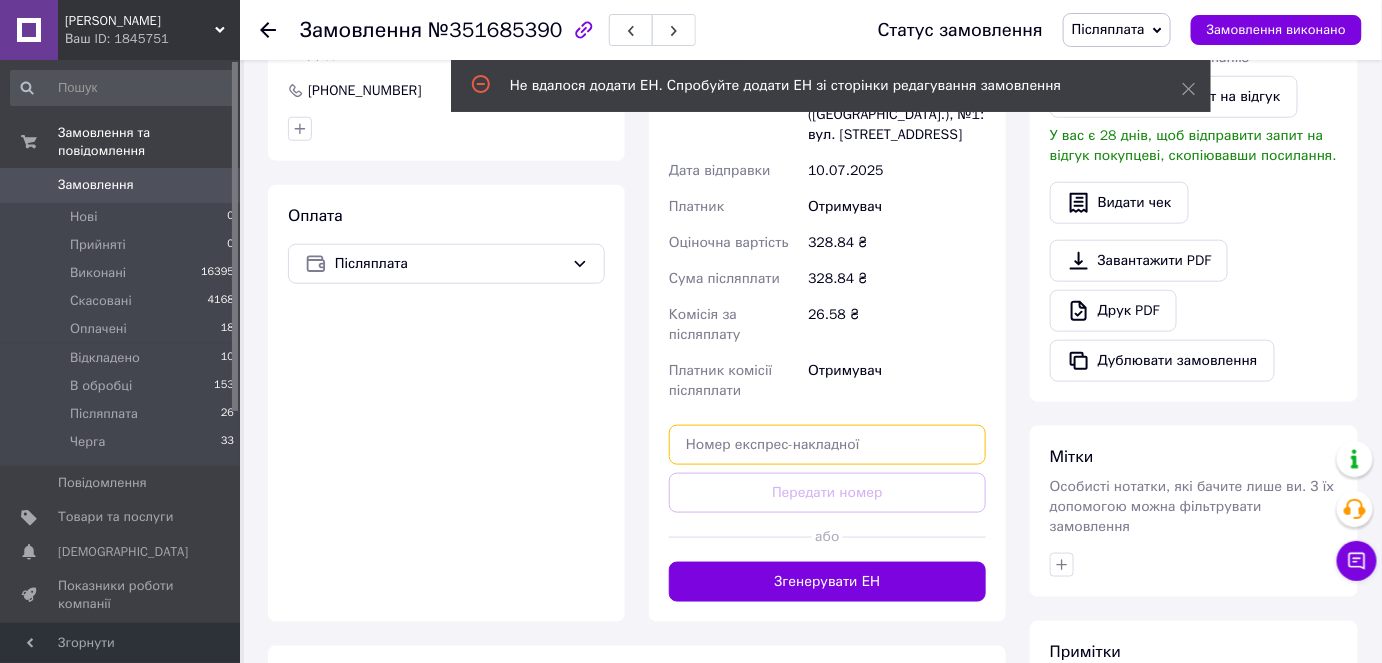 click at bounding box center (827, 445) 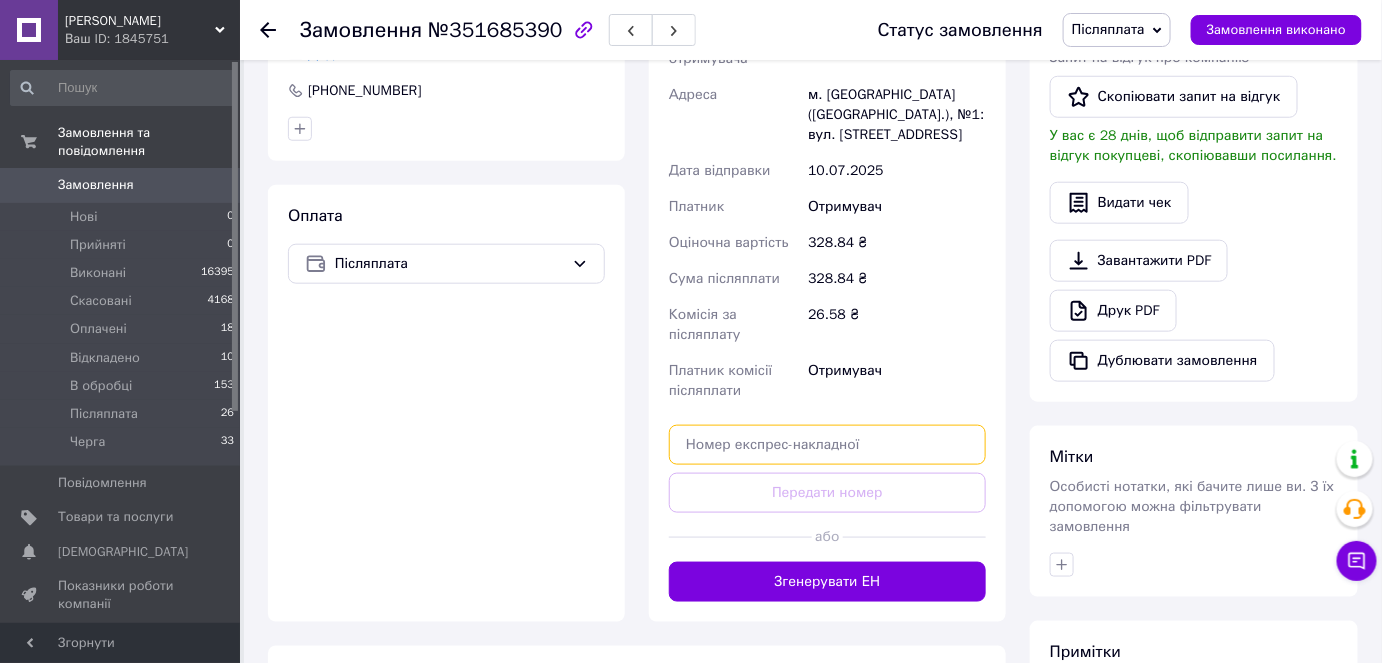 paste on "59001411744805" 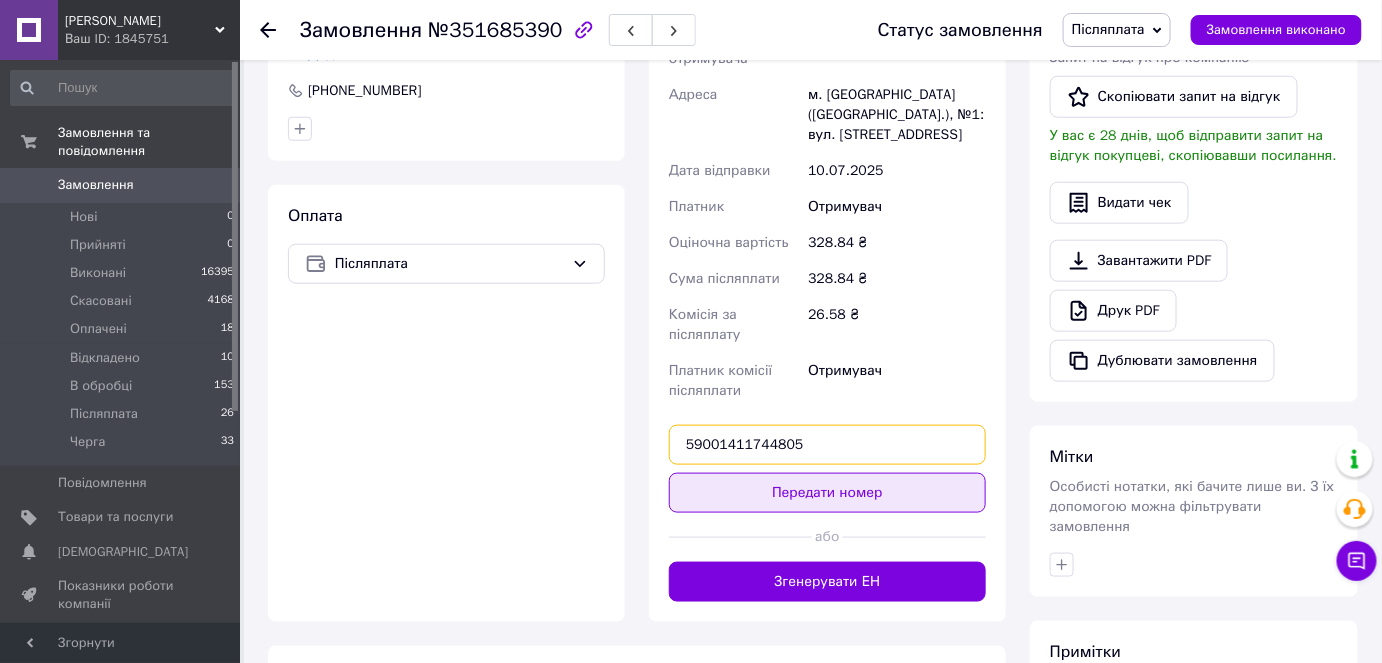 type on "59001411744805" 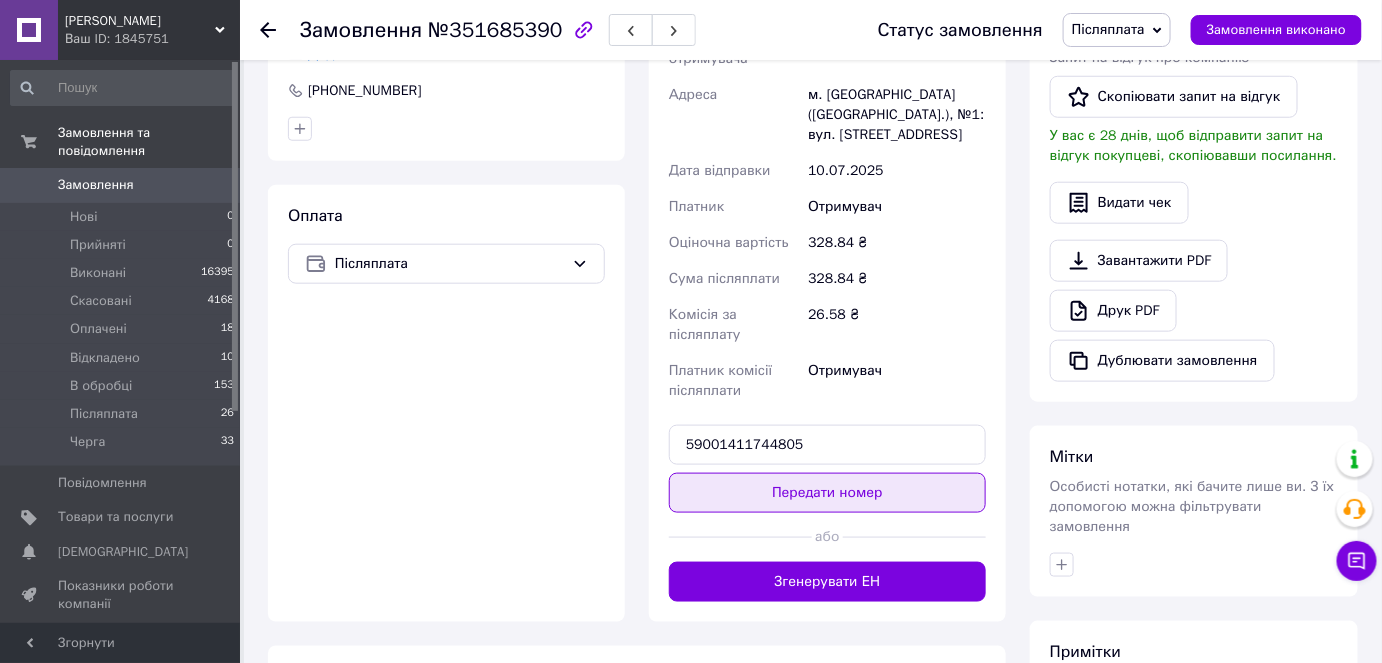 click on "Передати номер" at bounding box center [827, 493] 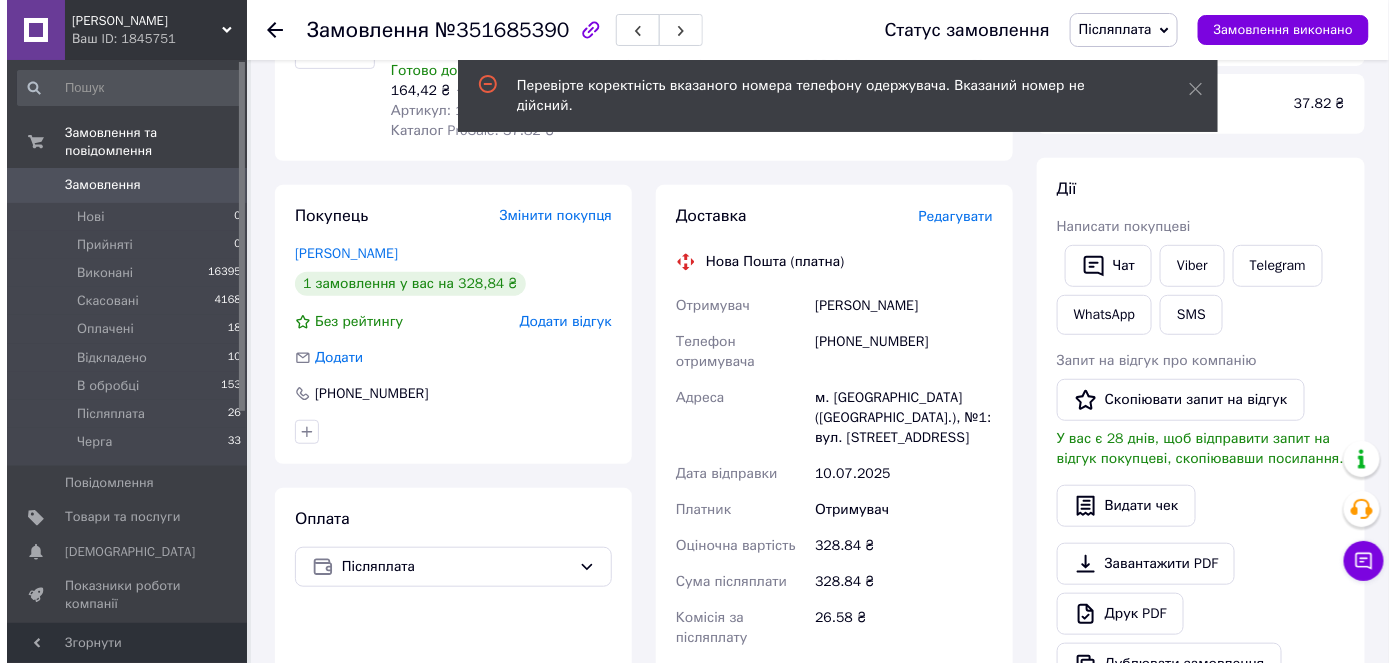 scroll, scrollTop: 272, scrollLeft: 0, axis: vertical 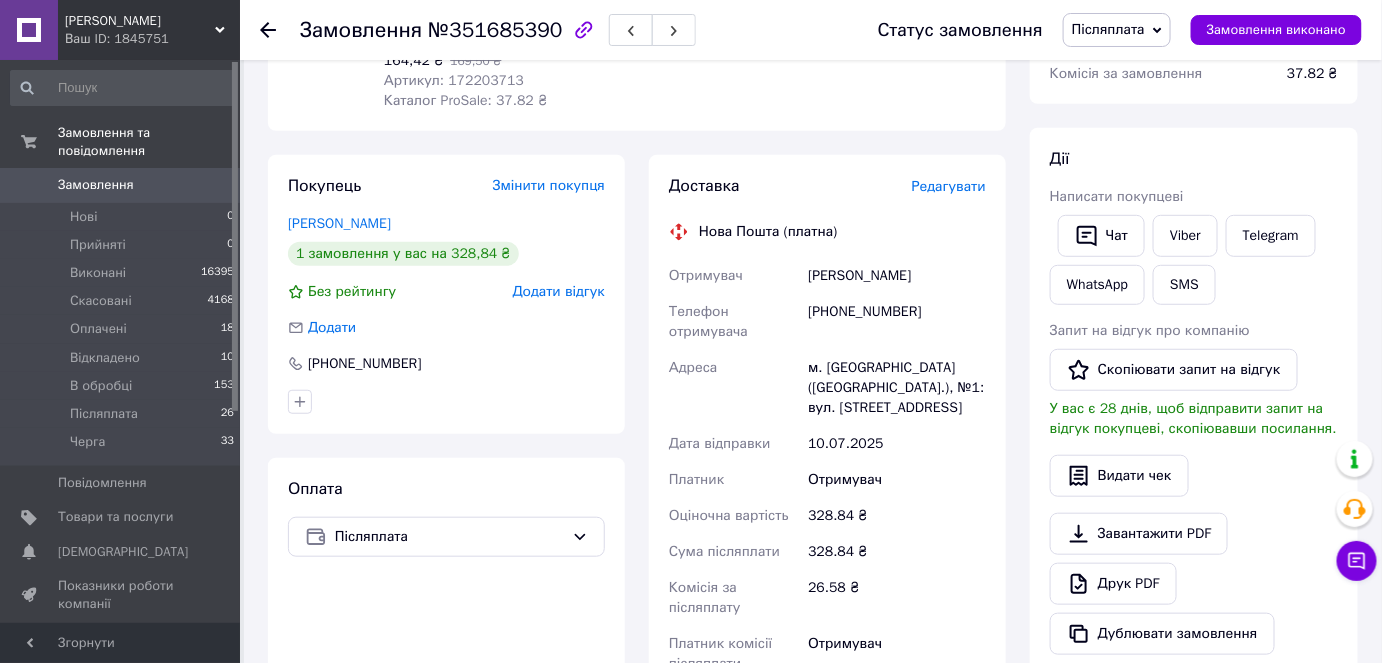 click on "Редагувати" at bounding box center [949, 186] 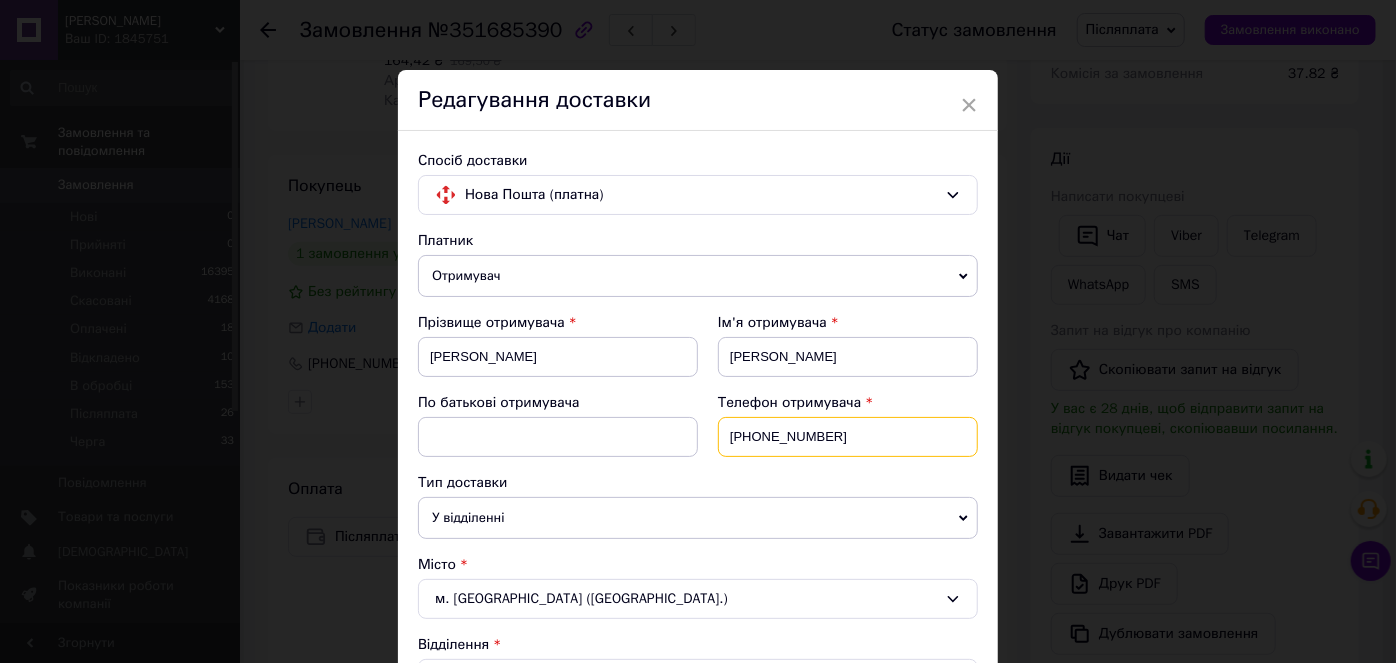 click on "[PHONE_NUMBER]" at bounding box center (848, 437) 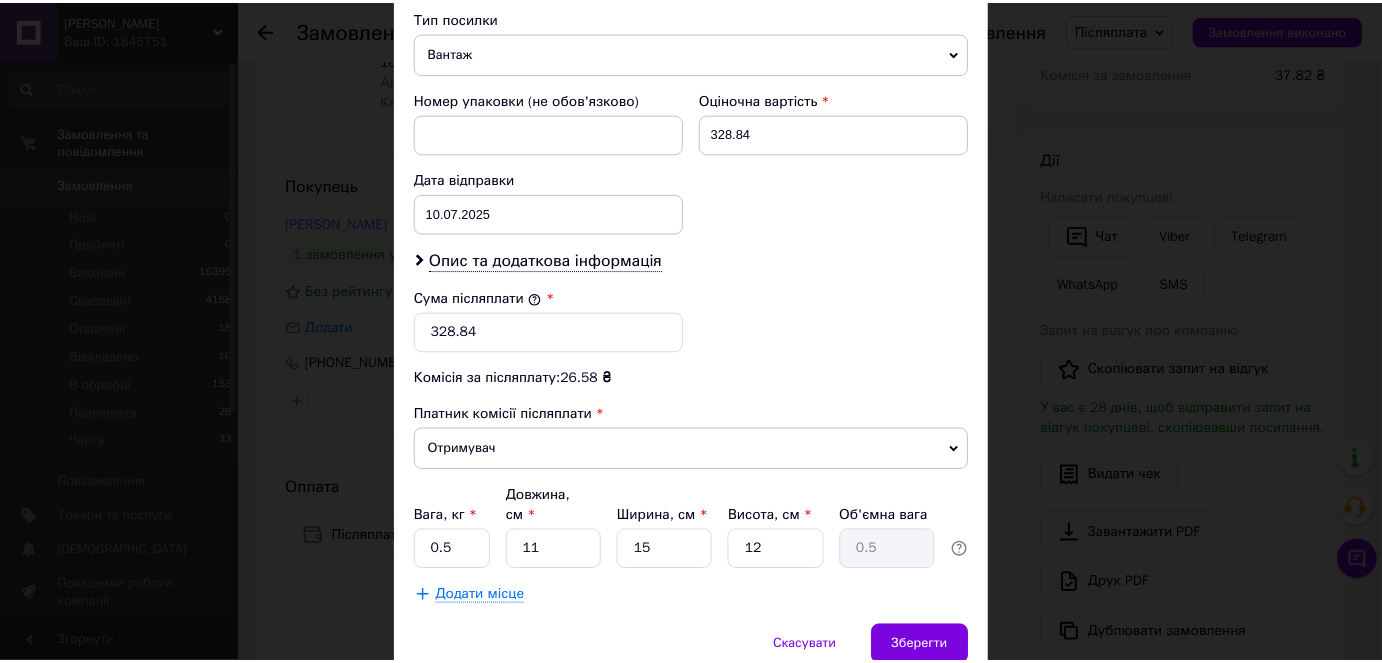 scroll, scrollTop: 854, scrollLeft: 0, axis: vertical 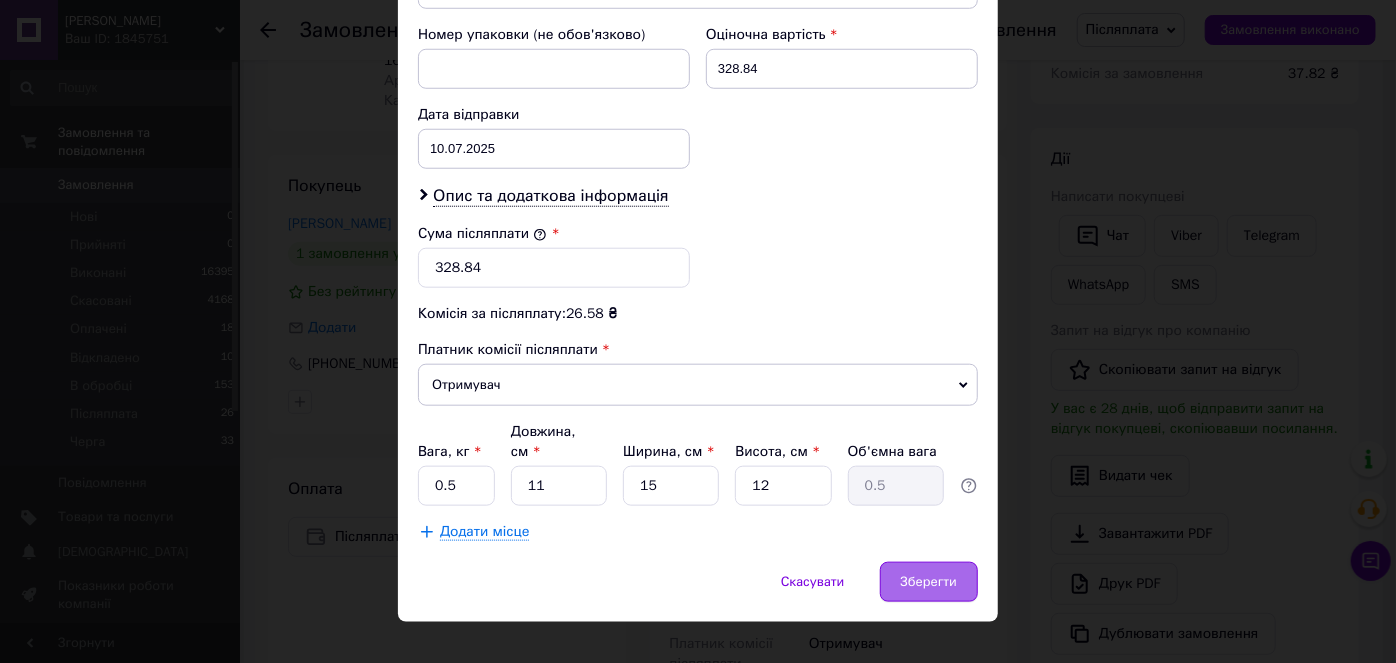 type on "+380986723016" 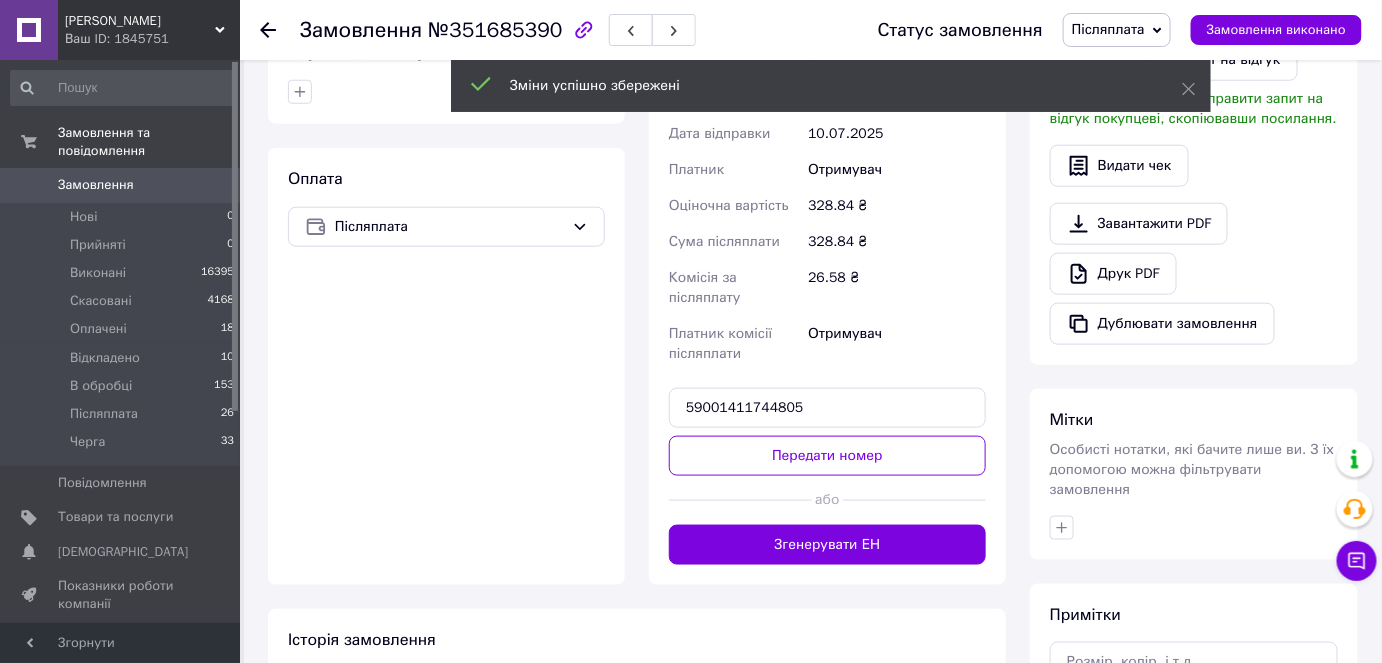 scroll, scrollTop: 636, scrollLeft: 0, axis: vertical 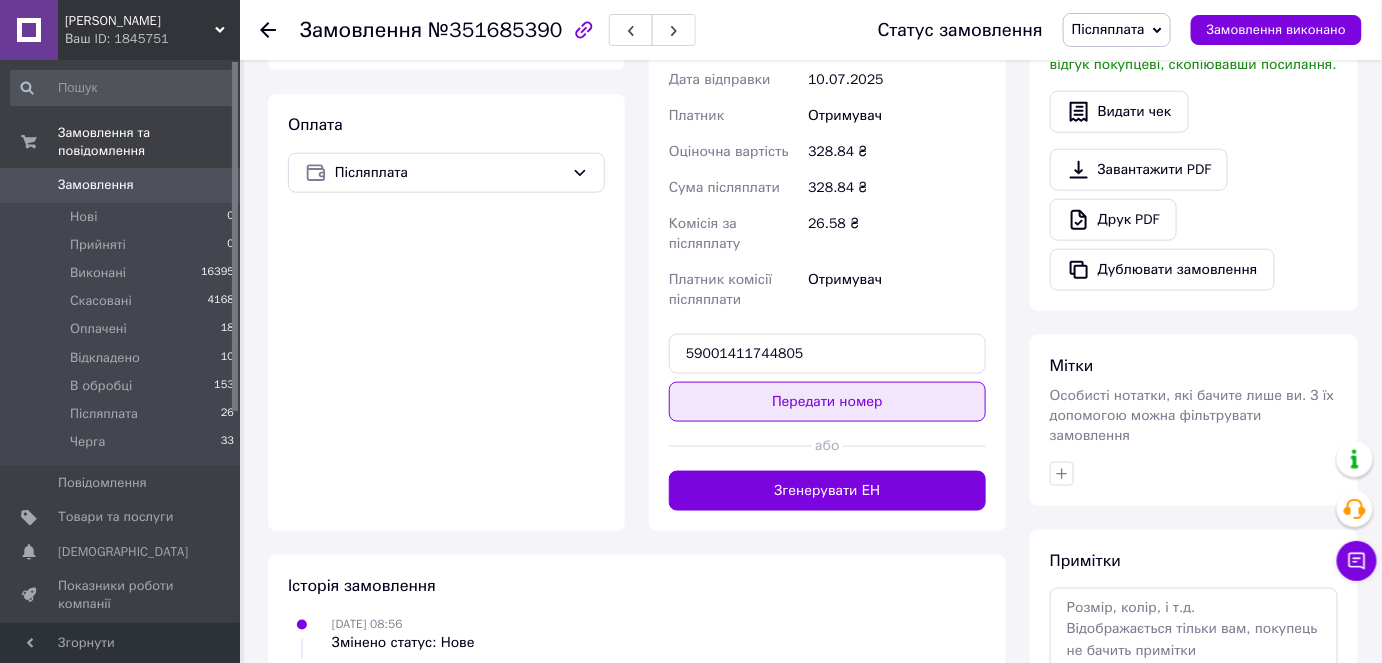 click on "Передати номер" at bounding box center [827, 402] 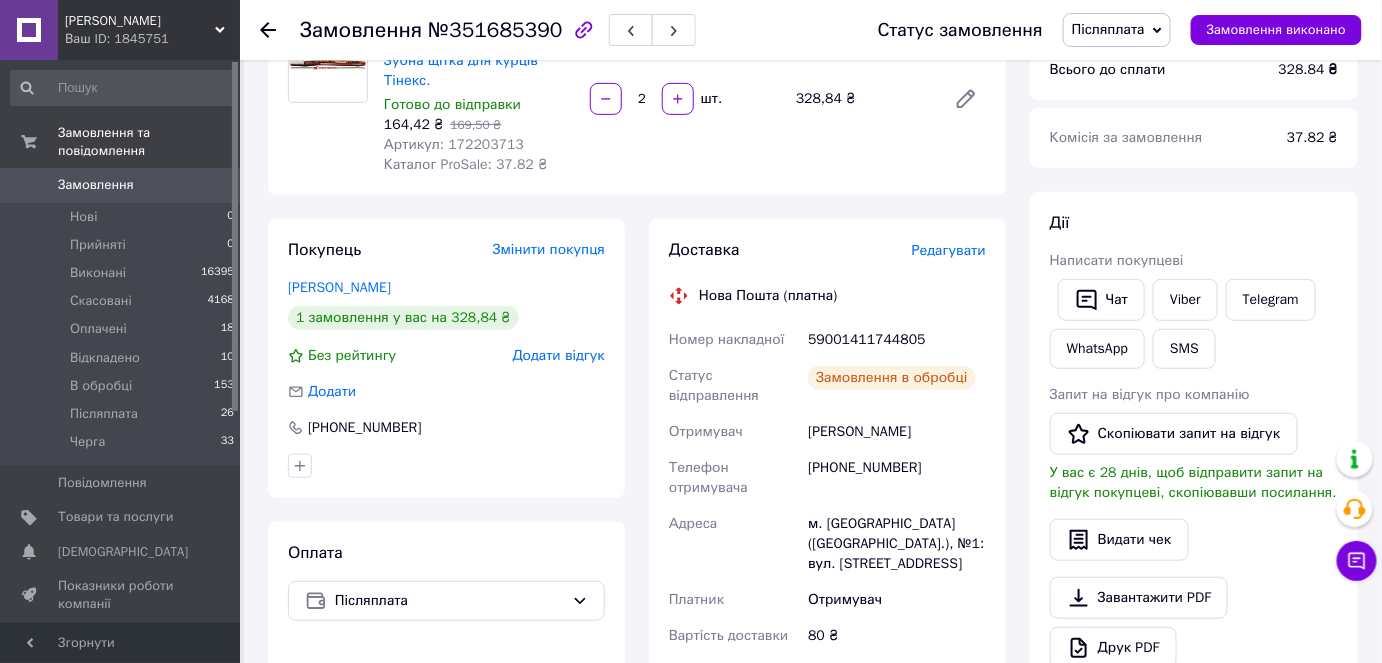 scroll, scrollTop: 90, scrollLeft: 0, axis: vertical 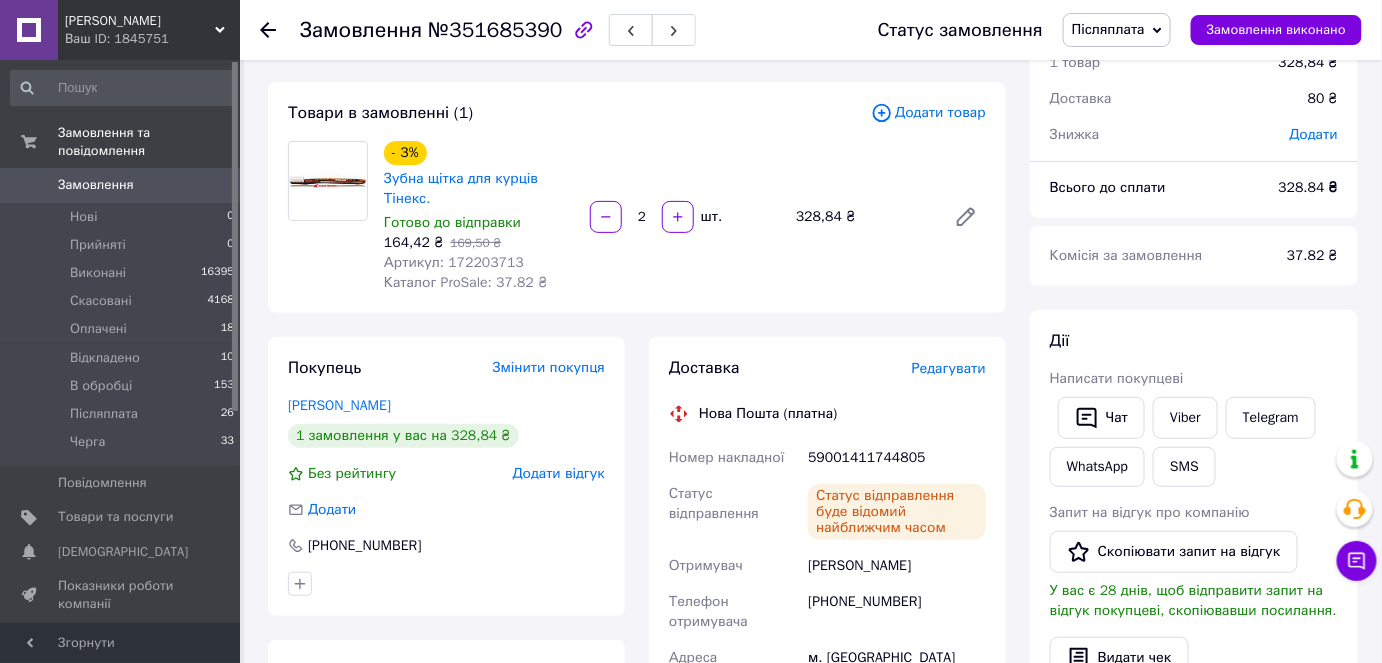 click 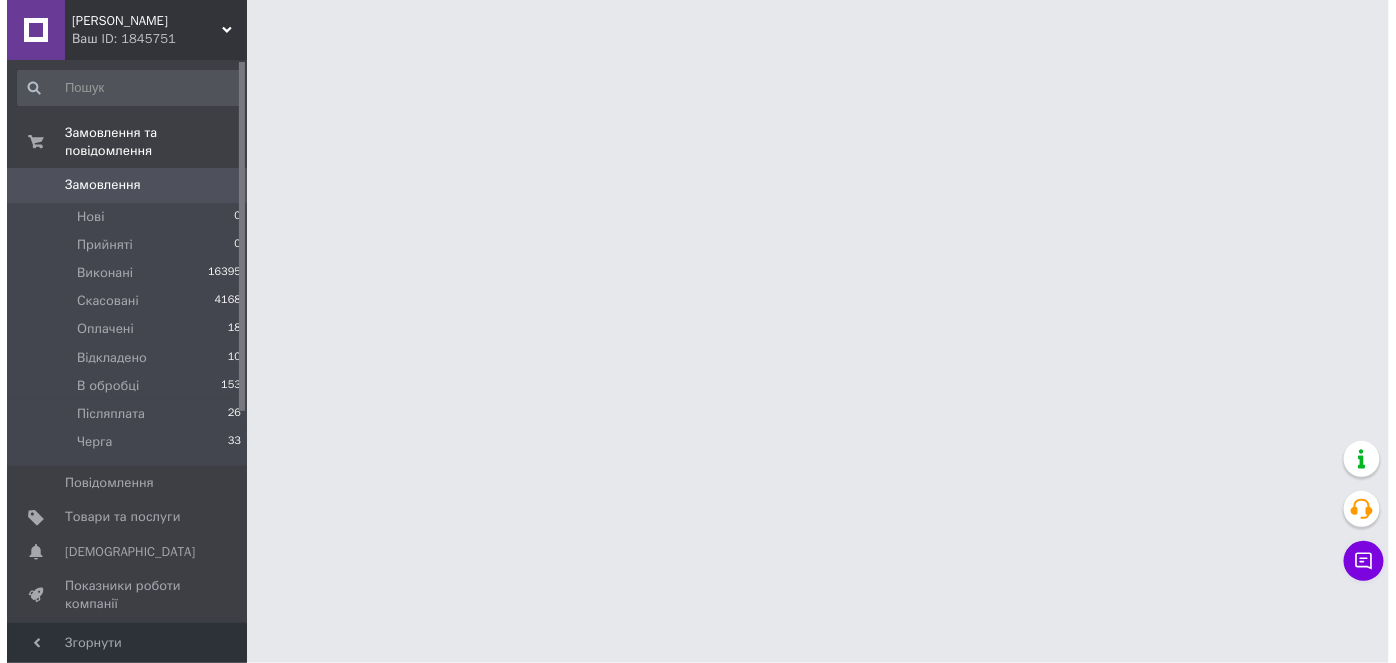 scroll, scrollTop: 0, scrollLeft: 0, axis: both 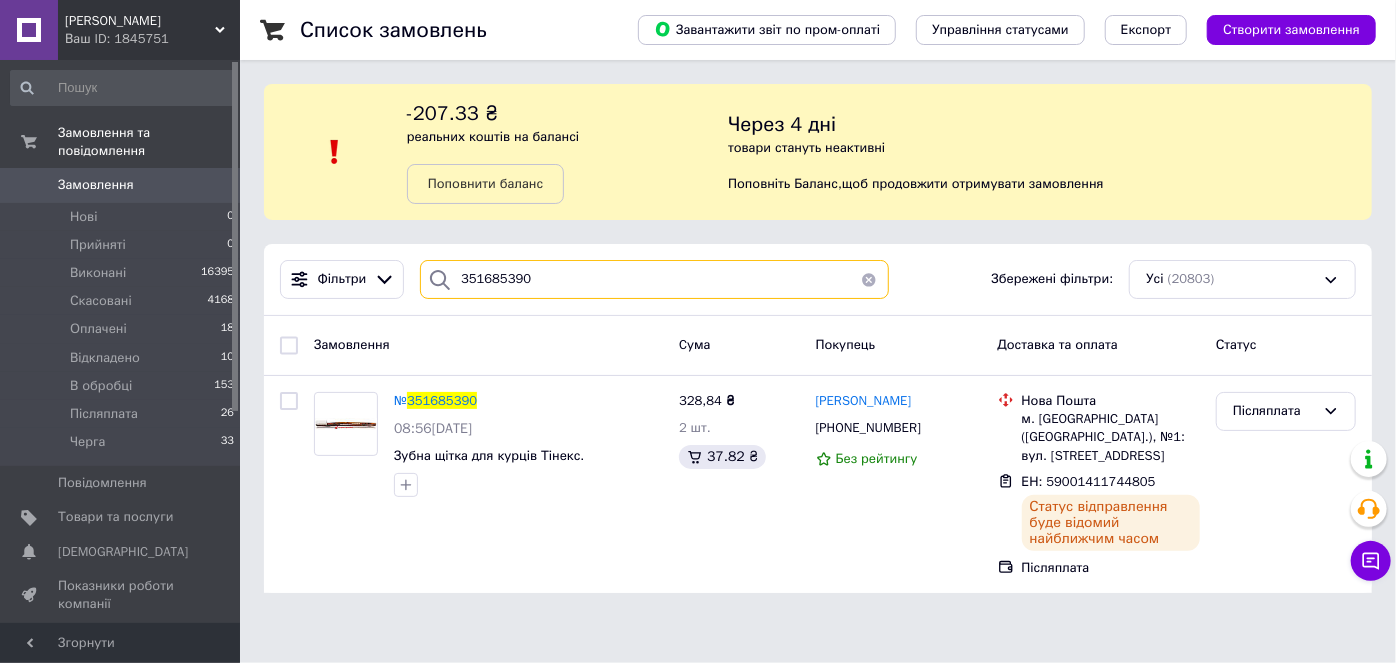 drag, startPoint x: 527, startPoint y: 280, endPoint x: 477, endPoint y: 275, distance: 50.24938 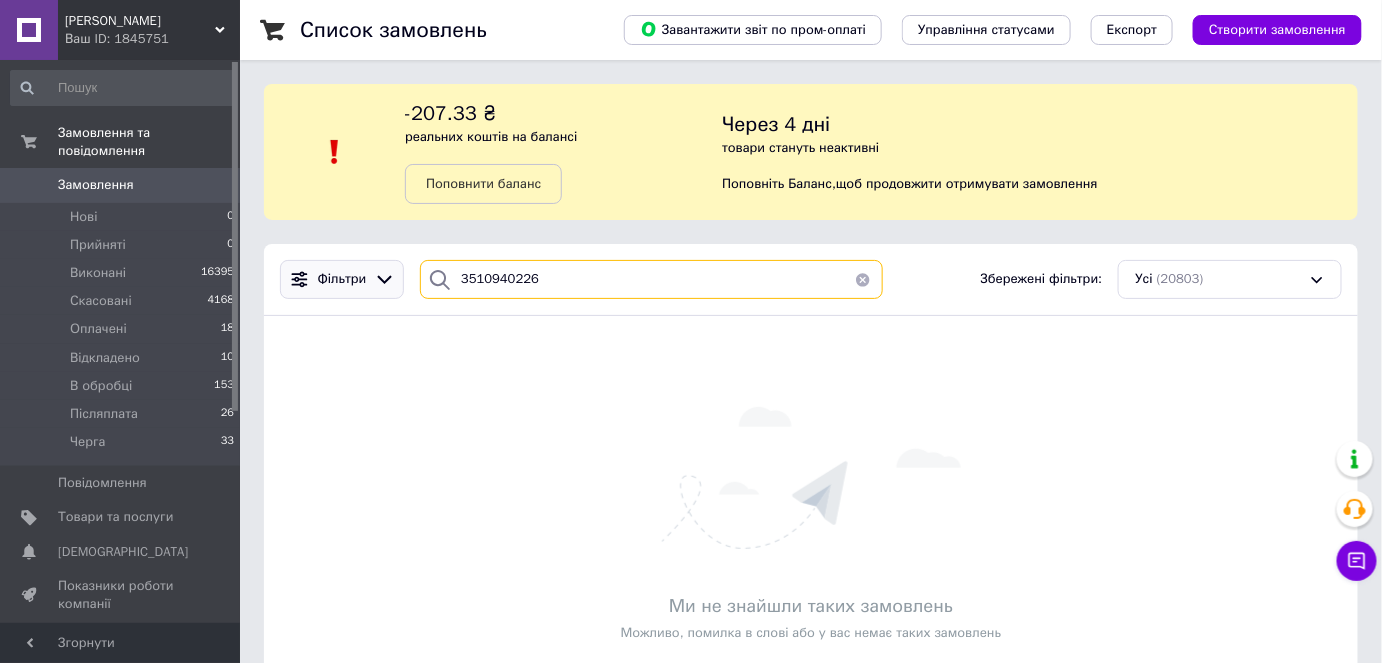 drag, startPoint x: 559, startPoint y: 272, endPoint x: 391, endPoint y: 262, distance: 168.29736 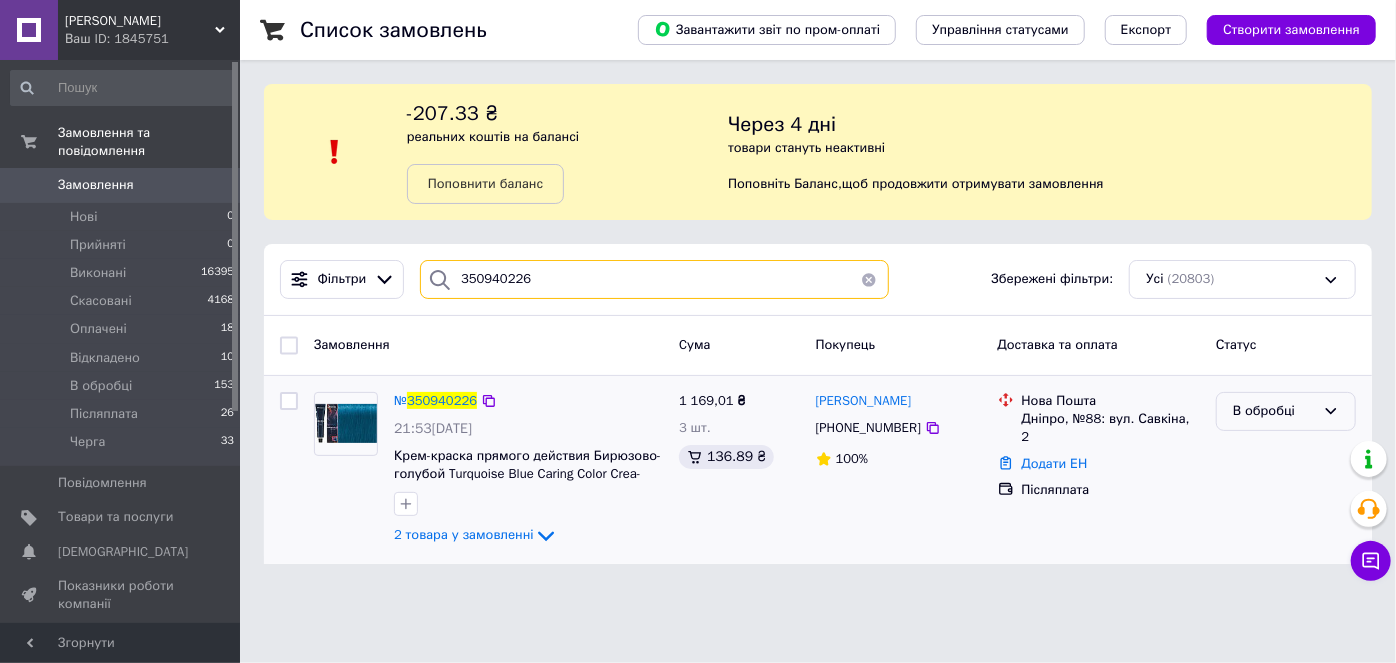 type on "350940226" 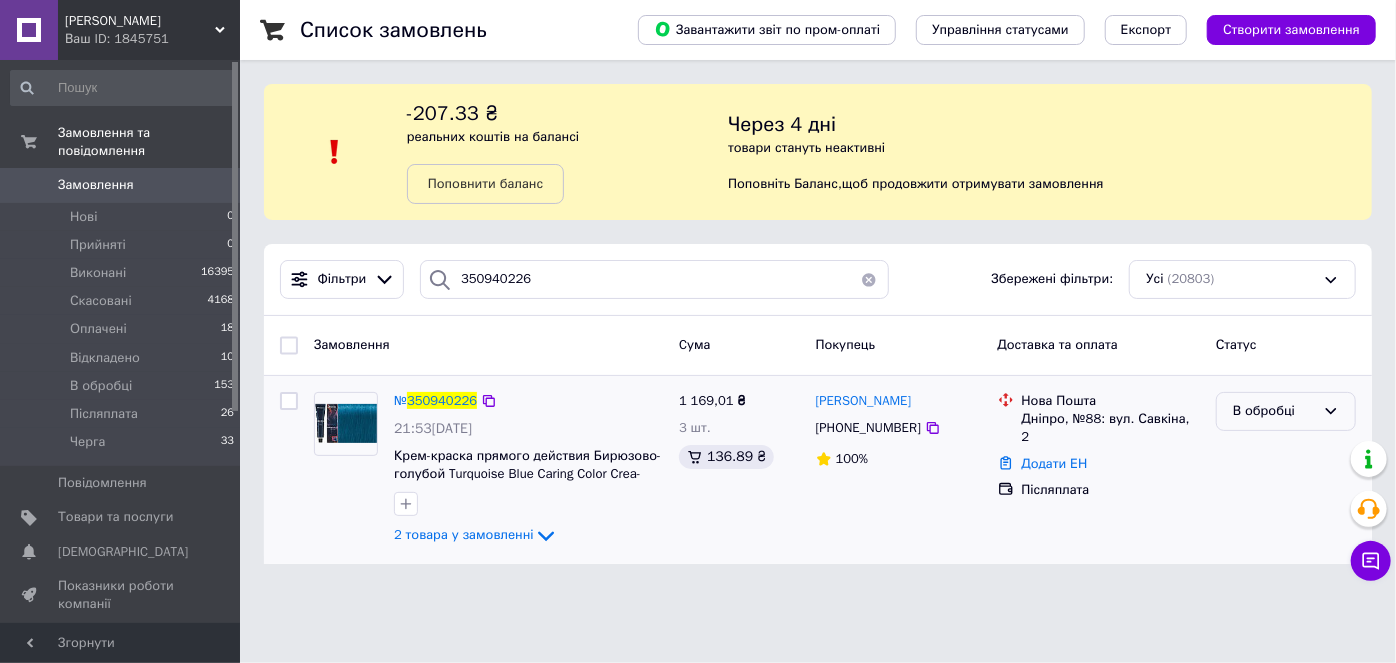 click 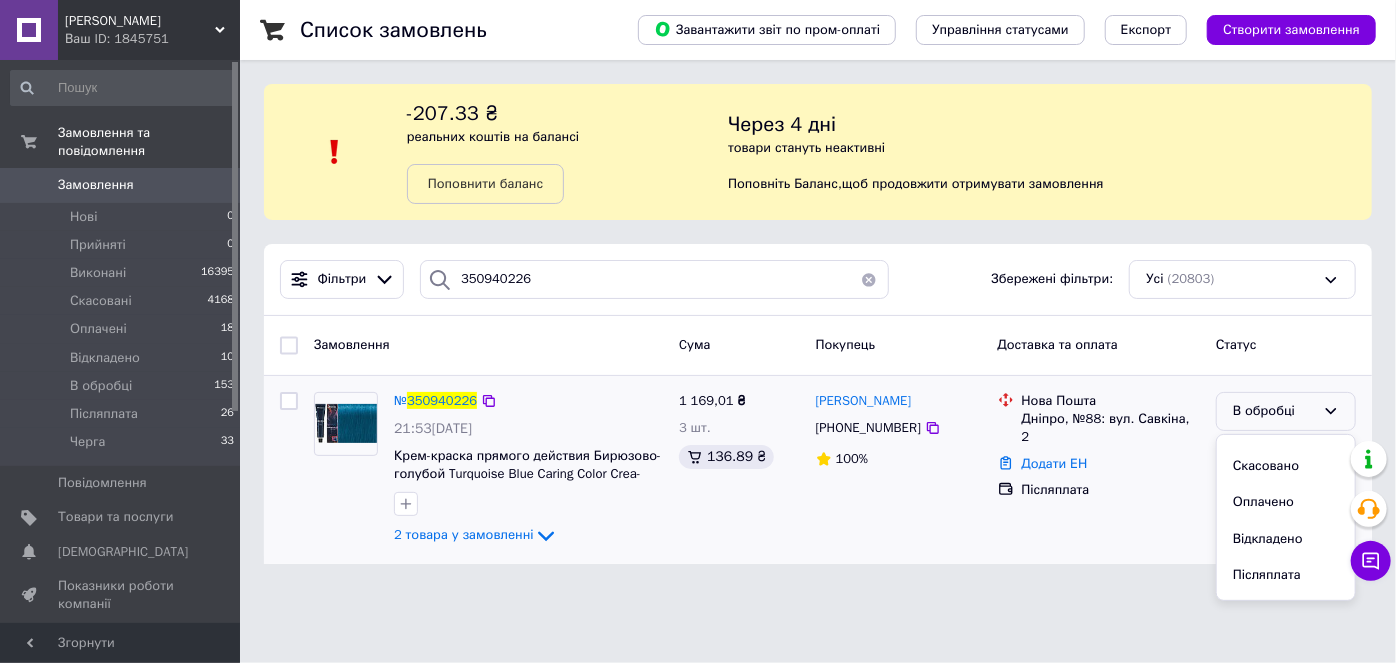 scroll, scrollTop: 90, scrollLeft: 0, axis: vertical 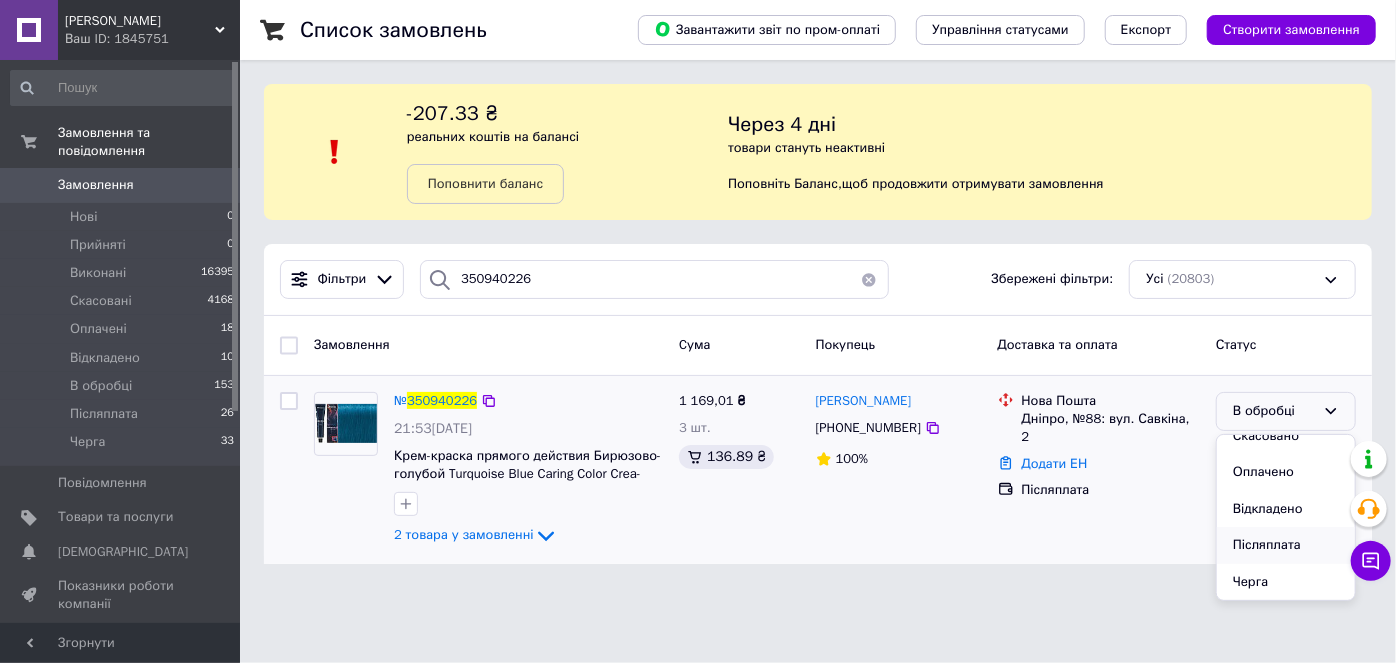 click on "Післяплата" at bounding box center (1286, 545) 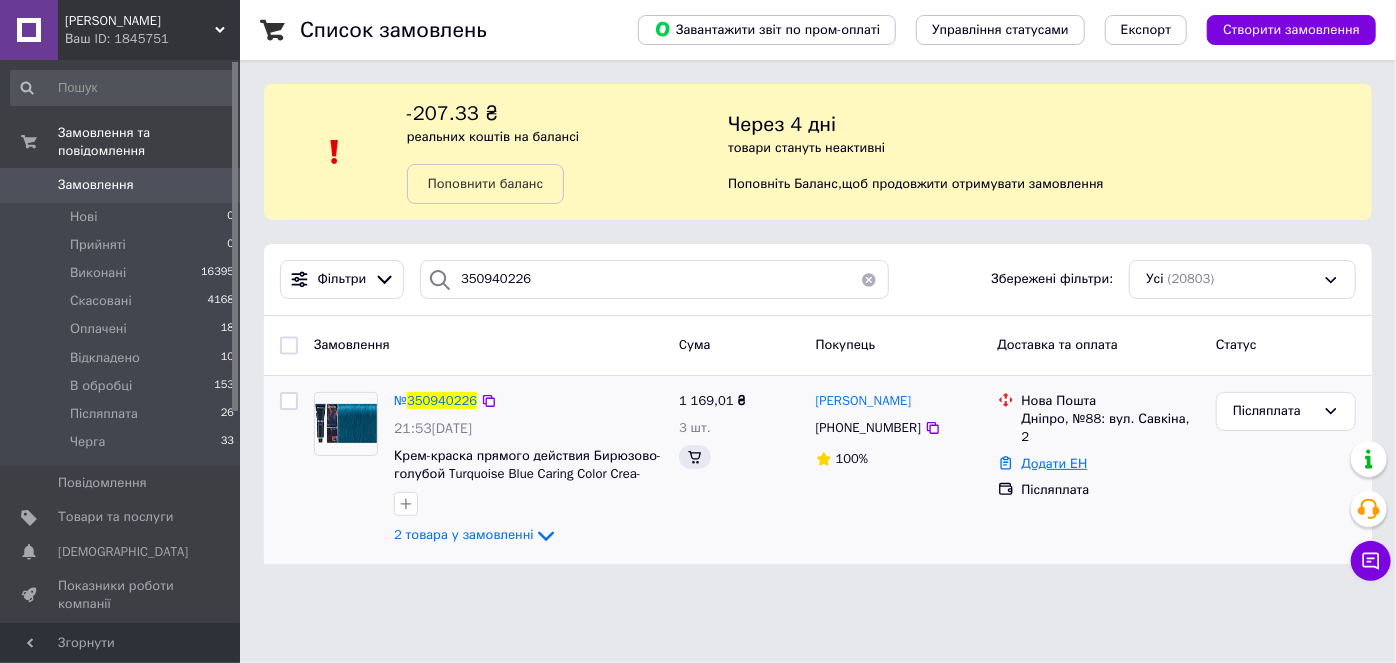 click on "Додати ЕН" at bounding box center [1055, 463] 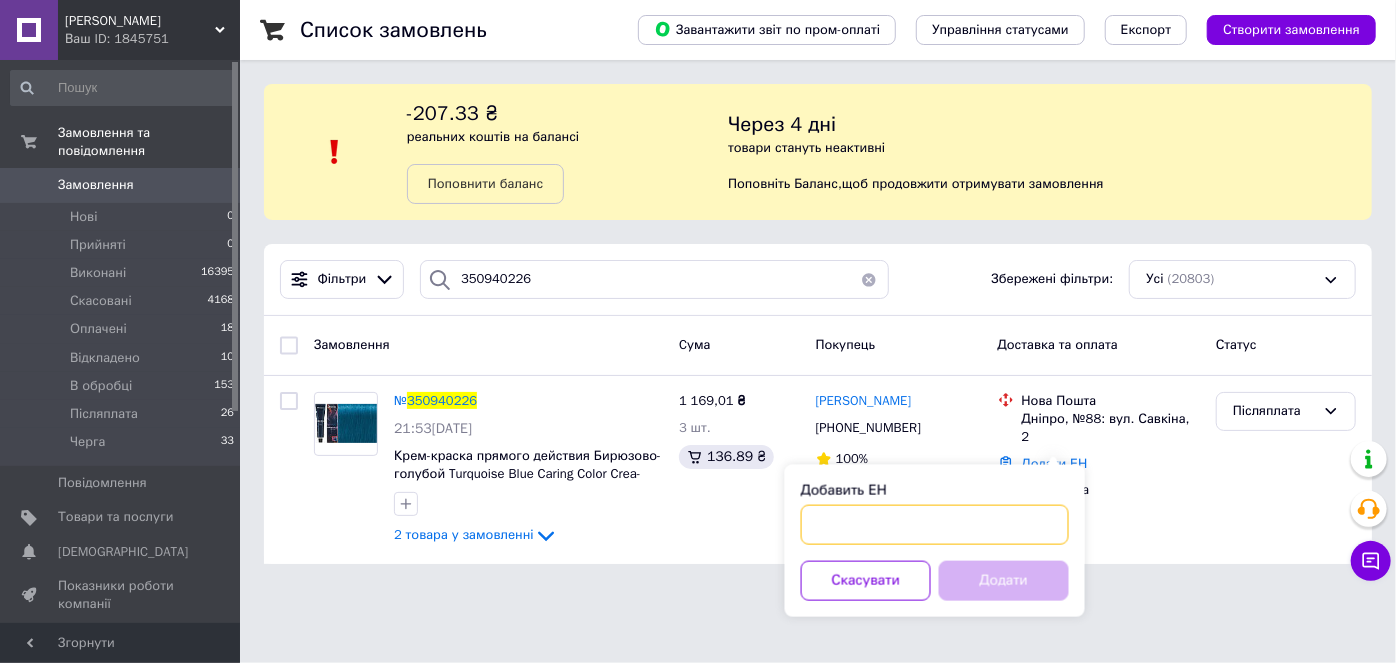 click on "Добавить ЕН" at bounding box center (935, 525) 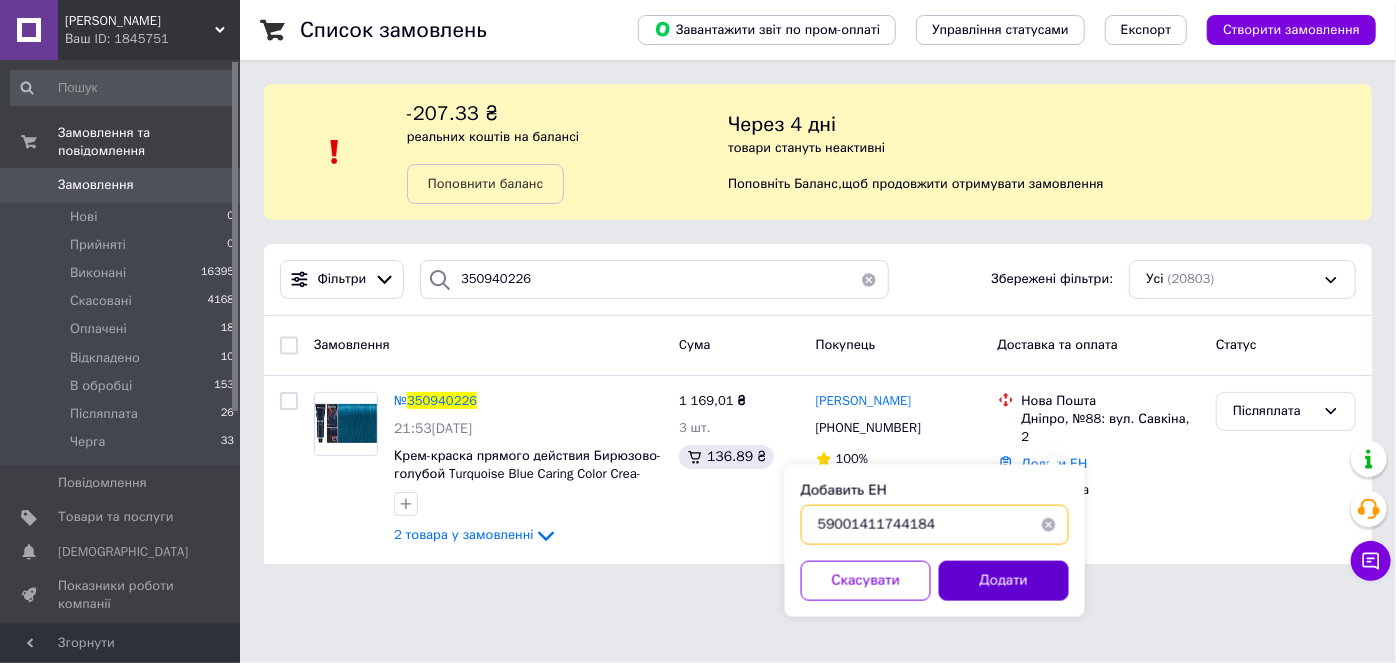 type on "59001411744184" 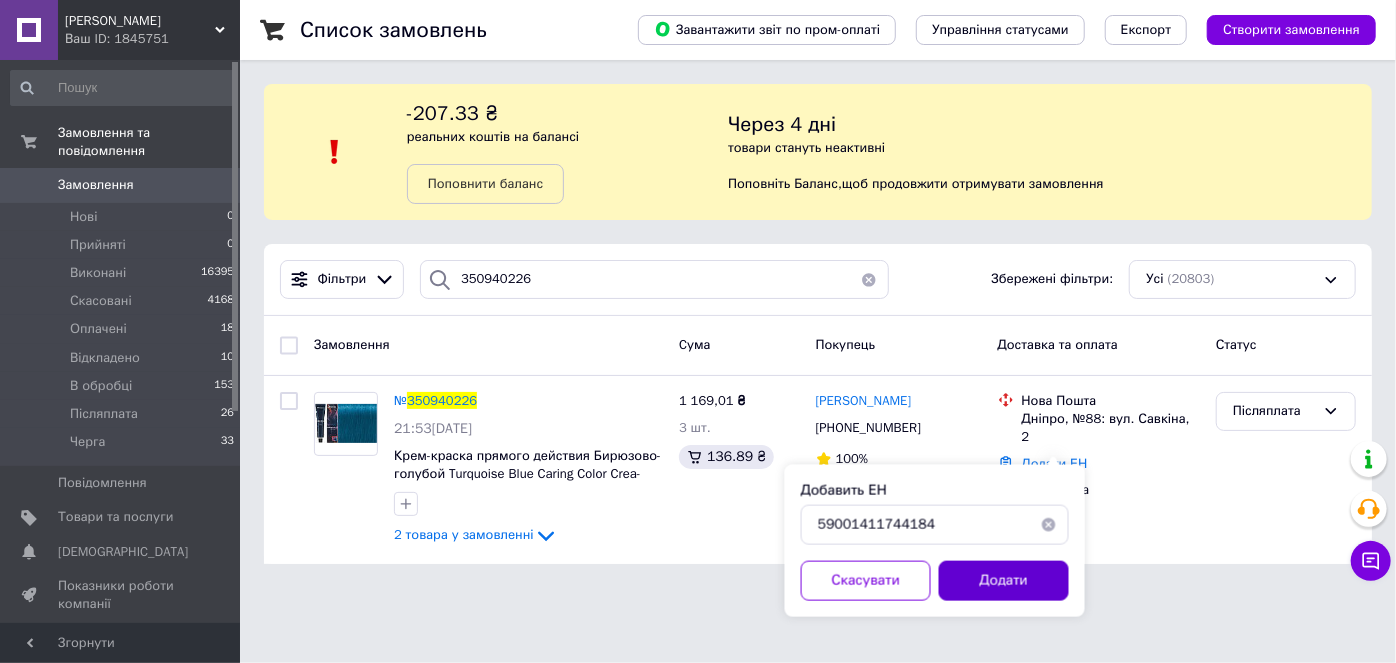 click on "Додати" at bounding box center (1004, 581) 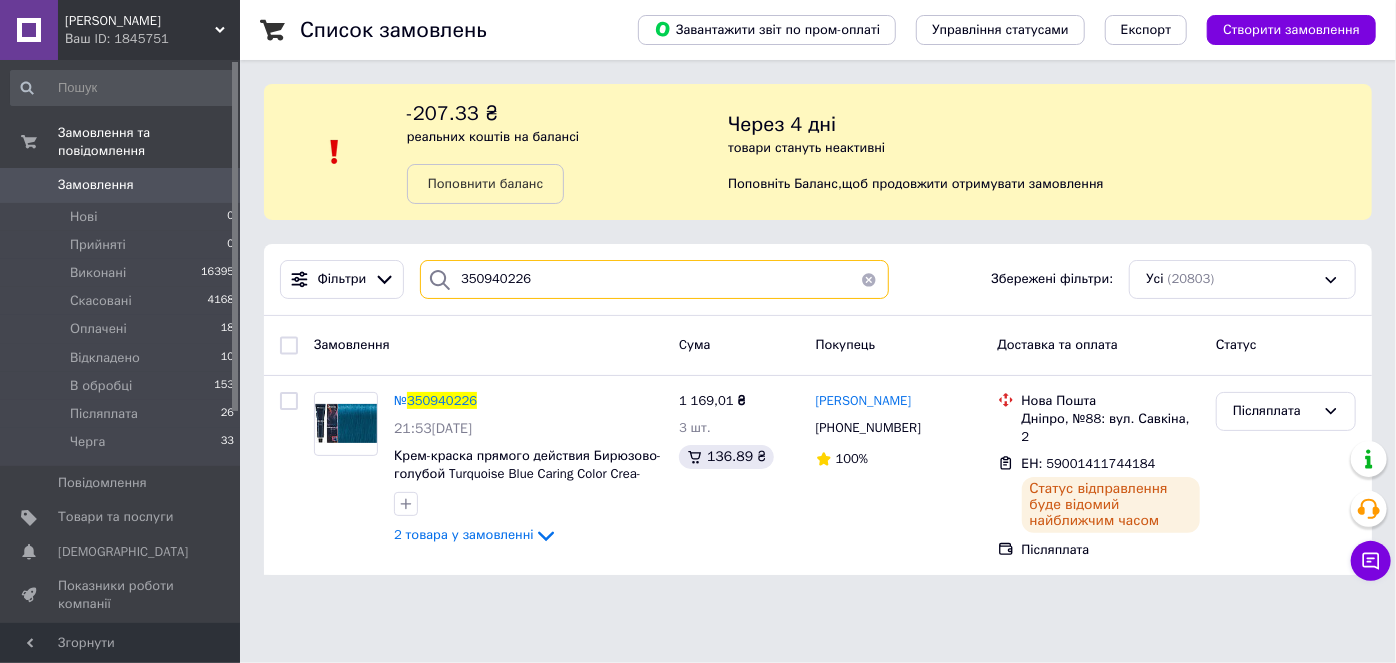 drag, startPoint x: 532, startPoint y: 278, endPoint x: 473, endPoint y: 267, distance: 60.016663 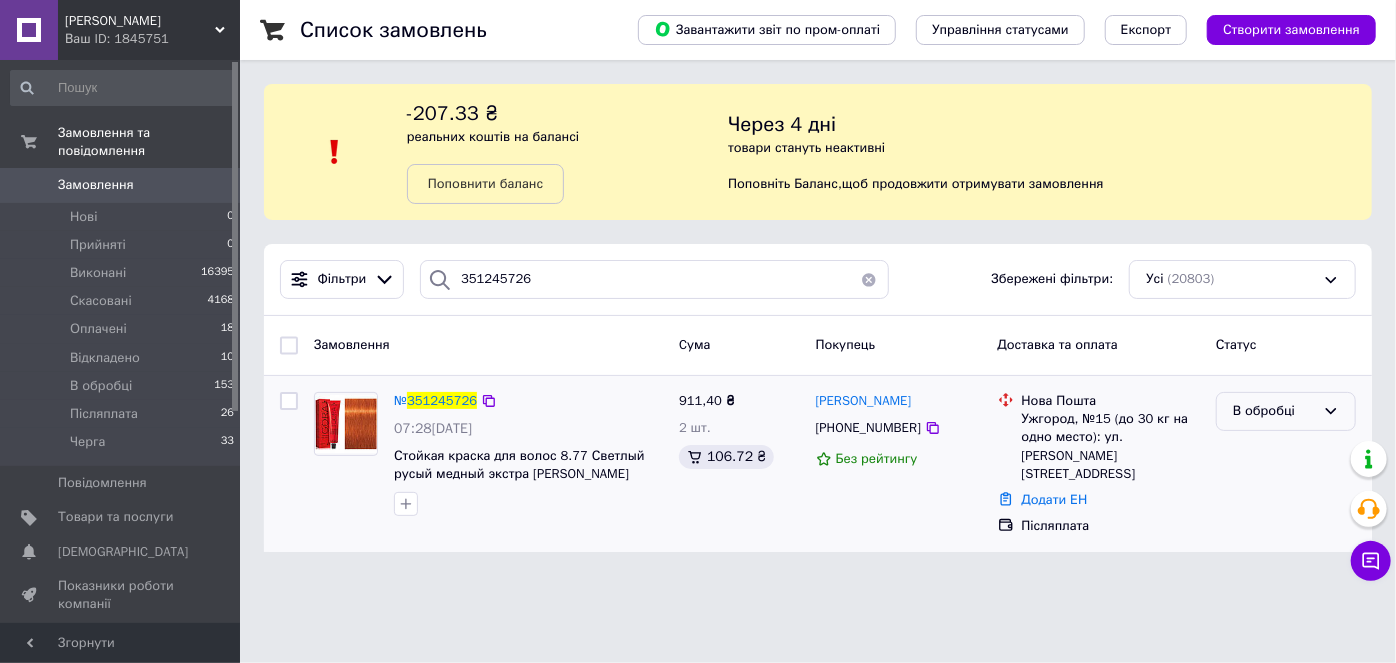 click 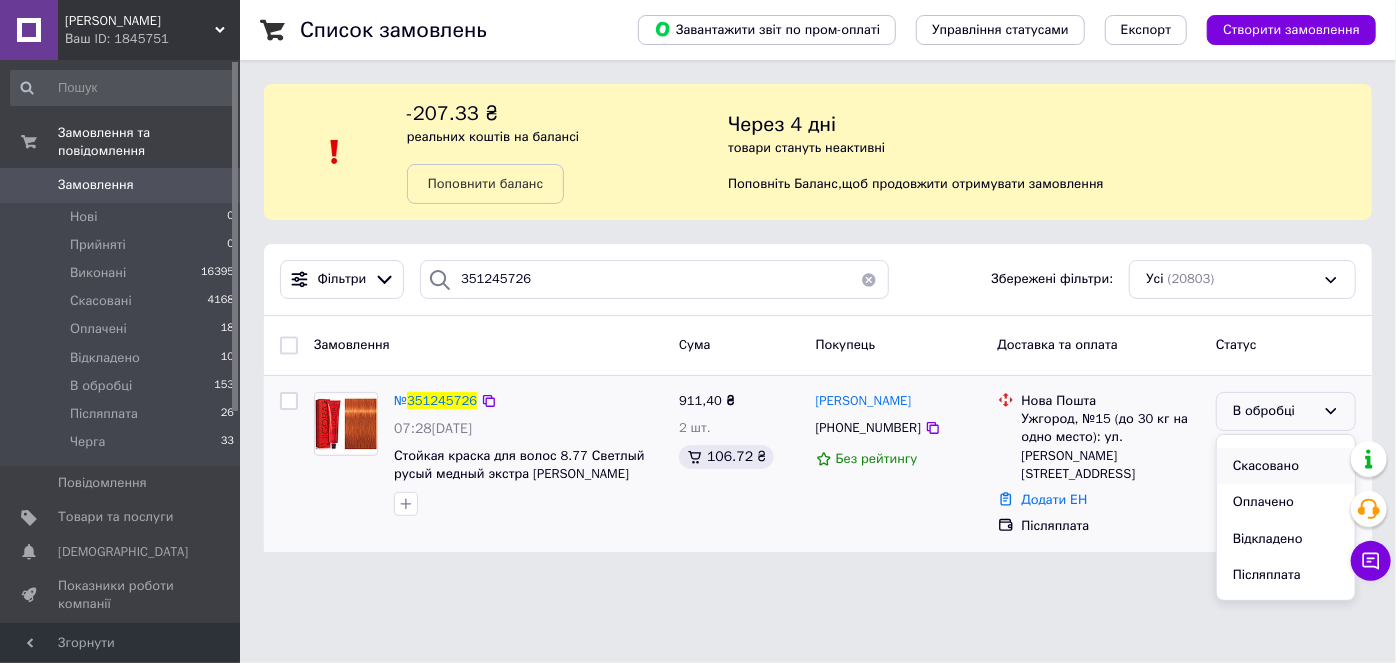 scroll, scrollTop: 90, scrollLeft: 0, axis: vertical 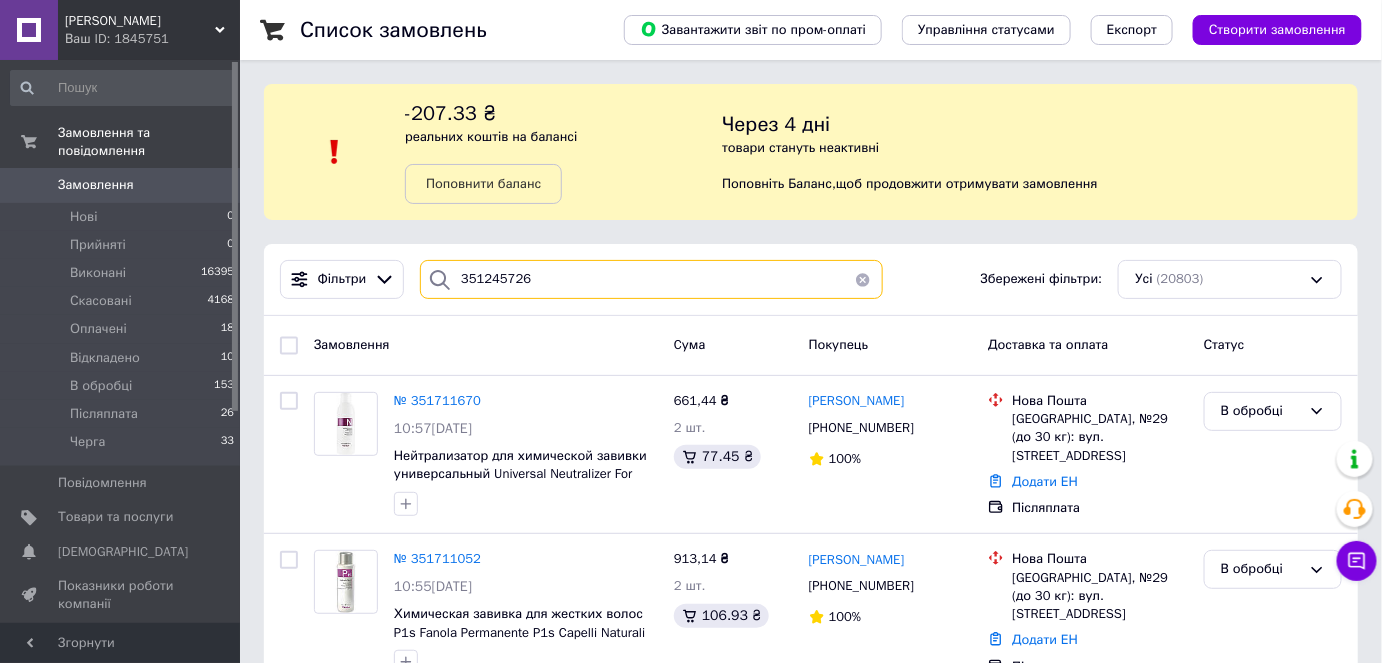 click on "351245726" at bounding box center (651, 279) 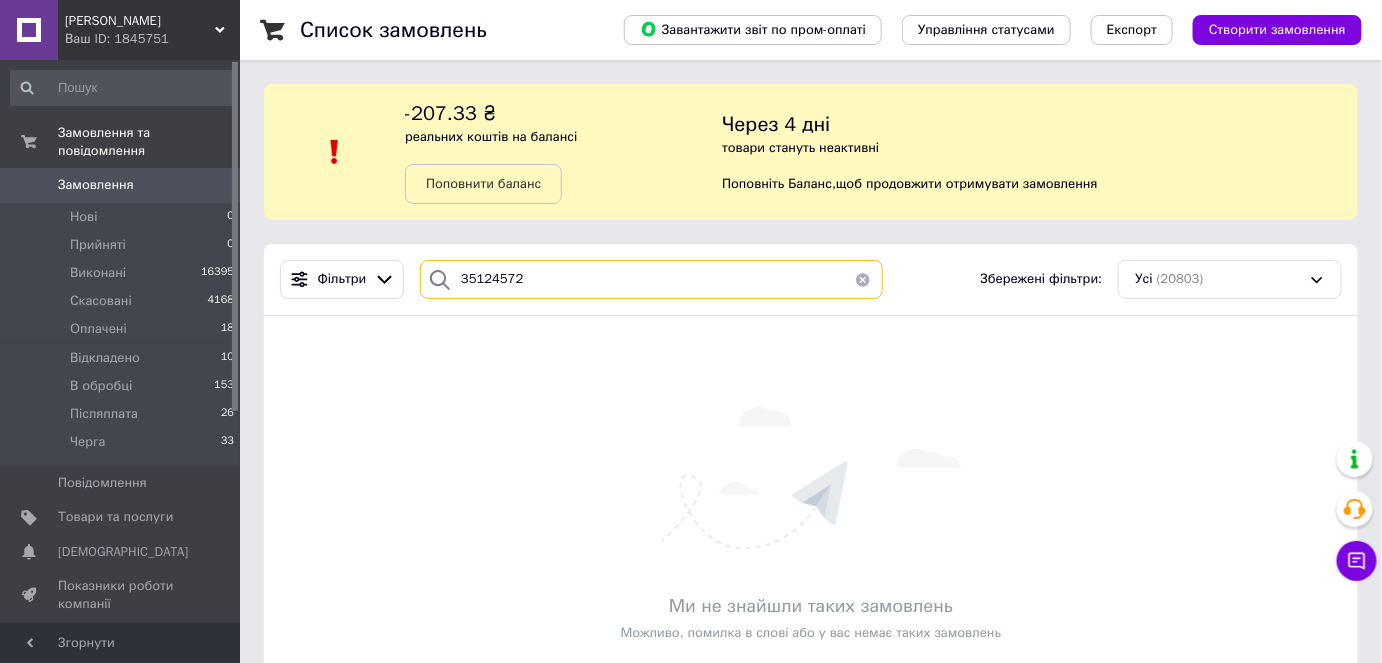 type on "351245726" 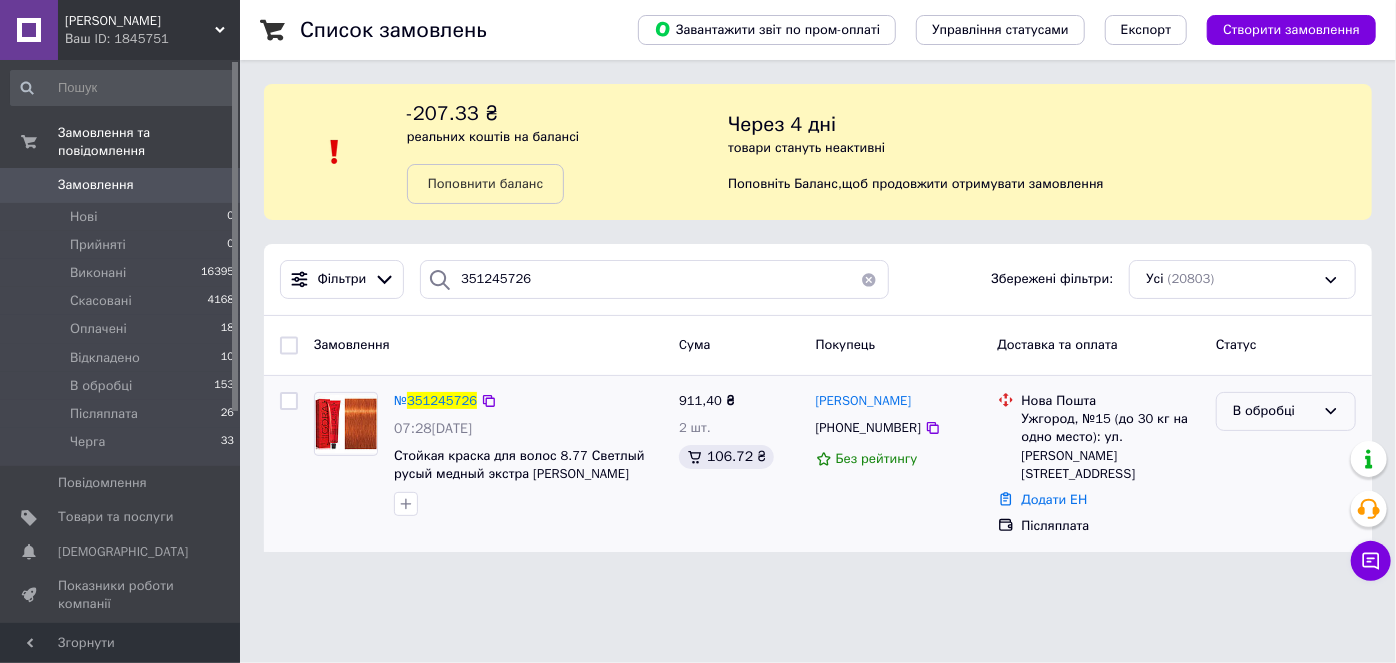 click 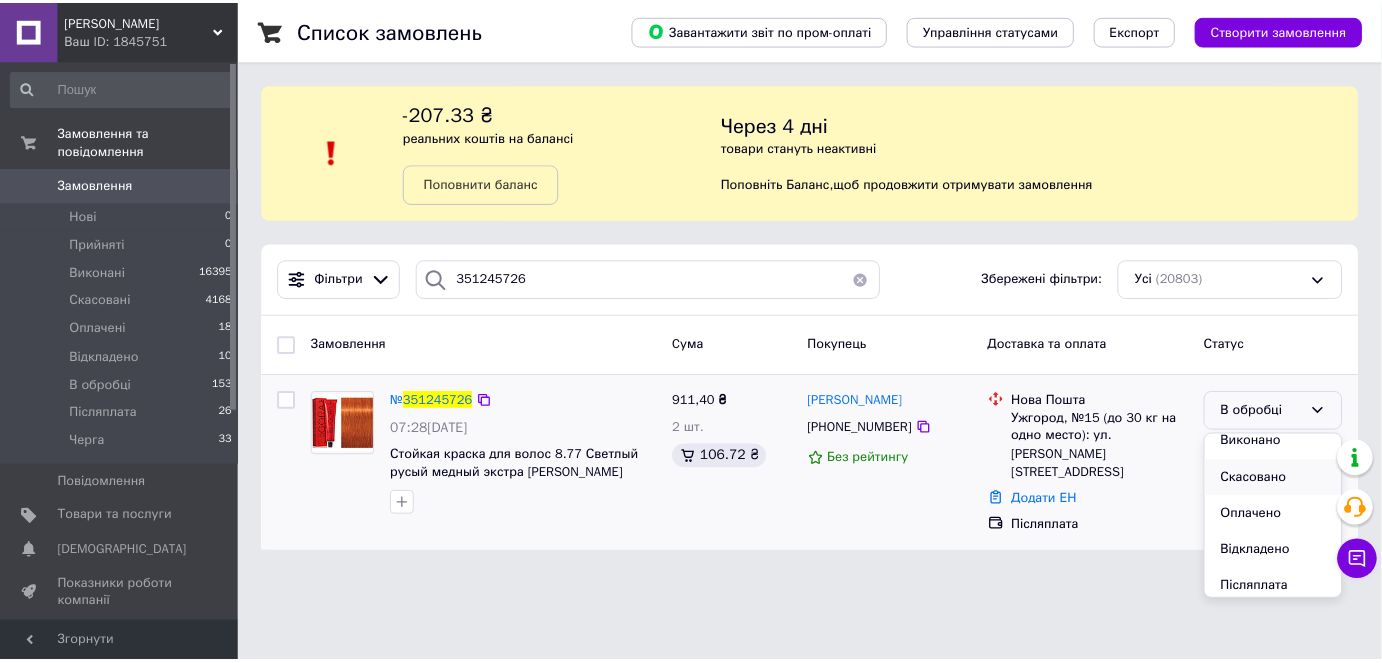 scroll, scrollTop: 90, scrollLeft: 0, axis: vertical 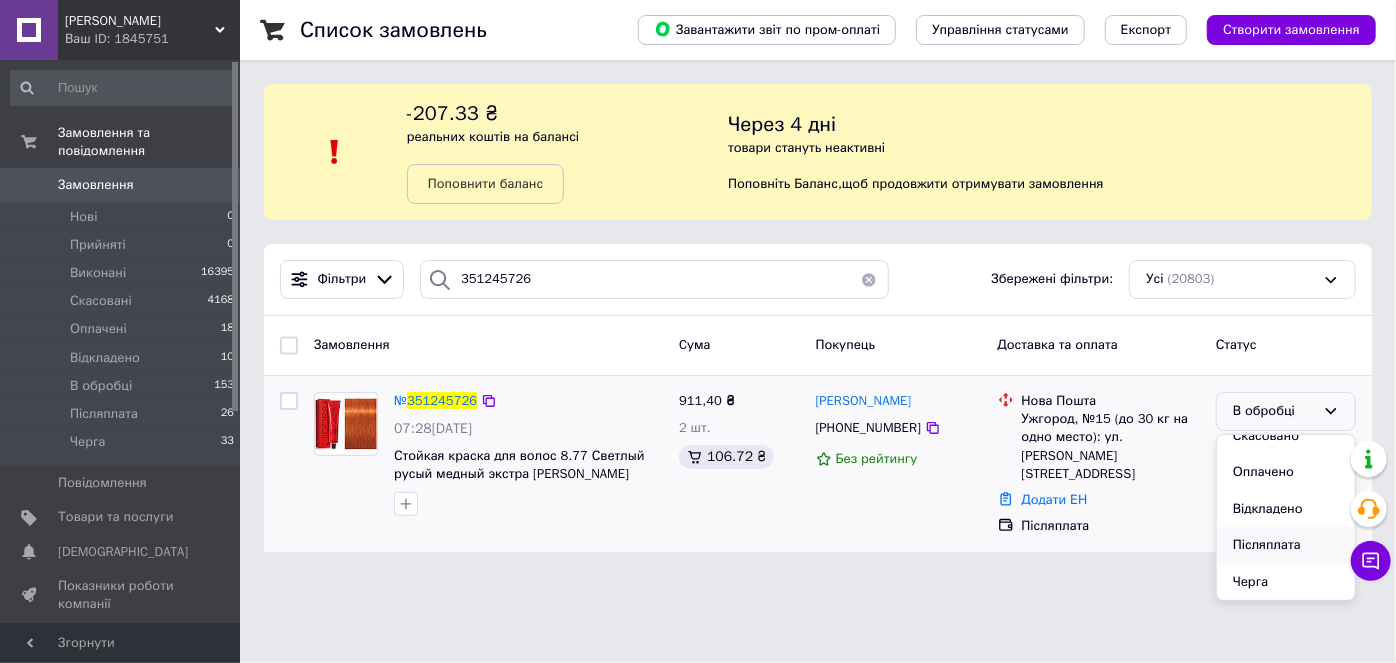 click on "Післяплата" at bounding box center [1286, 545] 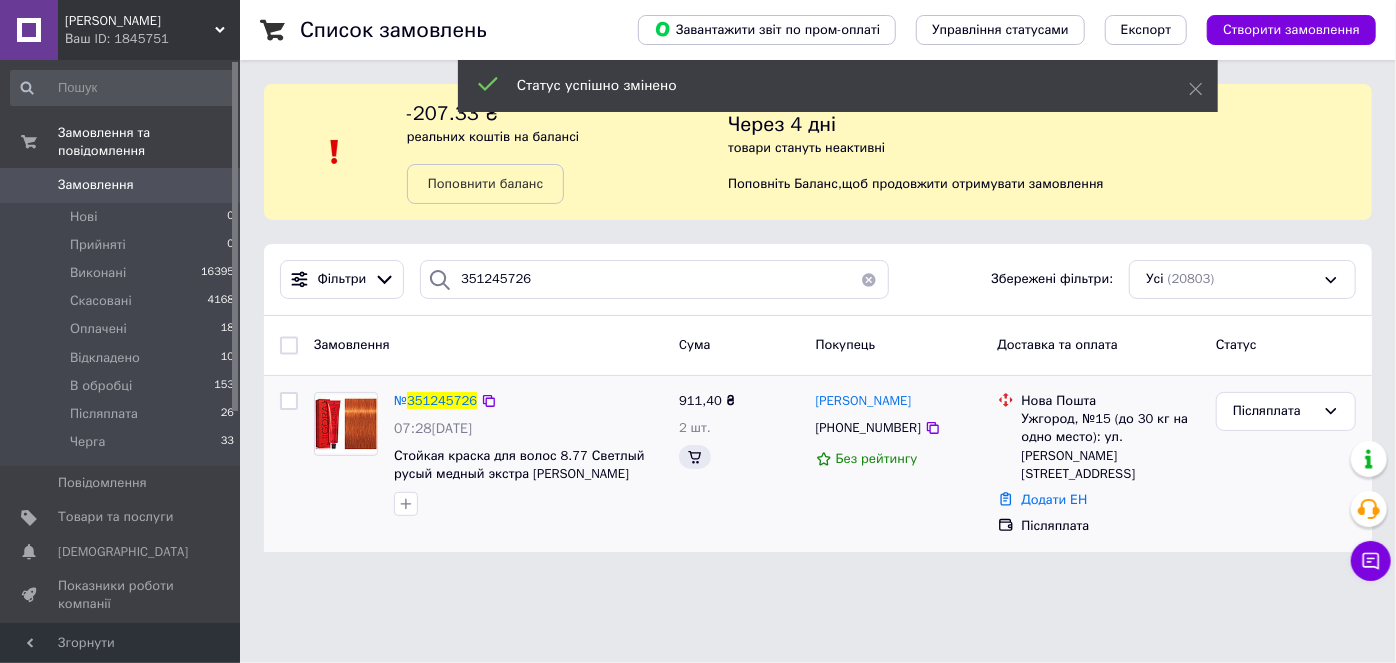 click on "Додати ЕН" at bounding box center (1055, 499) 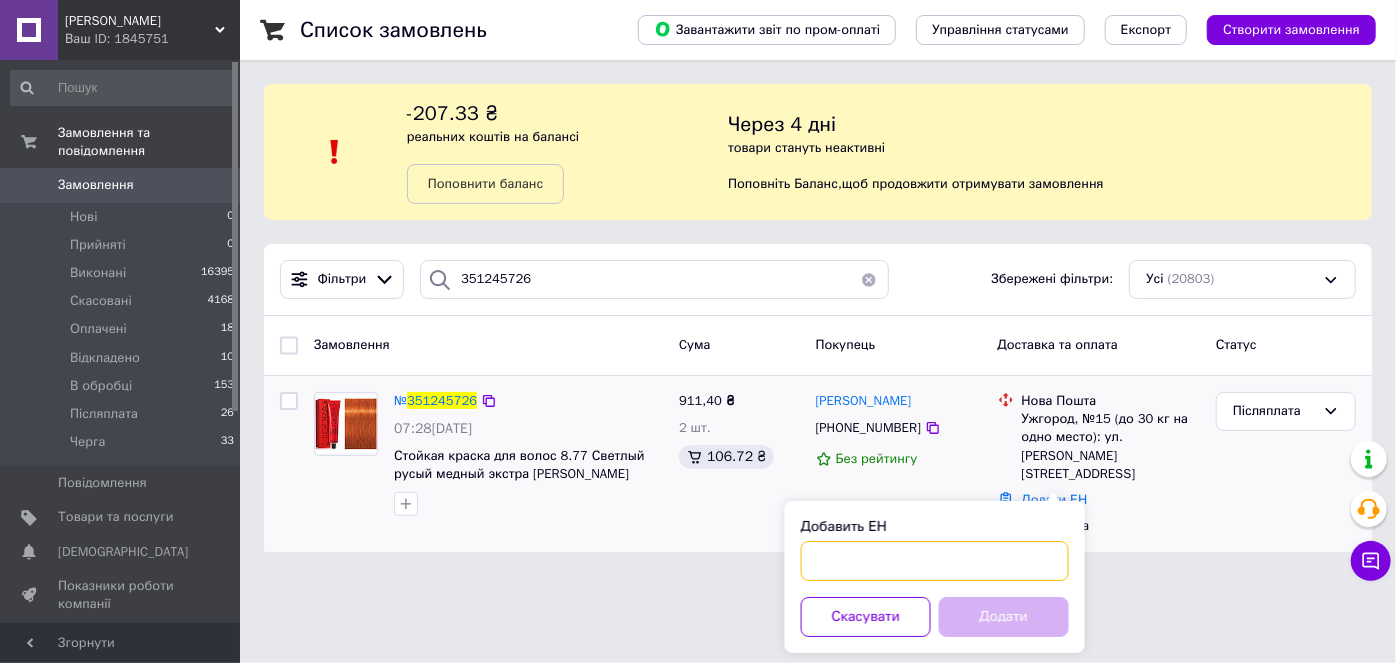 click on "Добавить ЕН" at bounding box center (935, 561) 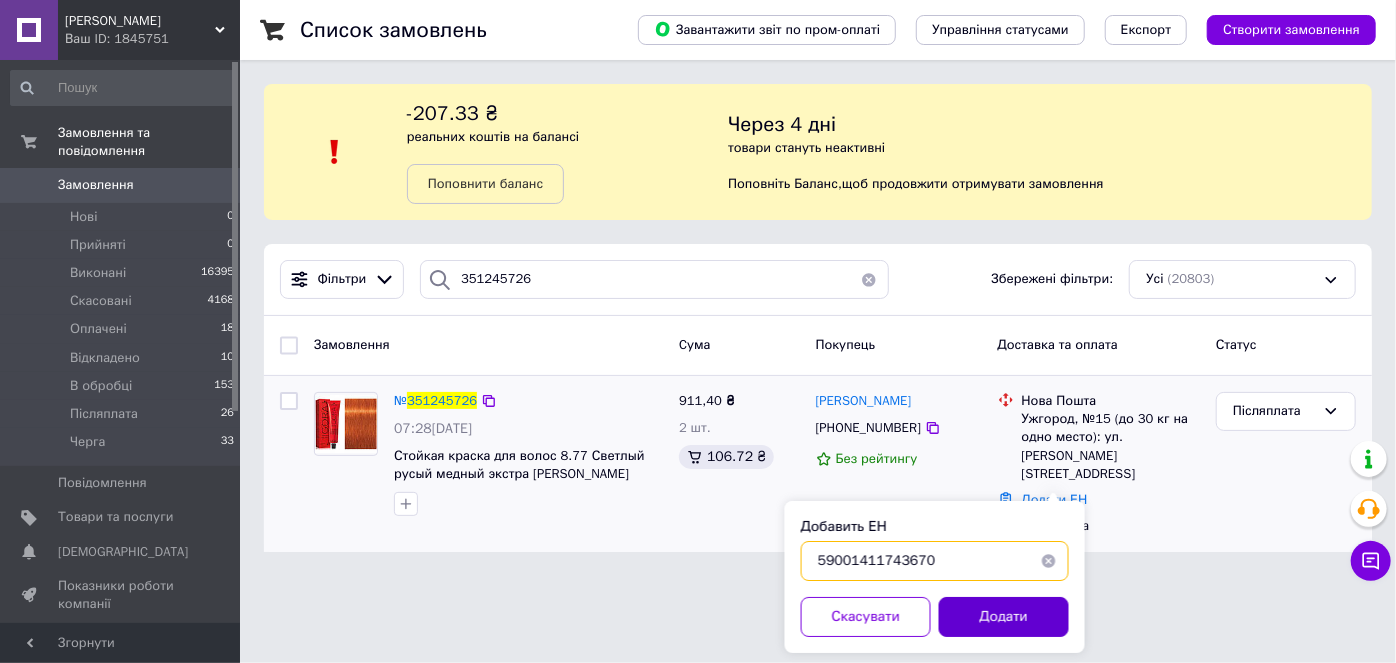 type on "59001411743670" 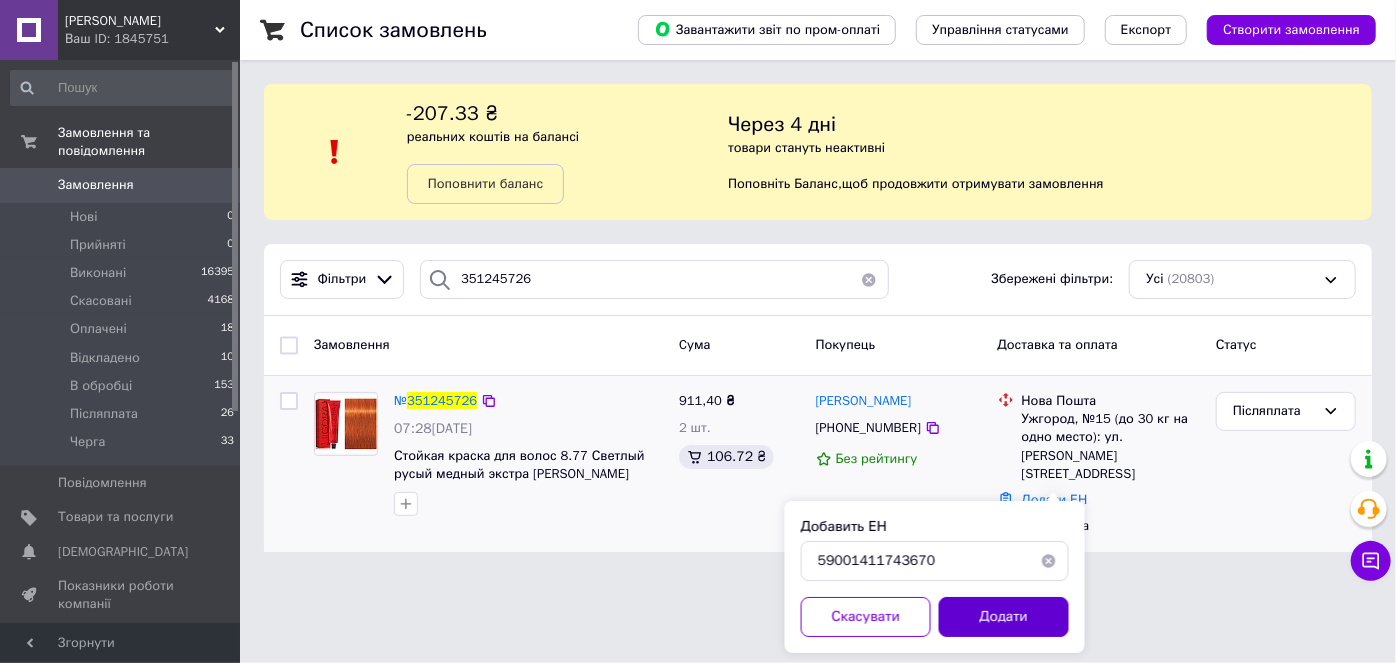 click on "Додати" at bounding box center [1004, 617] 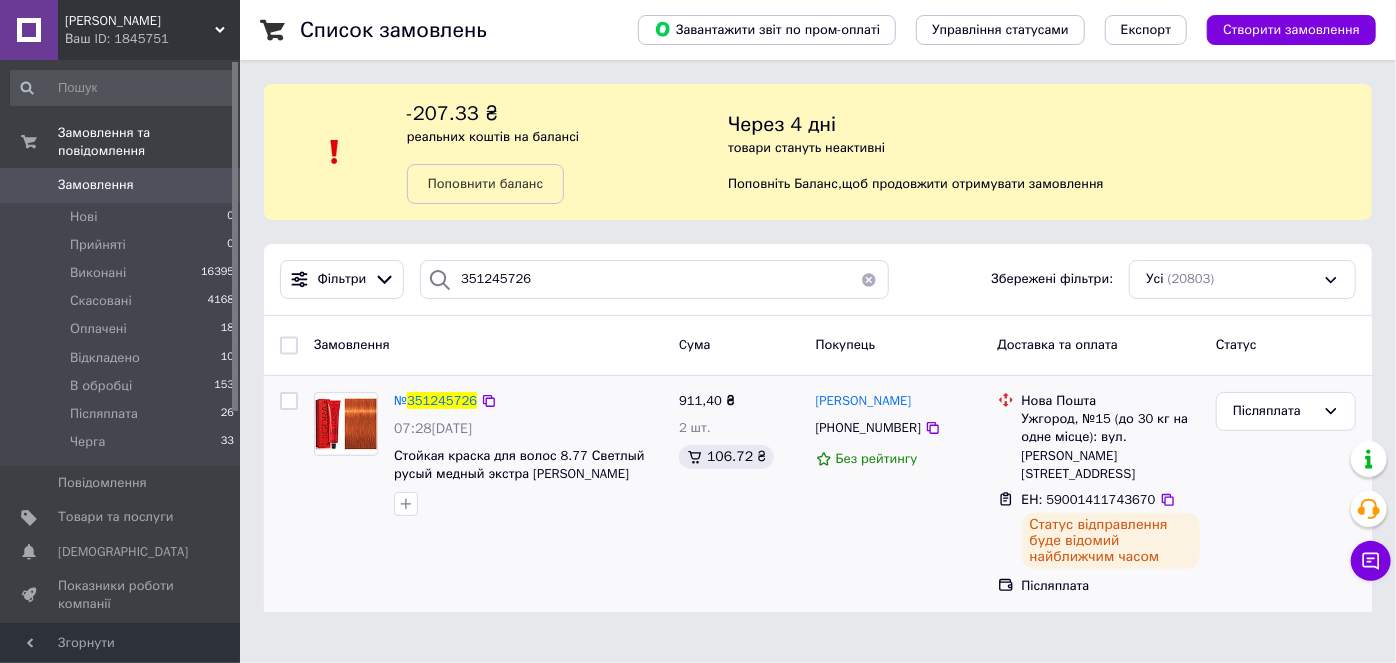 click at bounding box center [869, 279] 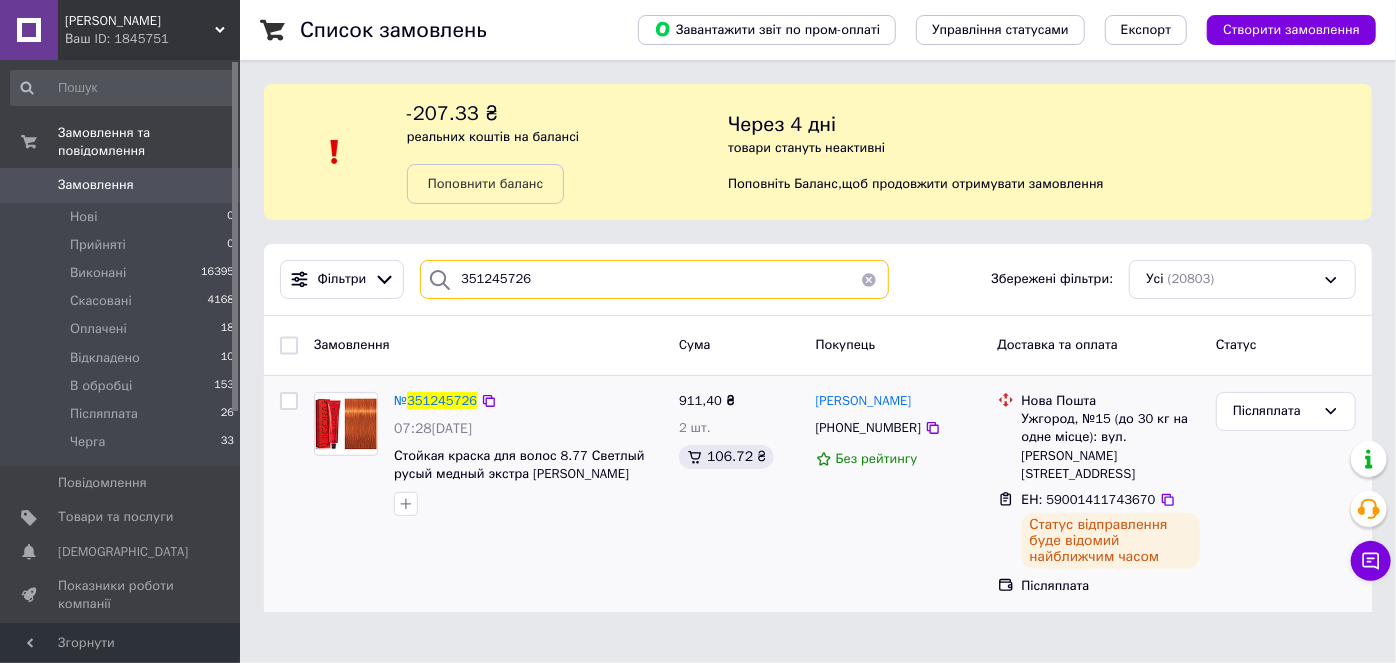 type 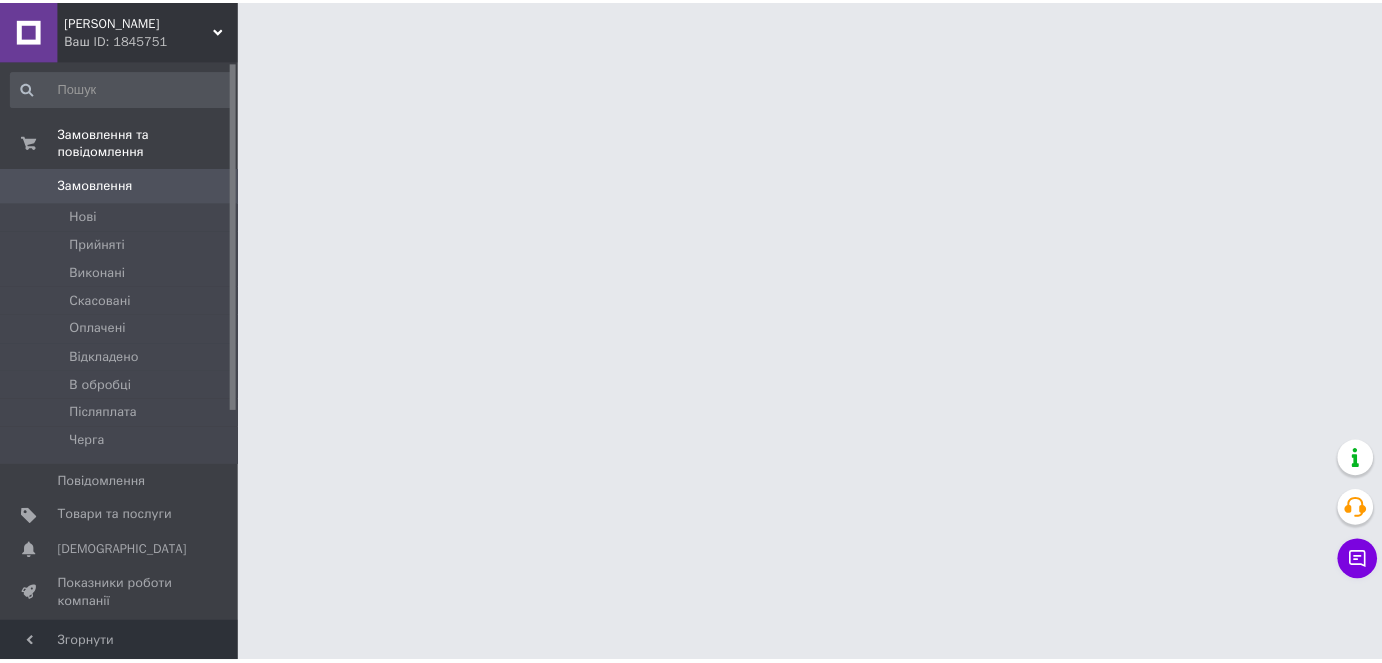 scroll, scrollTop: 0, scrollLeft: 0, axis: both 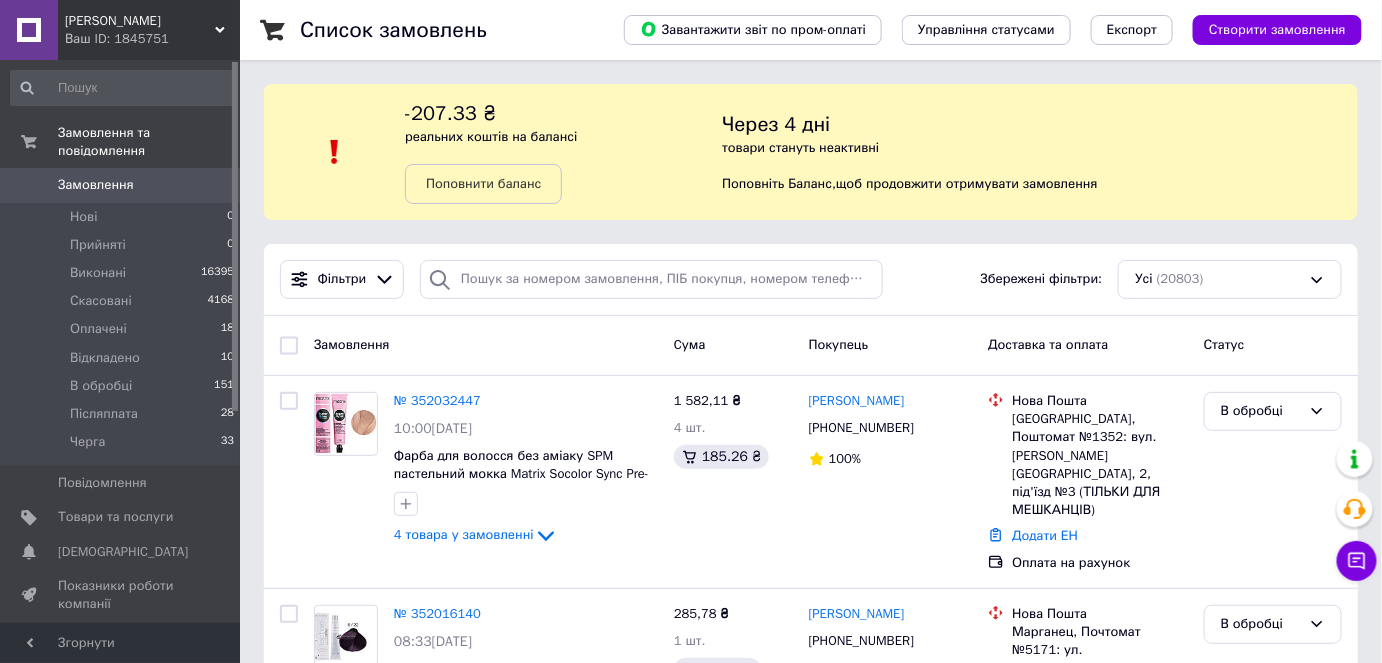 click on "Список замовлень   Завантажити звіт по пром-оплаті Управління статусами Експорт Створити замовлення -207.33 ₴ реальних коштів на балансі Поповнити баланс Через 4 дні товари стануть неактивні Поповніть Баланс ,  щоб продовжити отримувати замовлення Фільтри Збережені фільтри: Усі (20803) Замовлення Cума Покупець Доставка та оплата Статус № 352032447 10:00[DATE] Фарба для волосся без аміаку SPM пастельний мокка Matrix Socolor Sync Pre-Bonded, 90 мл 4 товара у замовленні 1 582,11 ₴ 4 шт. 185.26 ₴ [PERSON_NAME] [PHONE_NUMBER] 100% Нова Пошта Додати ЕН Оплата на рахунок В обробці № 352016140 08:33[DATE] 100% 1" at bounding box center (811, 10171) 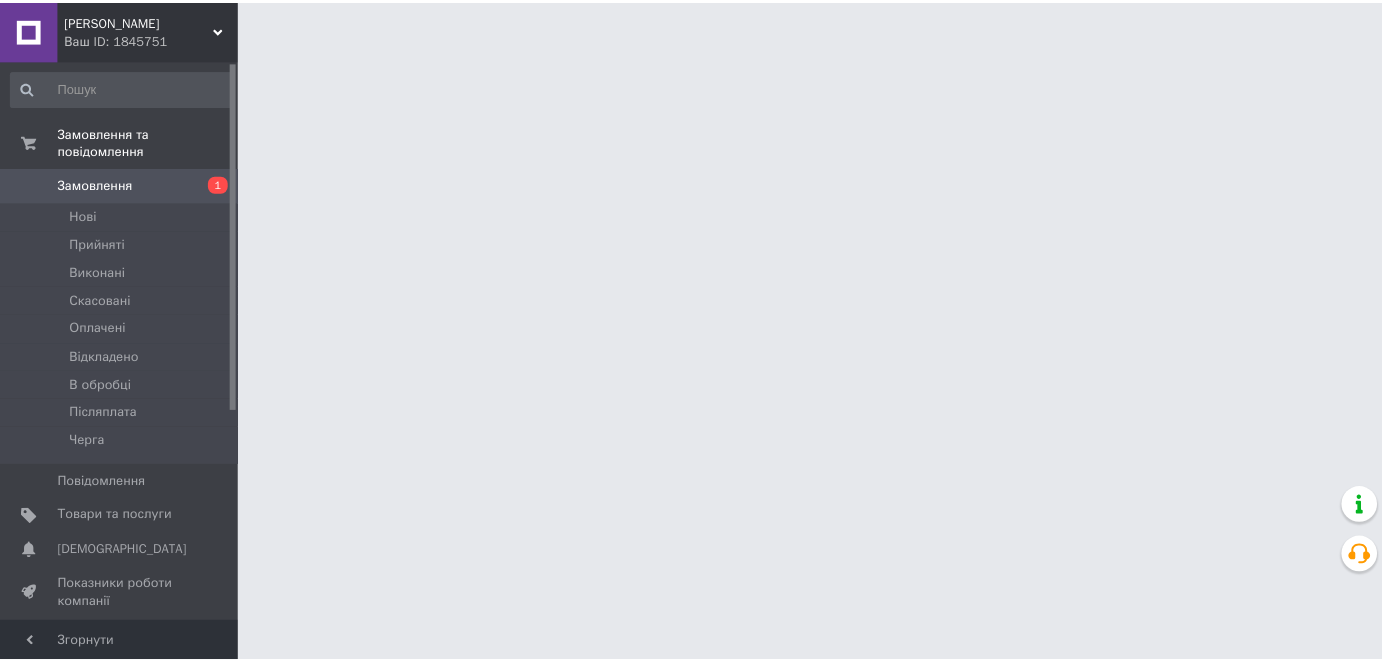 scroll, scrollTop: 0, scrollLeft: 0, axis: both 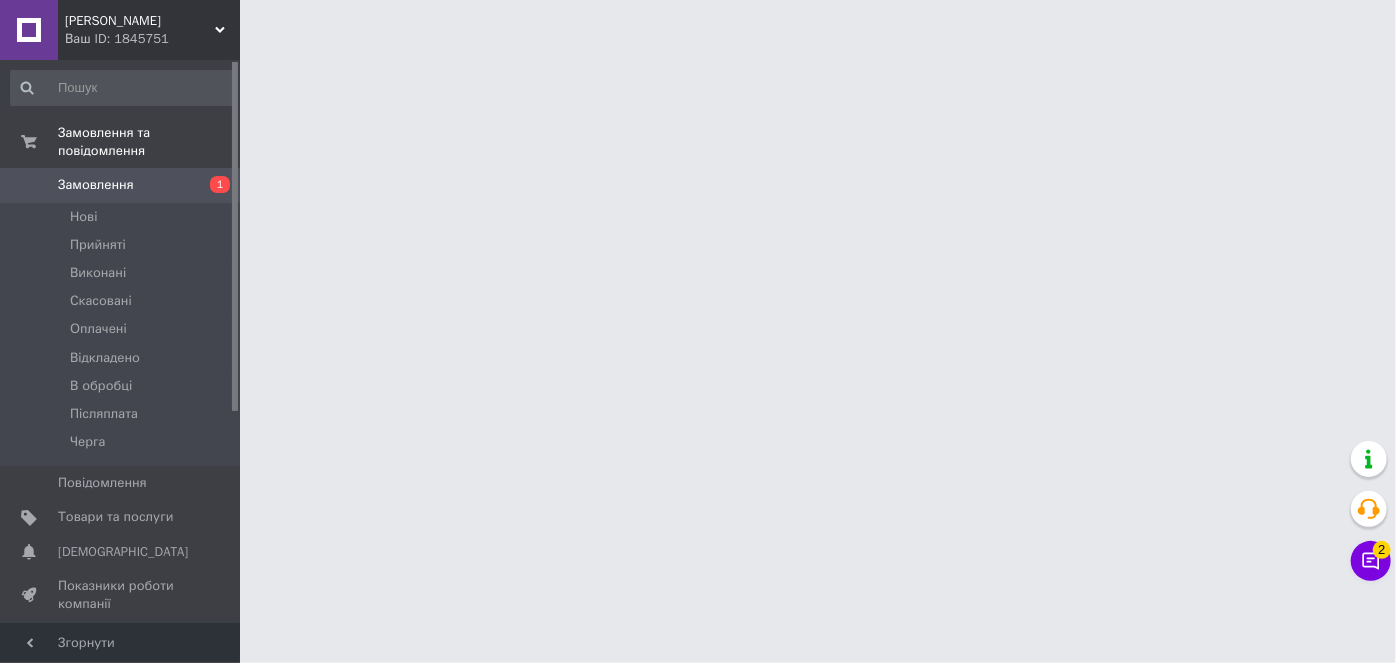 click on "[PERSON_NAME] Ваш ID: 1845751 Сайт Ера Краси Кабінет покупця Перевірити стан системи Сторінка на порталі Довідка Вийти Замовлення та повідомлення Замовлення 1 [GEOGRAPHIC_DATA] Виконані Скасовані Оплачені Відкладено В обробці Післяплата Черга Повідомлення 0 Товари та послуги Сповіщення 0 0 Показники роботи компанії Панель управління Відгуки Клієнти Каталог ProSale Аналітика Управління сайтом Гаманець компанії [PERSON_NAME] Тарифи та рахунки Prom топ Згорнути" at bounding box center [698, 25] 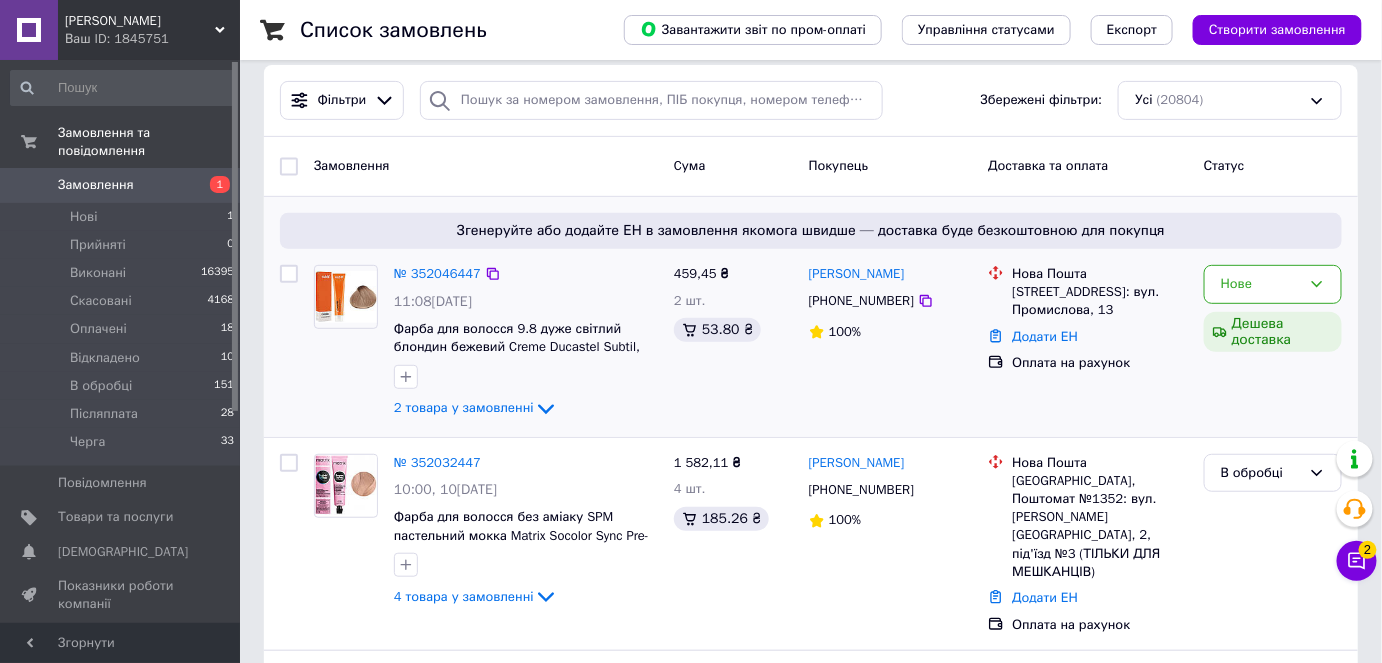 scroll, scrollTop: 181, scrollLeft: 0, axis: vertical 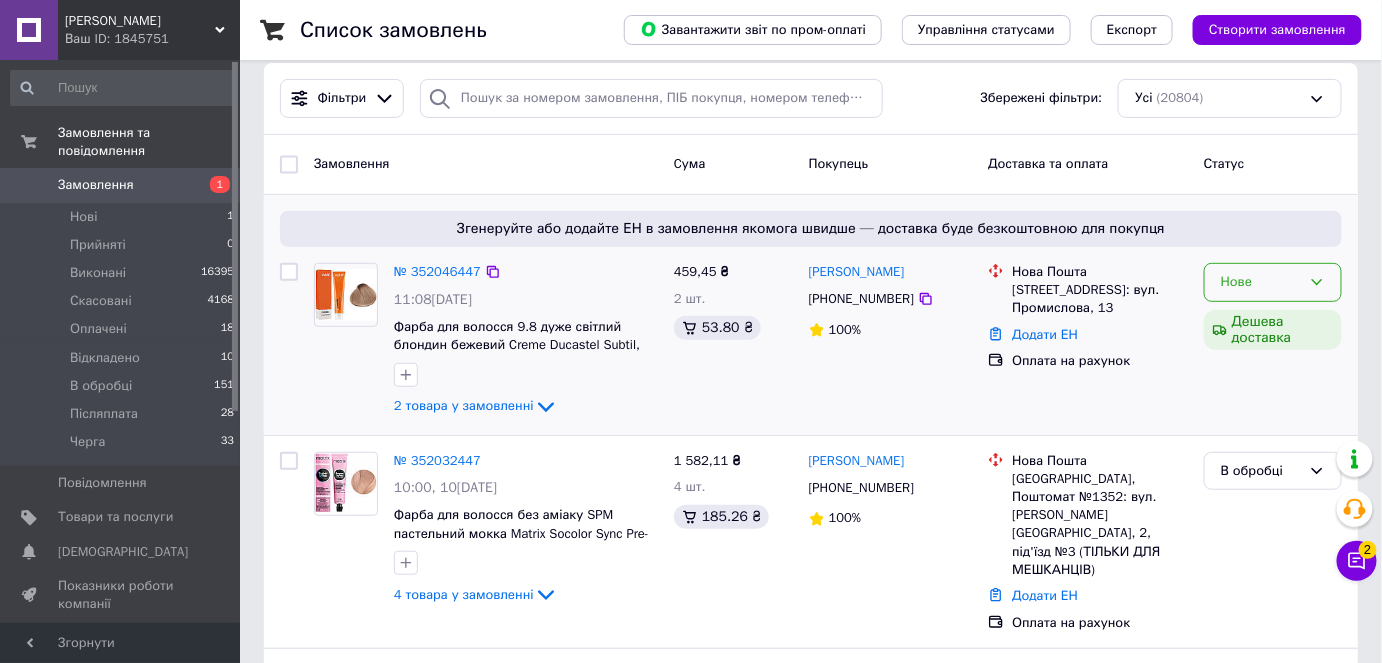 click on "Нове" at bounding box center (1273, 282) 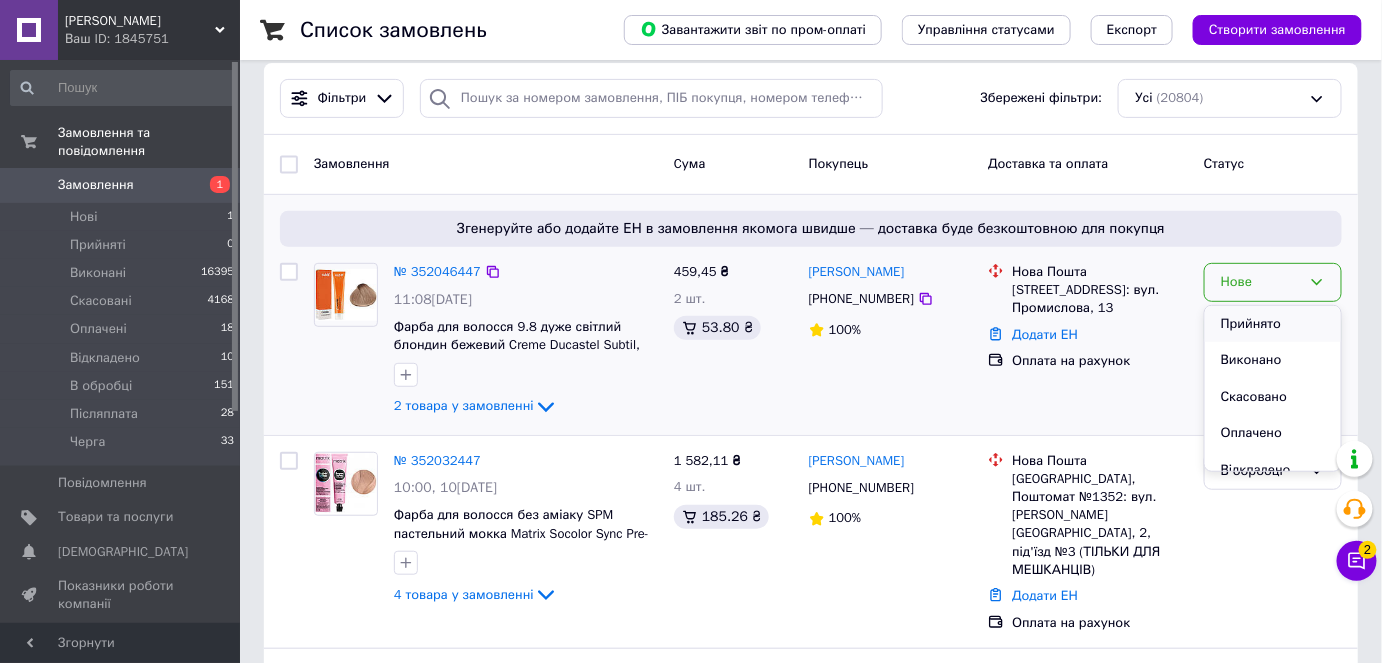 click on "Прийнято" at bounding box center [1273, 324] 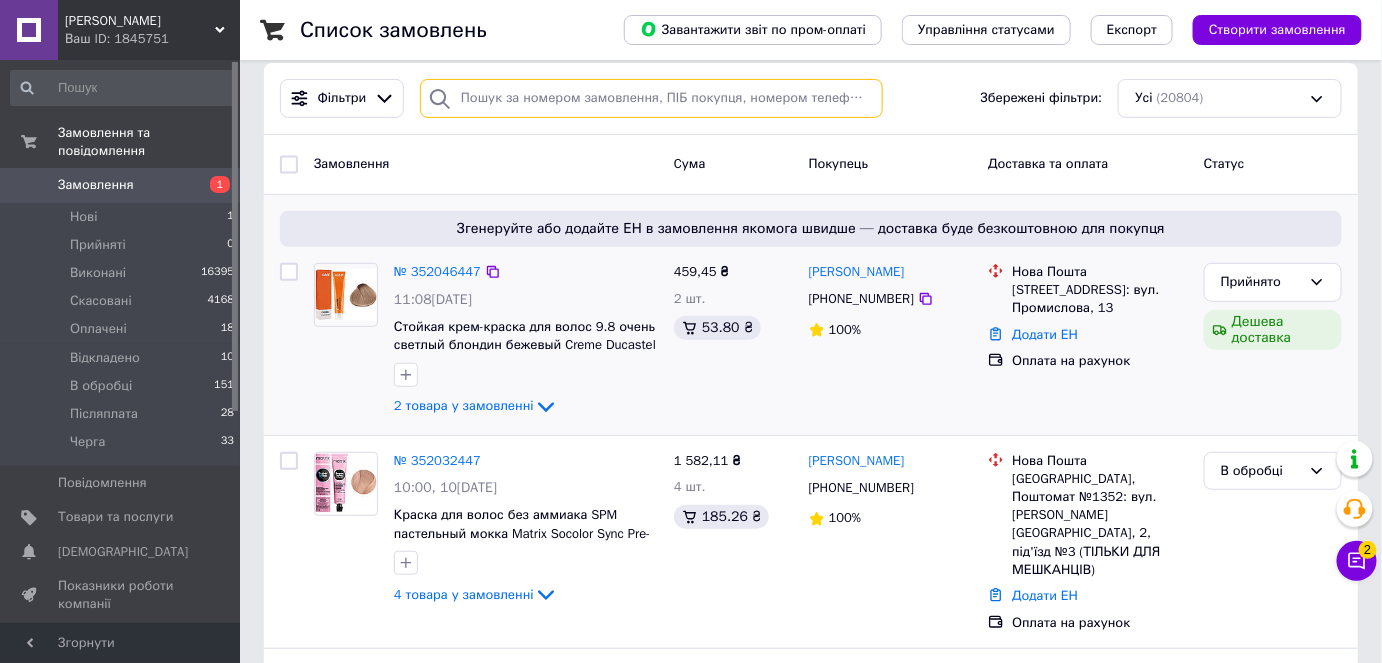 click at bounding box center (651, 98) 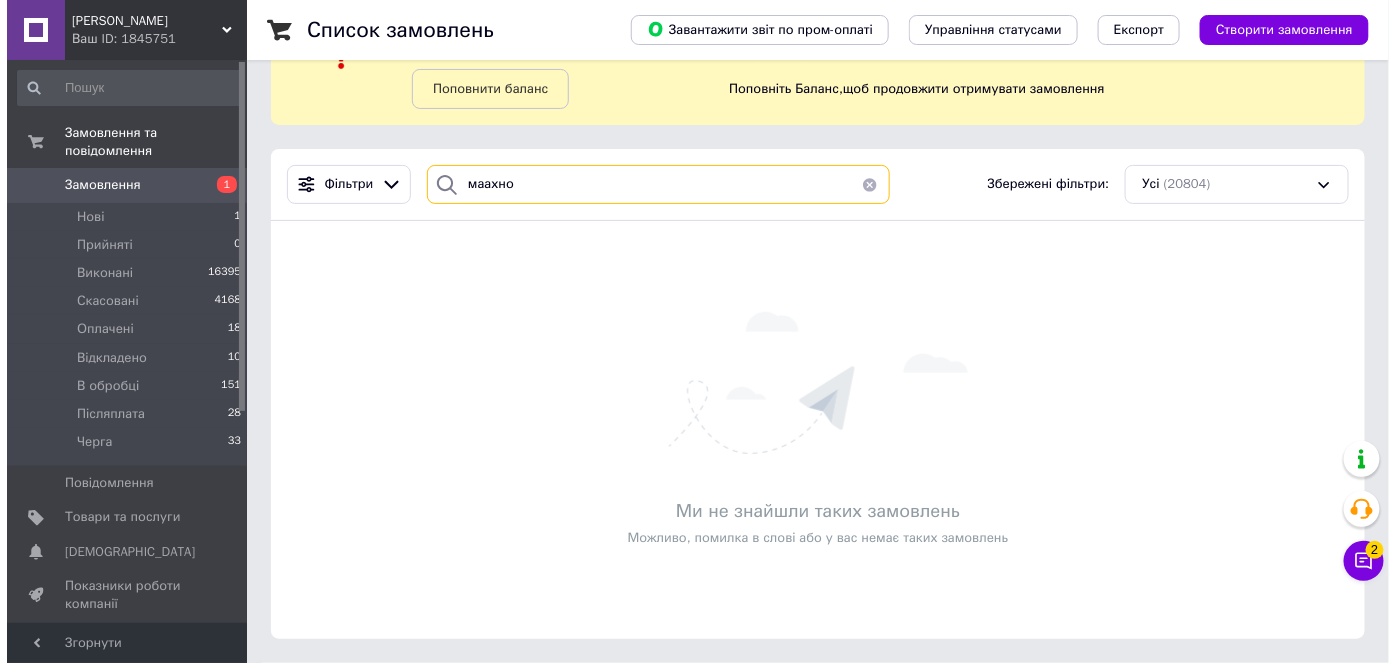 scroll, scrollTop: 0, scrollLeft: 0, axis: both 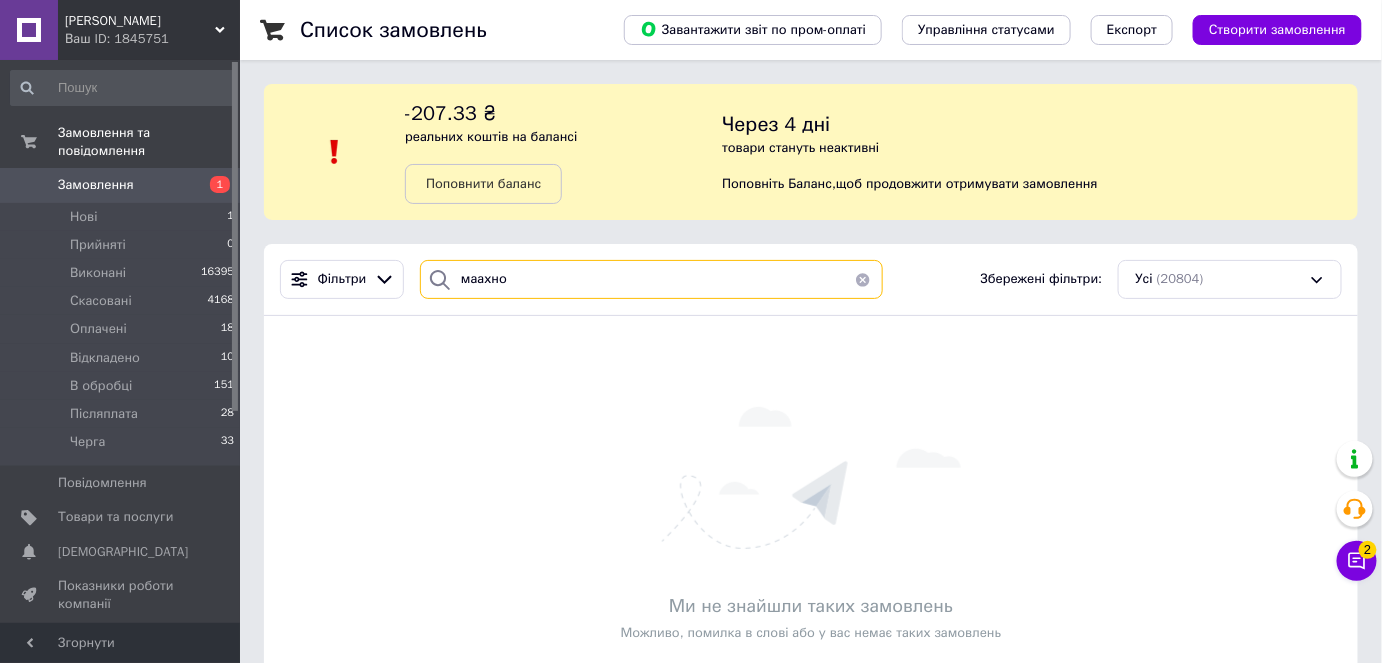 click on "маахно" at bounding box center (651, 279) 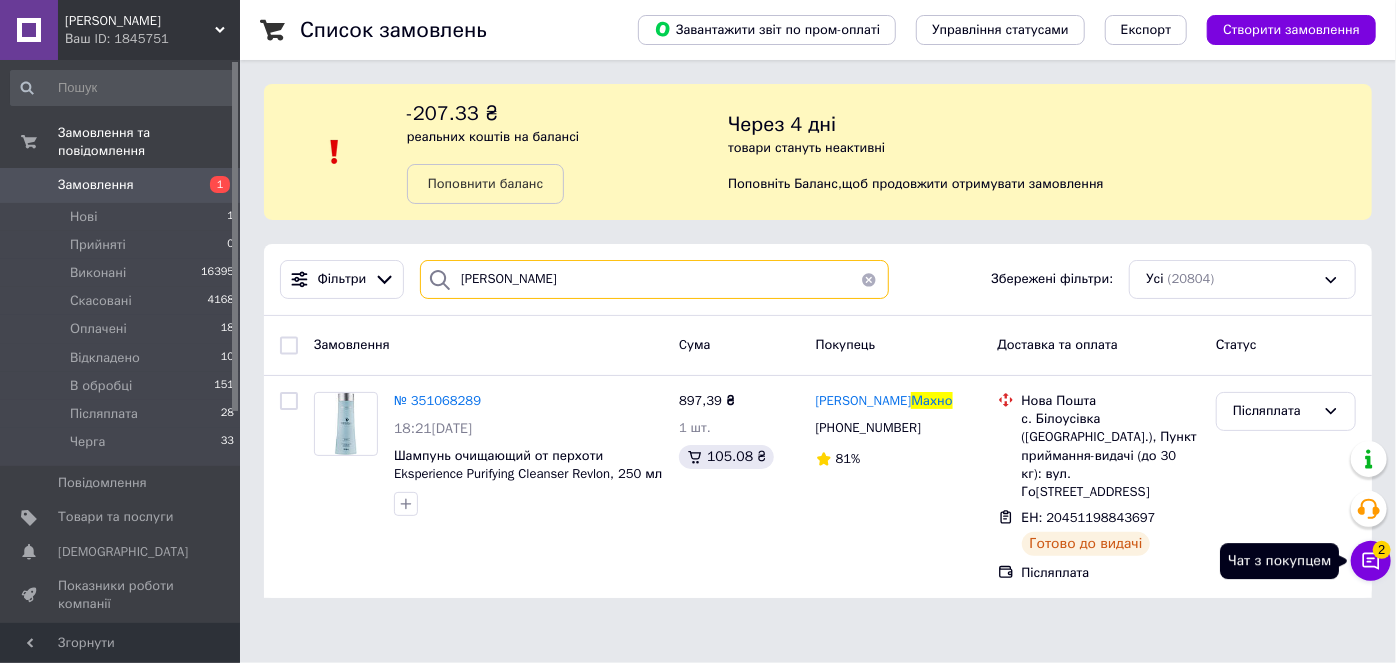 type on "[PERSON_NAME]" 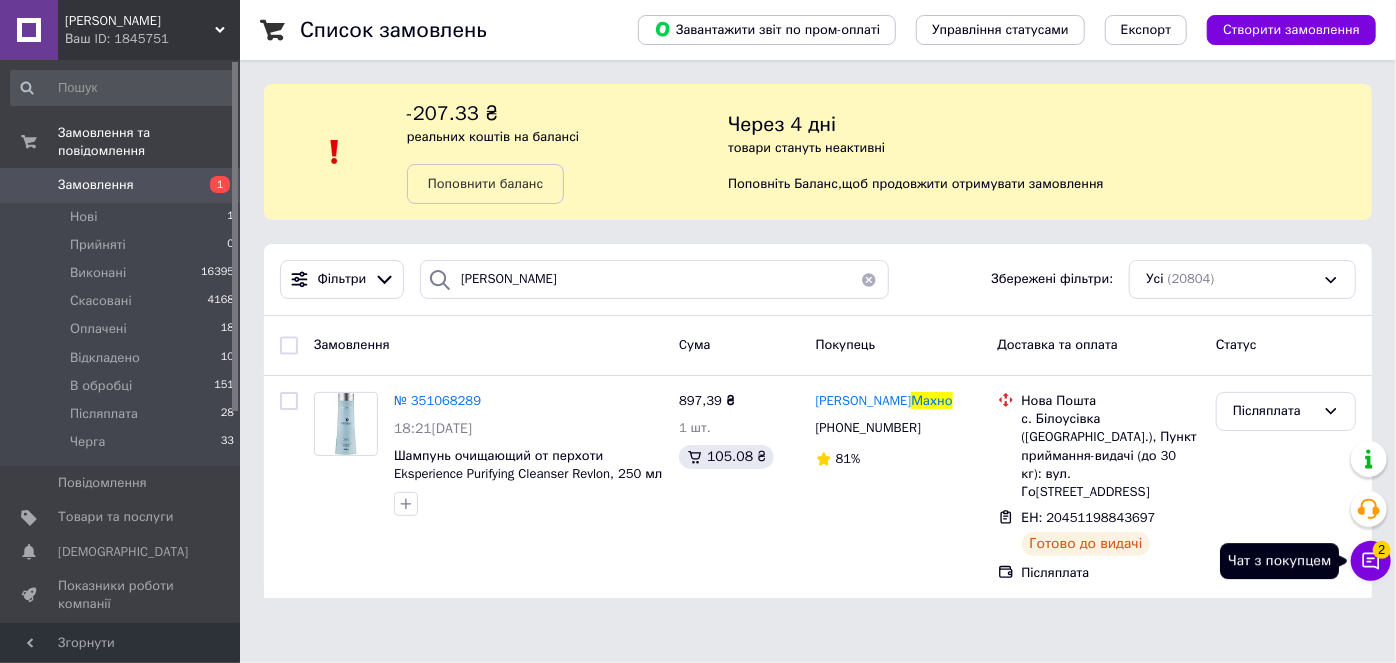 click 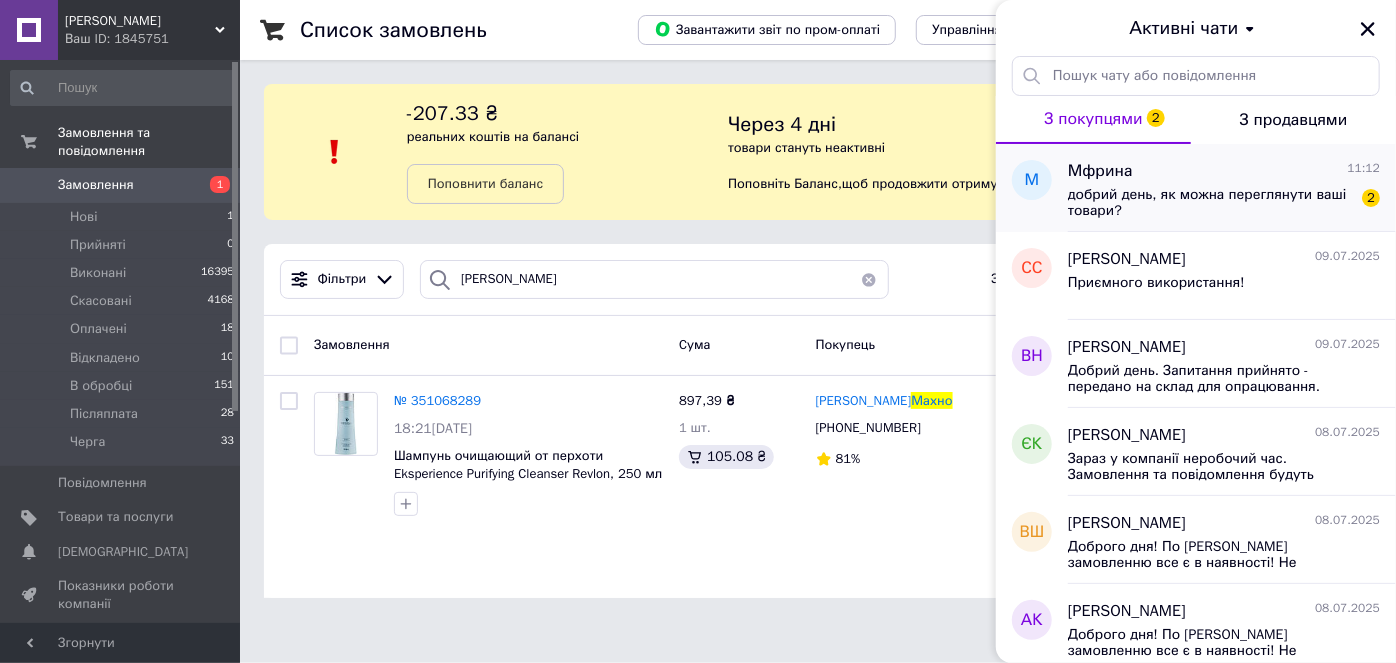 click on "добрий день, як можна переглянути ваші товари?" at bounding box center [1210, 203] 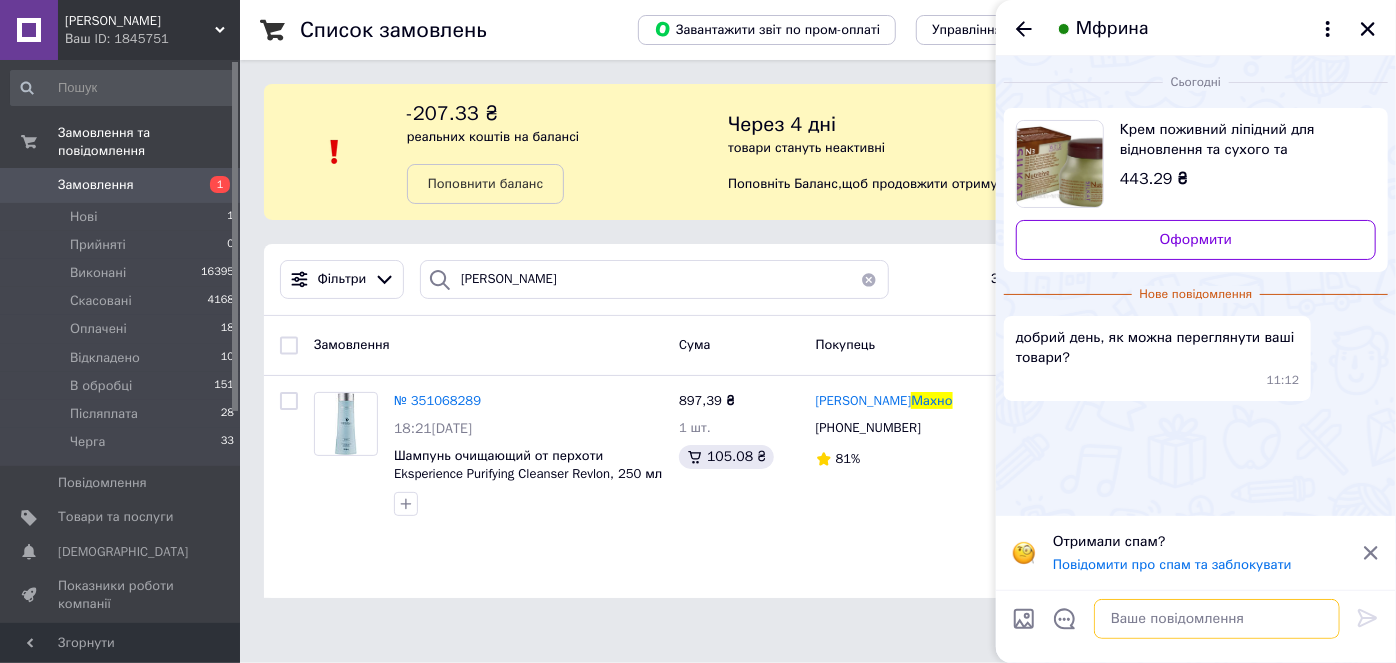 click at bounding box center (1217, 619) 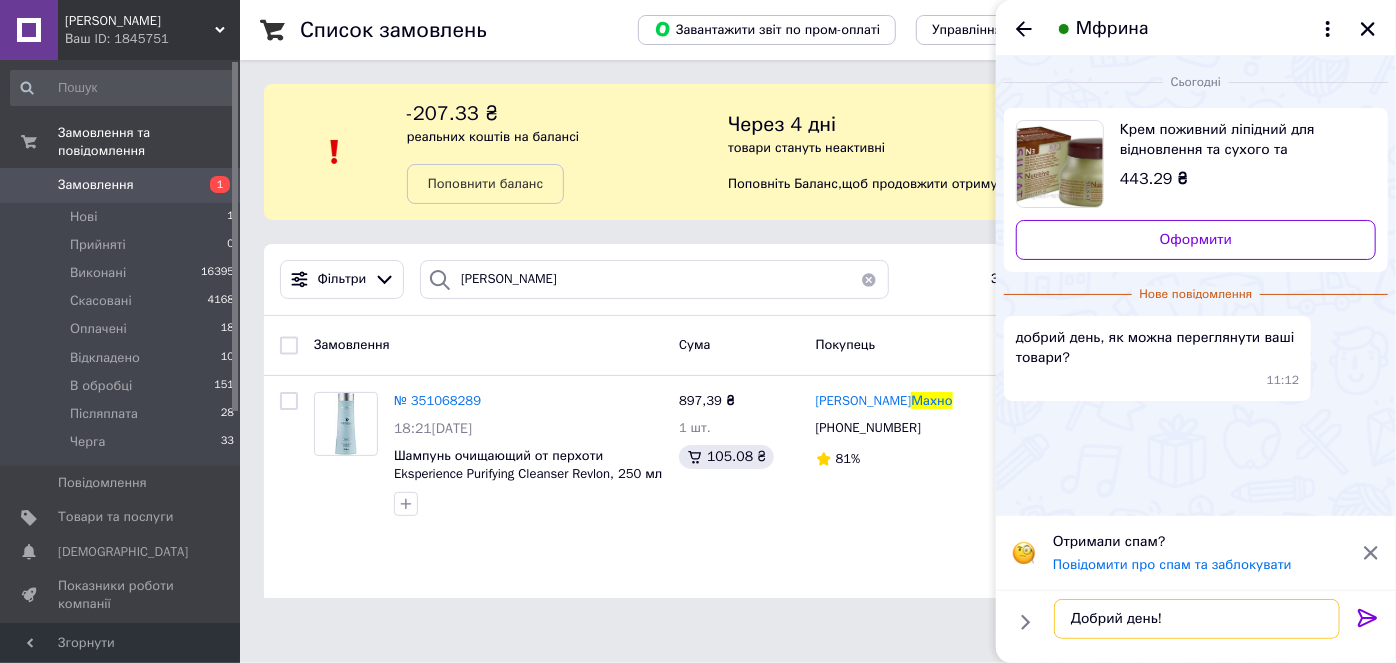 type on "Добрий день!" 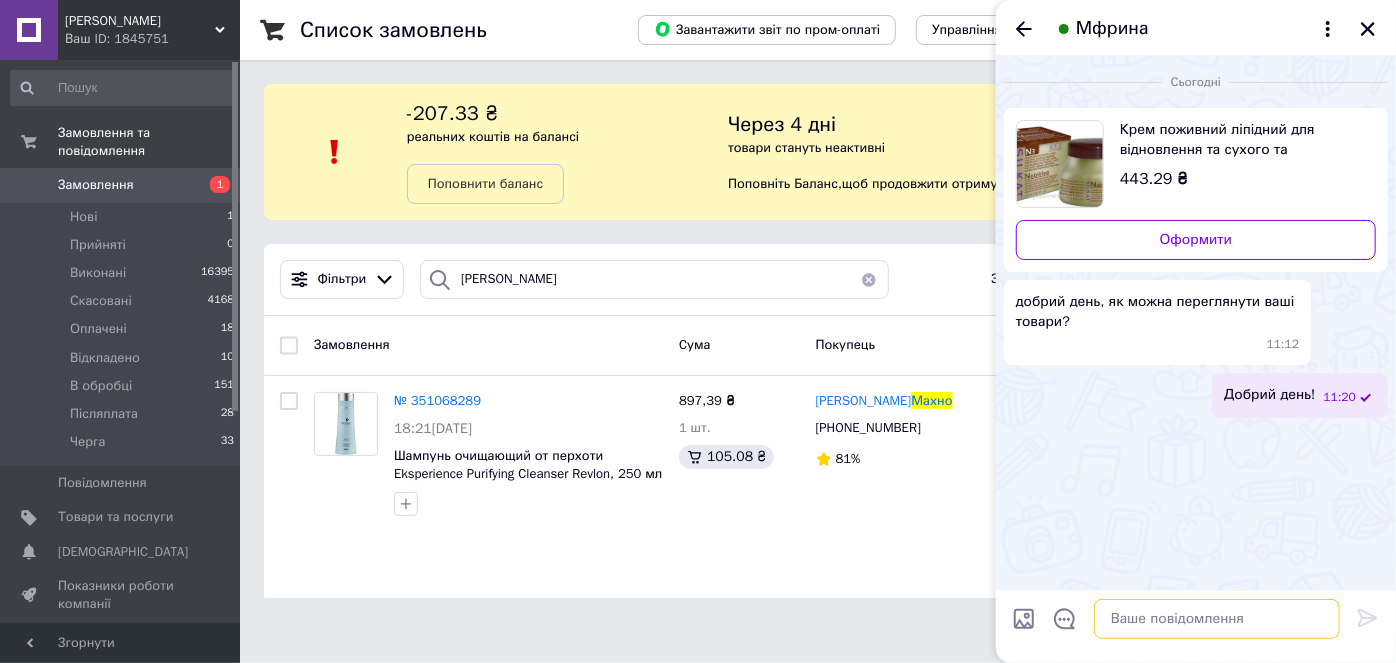 paste on "[URL][DOMAIN_NAME]" 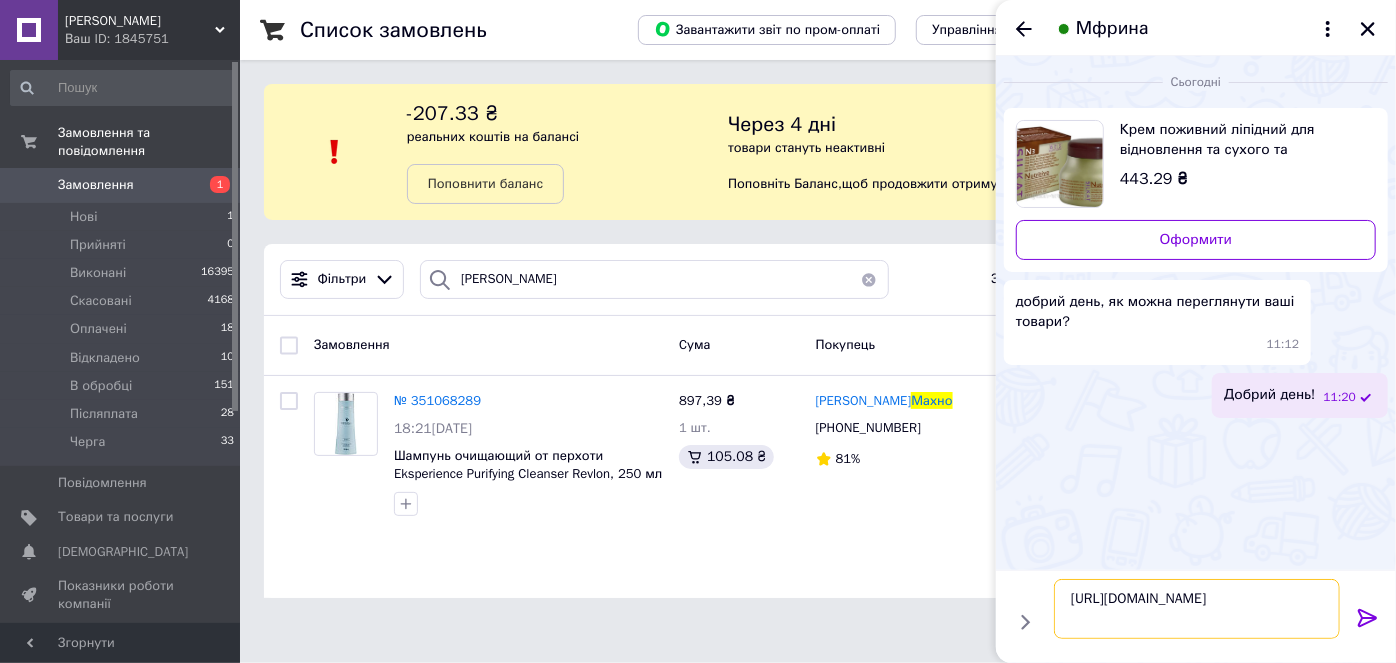 type on "[URL][DOMAIN_NAME]" 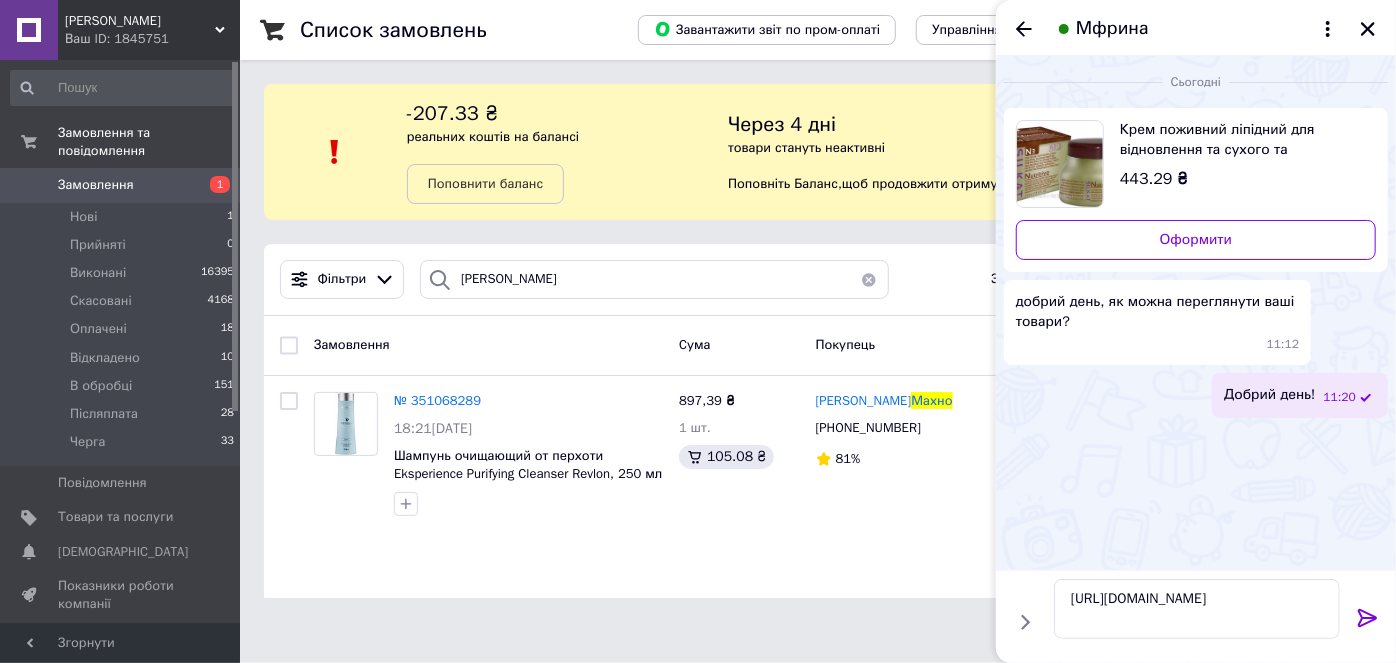 click 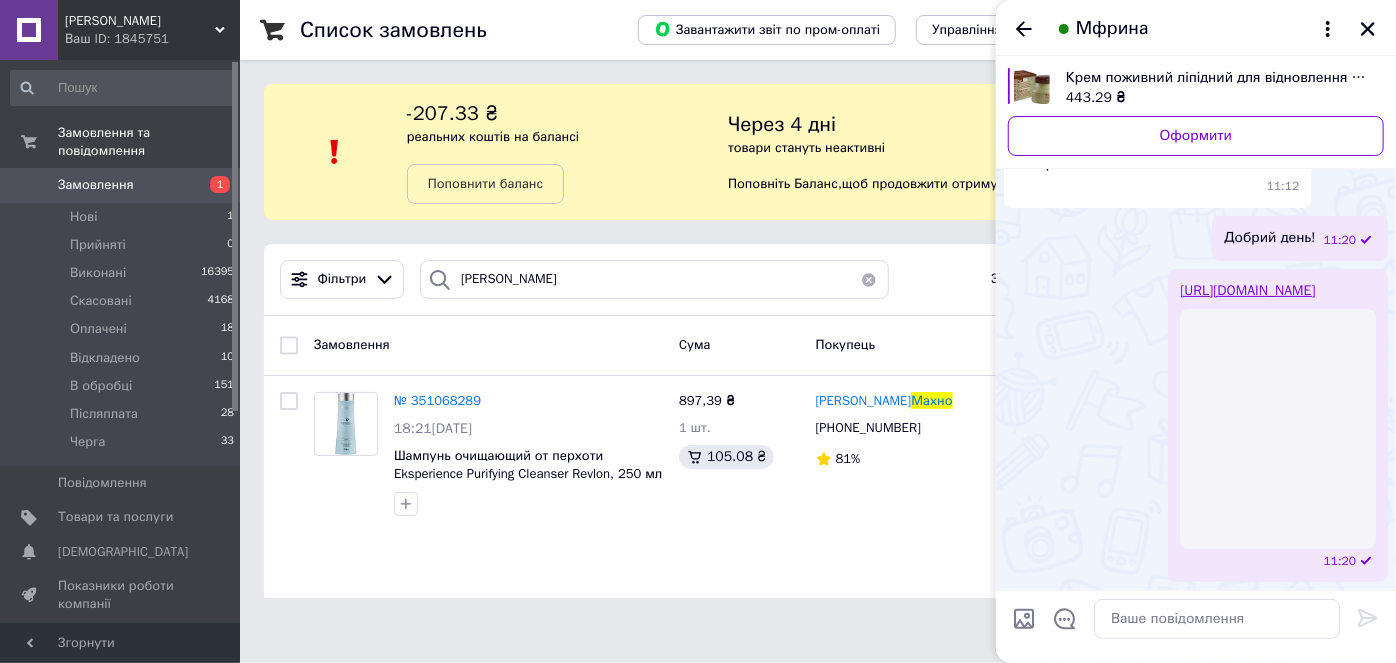 scroll, scrollTop: 100, scrollLeft: 0, axis: vertical 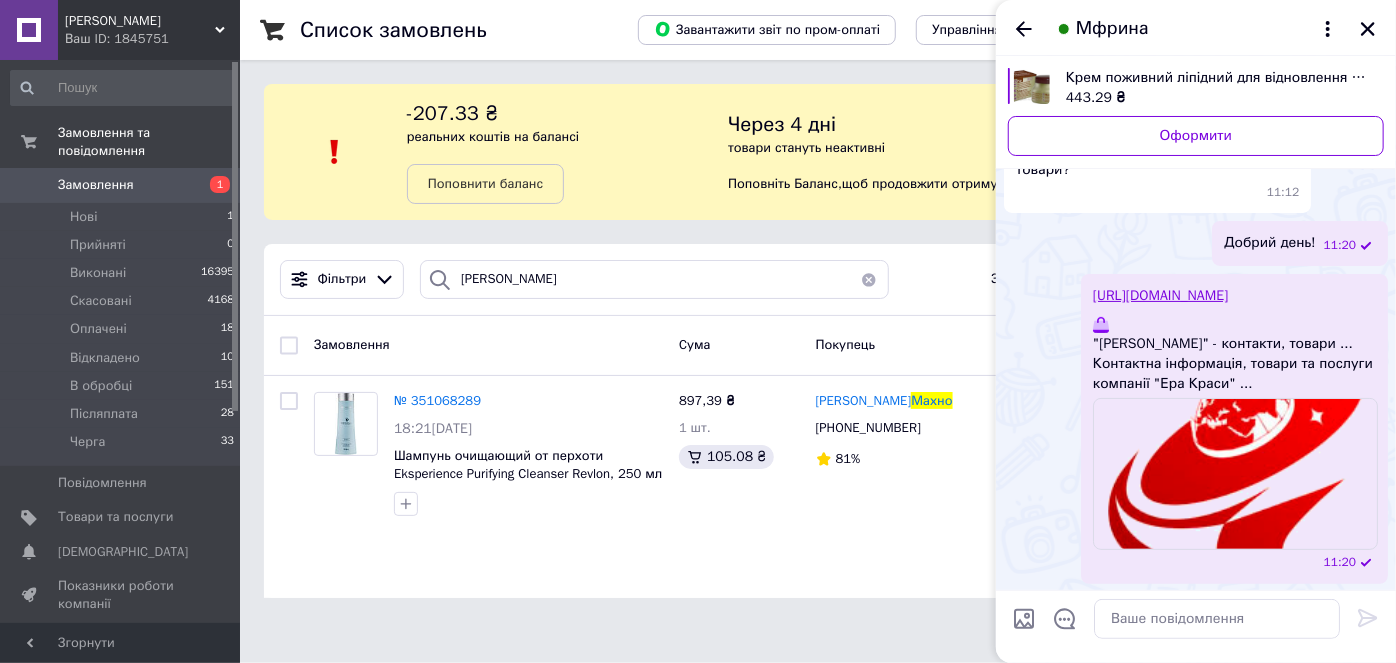 drag, startPoint x: 1176, startPoint y: 438, endPoint x: 1313, endPoint y: 501, distance: 150.79124 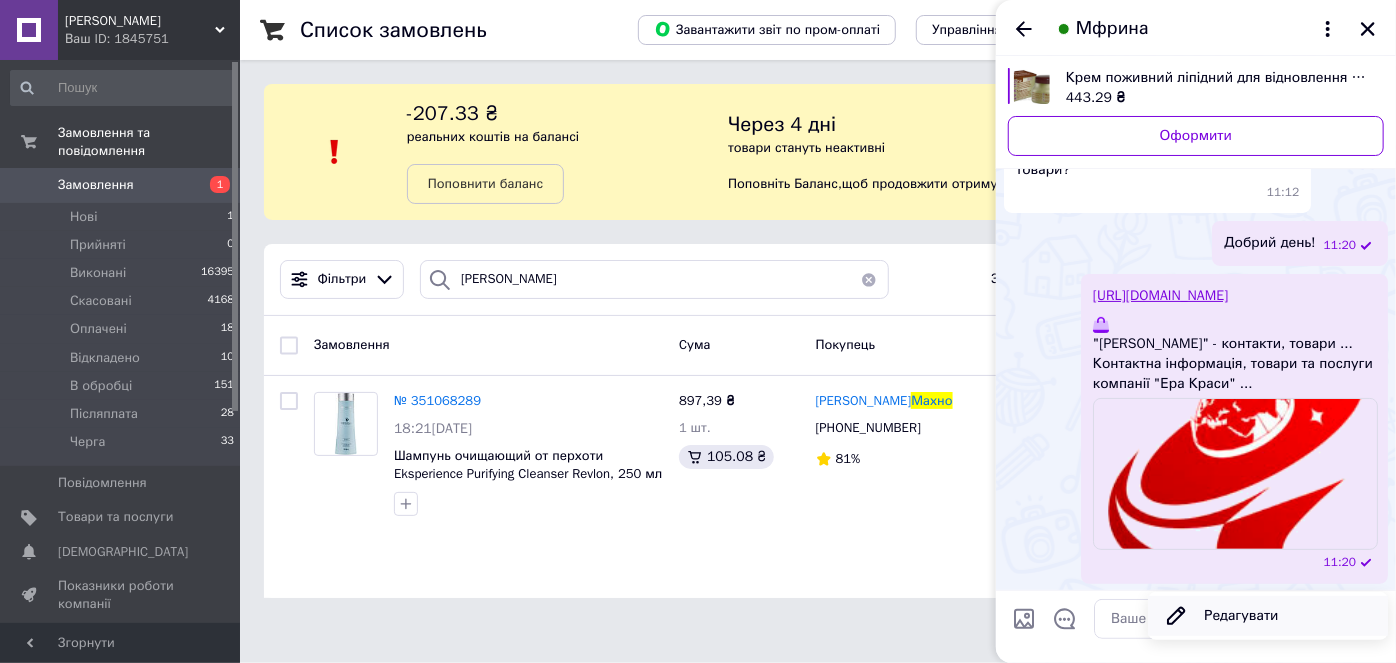 click on "Редагувати" at bounding box center (1268, 616) 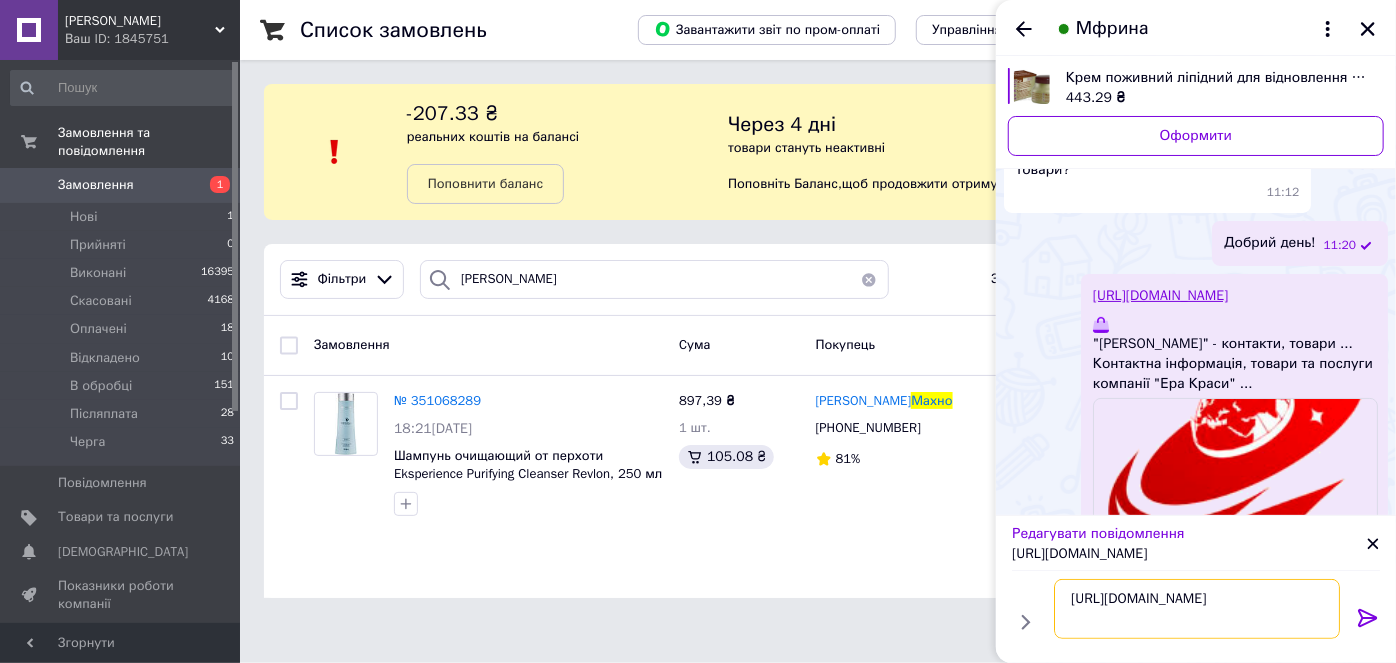 scroll, scrollTop: 0, scrollLeft: 0, axis: both 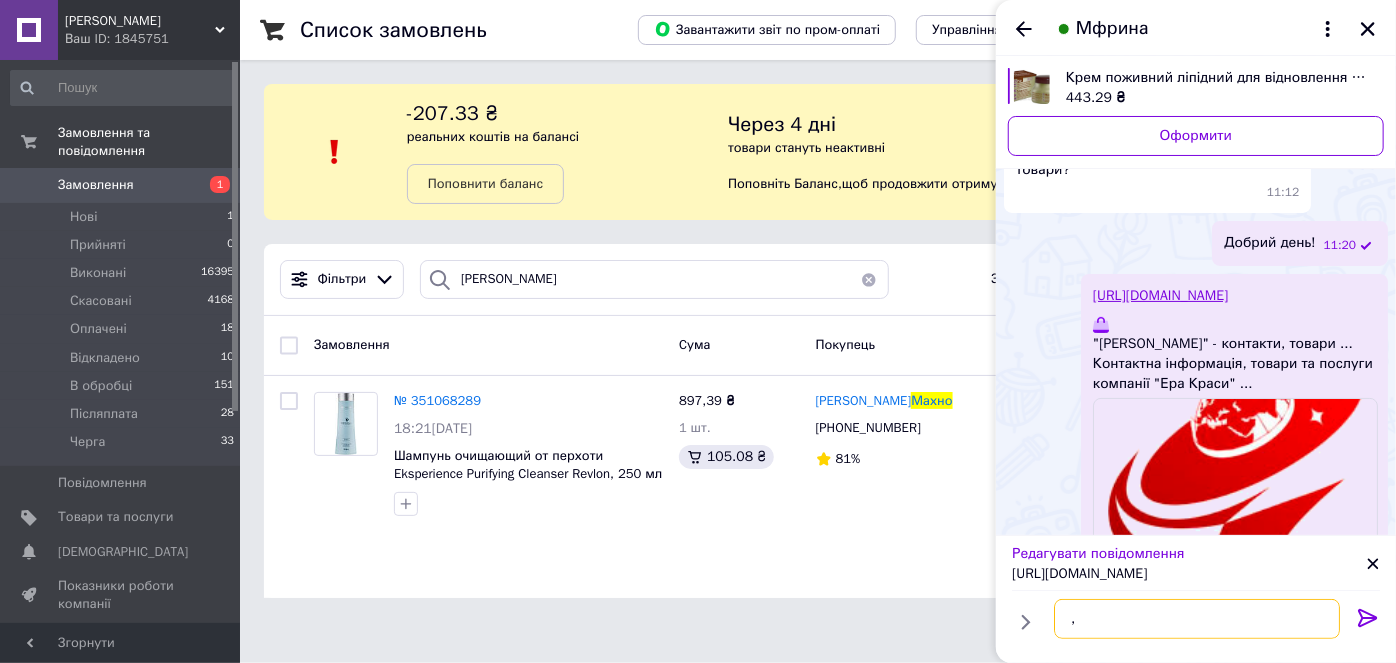 type on "," 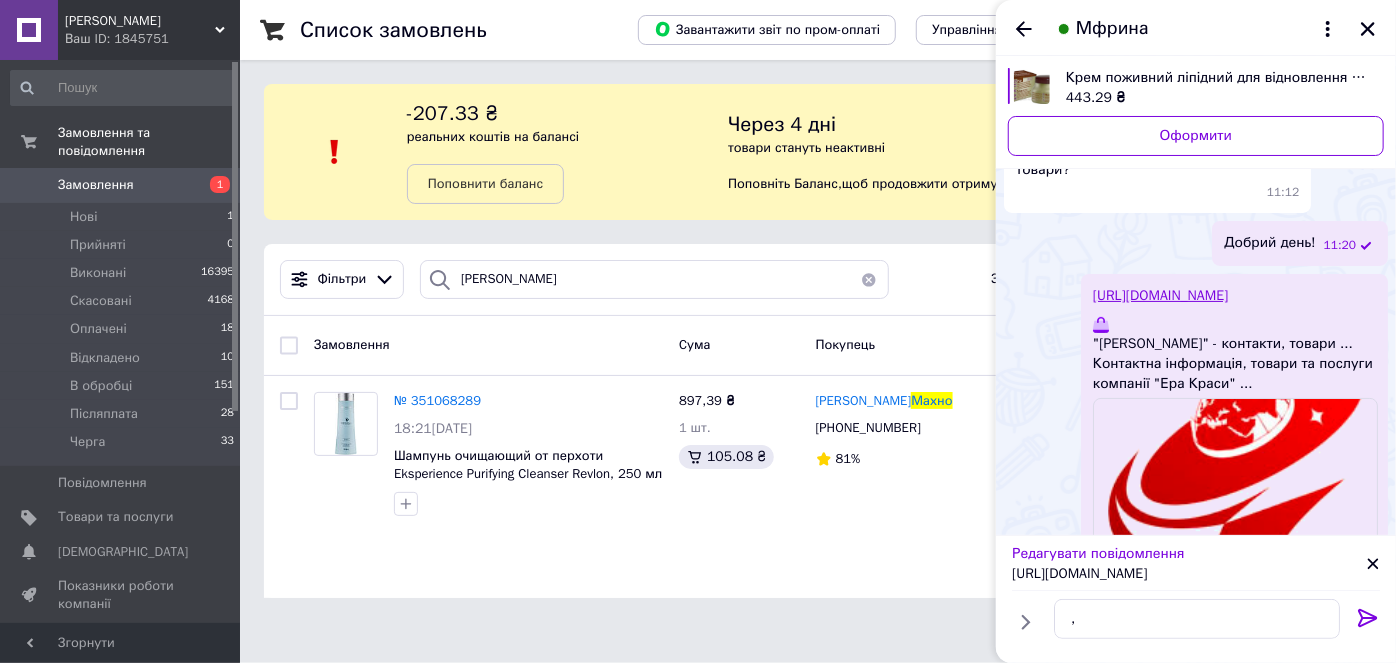 click 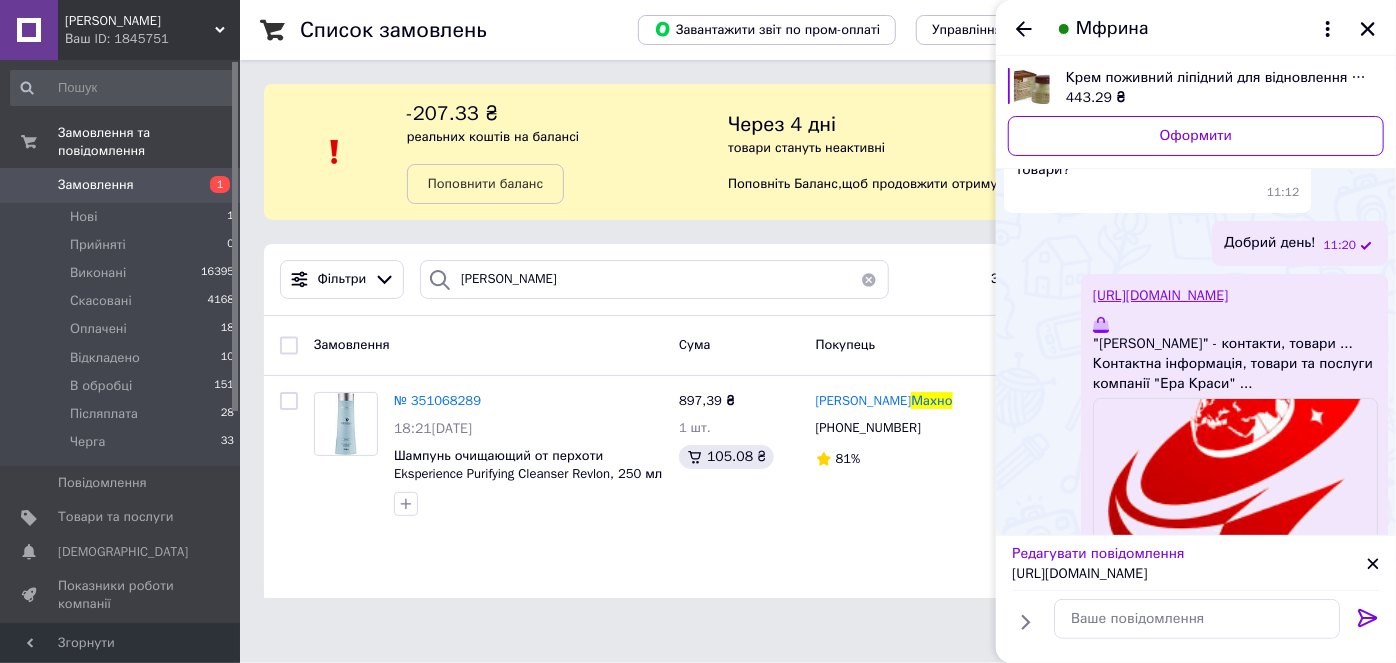 scroll, scrollTop: 0, scrollLeft: 0, axis: both 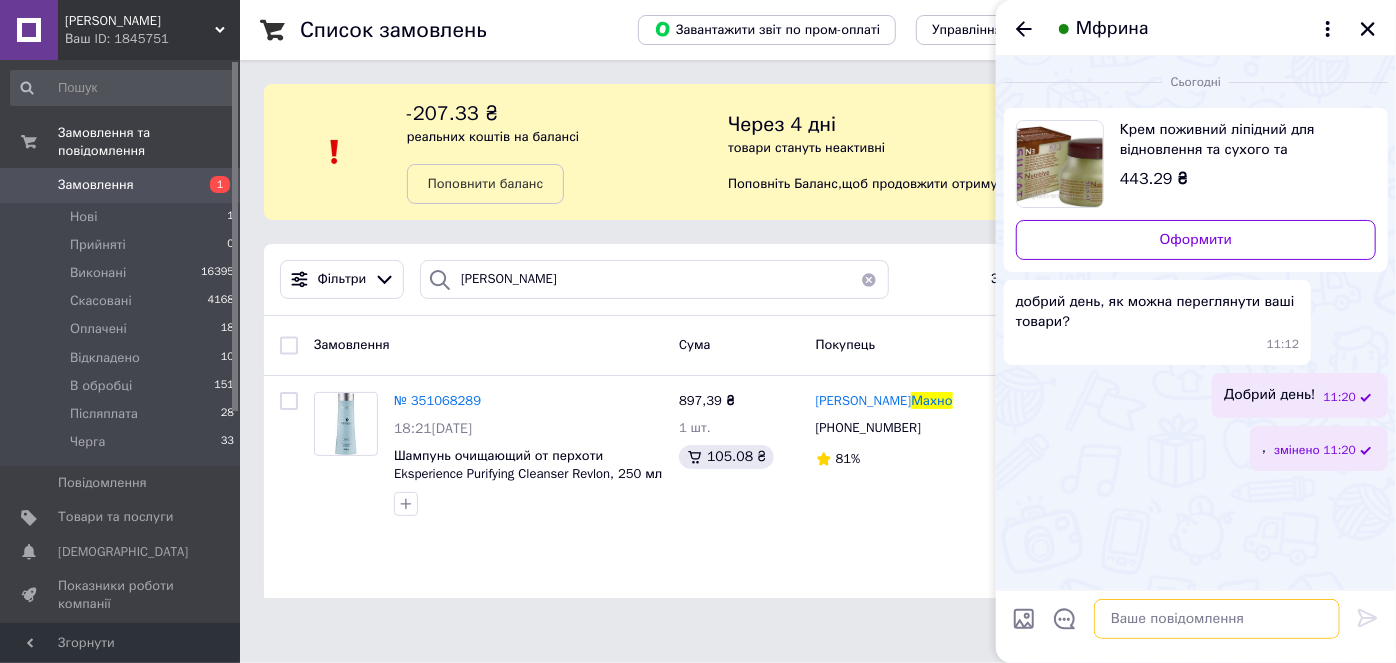 paste on "https://era-krasoty.com.ua/" 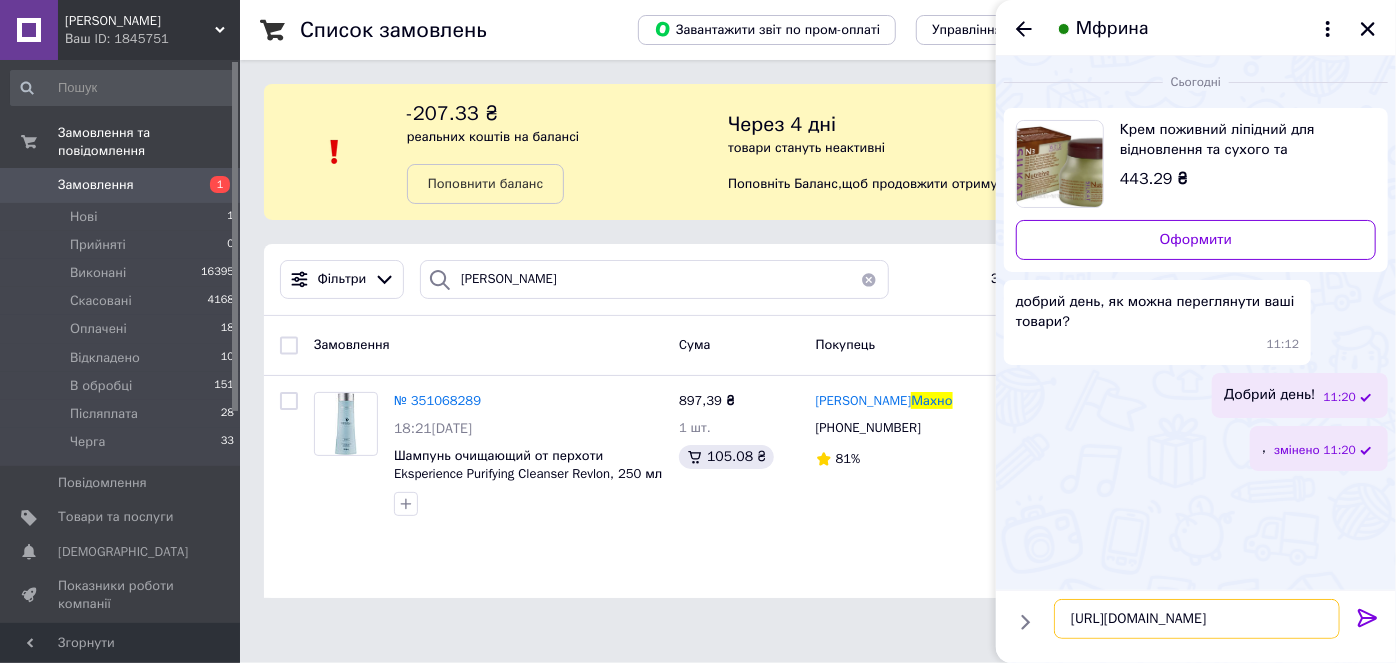 type on "https://era-krasoty.com.ua/" 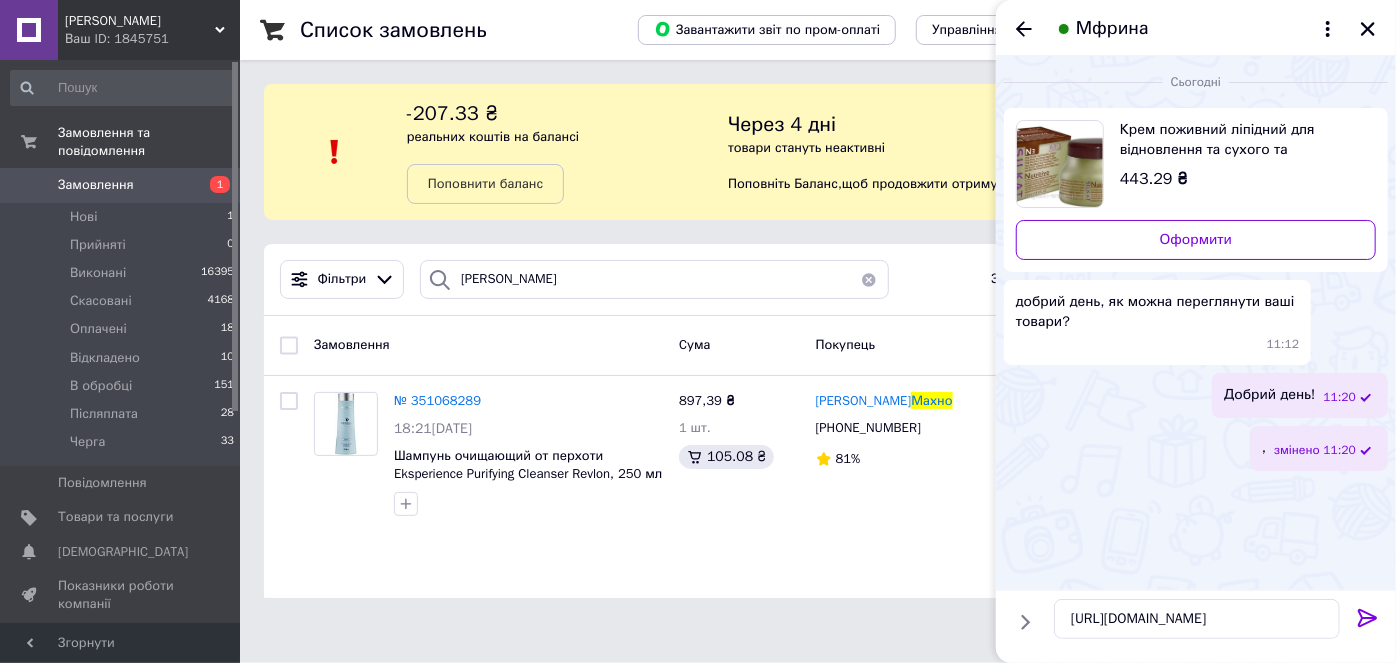 click 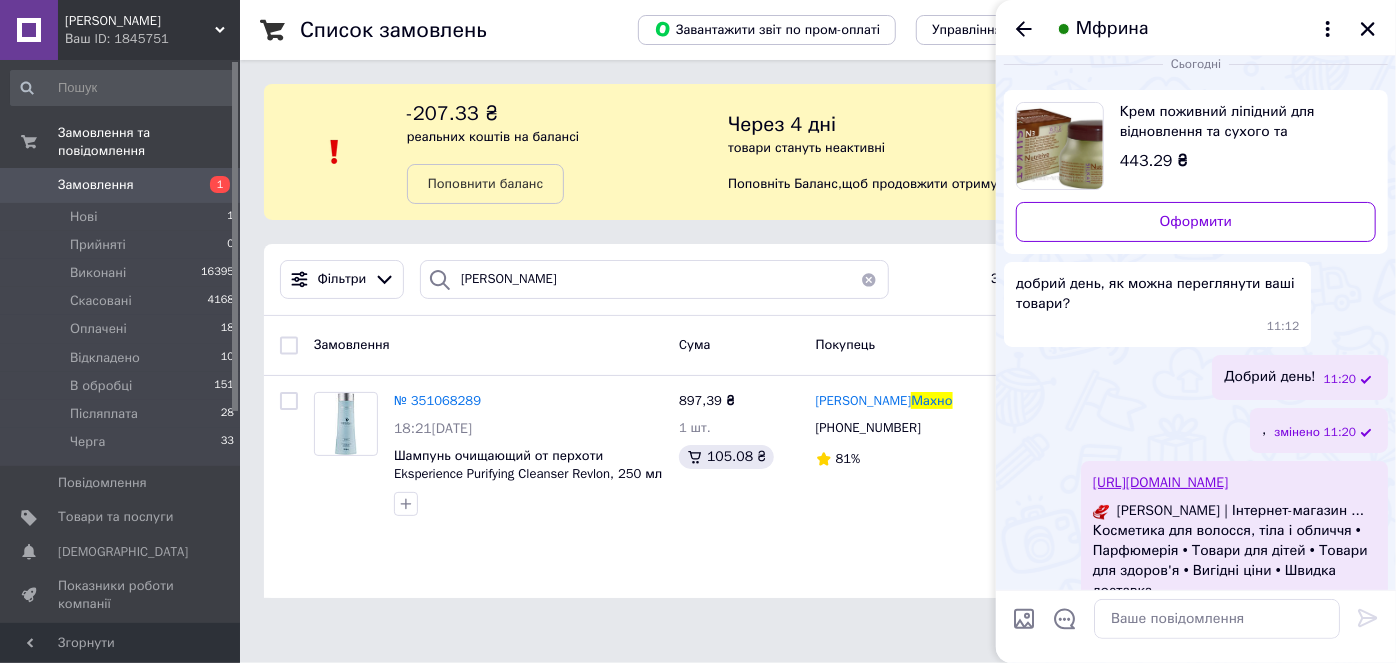 scroll, scrollTop: 24, scrollLeft: 0, axis: vertical 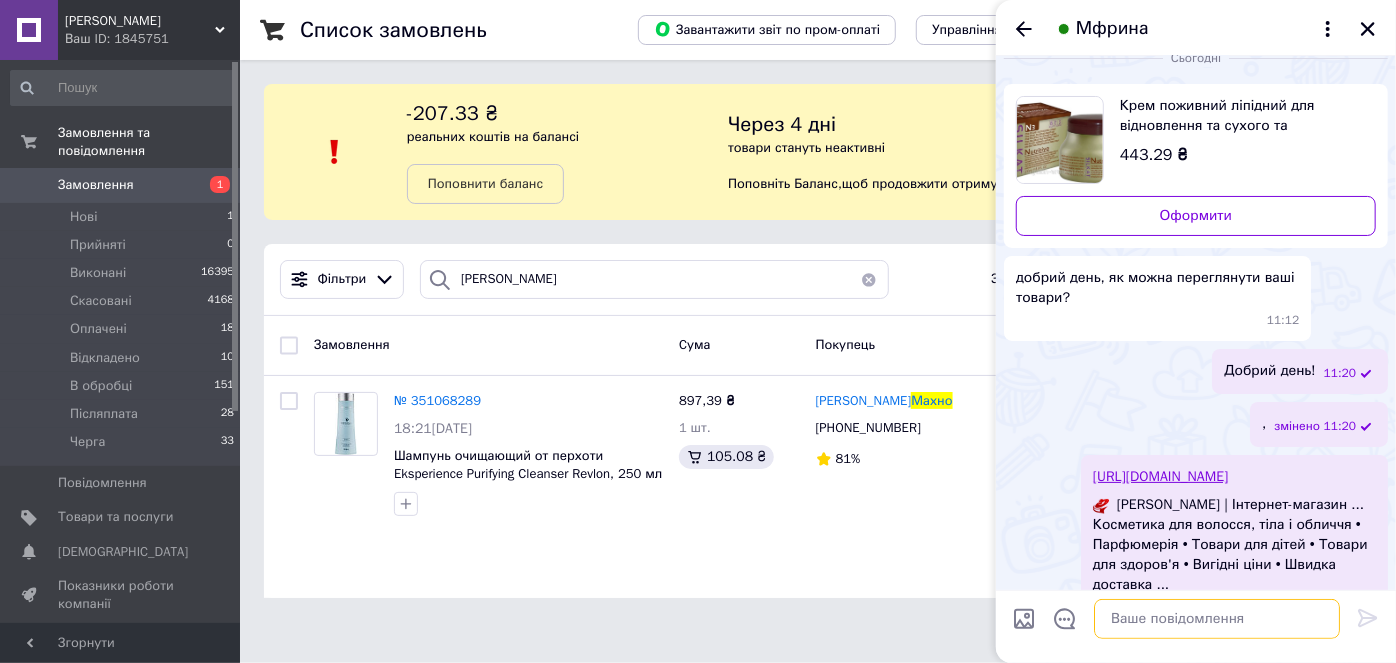 click at bounding box center (1217, 619) 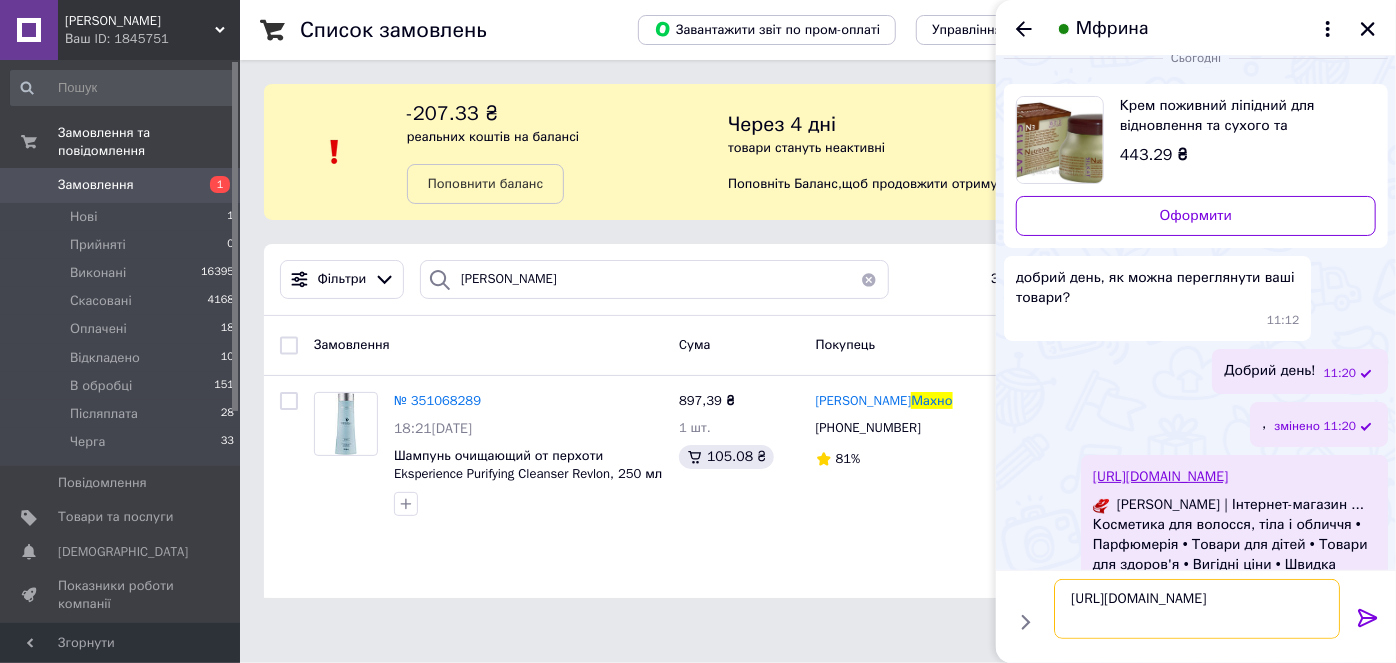 type on "https://era-krasoty.com.ua/brands/bes.html" 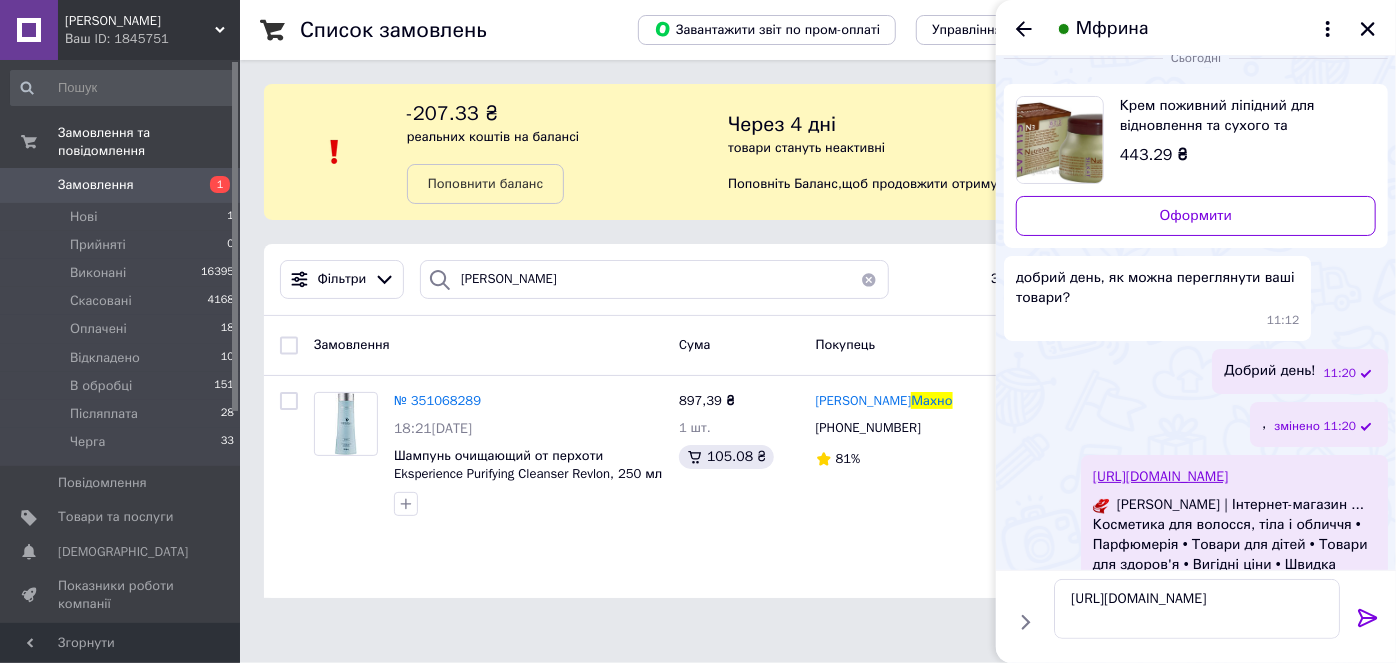 click 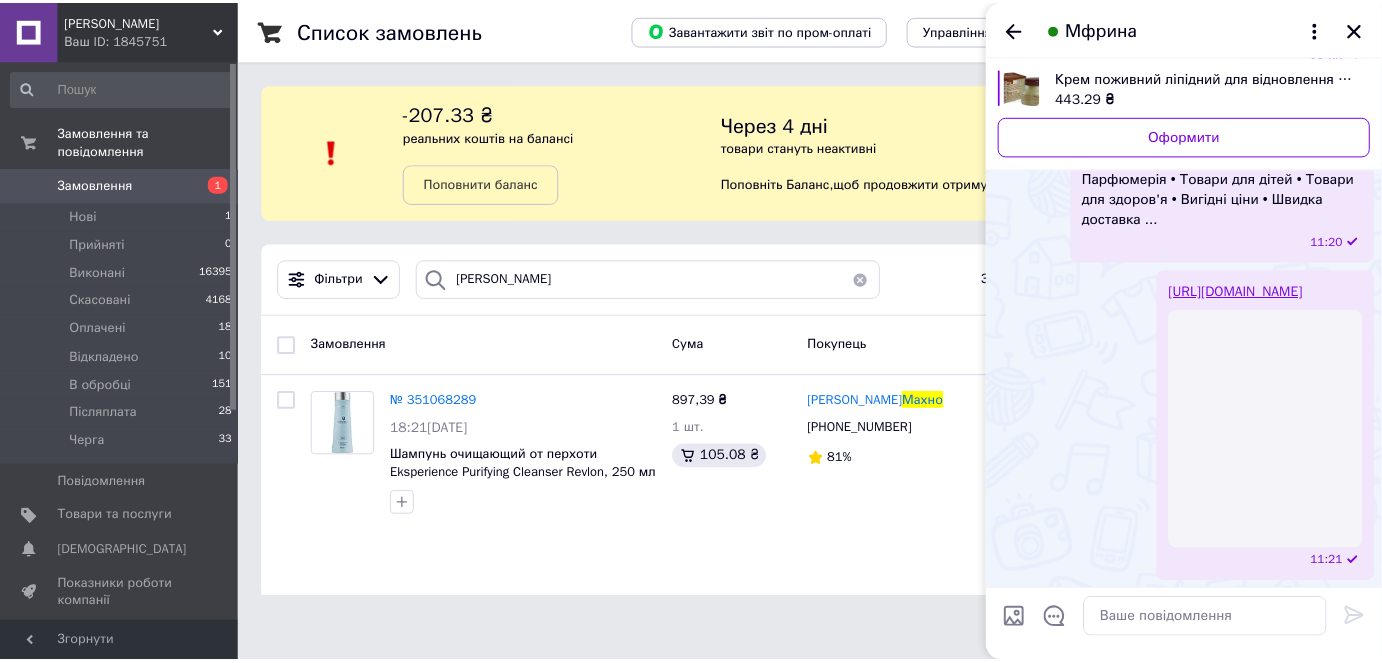 scroll, scrollTop: 199, scrollLeft: 0, axis: vertical 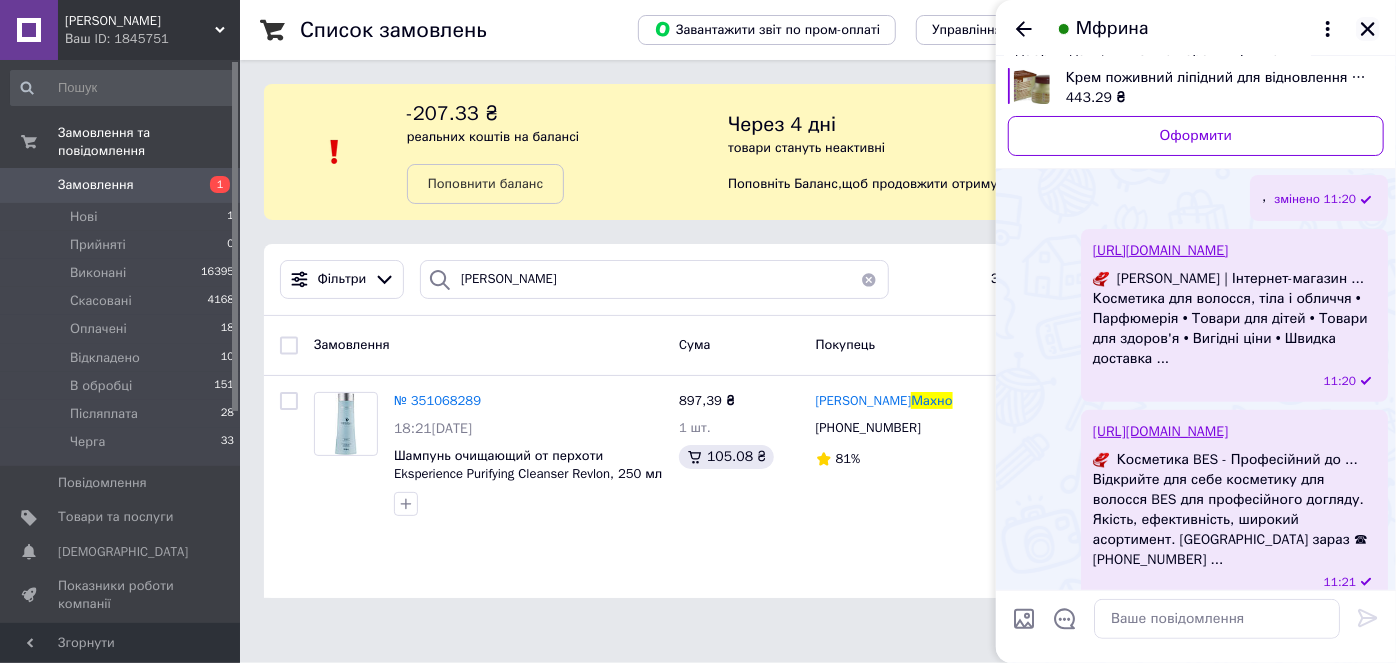 click 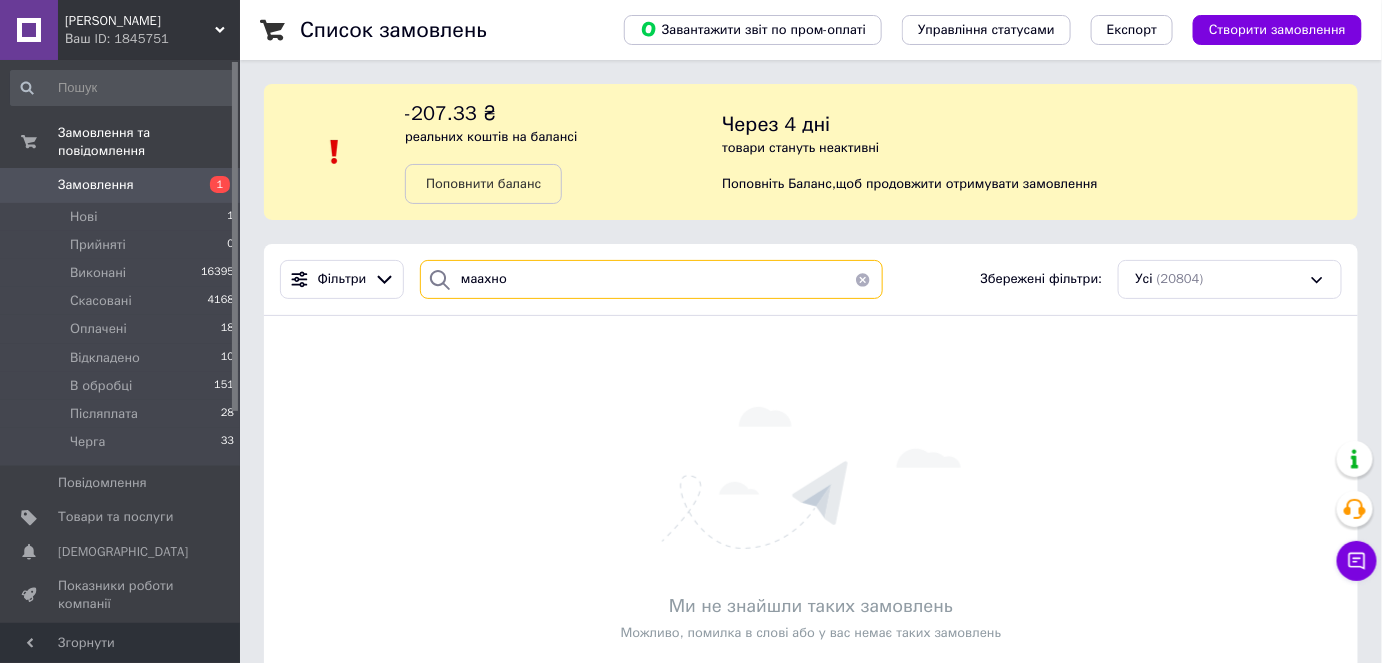 drag, startPoint x: 527, startPoint y: 278, endPoint x: 339, endPoint y: 223, distance: 195.88007 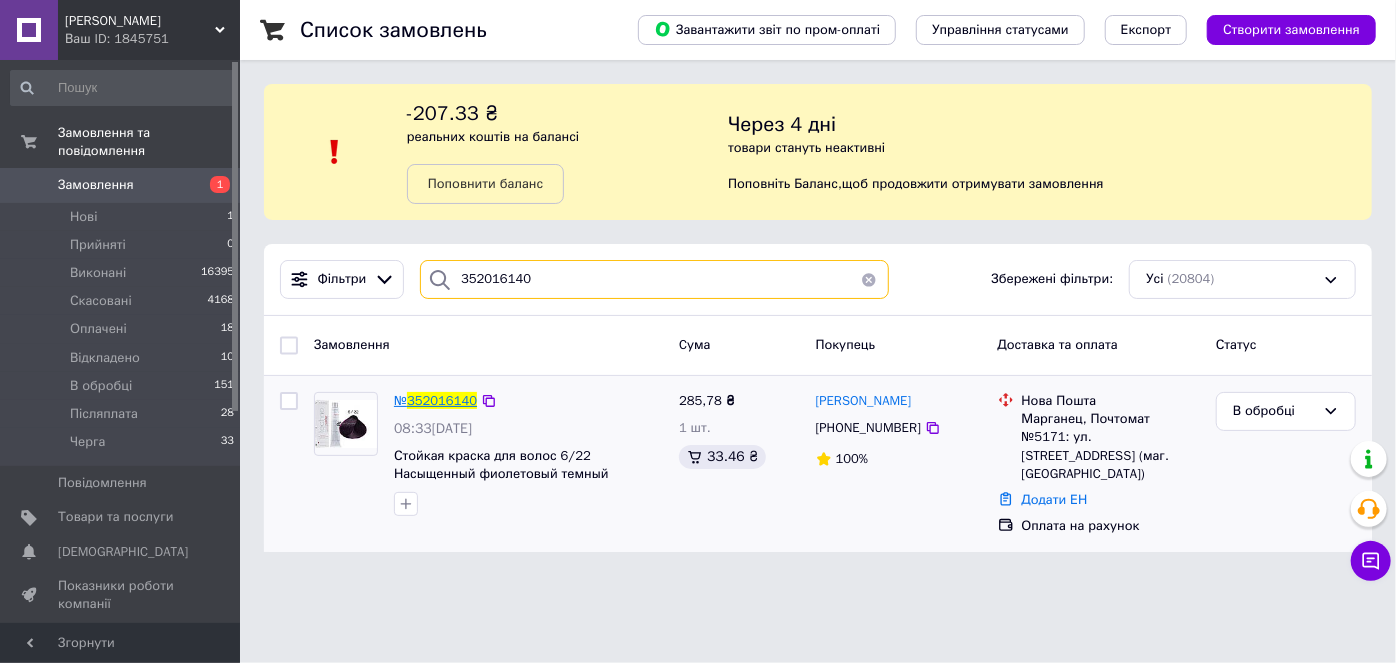 type on "352016140" 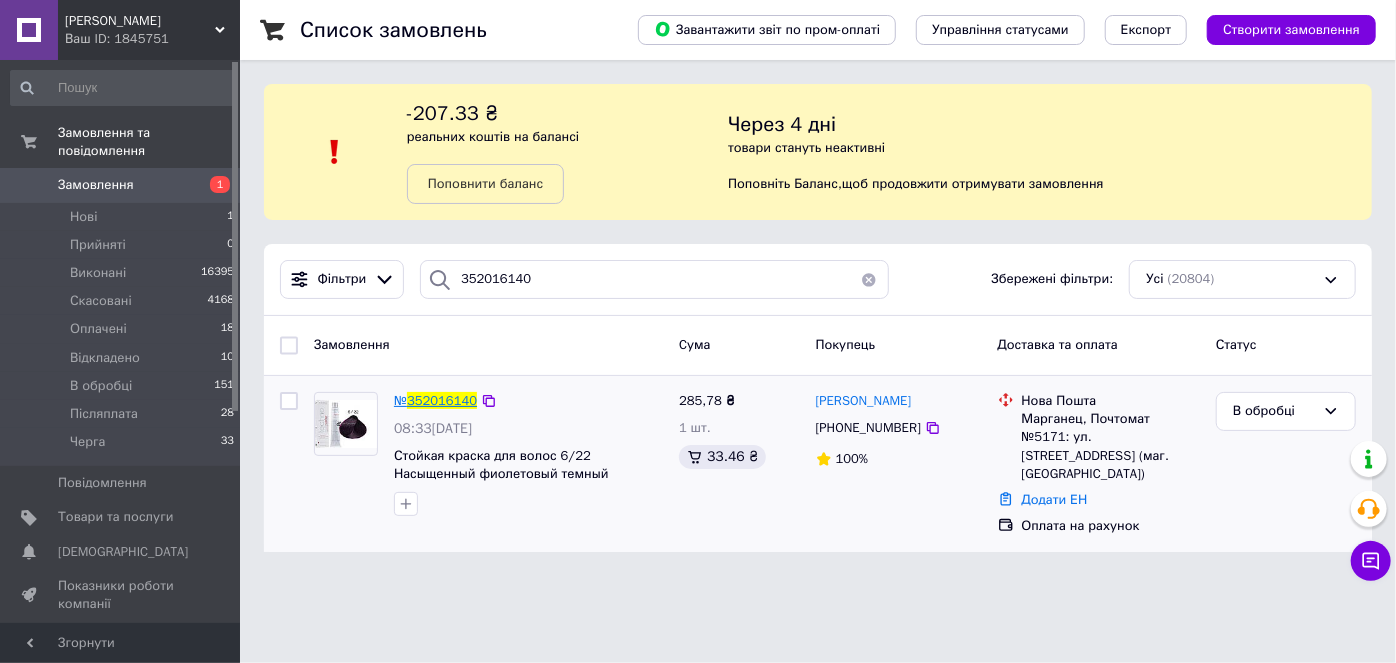 click on "352016140" at bounding box center (442, 400) 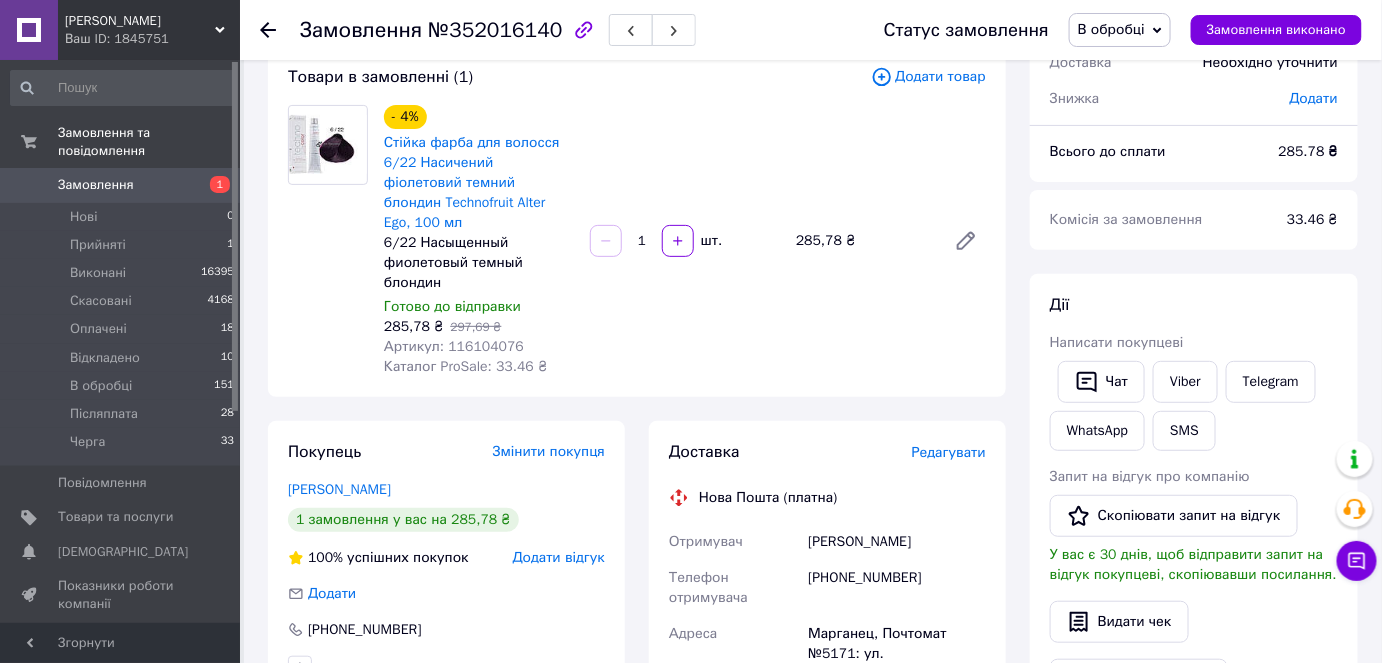 scroll, scrollTop: 363, scrollLeft: 0, axis: vertical 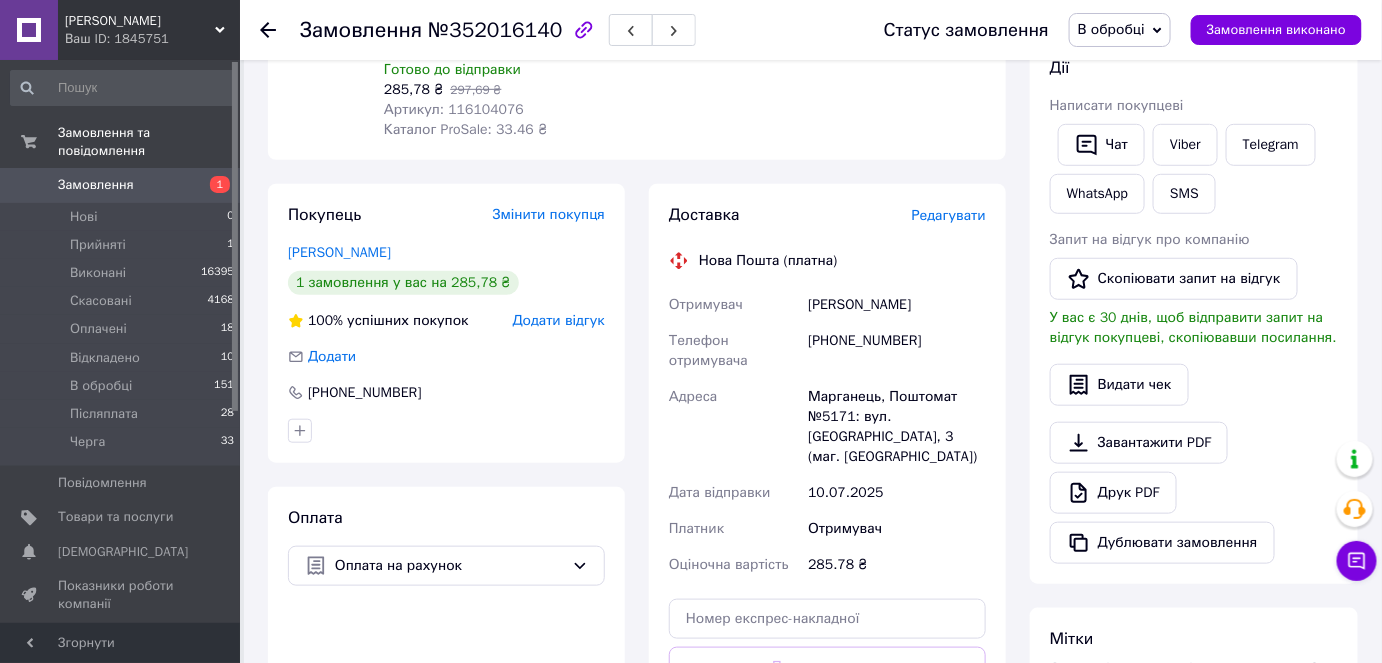 click 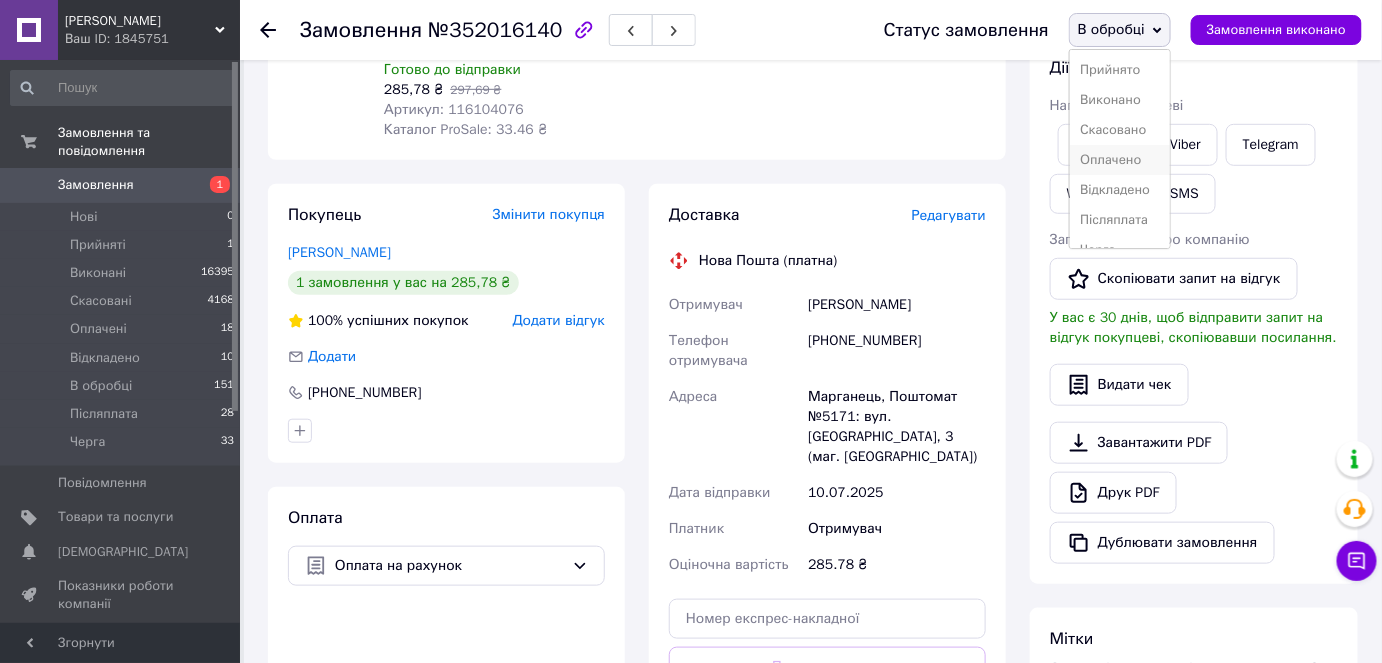 click on "Оплачено" at bounding box center (1120, 160) 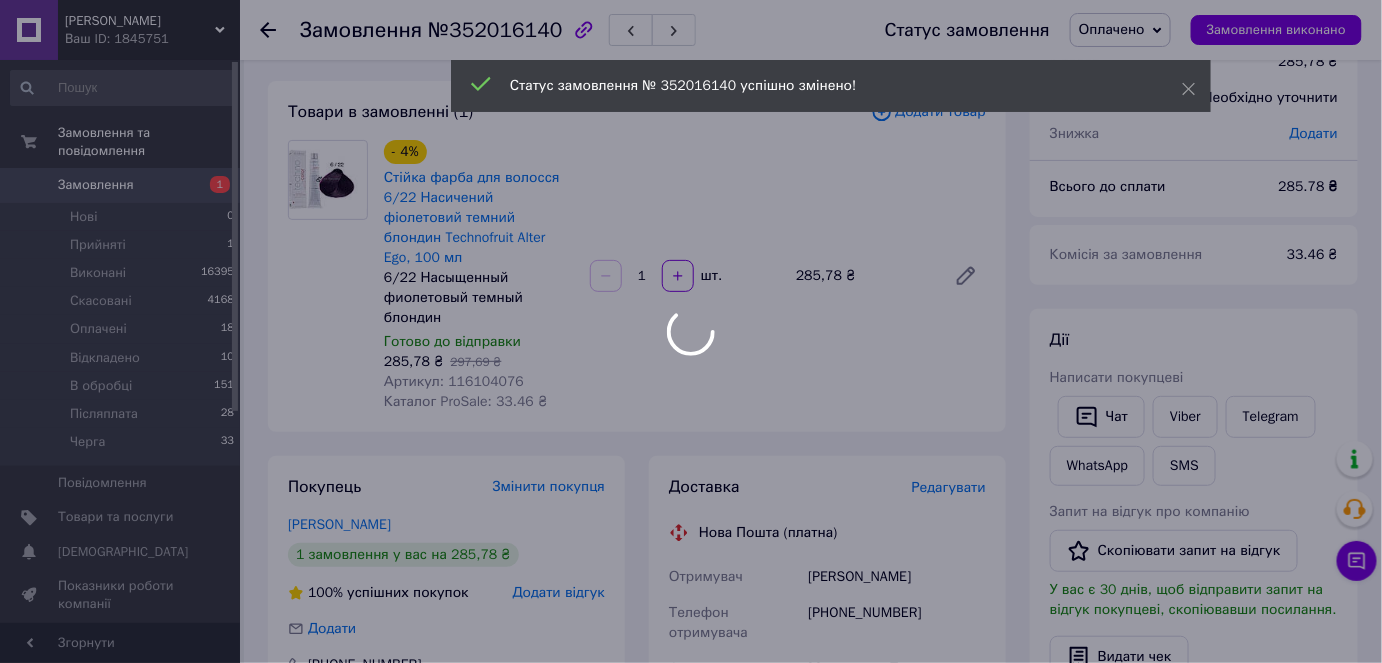 scroll, scrollTop: 90, scrollLeft: 0, axis: vertical 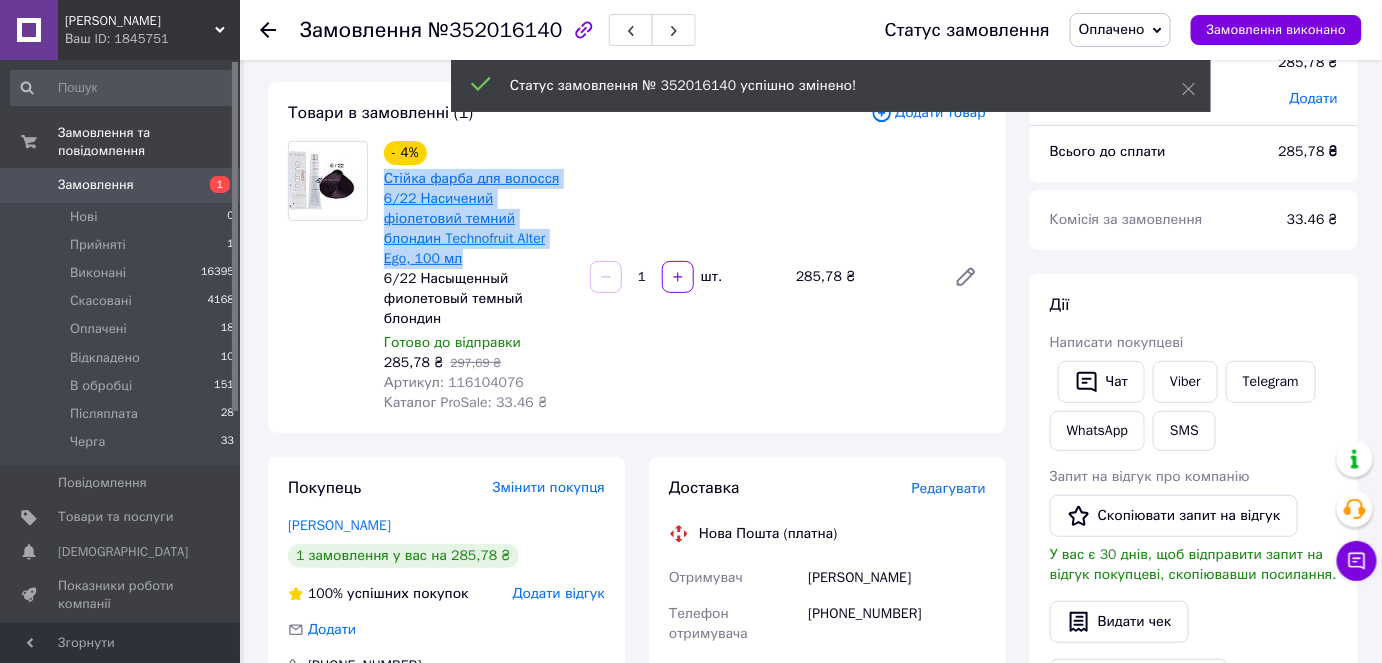 drag, startPoint x: 500, startPoint y: 242, endPoint x: 418, endPoint y: 195, distance: 94.51455 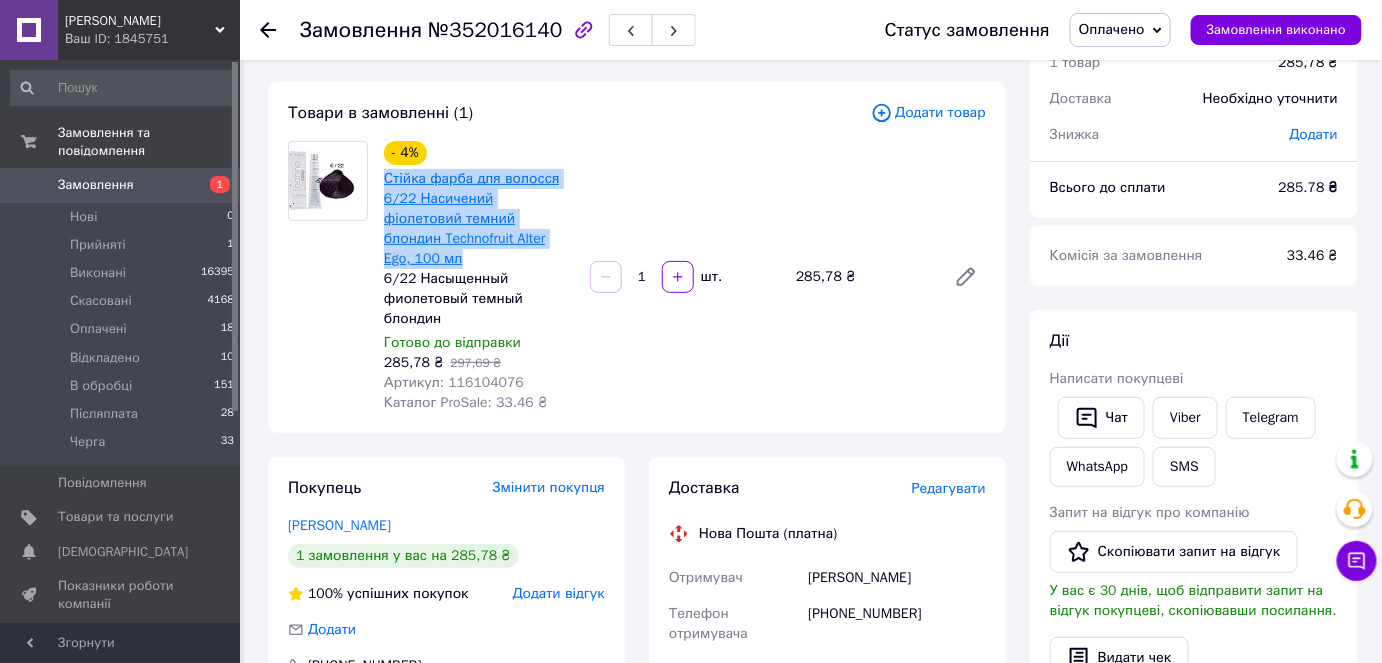 copy on "Стійка фарба для волосся 6/22 Насичений фіолетовий темний блондин Technofruit Alter Ego, 100 мл" 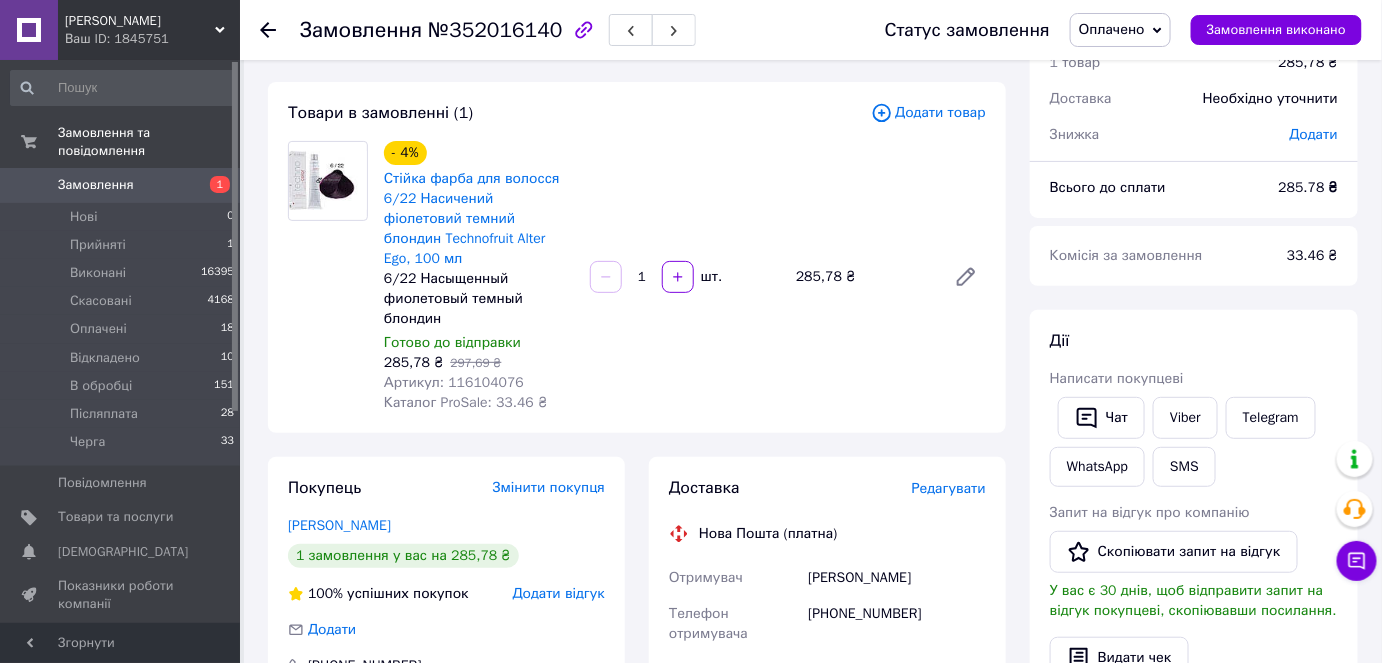 click on "Всього 1 товар 285,78 ₴ Доставка Необхідно уточнити Знижка Додати Всього до сплати 285.78 ₴ Комісія за замовлення 33.46 ₴ Дії Написати покупцеві   Чат Viber Telegram WhatsApp SMS Запит на відгук про компанію   Скопіювати запит на відгук У вас є 30 днів, щоб відправити запит на відгук покупцеві, скопіювавши посилання.   Видати чек   Завантажити PDF   Друк PDF   Дублювати замовлення Мітки Особисті нотатки, які бачите лише ви. З їх допомогою можна фільтрувати замовлення Примітки Залишилося 300 символів Очистити Зберегти" at bounding box center (1194, 667) 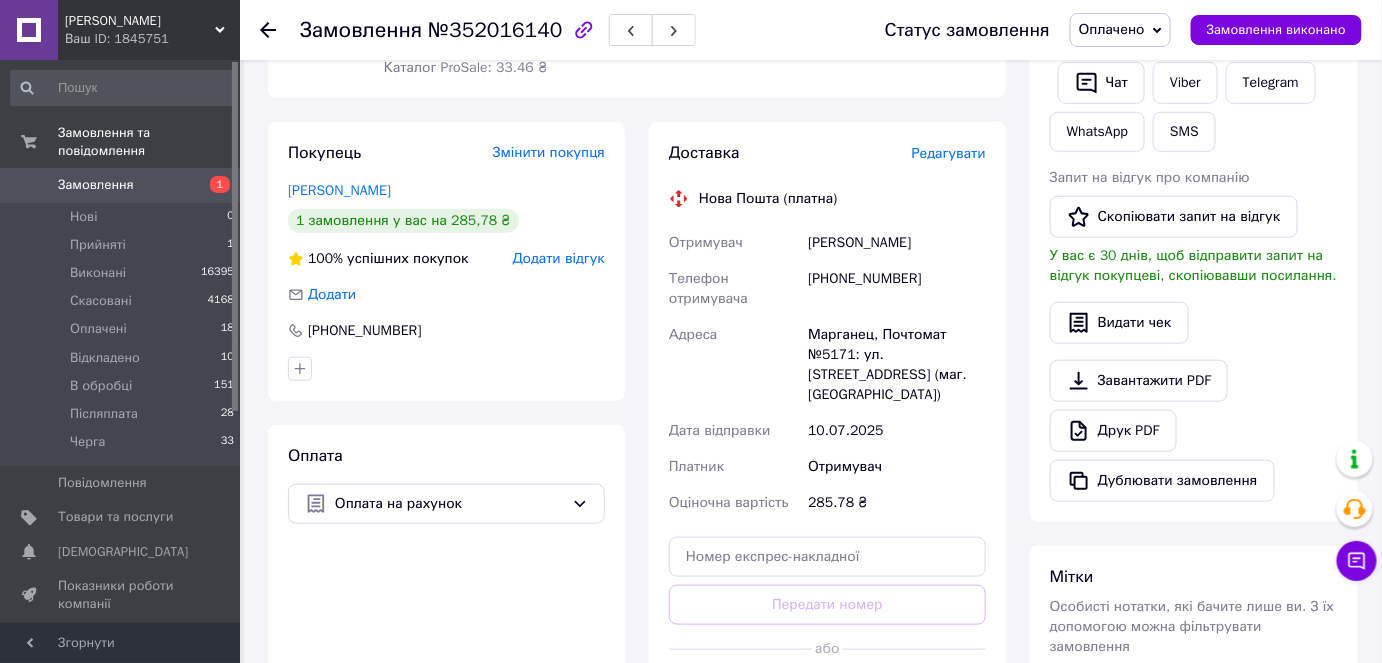 scroll, scrollTop: 454, scrollLeft: 0, axis: vertical 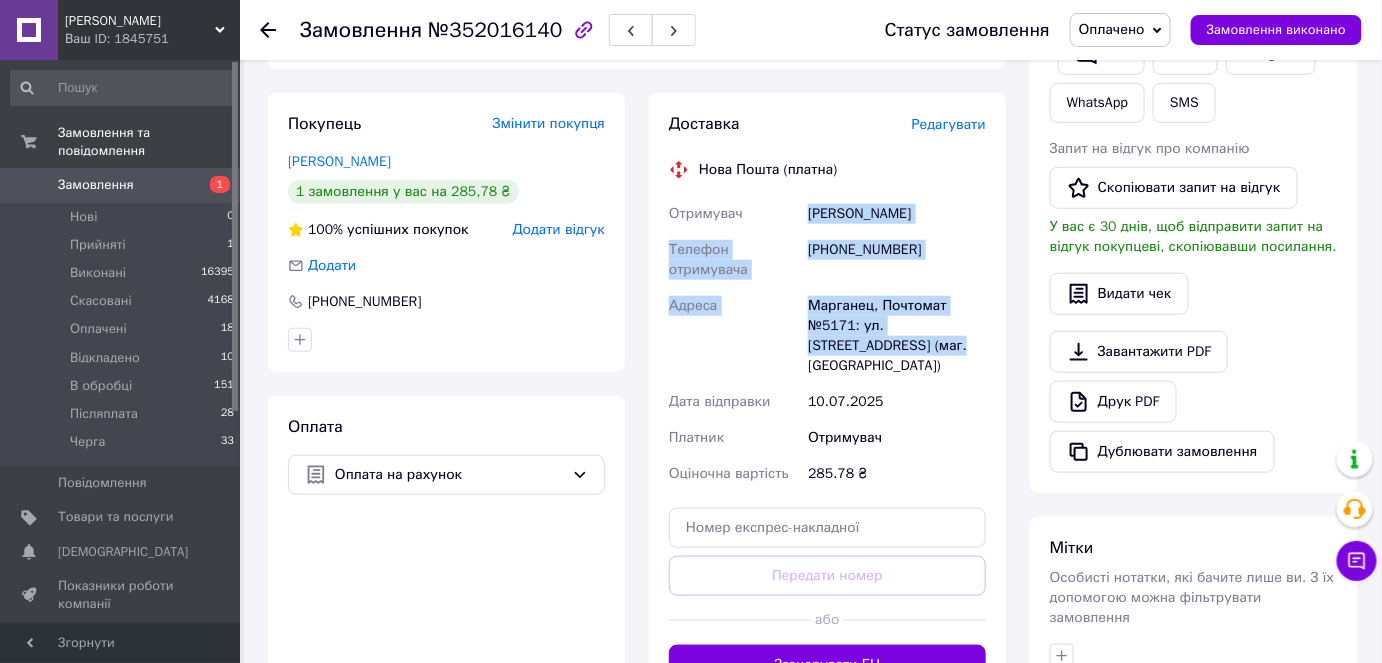 drag, startPoint x: 808, startPoint y: 192, endPoint x: 893, endPoint y: 331, distance: 162.92943 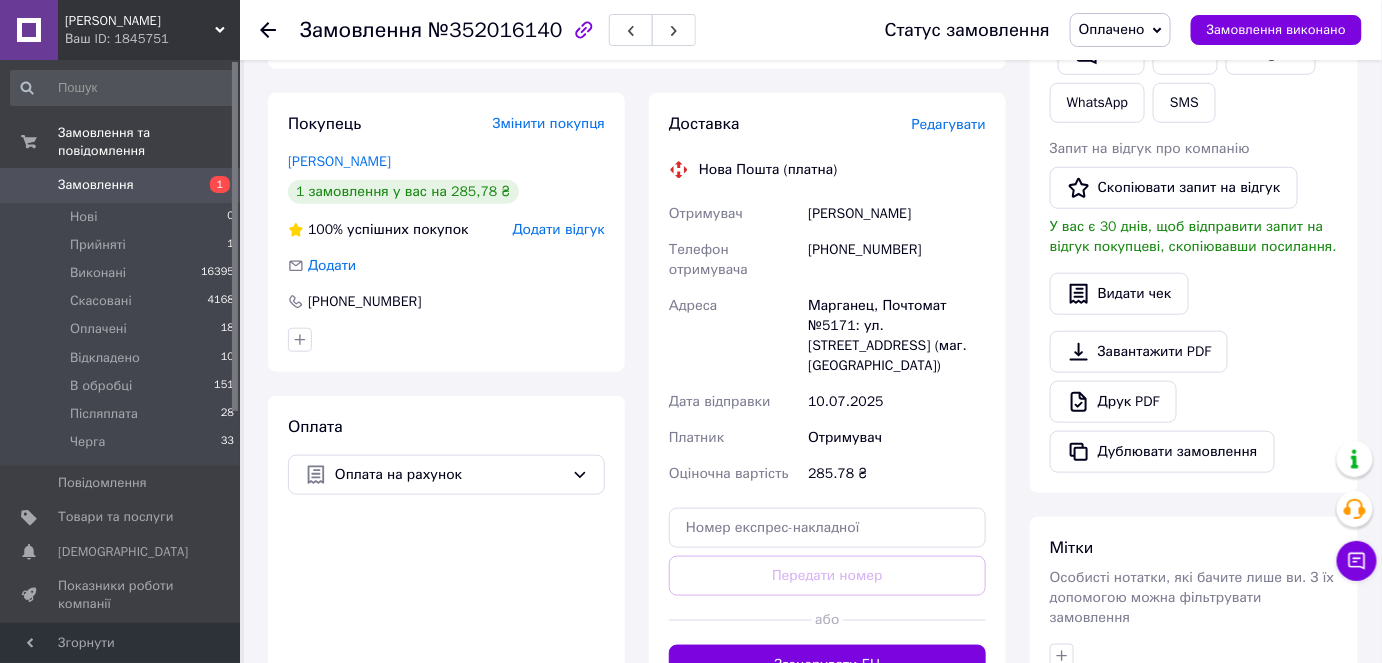 click on "Замовлення №352016140 Статус замовлення Оплачено Прийнято Виконано Скасовано Відкладено В обробці Післяплата Черга Замовлення виконано Замовлення з додатку 10.07.2025 | 08:33 Товари в замовленні (1) Додати товар - 4% Стійка фарба для волосся 6/22 Насичений фіолетовий темний блондин Technofruit Alter Ego, 100 мл 6/22 Насыщенный фиолетовый темный блондин Готово до відправки 285,78 ₴   297,69 ₴ Артикул: 116104076 Каталог ProSale: 33.46 ₴  1   шт. 285,78 ₴ Покупець Змінити покупця Шишлова Лариса 1 замовлення у вас на 285,78 ₴ 100%   успішних покупок Додати відгук Додати +380502805085 Оплата Оплата на рахунок Адреса" at bounding box center [813, 311] 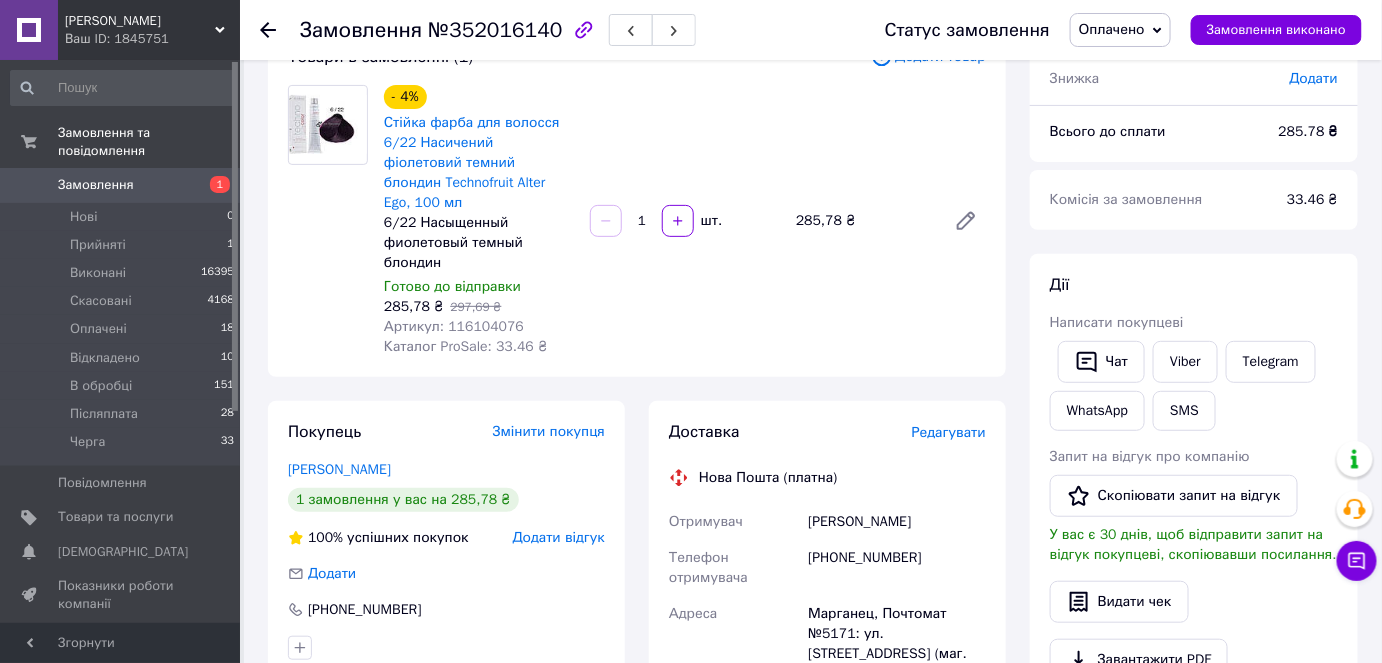 scroll, scrollTop: 90, scrollLeft: 0, axis: vertical 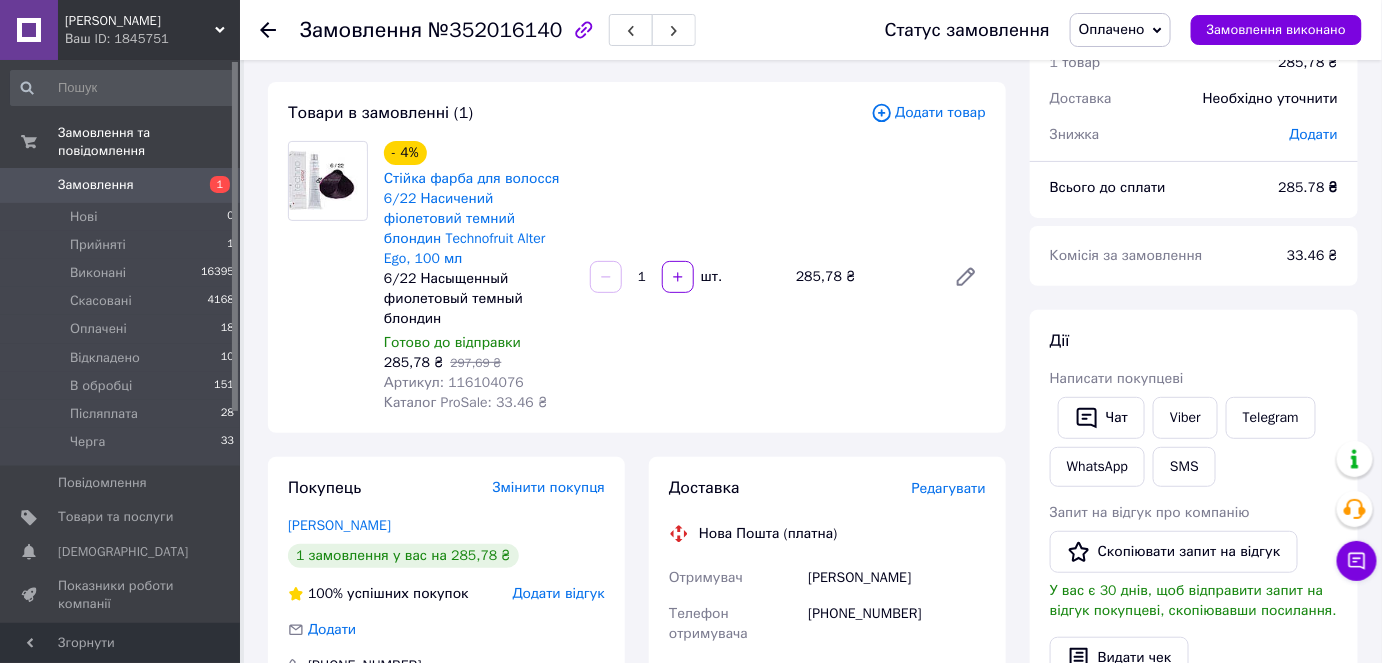 click at bounding box center [280, 30] 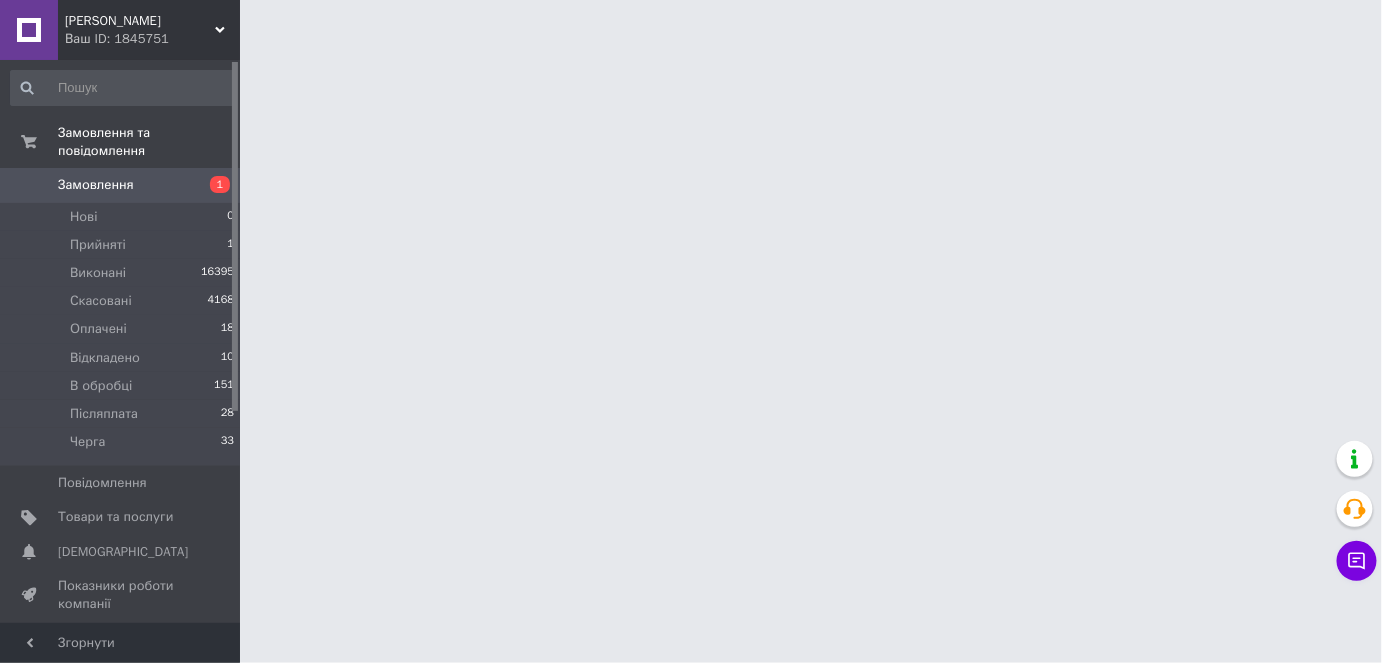 scroll, scrollTop: 0, scrollLeft: 0, axis: both 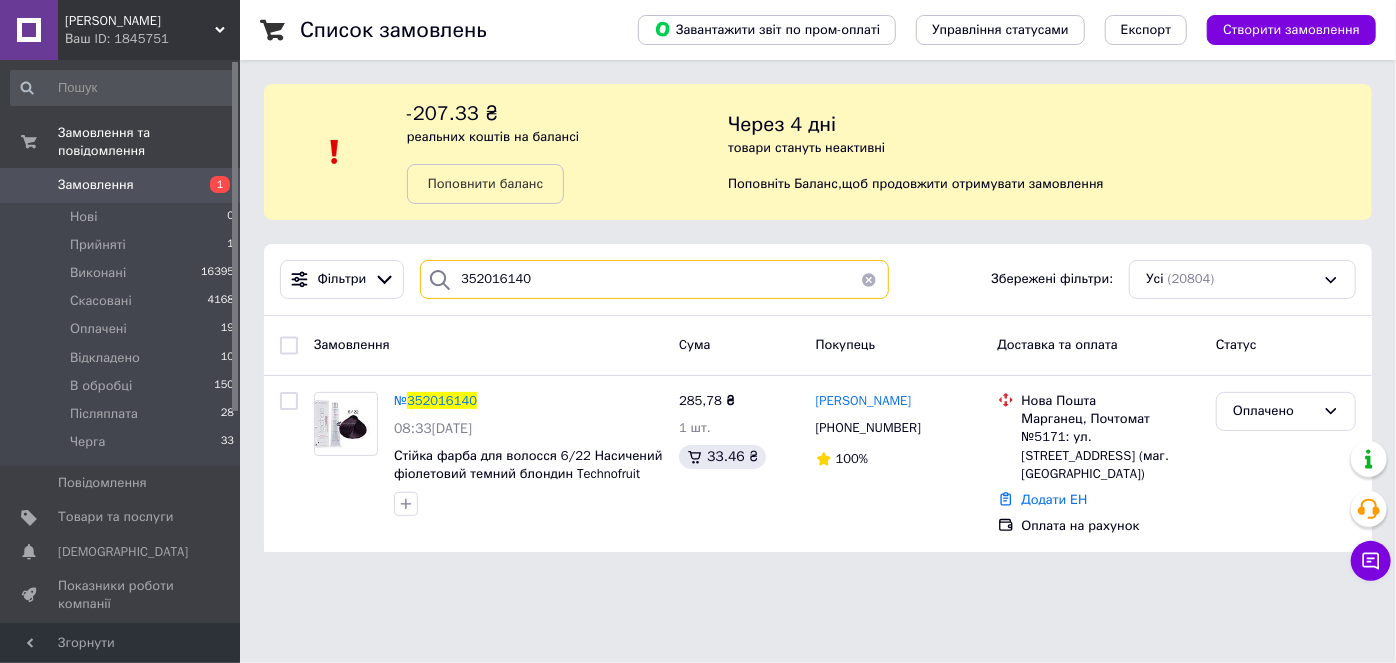 drag, startPoint x: 542, startPoint y: 280, endPoint x: 474, endPoint y: 264, distance: 69.856995 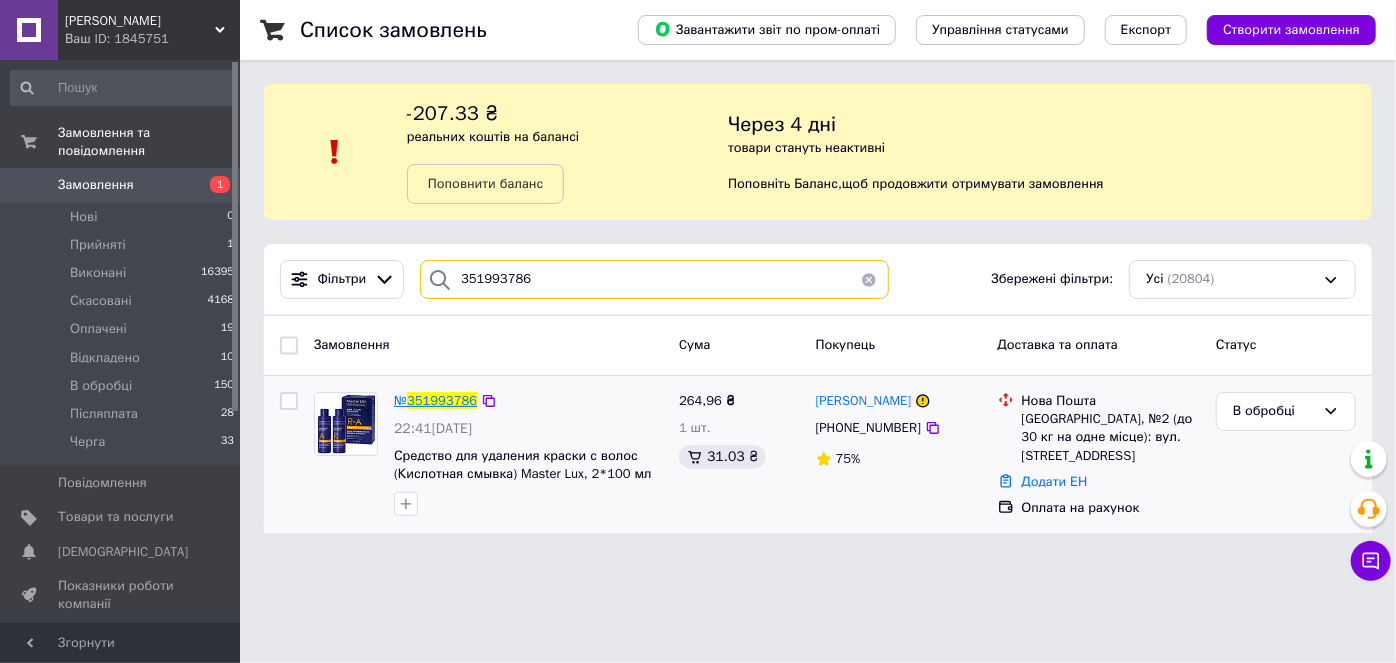 type on "351993786" 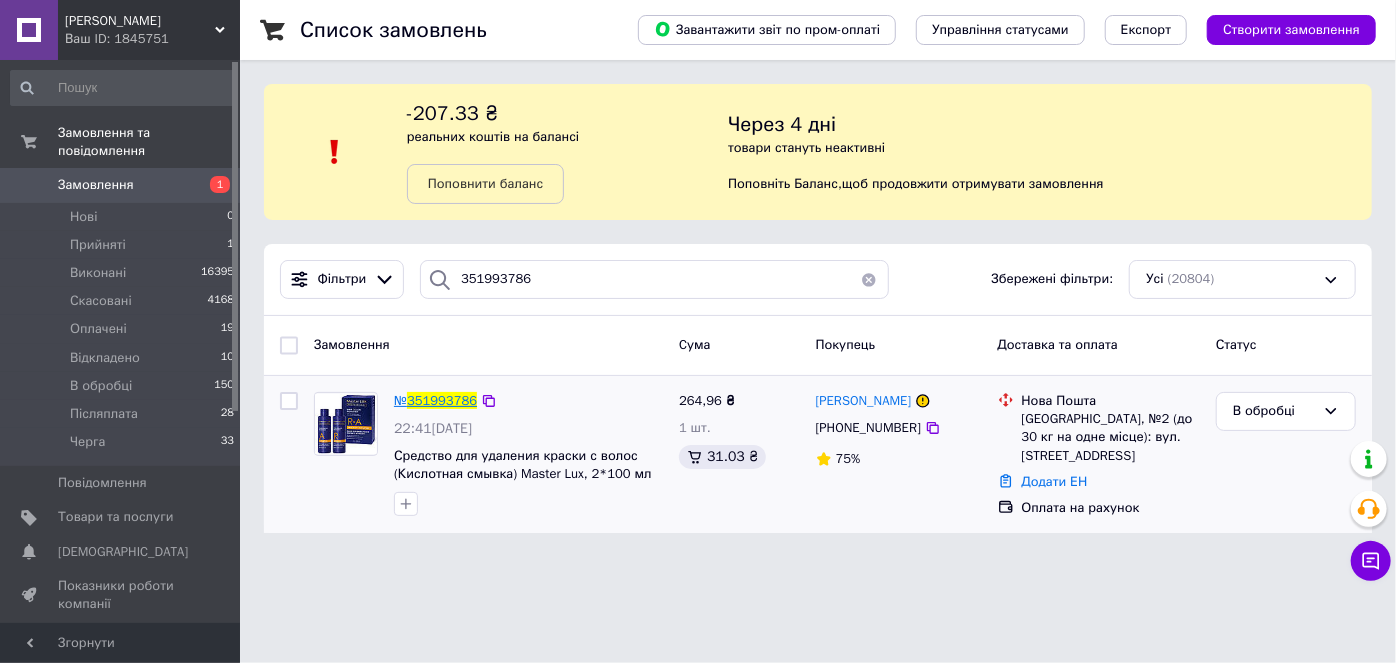 click on "351993786" at bounding box center [442, 400] 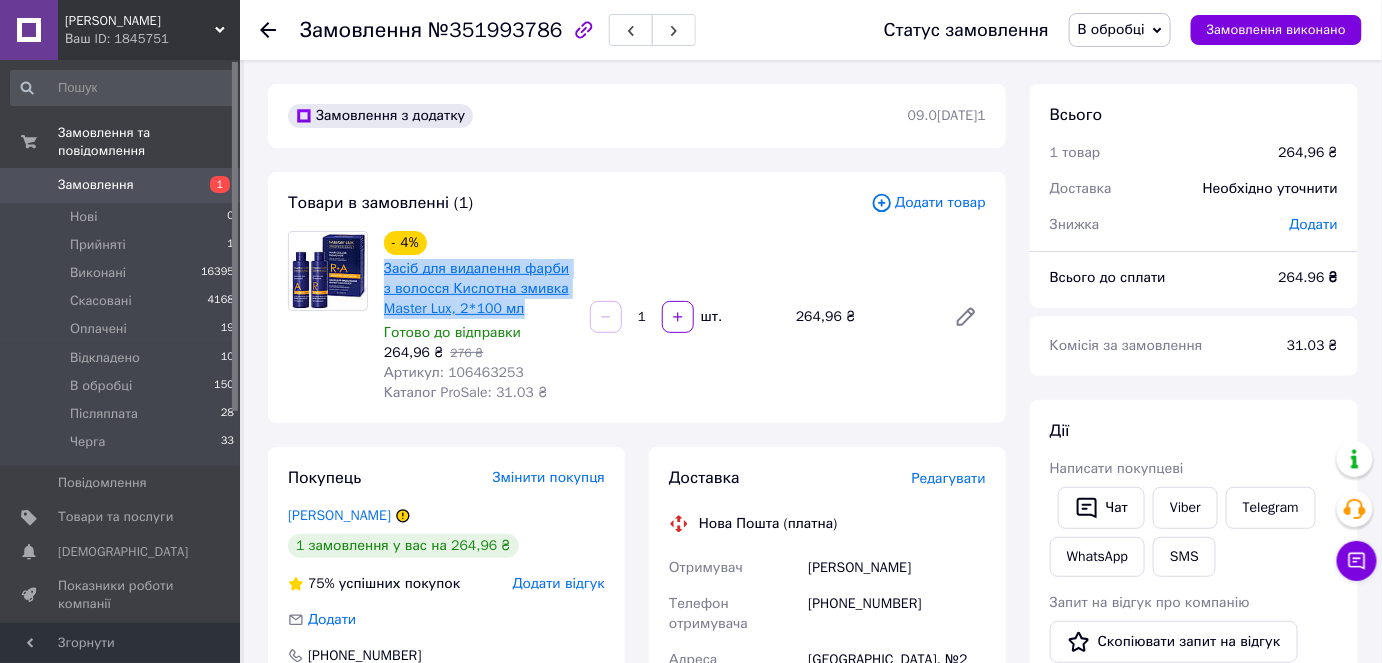drag, startPoint x: 517, startPoint y: 310, endPoint x: 386, endPoint y: 259, distance: 140.57738 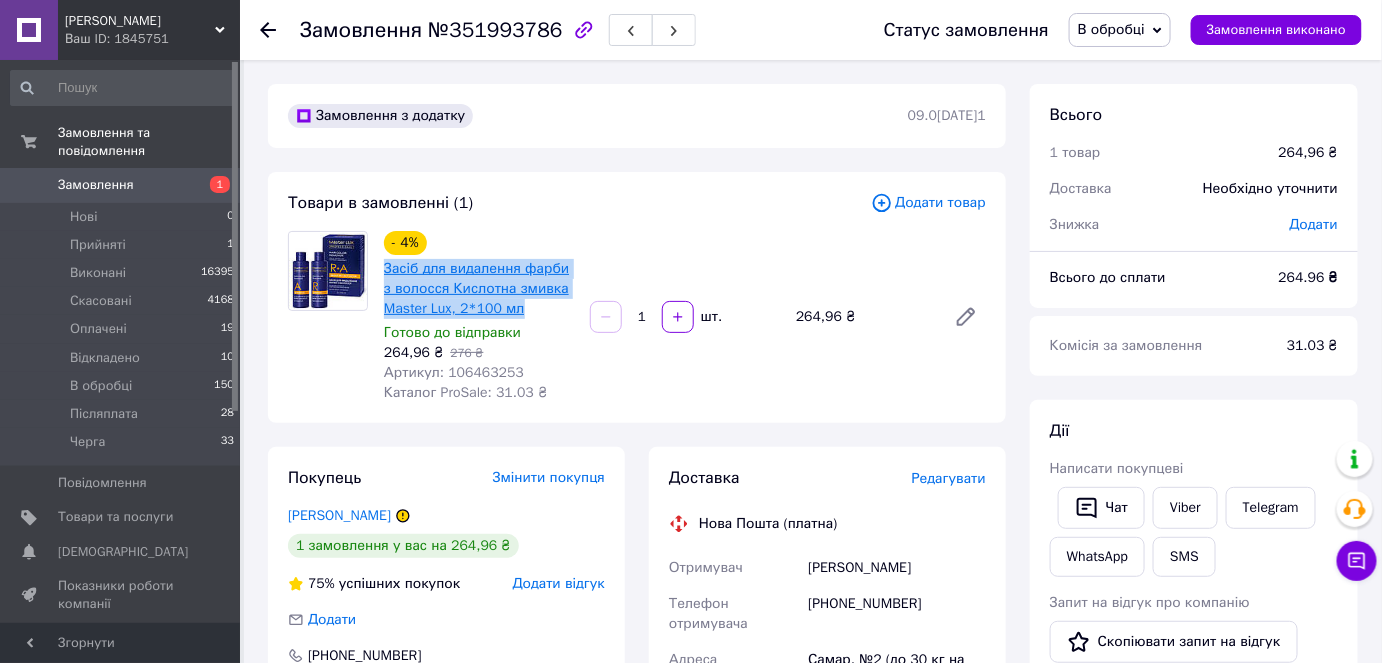 copy on "Засіб для видалення фарби з волосся Кислотна змивка Master Lux, 2*100 мл" 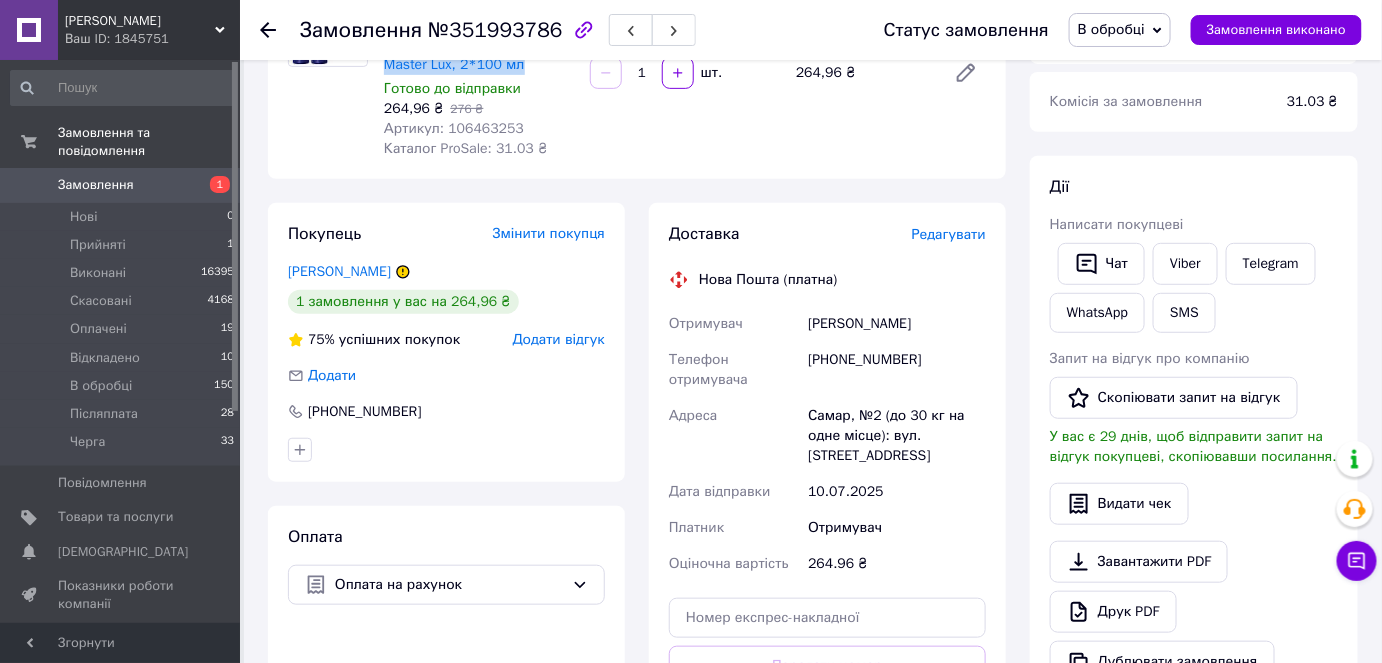 scroll, scrollTop: 216, scrollLeft: 0, axis: vertical 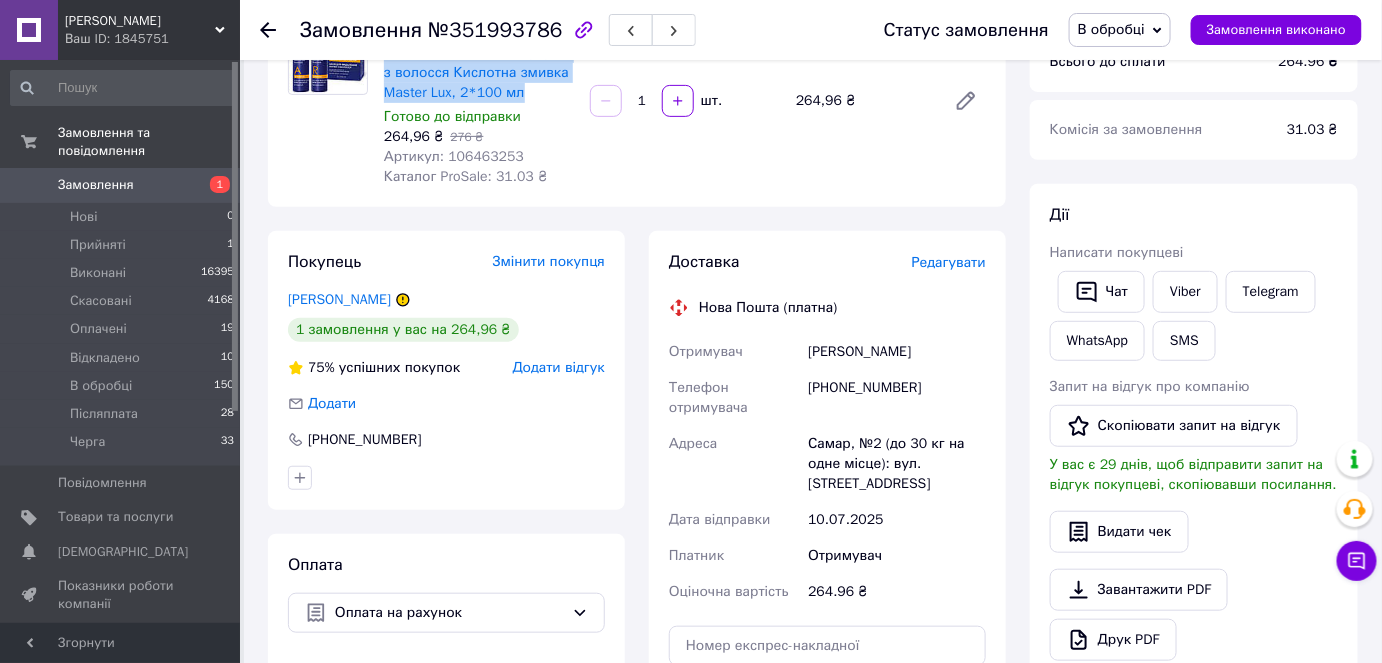 drag, startPoint x: 808, startPoint y: 350, endPoint x: 912, endPoint y: 485, distance: 170.4142 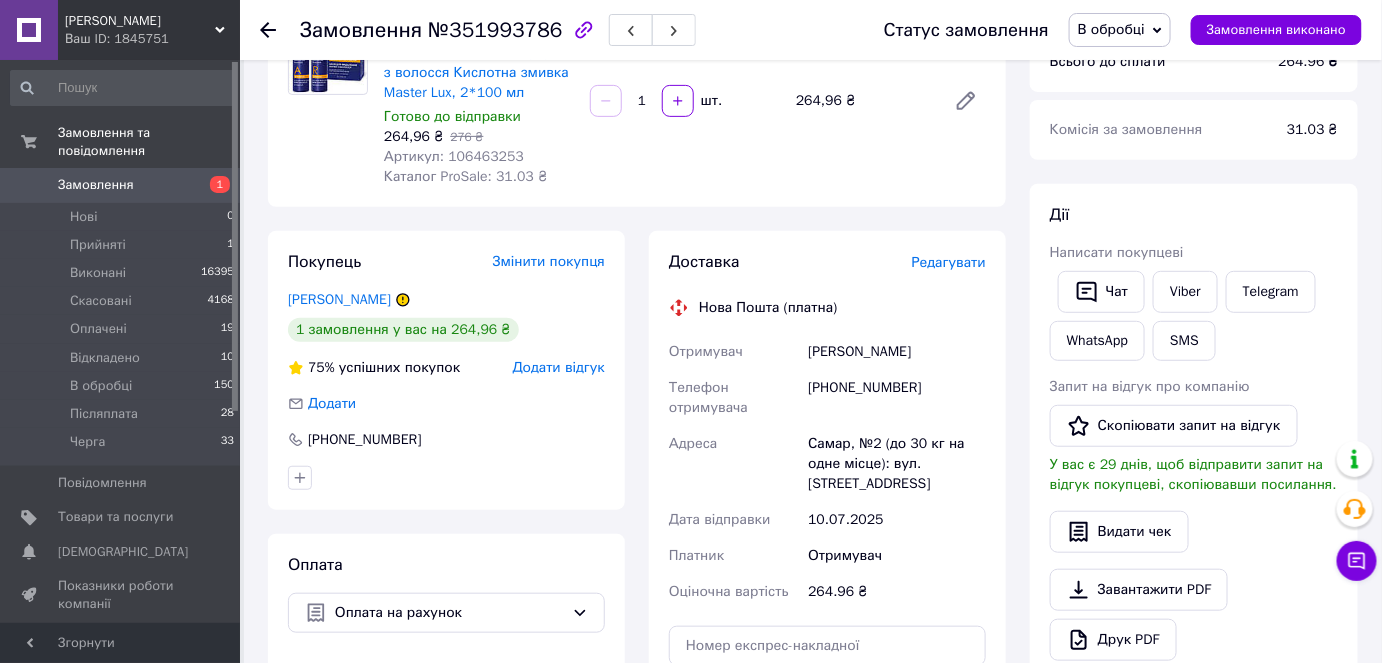 click on "Всього 1 товар 264,96 ₴ Доставка Необхідно уточнити Знижка Додати Всього до сплати 264.96 ₴ Комісія за замовлення 31.03 ₴ Дії Написати покупцеві   Чат Viber Telegram WhatsApp SMS Запит на відгук про компанію   Скопіювати запит на відгук У вас є 29 днів, щоб відправити запит на відгук покупцеві, скопіювавши посилання.   Видати чек   Завантажити PDF   Друк PDF   Дублювати замовлення Мітки Особисті нотатки, які бачите лише ви. З їх допомогою можна фільтрувати замовлення Примітки Залишилося 300 символів Очистити Зберегти" at bounding box center (1194, 541) 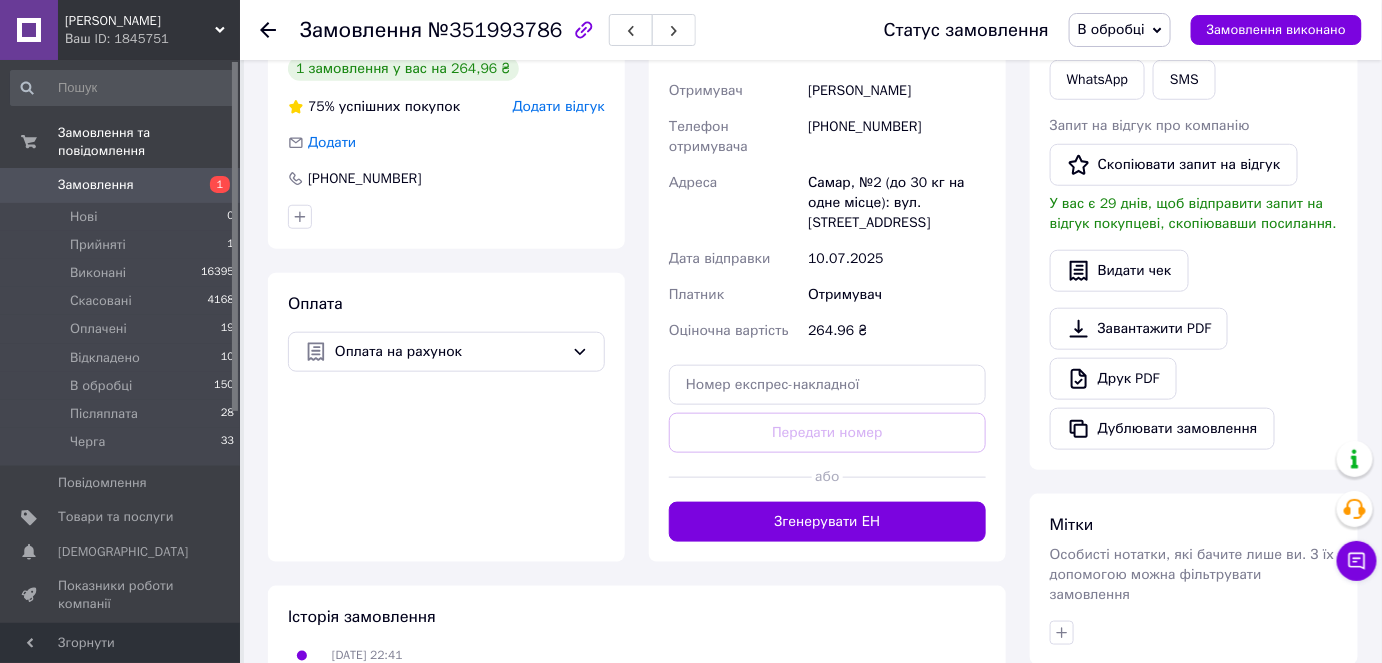 scroll, scrollTop: 489, scrollLeft: 0, axis: vertical 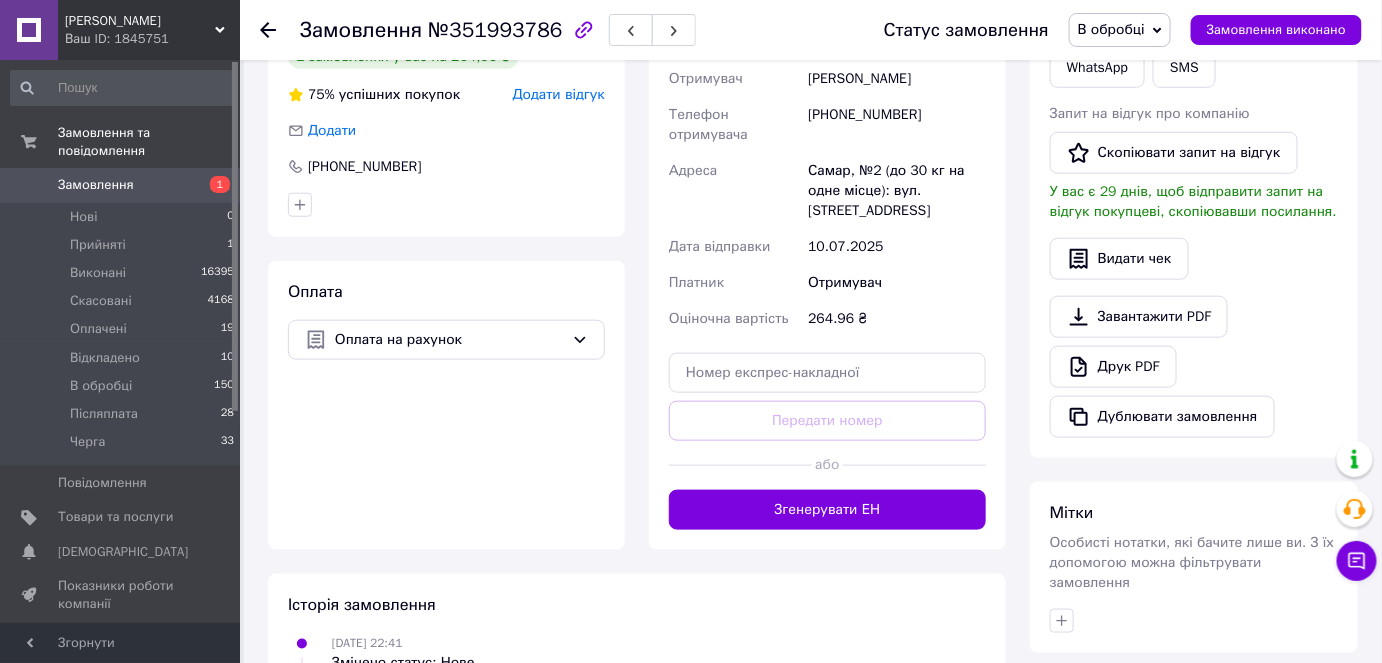 click on "В обробці" at bounding box center [1120, 30] 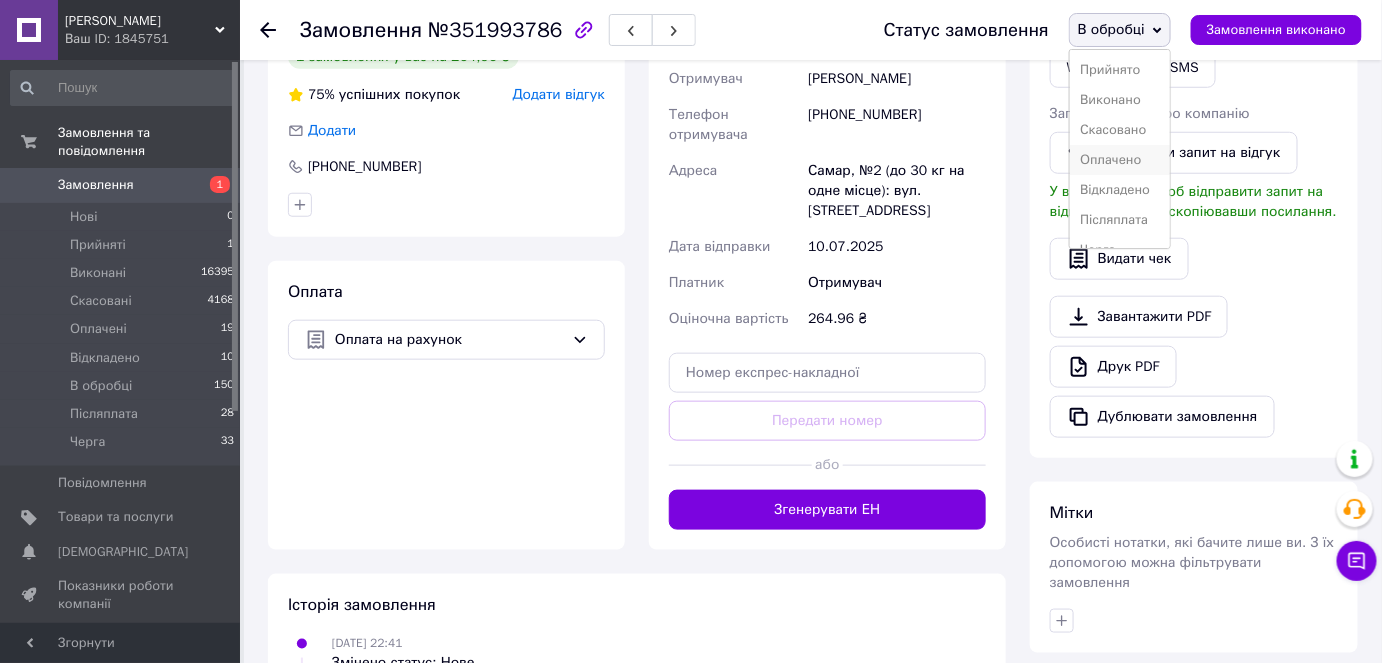 click on "Оплачено" at bounding box center (1120, 160) 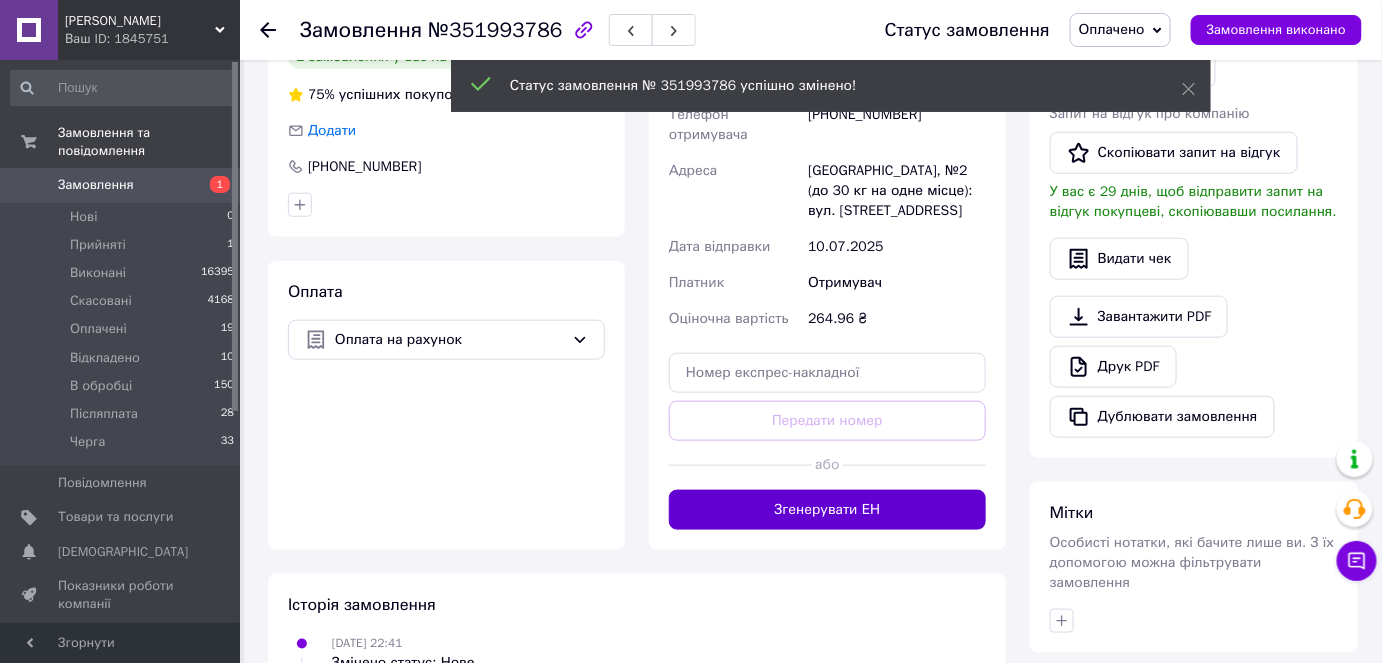 click on "Згенерувати ЕН" at bounding box center [827, 510] 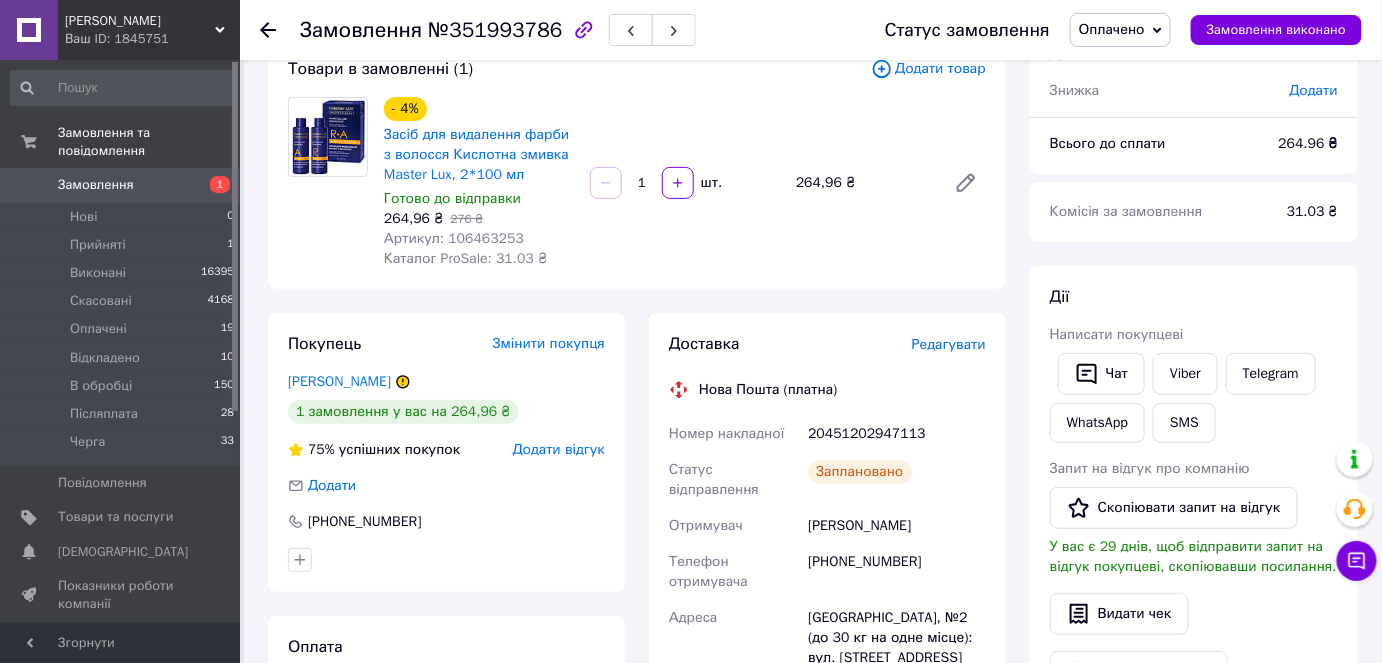 scroll, scrollTop: 125, scrollLeft: 0, axis: vertical 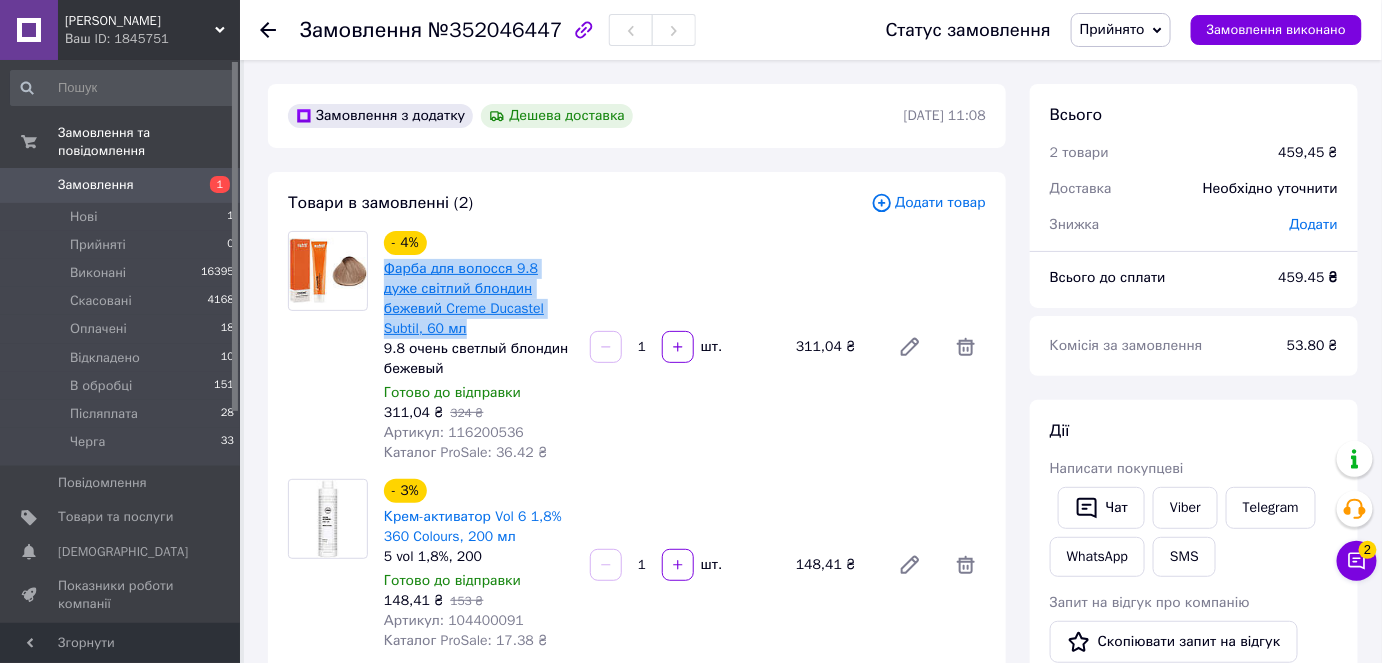 drag, startPoint x: 568, startPoint y: 309, endPoint x: 384, endPoint y: 263, distance: 189.66286 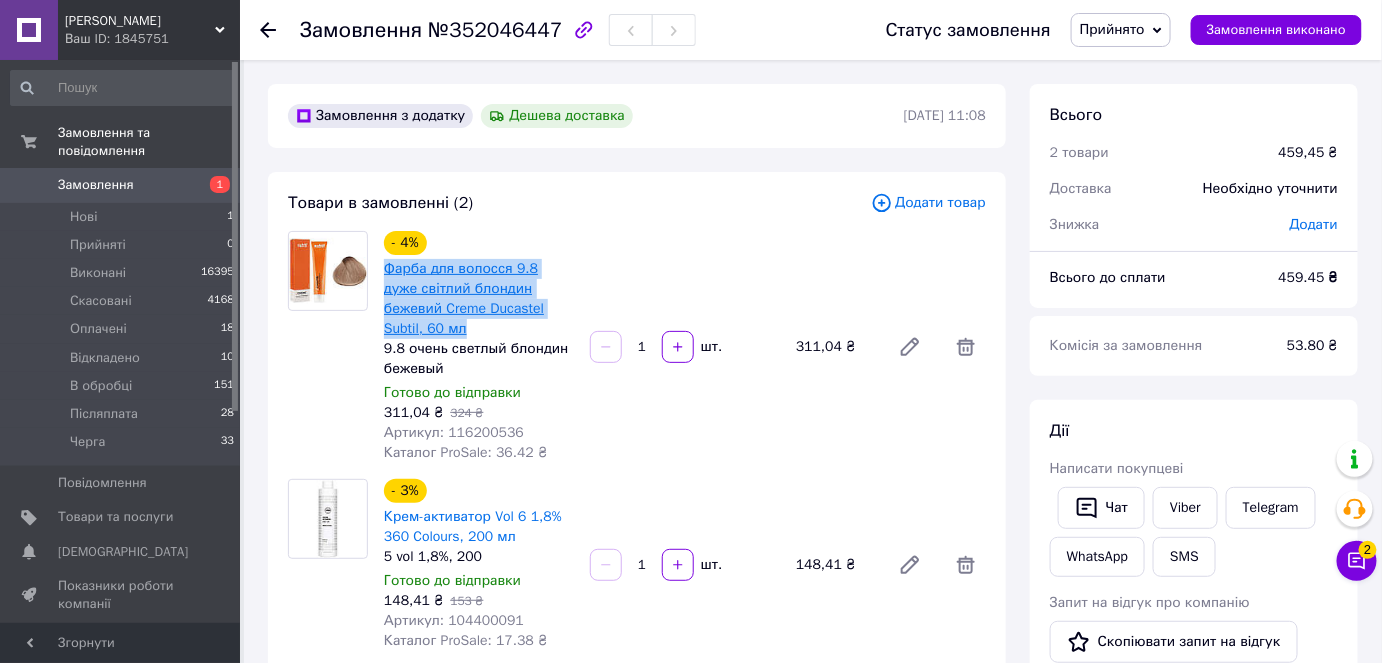 click on "Фарба для волосся 9.8 дуже світлий блондин бежевий Creme Ducastel Subtil, 60 мл" at bounding box center [479, 299] 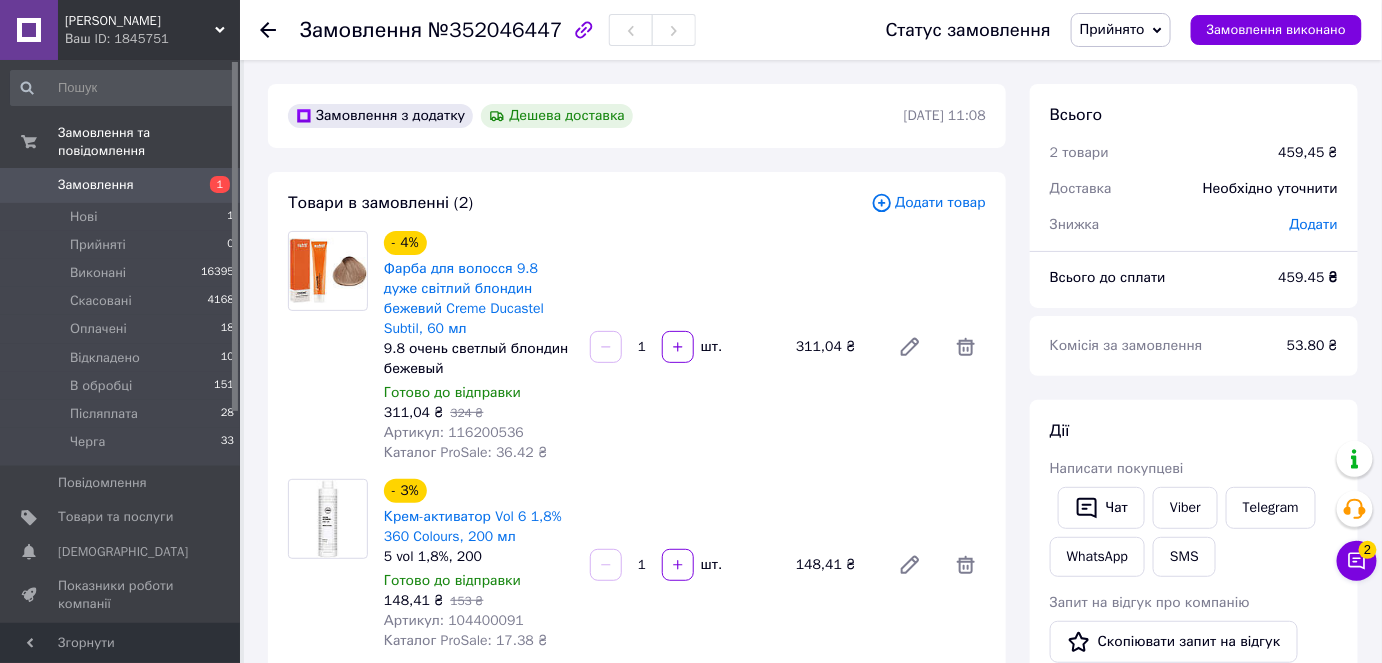 click on "- 4% Фарба для волосся 9.8 дуже світлий блондин бежевий Creme Ducastel Subtil, 60 мл 9.8 очень светлый блондин бежевый Готово до відправки 311,04 ₴   324 ₴ Артикул: 116200536 Каталог ProSale: 36.42 ₴  1   шт. 311,04 ₴" at bounding box center [685, 347] 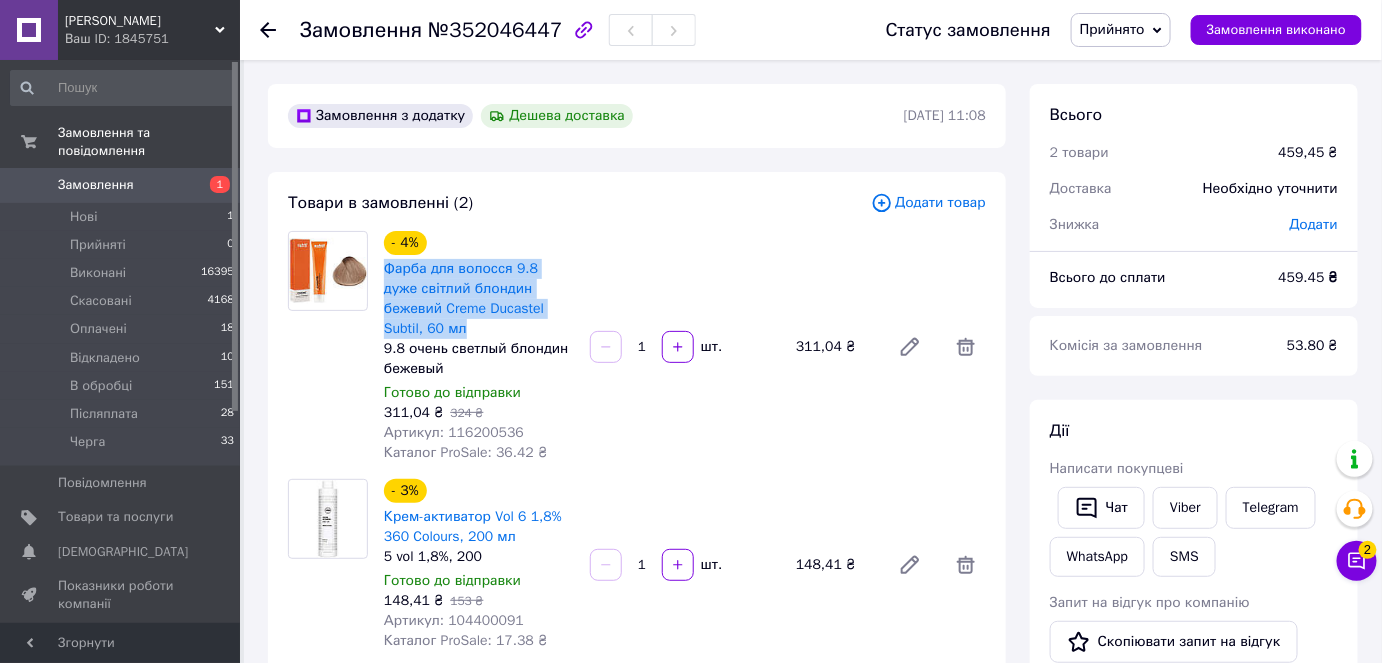 drag, startPoint x: 566, startPoint y: 312, endPoint x: 380, endPoint y: 265, distance: 191.8463 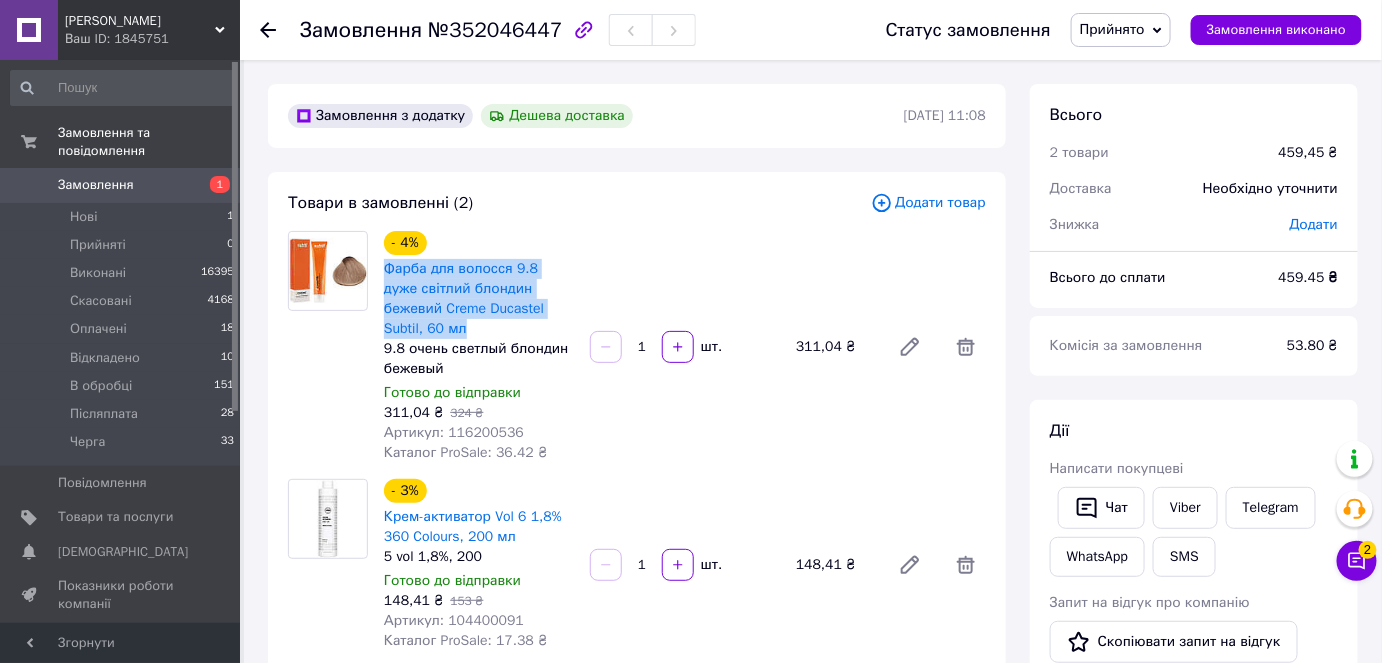 click on "- 4% Фарба для волосся 9.8 дуже світлий блондин бежевий Creme Ducastel Subtil, 60 мл 9.8 очень светлый блондин бежевый Готово до відправки 311,04 ₴   324 ₴ Артикул: 116200536 Каталог ProSale: 36.42 ₴" at bounding box center (479, 347) 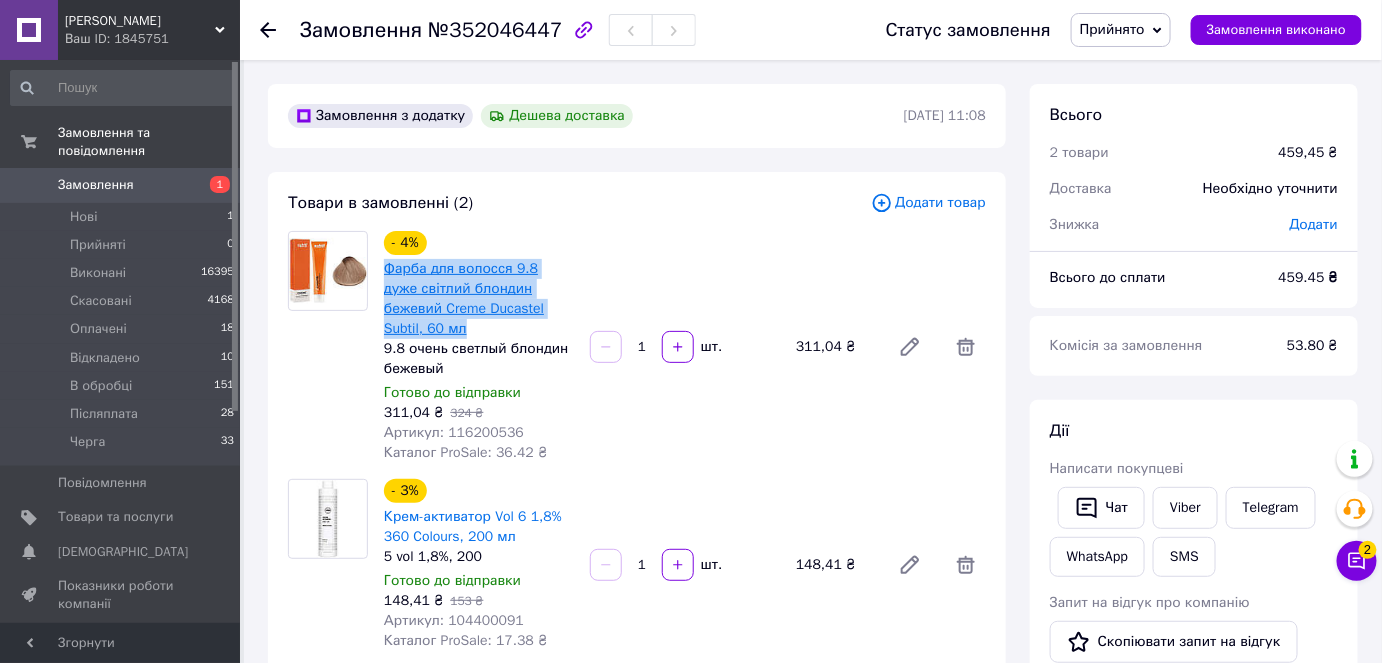 copy on "Фарба для волосся 9.8 дуже світлий блондин бежевий Creme Ducastel Subtil, 60 мл" 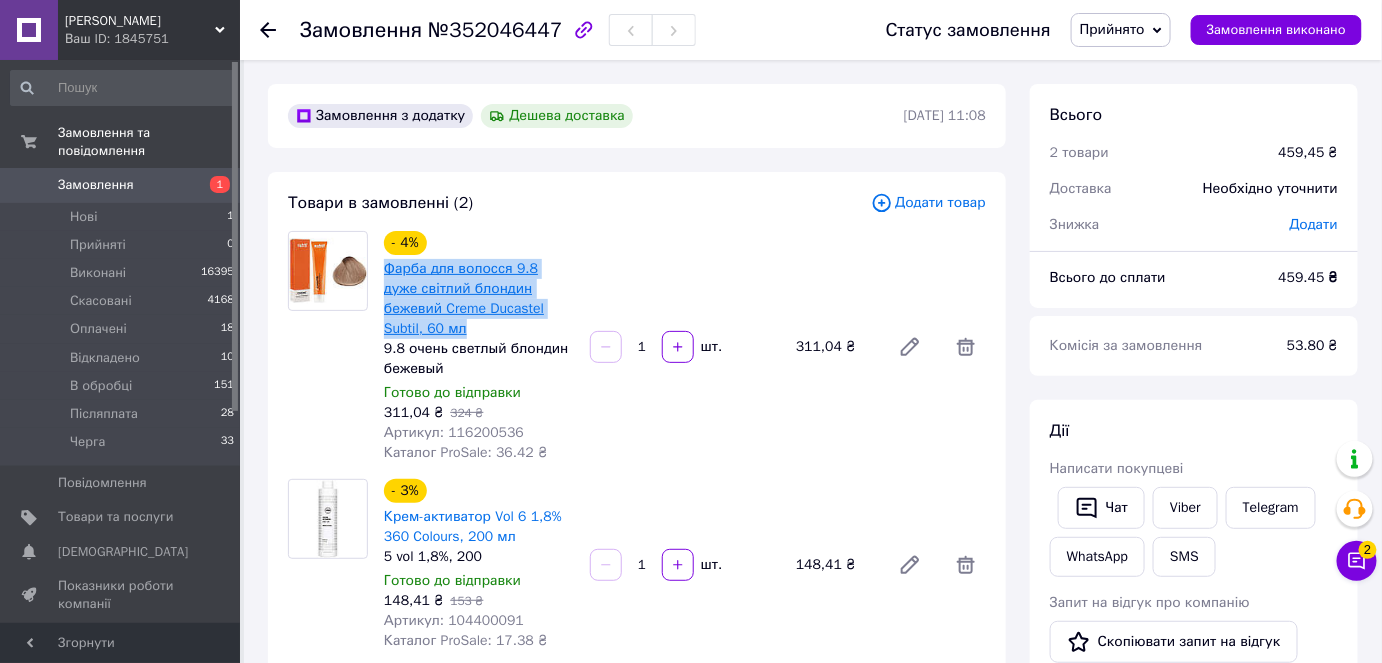 copy on "Фарба для волосся 9.8 дуже світлий блондин бежевий Creme Ducastel Subtil, 60 мл" 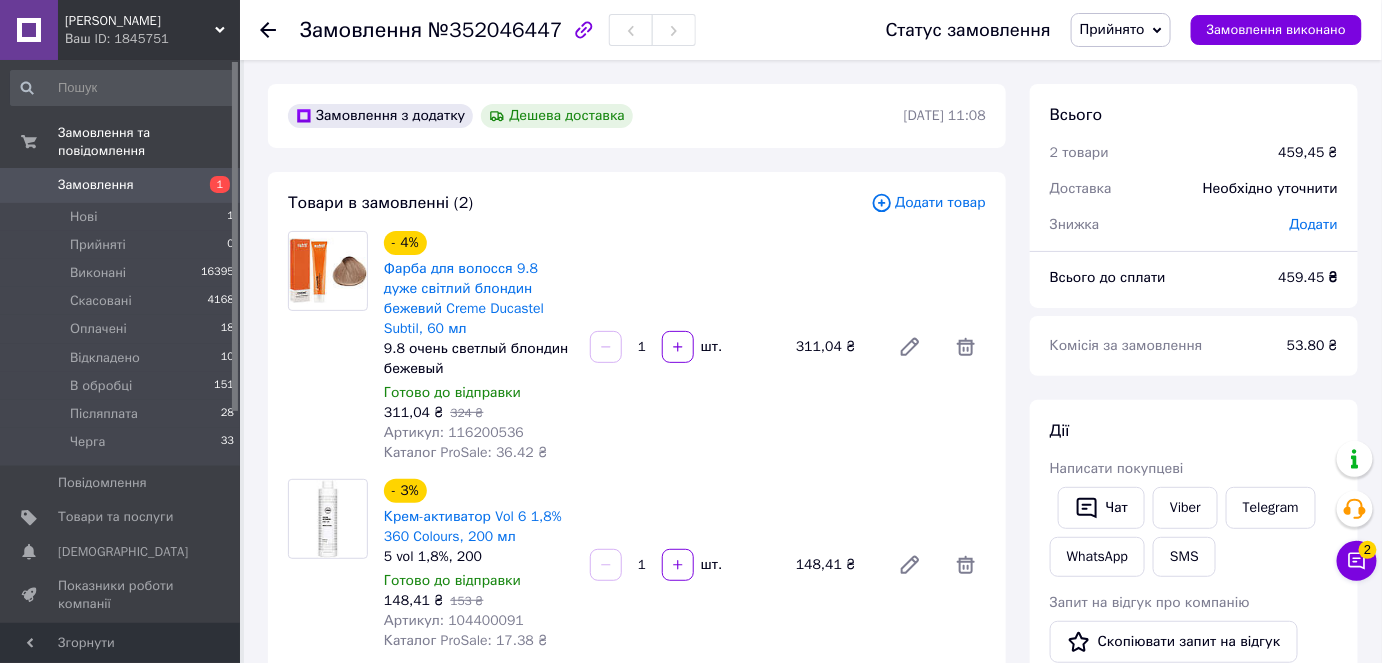 click at bounding box center [328, 347] 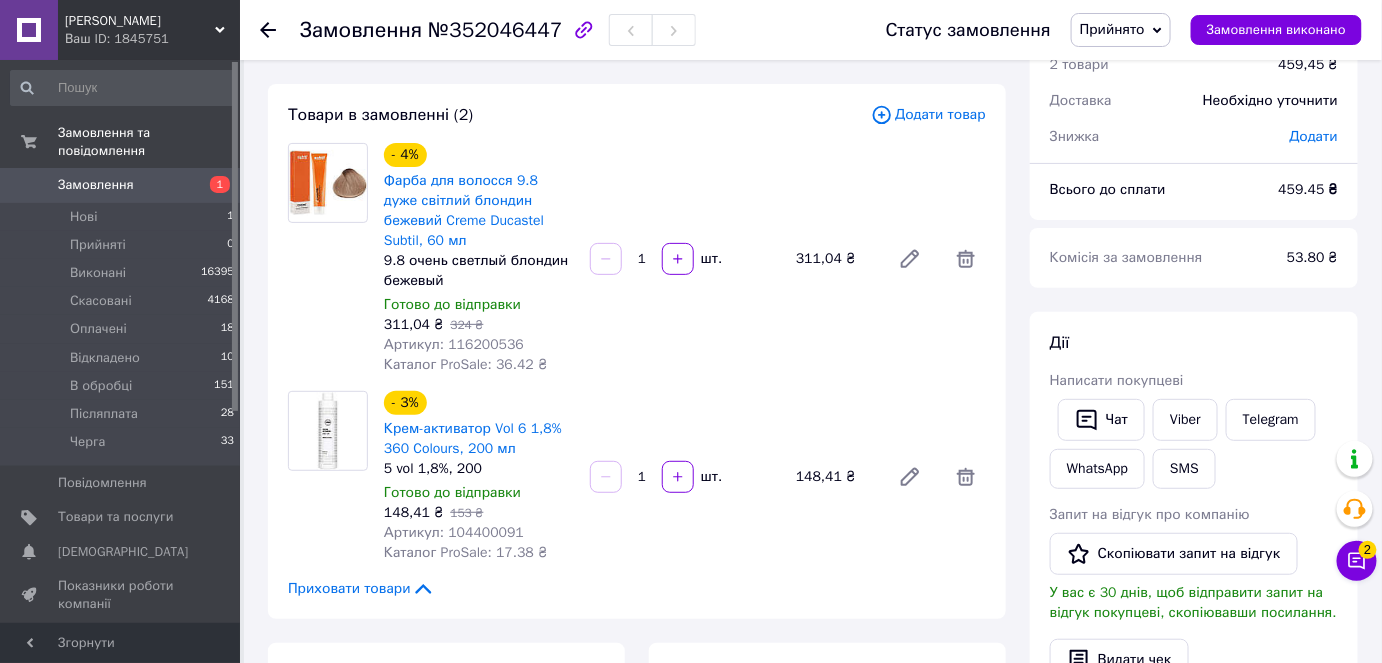 scroll, scrollTop: 181, scrollLeft: 0, axis: vertical 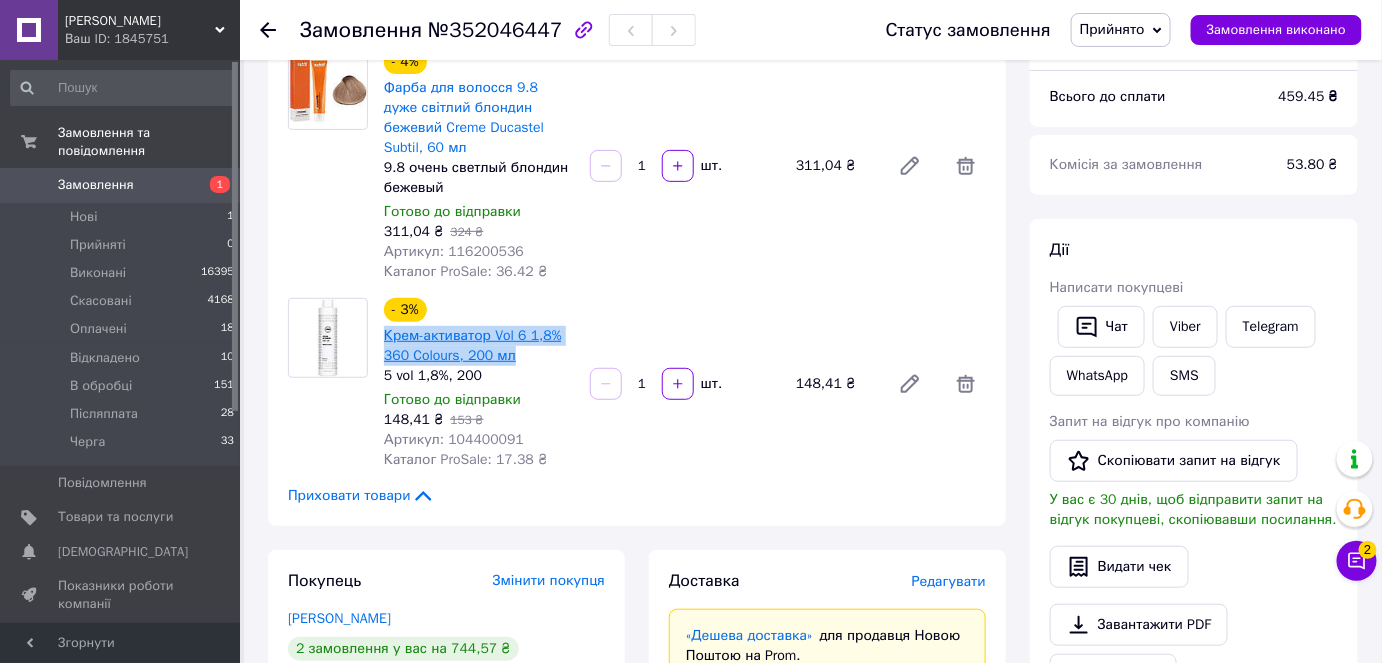 drag, startPoint x: 518, startPoint y: 339, endPoint x: 384, endPoint y: 320, distance: 135.34032 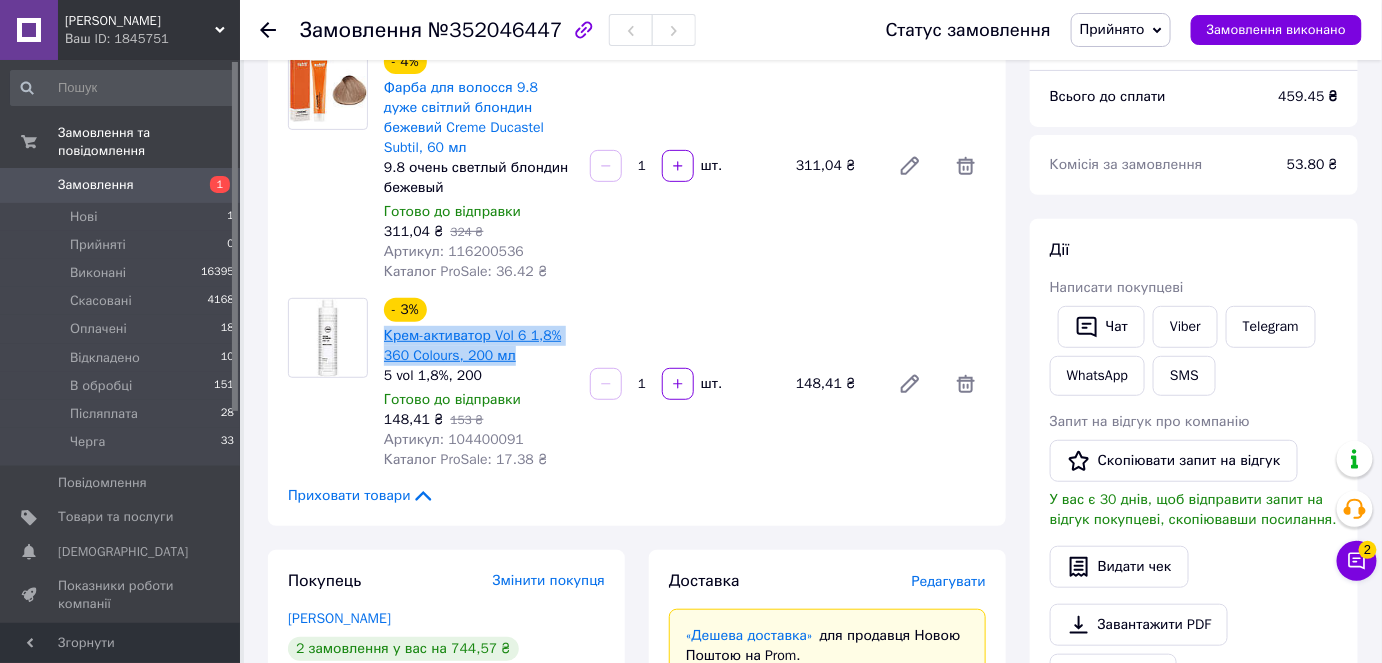 click on "Крем-активатор Vol 6 1,8% 360 Colours, 200 мл" at bounding box center (479, 346) 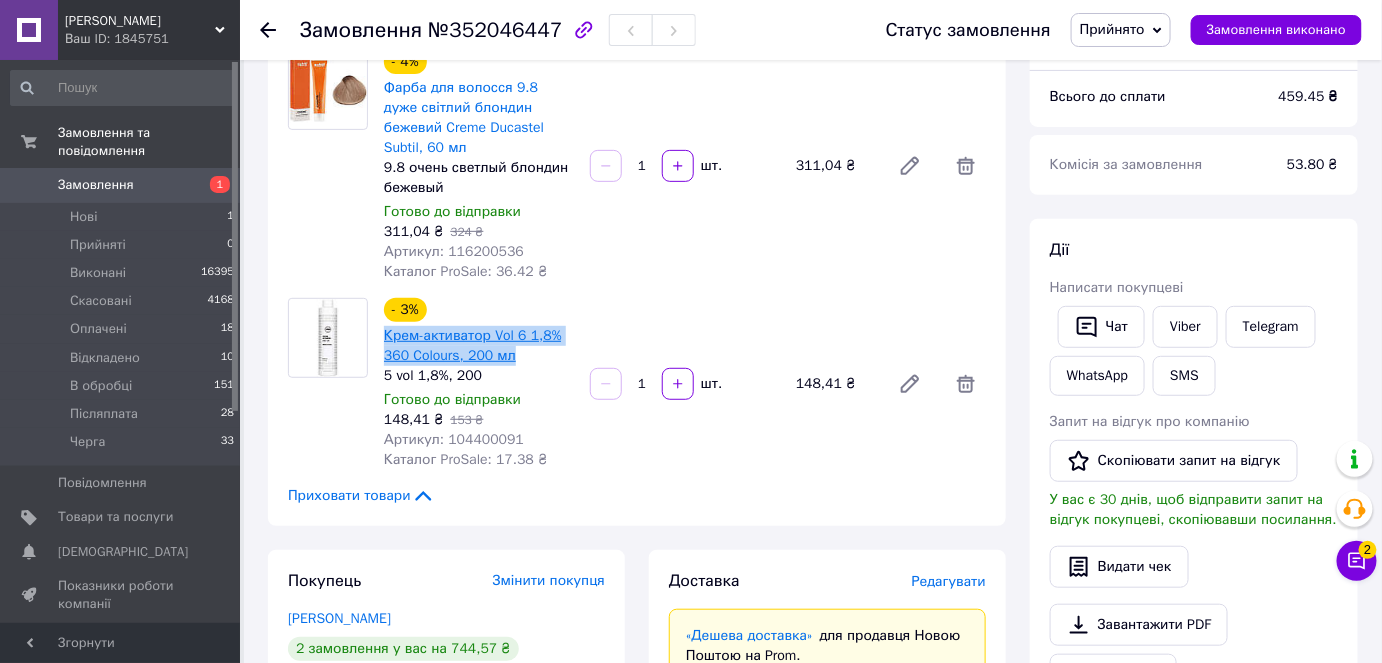 copy on "Крем-активатор Vol 6 1,8% 360 Colours, 200 мл" 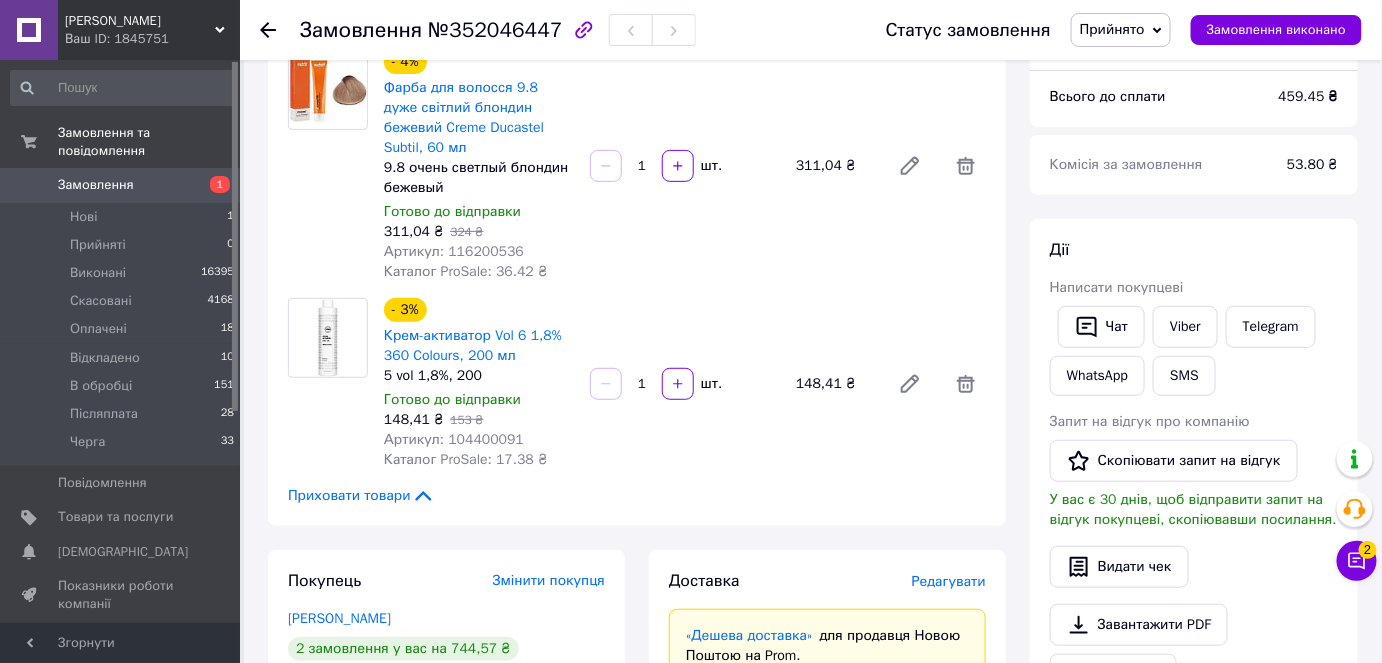 click on "Всього 2 товари 459,45 ₴ Доставка Необхідно уточнити Знижка Додати Всього до сплати 459.45 ₴ Комісія за замовлення 53.80 ₴ Дії Написати покупцеві   Чат Viber Telegram WhatsApp SMS Запит на відгук про компанію   Скопіювати запит на відгук У вас є 30 днів, щоб відправити запит на відгук покупцеві, скопіювавши посилання.   Видати чек   Завантажити PDF   Друк PDF   Дублювати замовлення Мітки Особисті нотатки, які бачите лише ви. З їх допомогою можна фільтрувати замовлення Примітки Залишилося 300 символів Очистити Зберегти" at bounding box center (1194, 751) 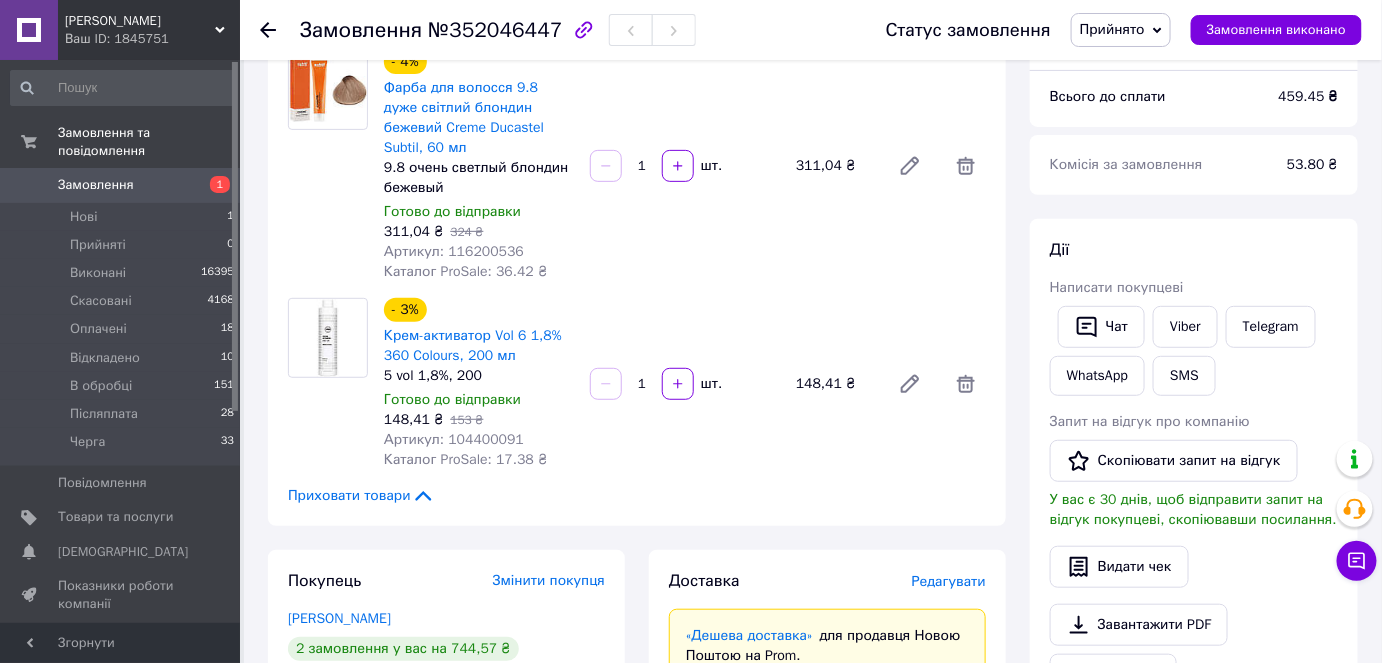 click on "[PERSON_NAME] Ваш ID: 1845751" at bounding box center (149, 30) 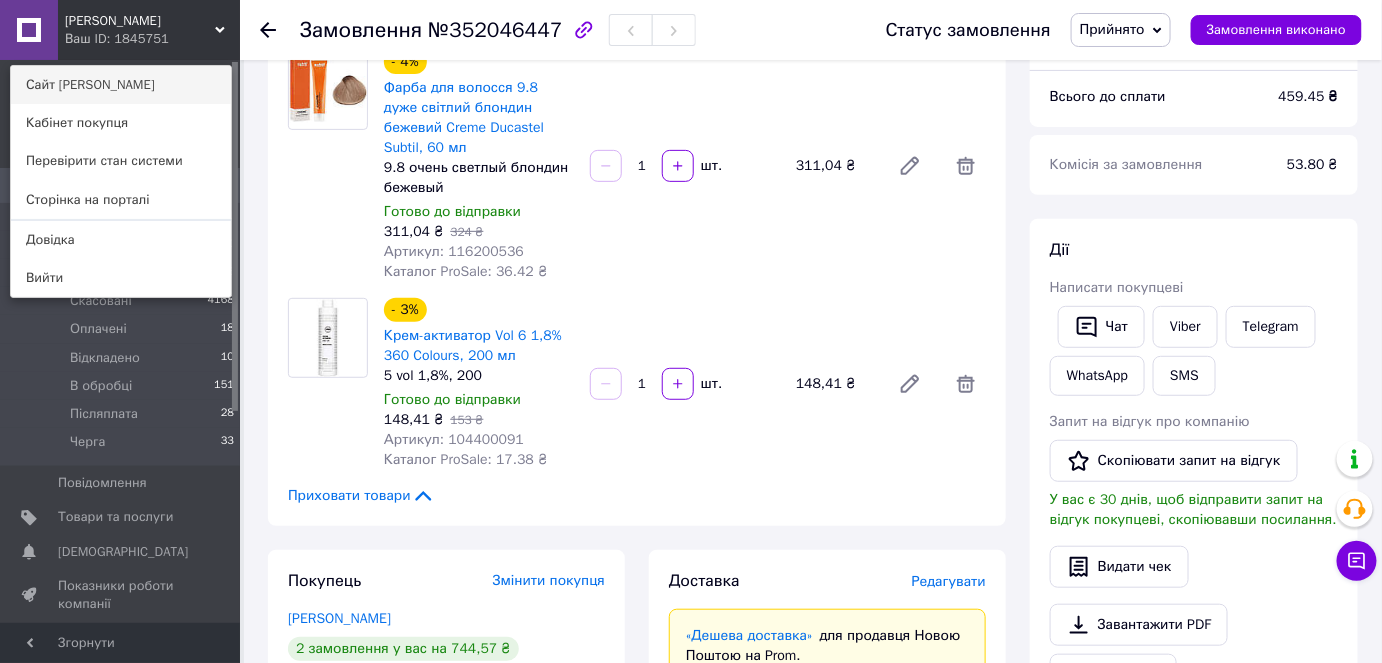 click on "Сайт [PERSON_NAME]" at bounding box center [121, 85] 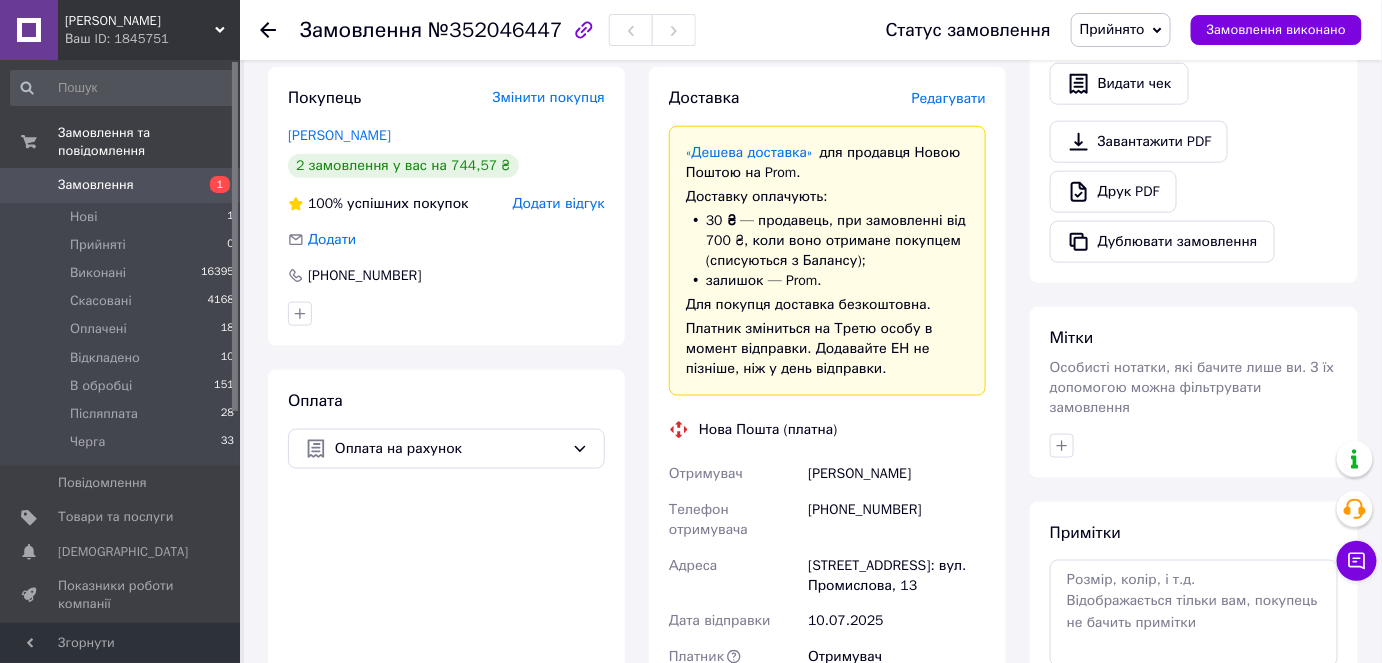 scroll, scrollTop: 727, scrollLeft: 0, axis: vertical 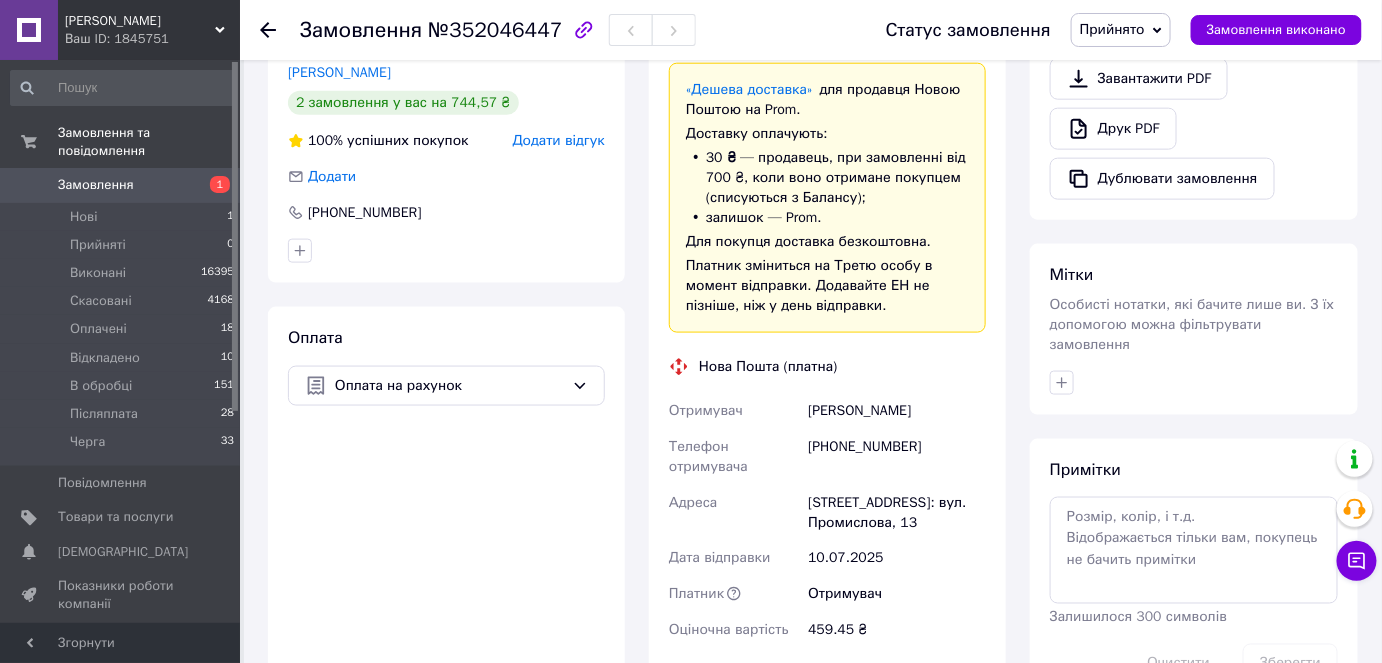 click 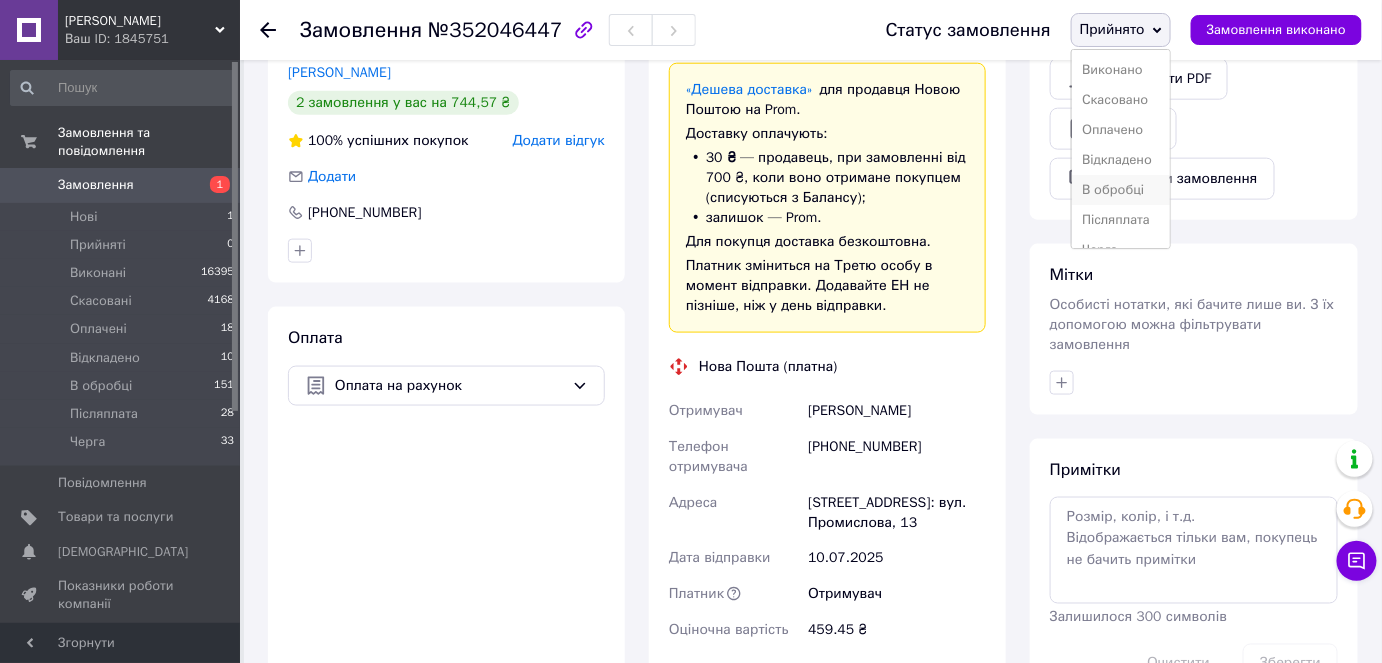 click on "В обробці" at bounding box center (1121, 190) 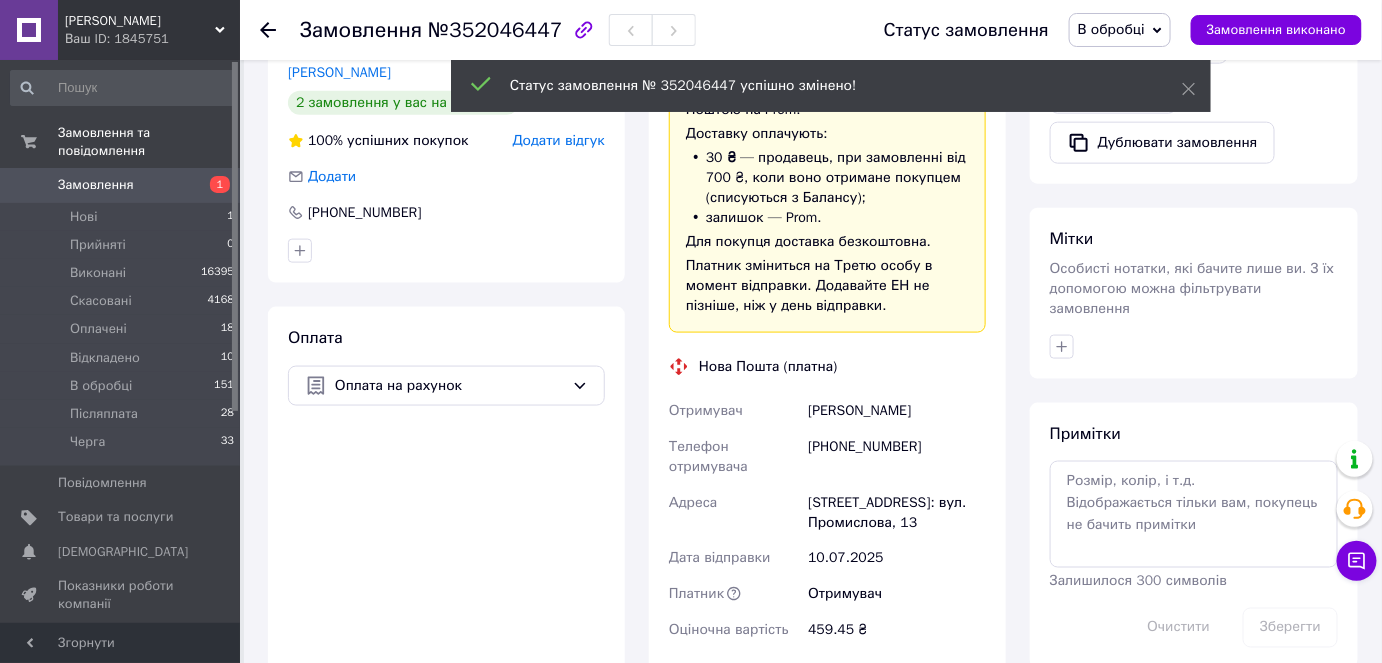 click on "Замовлення" at bounding box center [96, 185] 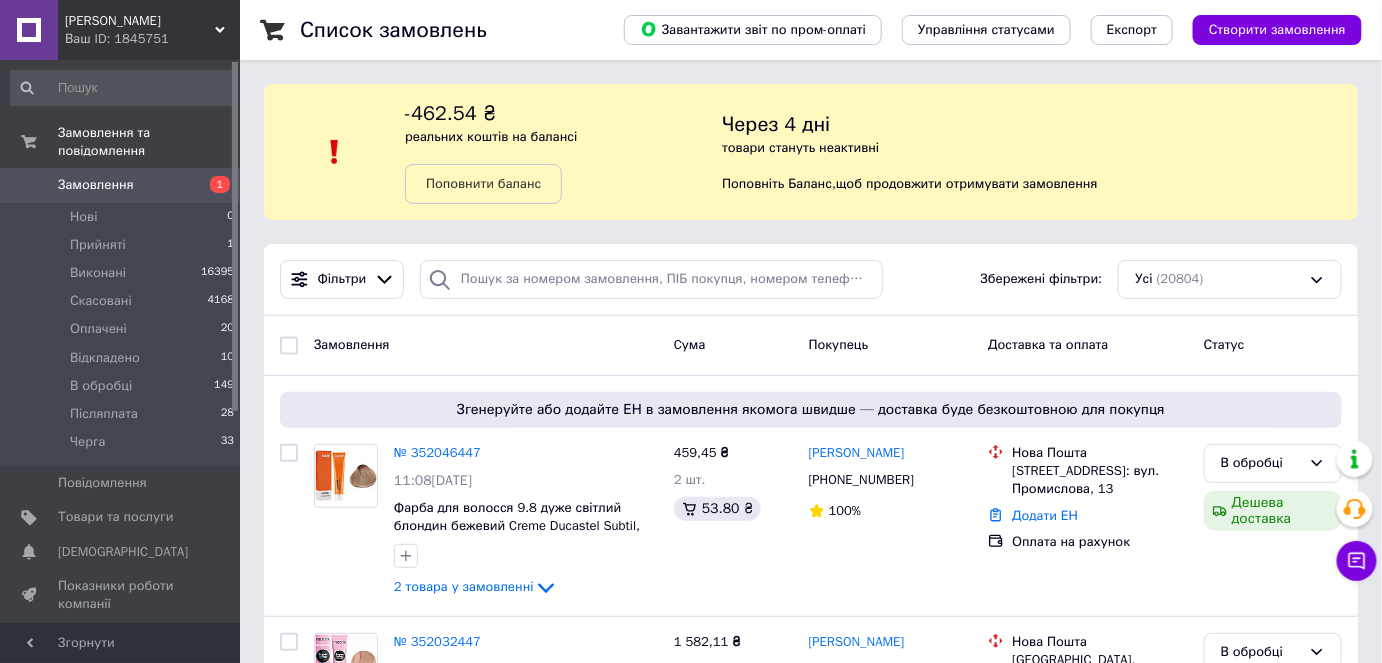 click on "Список замовлень   Завантажити звіт по пром-оплаті Управління статусами Експорт Створити замовлення -462.54 ₴ реальних коштів на балансі Поповнити баланс Через 4 дні товари стануть неактивні Поповніть Баланс ,  щоб продовжити отримувати замовлення Фільтри Збережені фільтри: Усі (20804) Замовлення Cума Покупець Доставка та оплата Статус Згенеруйте або додайте ЕН в замовлення якомога швидше — доставка буде безкоштовною для покупця № 352046447 11:08[DATE] Фарба для волосся 9.8 дуже світлий блондин бежевий Creme Ducastel Subtil, 60 мл 2 товара у замовленні 459,45 ₴ 2 шт. 53.80 ₴ 100% 100%" at bounding box center (811, 10159) 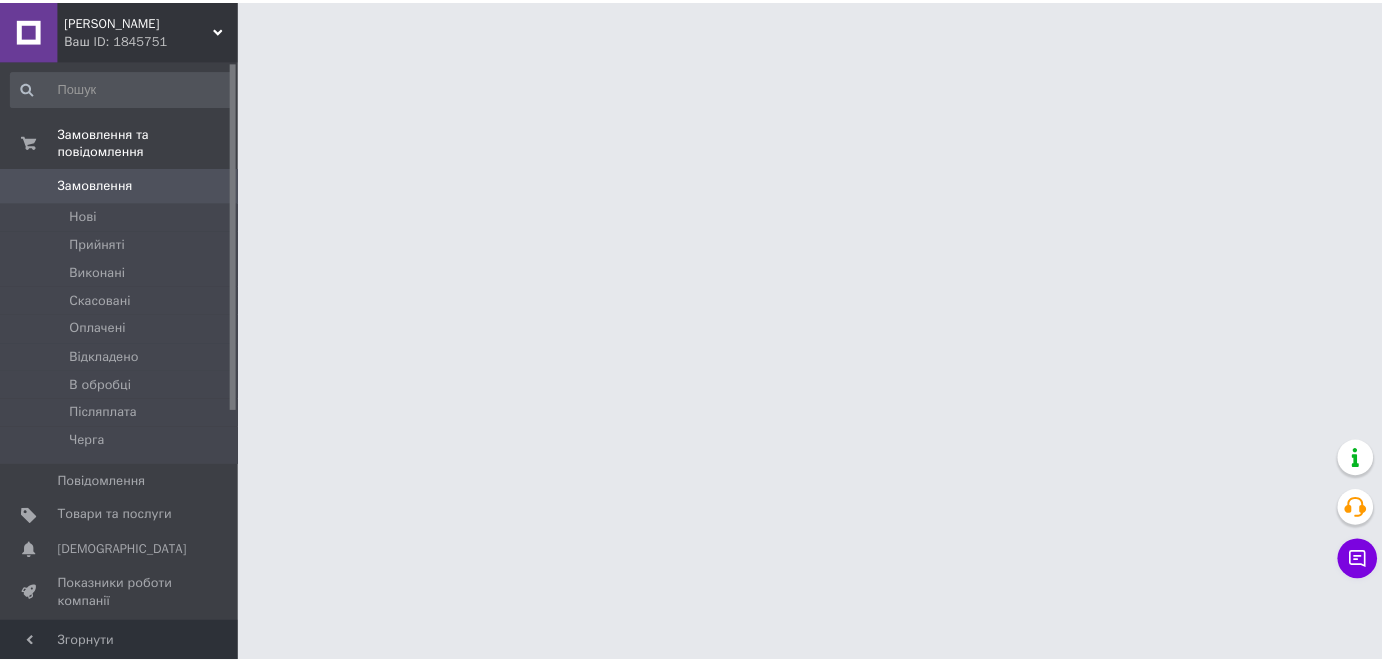 scroll, scrollTop: 0, scrollLeft: 0, axis: both 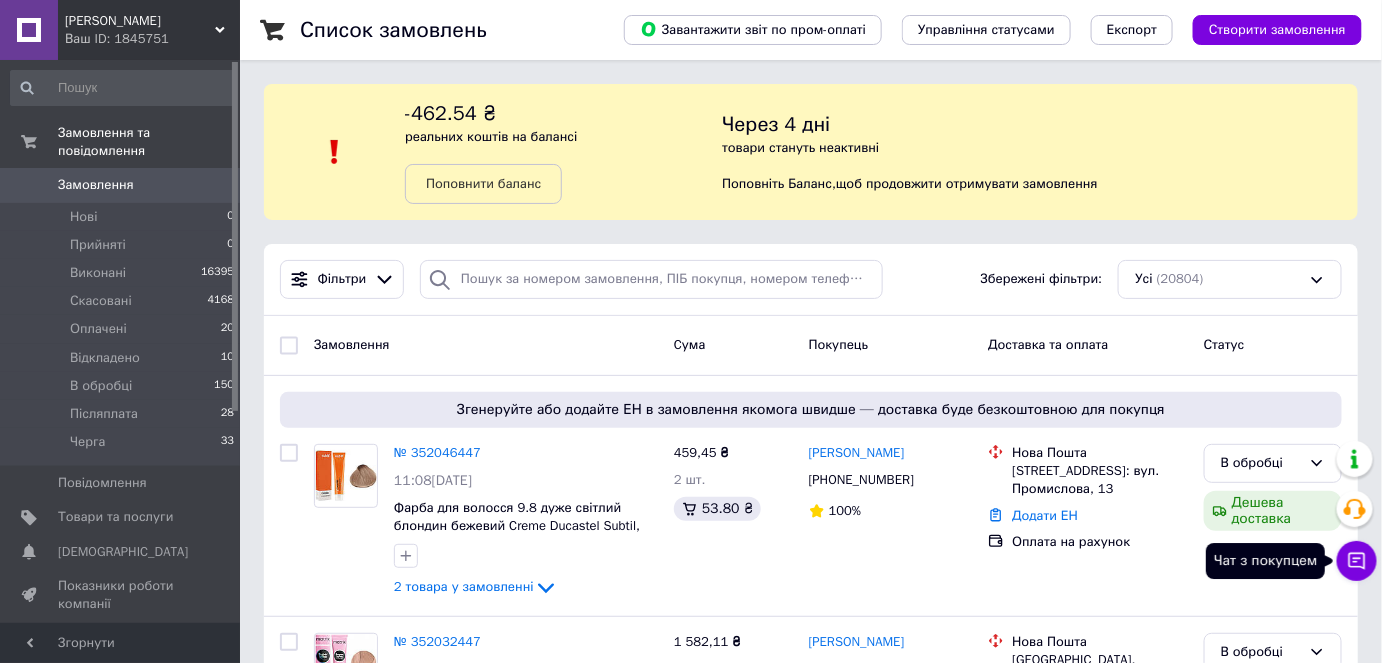 click 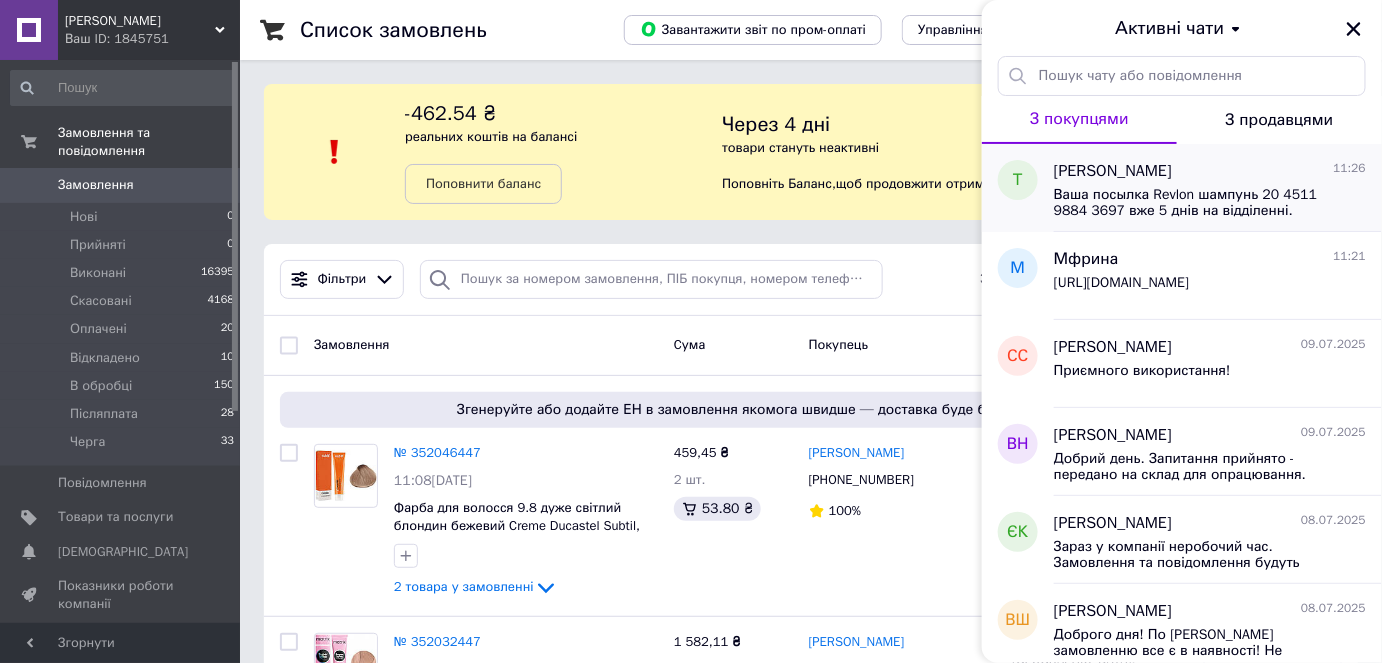 click on "Тетяна  Махно 11:26" at bounding box center (1210, 171) 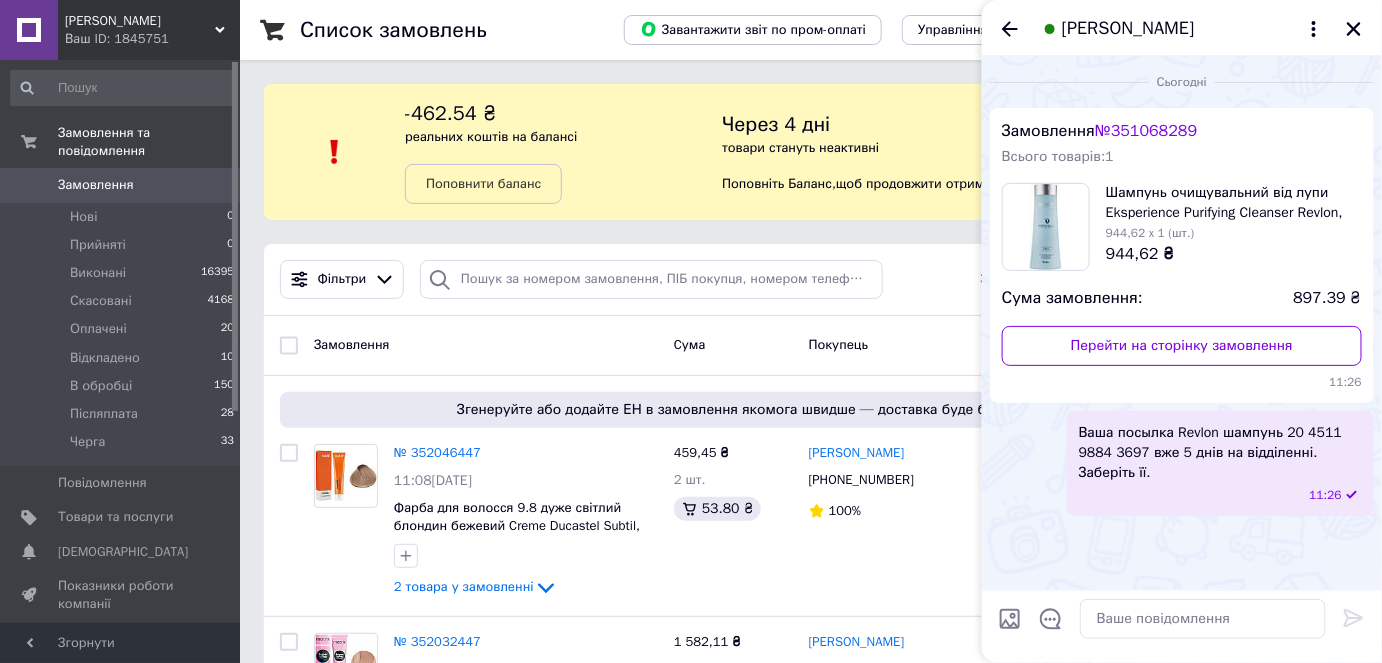 click on "Ваша посылка Revlon шампунь 20 4511 9884 3697 вже 5 днів на відділенні. Заберіть її." at bounding box center [1220, 453] 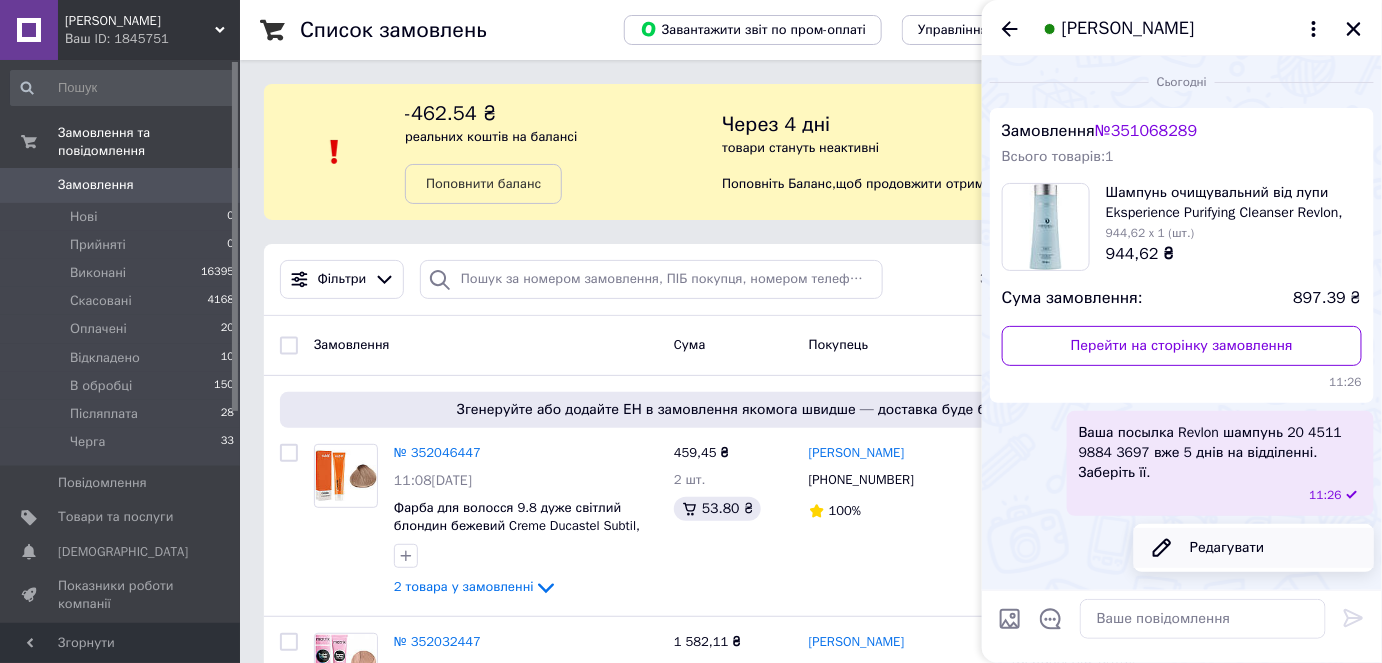 click on "Редагувати" at bounding box center [1254, 548] 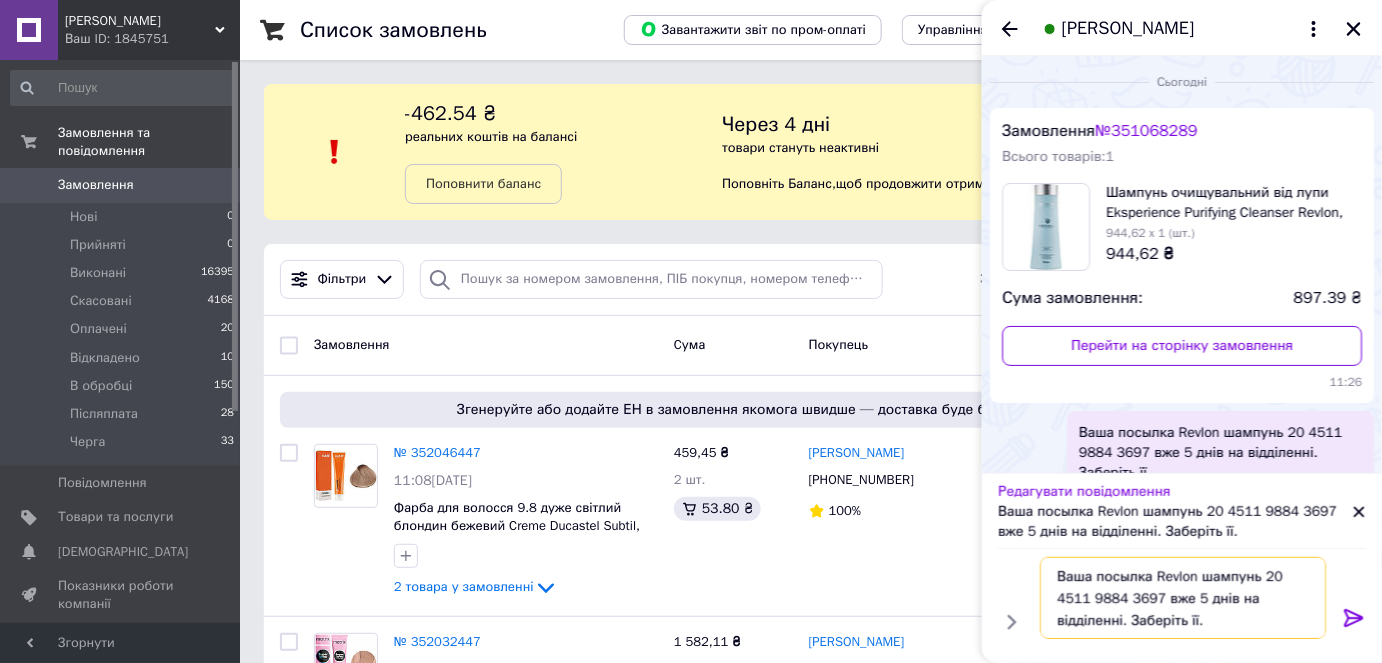 click on "Ваша посылка Revlon шампунь 20 4511 9884 3697 вже 5 днів на відділенні. Заберіть її." at bounding box center (1183, 598) 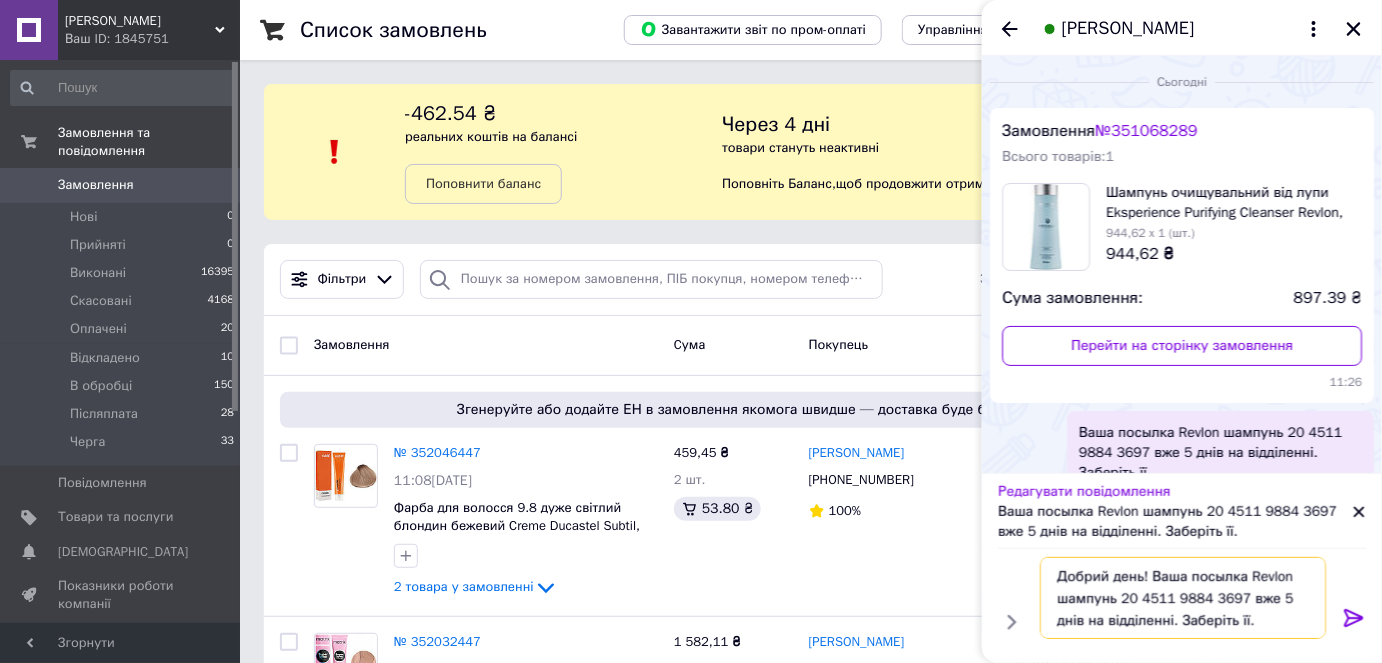click on "Добрий день! Ваша посылка Revlon шампунь 20 4511 9884 3697 вже 5 днів на відділенні. Заберіть її." at bounding box center (1183, 598) 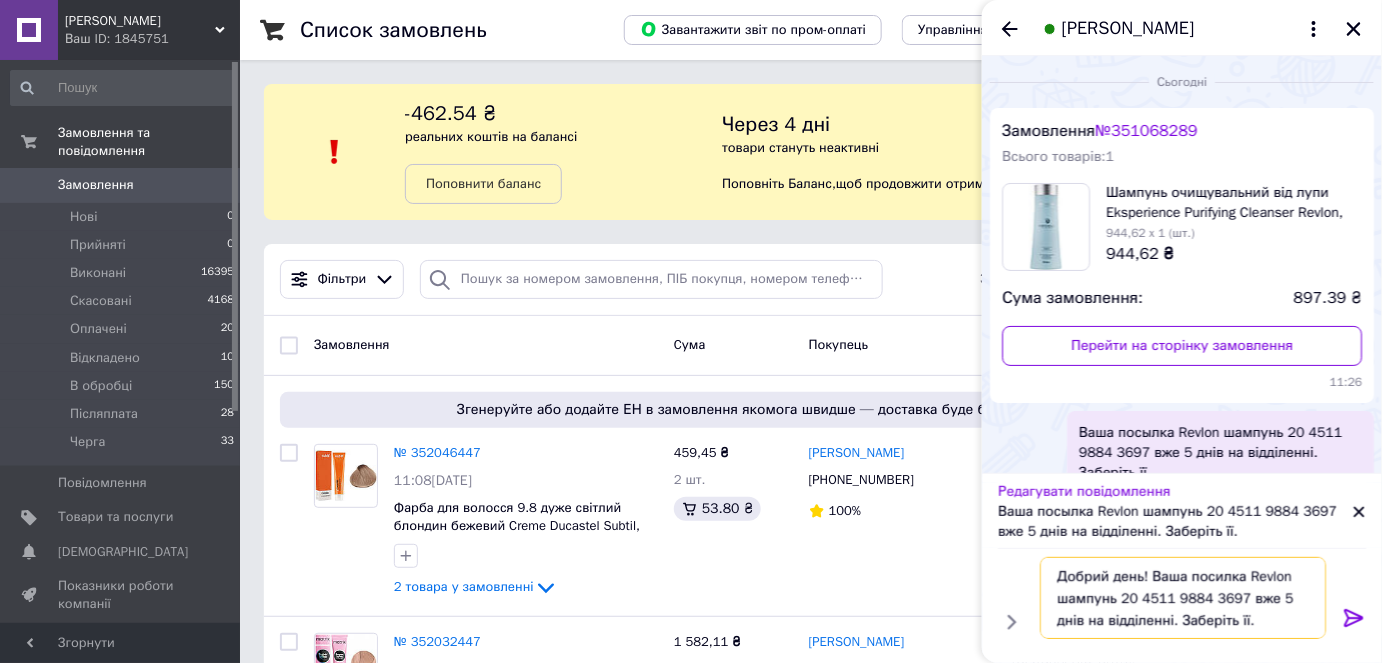 click on "Добрий день! Ваша посилка Revlon шампунь 20 4511 9884 3697 вже 5 днів на відділенні. Заберіть її." at bounding box center (1183, 598) 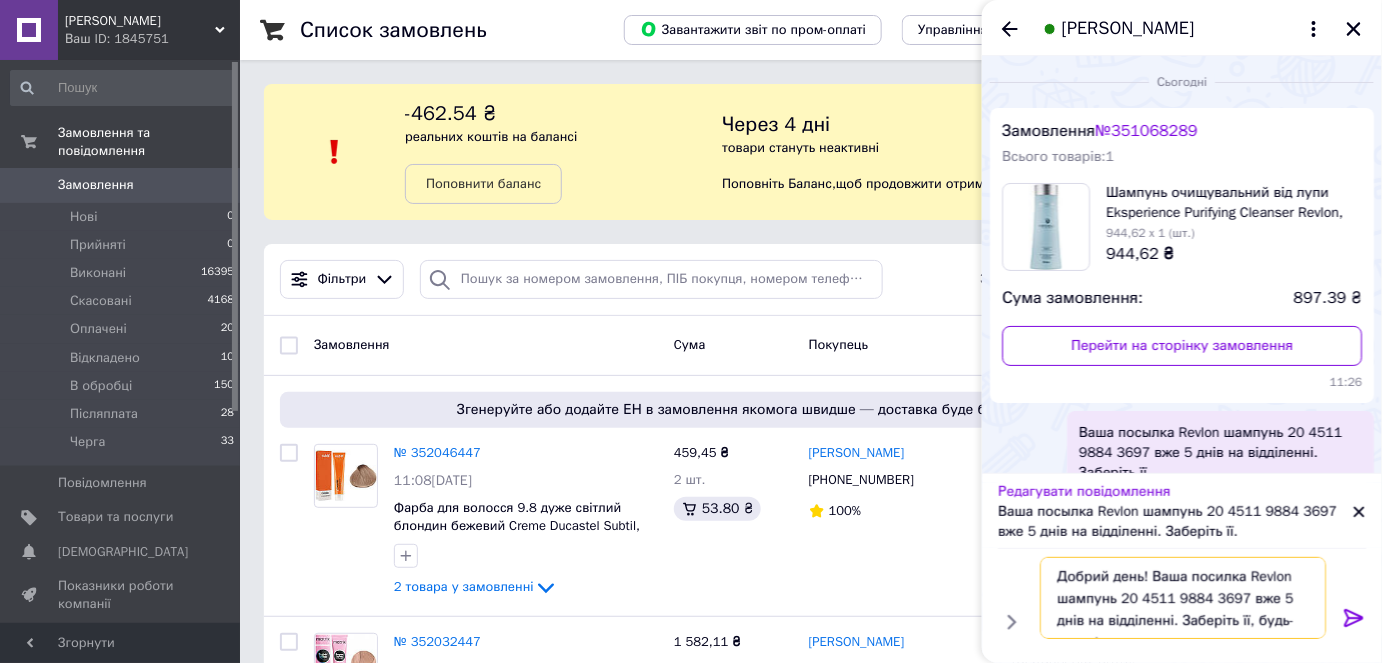 type on "Добрий день! Ваша посилка Revlon шампунь 20 4511 9884 3697 вже 5 днів на відділенні. Заберіть її, будь-ласка!" 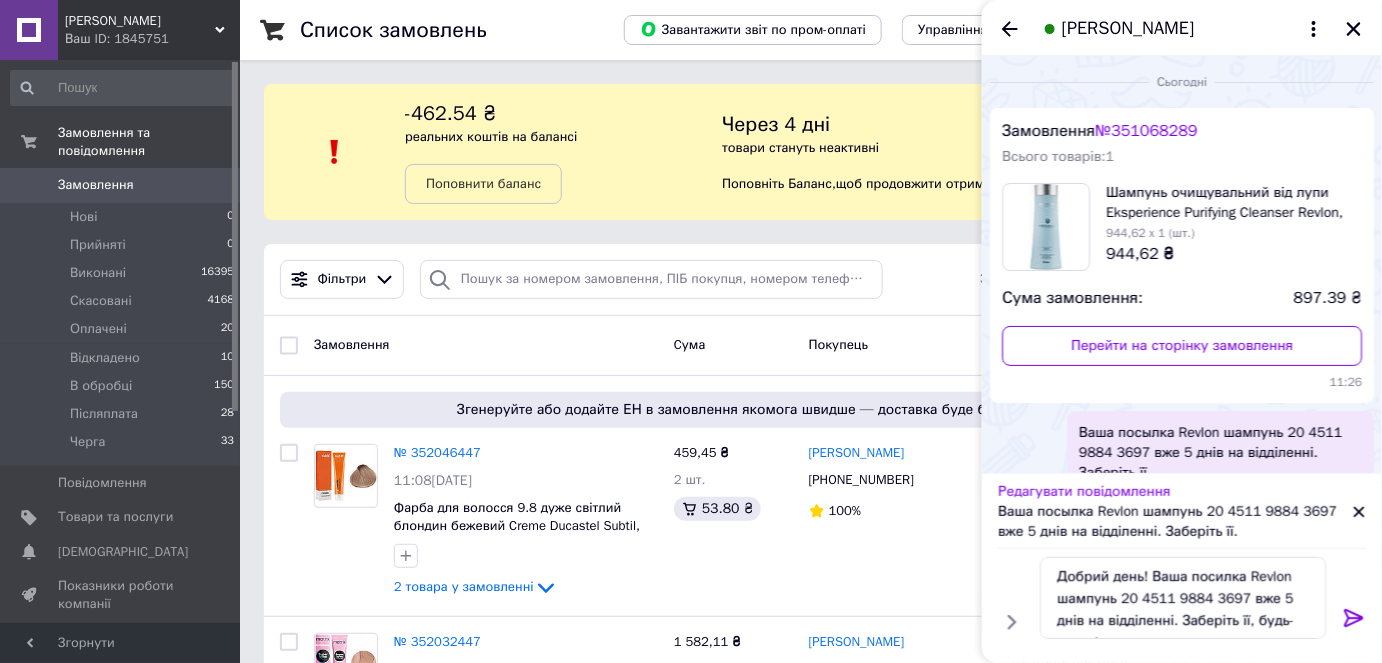 click 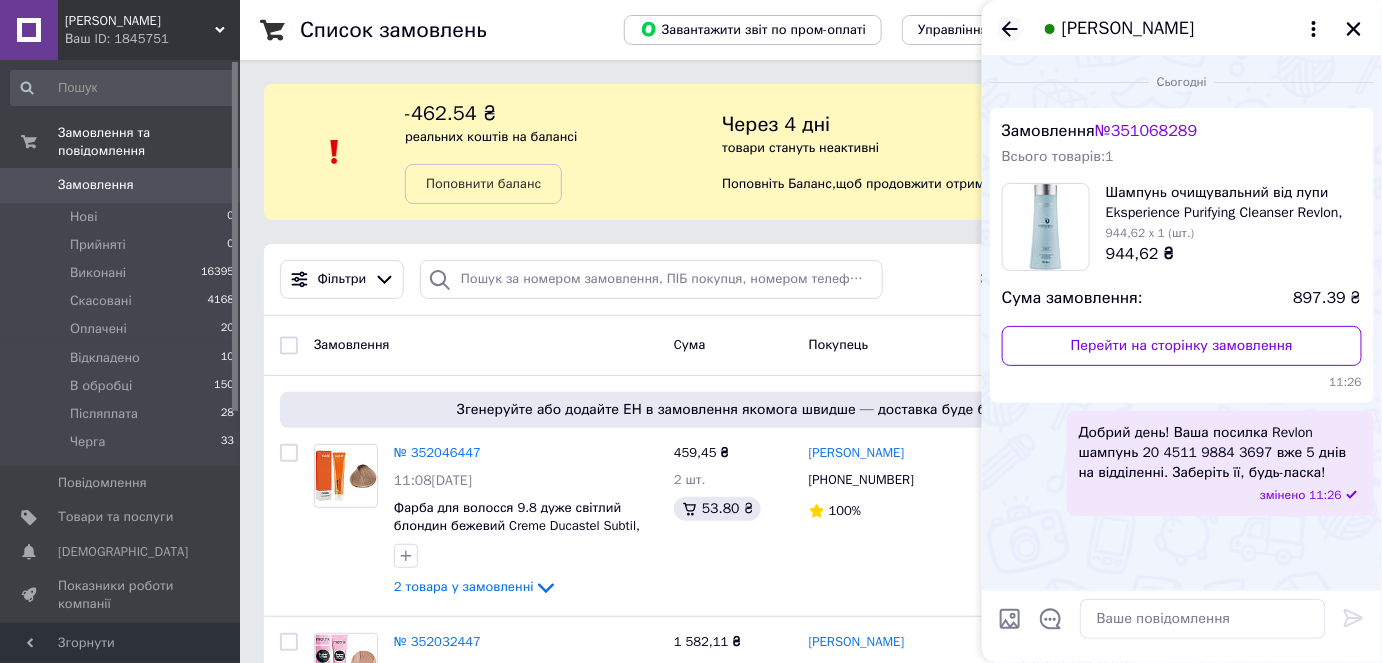 click 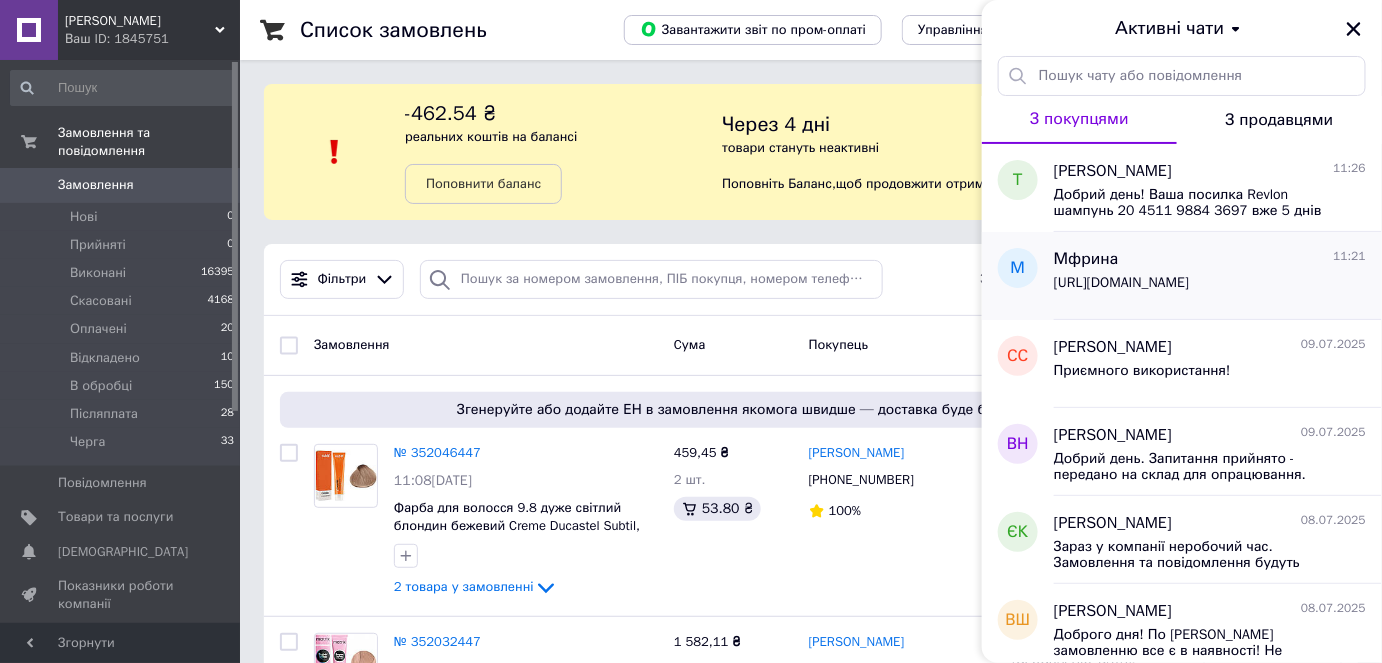 click on "https://era-krasoty.com.ua/brands/bes.html" at bounding box center (1121, 283) 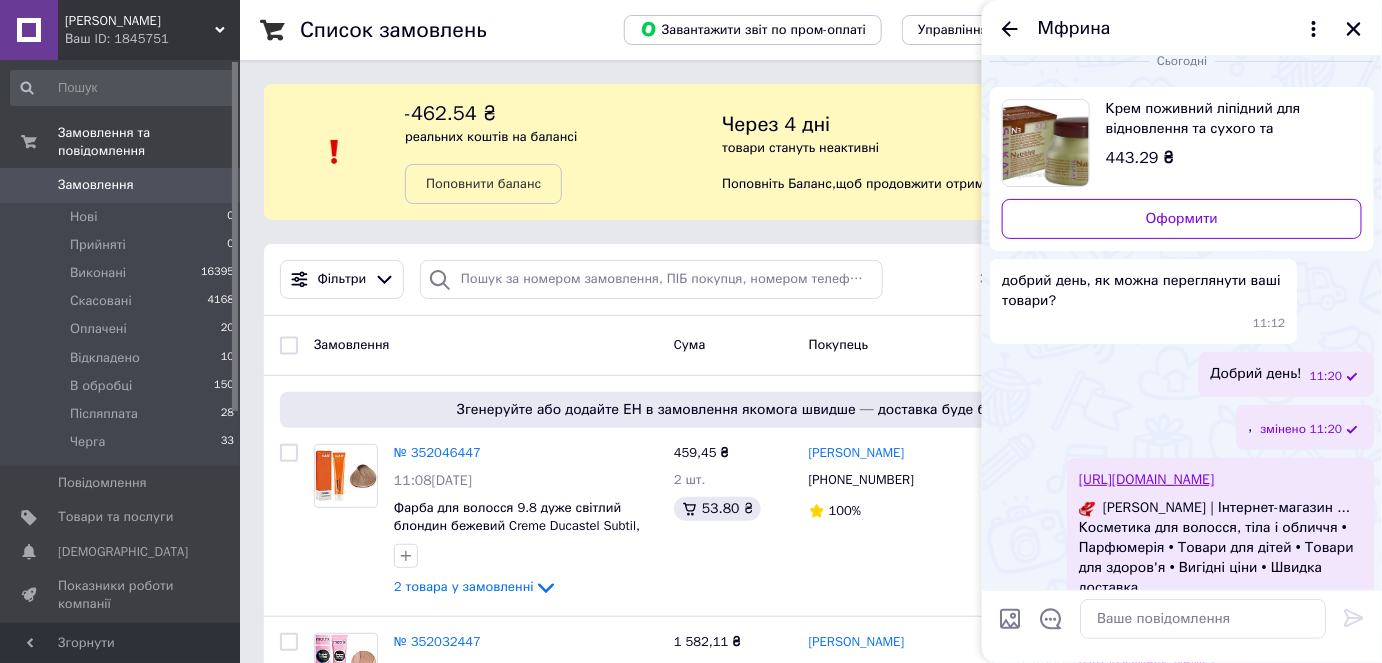 scroll, scrollTop: 17, scrollLeft: 0, axis: vertical 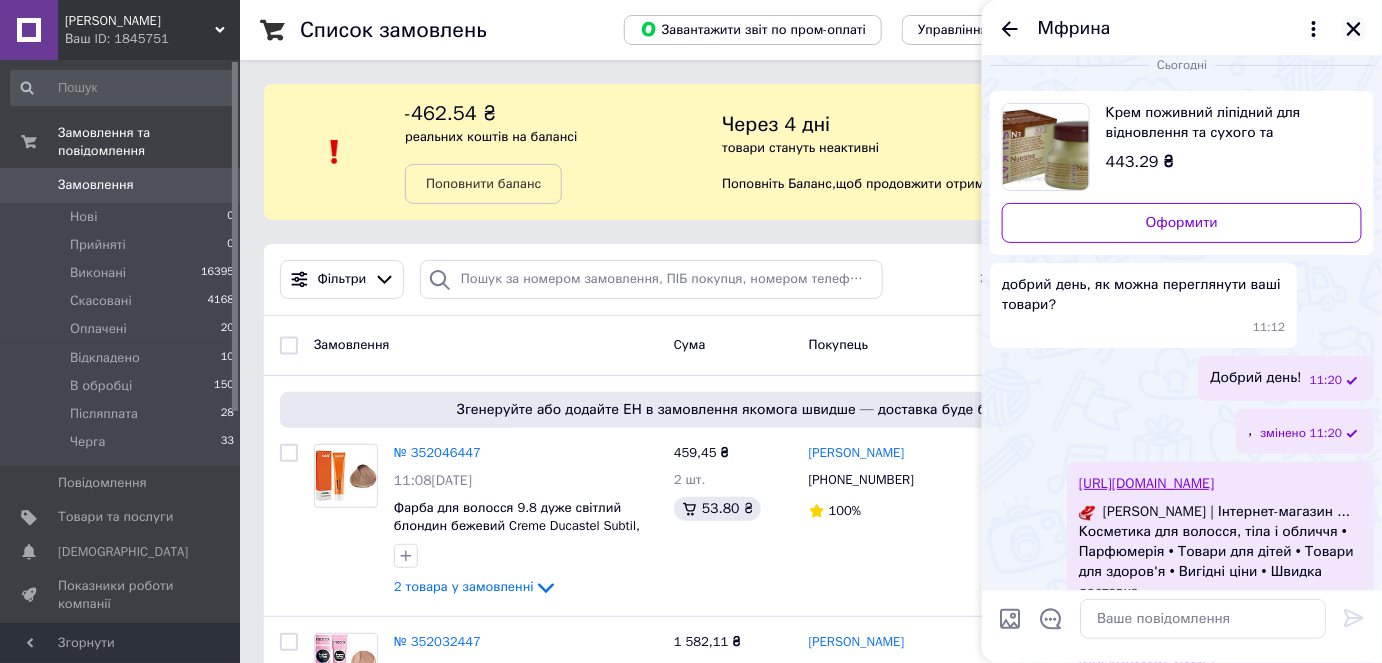 click 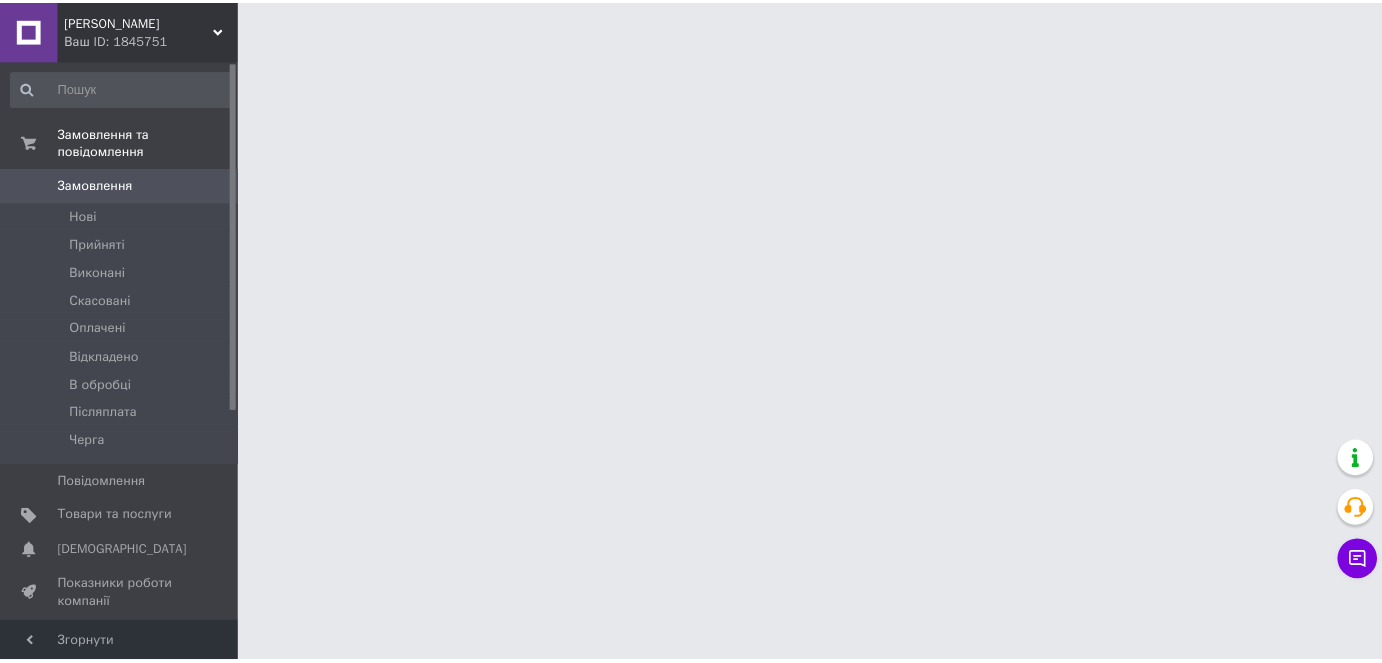 scroll, scrollTop: 0, scrollLeft: 0, axis: both 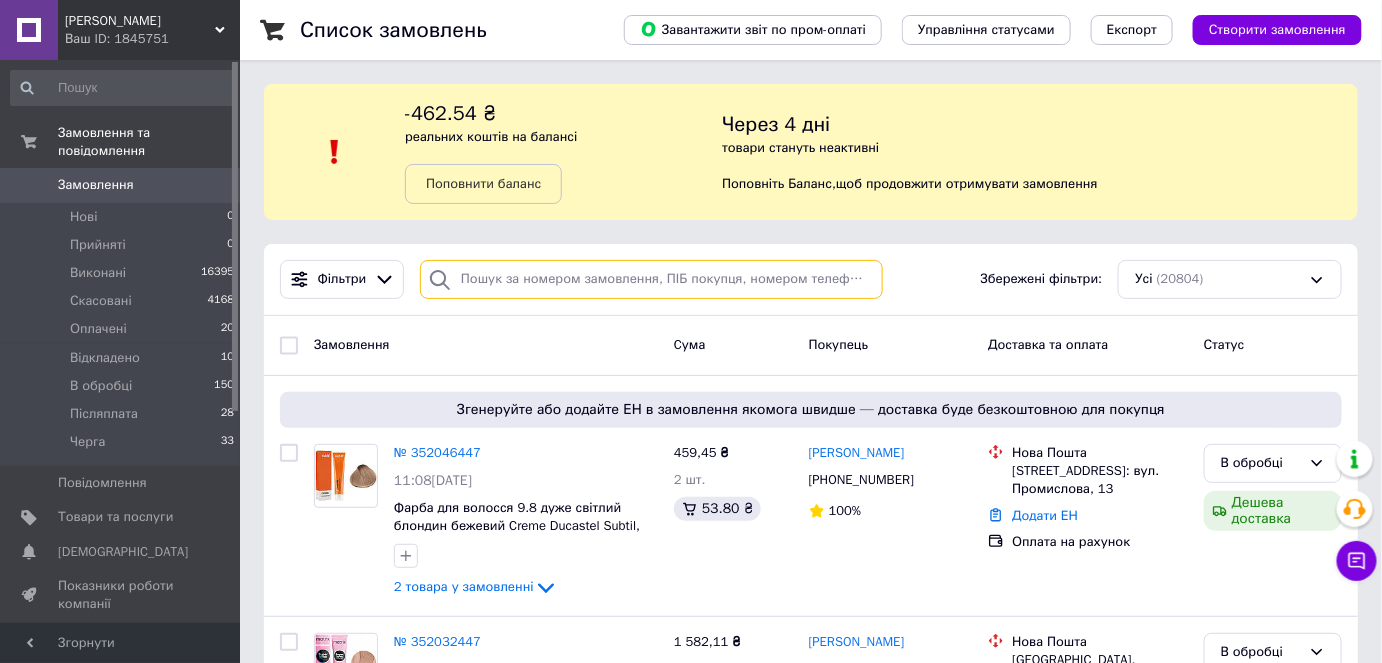 click at bounding box center [651, 279] 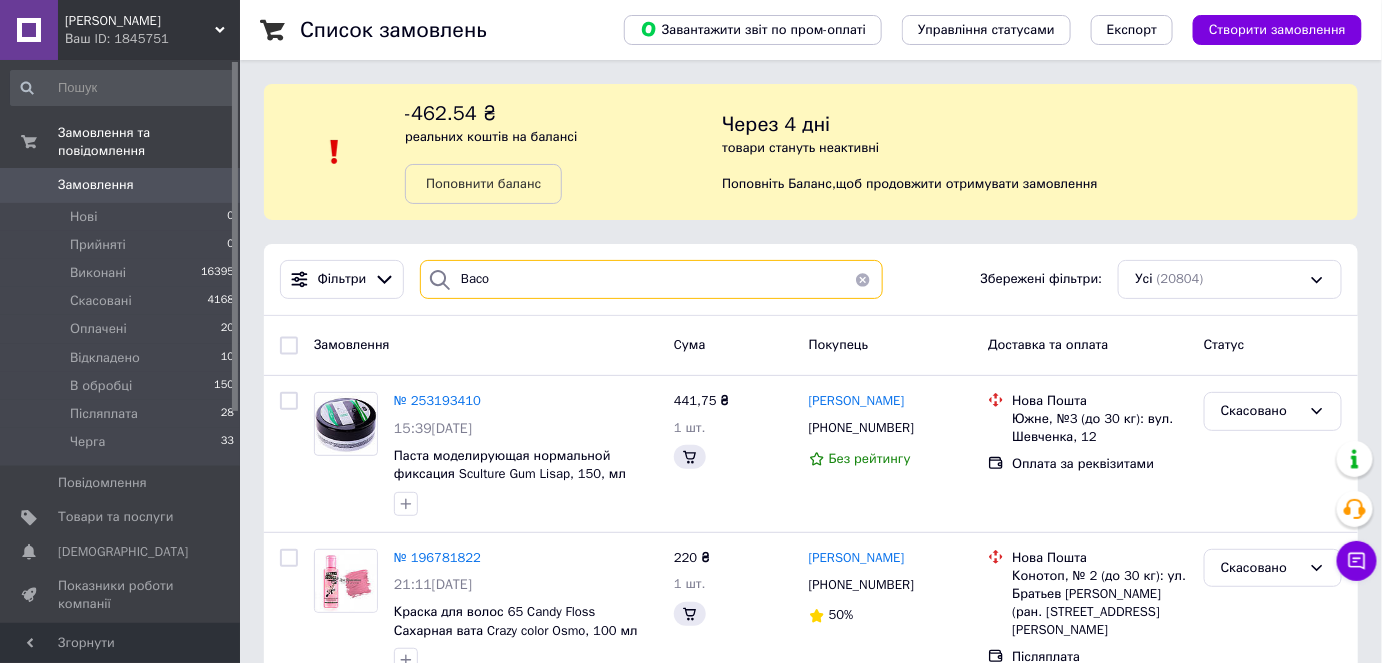 click on "Baco" at bounding box center (651, 279) 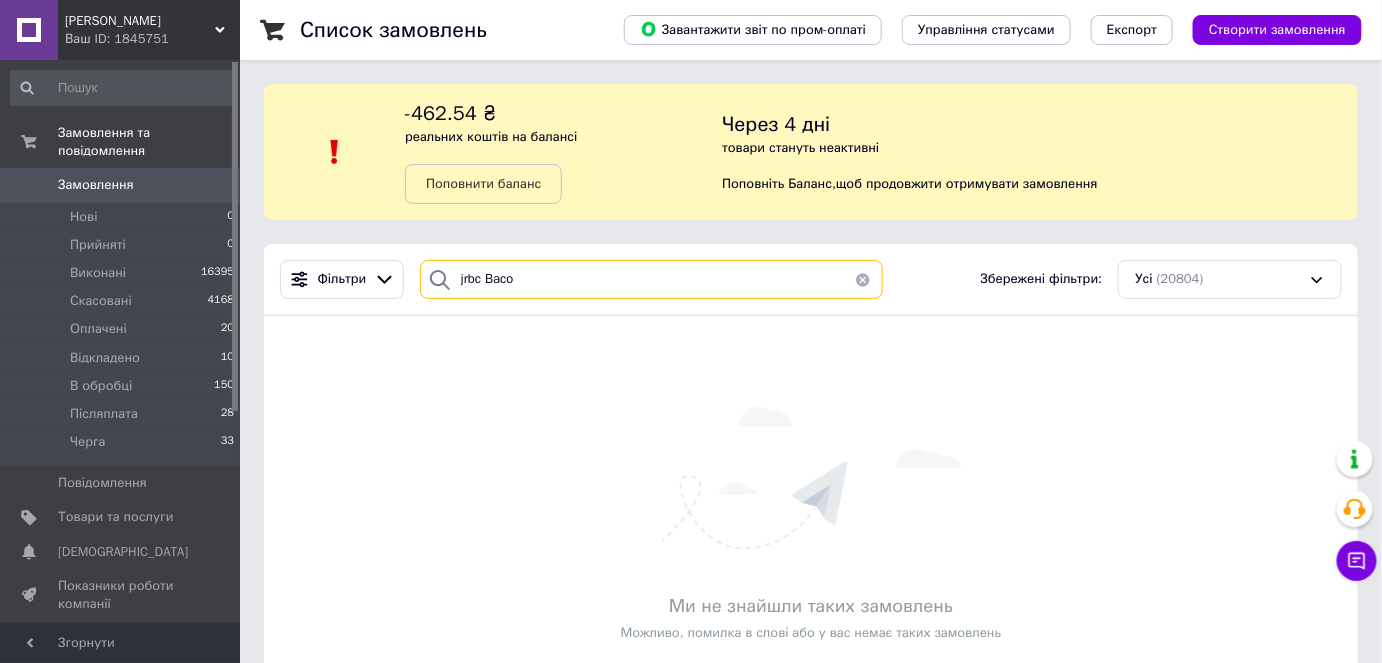 drag, startPoint x: 481, startPoint y: 285, endPoint x: 457, endPoint y: 281, distance: 24.33105 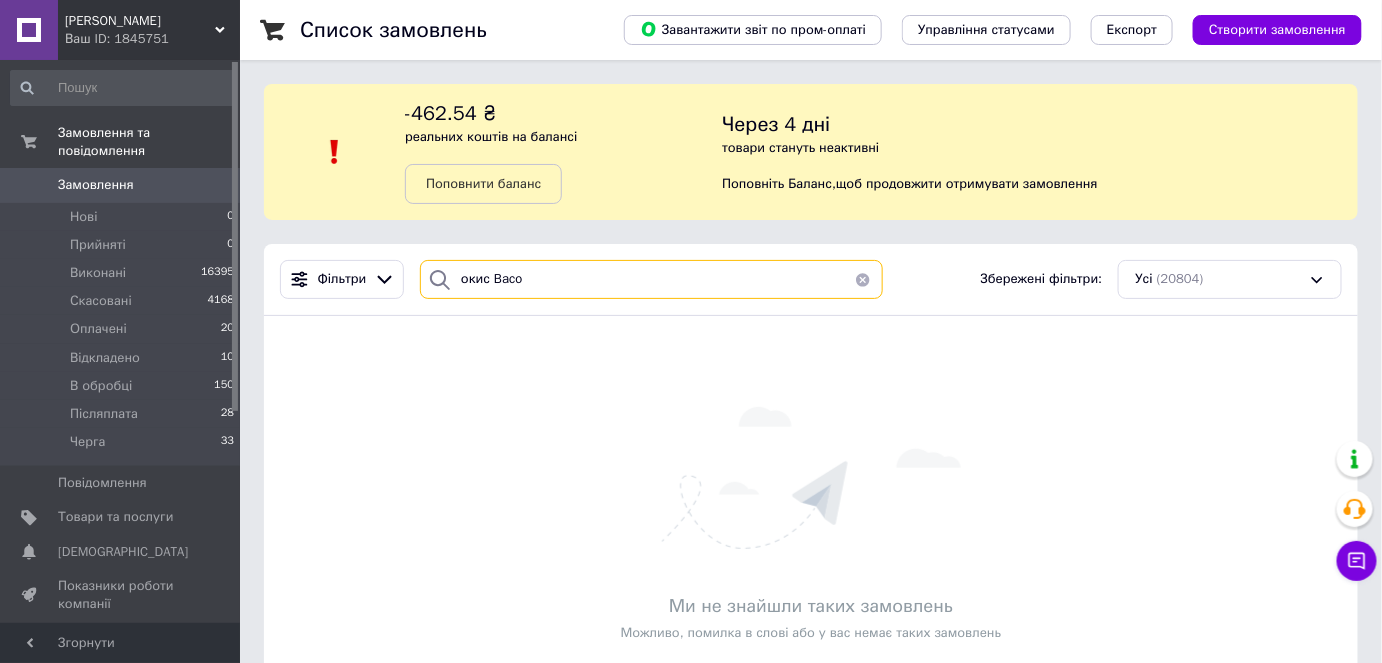 drag, startPoint x: 485, startPoint y: 279, endPoint x: 449, endPoint y: 278, distance: 36.013885 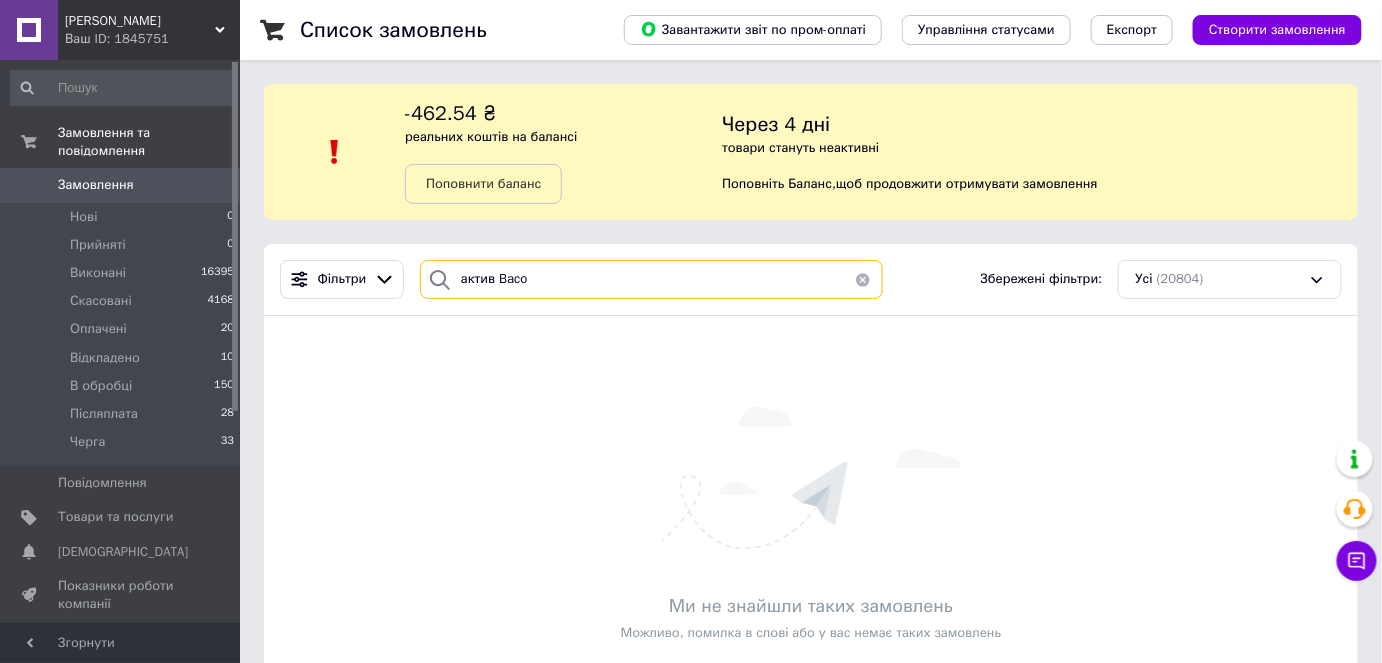 drag, startPoint x: 495, startPoint y: 283, endPoint x: 462, endPoint y: 273, distance: 34.48188 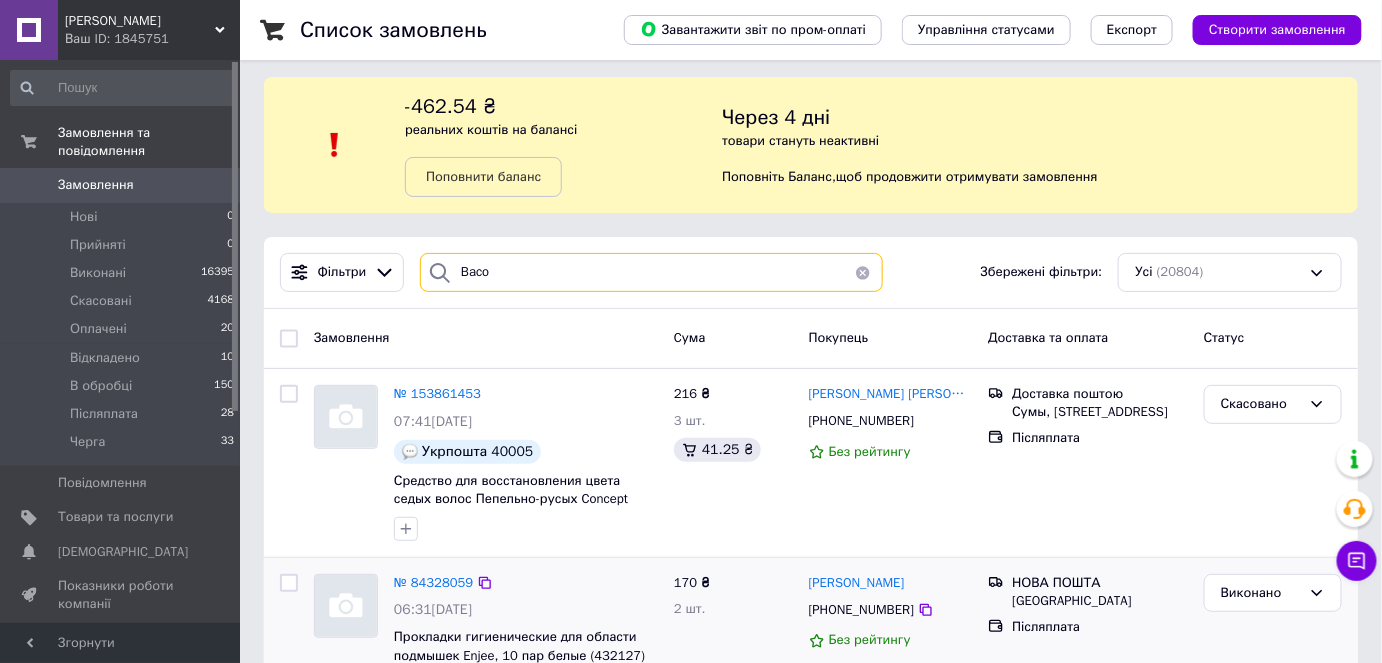 scroll, scrollTop: 0, scrollLeft: 0, axis: both 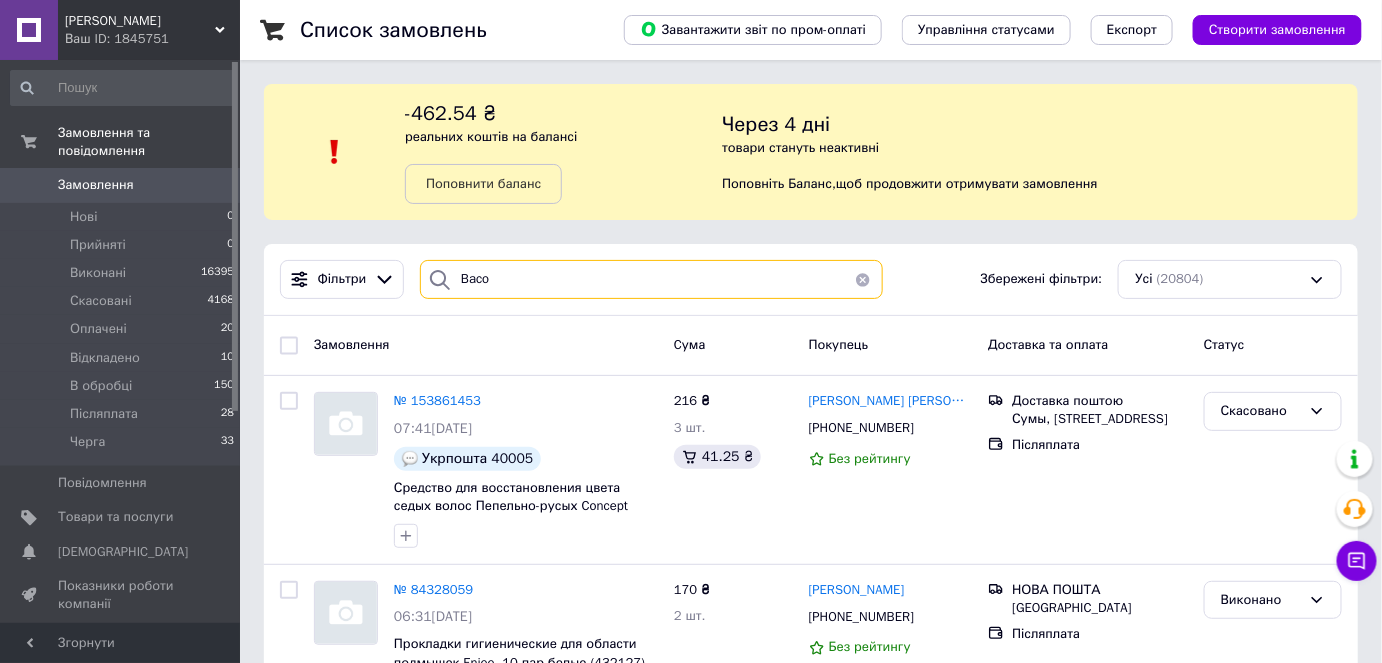 drag, startPoint x: 504, startPoint y: 271, endPoint x: 446, endPoint y: 289, distance: 60.728905 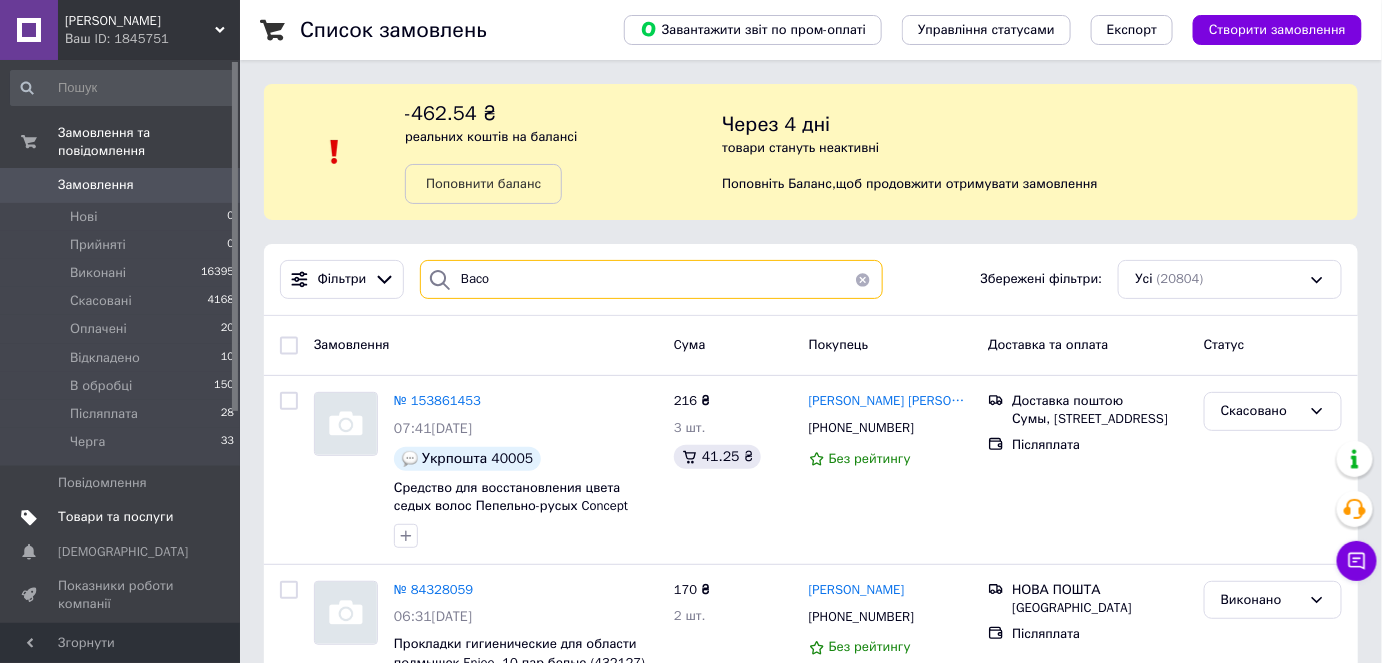 type on "Baco" 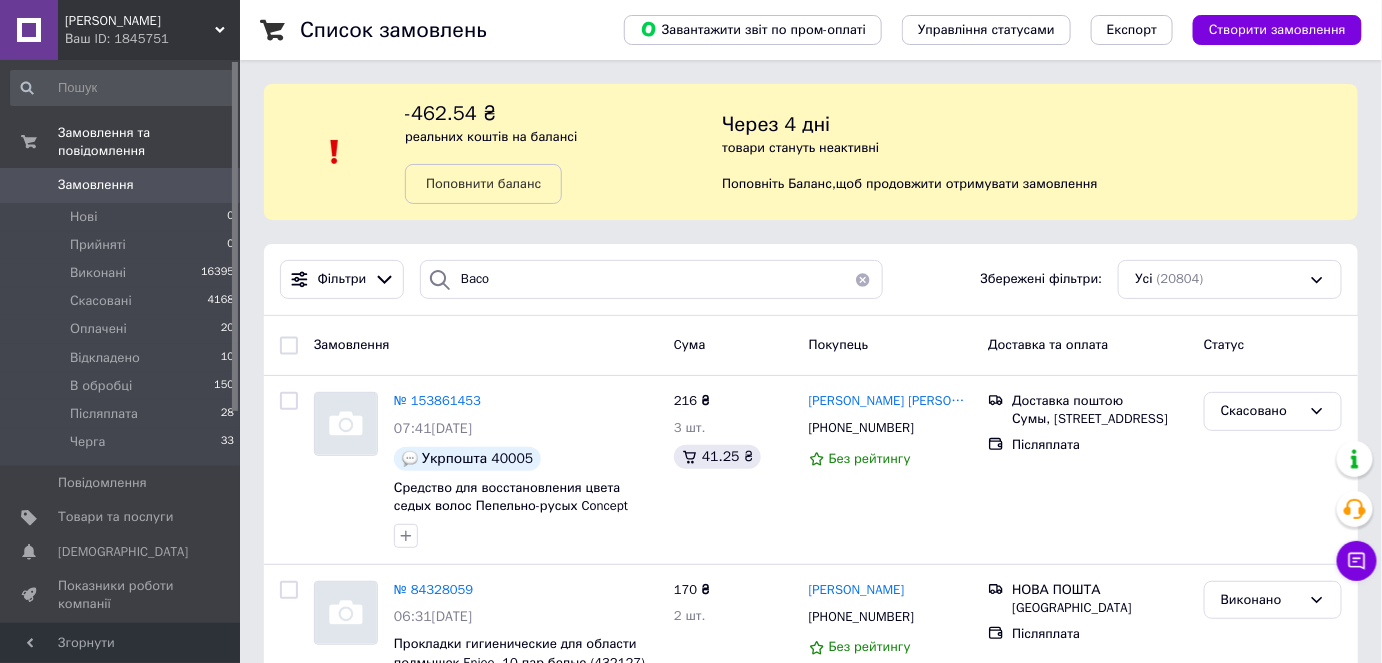 click at bounding box center [863, 279] 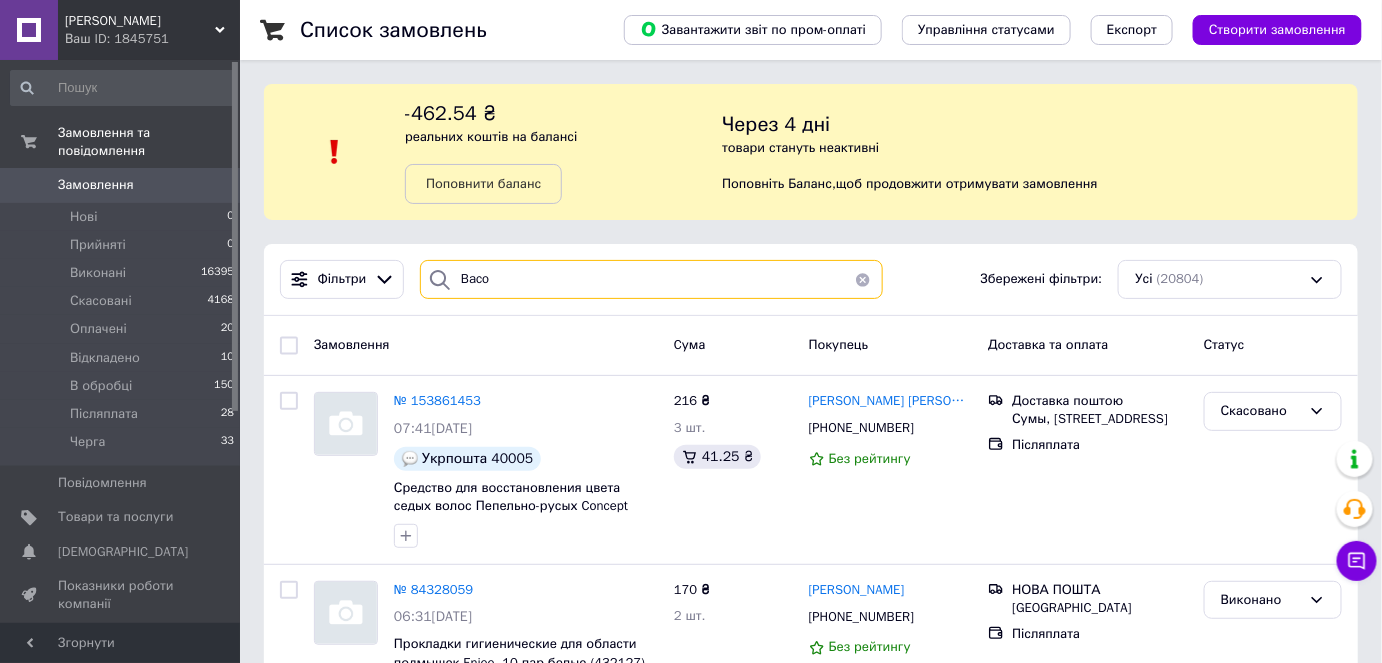 type 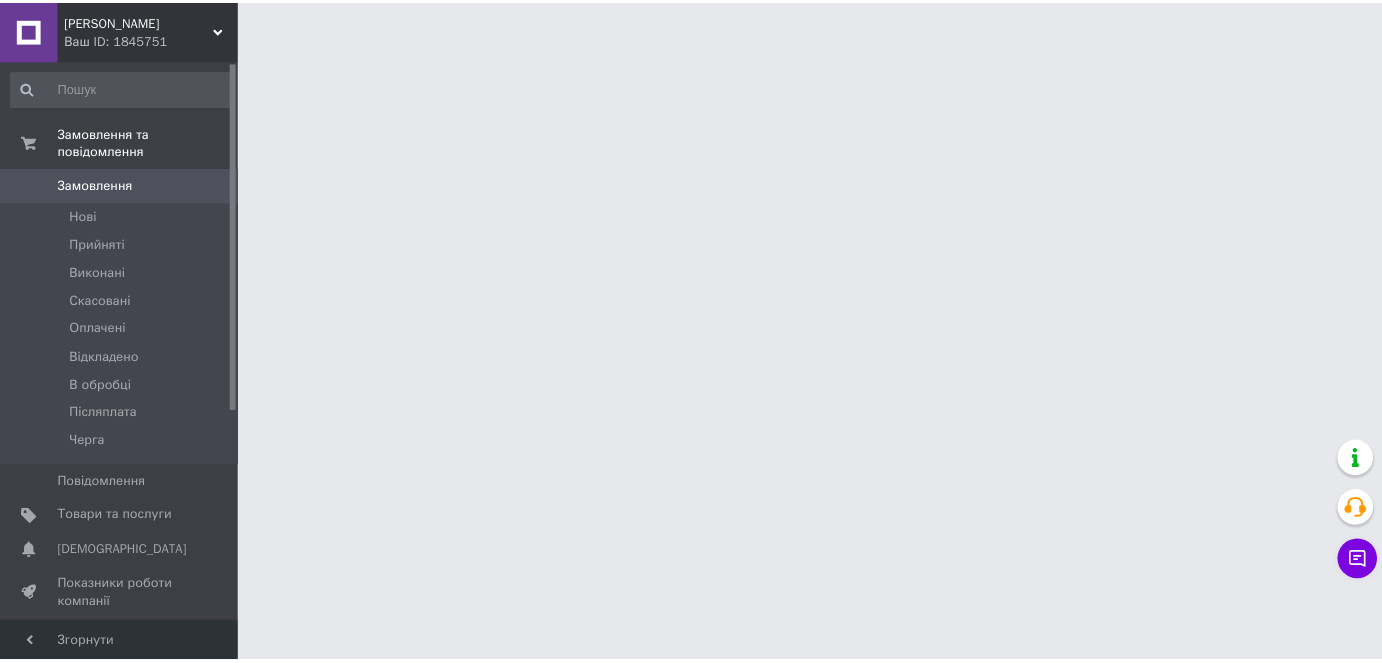 scroll, scrollTop: 0, scrollLeft: 0, axis: both 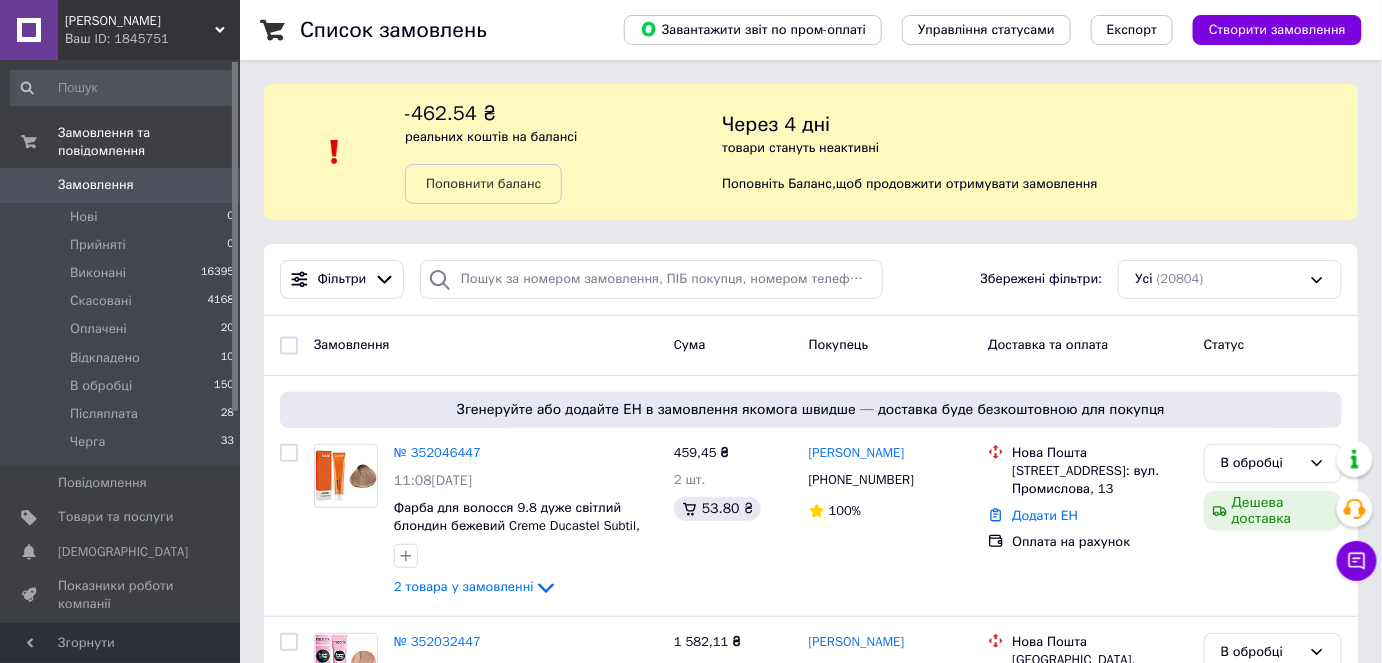 click on "Список замовлень   Завантажити звіт по пром-оплаті Управління статусами Експорт Створити замовлення -462.54 ₴ реальних коштів на балансі Поповнити баланс Через 4 дні товари стануть неактивні Поповніть Баланс ,  щоб продовжити отримувати замовлення Фільтри Збережені фільтри: Усі (20804) Замовлення Cума Покупець Доставка та оплата Статус Згенеруйте або додайте ЕН в замовлення якомога швидше — доставка буде безкоштовною для покупця № 352046447 11:08[DATE] Фарба для волосся 9.8 дуже світлий блондин бежевий Creme Ducastel Subtil, 60 мл 2 товара у замовленні 459,45 ₴ 2 шт. 53.80 ₴ 100% 100%" at bounding box center [811, 10148] 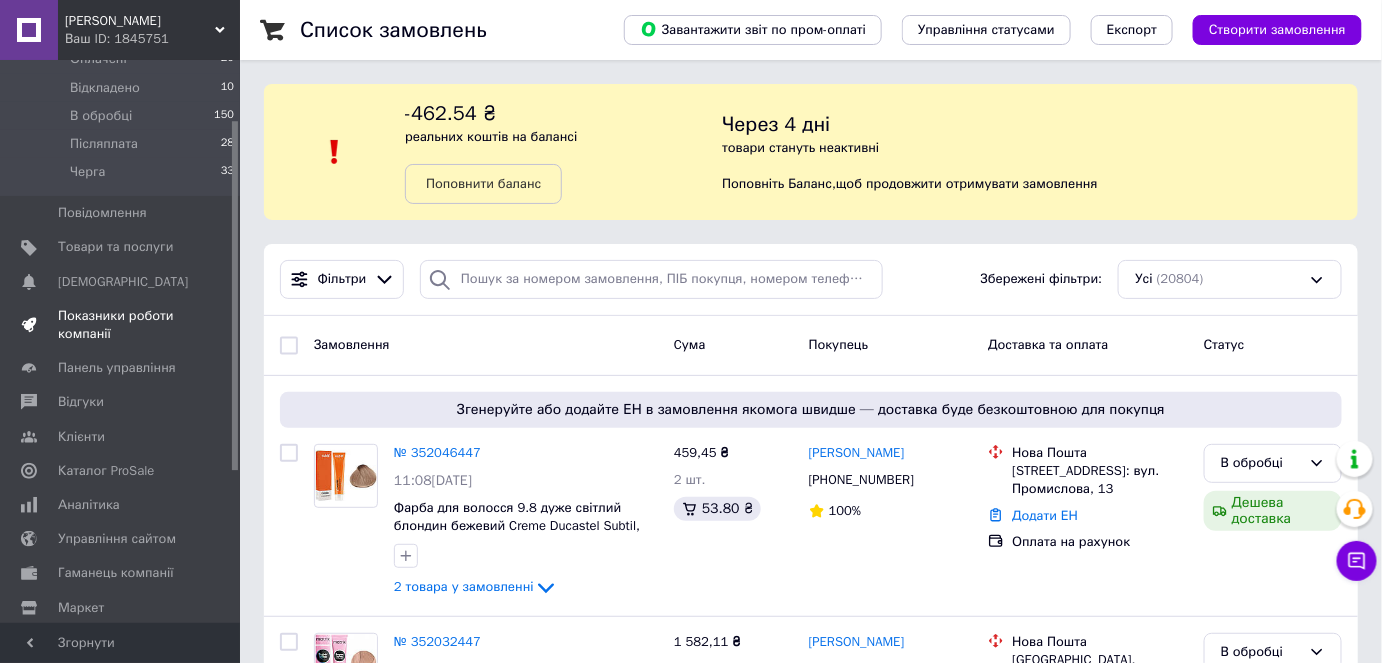 scroll, scrollTop: 272, scrollLeft: 0, axis: vertical 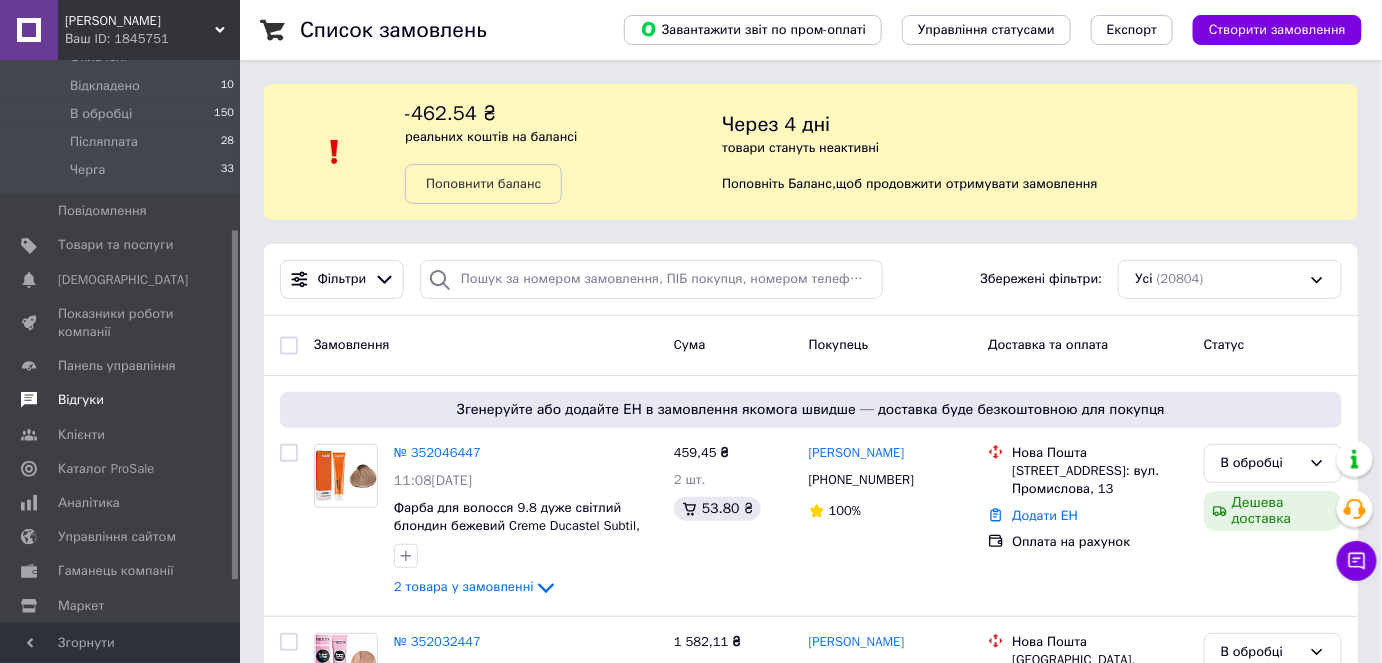 click on "Відгуки" at bounding box center [81, 400] 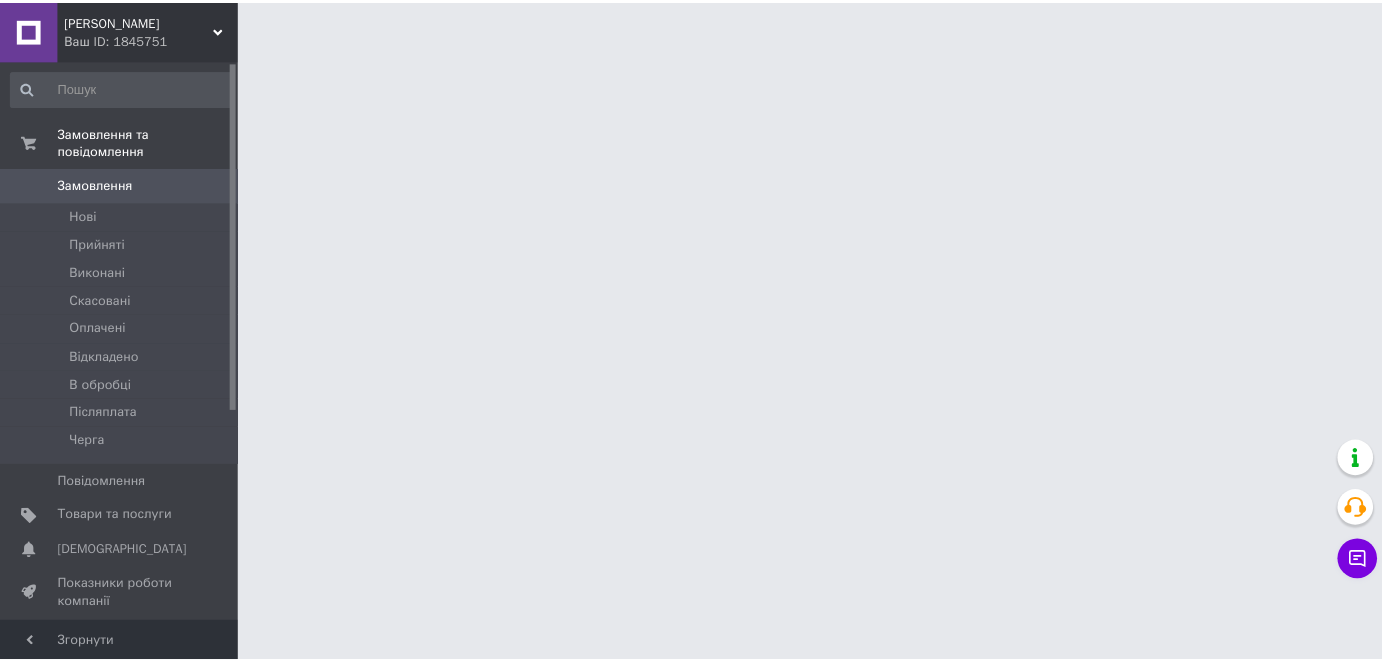 scroll, scrollTop: 0, scrollLeft: 0, axis: both 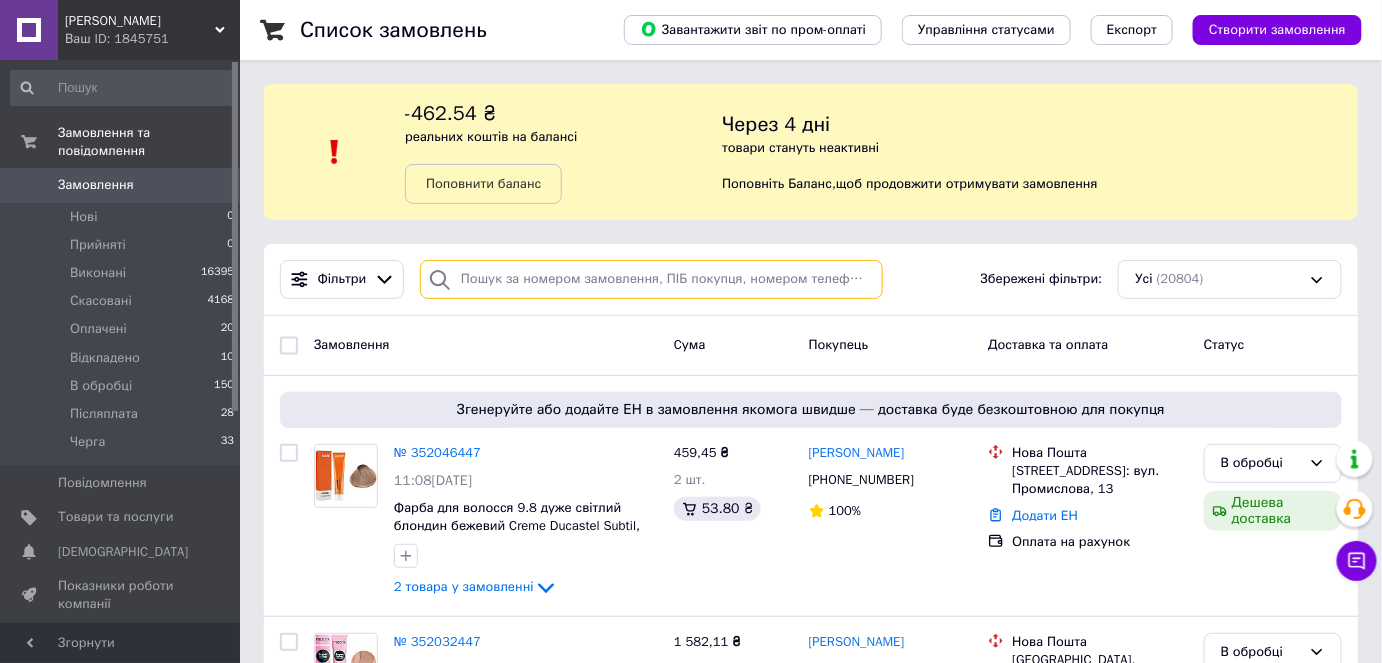 click at bounding box center (651, 279) 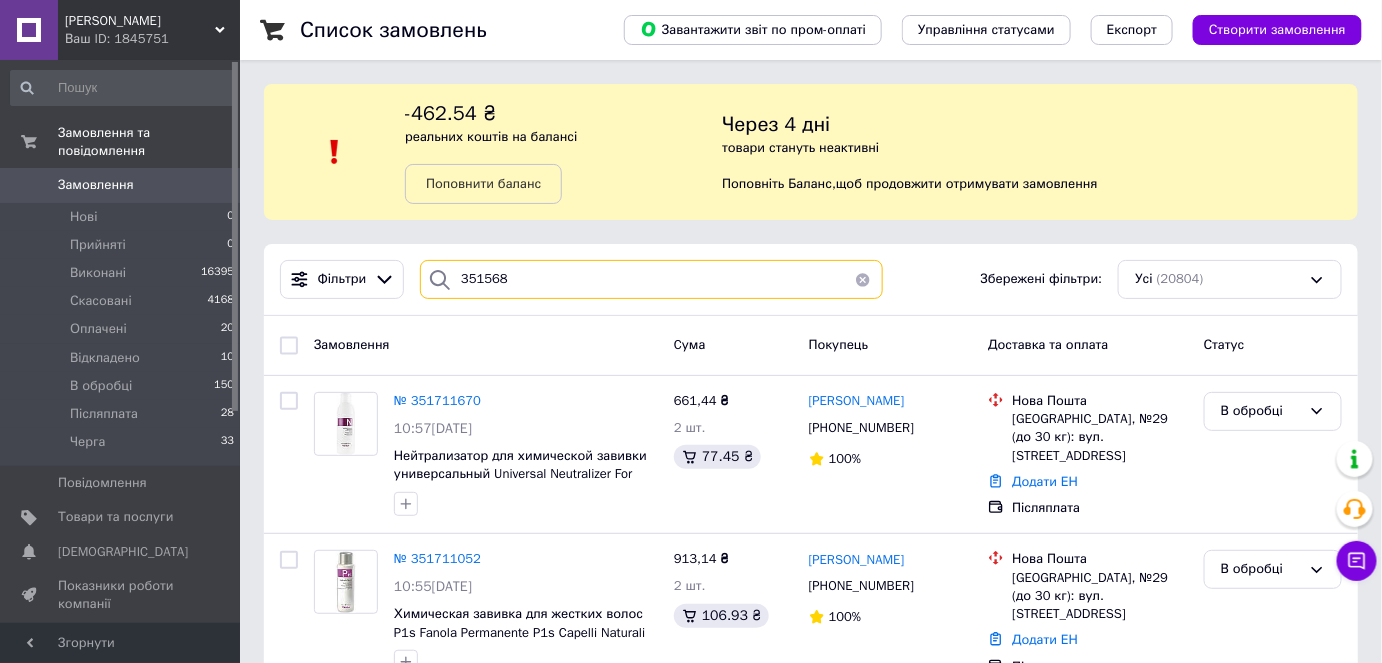 click on "351568" at bounding box center [651, 279] 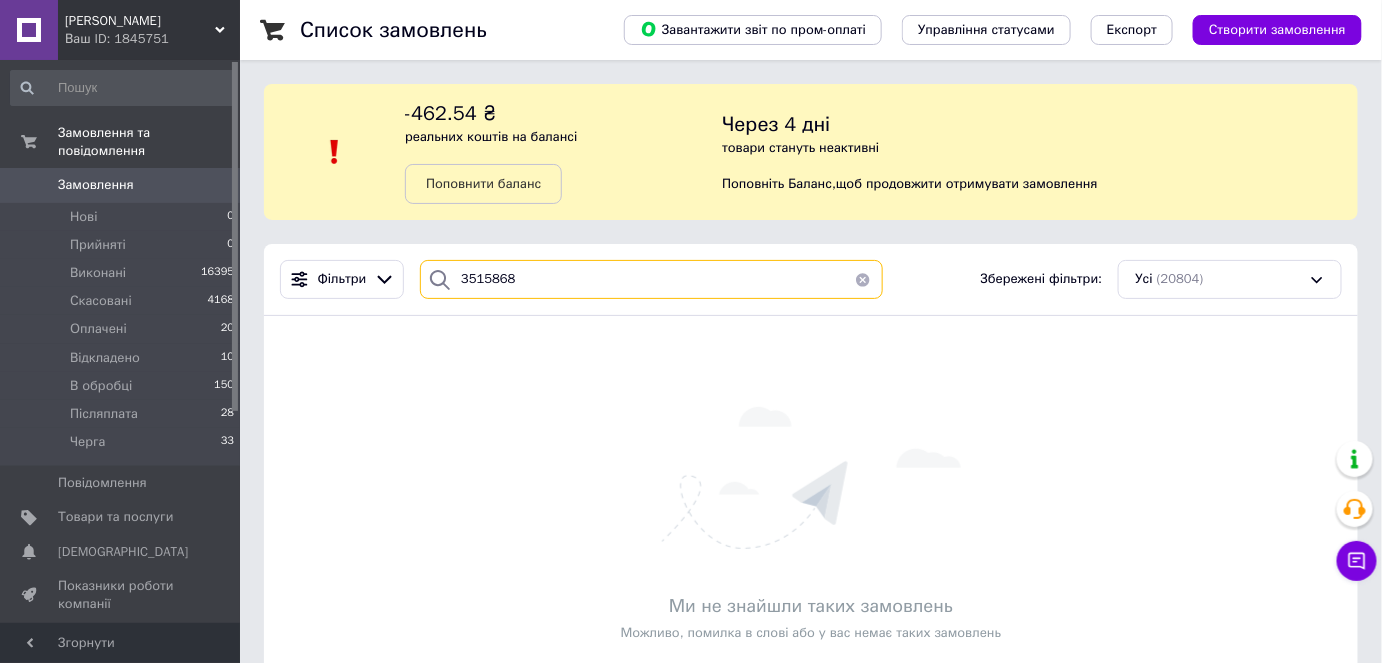 drag, startPoint x: 526, startPoint y: 274, endPoint x: 320, endPoint y: 220, distance: 212.96008 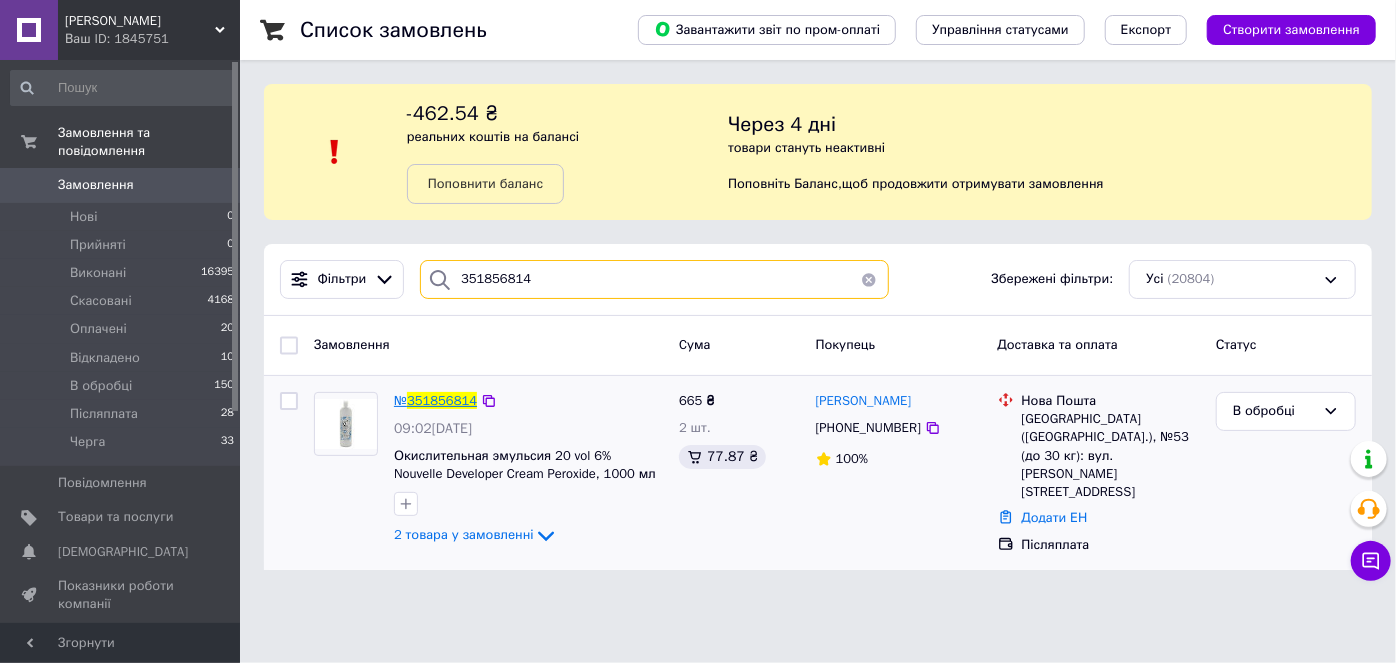 type on "351856814" 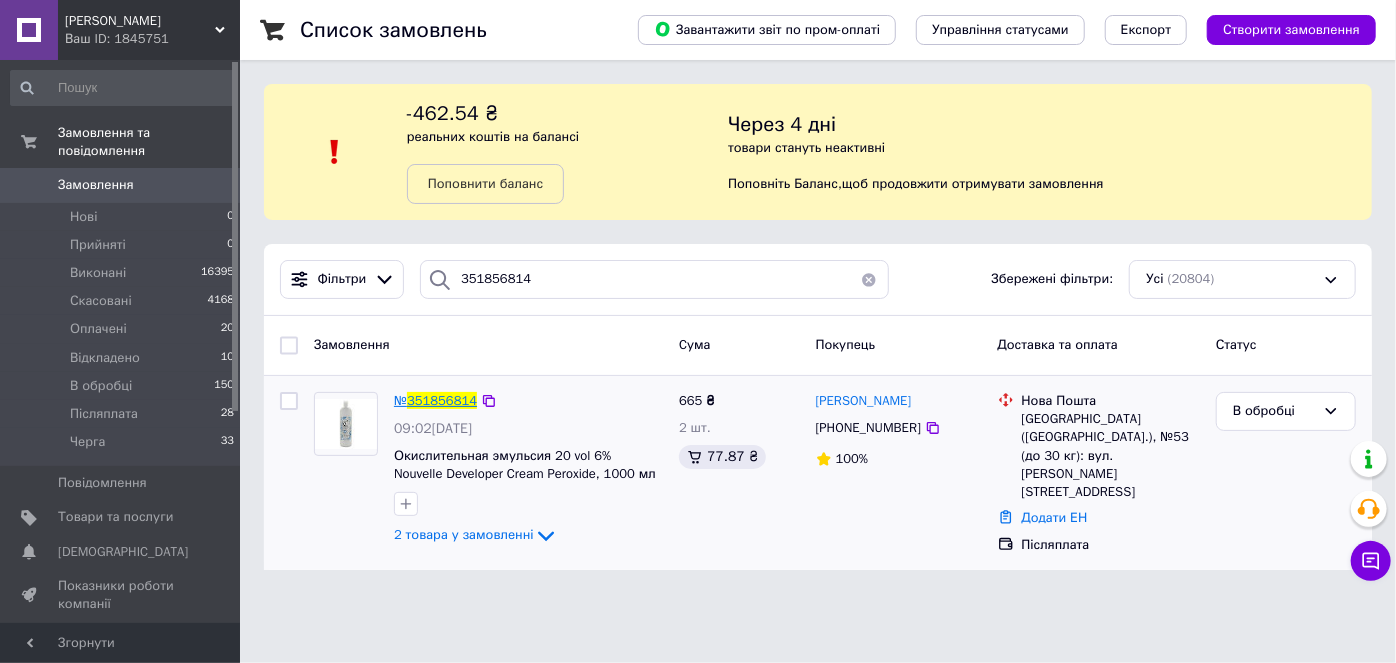 click on "351856814" at bounding box center (442, 400) 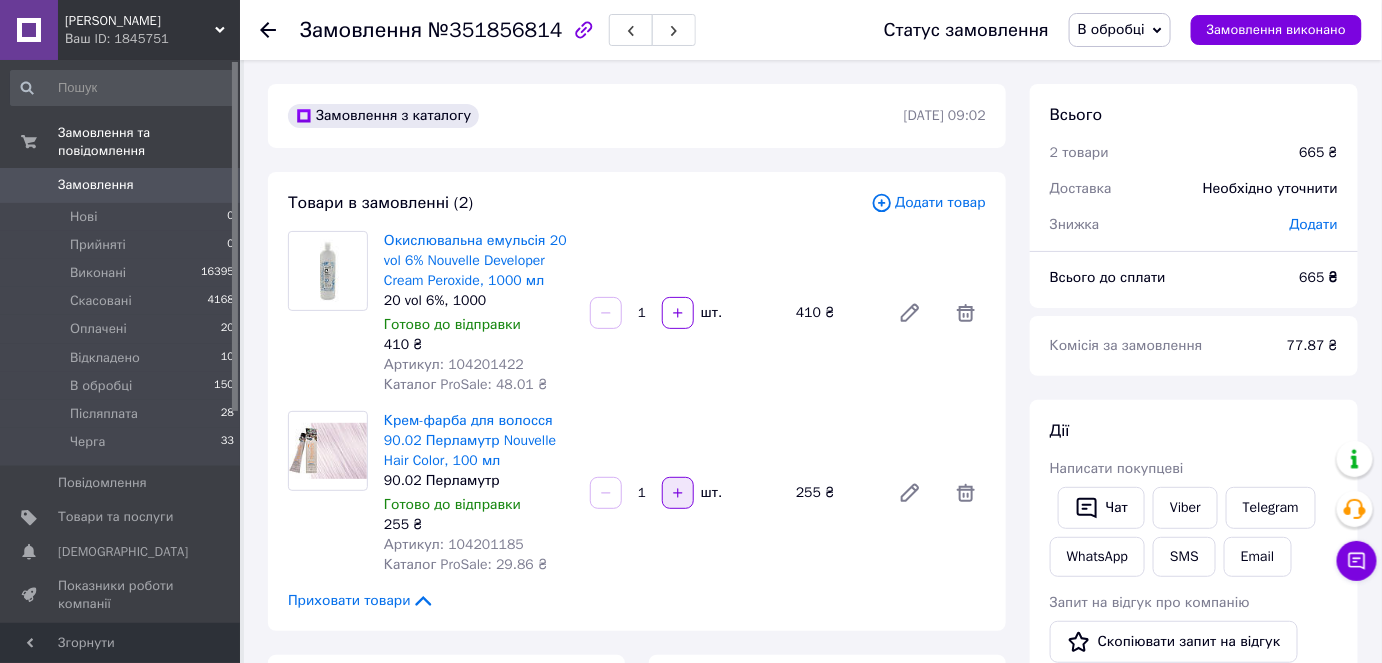 click 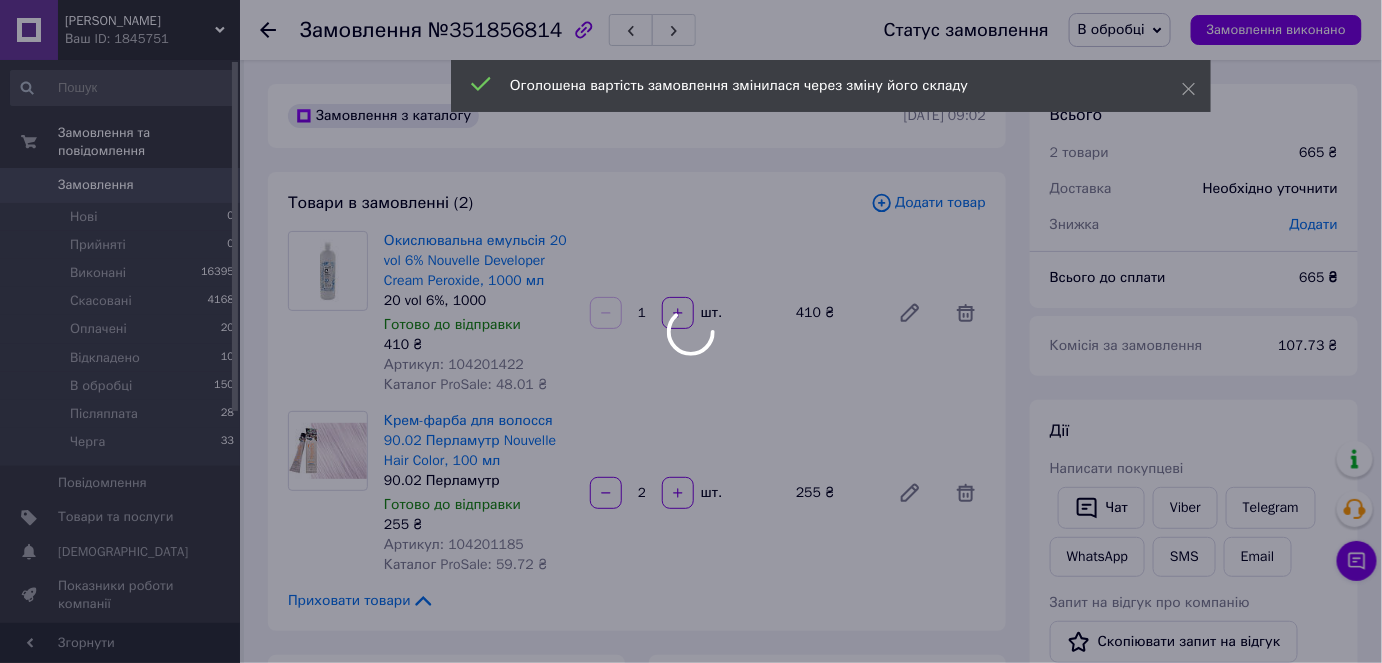 type on "2" 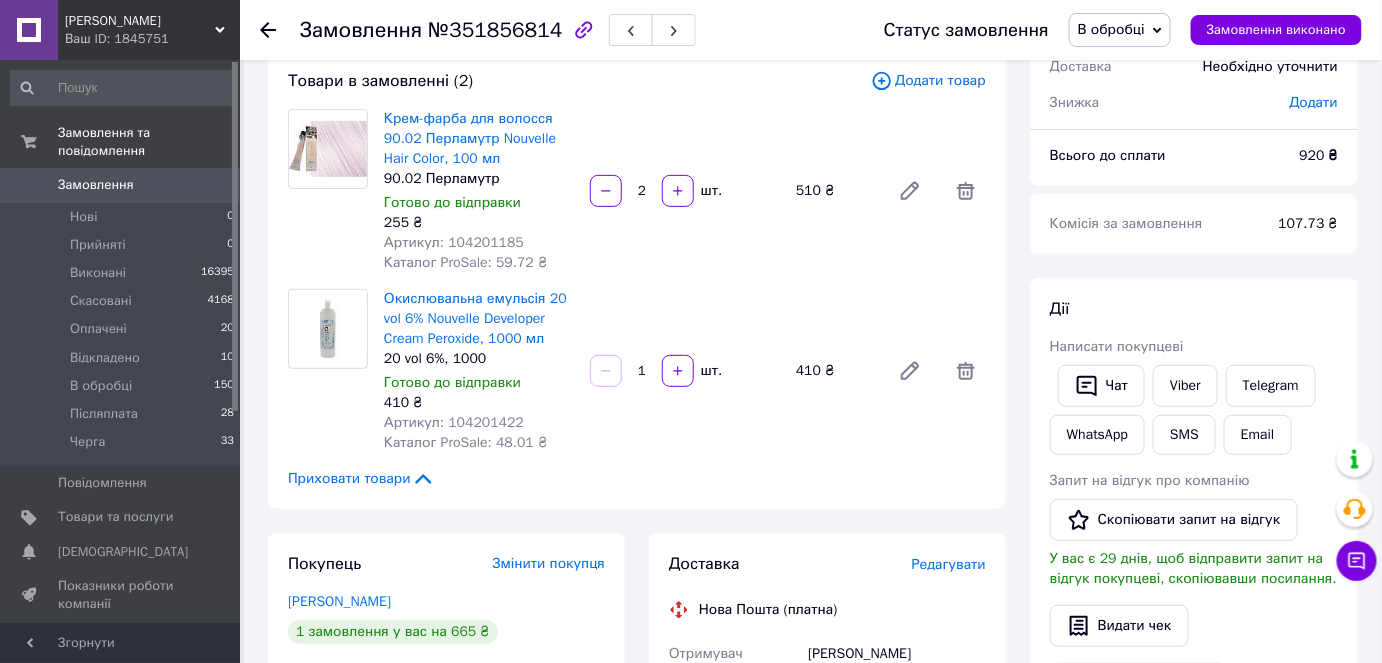 scroll, scrollTop: 90, scrollLeft: 0, axis: vertical 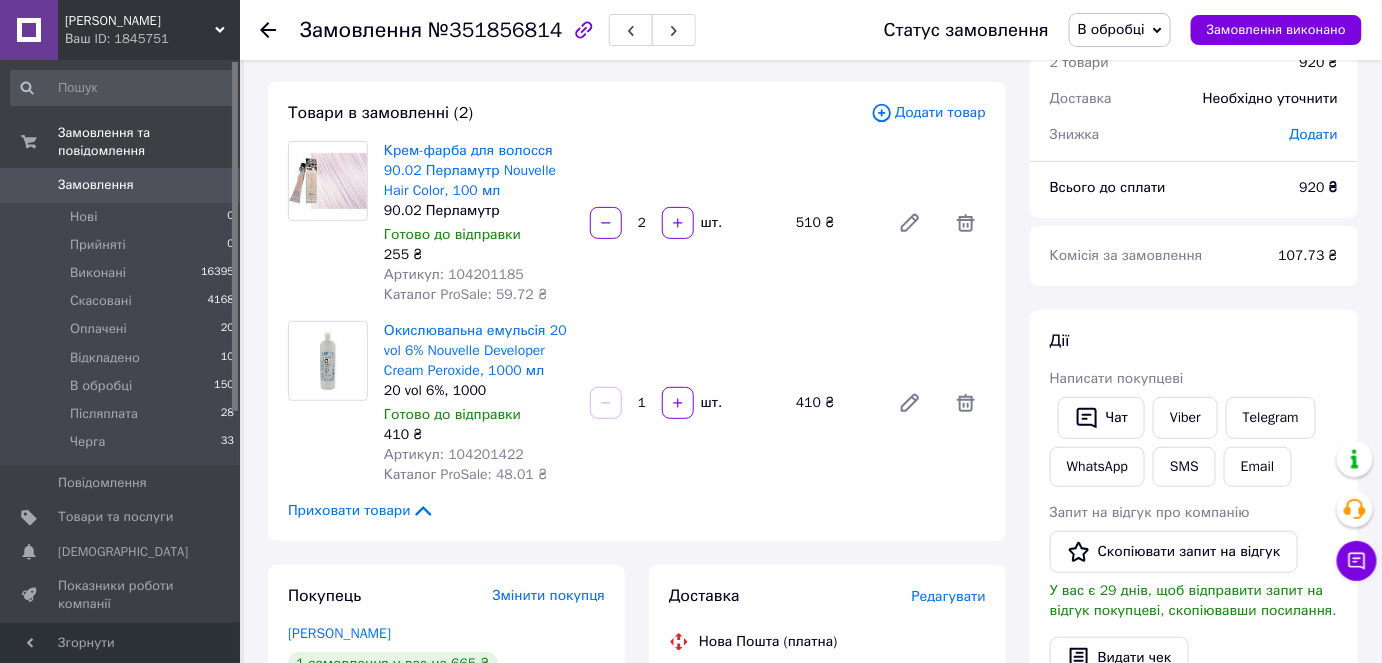 click 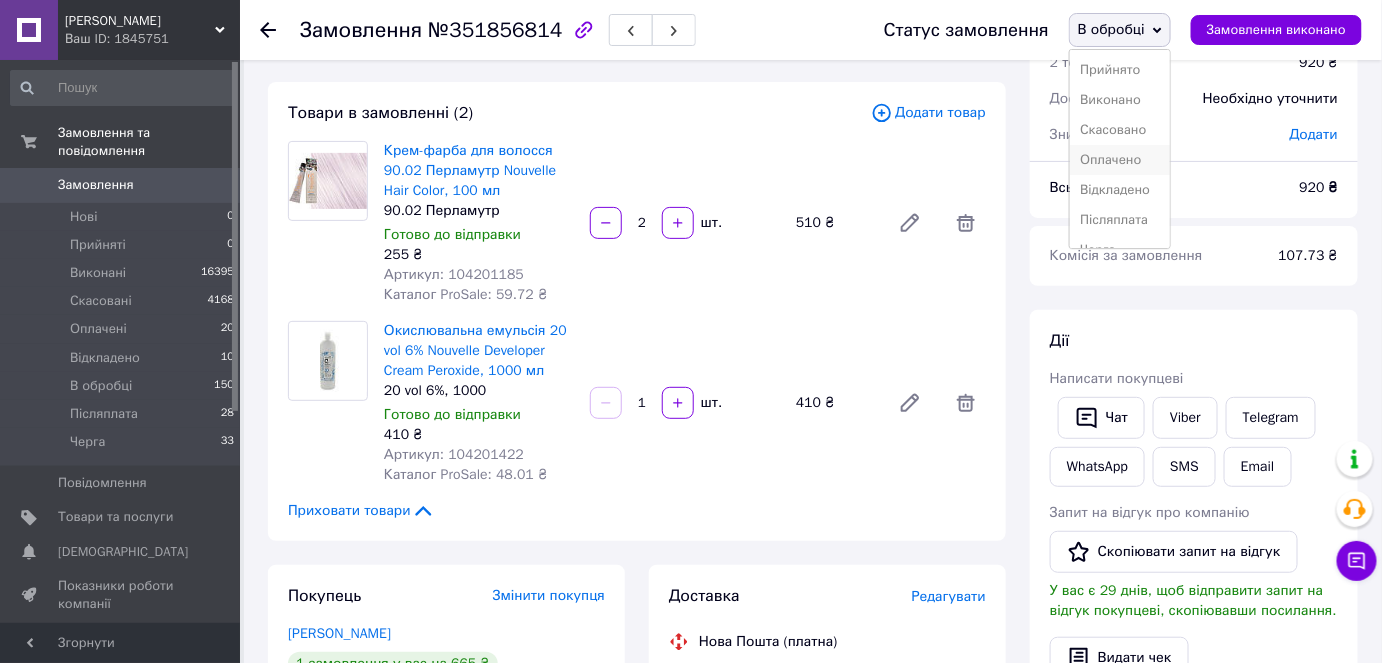 click on "Оплачено" at bounding box center [1120, 160] 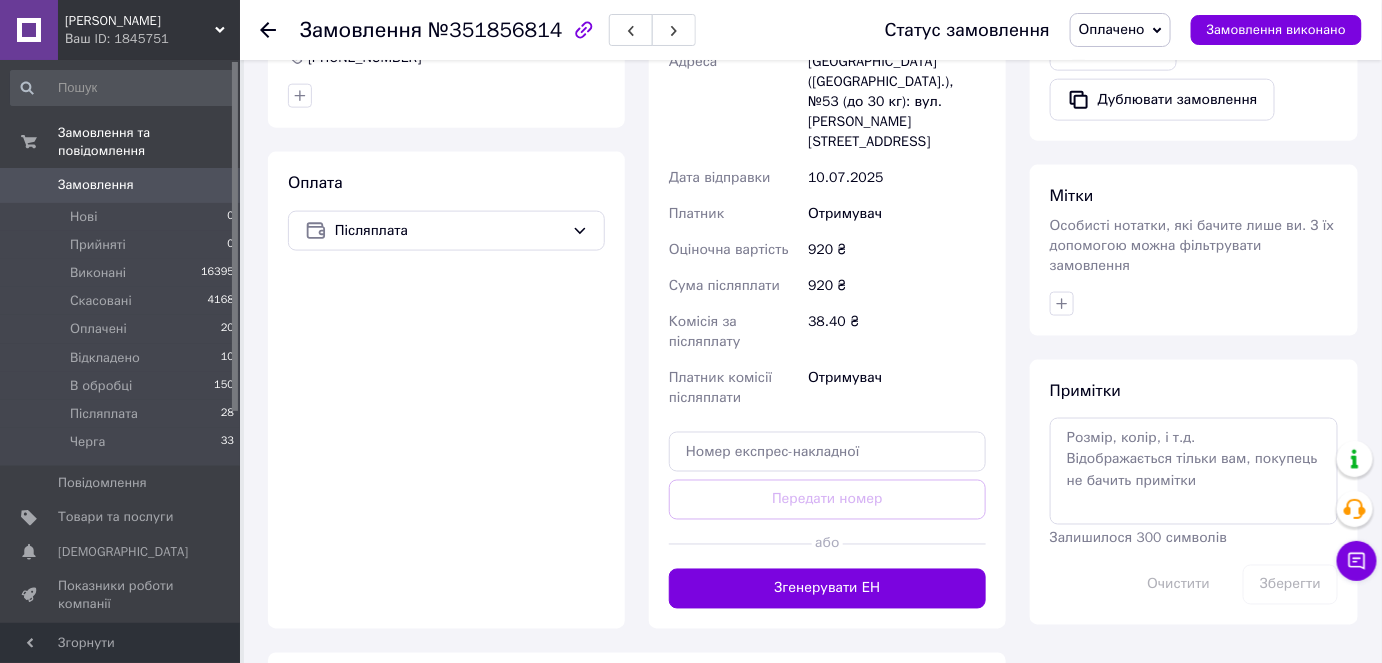 scroll, scrollTop: 818, scrollLeft: 0, axis: vertical 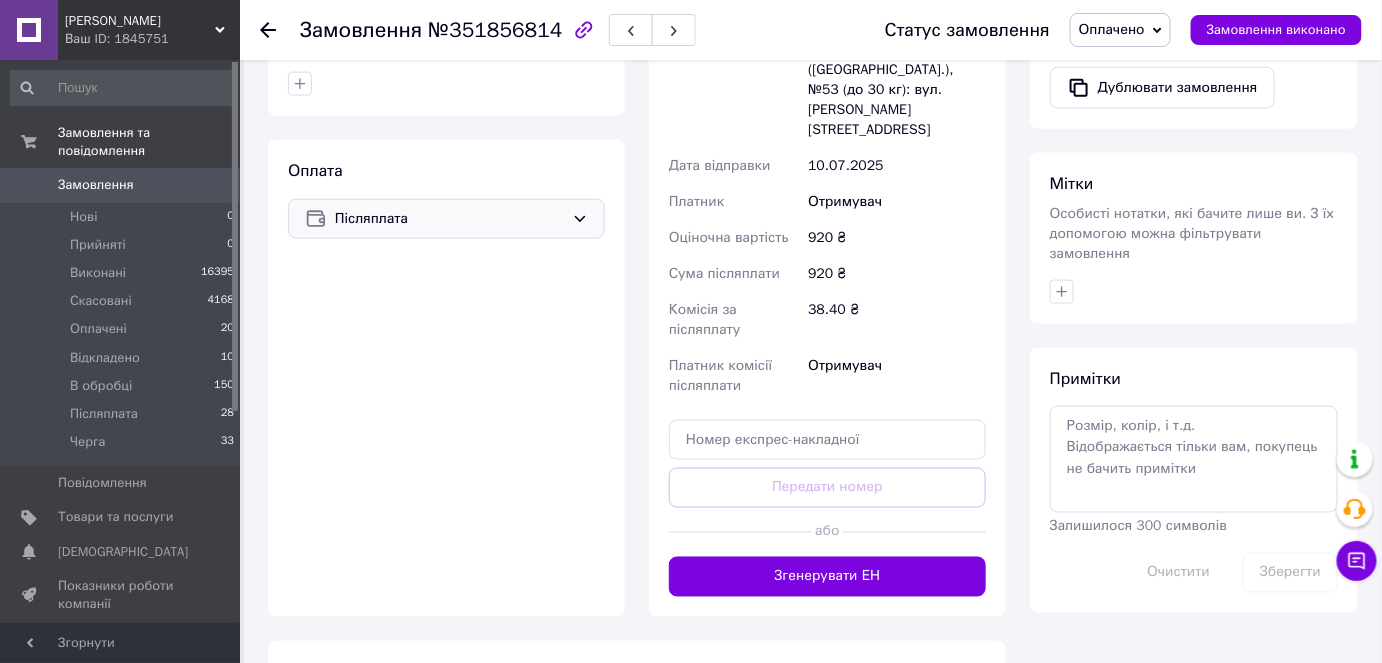 click 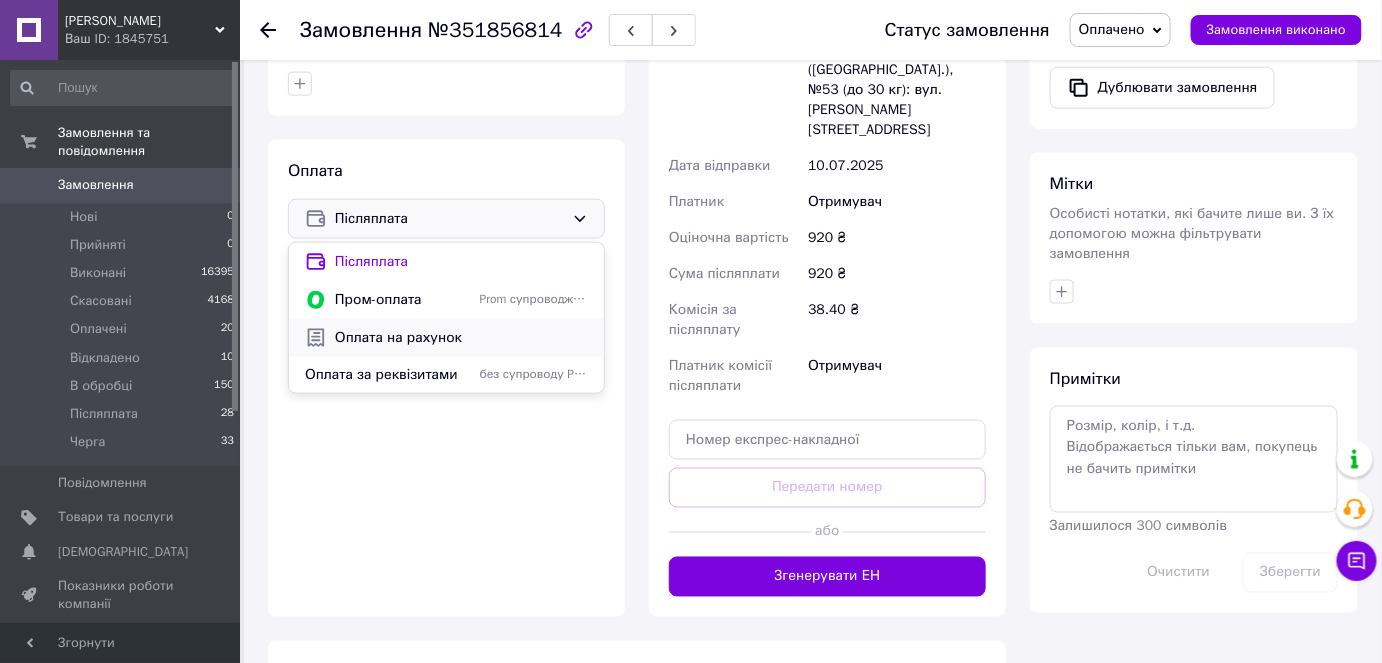 click on "Оплата на рахунок" at bounding box center (461, 338) 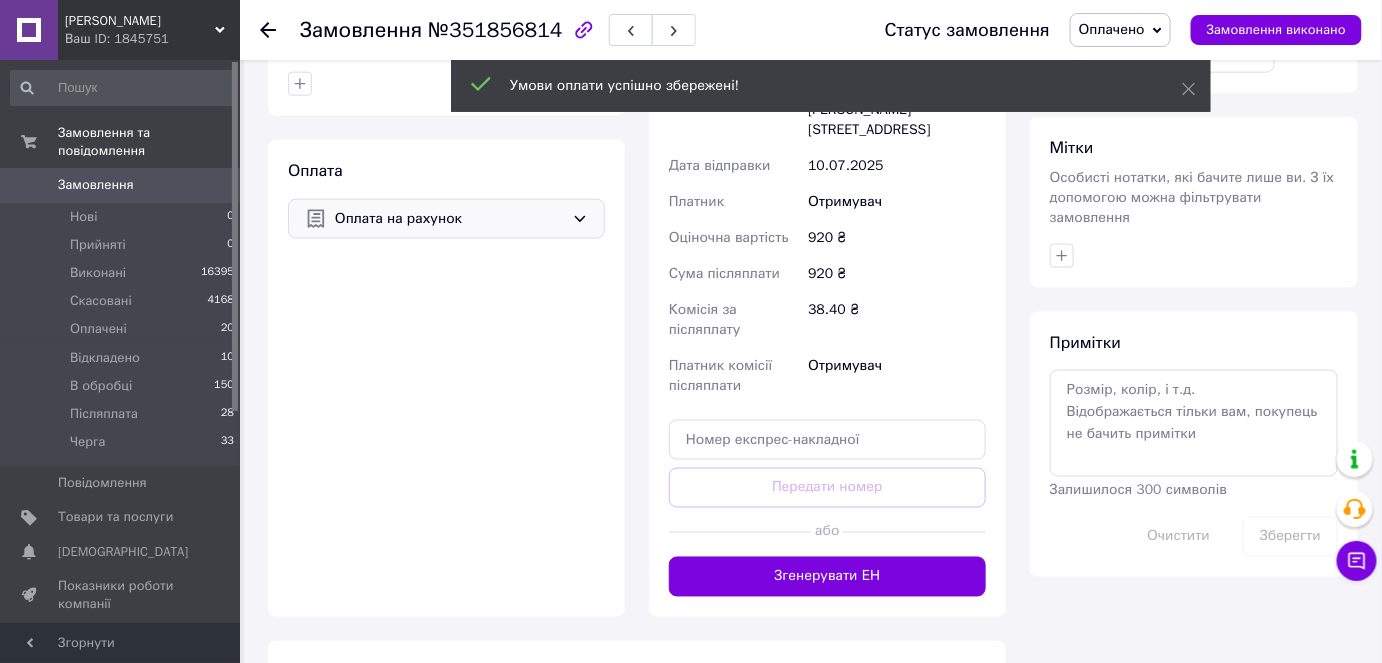click on "Згенерувати ЕН" at bounding box center [827, 577] 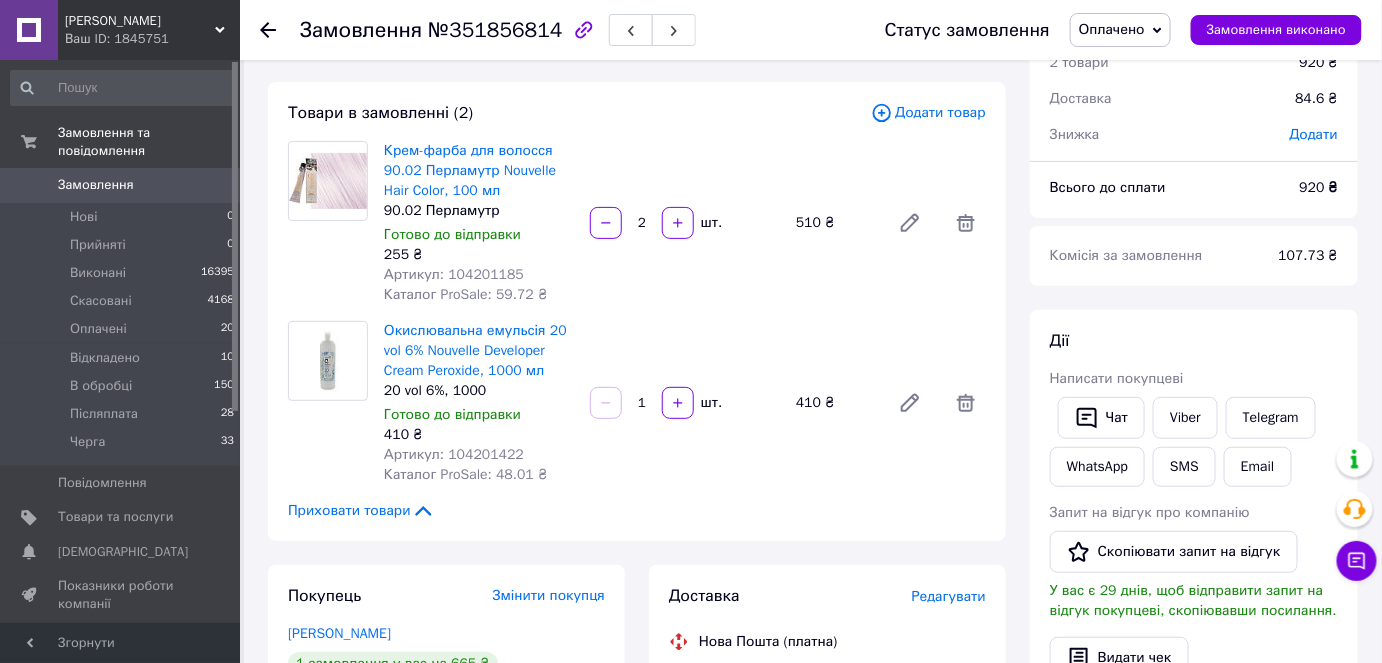 scroll, scrollTop: 0, scrollLeft: 0, axis: both 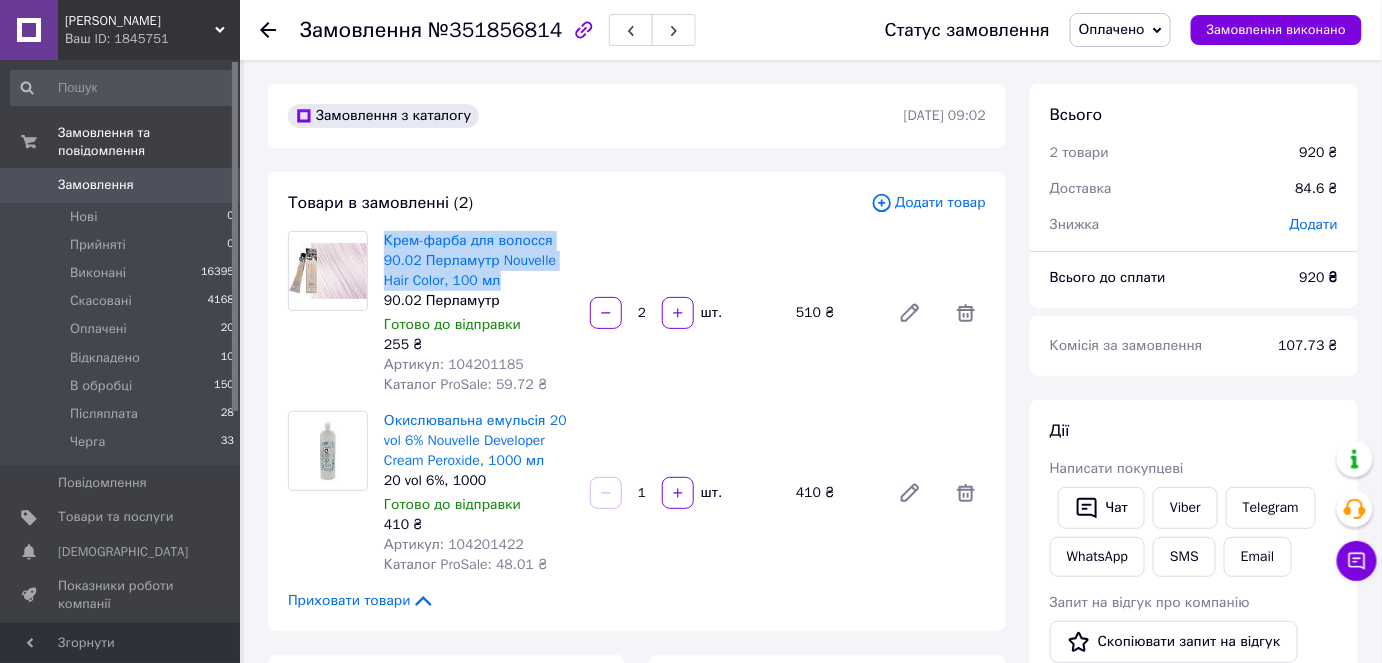 drag, startPoint x: 507, startPoint y: 288, endPoint x: 382, endPoint y: 244, distance: 132.51793 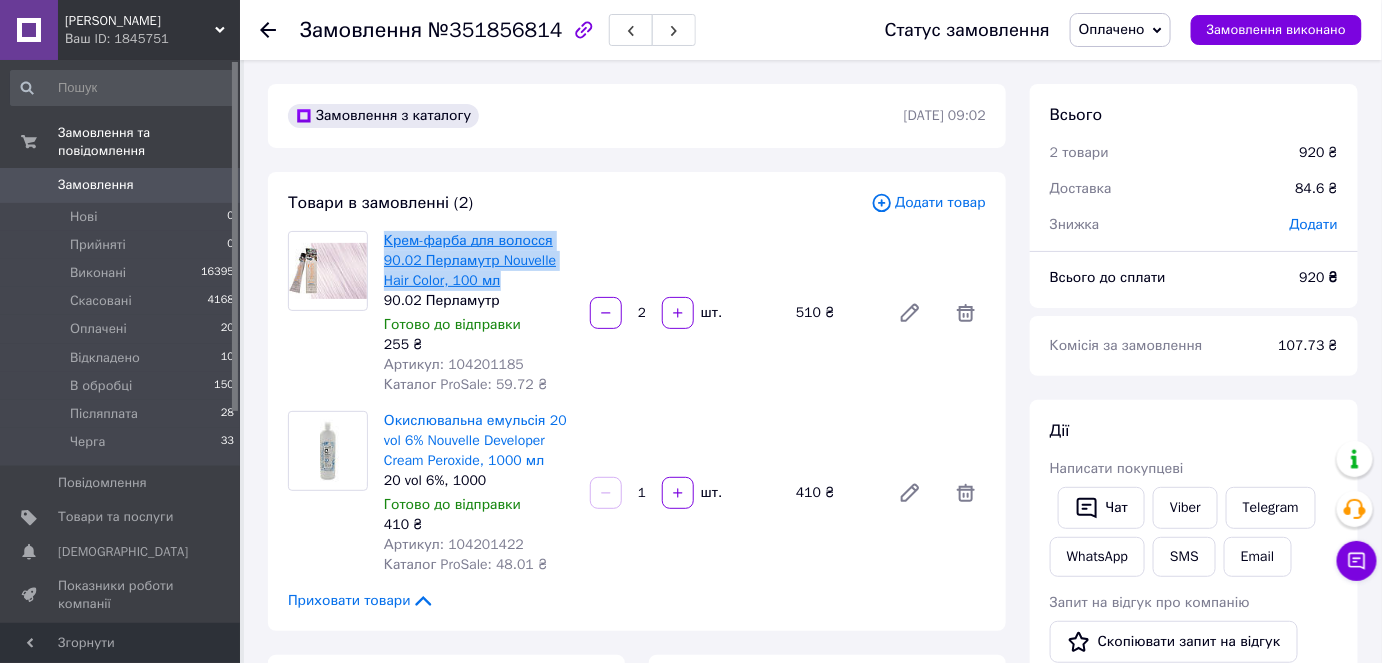 copy on "Крем-фарба для волосся 90.02 Перламутр Nouvelle Hair Color, 100 мл" 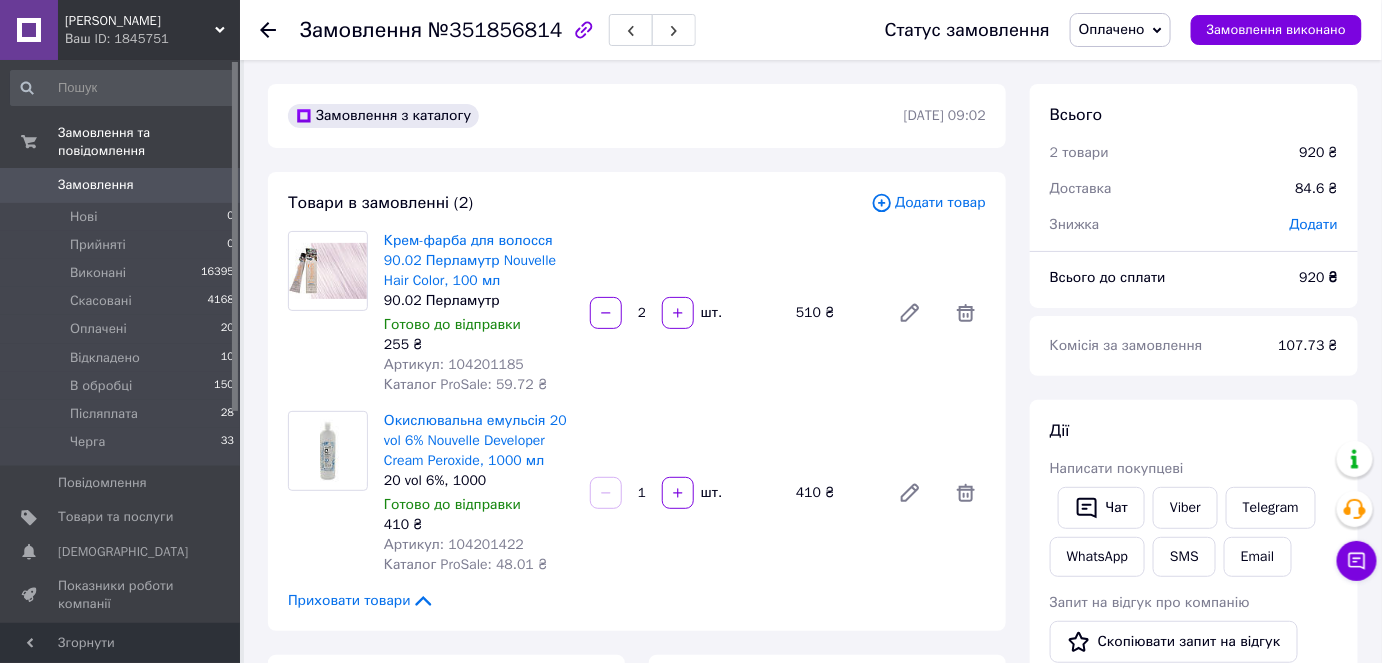 click on "Всього 2 товари 920 ₴ Доставка 84.6 ₴ Знижка Додати Всього до сплати 920 ₴ Комісія за замовлення 107.73 ₴ Дії Написати покупцеві   Чат Viber Telegram WhatsApp SMS Email Запит на відгук про компанію   Скопіювати запит на відгук У вас є 29 днів, щоб відправити запит на відгук покупцеві, скопіювавши посилання.   Видати чек   Завантажити PDF   Друк PDF   Дублювати замовлення Мітки Особисті нотатки, які бачите лише ви. З їх допомогою можна фільтрувати замовлення Примітки Залишилося 300 символів Очистити Зберегти" at bounding box center (1194, 757) 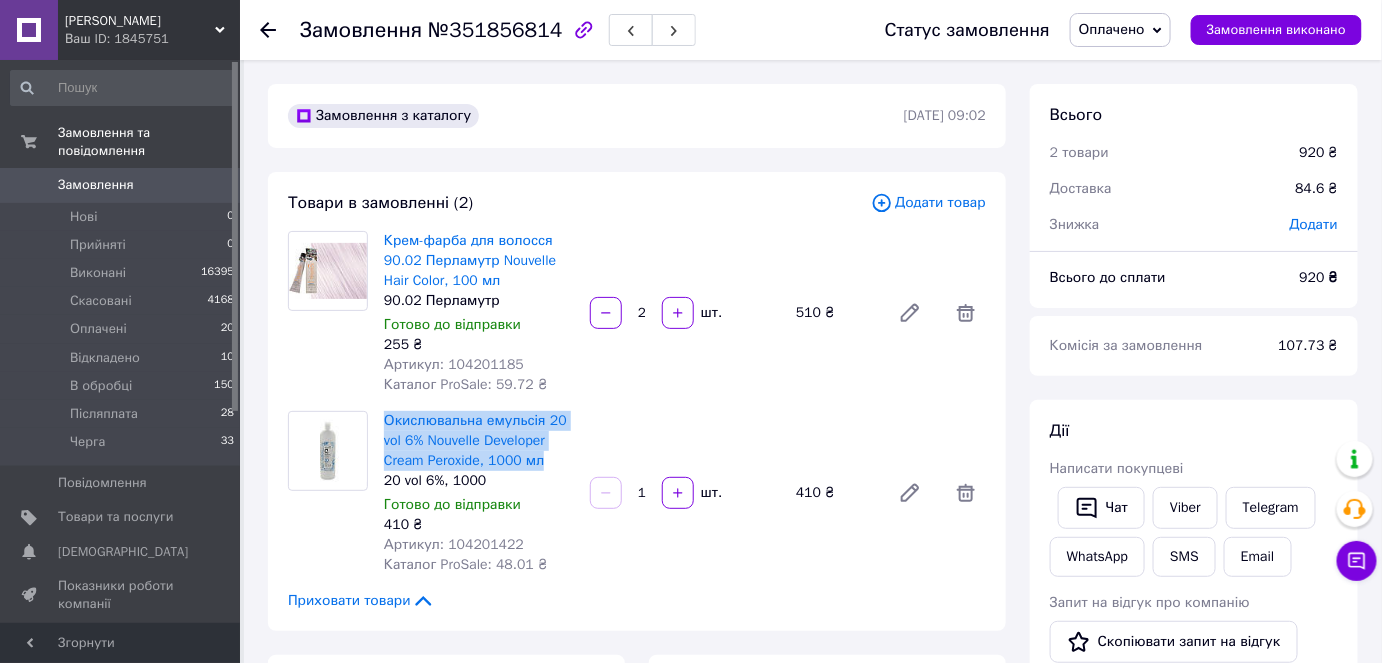 drag, startPoint x: 552, startPoint y: 462, endPoint x: 382, endPoint y: 419, distance: 175.35393 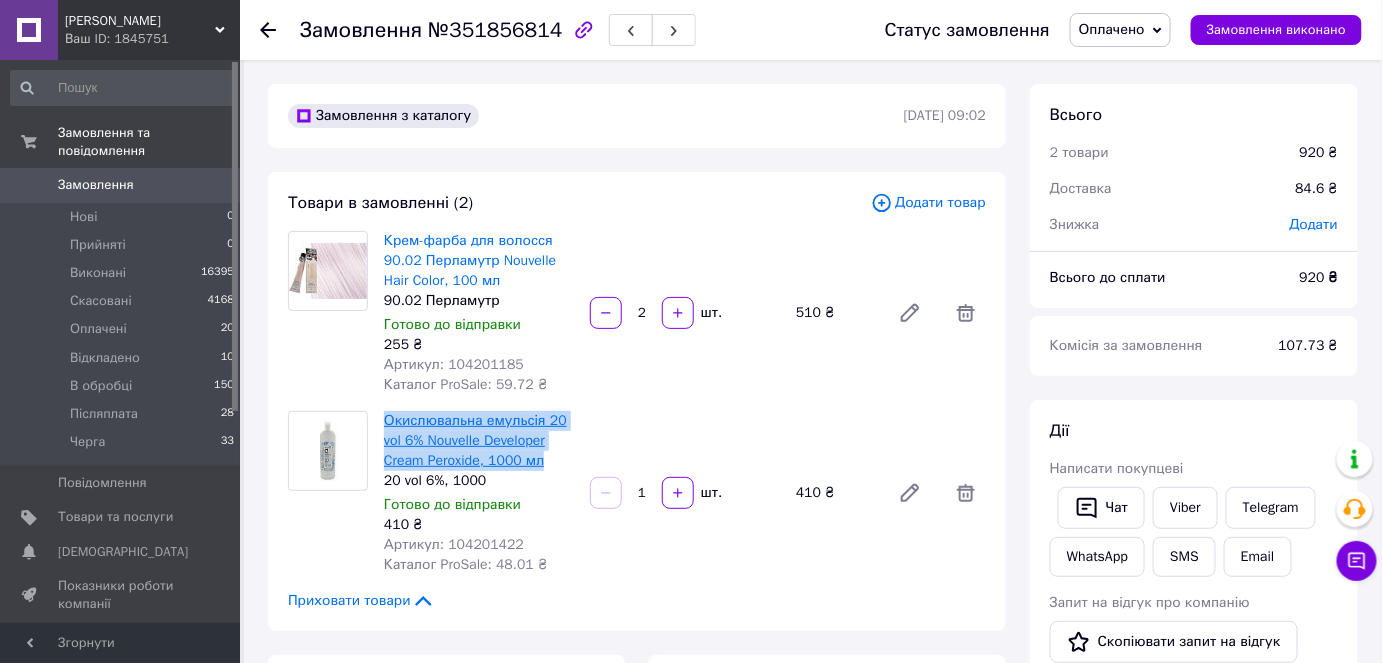 copy on "Окислювальна емульсія 20 vol 6% Nouvelle Developer Cream Peroxide, 1000 мл" 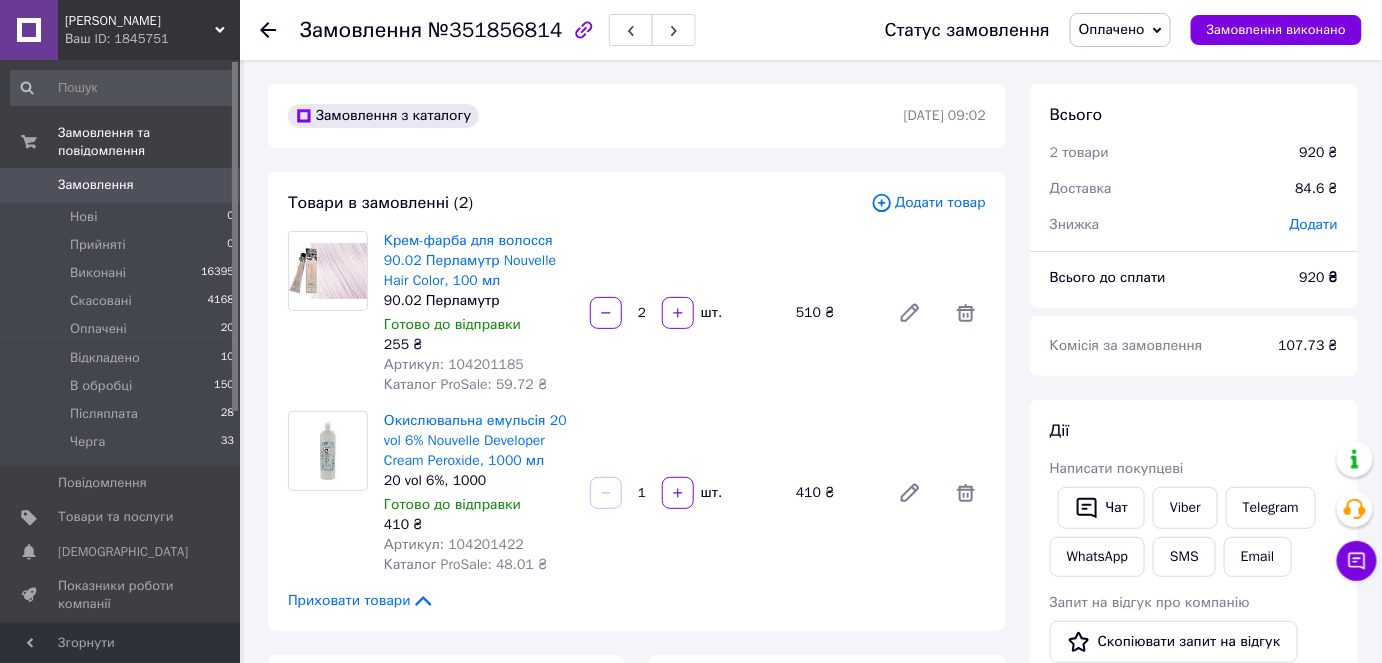 click on "Всього 2 товари 920 ₴ Доставка 84.6 ₴ Знижка Додати Всього до сплати 920 ₴ Комісія за замовлення 107.73 ₴ Дії Написати покупцеві   Чат Viber Telegram WhatsApp SMS Email Запит на відгук про компанію   Скопіювати запит на відгук У вас є 29 днів, щоб відправити запит на відгук покупцеві, скопіювавши посилання.   Видати чек   Завантажити PDF   Друк PDF   Дублювати замовлення Мітки Особисті нотатки, які бачите лише ви. З їх допомогою можна фільтрувати замовлення Примітки Залишилося 300 символів Очистити Зберегти" at bounding box center (1194, 916) 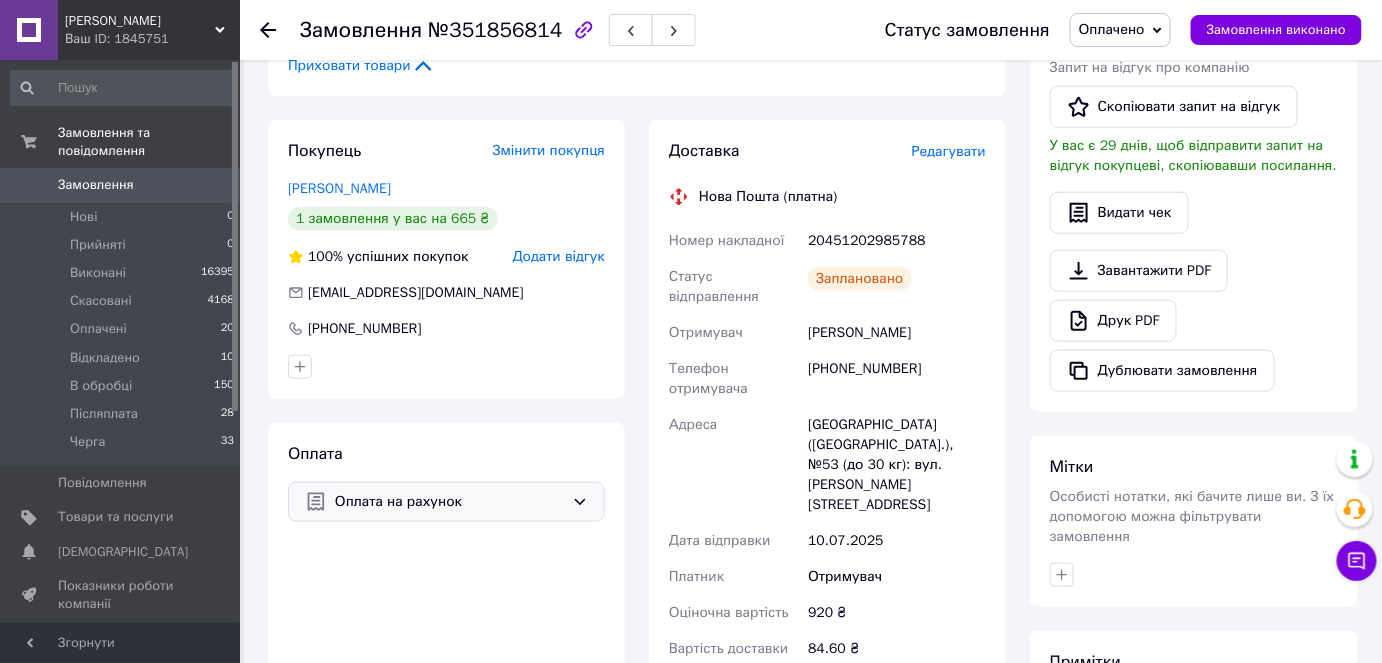 scroll, scrollTop: 636, scrollLeft: 0, axis: vertical 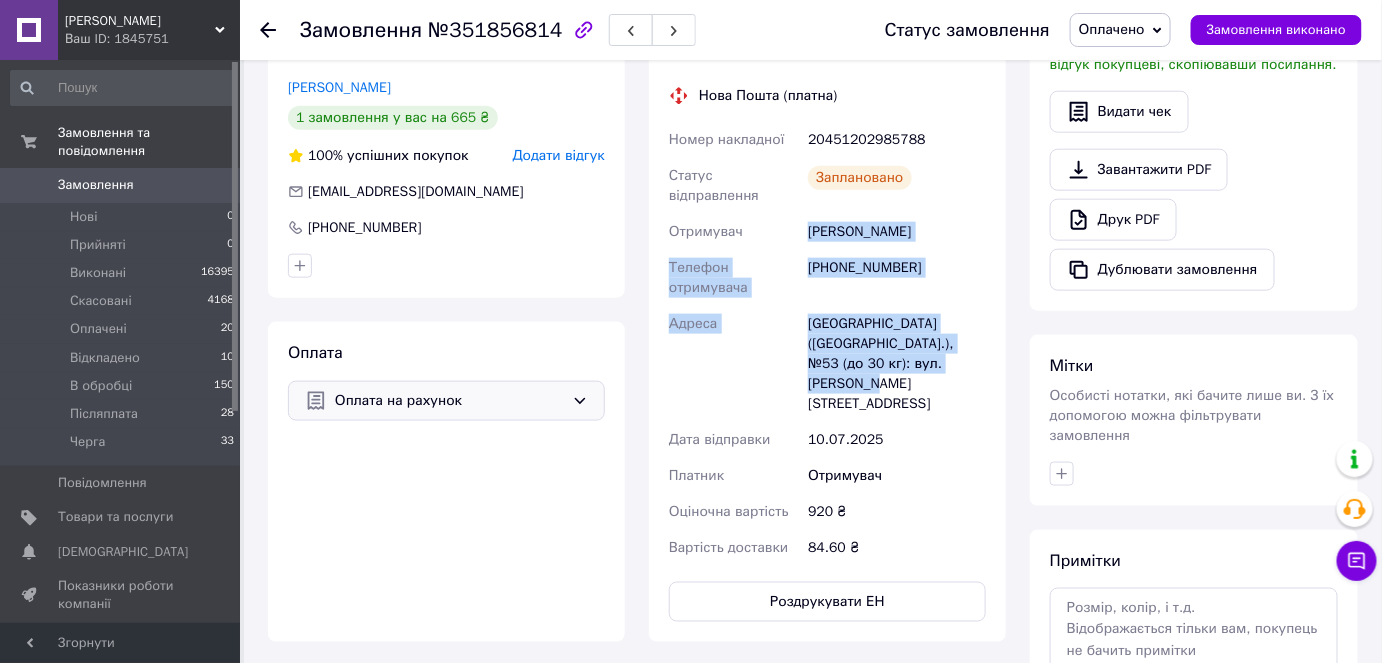 drag, startPoint x: 810, startPoint y: 229, endPoint x: 919, endPoint y: 336, distance: 152.74161 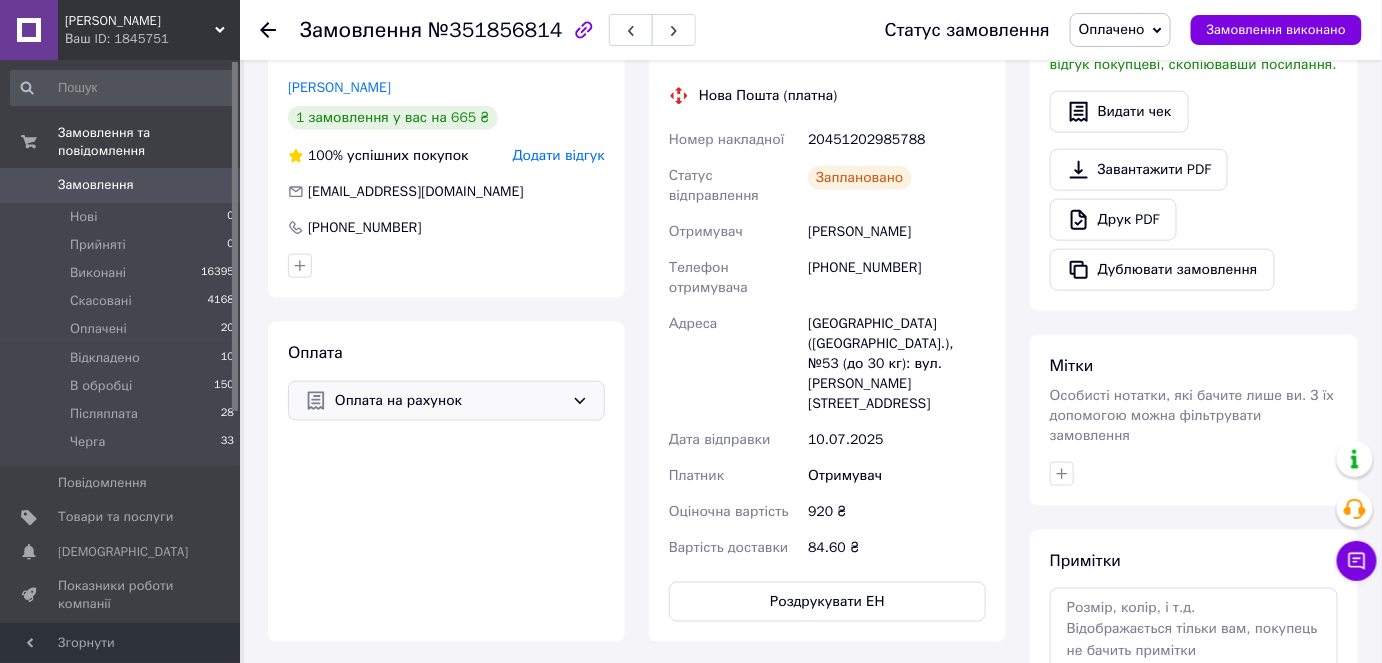click on "Завантажити PDF   Друк PDF   Дублювати замовлення" at bounding box center (1194, 220) 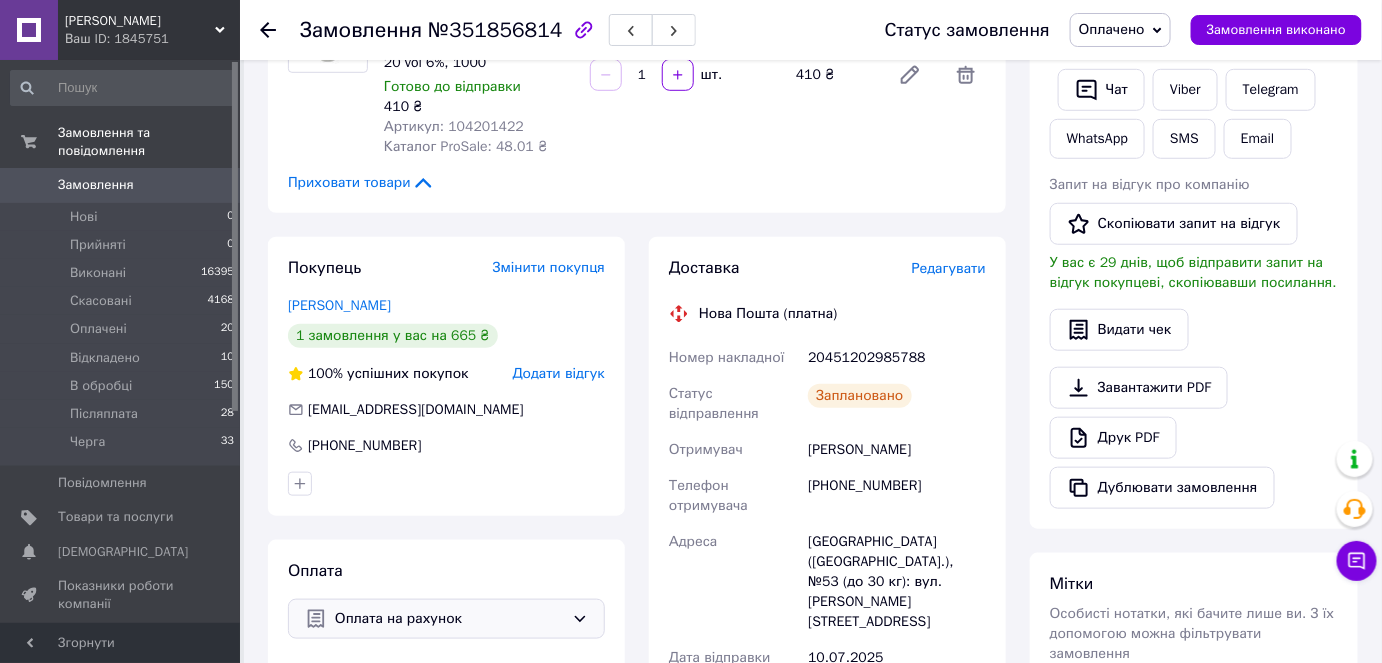 scroll, scrollTop: 363, scrollLeft: 0, axis: vertical 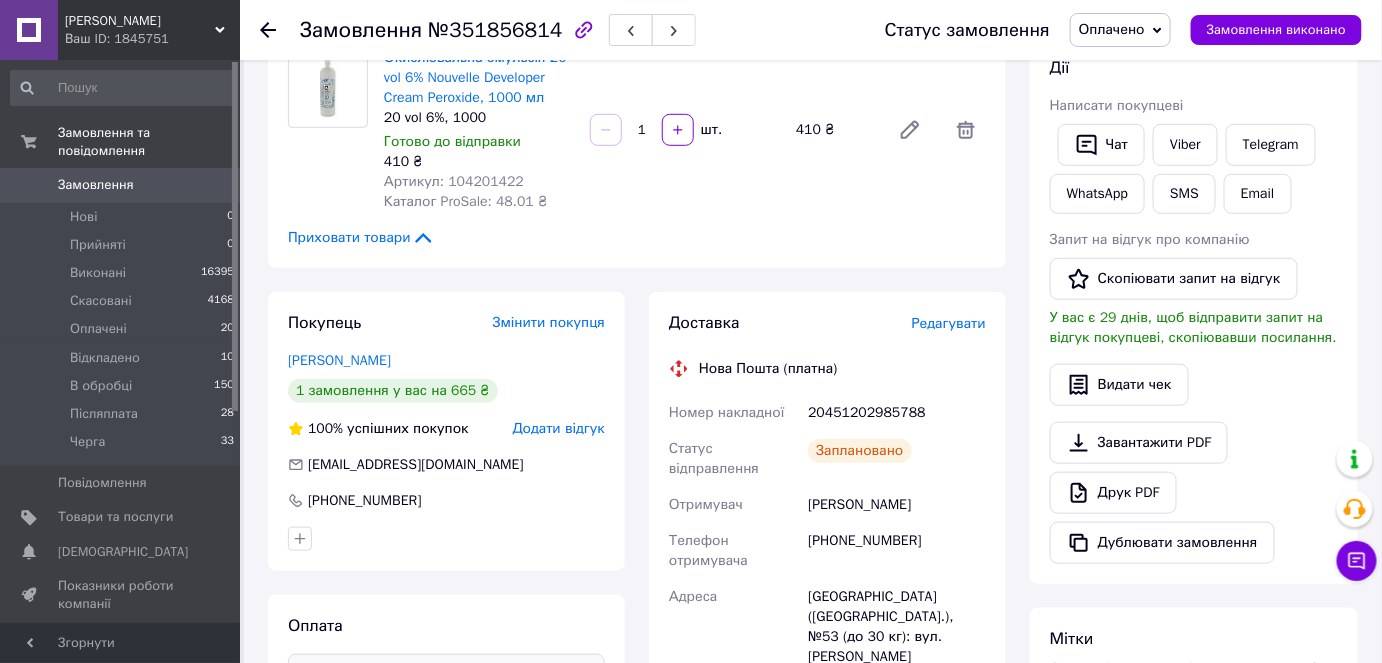 click on "Замовлення" at bounding box center (96, 185) 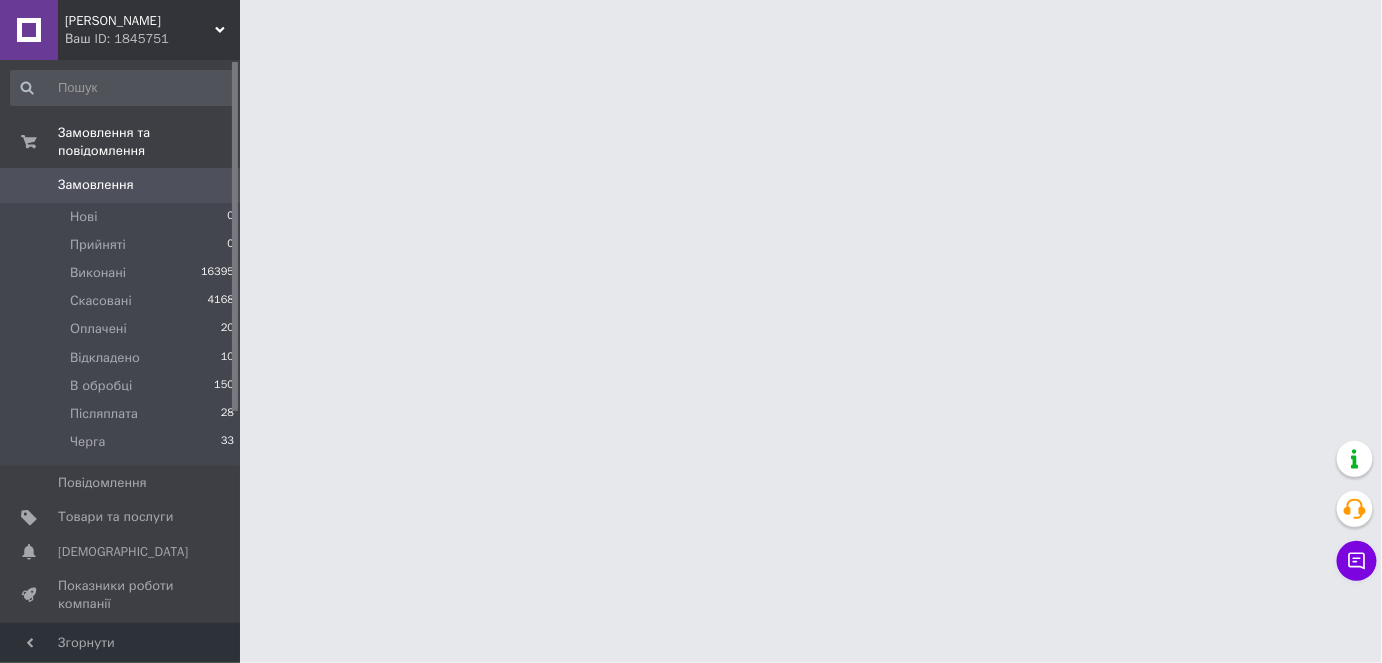 scroll, scrollTop: 0, scrollLeft: 0, axis: both 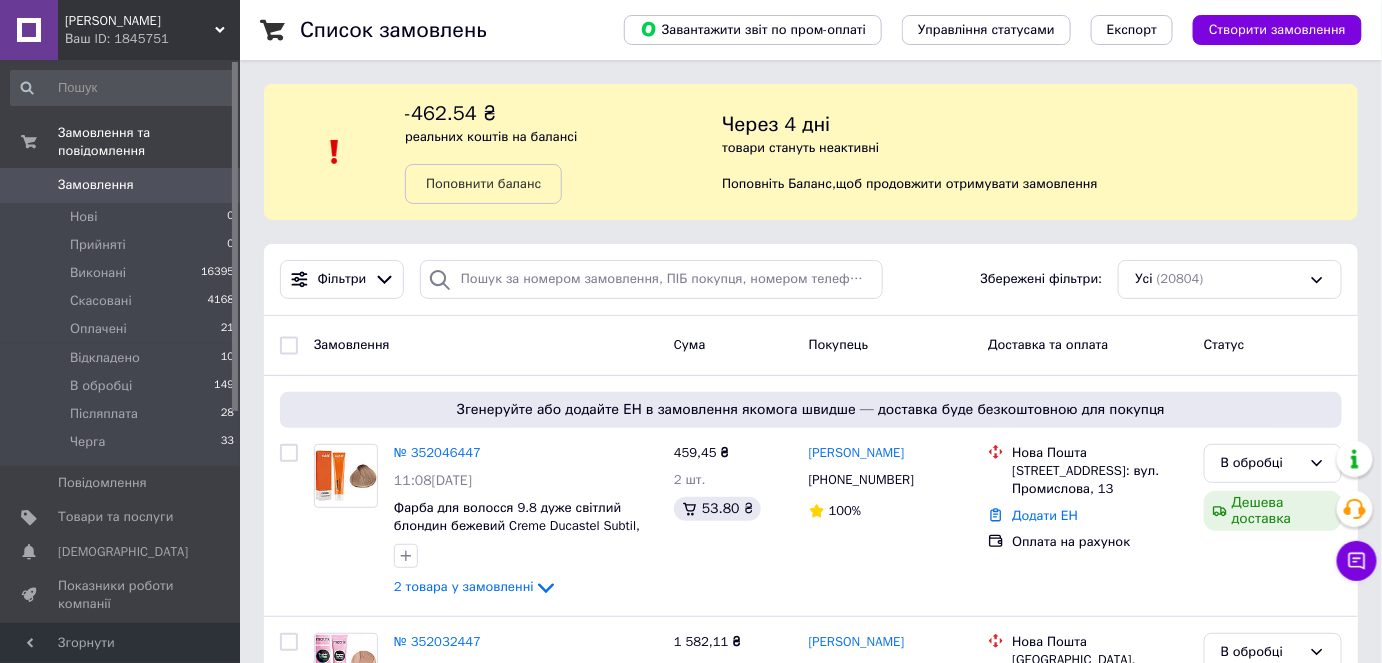 click on "Список замовлень   Завантажити звіт по пром-оплаті Управління статусами Експорт Створити замовлення -462.54 ₴ реальних коштів на балансі Поповнити баланс Через 4 дні товари стануть неактивні Поповніть Баланс ,  щоб продовжити отримувати замовлення Фільтри Збережені фільтри: Усі (20804) Замовлення Cума Покупець Доставка та оплата Статус Згенеруйте або додайте ЕН в замовлення якомога швидше — доставка буде безкоштовною для покупця № 352046447 11:08, 10.07.2025 Фарба для волосся 9.8 дуже світлий блондин бежевий Creme Ducastel Subtil, 60 мл 2 товара у замовленні 459,45 ₴ 2 шт. 53.80 ₴ 100% 100%" at bounding box center (811, 10162) 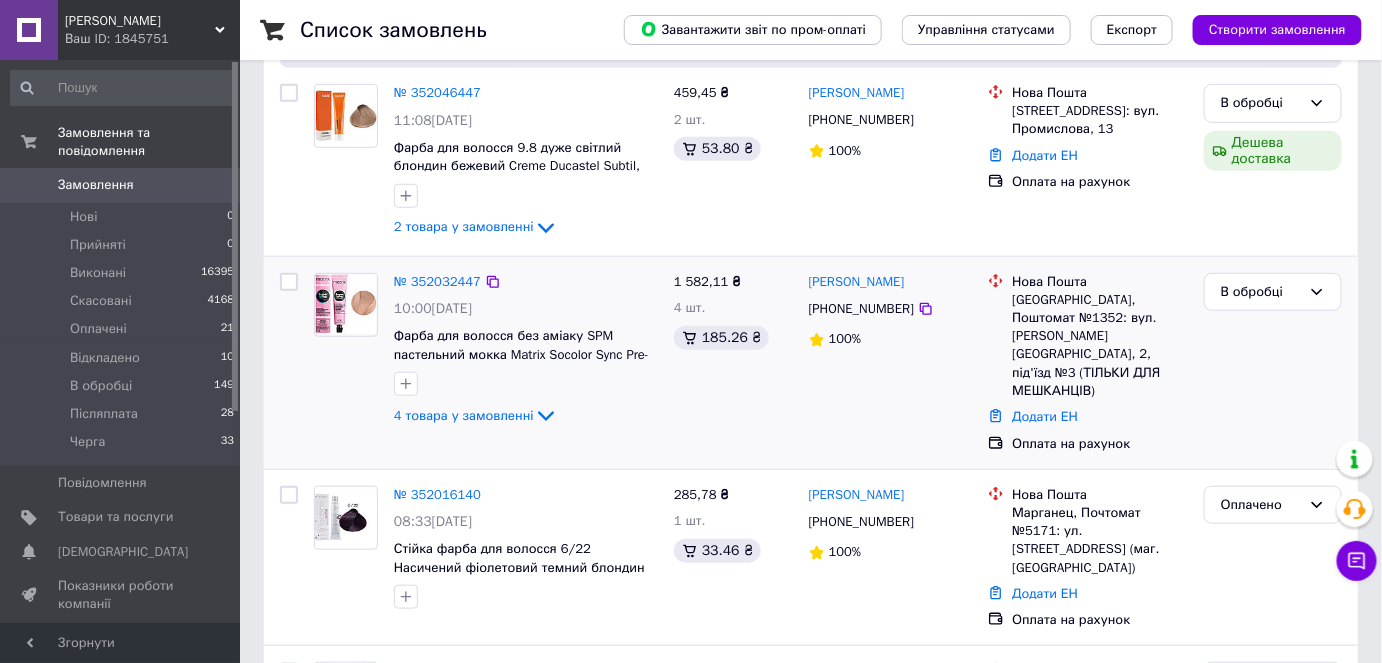 scroll, scrollTop: 363, scrollLeft: 0, axis: vertical 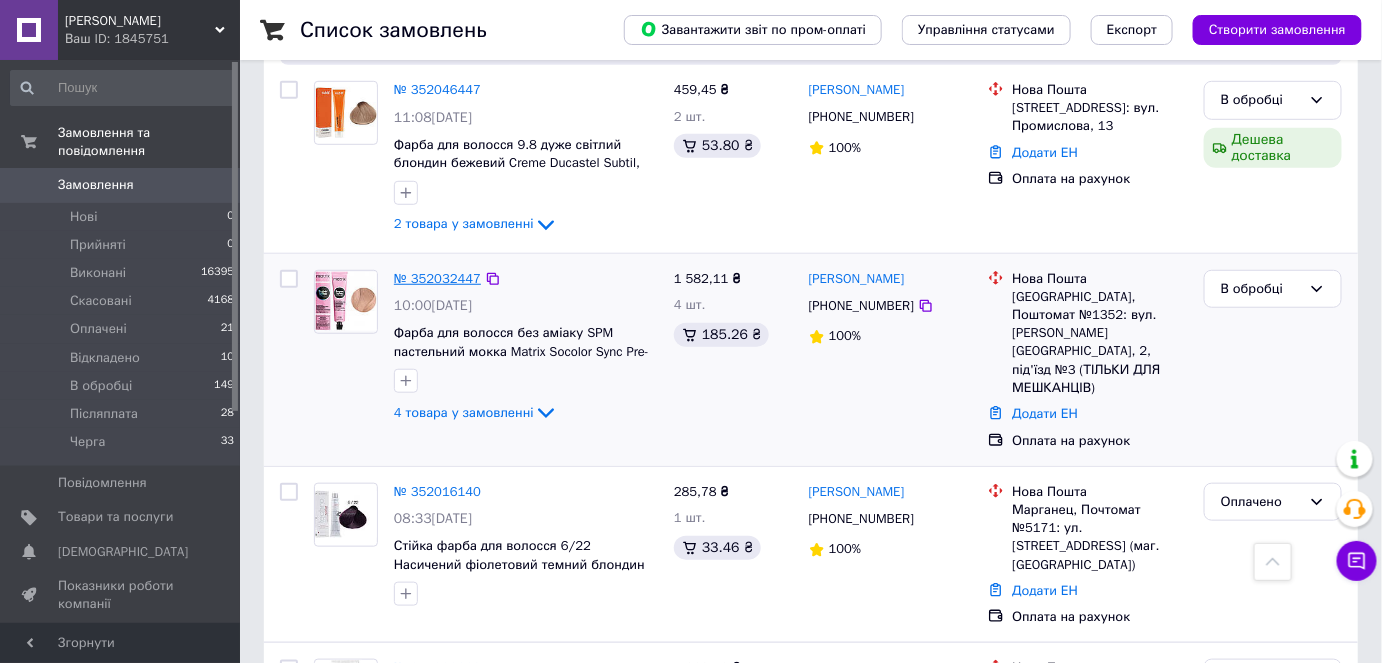 click on "№ 352032447" at bounding box center (437, 278) 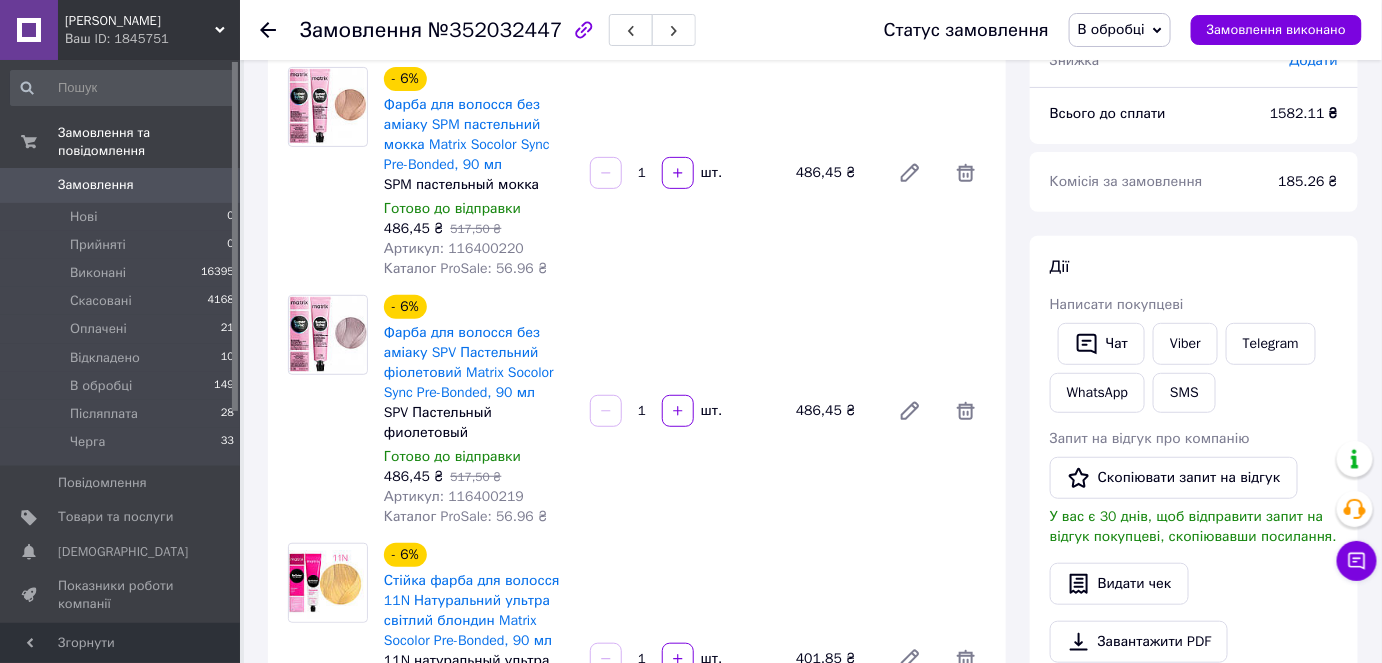 scroll, scrollTop: 90, scrollLeft: 0, axis: vertical 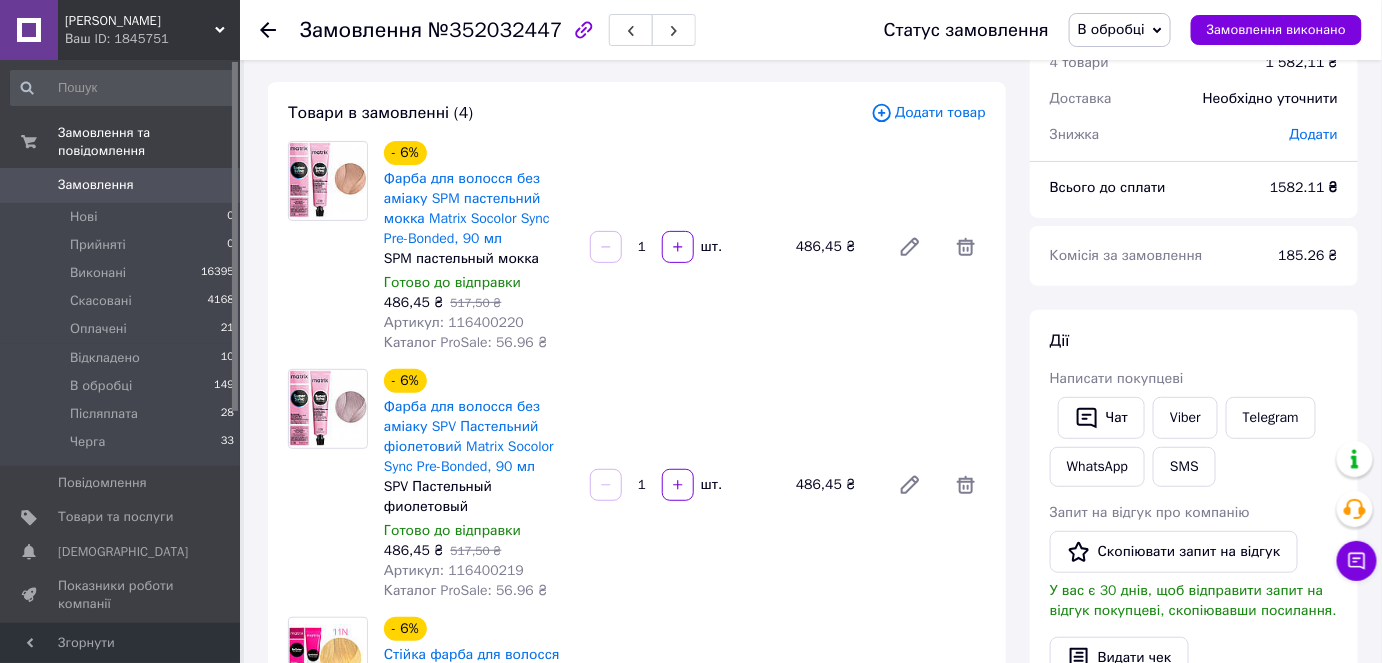 click on "В обробці" at bounding box center (1120, 30) 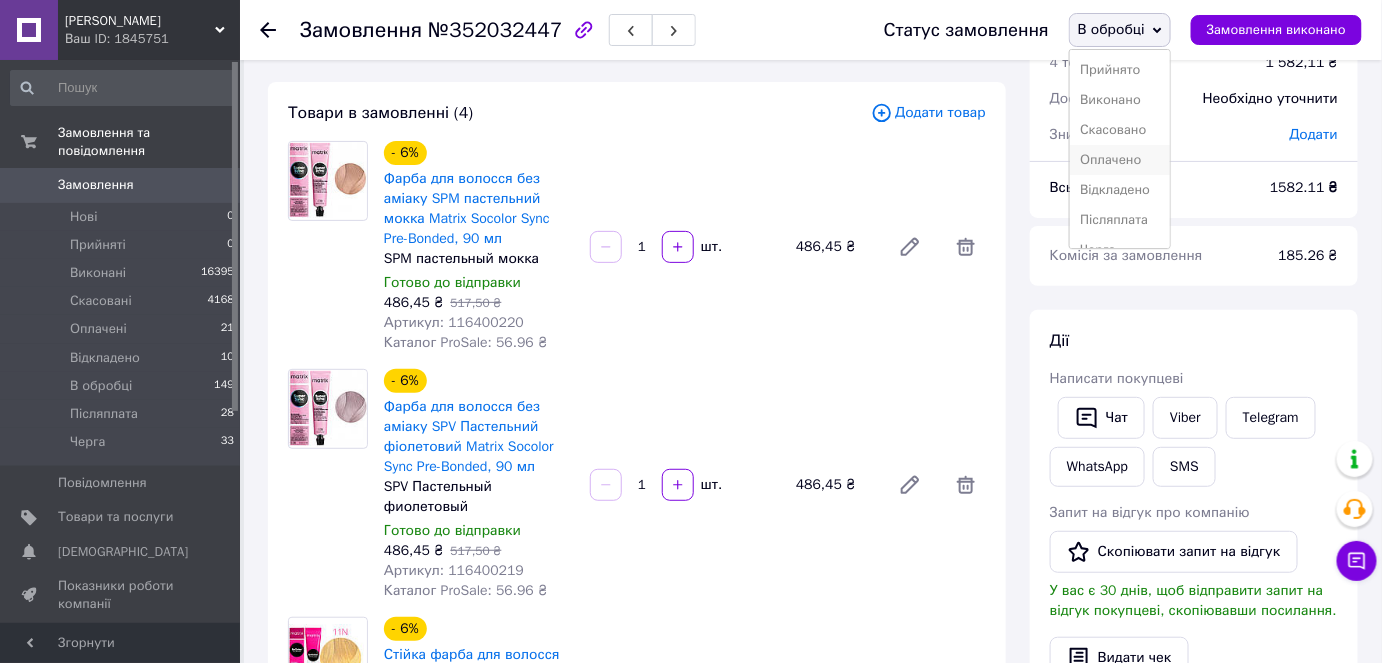click on "Оплачено" at bounding box center [1120, 160] 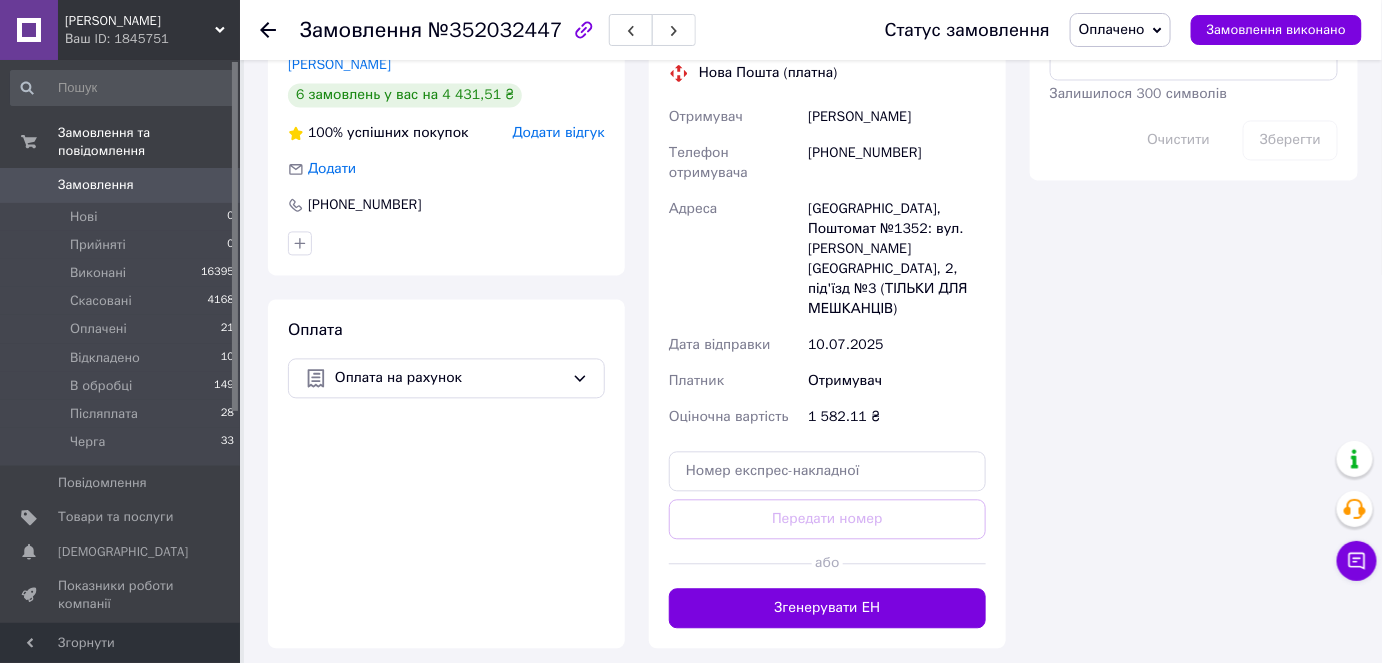 scroll, scrollTop: 1363, scrollLeft: 0, axis: vertical 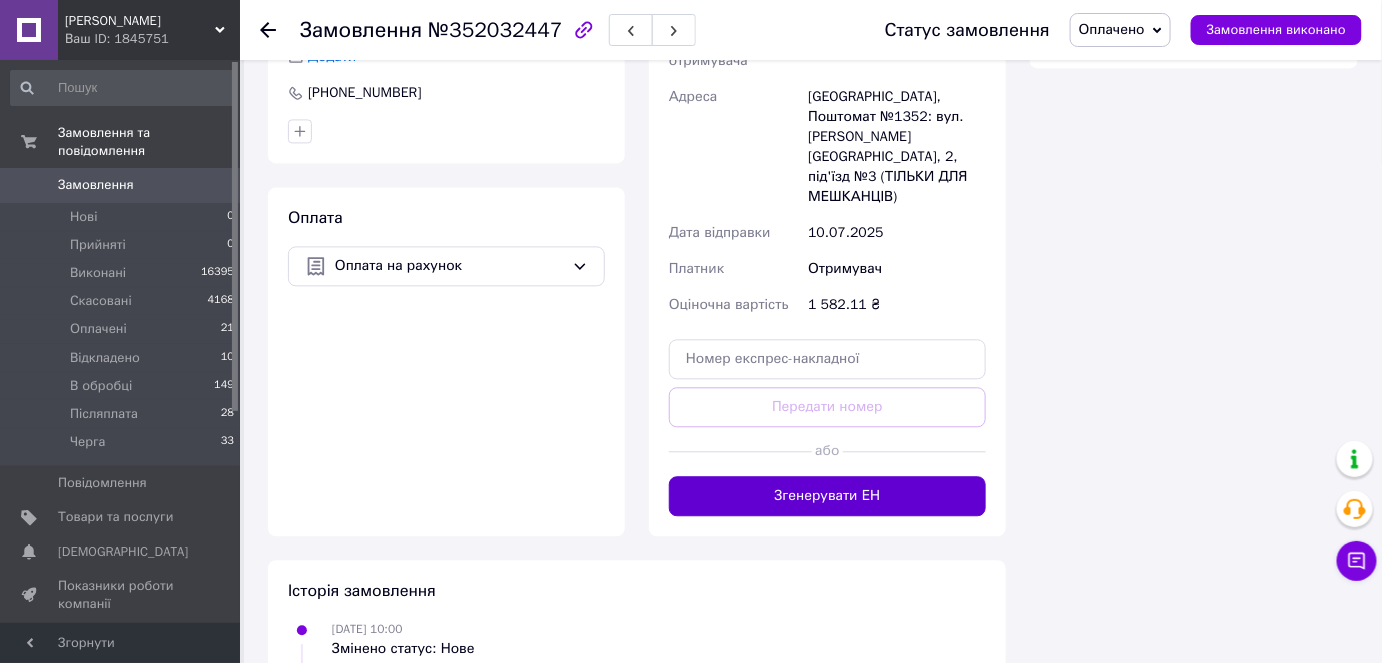 click on "Згенерувати ЕН" at bounding box center [827, 496] 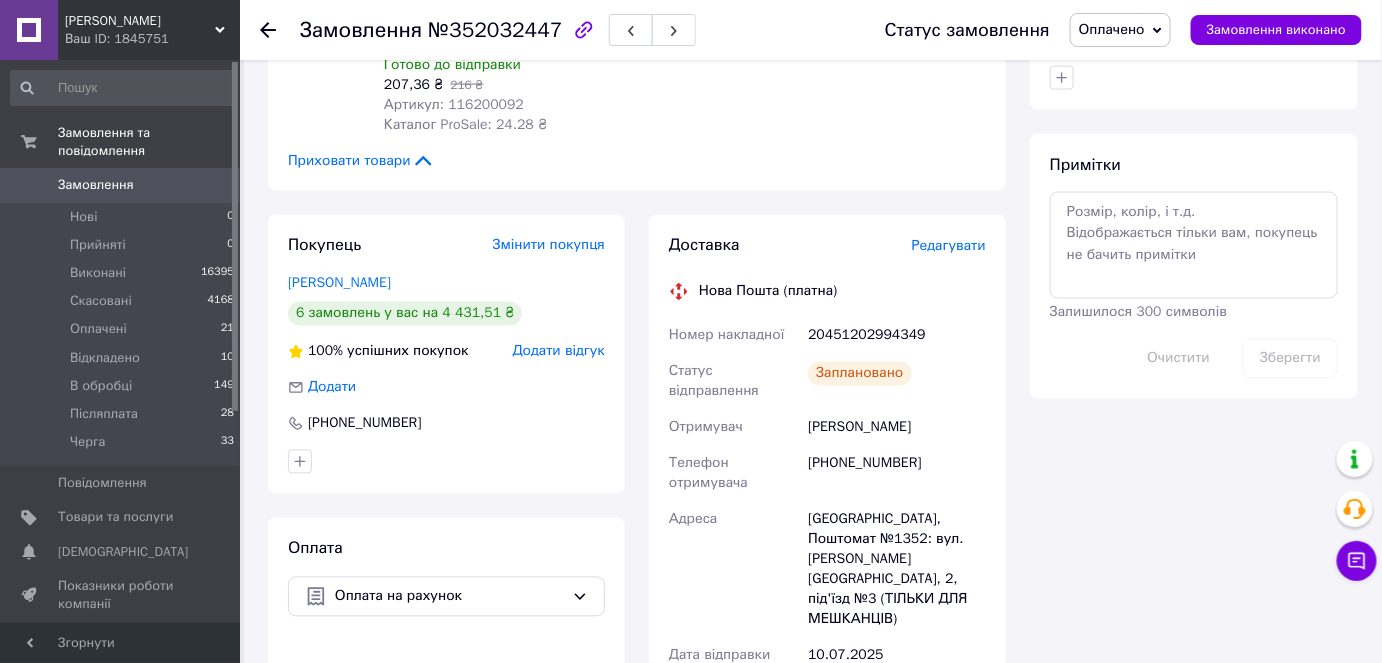 scroll, scrollTop: 1272, scrollLeft: 0, axis: vertical 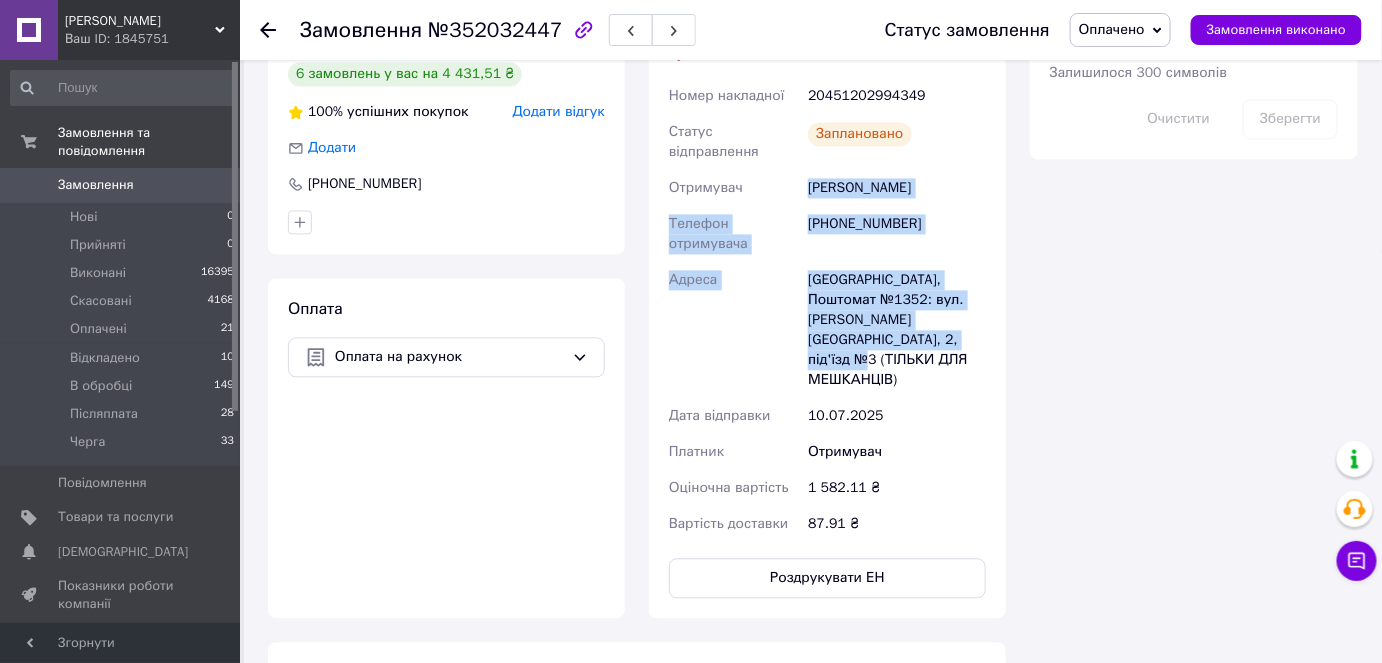 drag, startPoint x: 811, startPoint y: 148, endPoint x: 917, endPoint y: 313, distance: 196.11476 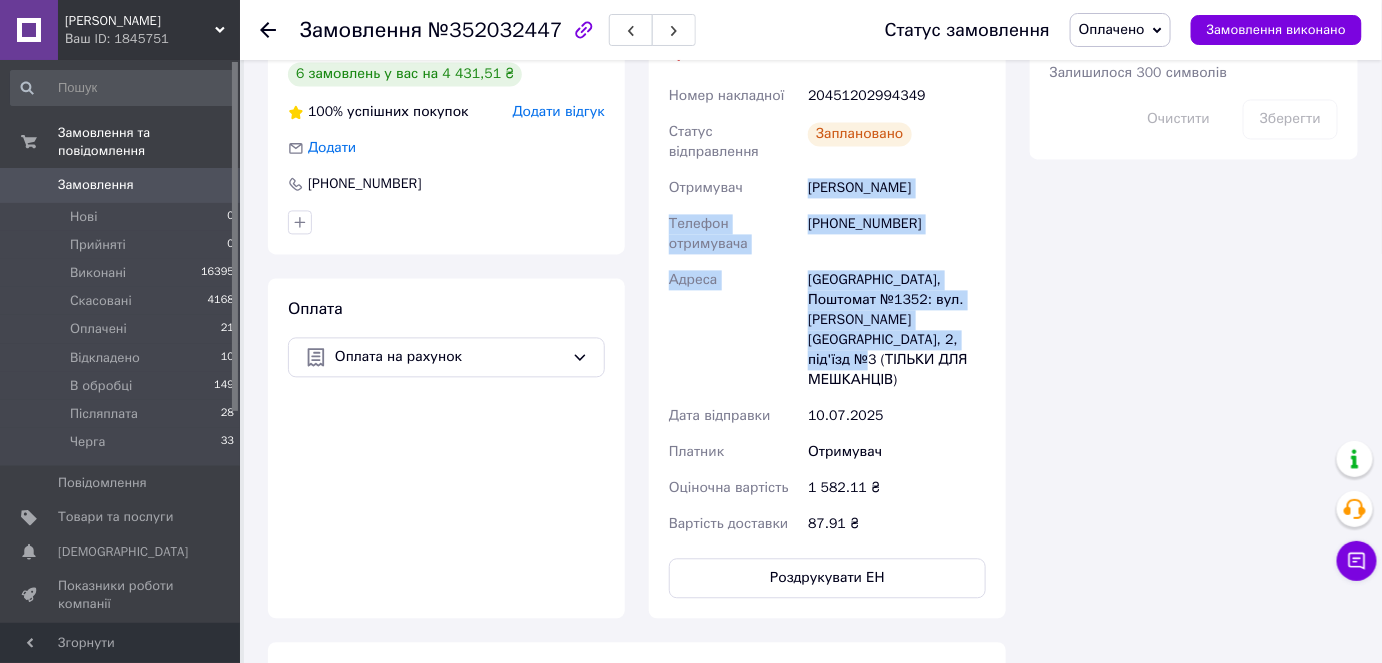 copy on "Смаль Валентина Телефон отримувача +380977500372 Адреса Київ, Поштомат №1352: вул. Кирило-Мефодіївська, 2, під'їзд №3 (ТІЛЬКИ ДЛЯ МЕШКАНЦІВ)" 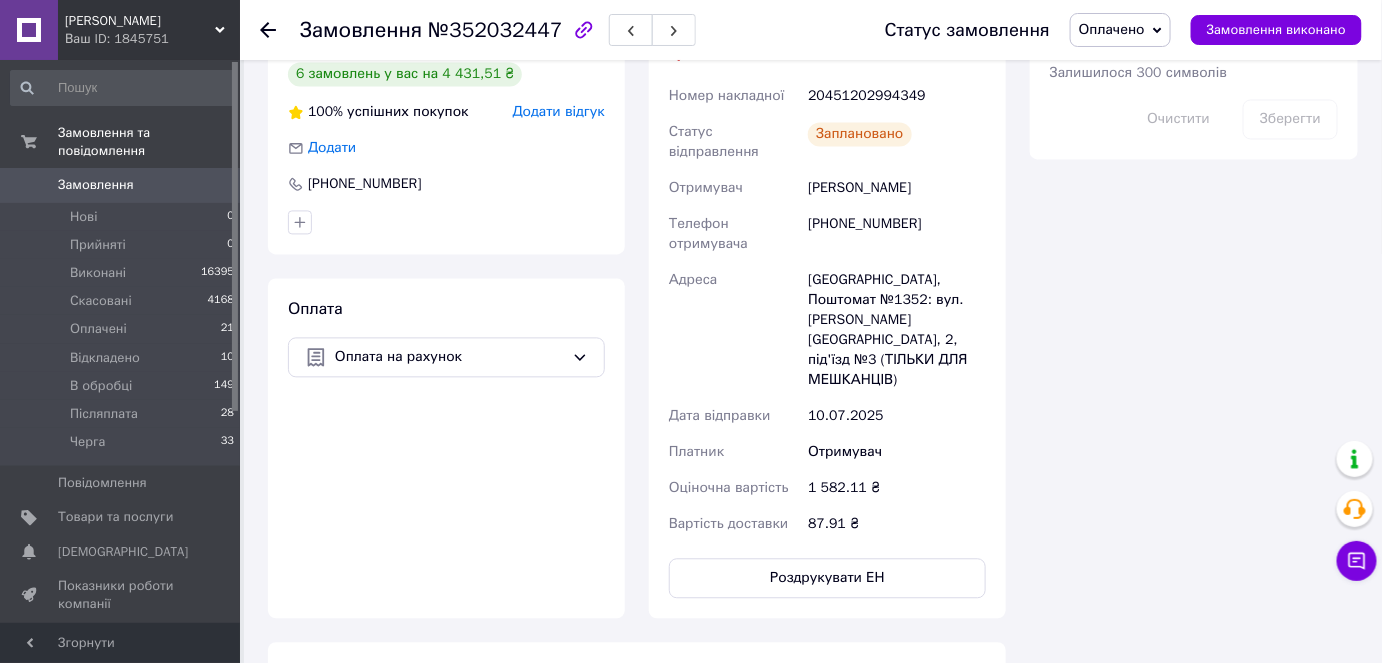 drag, startPoint x: 1340, startPoint y: 412, endPoint x: 1085, endPoint y: 193, distance: 336.1339 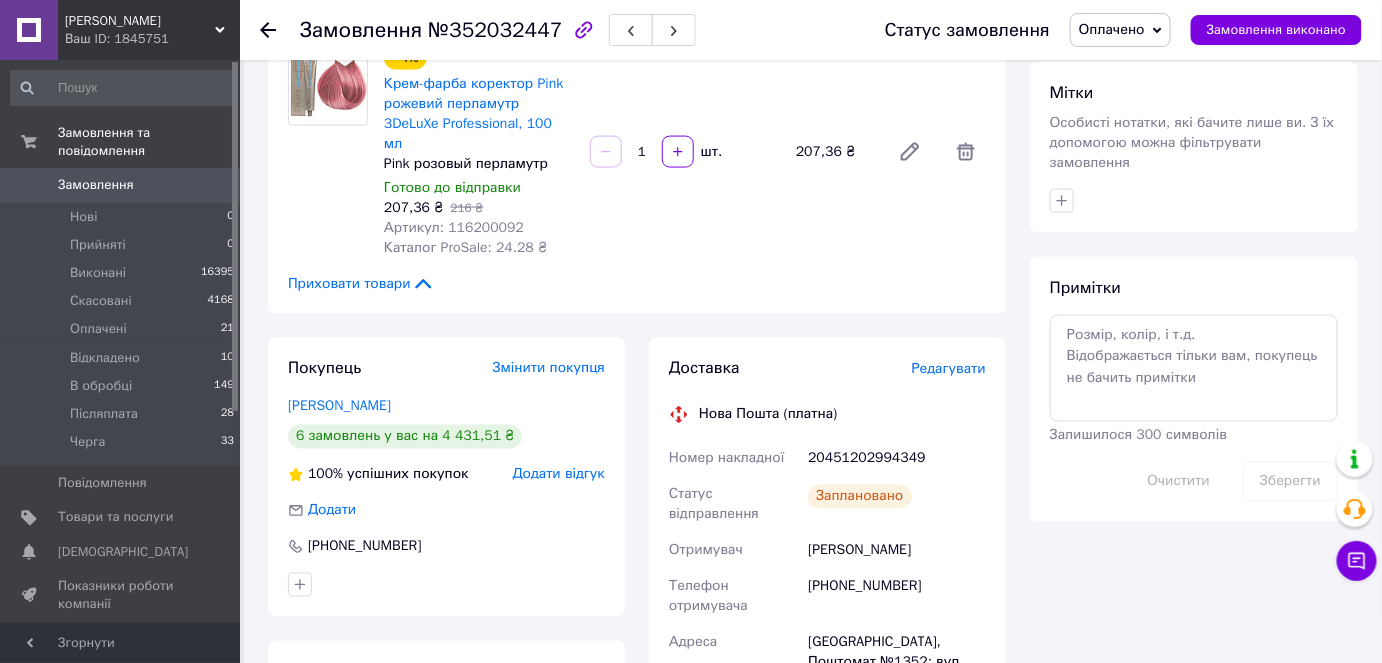 scroll, scrollTop: 727, scrollLeft: 0, axis: vertical 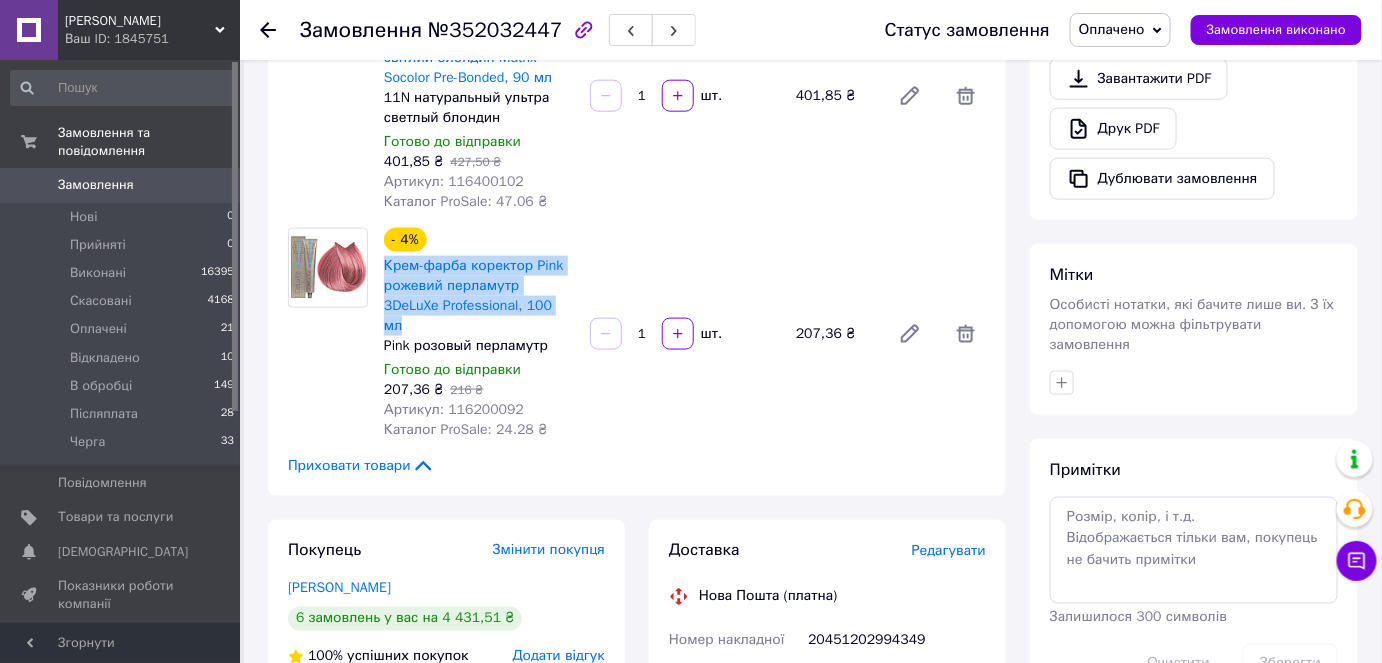 drag, startPoint x: 517, startPoint y: 288, endPoint x: 381, endPoint y: 250, distance: 141.20906 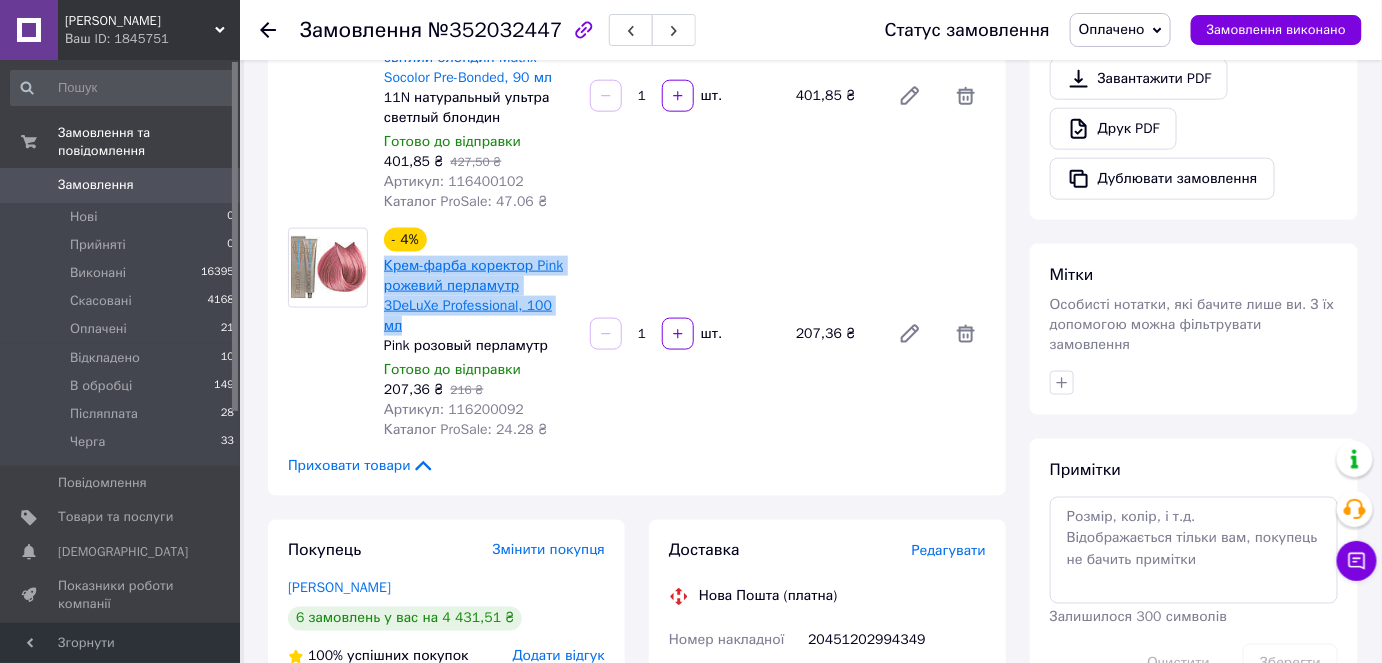 copy on "Крем-фарба коректор Pink рожевий перламутр 3DeLuXe Professional, 100 мл" 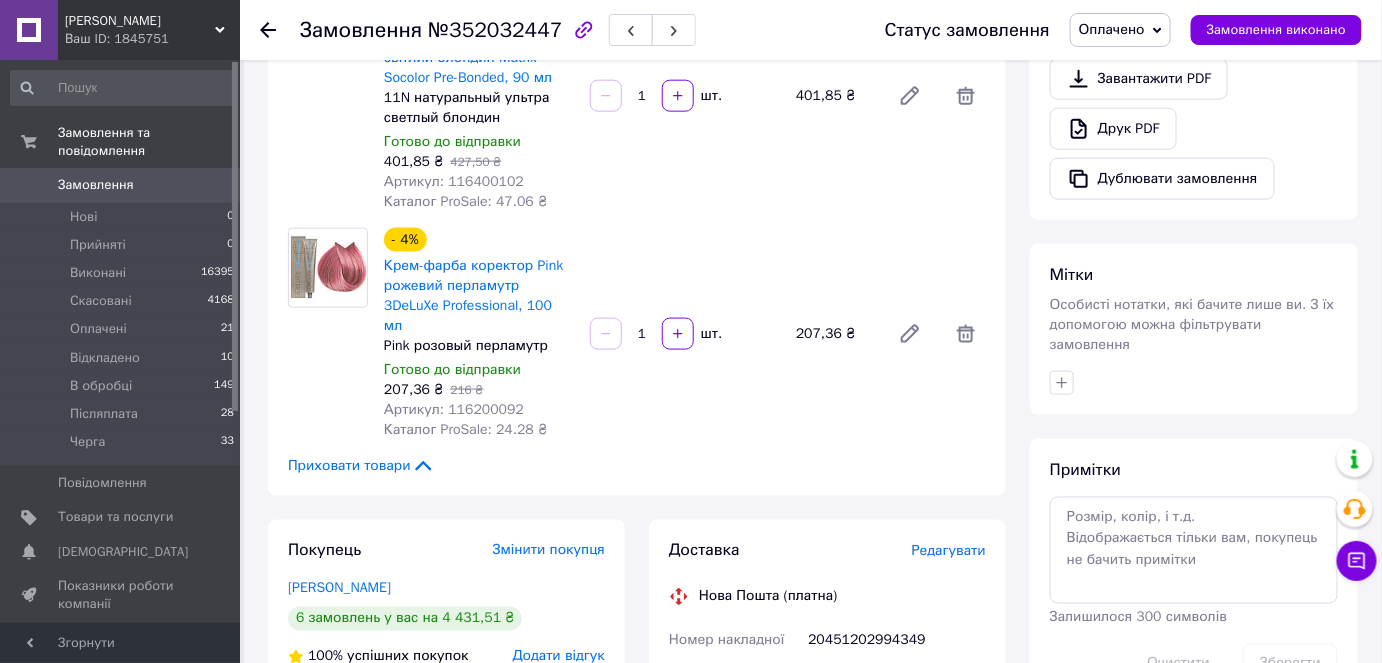 click on "Замовлення з додатку 10.07.2025 | 10:00 Товари в замовленні (4) Додати товар - 6% Фарба для волосся без аміаку SPM пастельний мокка Matrix Socolor Sync Pre-Bonded, 90 мл SPM пастельный мокка Готово до відправки 486,45 ₴   517,50 ₴ Артикул: 116400220 Каталог ProSale: 56.96 ₴  1   шт. 486,45 ₴ - 6% Фарба для волосся без аміаку SPV Пастельний фіолетовий Matrix Socolor Sync Pre-Bonded, 90 мл SPV Пастельный фиолетовый Готово до відправки 486,45 ₴   517,50 ₴ Артикул: 116400219 Каталог ProSale: 56.96 ₴  1   шт. 486,45 ₴ - 6% Стійка фарба для волосся 11N Натуральний ультра світлий блондин Matrix Socolor Pre-Bonded, 90 мл 11N натуральный ультра светлый блондин 401,85 ₴   1 1" at bounding box center (637, 427) 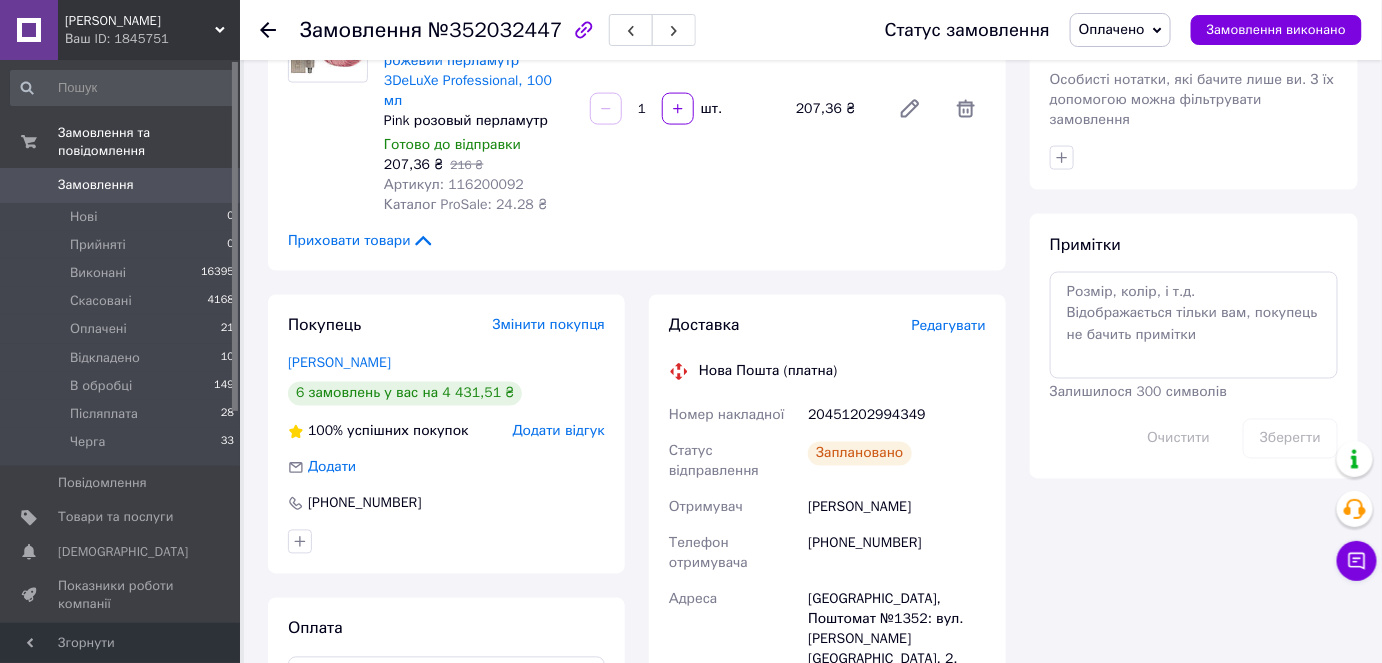 scroll, scrollTop: 1181, scrollLeft: 0, axis: vertical 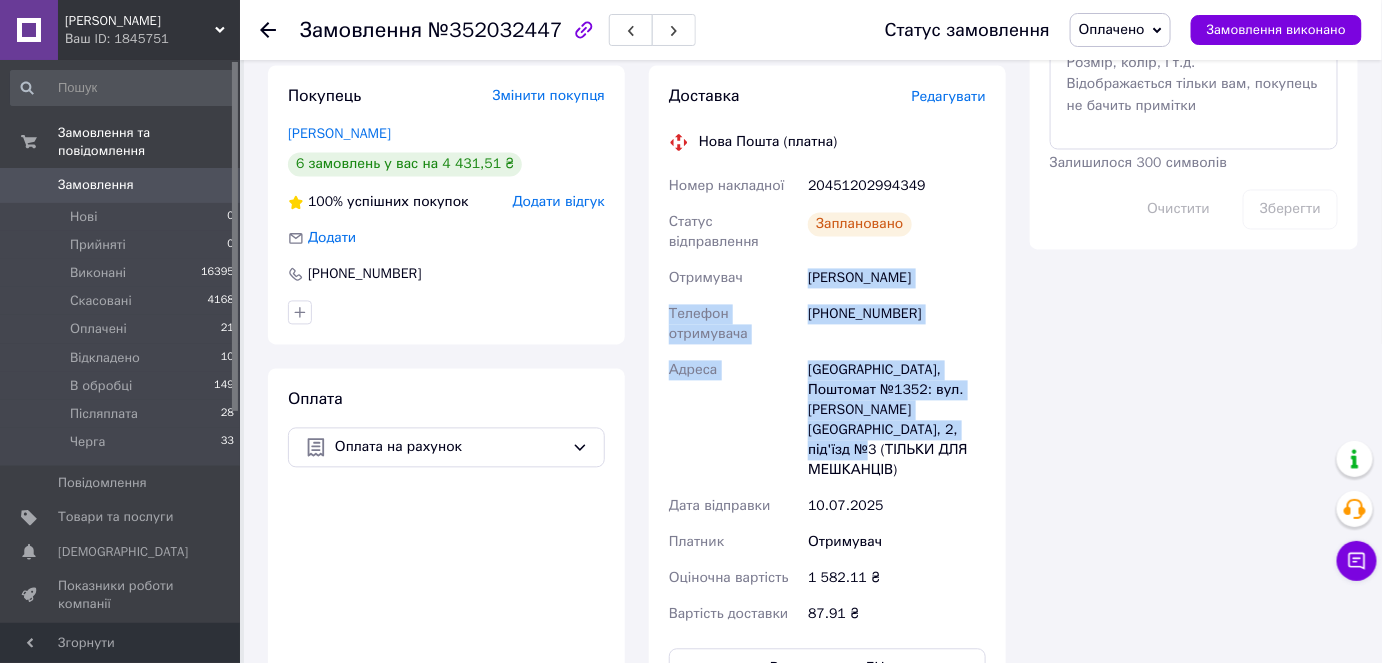 drag, startPoint x: 807, startPoint y: 234, endPoint x: 897, endPoint y: 382, distance: 173.21663 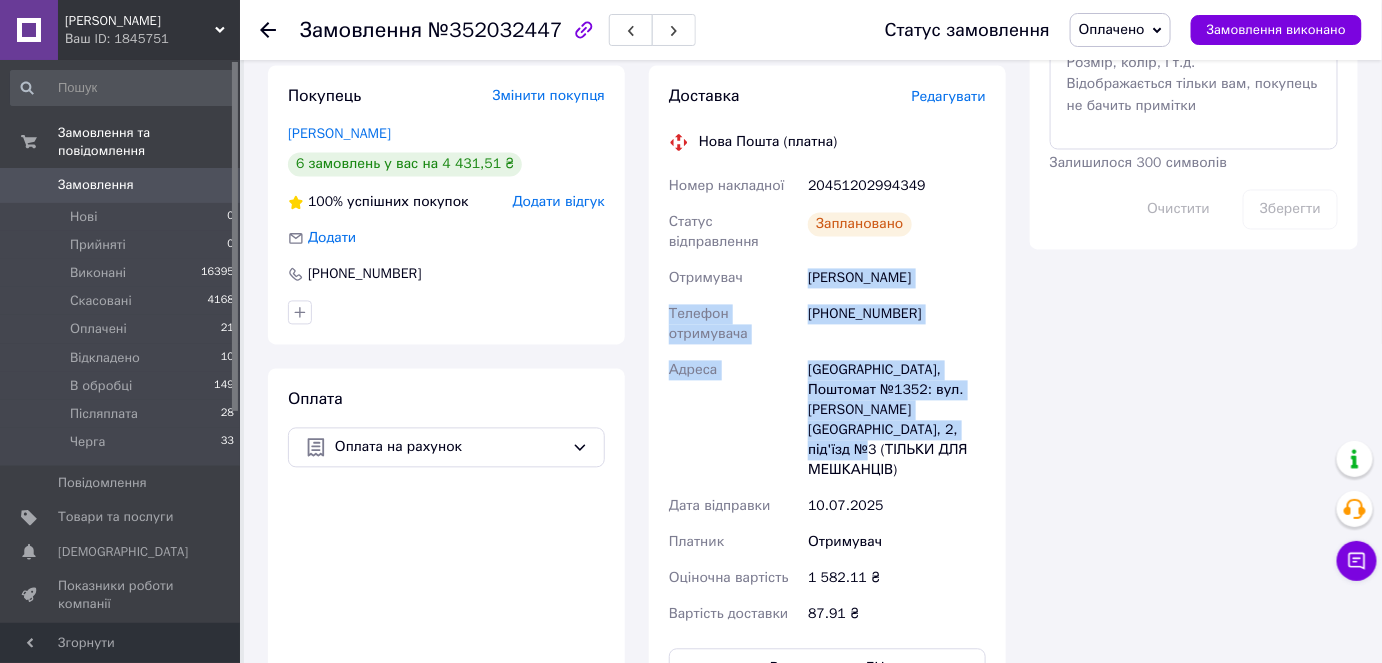 copy on "Смаль Валентина Телефон отримувача +380977500372 Адреса Київ, Поштомат №1352: вул. Кирило-Мефодіївська, 2, під'їзд №3 (ТІЛЬКИ ДЛЯ МЕШКАНЦІВ)" 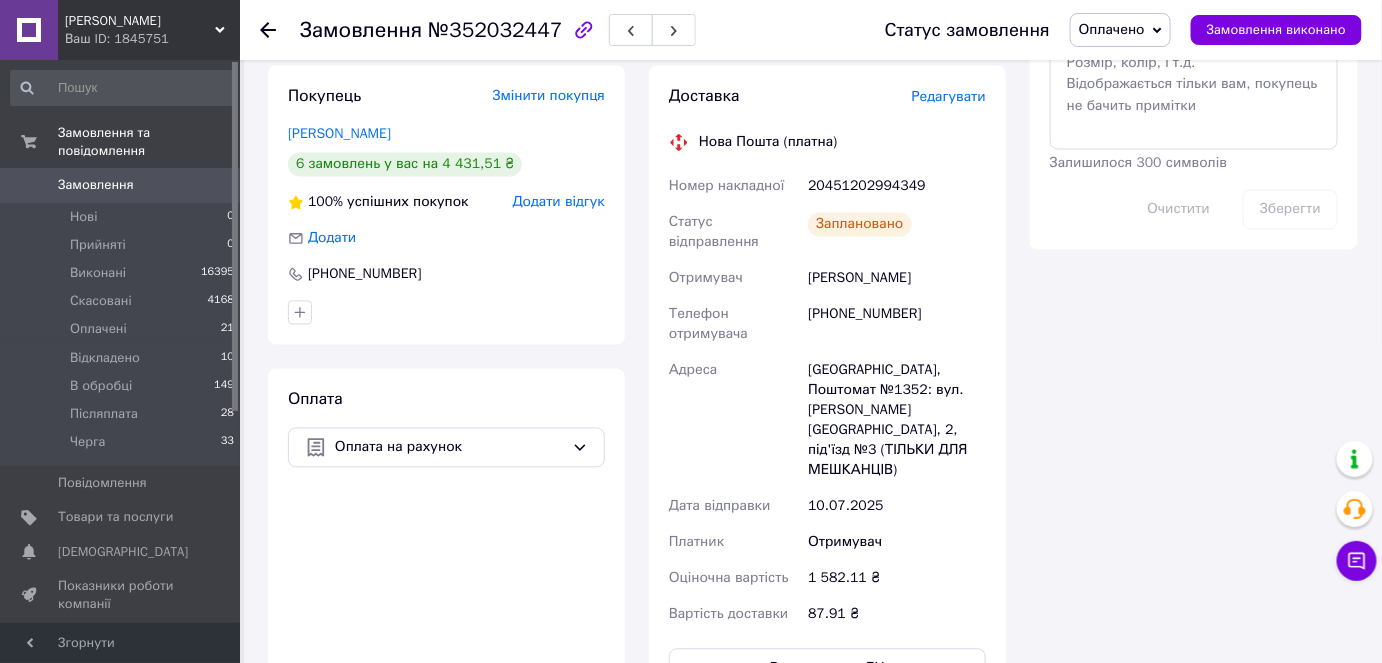 click on "Всього 4 товари 1 582,11 ₴ Доставка 87.91 ₴ Знижка Додати Всього до сплати 1582.11 ₴ Комісія за замовлення 185.26 ₴ Дії Написати покупцеві   Чат Viber Telegram WhatsApp SMS Запит на відгук про компанію   Скопіювати запит на відгук У вас є 30 днів, щоб відправити запит на відгук покупцеві, скопіювавши посилання.   Видати чек   Завантажити PDF   Друк PDF   Дублювати замовлення Мітки Особисті нотатки, які бачите лише ви. З їх допомогою можна фільтрувати замовлення Примітки Залишилося 300 символів Очистити Зберегти" at bounding box center [1194, -27] 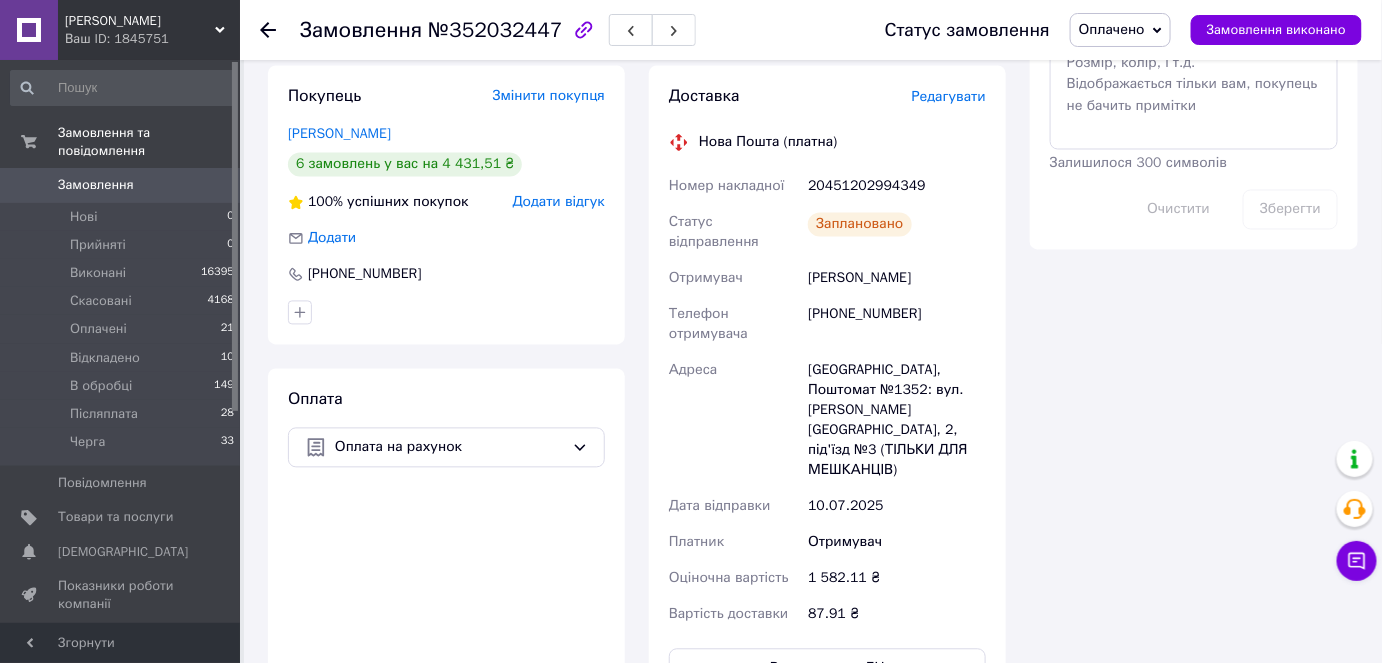 click on "Замовлення" at bounding box center [96, 185] 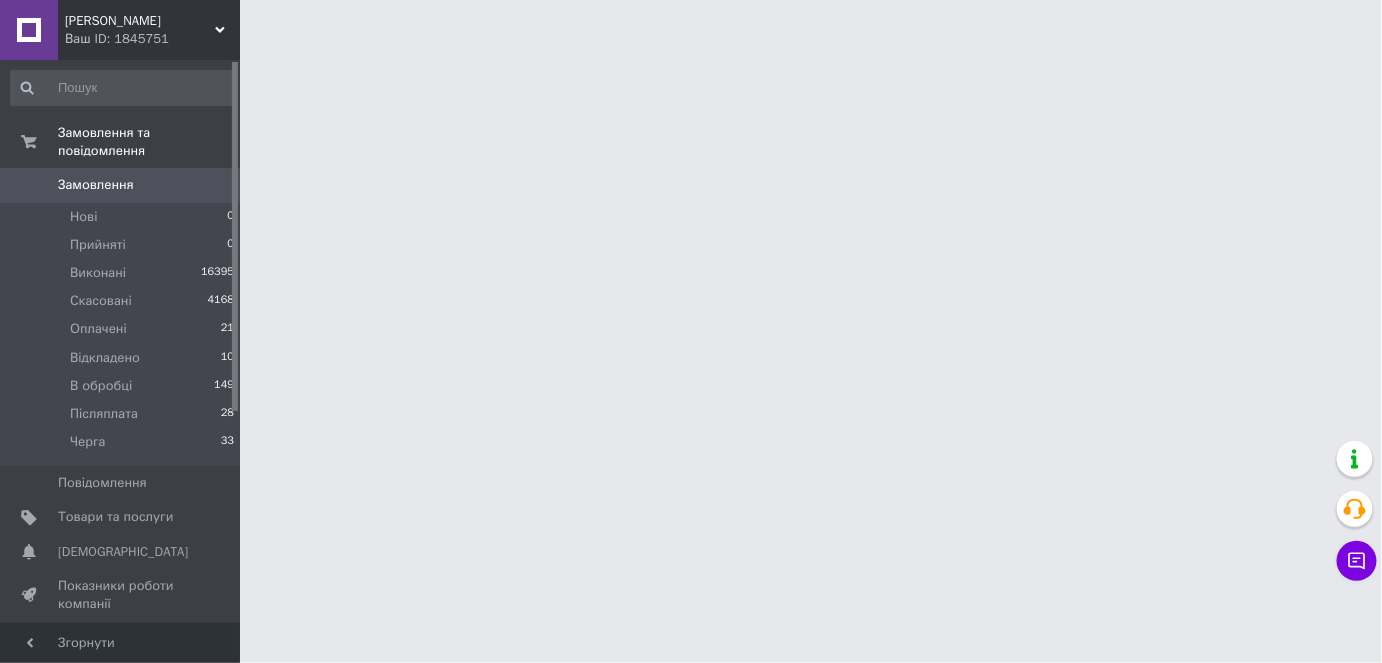 scroll, scrollTop: 0, scrollLeft: 0, axis: both 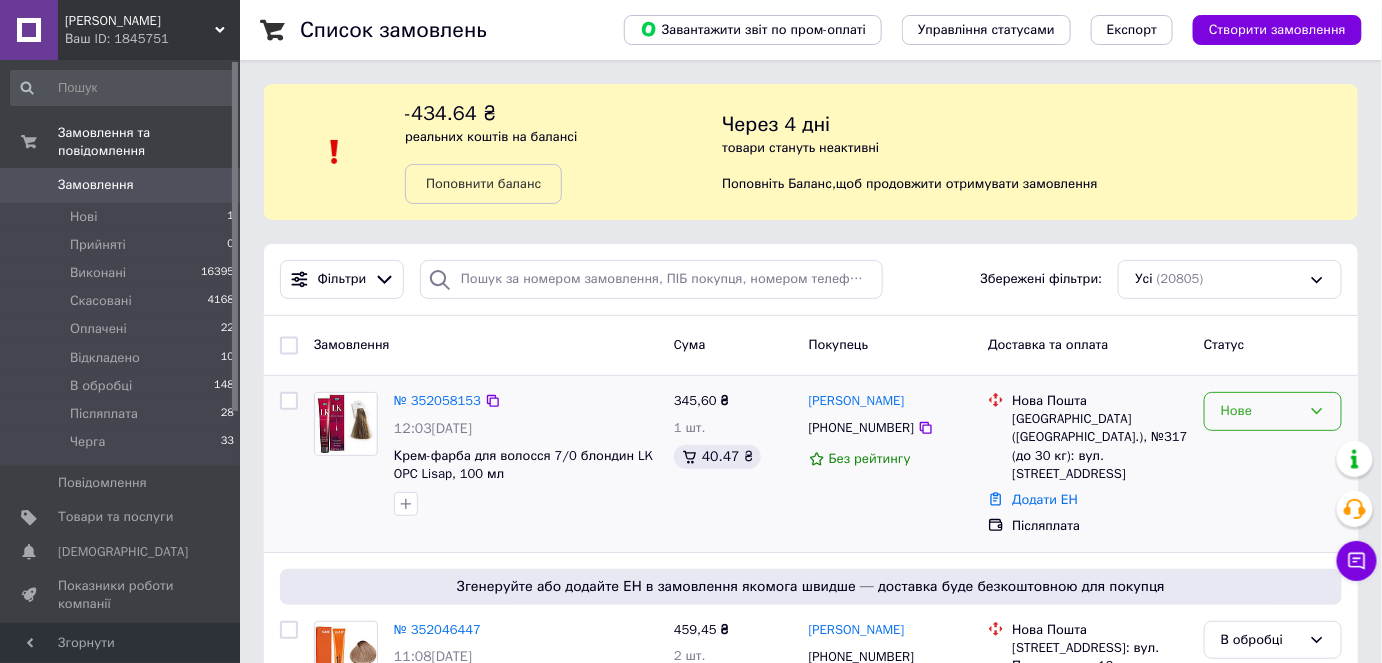 click on "Нове" at bounding box center (1273, 411) 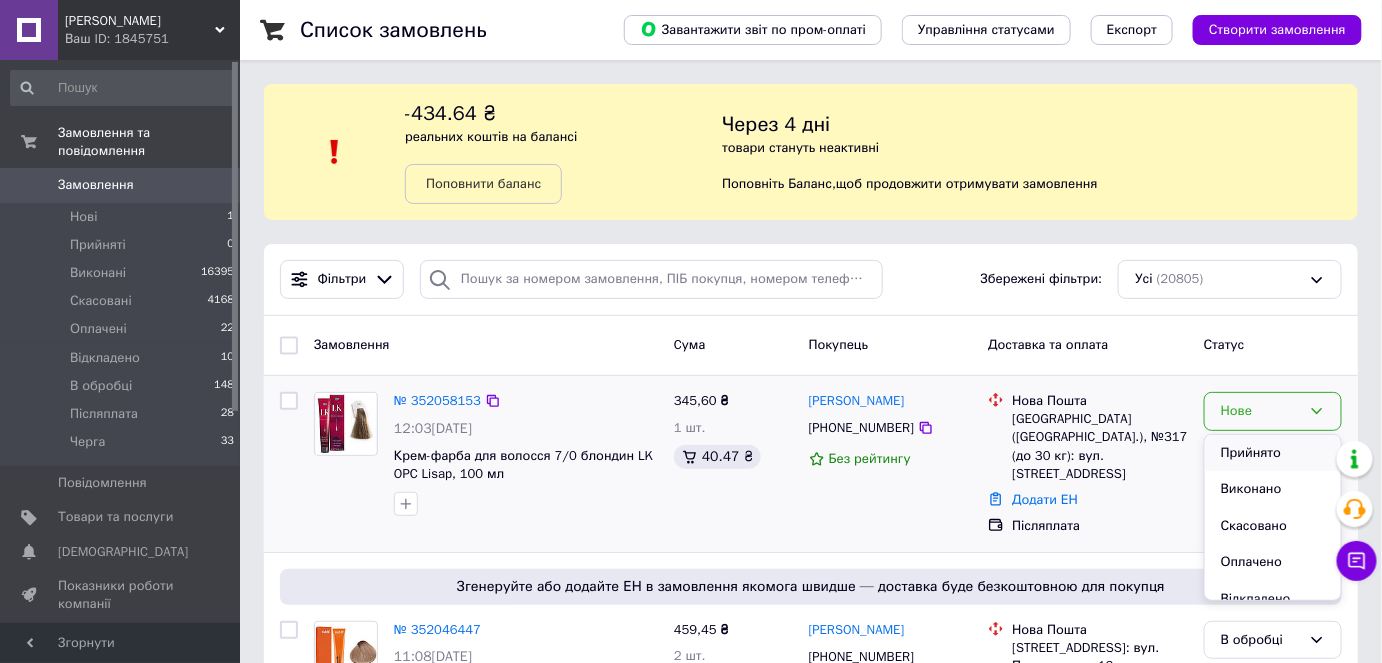 click on "Прийнято" at bounding box center [1273, 453] 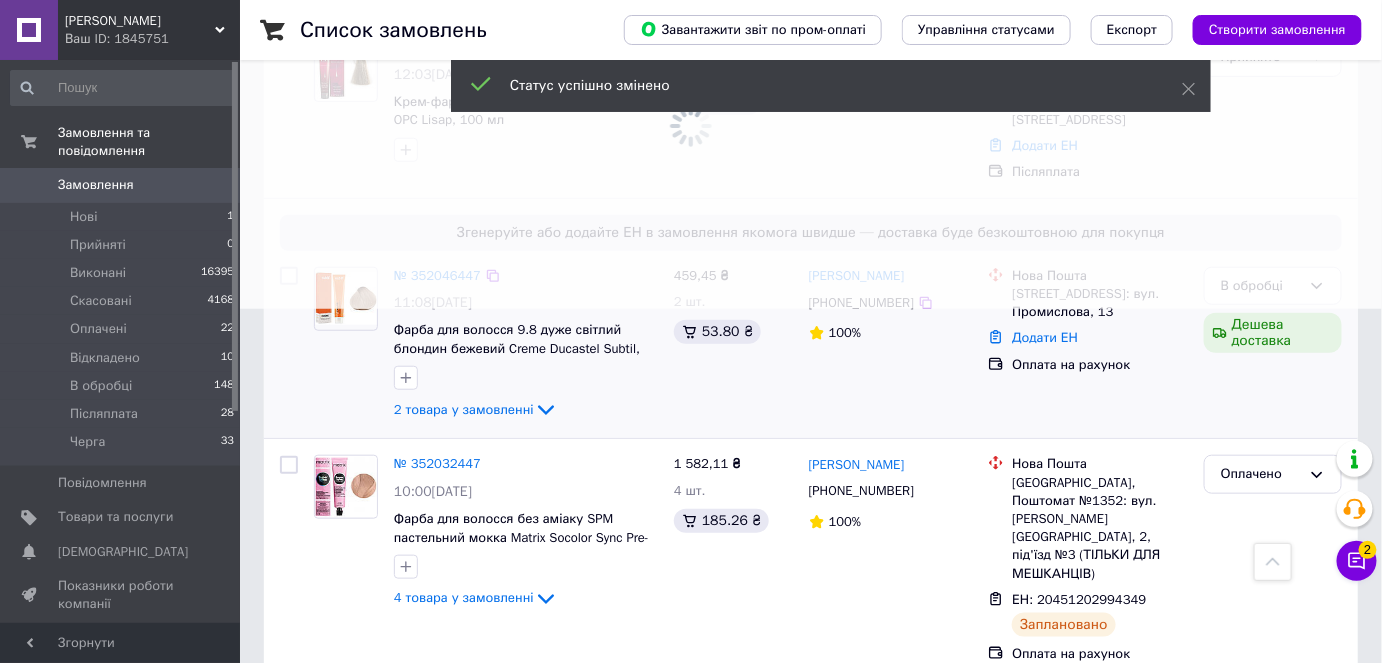 scroll, scrollTop: 363, scrollLeft: 0, axis: vertical 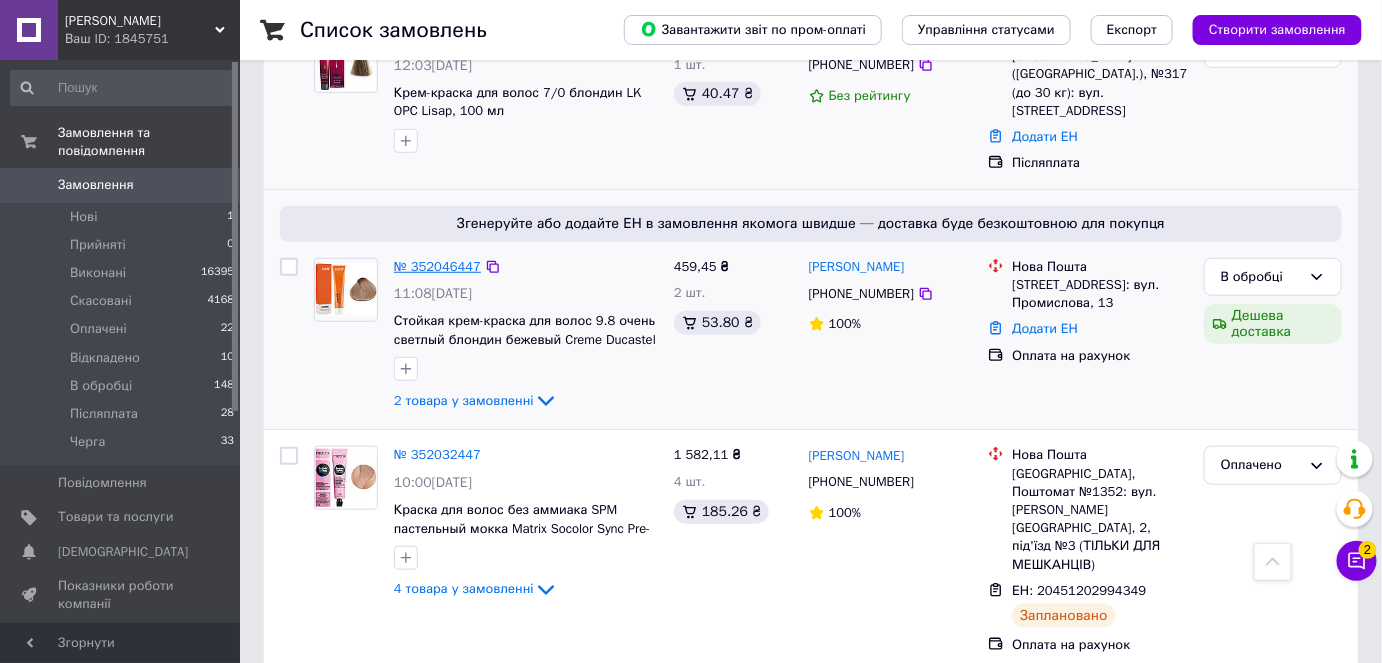 click on "№ 352046447" at bounding box center [437, 266] 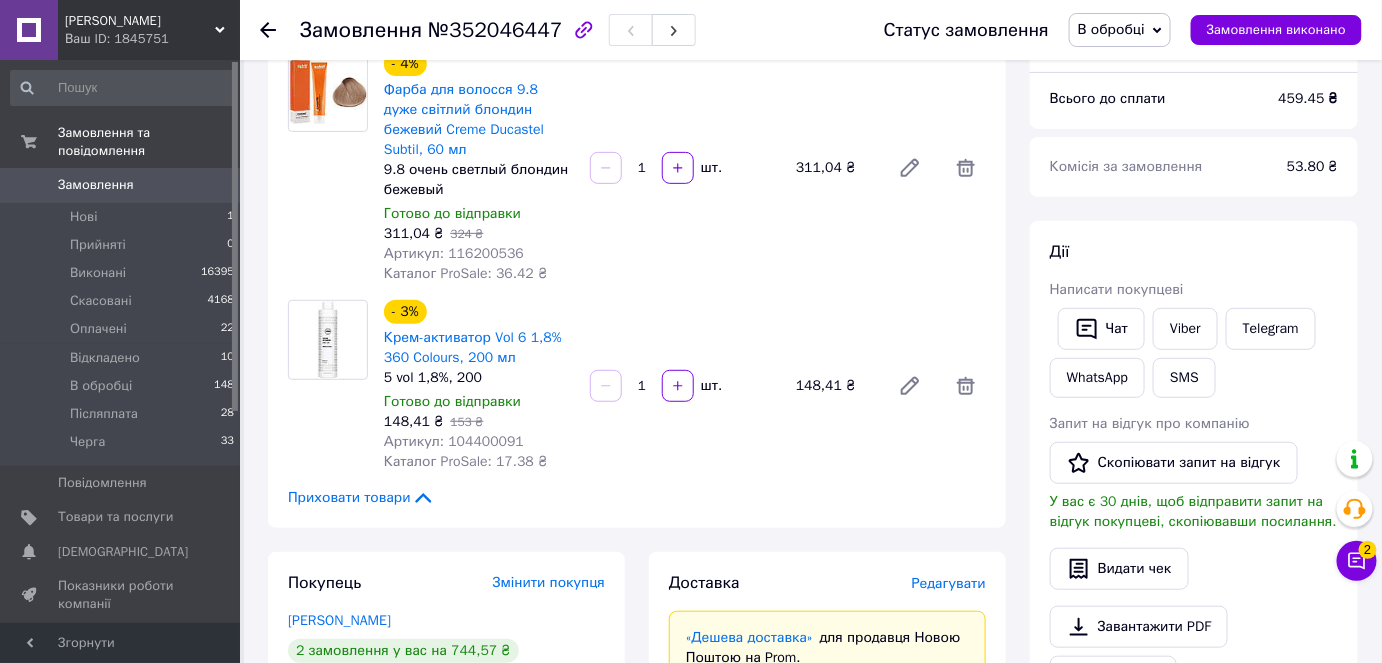 scroll, scrollTop: 181, scrollLeft: 0, axis: vertical 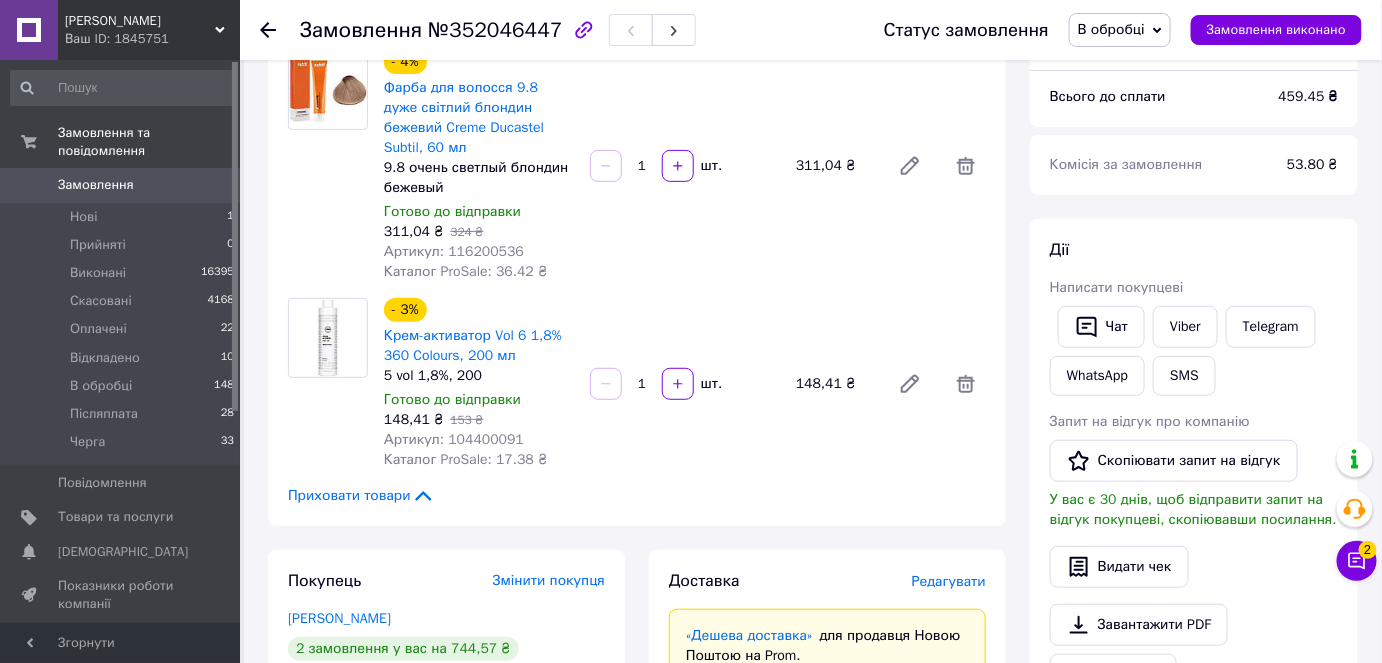 click on "Замовлення №352046447 Статус замовлення В обробці Прийнято Виконано Скасовано Оплачено Відкладено Післяплата Черга Замовлення виконано" at bounding box center [811, 30] 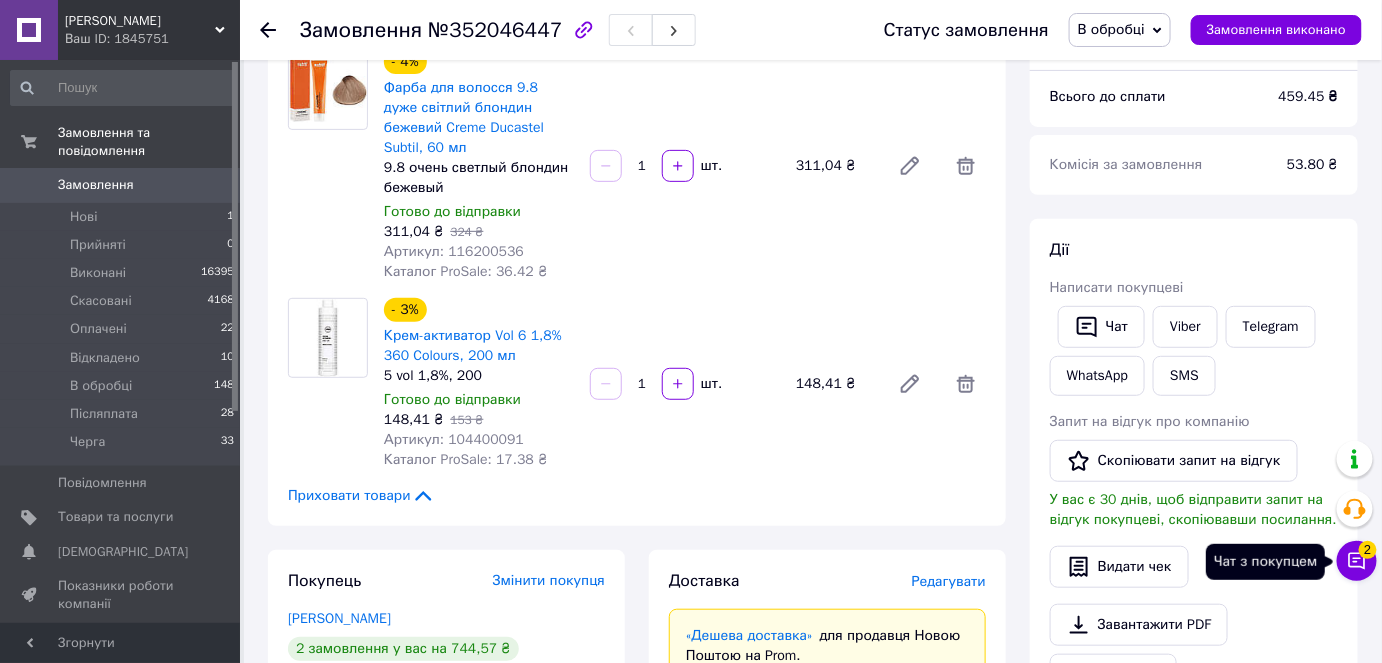 click on "Чат з покупцем 2" at bounding box center (1357, 561) 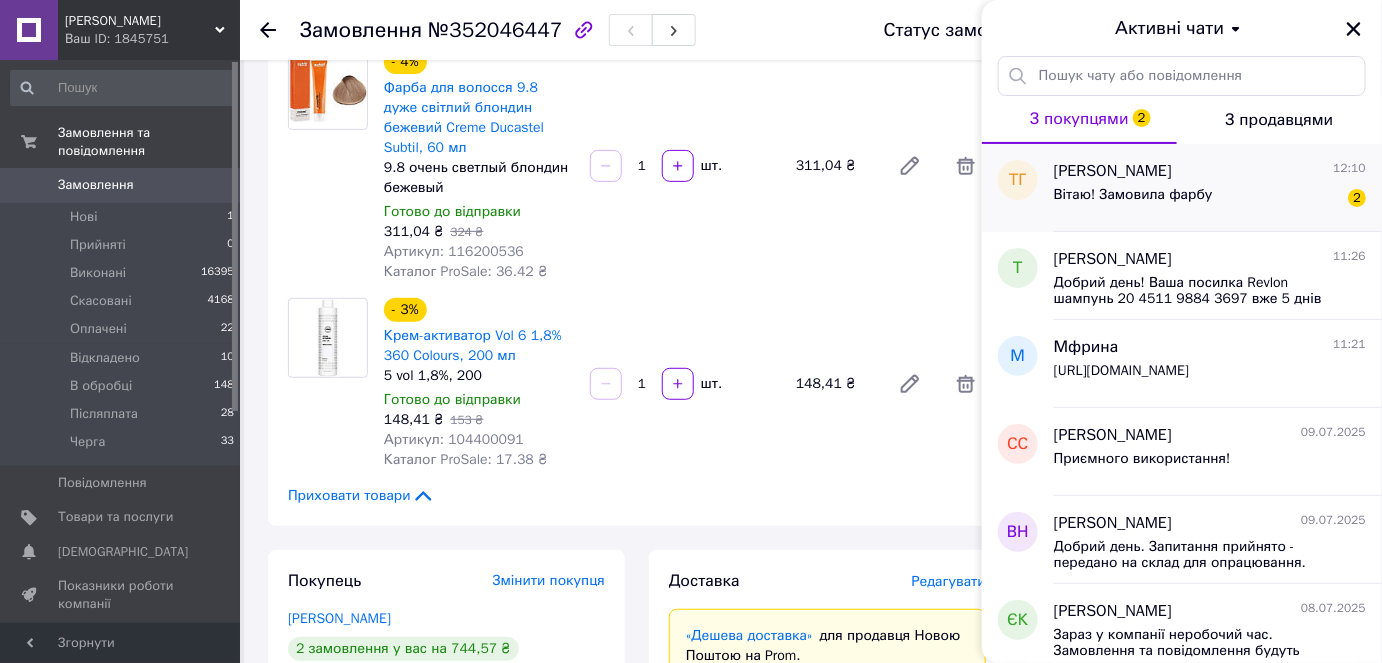 click on "Вітаю! Замовила фарбу" at bounding box center (1133, 195) 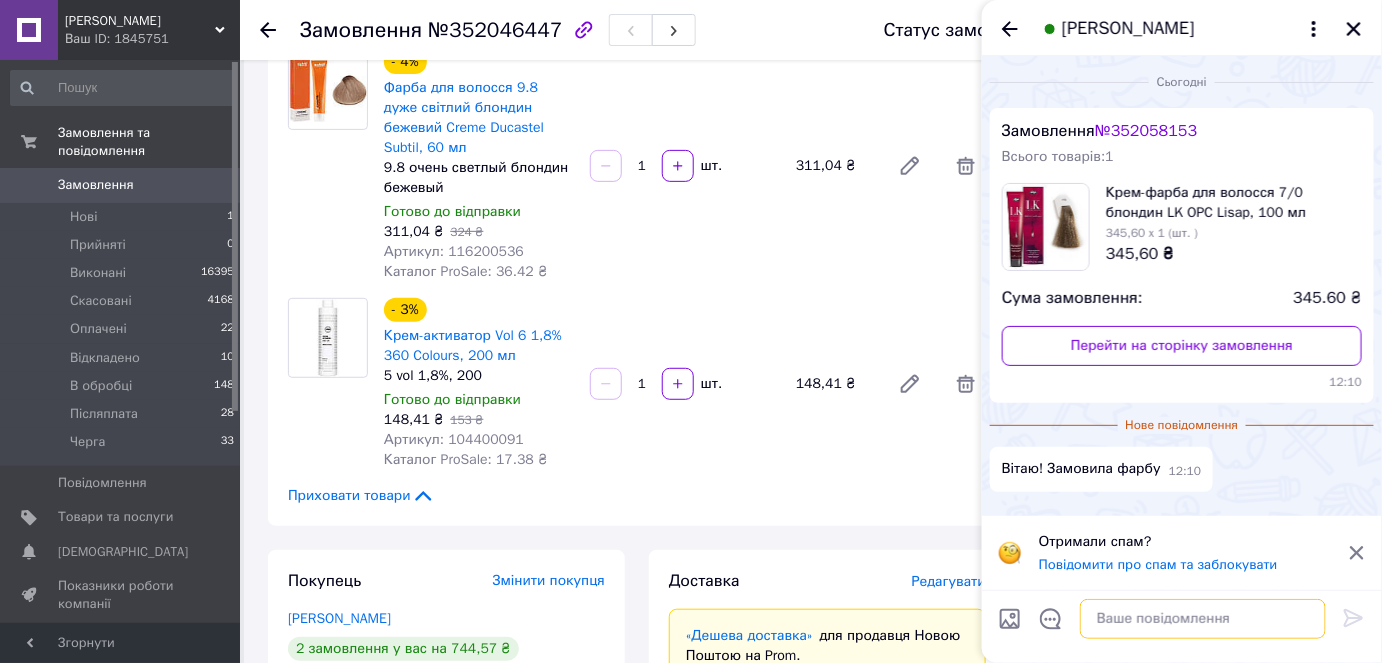 click at bounding box center [1203, 619] 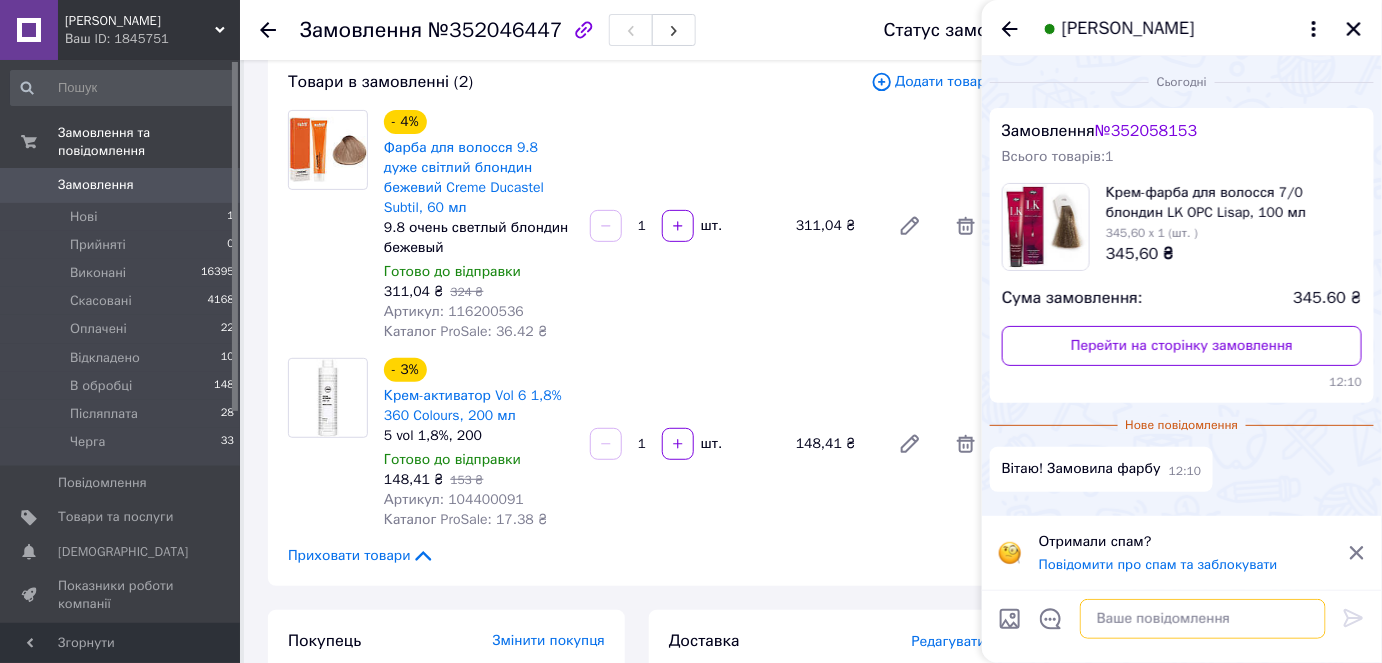 scroll, scrollTop: 90, scrollLeft: 0, axis: vertical 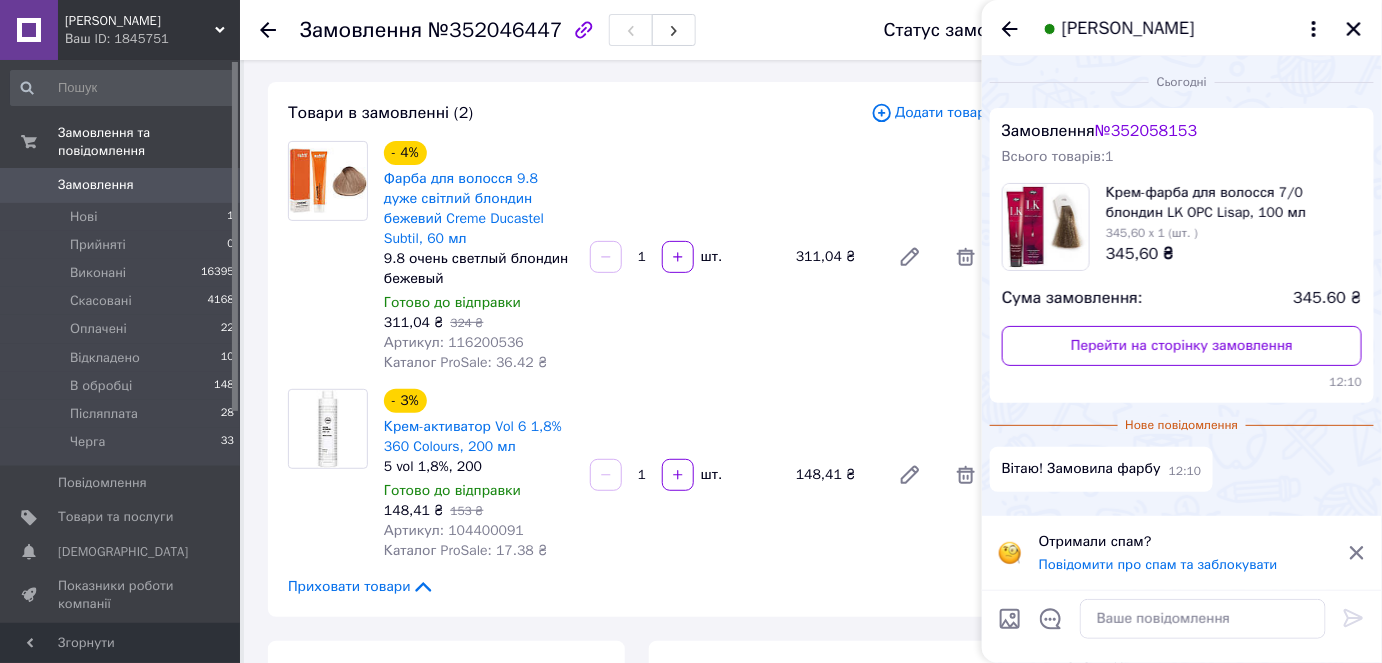 click 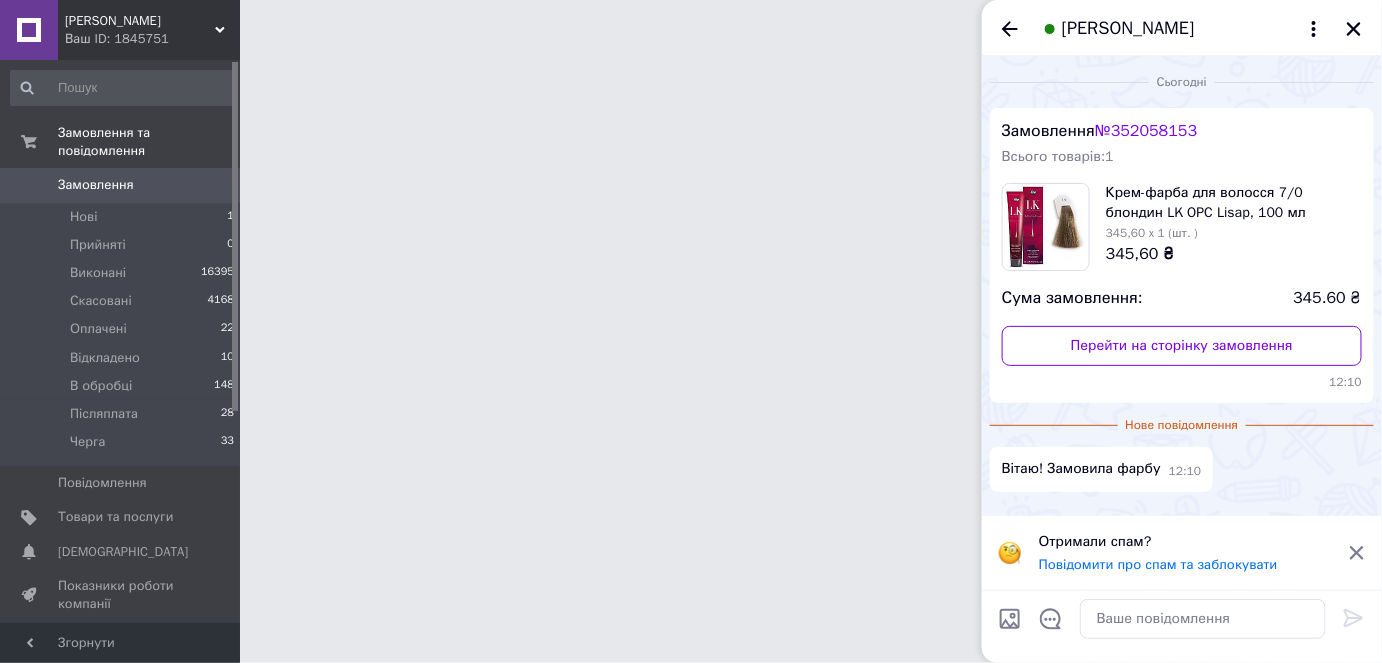 scroll, scrollTop: 0, scrollLeft: 0, axis: both 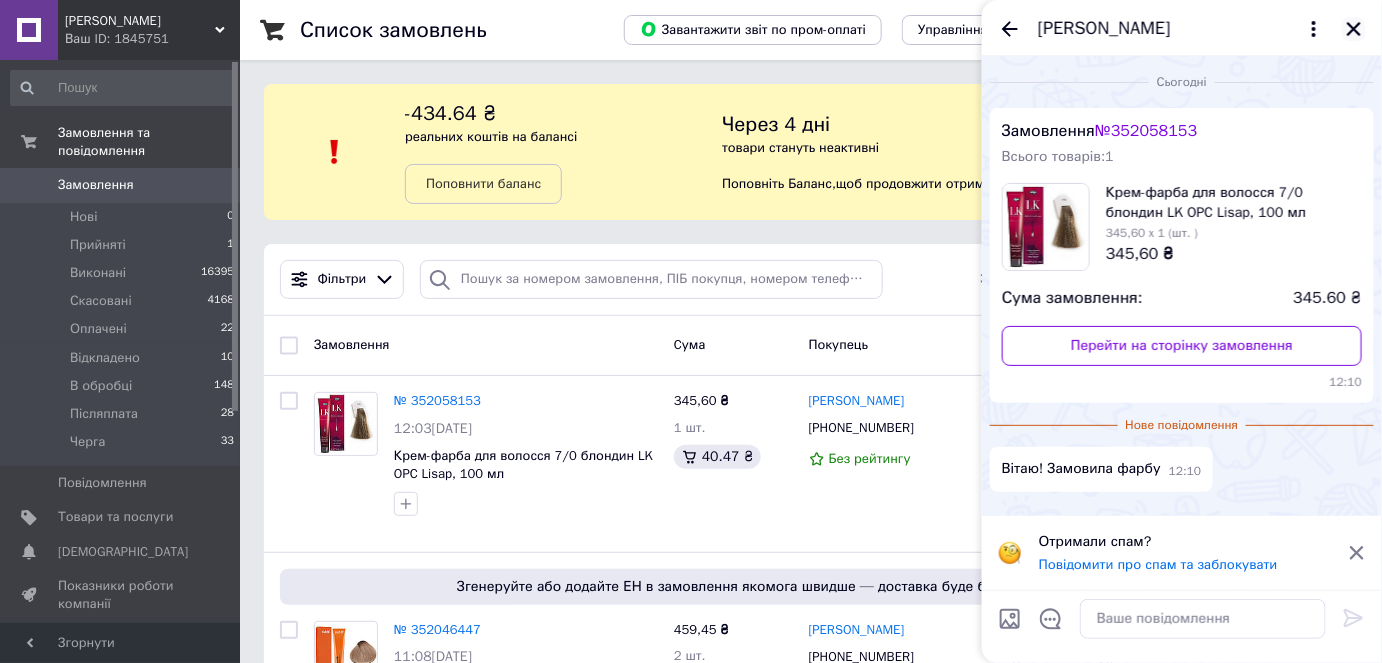 click 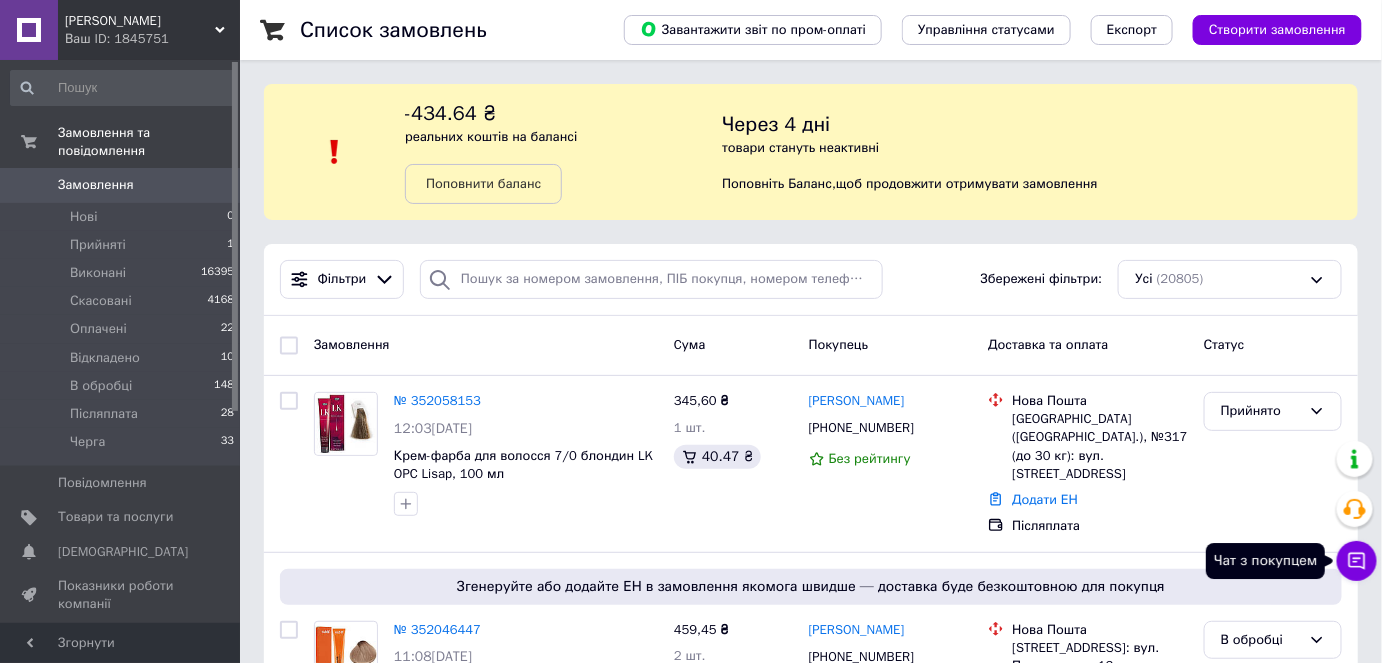 click 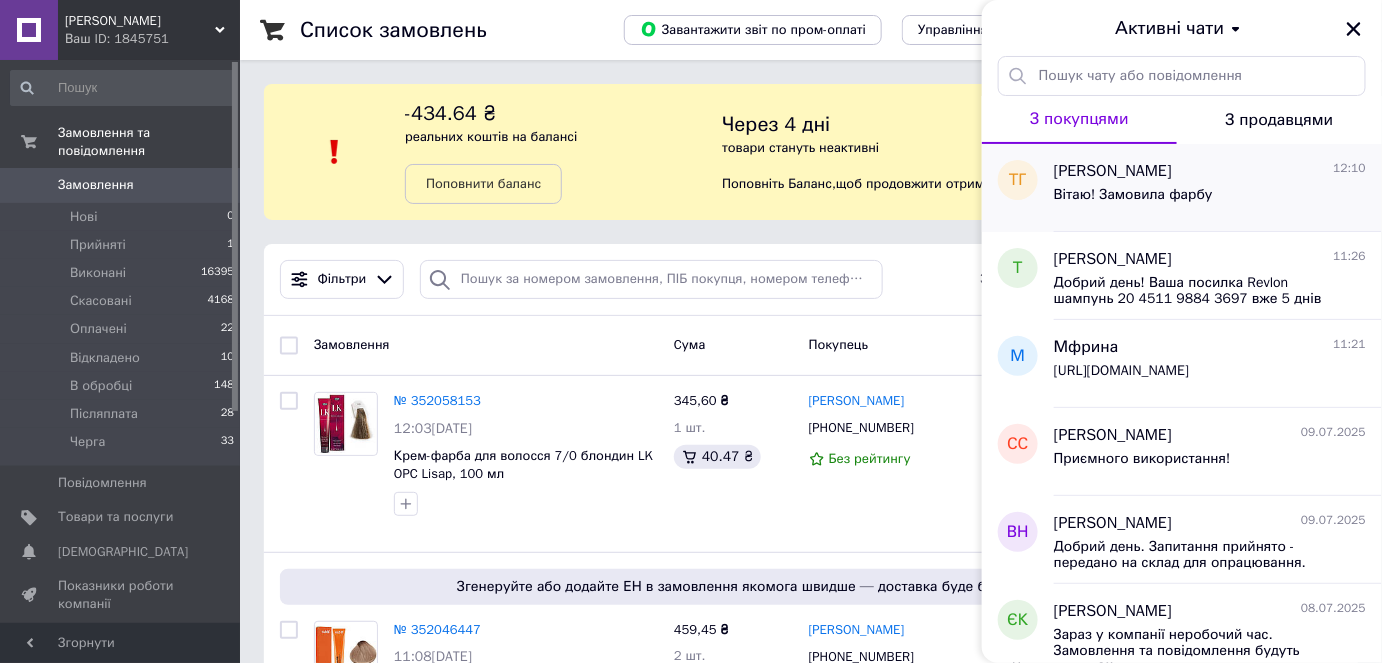 click on "[PERSON_NAME]" at bounding box center (1113, 171) 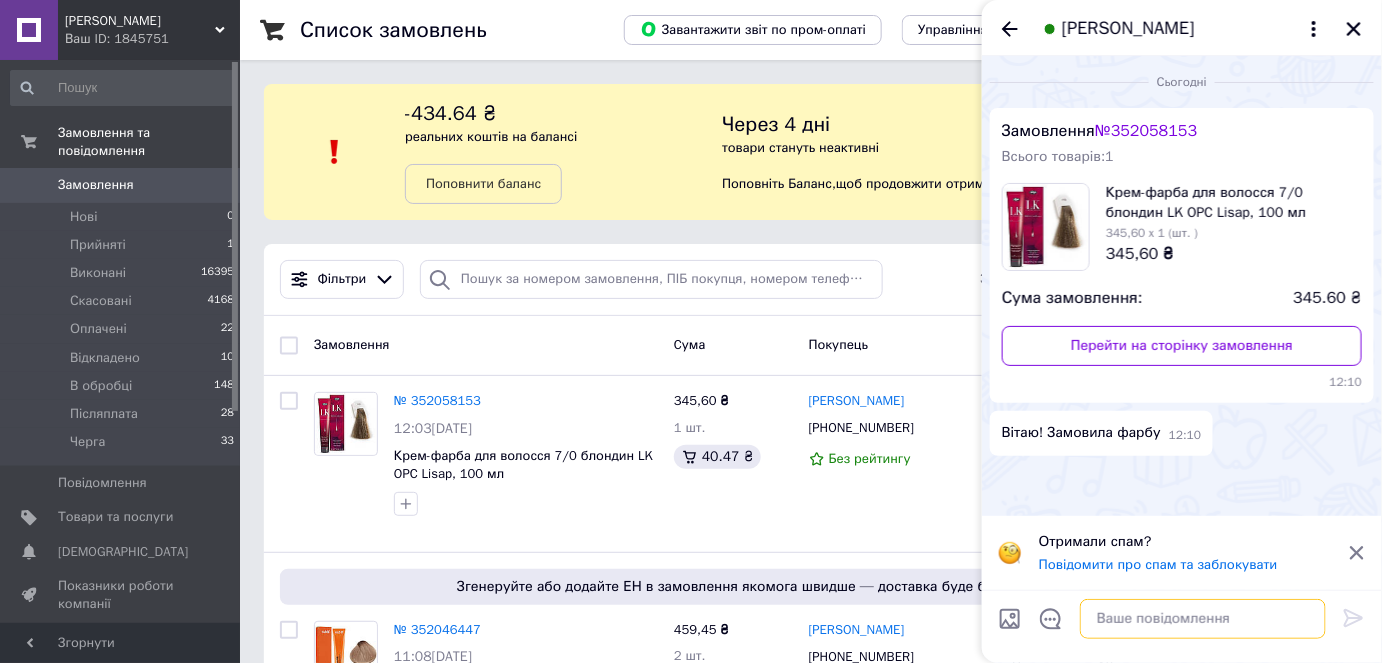paste on "Добрий день! Замовлення прийнято - передано на склад для опрацювання. Після підтвердження наявності - надамо реквізити для оплати" 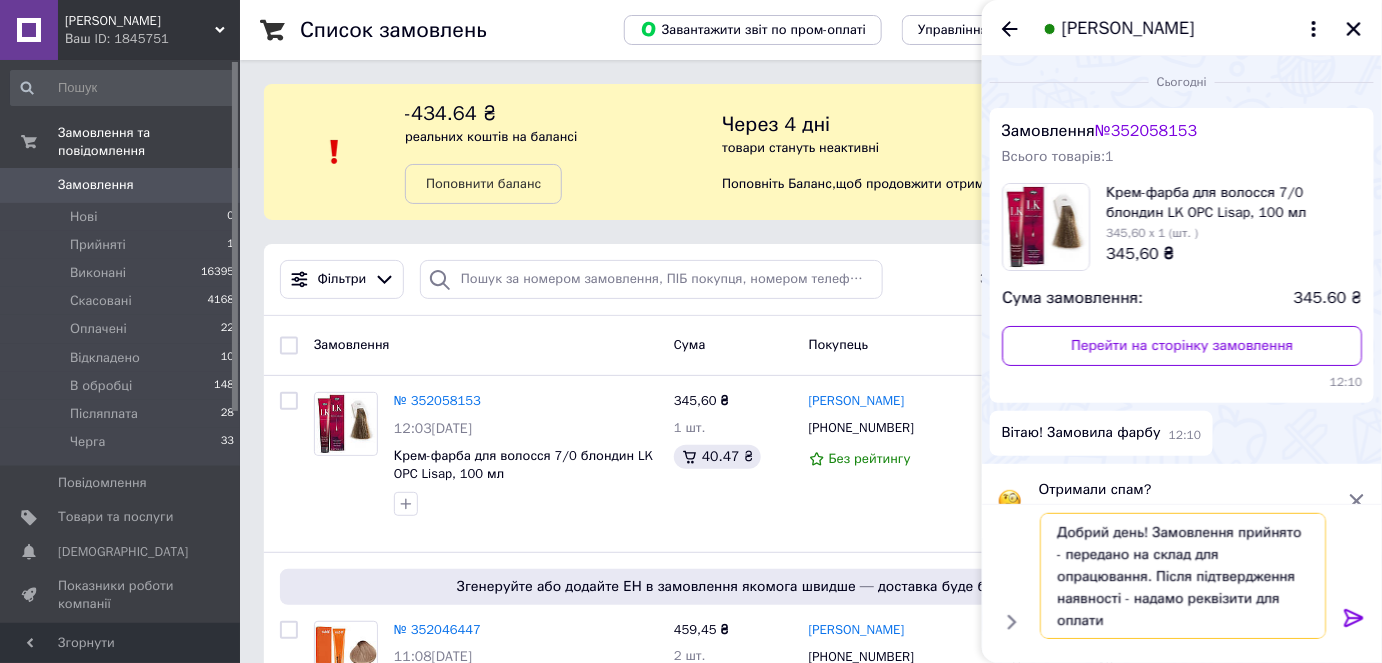 drag, startPoint x: 1255, startPoint y: 597, endPoint x: 1054, endPoint y: 599, distance: 201.00995 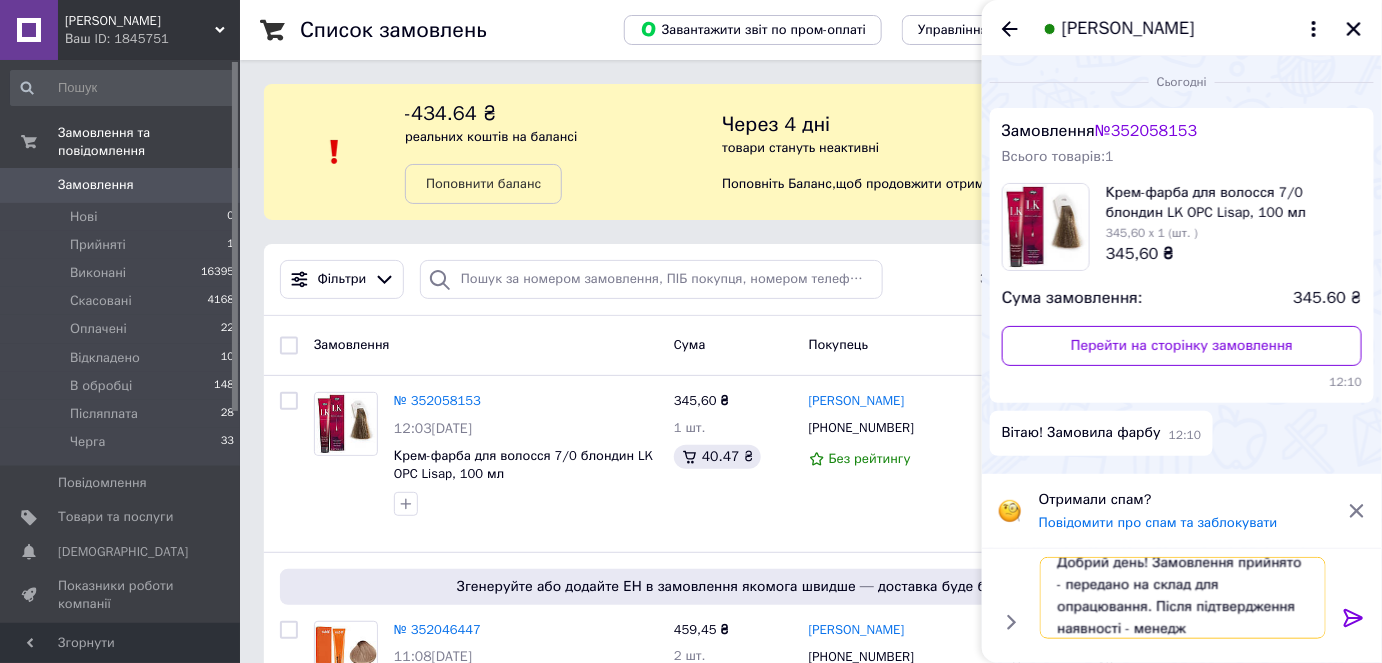 scroll, scrollTop: 1, scrollLeft: 0, axis: vertical 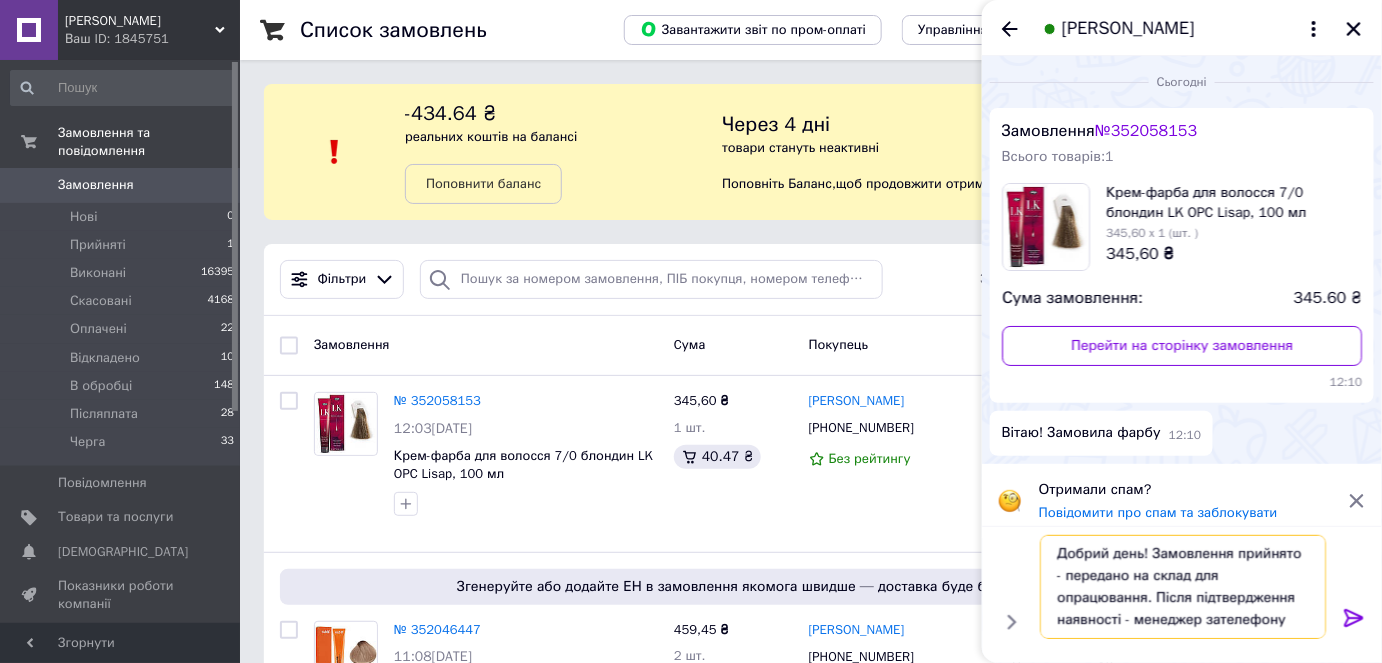 type on "Добрий день! Замовлення прийнято - передано на склад для опрацювання. Після підтвердження наявності - менеджер зателефонує" 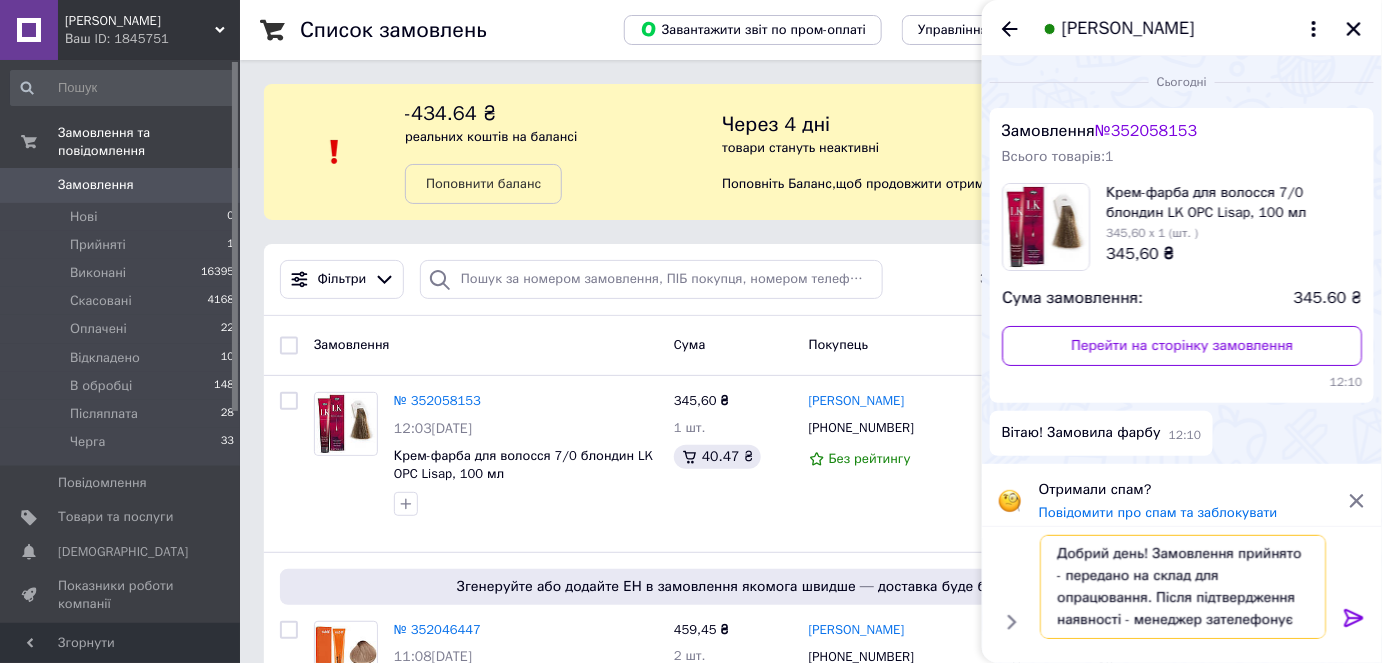 type 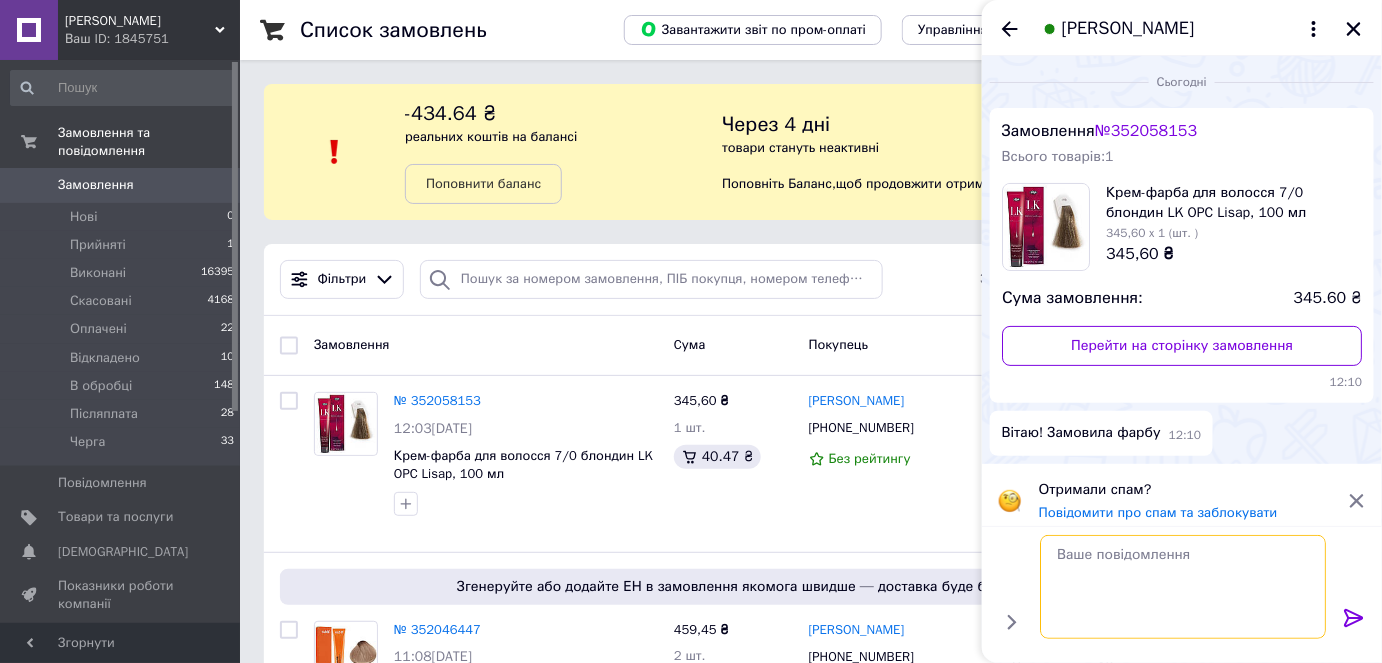 scroll, scrollTop: 0, scrollLeft: 0, axis: both 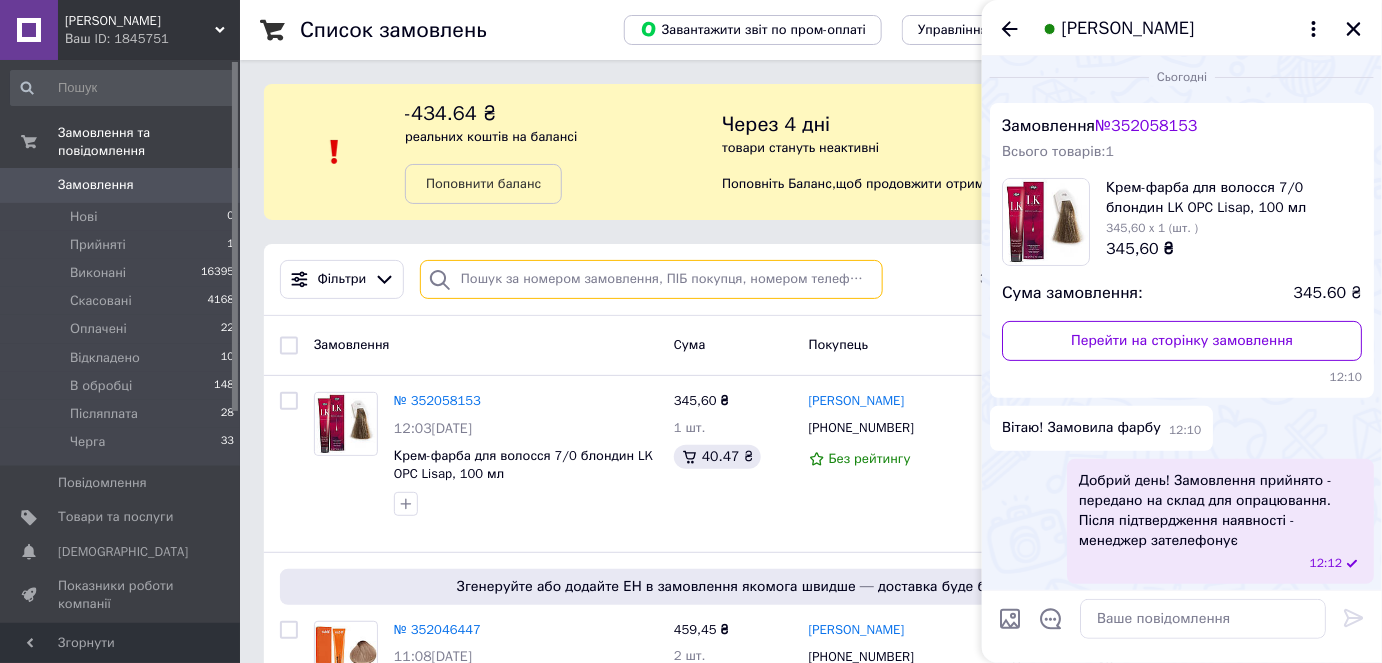 click at bounding box center (651, 279) 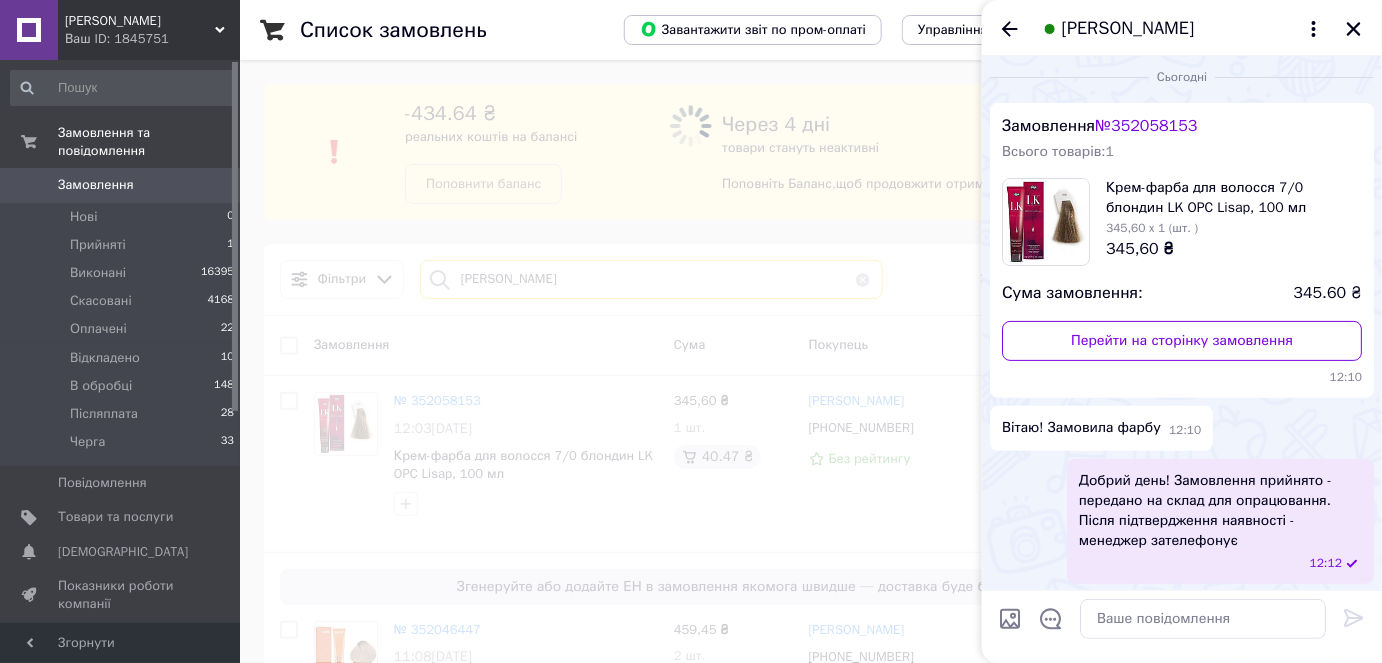 type on "махно" 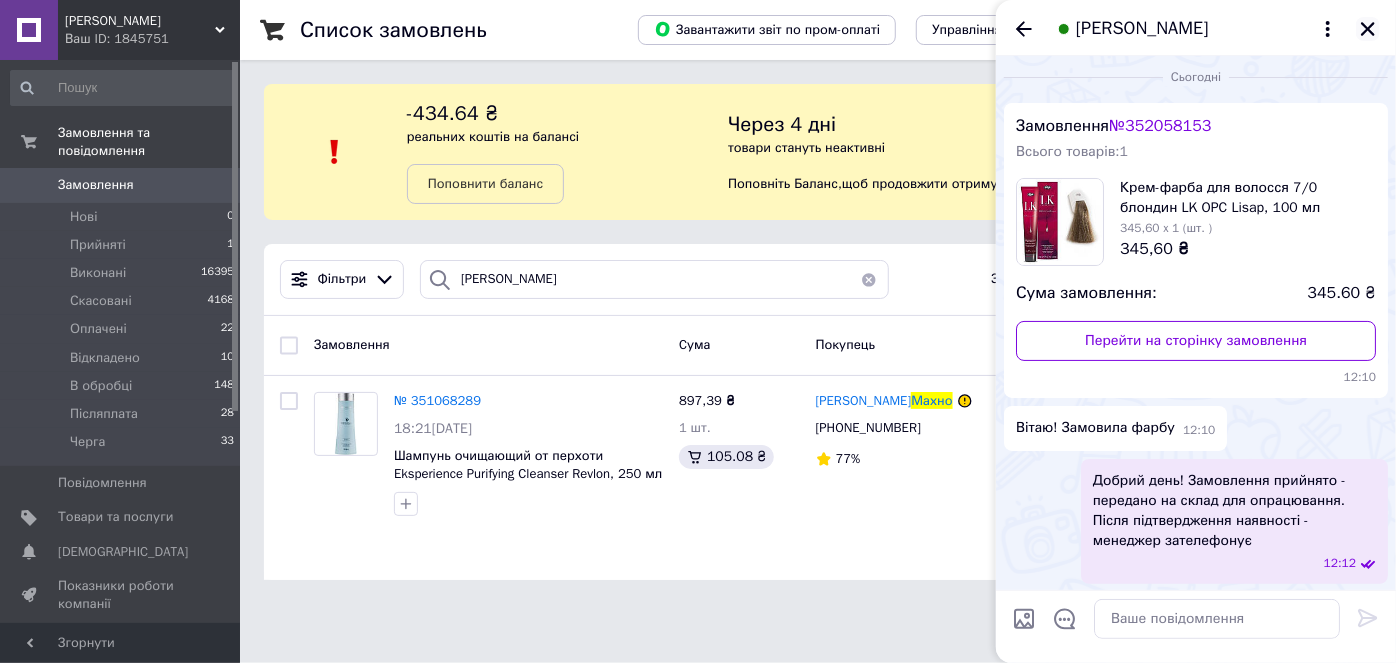 click 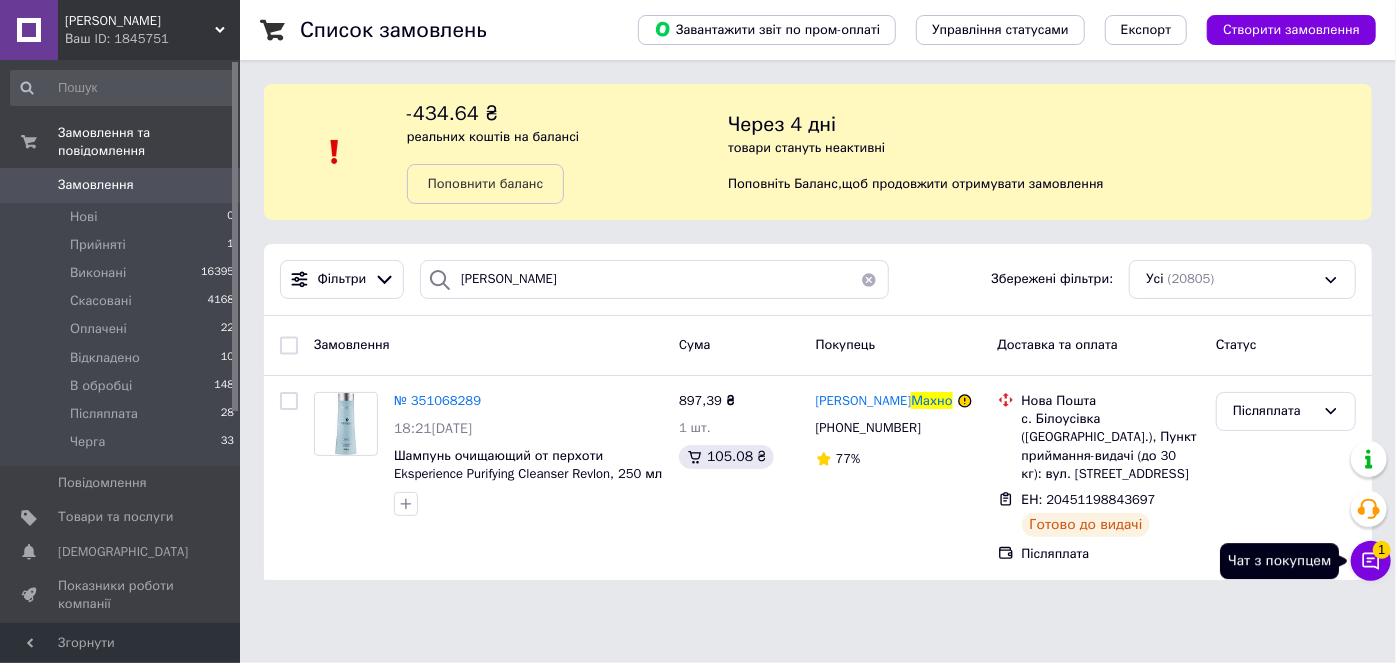 click 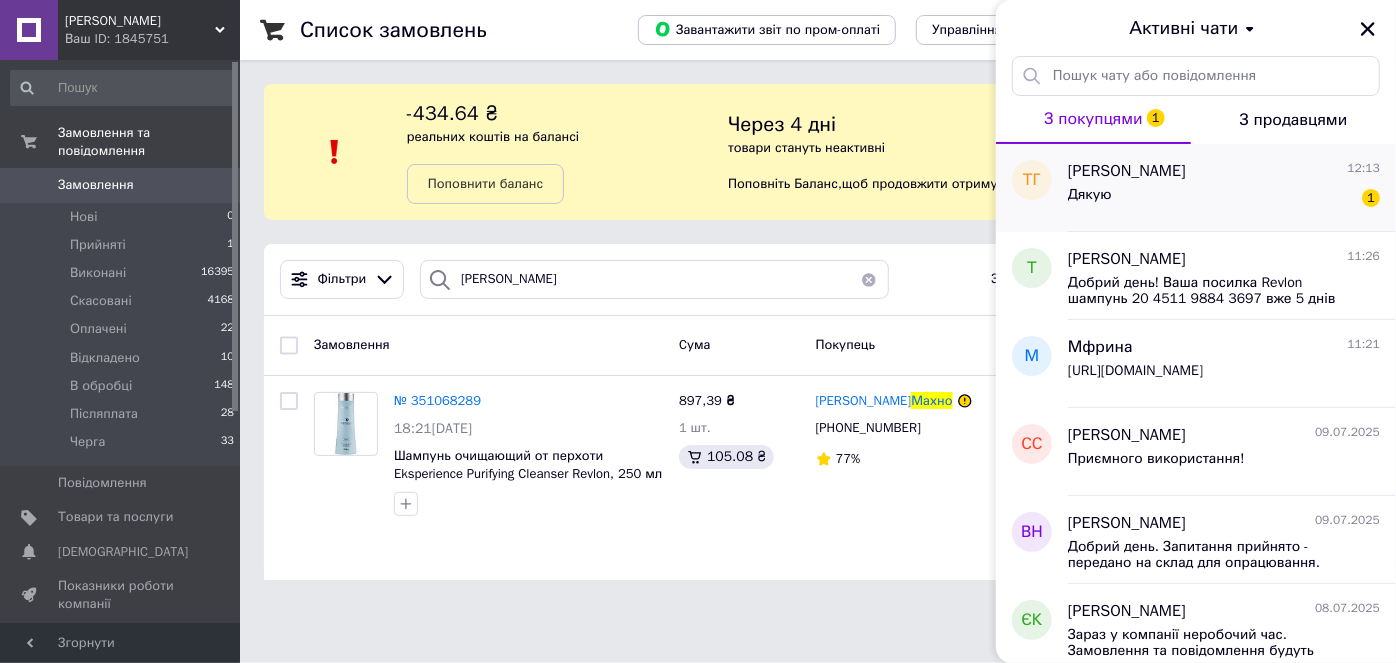 click on "[PERSON_NAME]" at bounding box center [1127, 171] 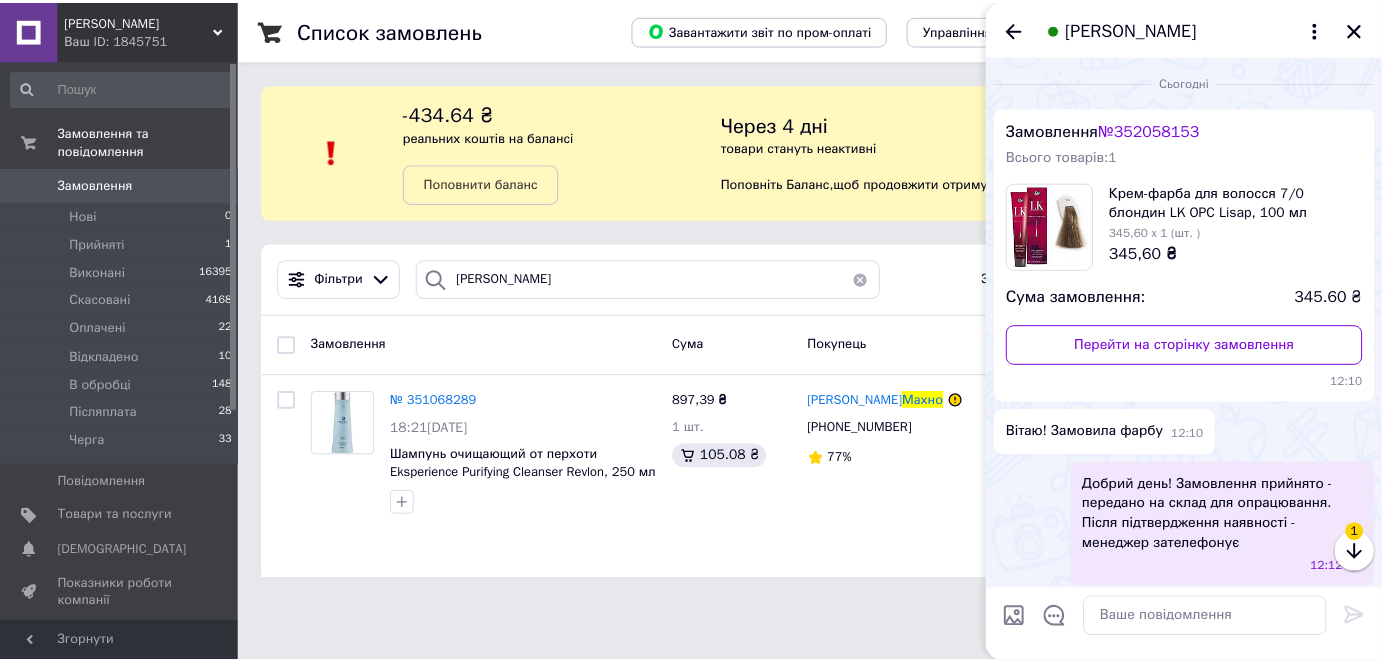 scroll, scrollTop: 95, scrollLeft: 0, axis: vertical 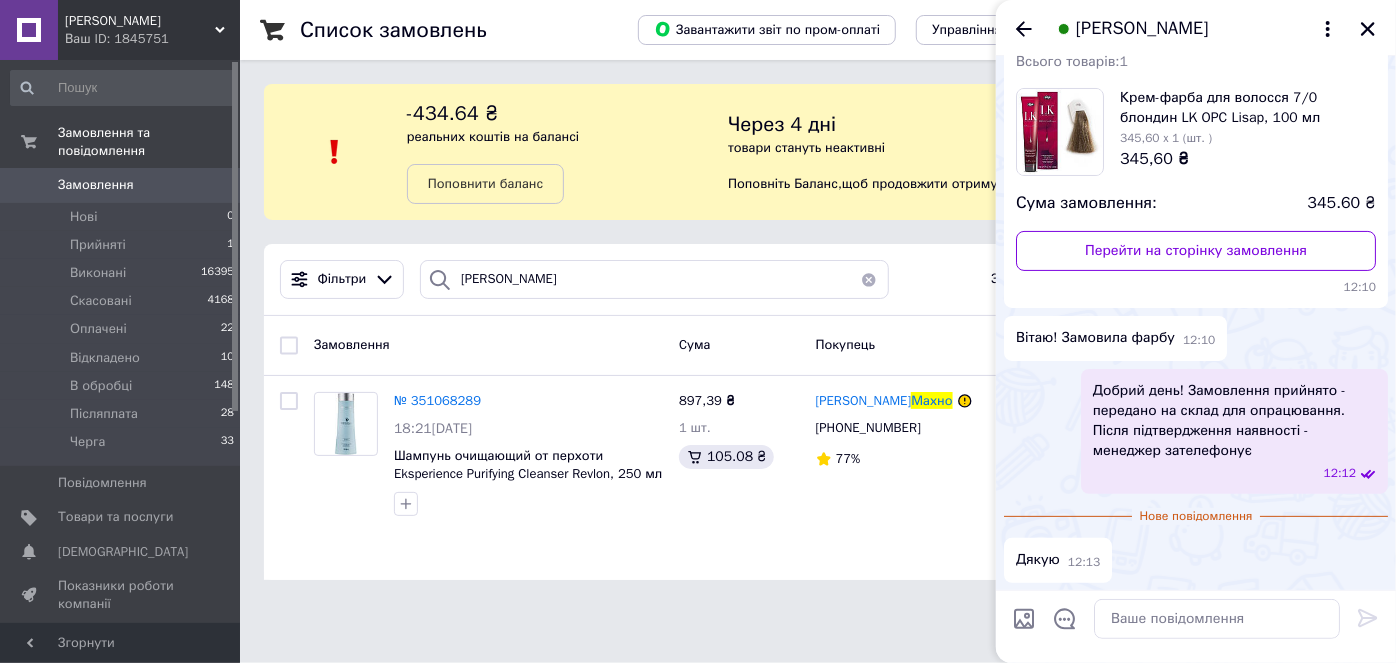 click on "[PERSON_NAME]" at bounding box center (1196, 28) 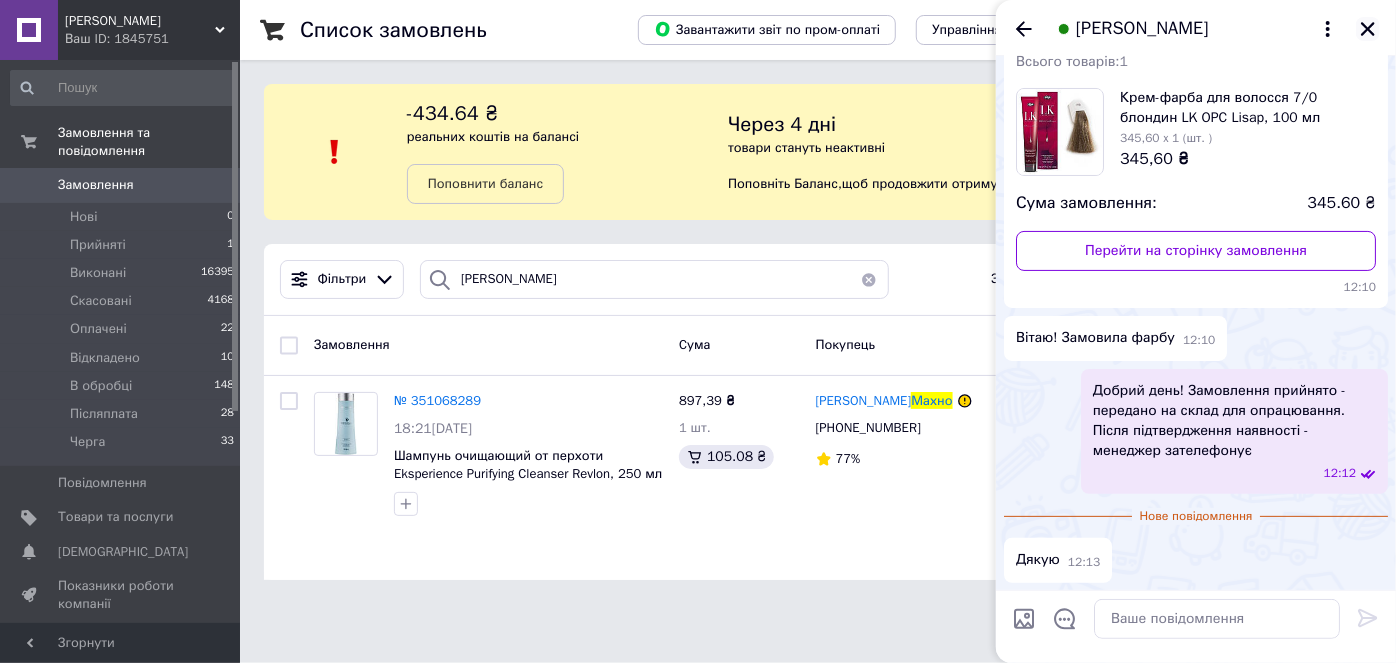 click 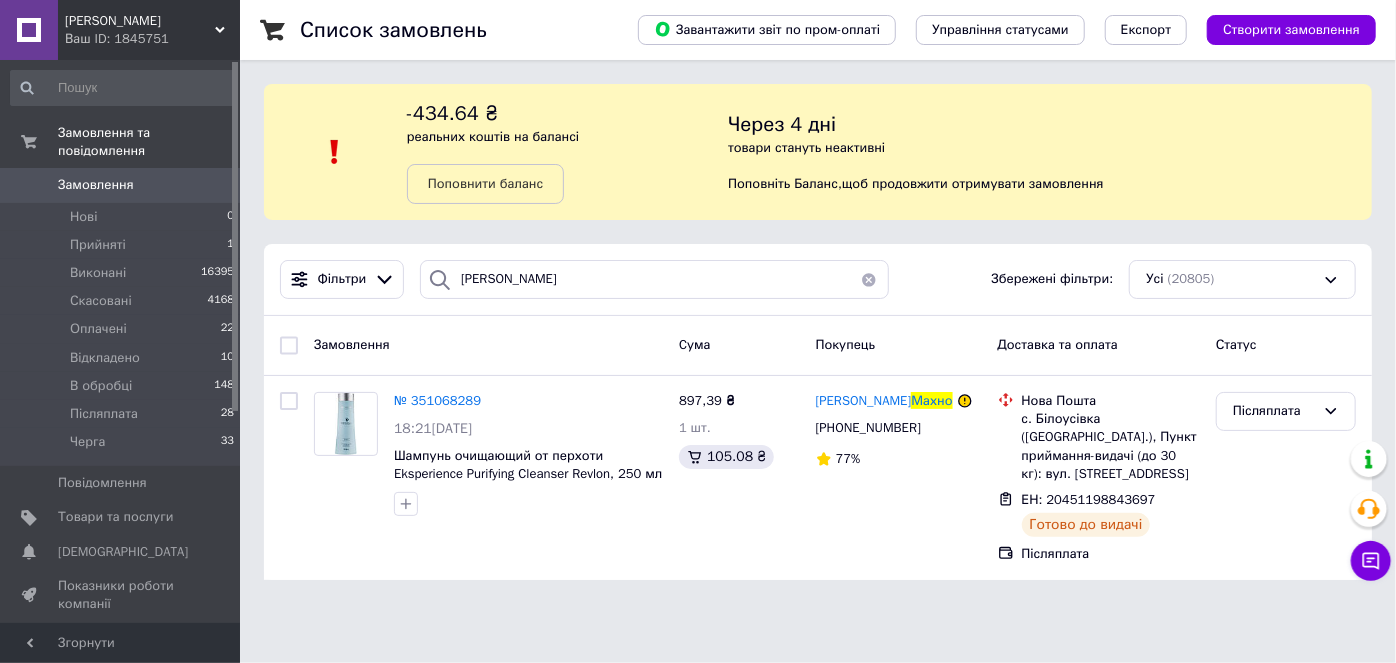 click at bounding box center (869, 279) 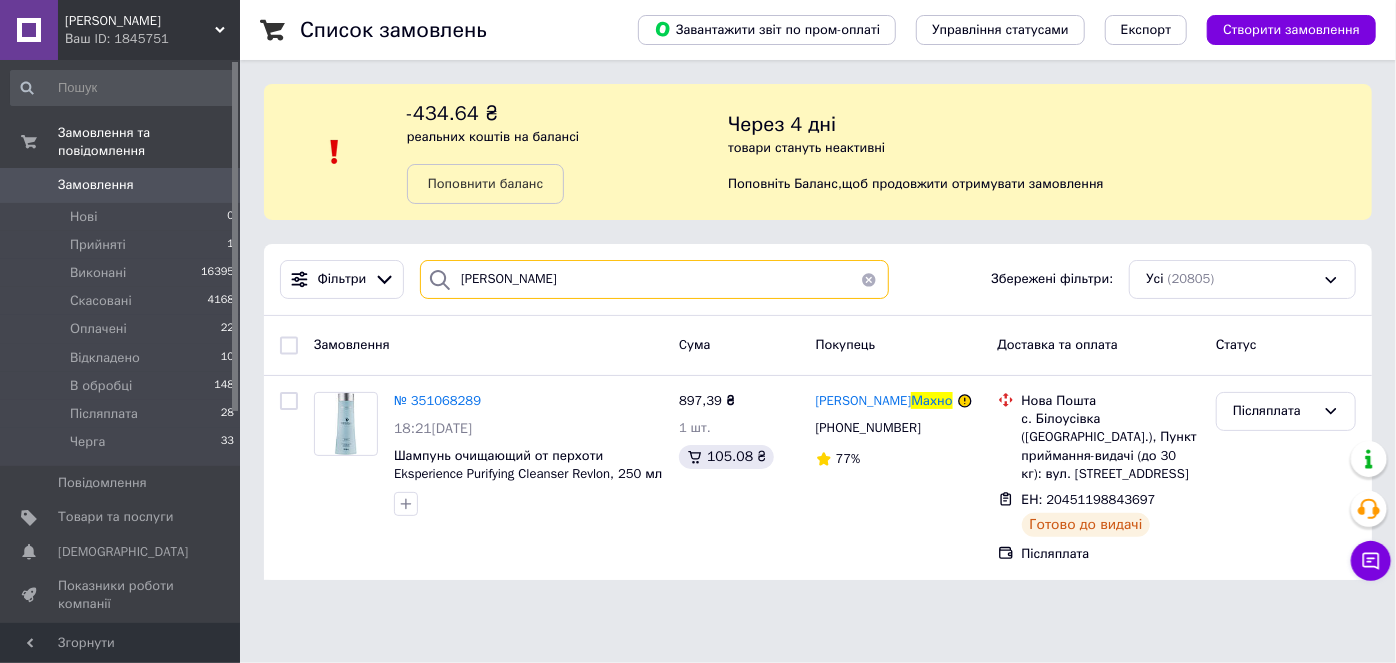 type 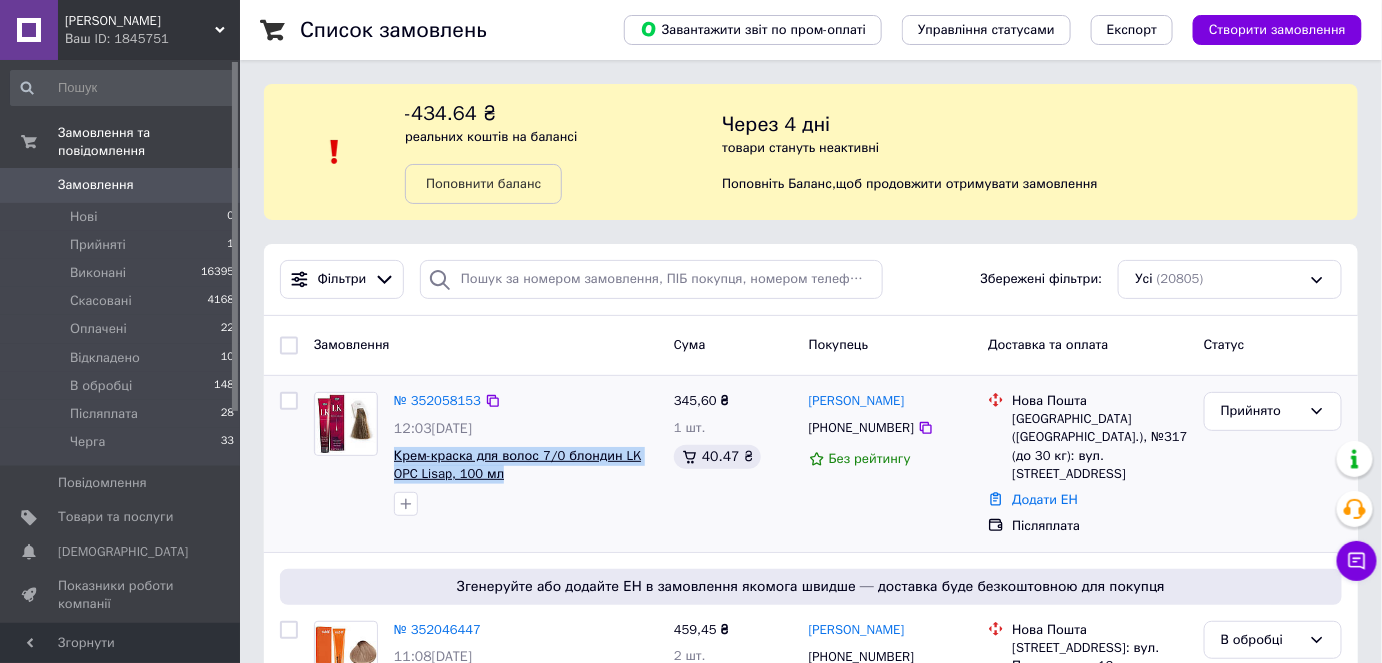 drag, startPoint x: 484, startPoint y: 478, endPoint x: 394, endPoint y: 451, distance: 93.96276 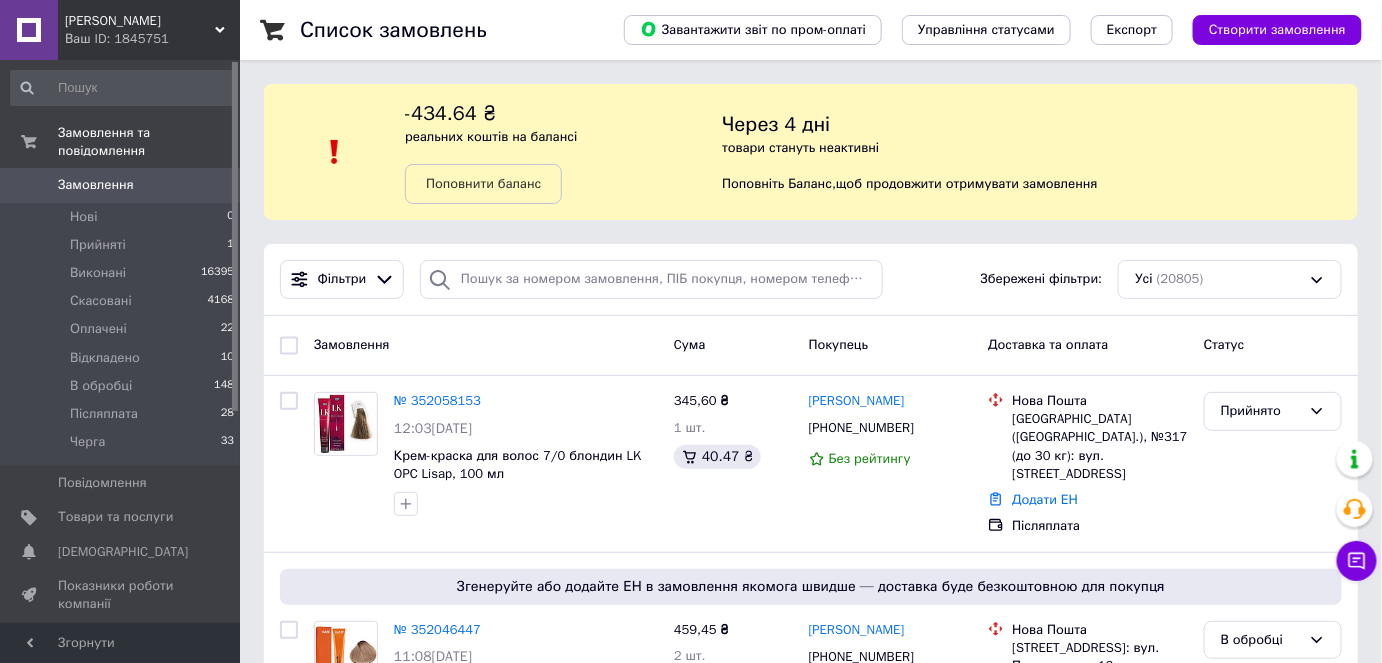 click on "Список замовлень   Завантажити звіт по пром-оплаті Управління статусами Експорт Створити замовлення -434.64 ₴ реальних коштів на балансі Поповнити баланс Через 4 дні товари стануть неактивні Поповніть Баланс ,  щоб продовжити отримувати замовлення Фільтри Збережені фільтри: Усі (20805) Замовлення Cума Покупець Доставка та оплата Статус № 352058153 12:03, 10.07.2025 Крем-краска для волос 7/0 блондин LK OPC Lisap, 100 мл 345,60 ₴ 1 шт. 40.47 ₴ Тетяна Горбащенко +380982016255 Без рейтингу Нова Пошта Київ (Київська обл.), №317 (до 30 кг): вул. Трускавецька, 10В Додати ЕН Післяплата Прийнято № 352046447 100%" at bounding box center (811, 10170) 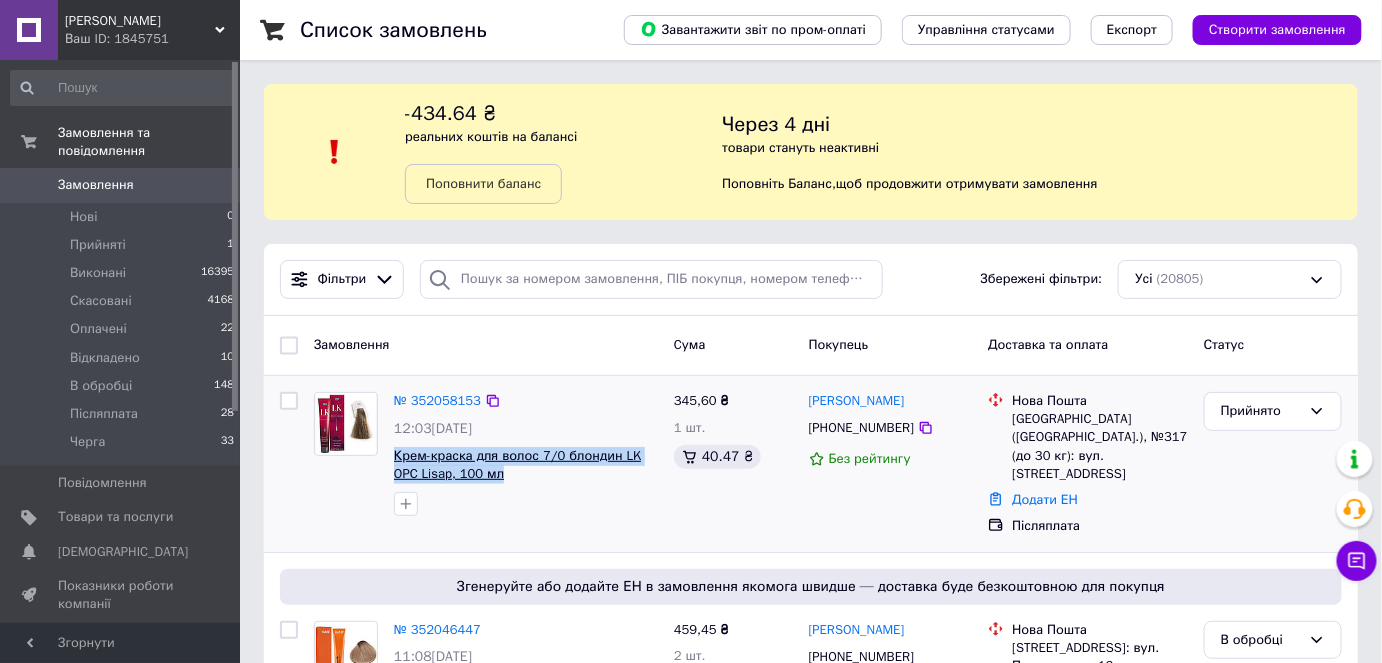 drag, startPoint x: 477, startPoint y: 479, endPoint x: 394, endPoint y: 456, distance: 86.127815 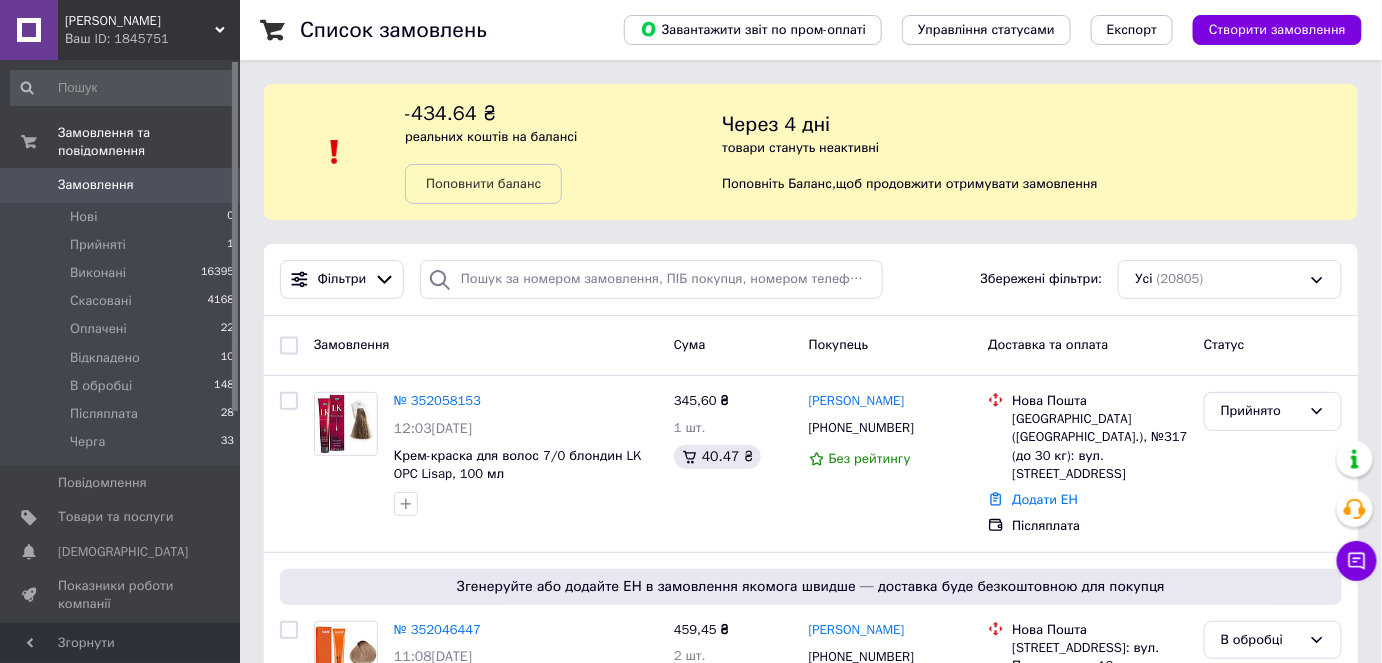 click on "Список замовлень   Завантажити звіт по пром-оплаті Управління статусами Експорт Створити замовлення -434.64 ₴ реальних коштів на балансі Поповнити баланс Через 4 дні товари стануть неактивні Поповніть Баланс ,  щоб продовжити отримувати замовлення Фільтри Збережені фільтри: Усі (20805) Замовлення Cума Покупець Доставка та оплата Статус № 352058153 12:03, 10.07.2025 Крем-краска для волос 7/0 блондин LK OPC Lisap, 100 мл 345,60 ₴ 1 шт. 40.47 ₴ Тетяна Горбащенко +380982016255 Без рейтингу Нова Пошта Київ (Київська обл.), №317 (до 30 кг): вул. Трускавецька, 10В Додати ЕН Післяплата Прийнято № 352046447 100%" at bounding box center [811, 10170] 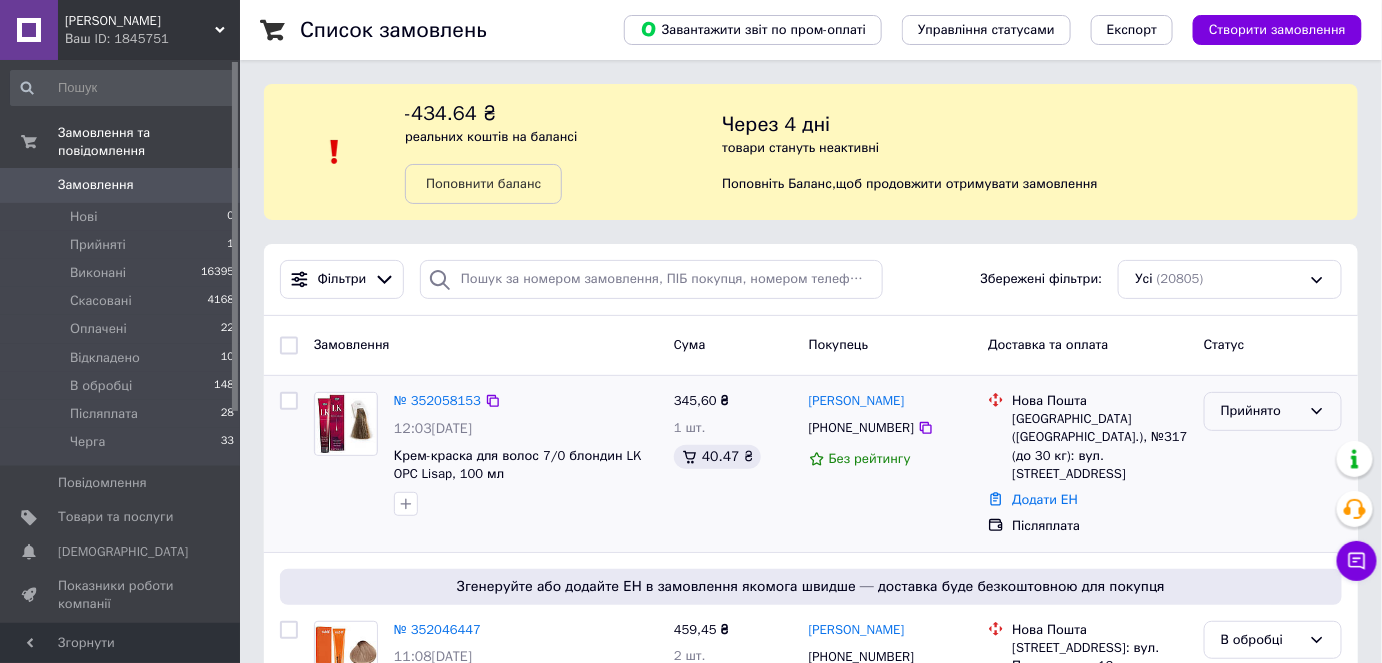 click on "Прийнято" at bounding box center [1273, 411] 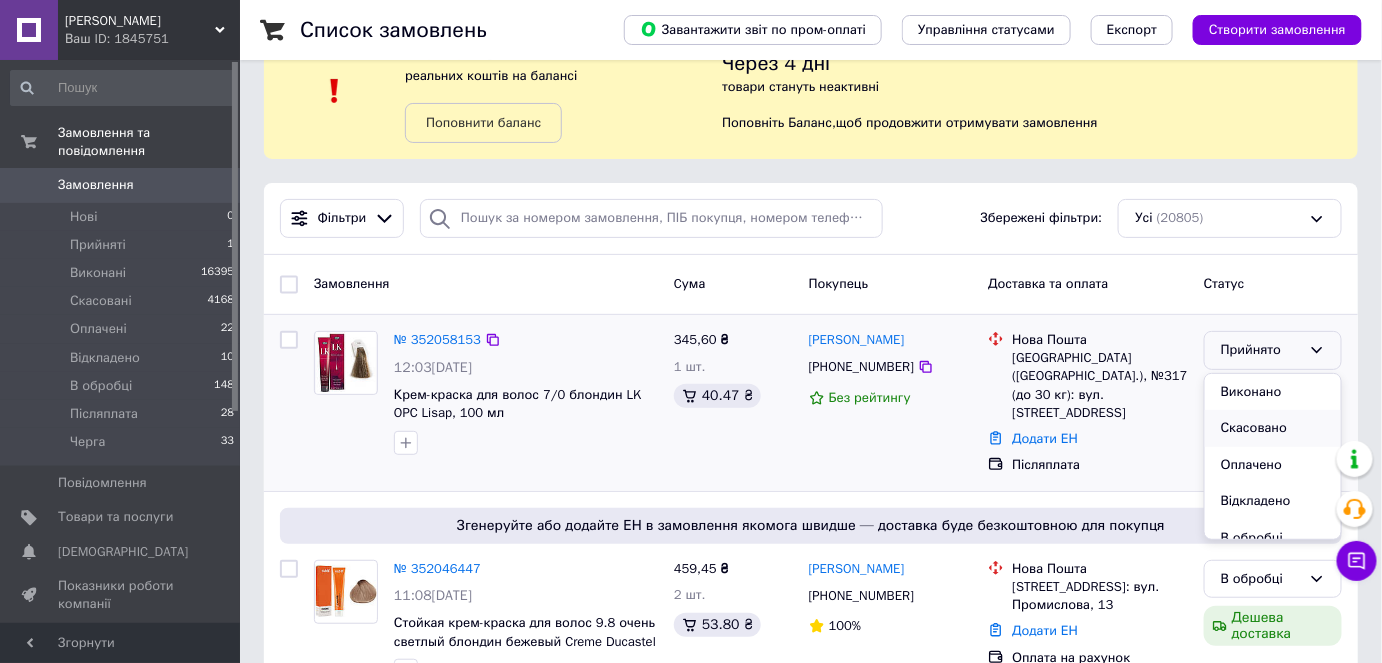 scroll, scrollTop: 90, scrollLeft: 0, axis: vertical 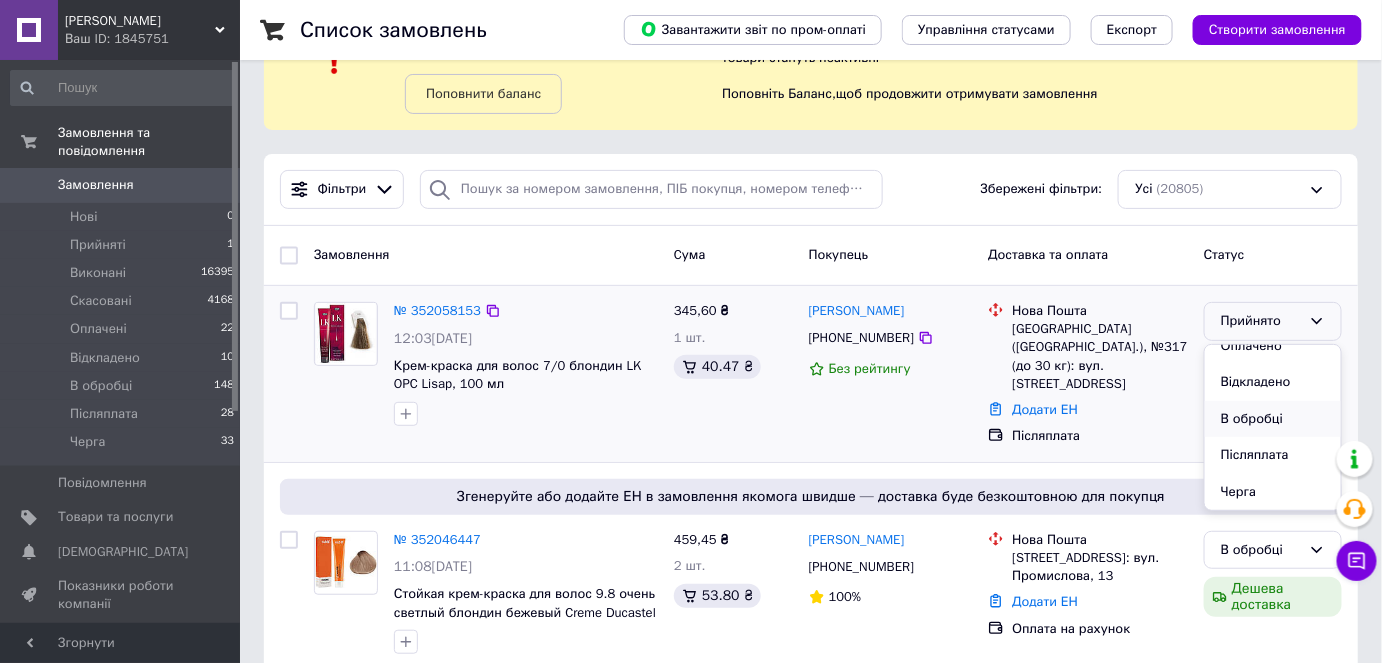 click on "В обробці" at bounding box center (1273, 419) 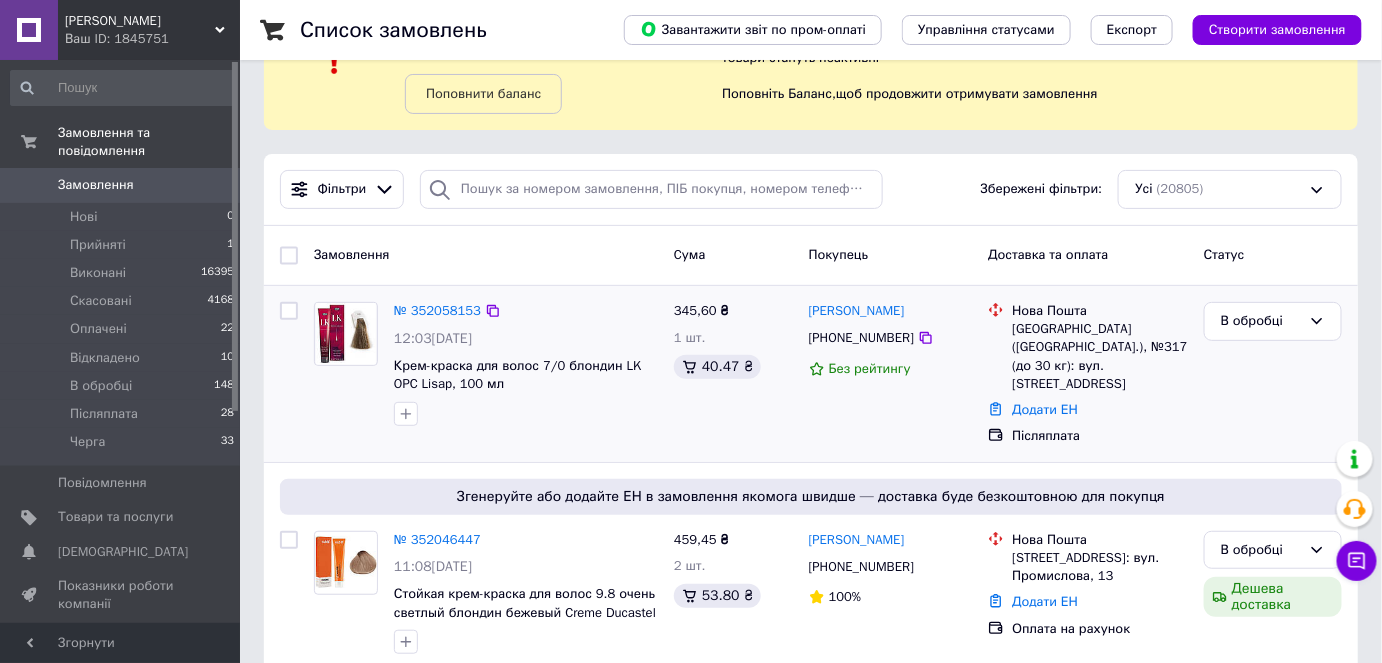 click on "Список замовлень   Завантажити звіт по пром-оплаті Управління статусами Експорт Створити замовлення -434.64 ₴ реальних коштів на балансі Поповнити баланс Через 4 дні товари стануть неактивні Поповніть Баланс ,  щоб продовжити отримувати замовлення Фільтри Збережені фільтри: Усі (20805) Замовлення Cума Покупець Доставка та оплата Статус № 352058153 12:03, 10.07.2025 Крем-краска для волос 7/0 блондин LK OPC Lisap, 100 мл 345,60 ₴ 1 шт. 40.47 ₴ Тетяна Горбащенко +380982016255 Без рейтингу Нова Пошта Київ (Київська обл.), №317 (до 30 кг): вул. Трускавецька, 10В Додати ЕН Післяплата В обробці № 352046447 100%" at bounding box center (811, 10080) 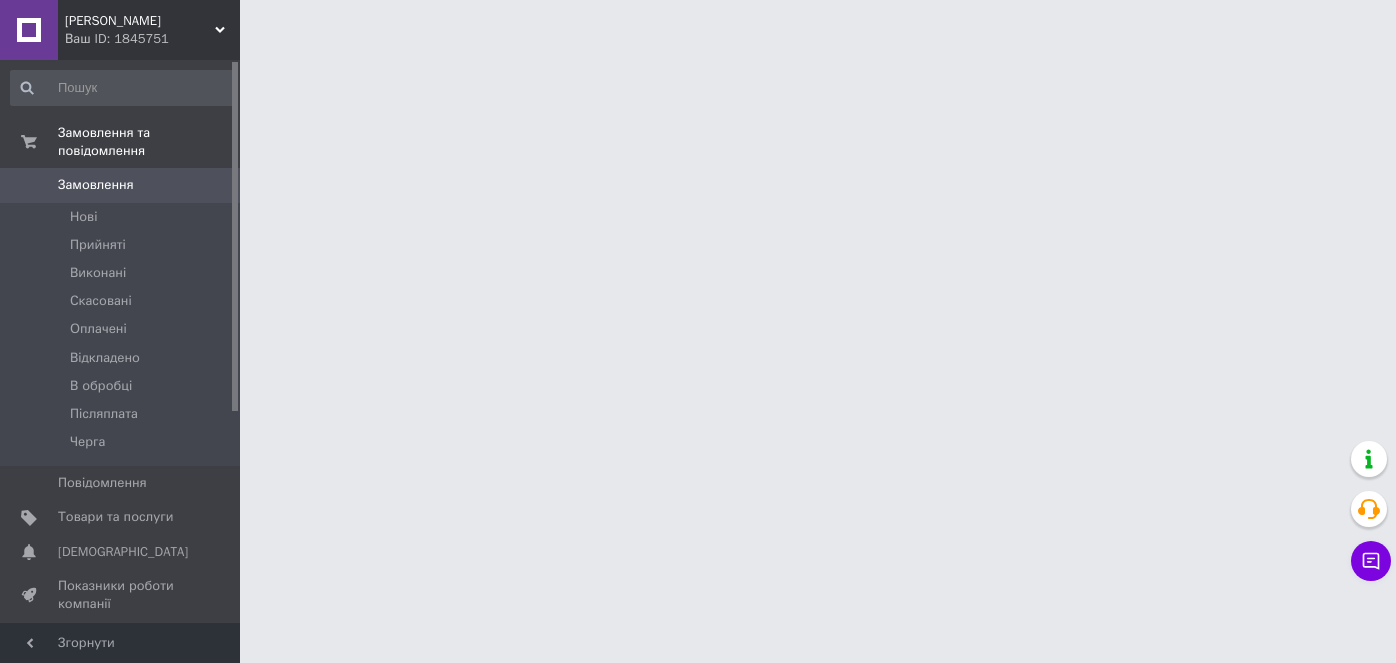 scroll, scrollTop: 0, scrollLeft: 0, axis: both 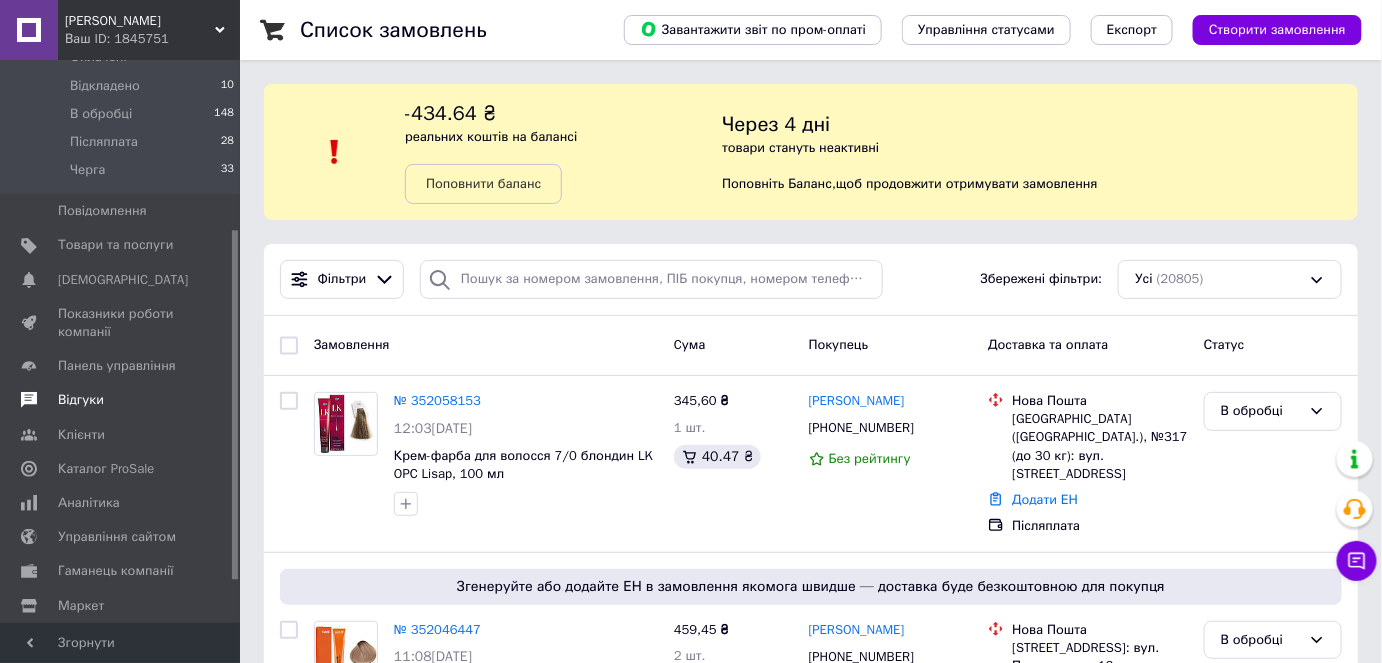 click on "Відгуки" at bounding box center [81, 400] 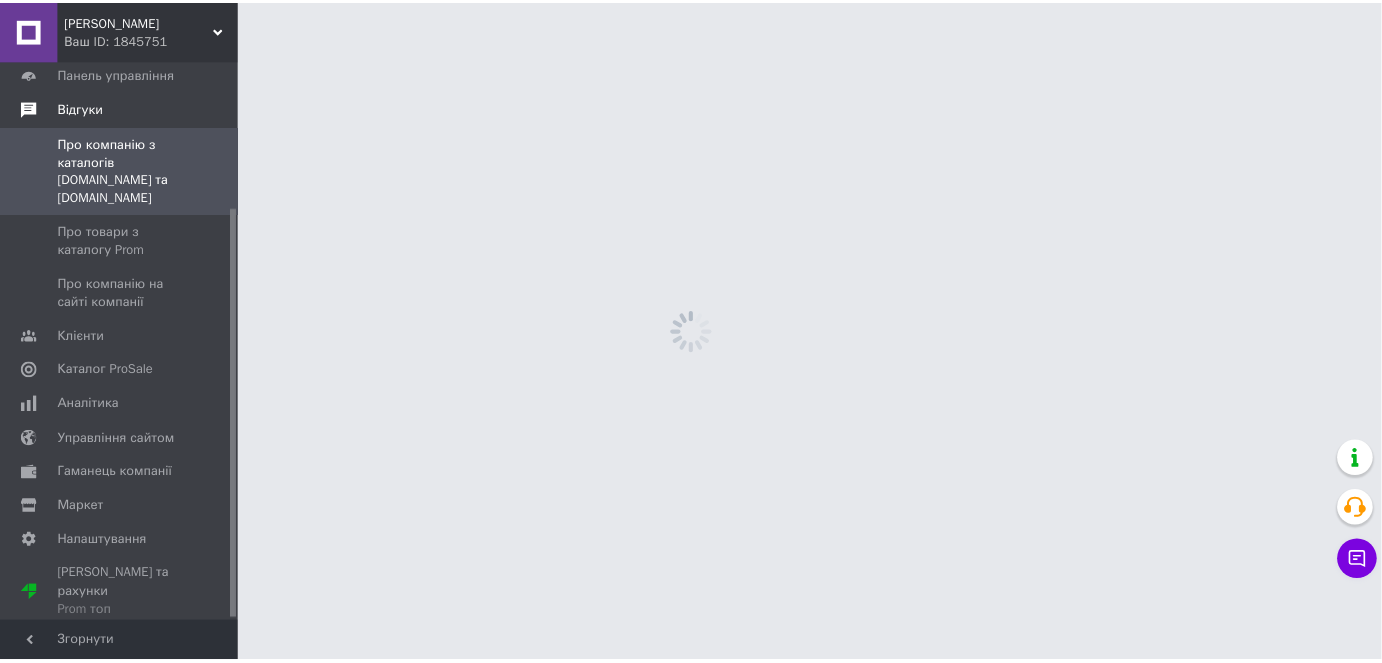 scroll, scrollTop: 200, scrollLeft: 0, axis: vertical 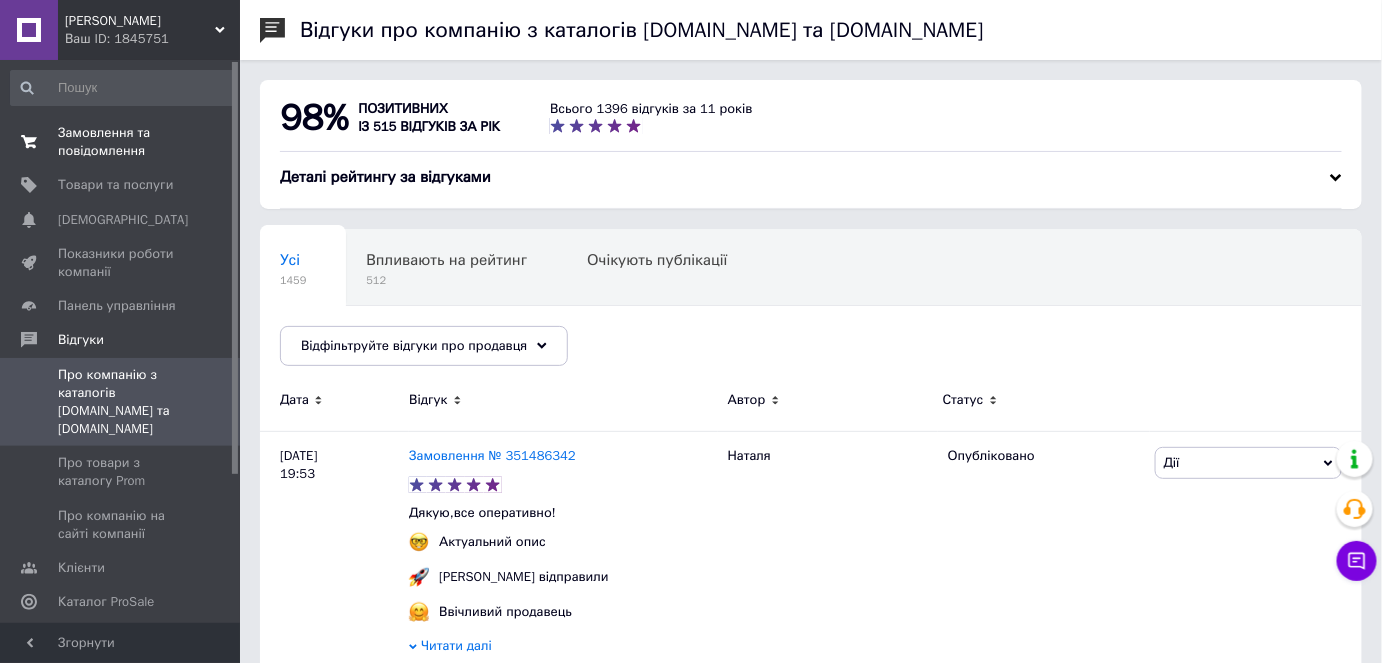 click on "Замовлення та повідомлення" at bounding box center (121, 142) 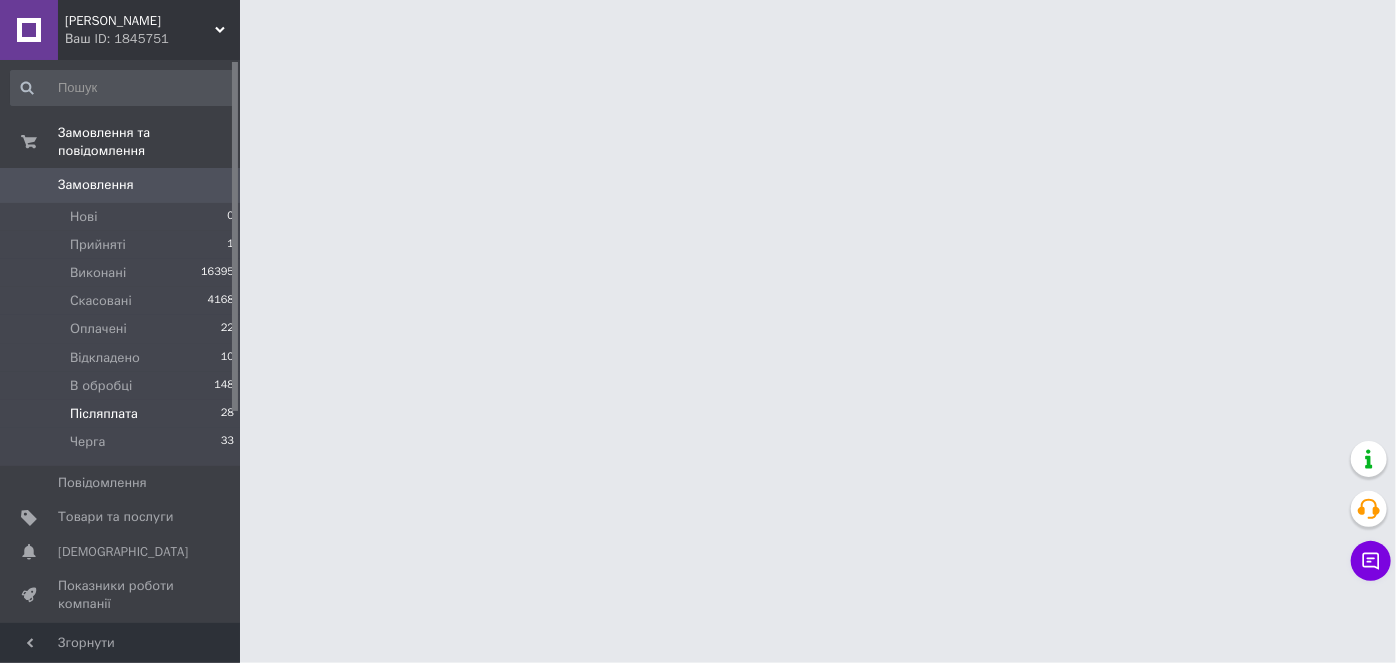 click on "Післяплата 28" at bounding box center (123, 414) 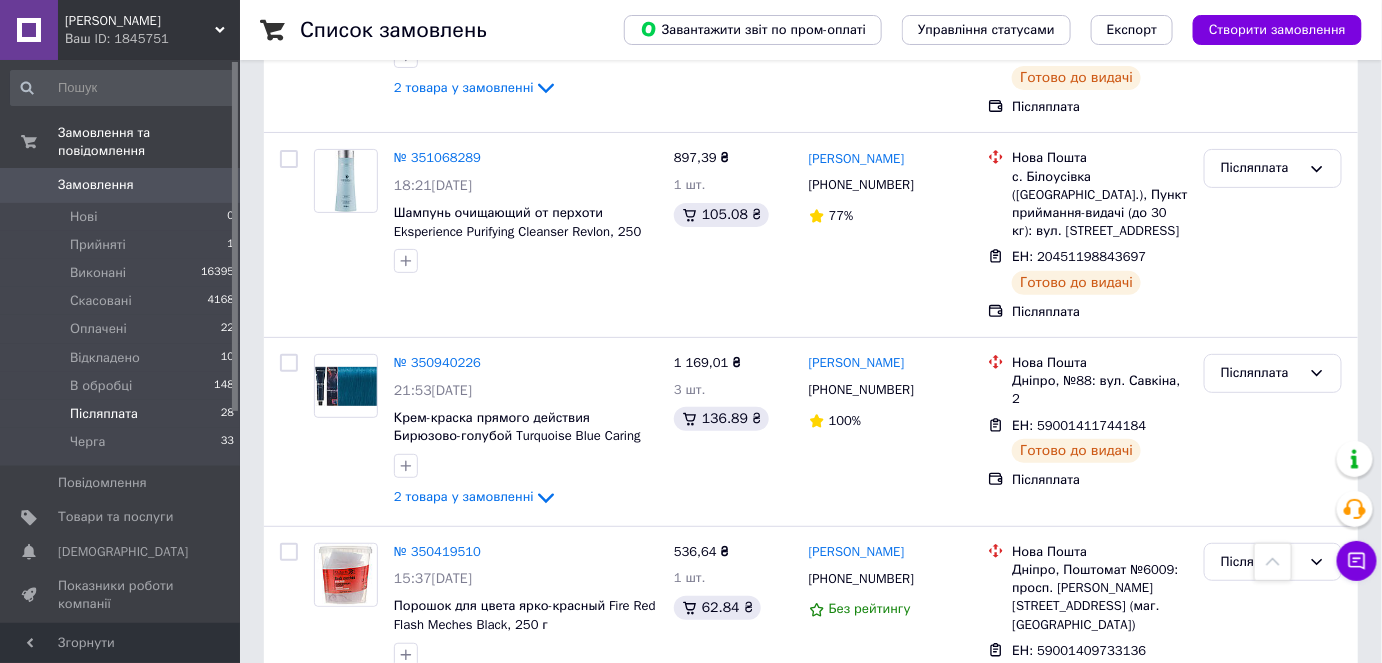 scroll, scrollTop: 5218, scrollLeft: 0, axis: vertical 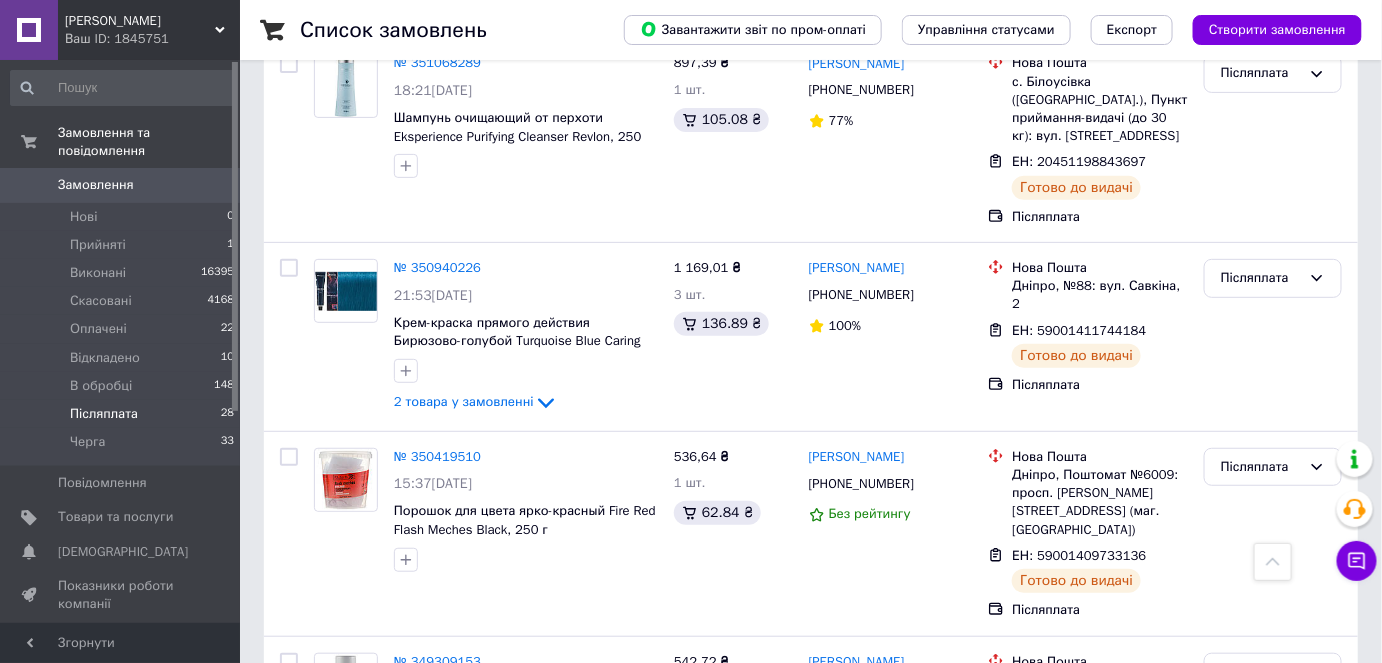 click on "Замовлення" at bounding box center (96, 185) 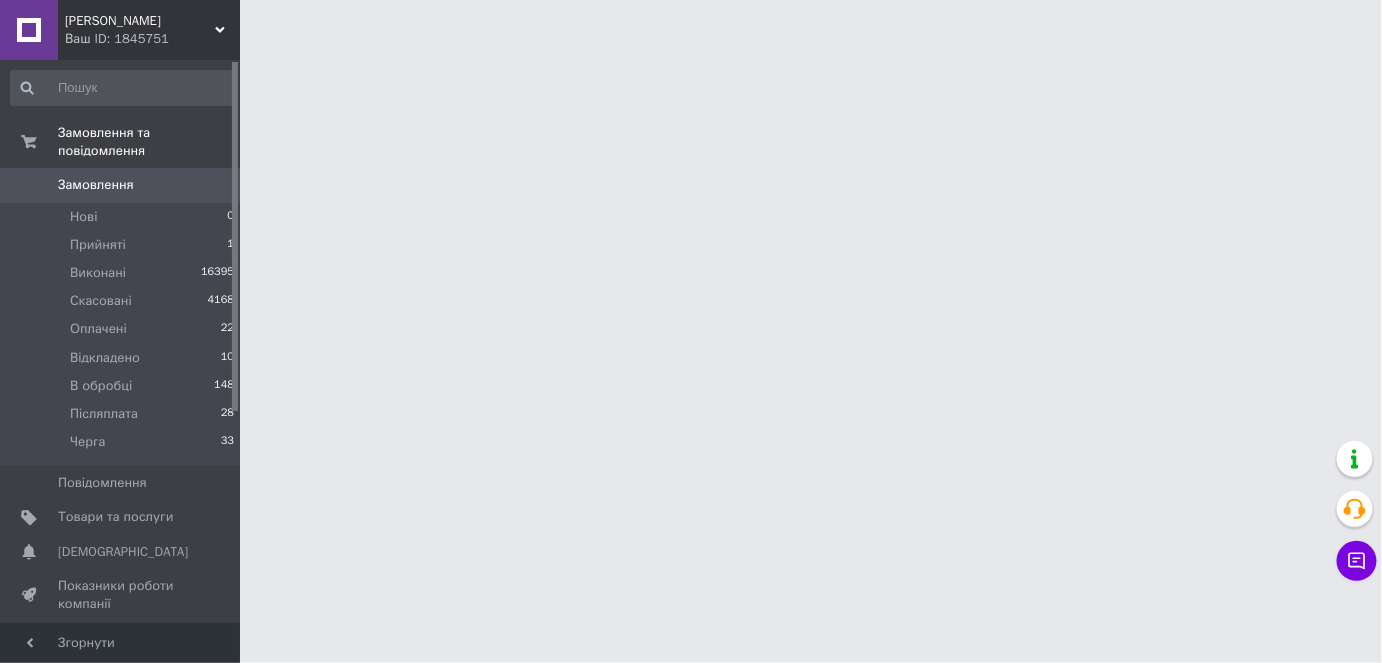 scroll, scrollTop: 0, scrollLeft: 0, axis: both 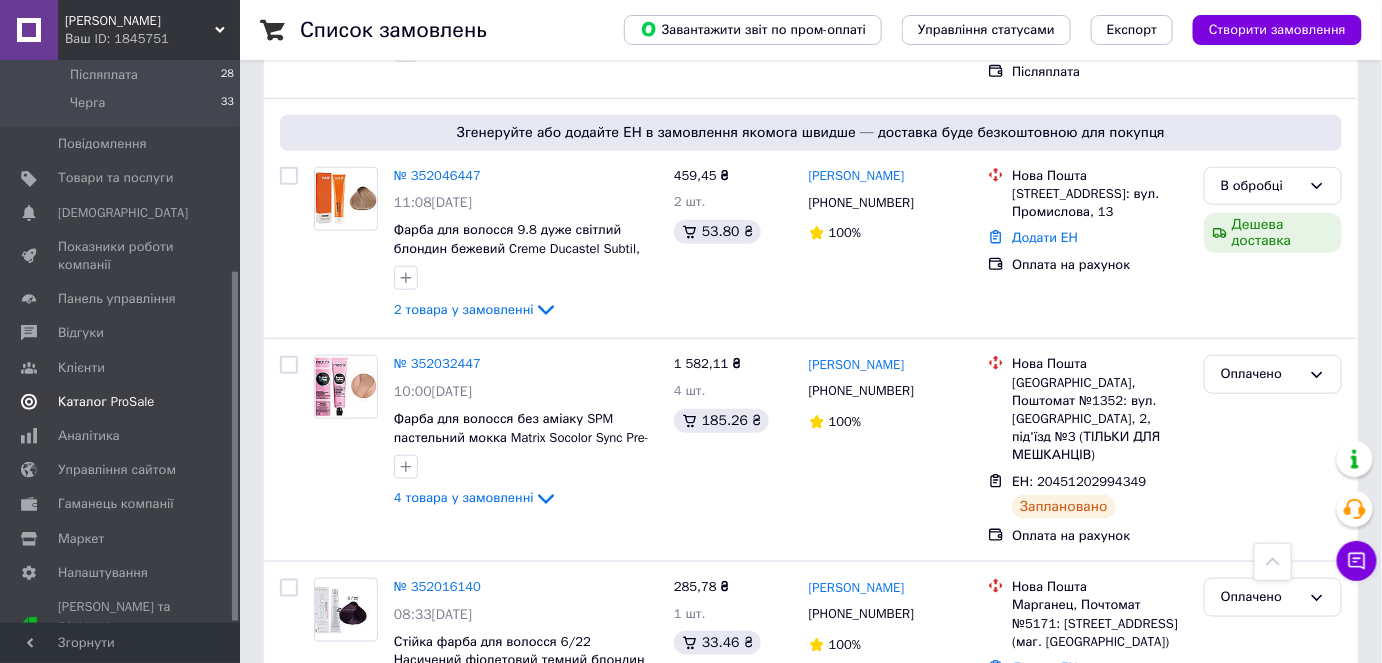 click on "Каталог ProSale" at bounding box center (106, 402) 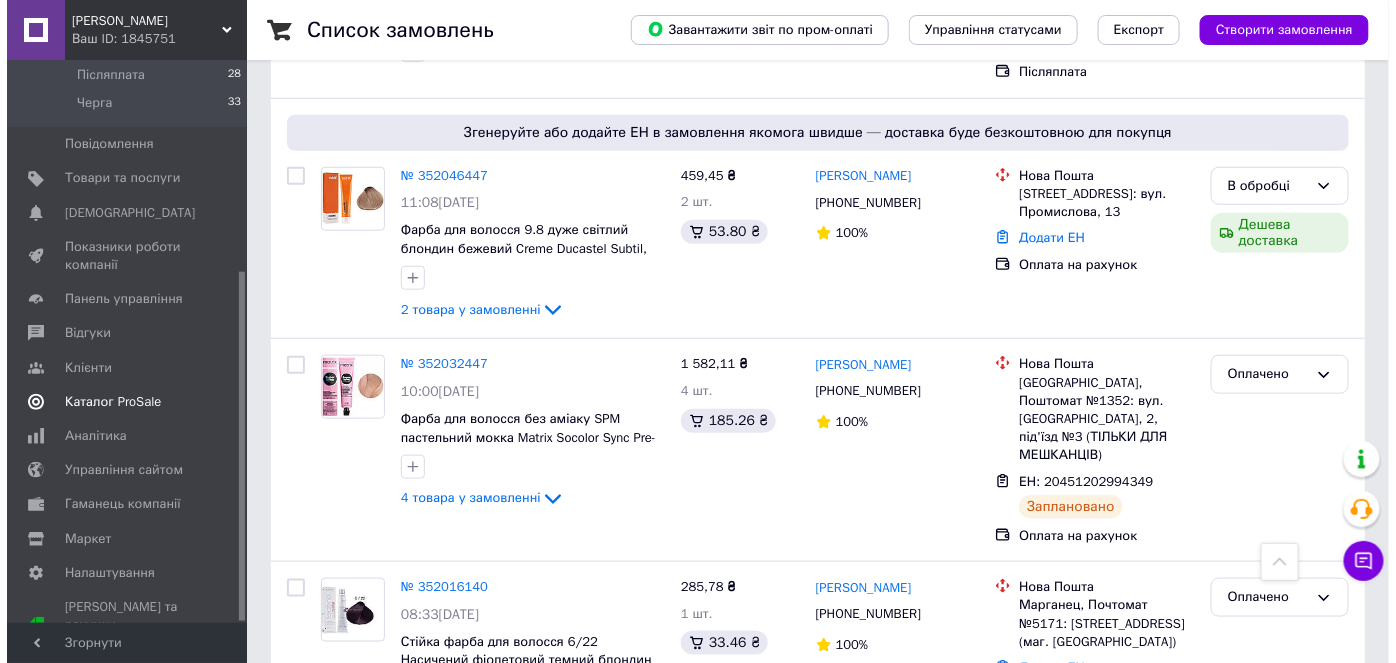 scroll, scrollTop: 0, scrollLeft: 0, axis: both 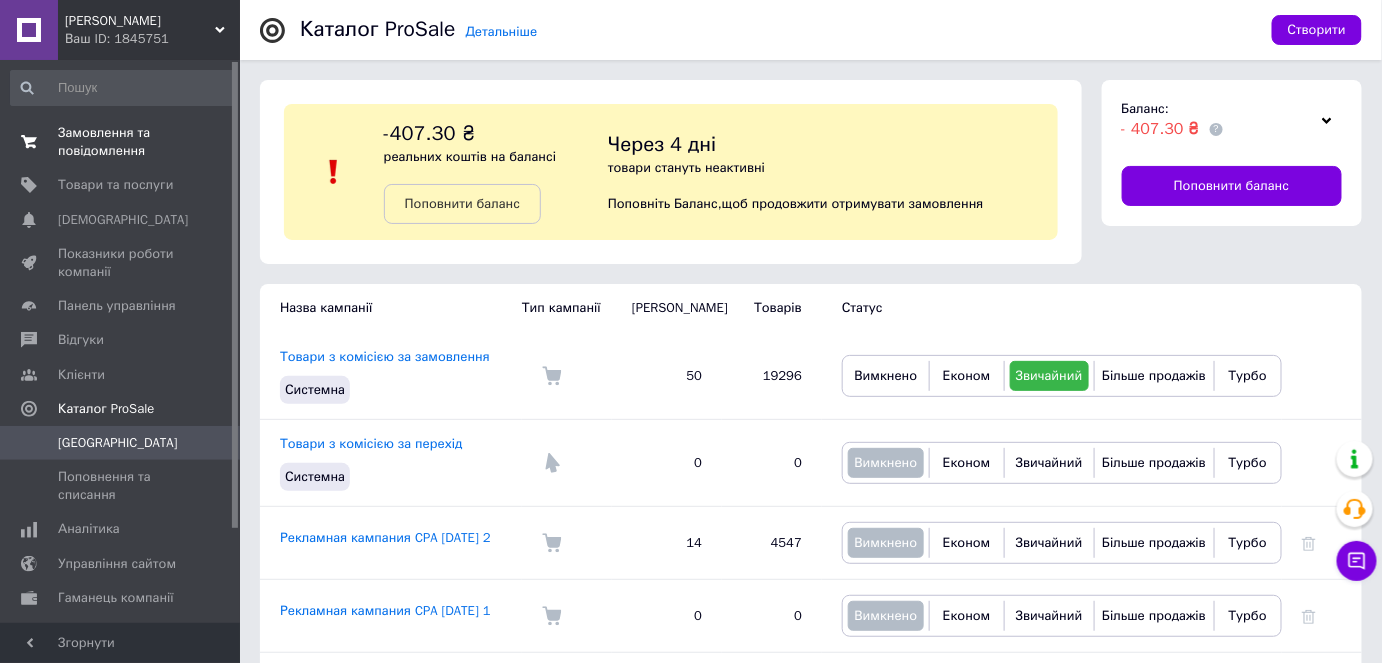 click on "Замовлення та повідомлення" at bounding box center (121, 142) 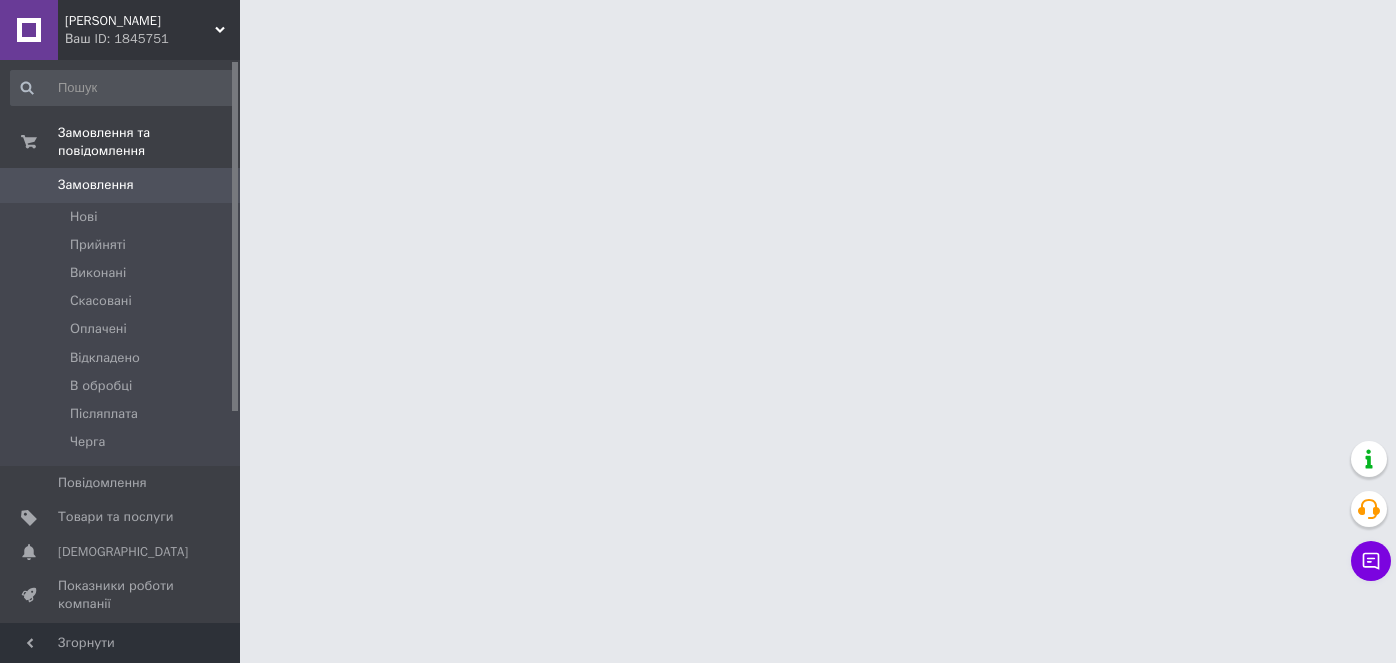 scroll, scrollTop: 0, scrollLeft: 0, axis: both 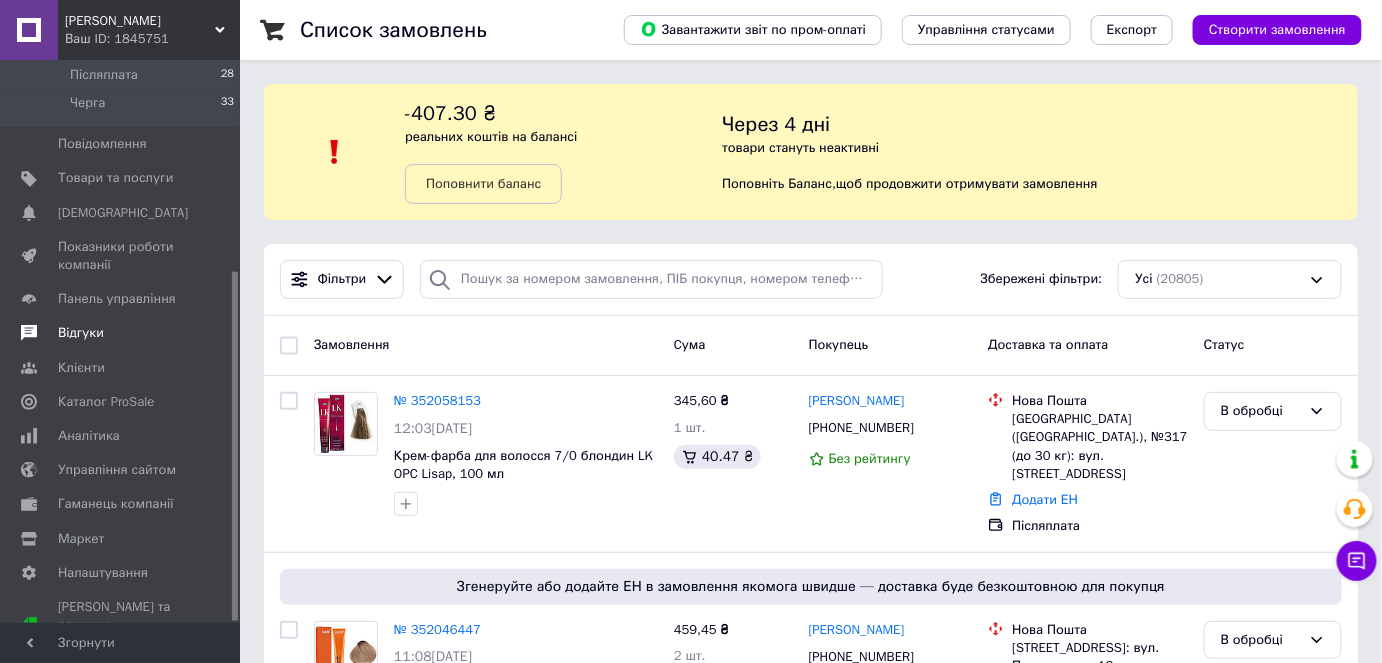 click on "Відгуки" at bounding box center (81, 333) 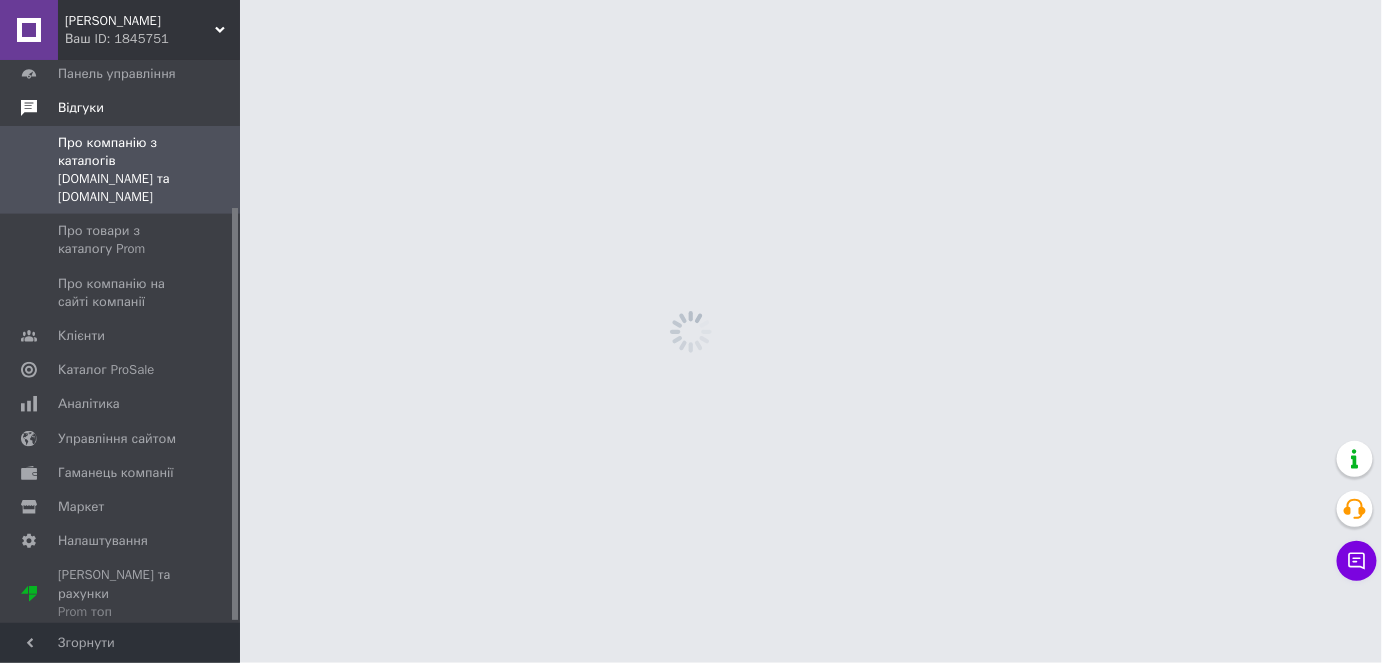 scroll, scrollTop: 200, scrollLeft: 0, axis: vertical 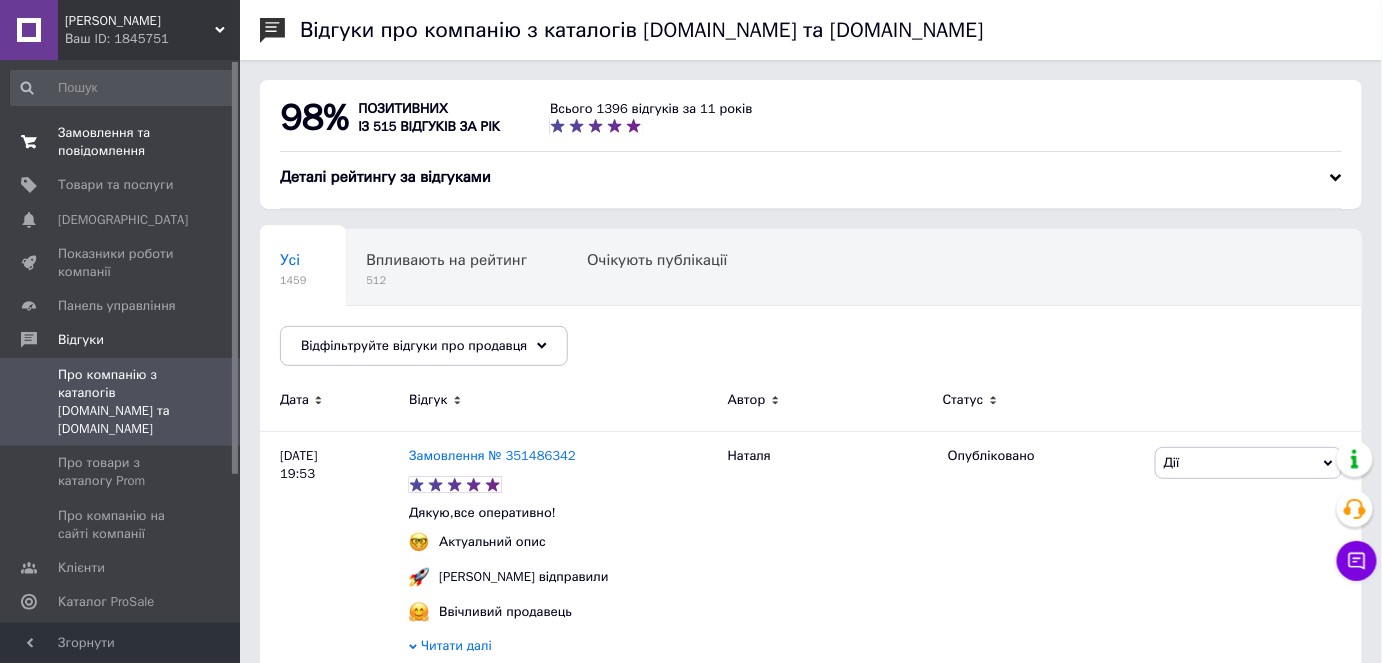 click on "Замовлення та повідомлення" at bounding box center (121, 142) 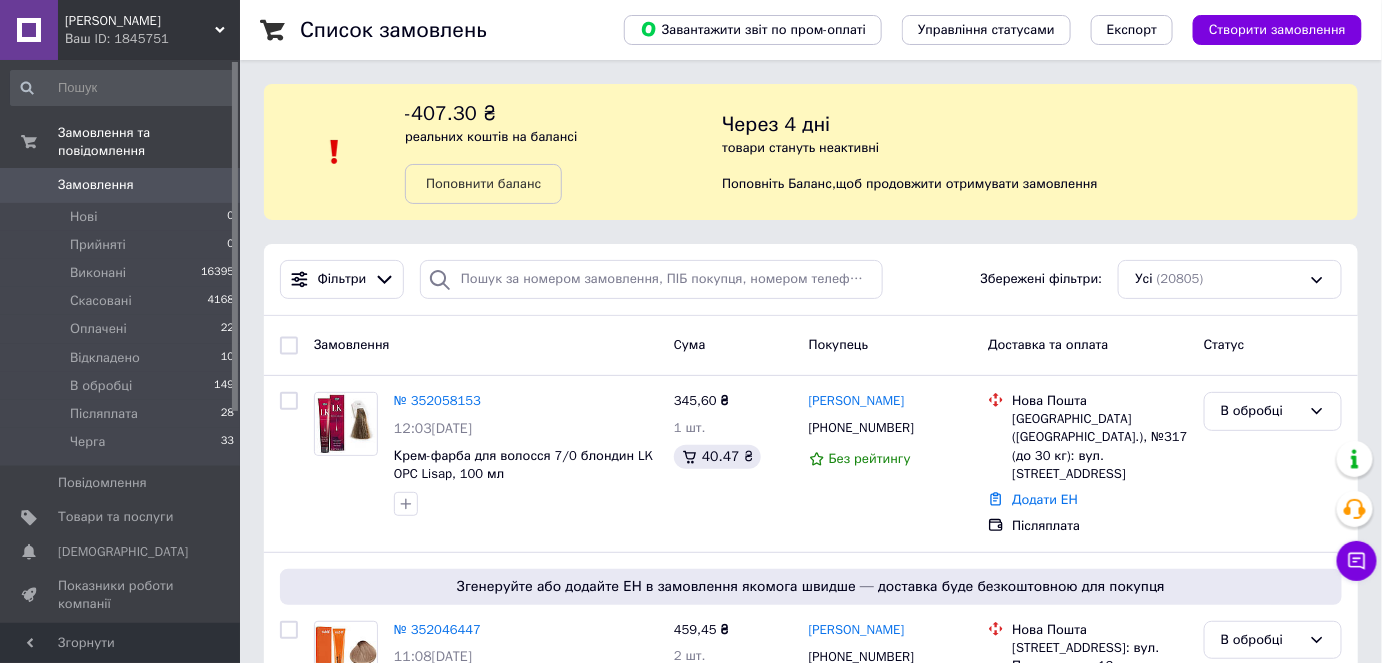 click on "Фільтри Збережені фільтри: Усі (20805)" at bounding box center [811, 280] 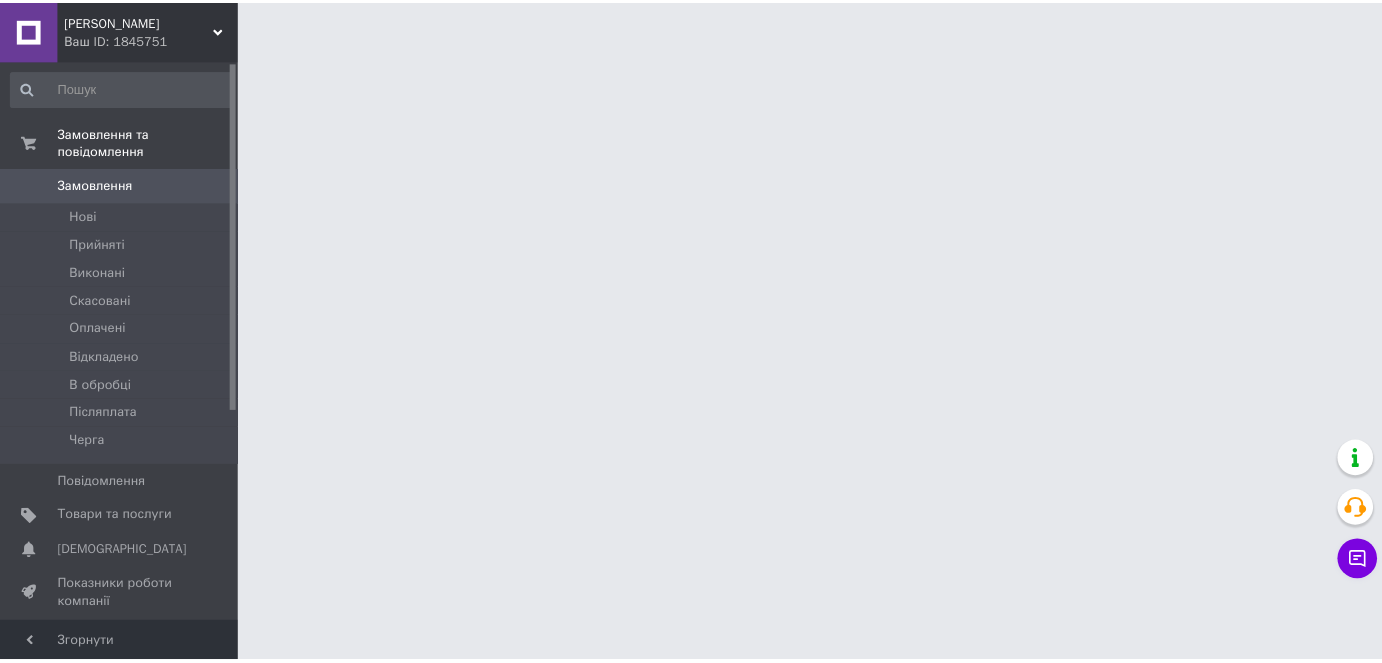 scroll, scrollTop: 0, scrollLeft: 0, axis: both 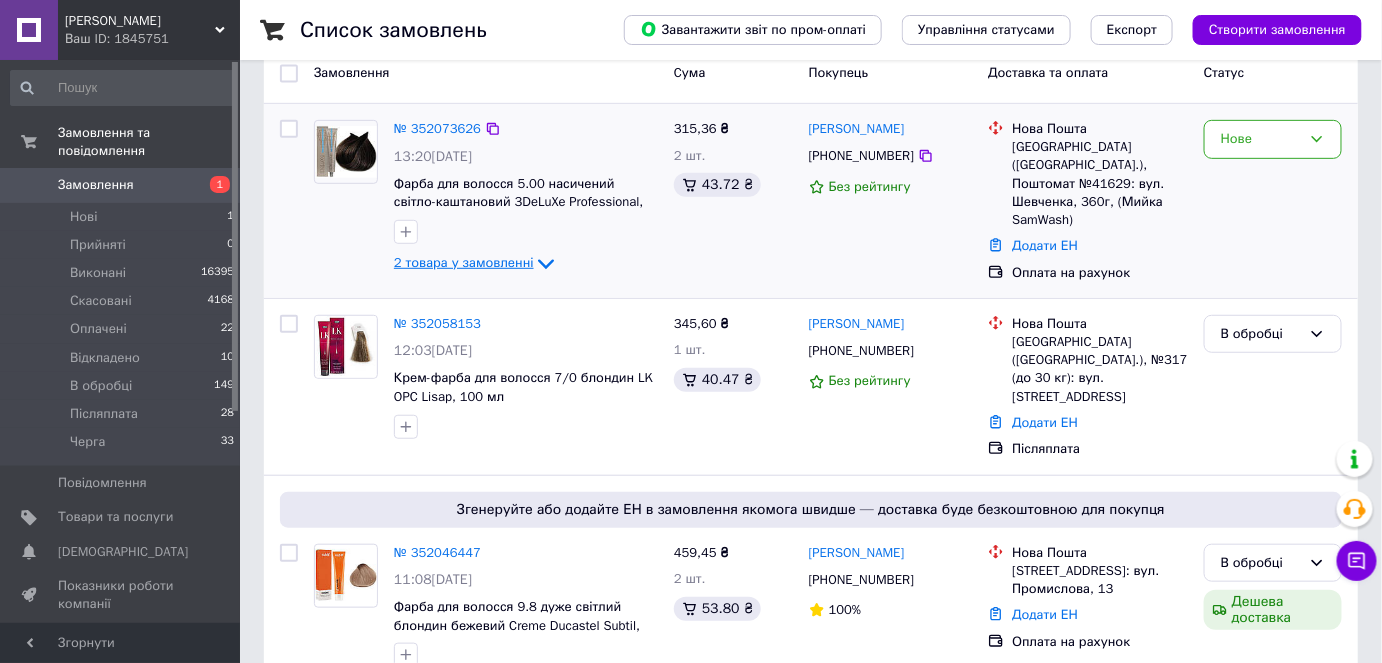 click 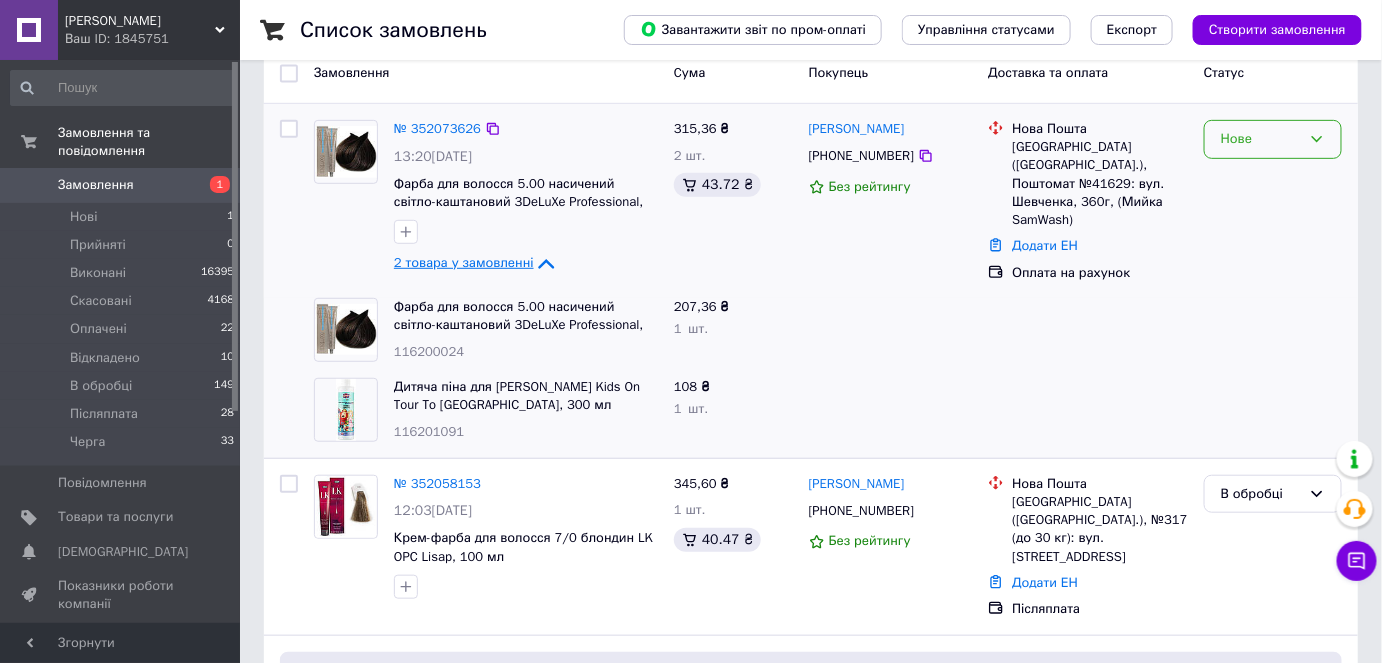 click 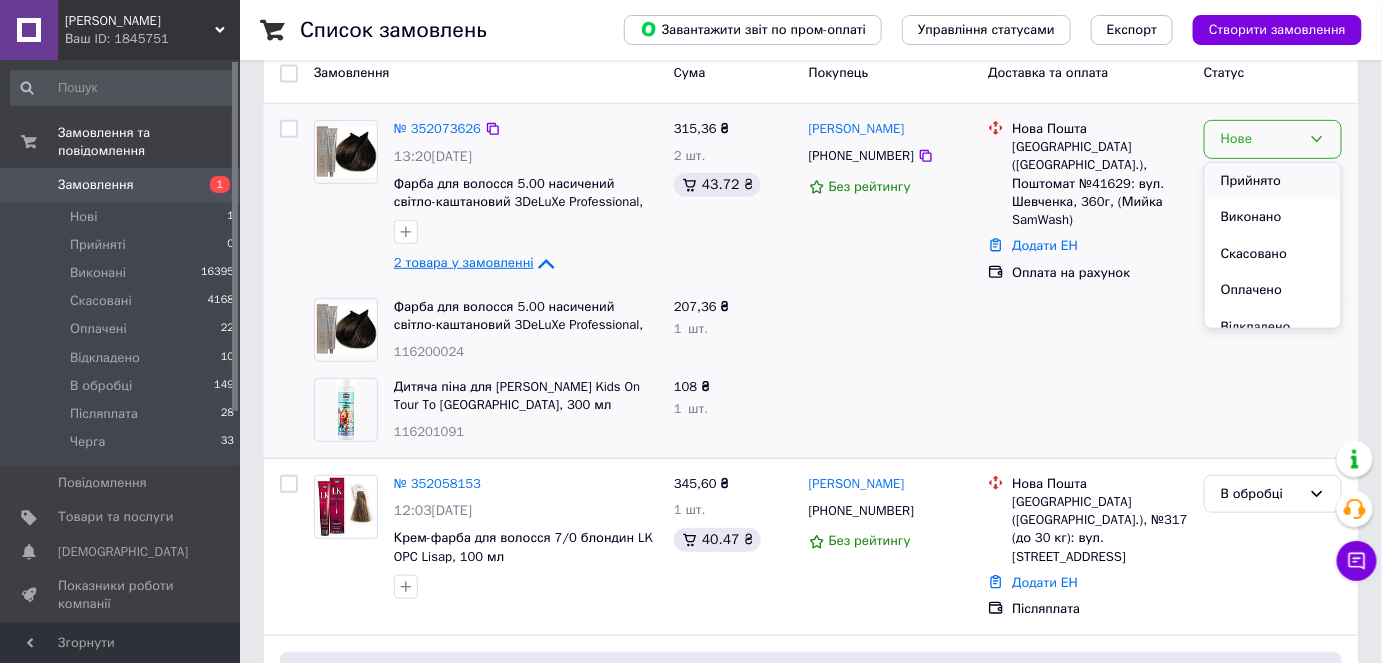 click on "Прийнято" at bounding box center [1273, 181] 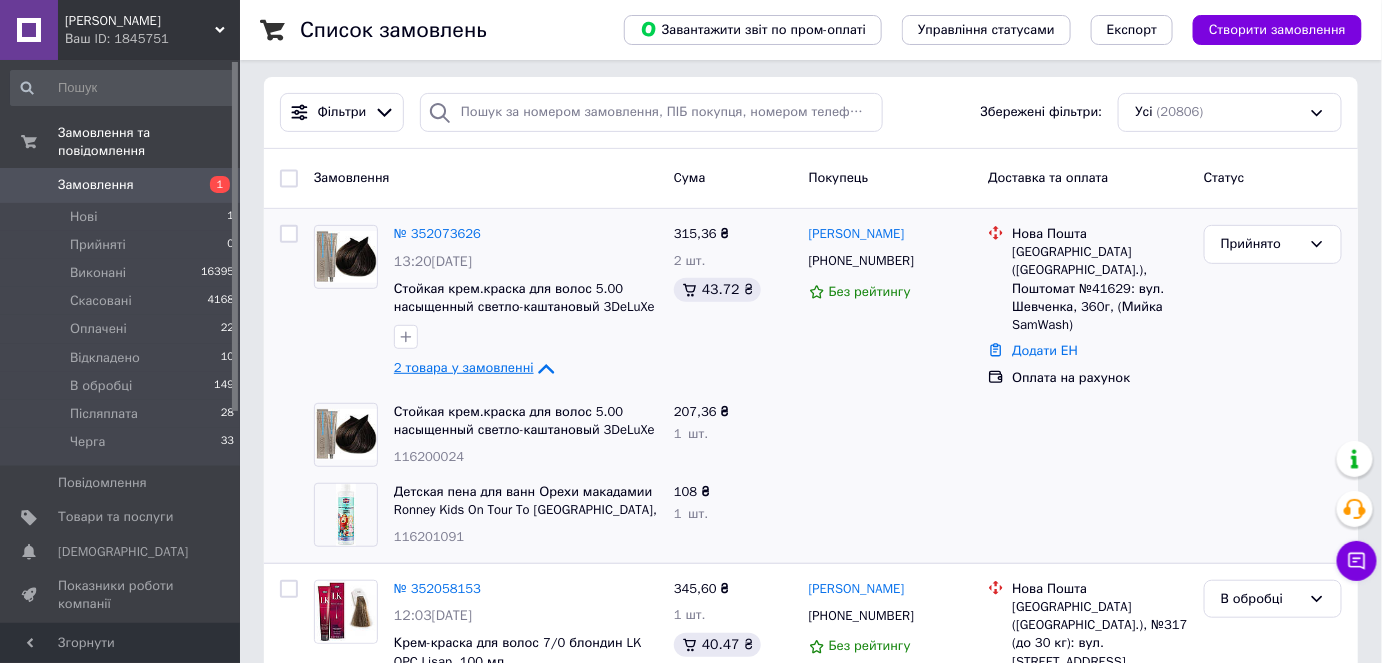 scroll, scrollTop: 0, scrollLeft: 0, axis: both 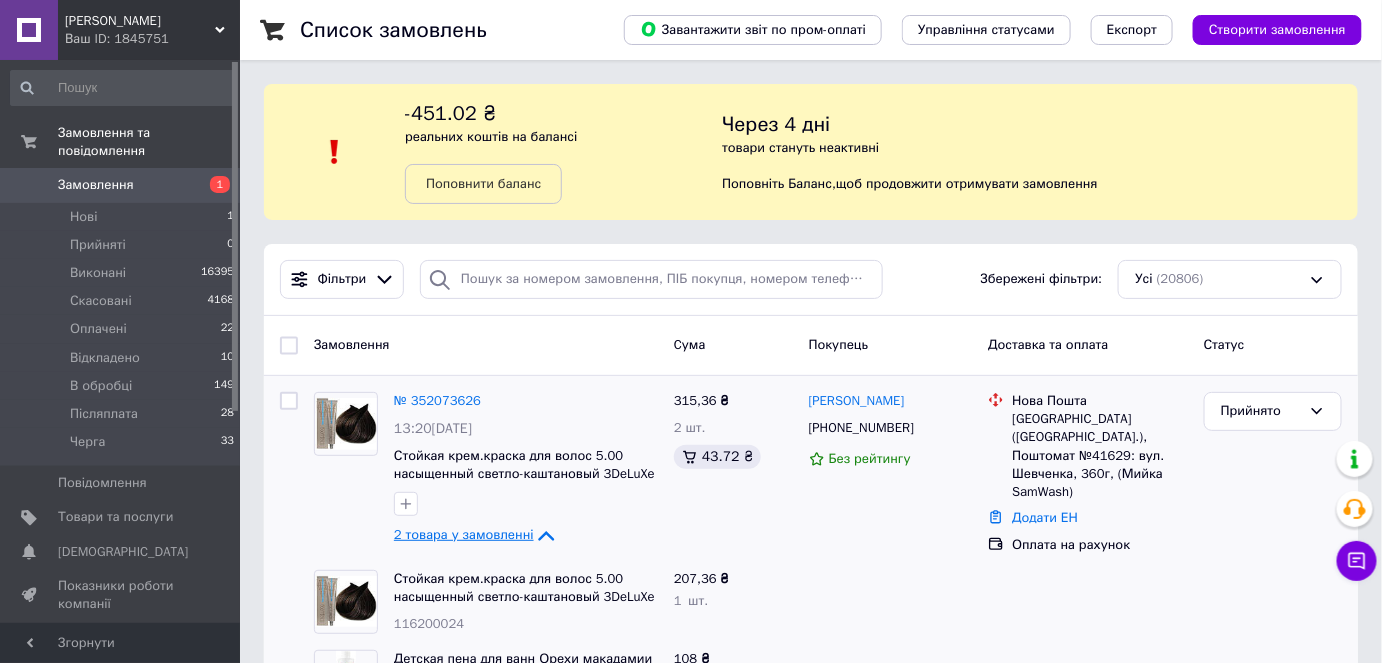 click at bounding box center (1088, 602) 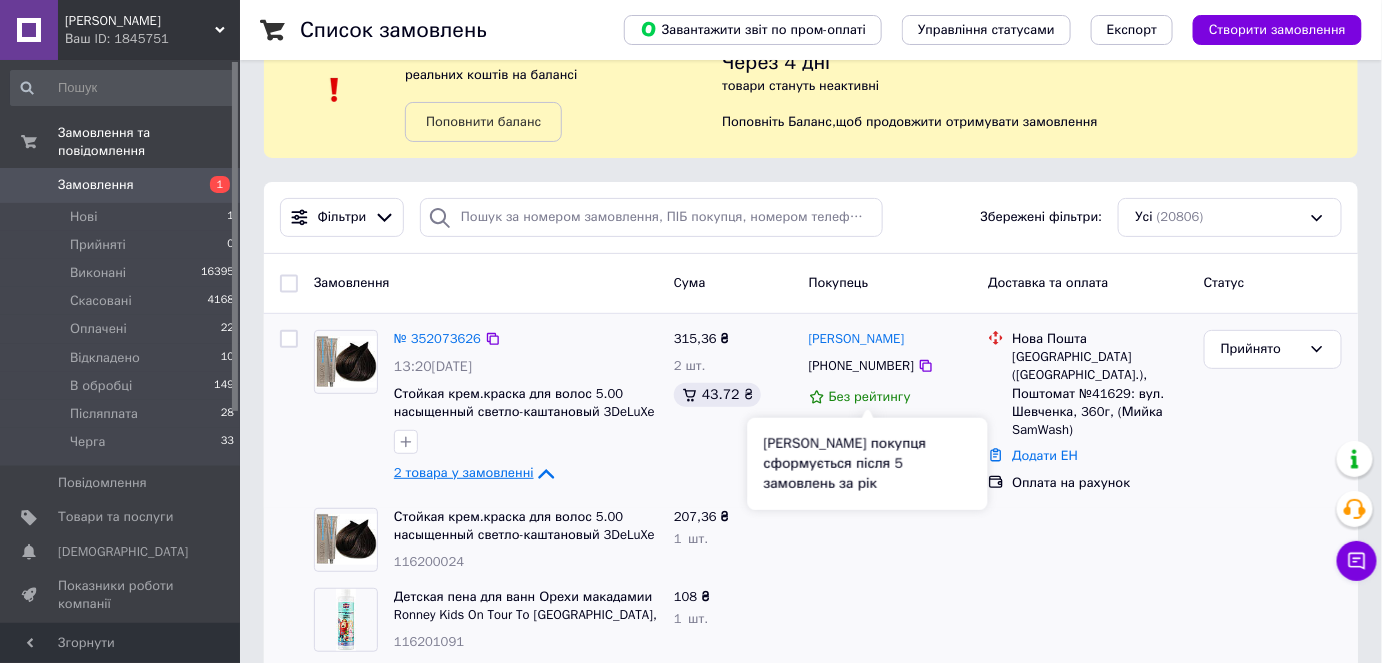 scroll, scrollTop: 272, scrollLeft: 0, axis: vertical 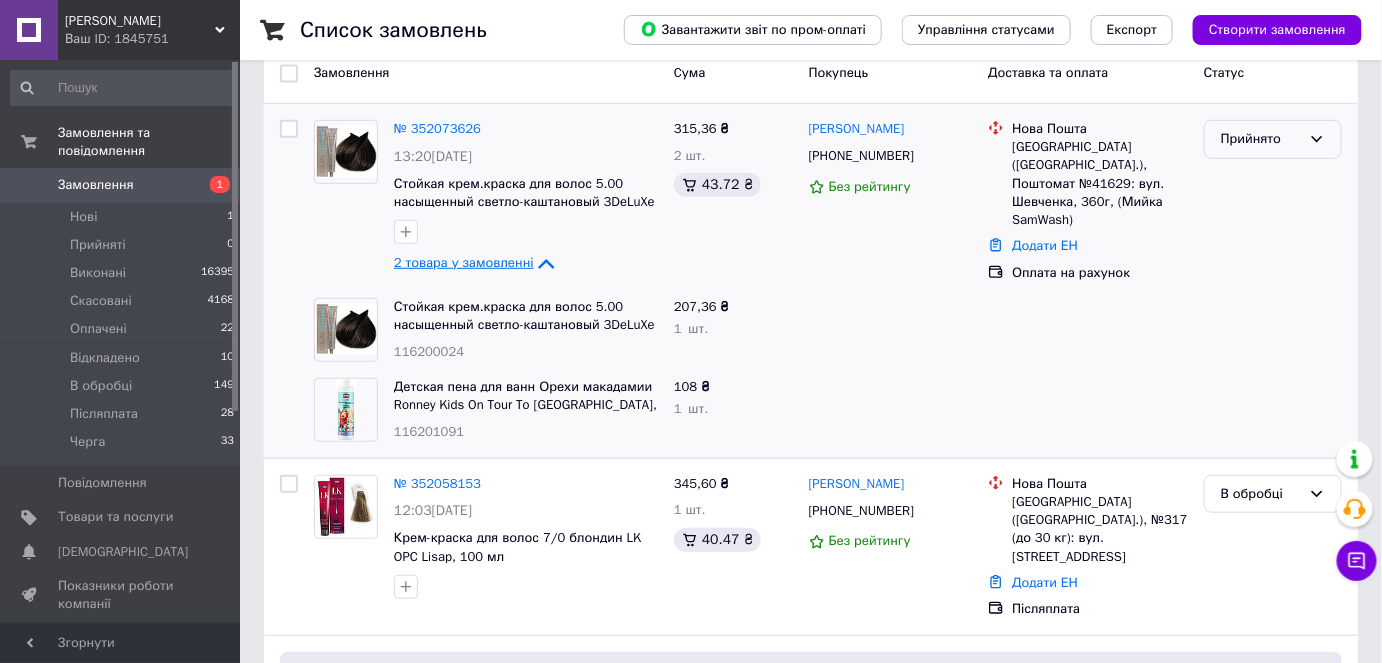 click 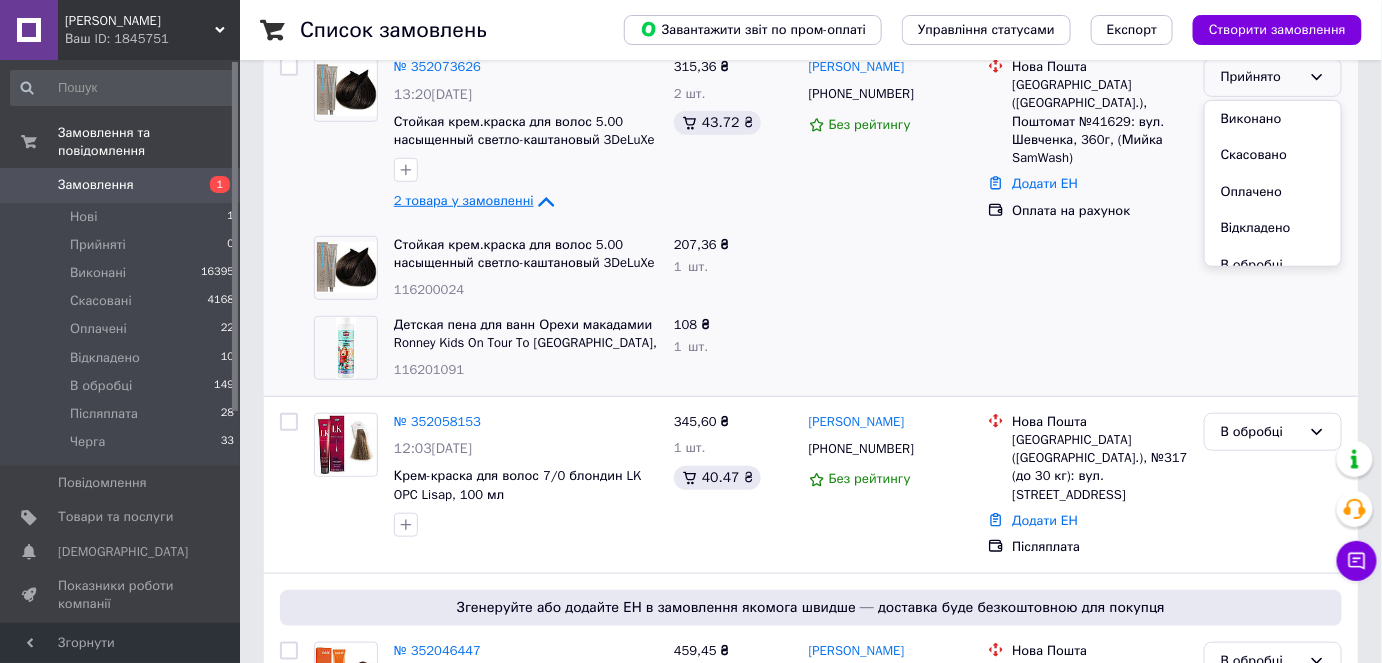 scroll, scrollTop: 363, scrollLeft: 0, axis: vertical 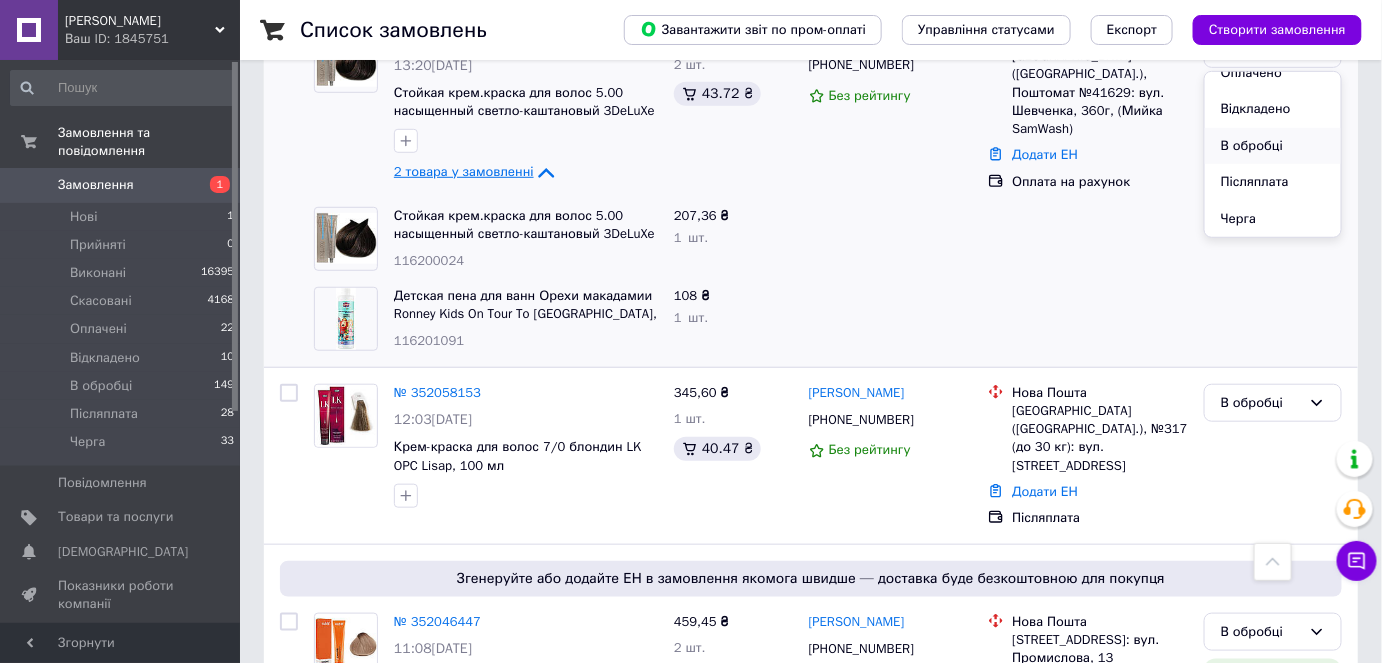 click on "В обробці" at bounding box center (1273, 146) 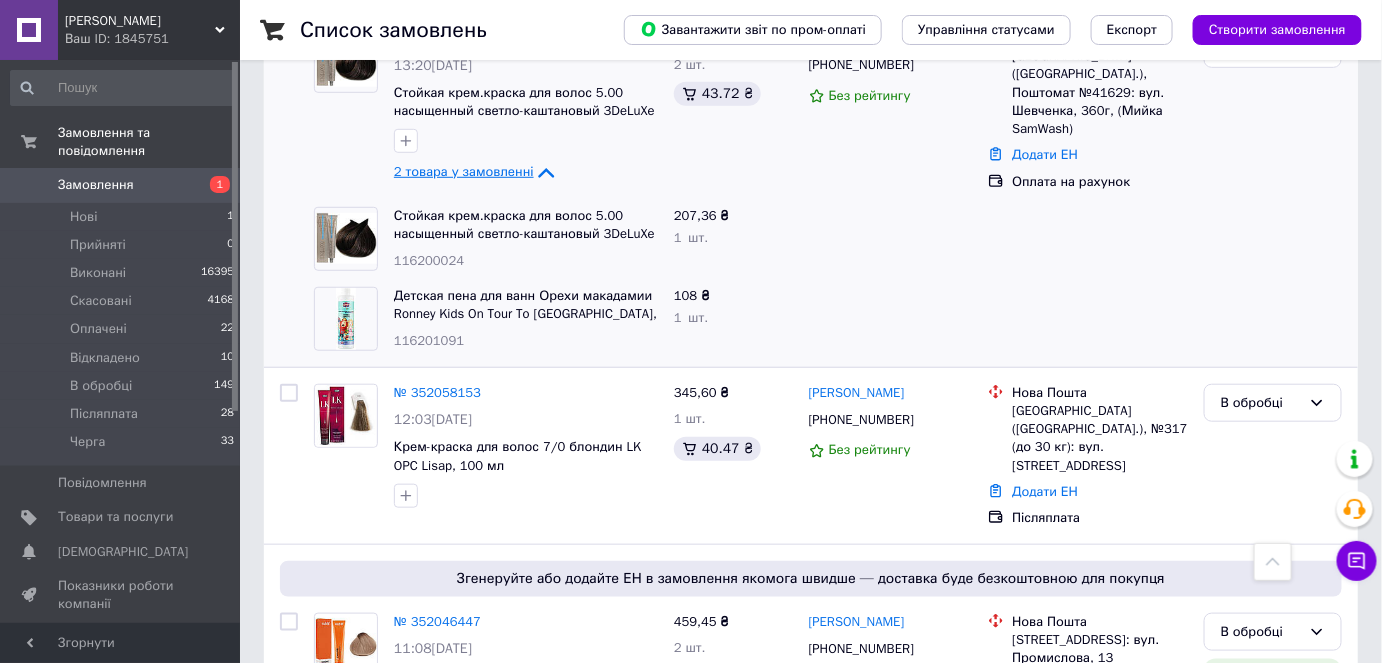 click at bounding box center [1273, 319] 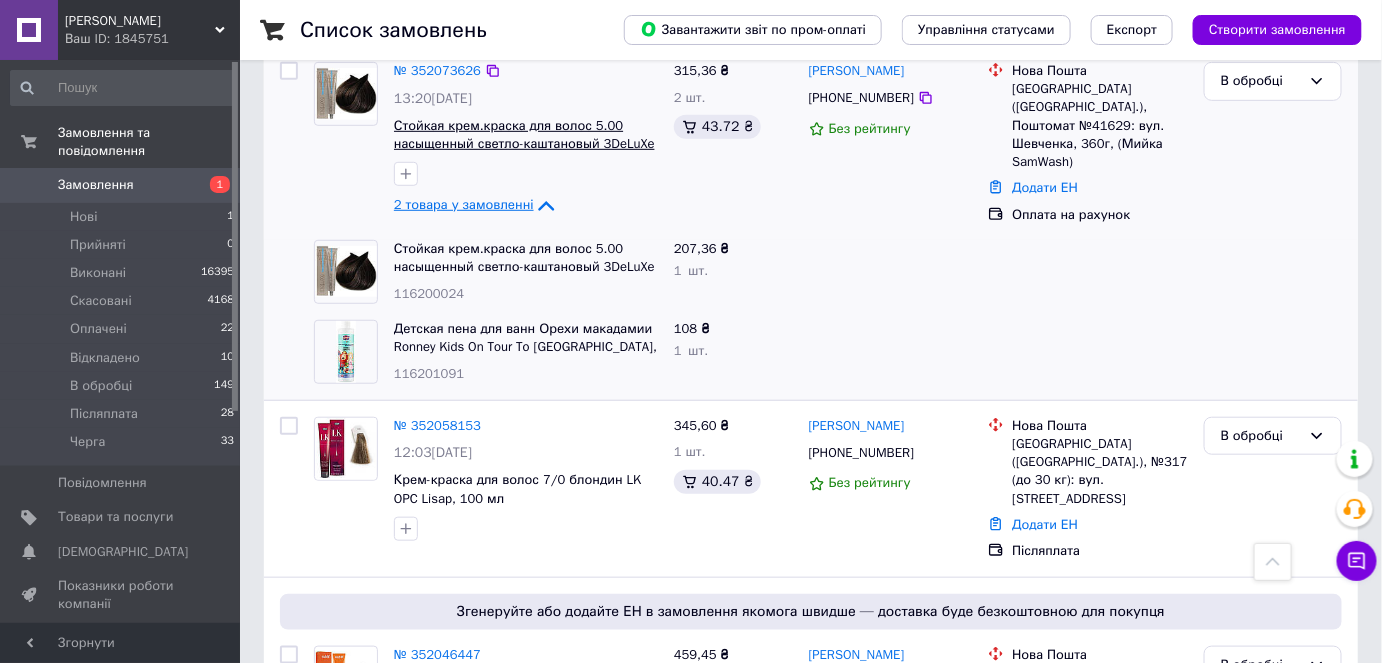 scroll, scrollTop: 272, scrollLeft: 0, axis: vertical 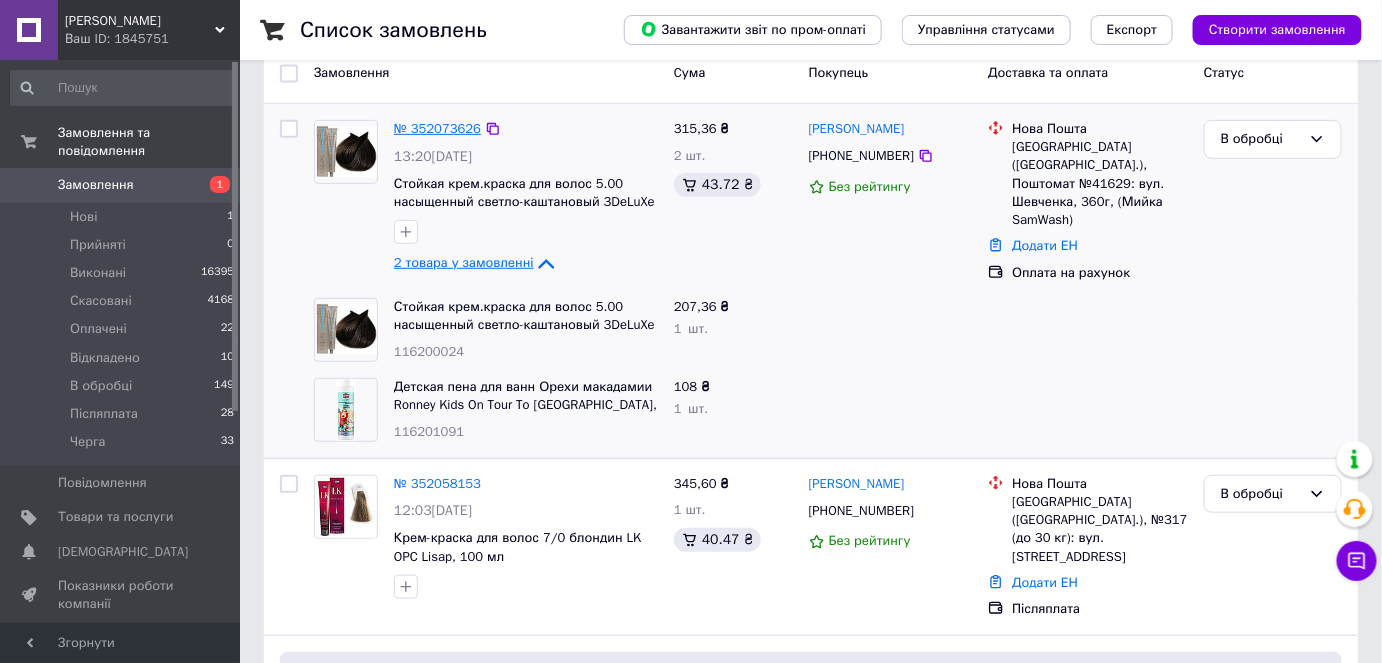 click on "№ 352073626" at bounding box center (437, 128) 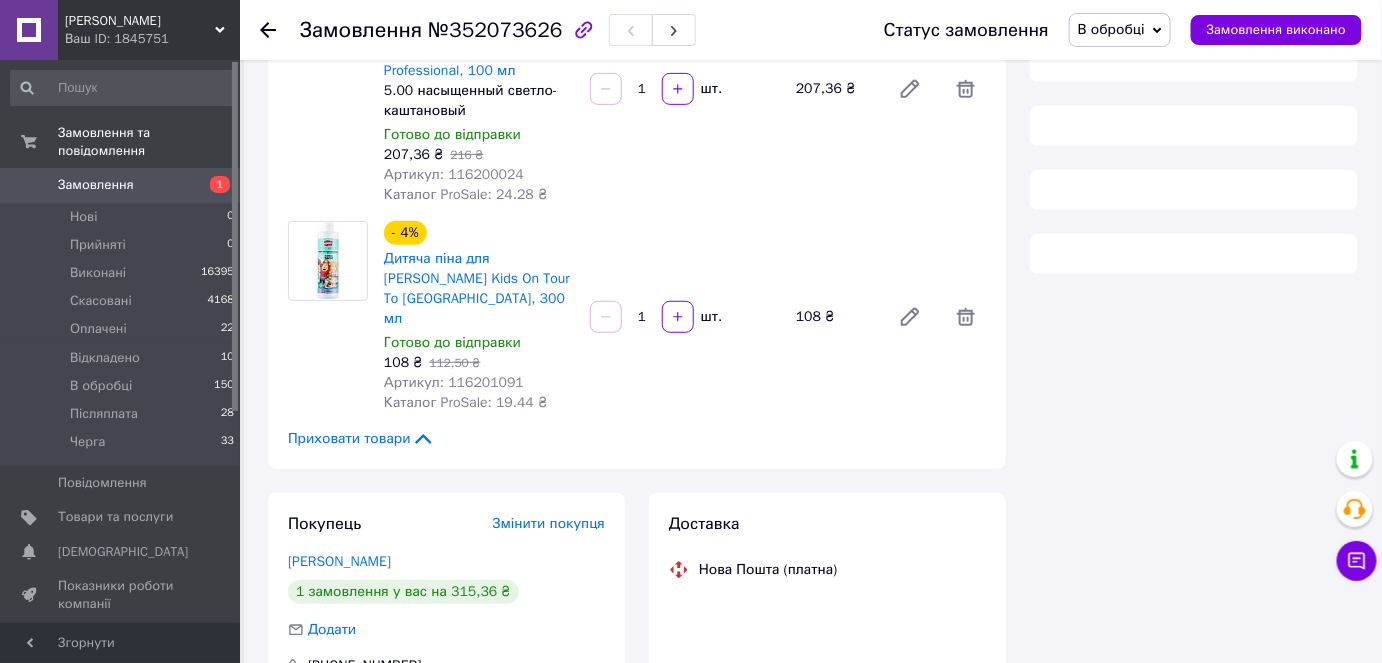 scroll, scrollTop: 272, scrollLeft: 0, axis: vertical 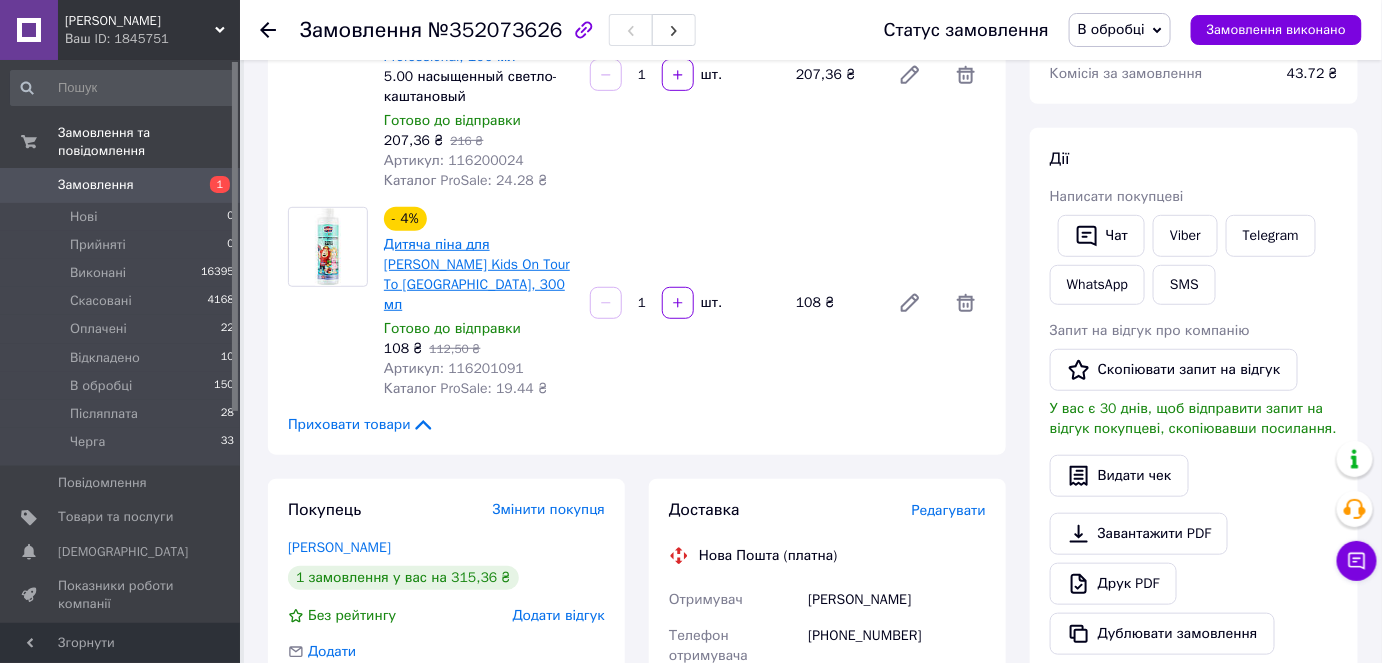 click on "Дитяча піна для ванн Горіхи макадамії Ronney Kids On Tour To Australia, 300 мл" at bounding box center [477, 274] 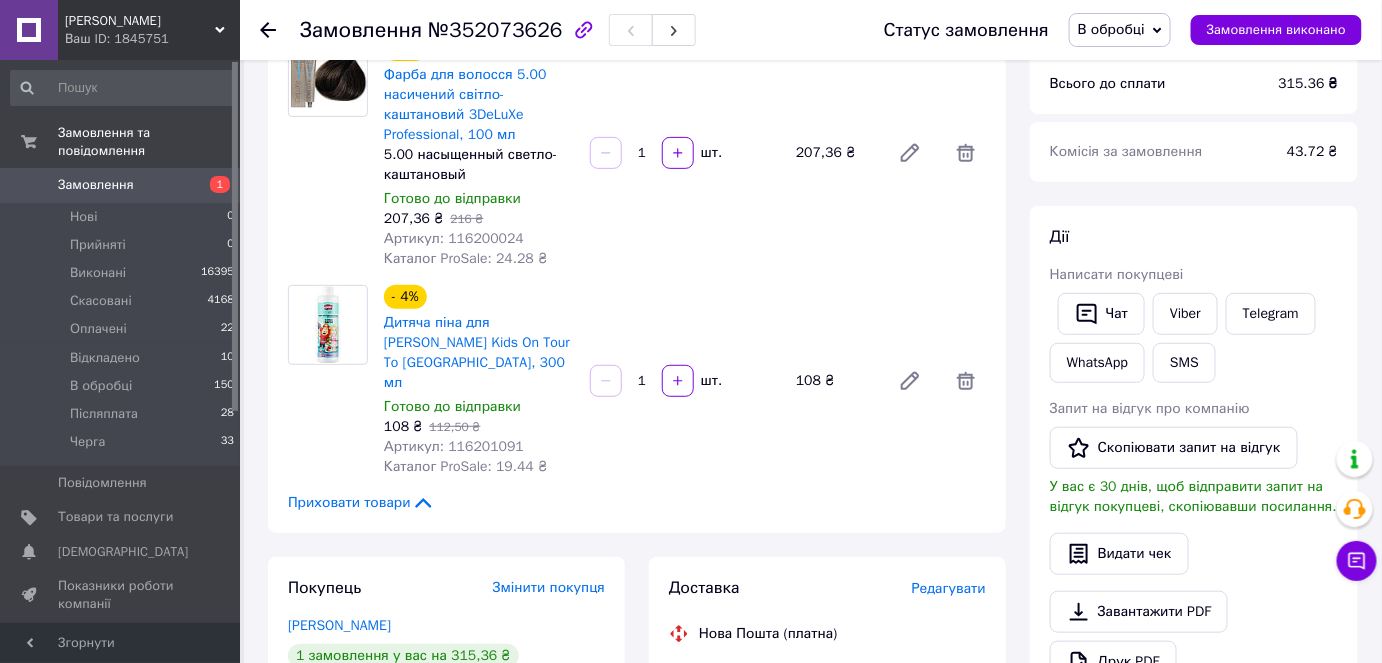 scroll, scrollTop: 0, scrollLeft: 0, axis: both 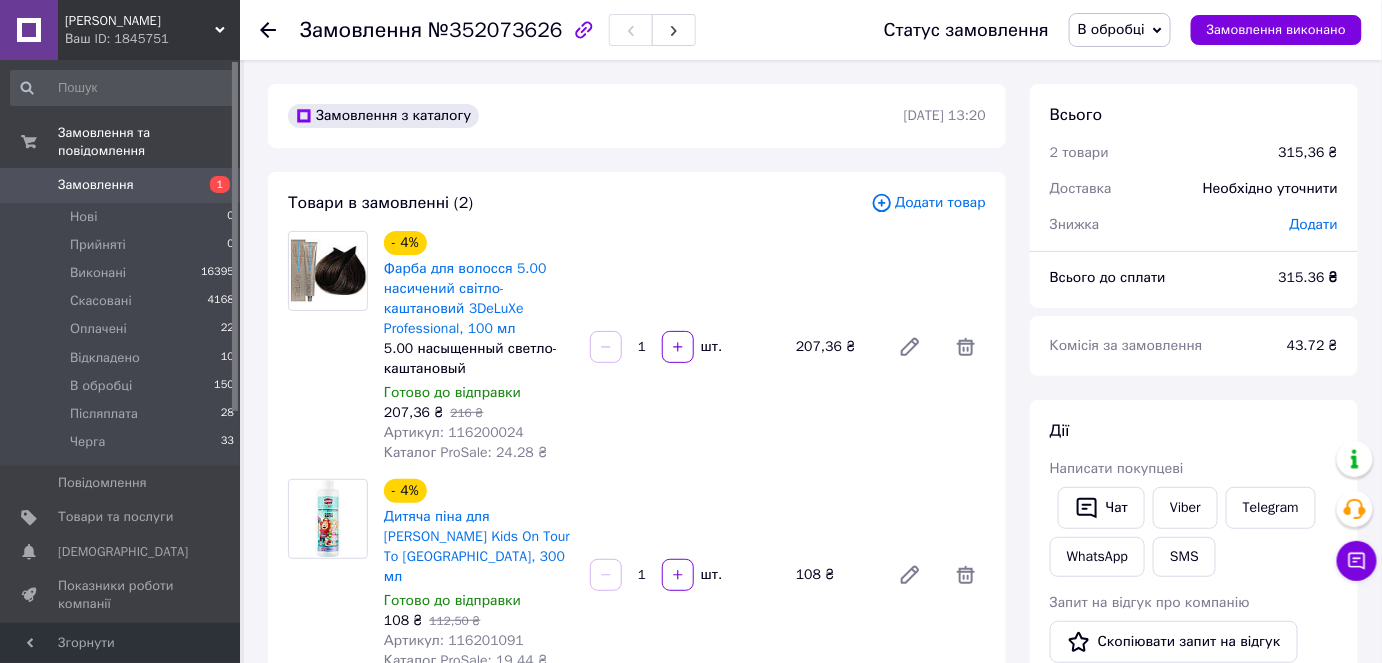 click 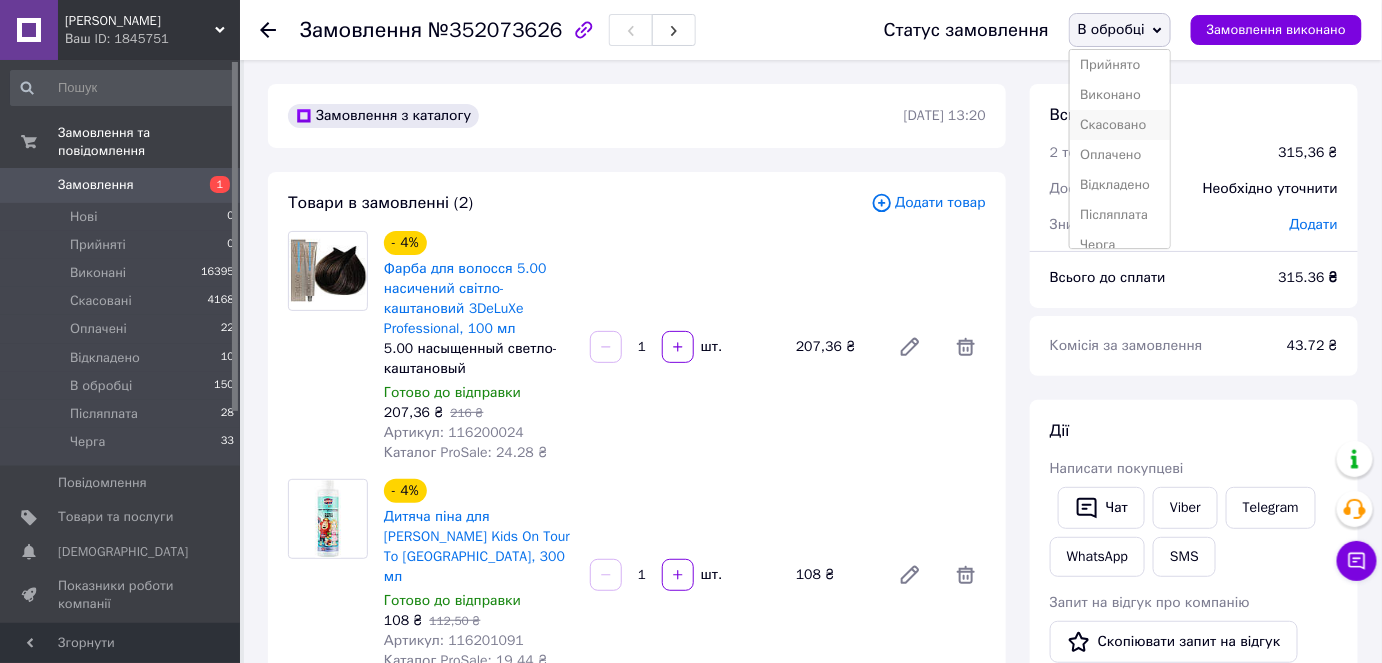 scroll, scrollTop: 0, scrollLeft: 0, axis: both 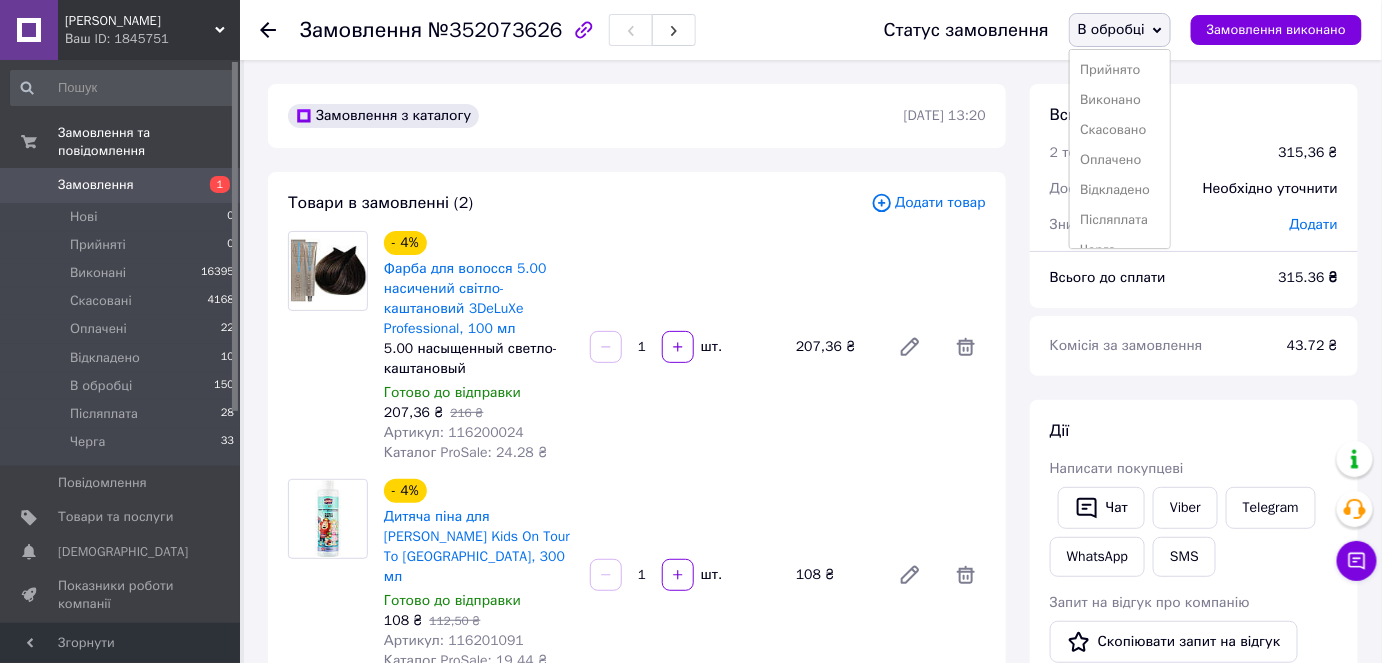 drag, startPoint x: 786, startPoint y: 128, endPoint x: 753, endPoint y: 136, distance: 33.955853 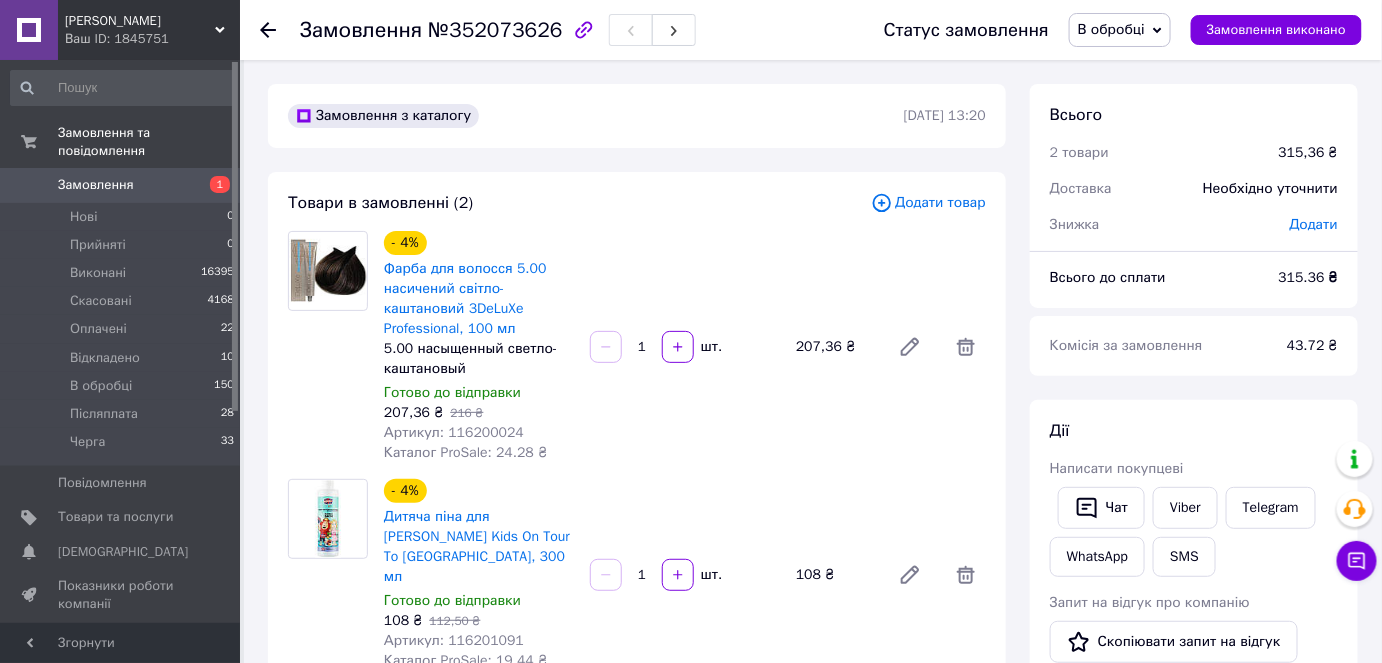 click on "Замовлення" at bounding box center [96, 185] 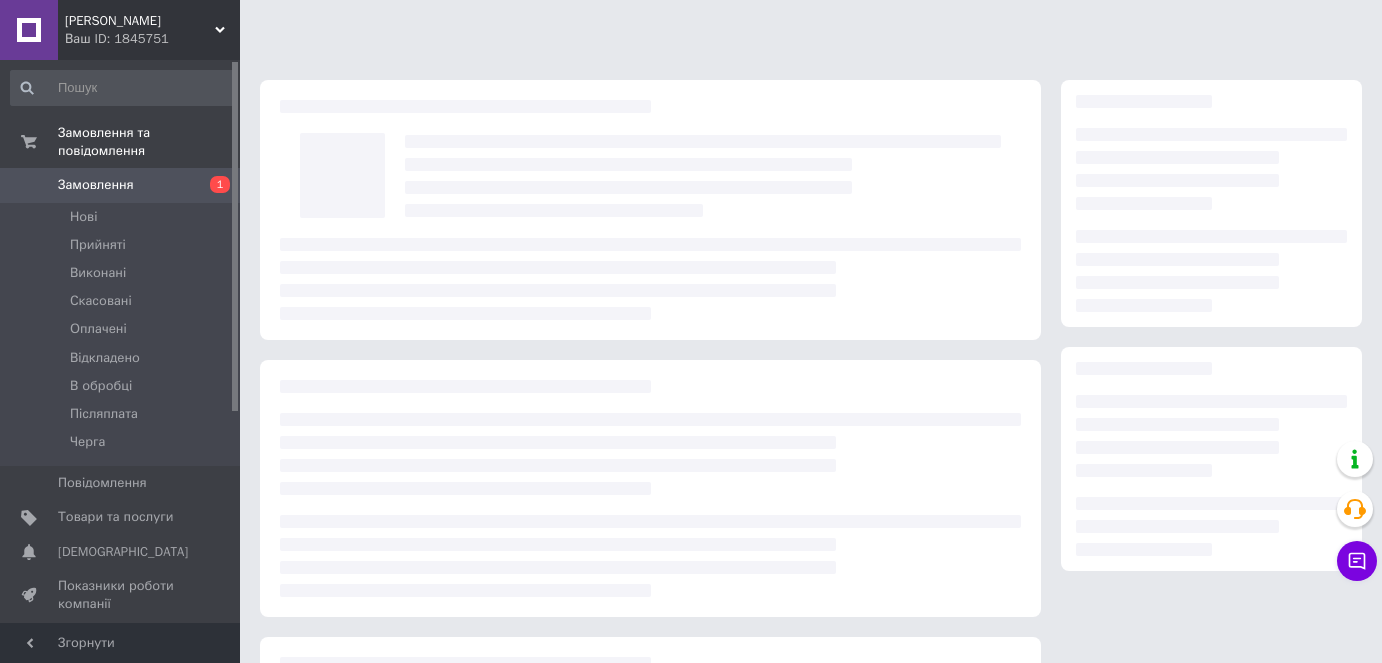 scroll, scrollTop: 0, scrollLeft: 0, axis: both 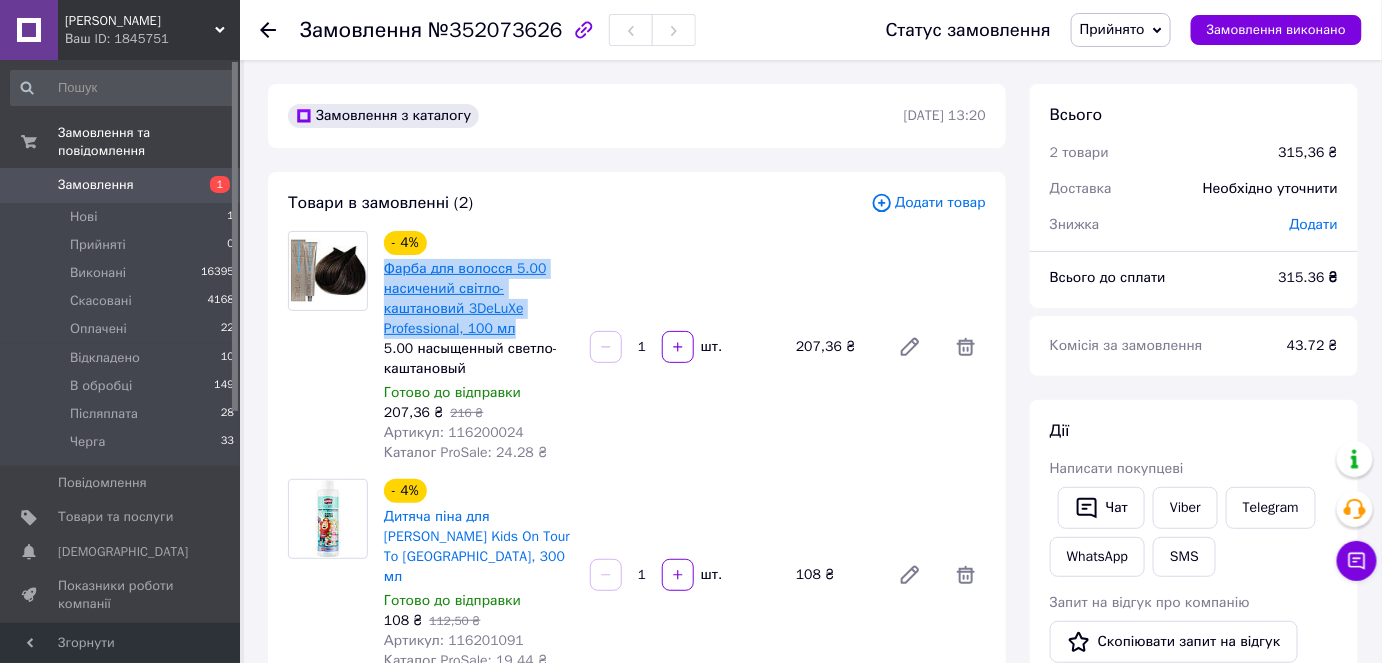 drag, startPoint x: 524, startPoint y: 332, endPoint x: 389, endPoint y: 272, distance: 147.73286 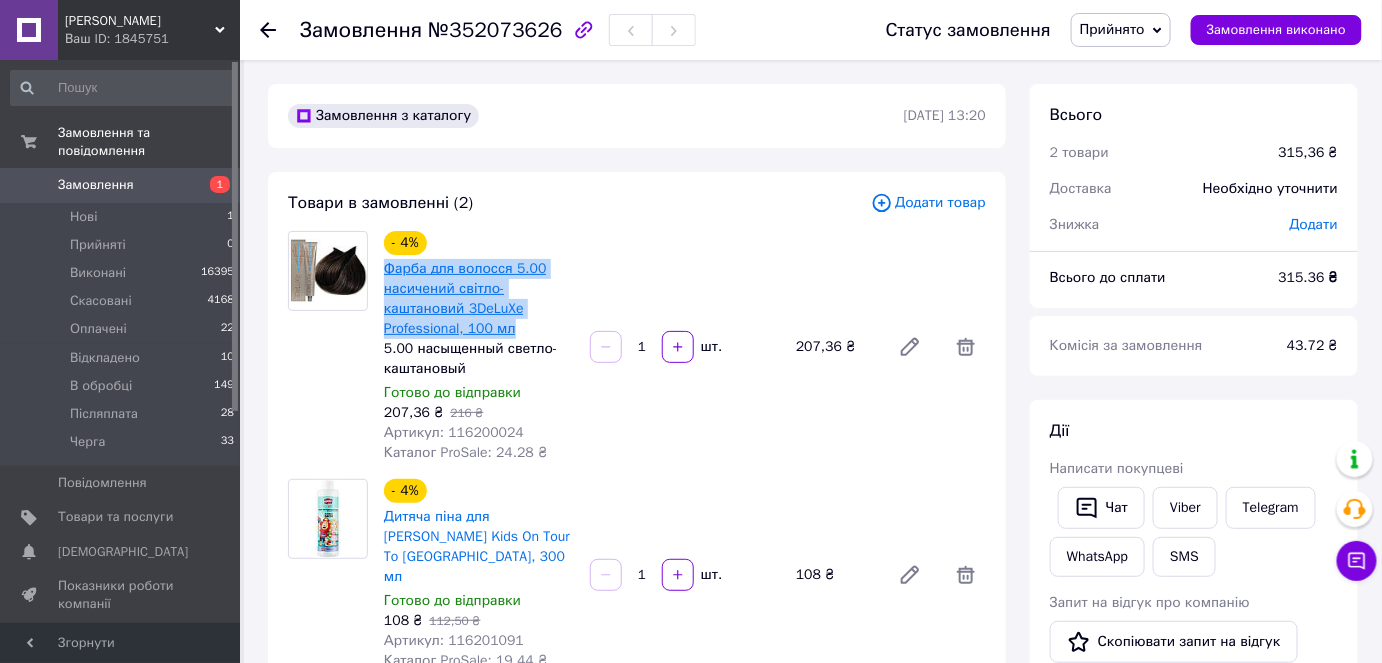 copy on "Фарба для волосся 5.00 насичений світло-каштановий 3DeLuXe Professional, 100 мл" 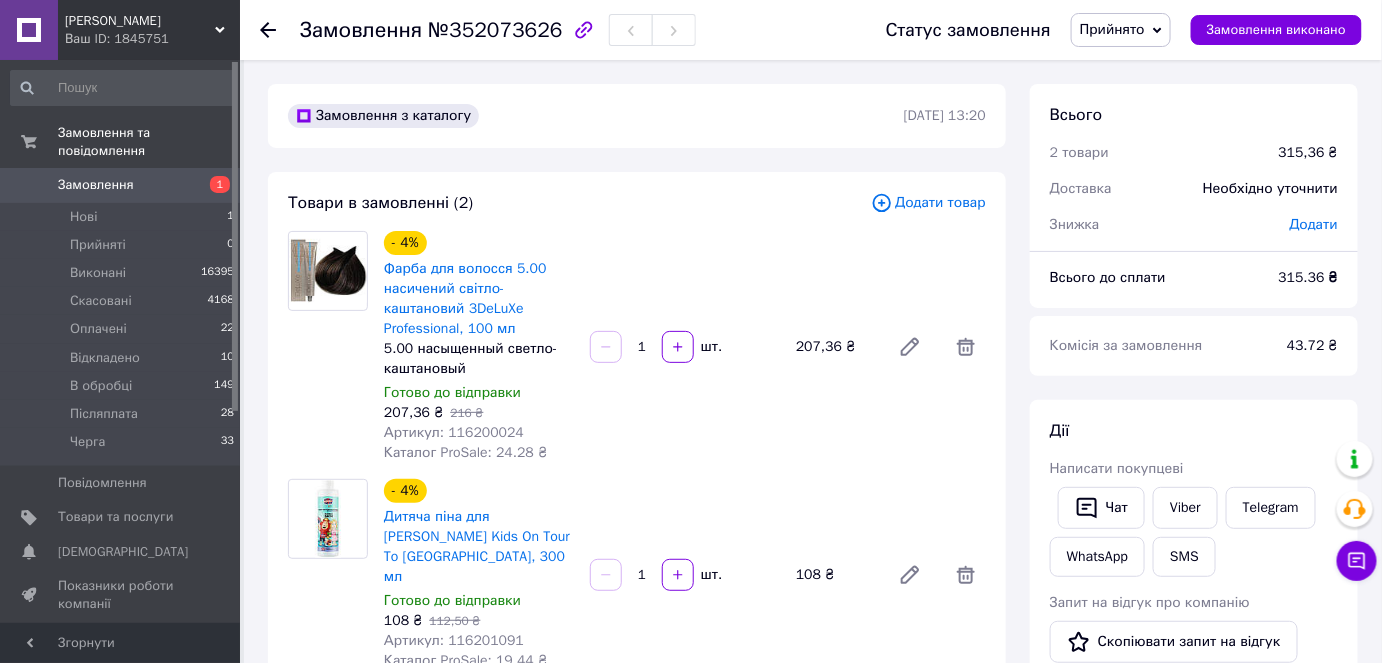 click on "Замовлення №352073626 Статус замовлення Прийнято Виконано Скасовано Оплачено Відкладено В обробці Післяплата Черга Замовлення виконано Замовлення з каталогу [DATE] 13:20 Товари в замовленні (2) Додати товар - 4% Фарба для волосся 5.00 насичений світло-каштановий 3DeLuXe Professional, 100 мл 5.00 насыщенный светло-каштановый Готово до відправки 207,36 ₴   216 ₴ Артикул: 116200024 Каталог ProSale: 24.28 ₴  1   шт. 207,36 ₴ - 4% Дитяча піна для ванн Горіхи макадамії Ronney Kids On Tour To [GEOGRAPHIC_DATA], 300 мл Готово до відправки 108 ₴   112,50 ₴ Артикул: 116201091 Каталог ProSale: 19.44 ₴  1   шт. 108 ₴ Приховати товари Покупець   або <" at bounding box center (813, 829) 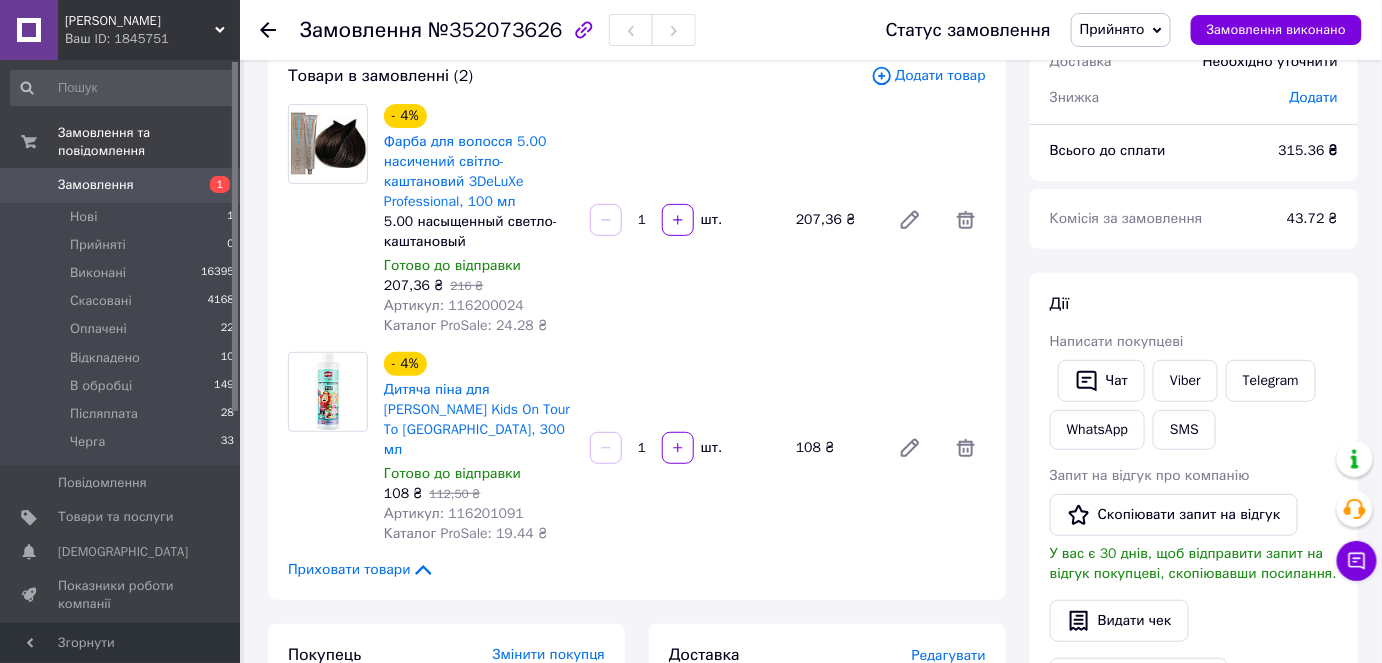 scroll, scrollTop: 181, scrollLeft: 0, axis: vertical 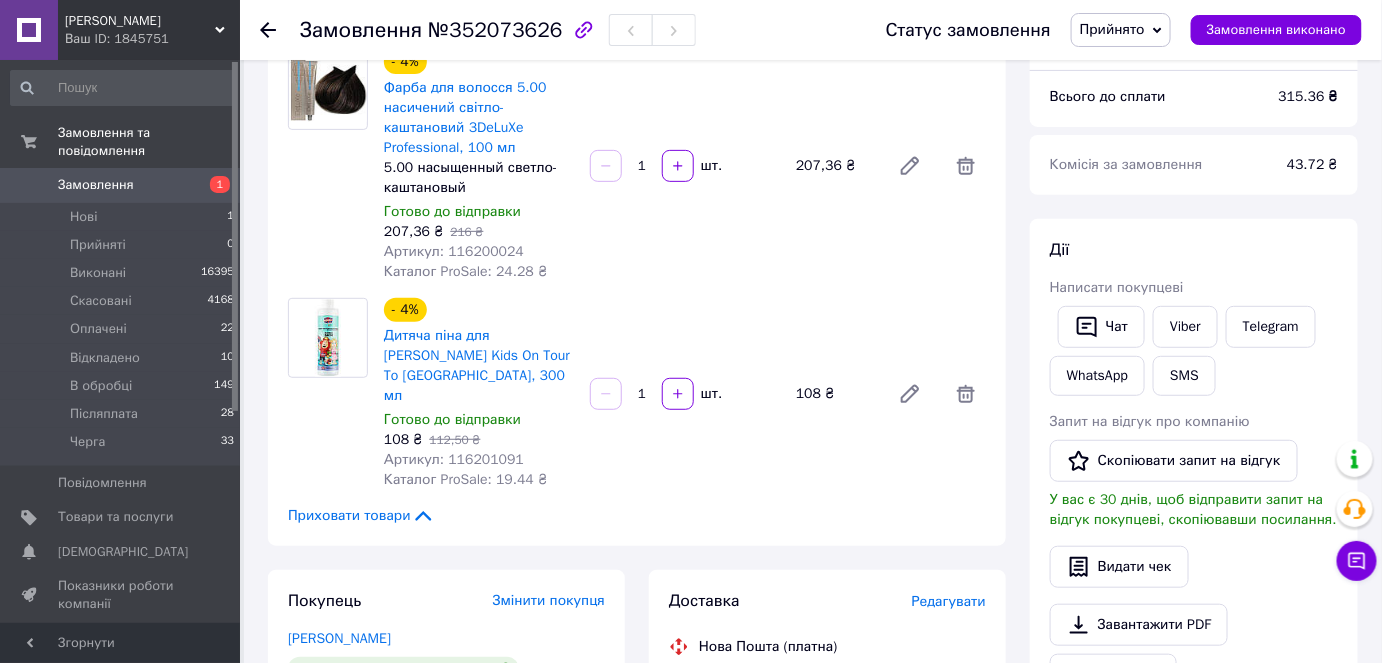 drag, startPoint x: 544, startPoint y: 384, endPoint x: 381, endPoint y: 334, distance: 170.49634 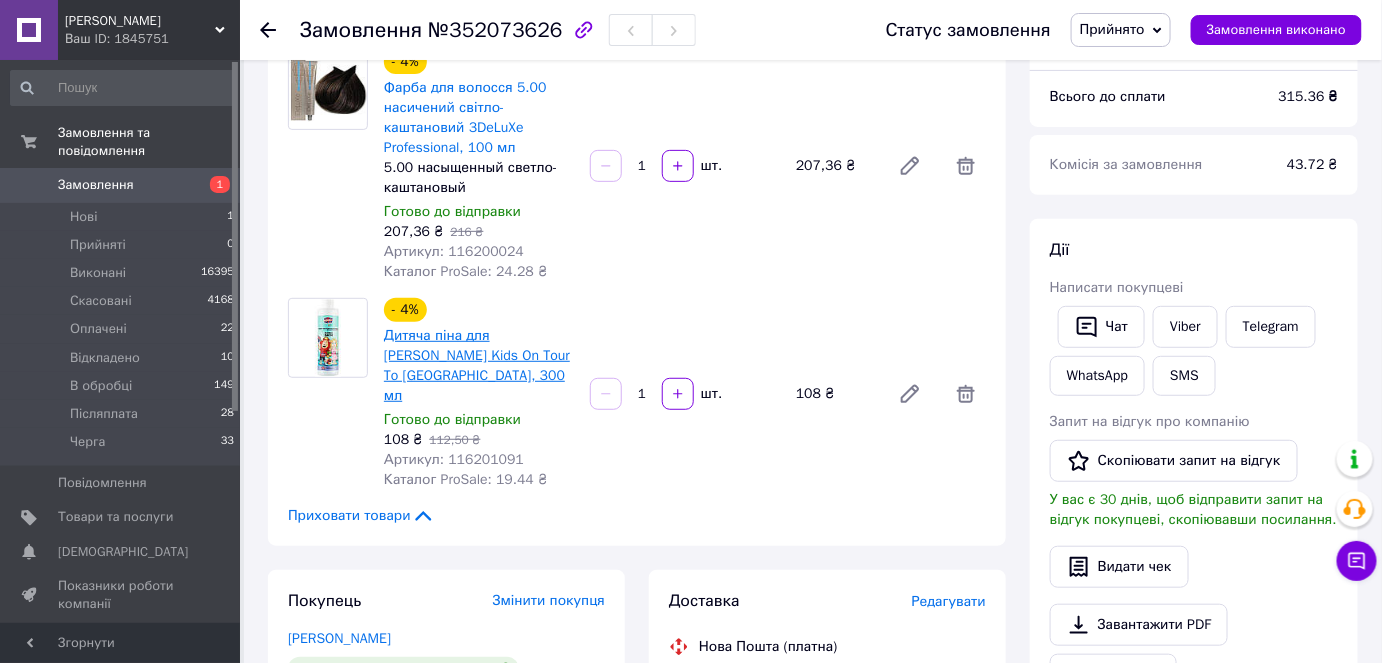 copy on "Дитяча піна для [PERSON_NAME] Kids On Tour To [GEOGRAPHIC_DATA], 300 мл" 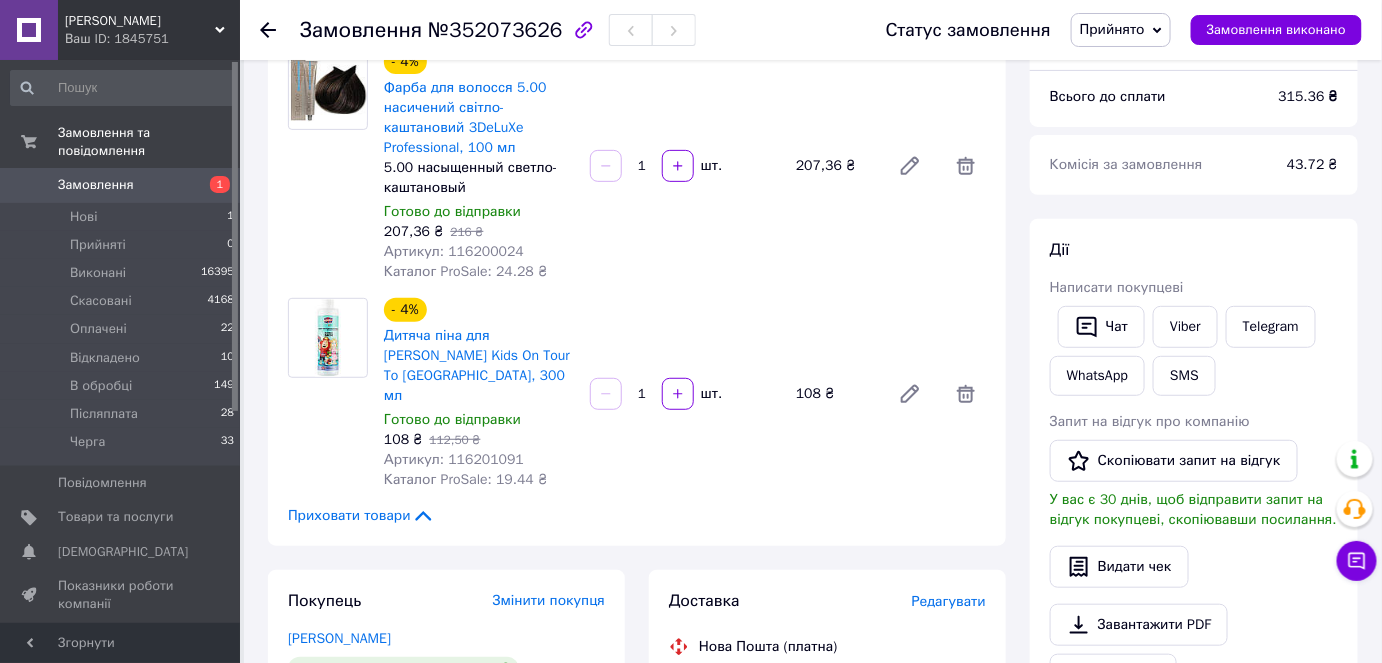 click on "Всього 2 товари 315,36 ₴ Доставка Необхідно уточнити Знижка Додати Всього до сплати 315.36 ₴ Комісія за замовлення 43.72 ₴ Дії Написати покупцеві   Чат Viber Telegram WhatsApp SMS Запит на відгук про компанію   Скопіювати запит на відгук У вас є 30 днів, щоб відправити запит на відгук покупцеві, скопіювавши посилання.   Видати чек   Завантажити PDF   Друк PDF   Дублювати замовлення Мітки Особисті нотатки, які бачите лише ви. З їх допомогою можна фільтрувати замовлення Примітки Залишилося 300 символів Очистити Зберегти" at bounding box center [1194, 648] 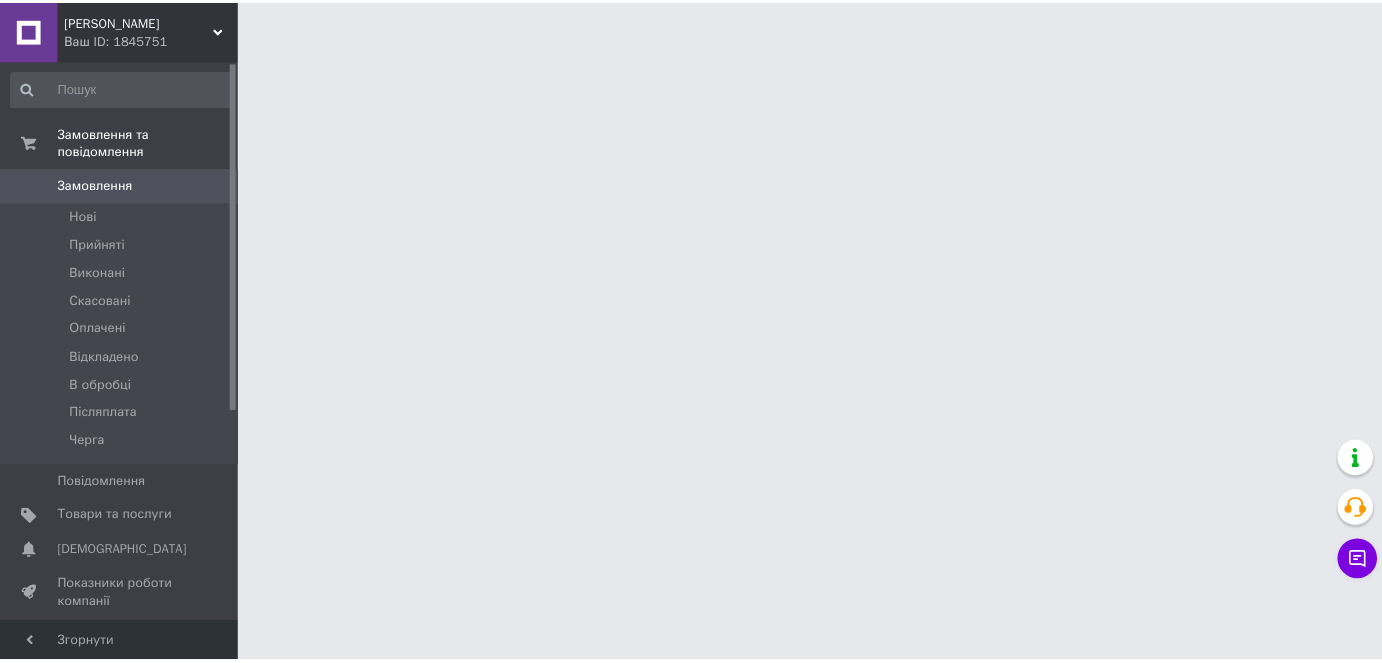 scroll, scrollTop: 0, scrollLeft: 0, axis: both 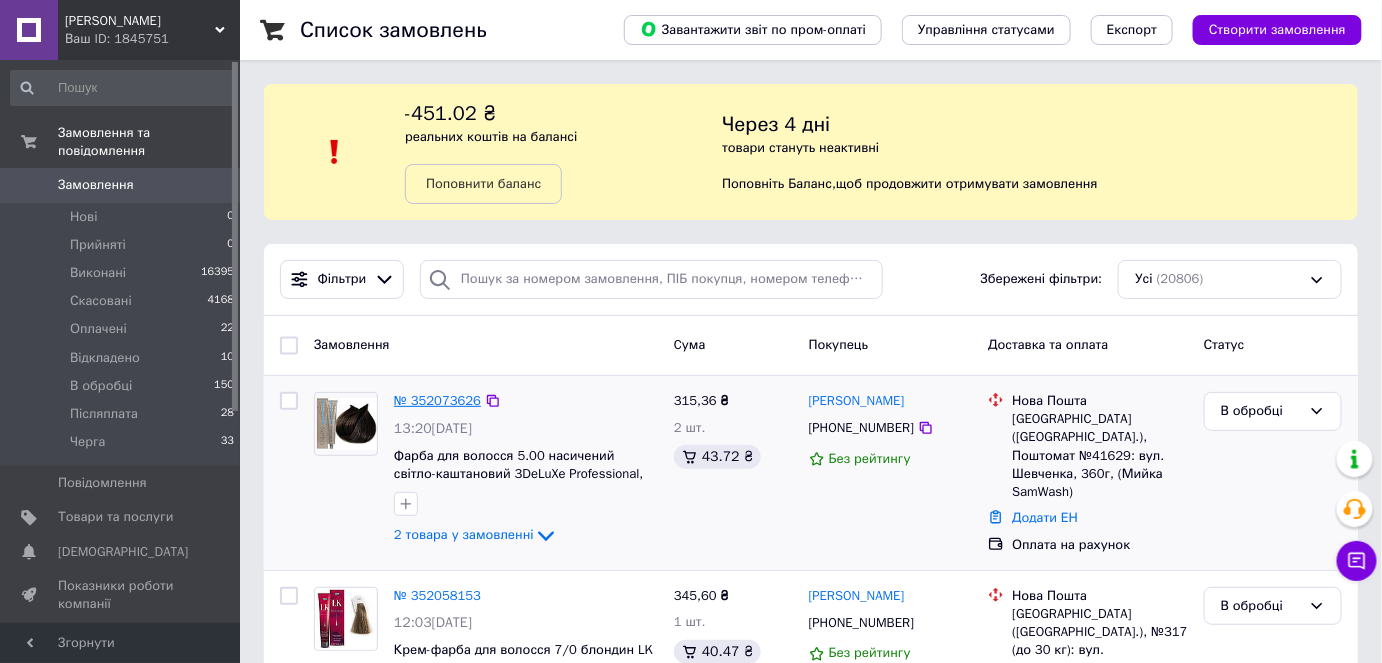 click on "№ 352073626" at bounding box center [437, 400] 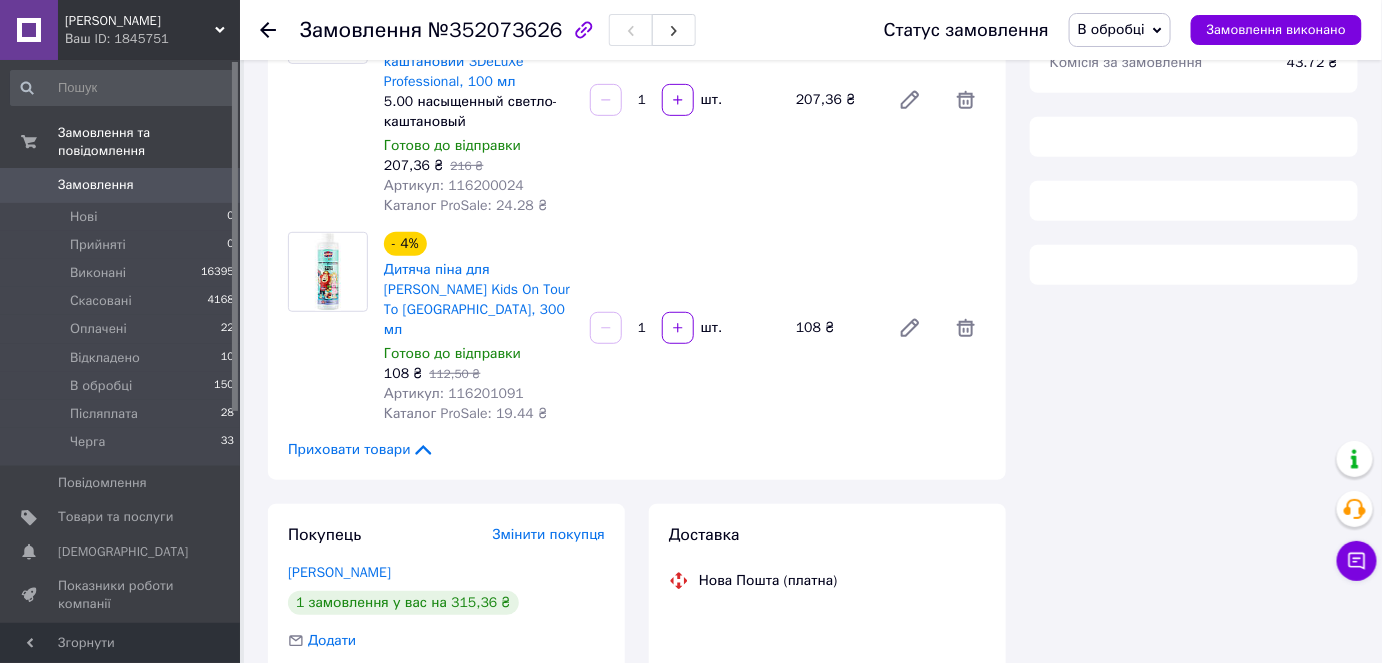 scroll, scrollTop: 272, scrollLeft: 0, axis: vertical 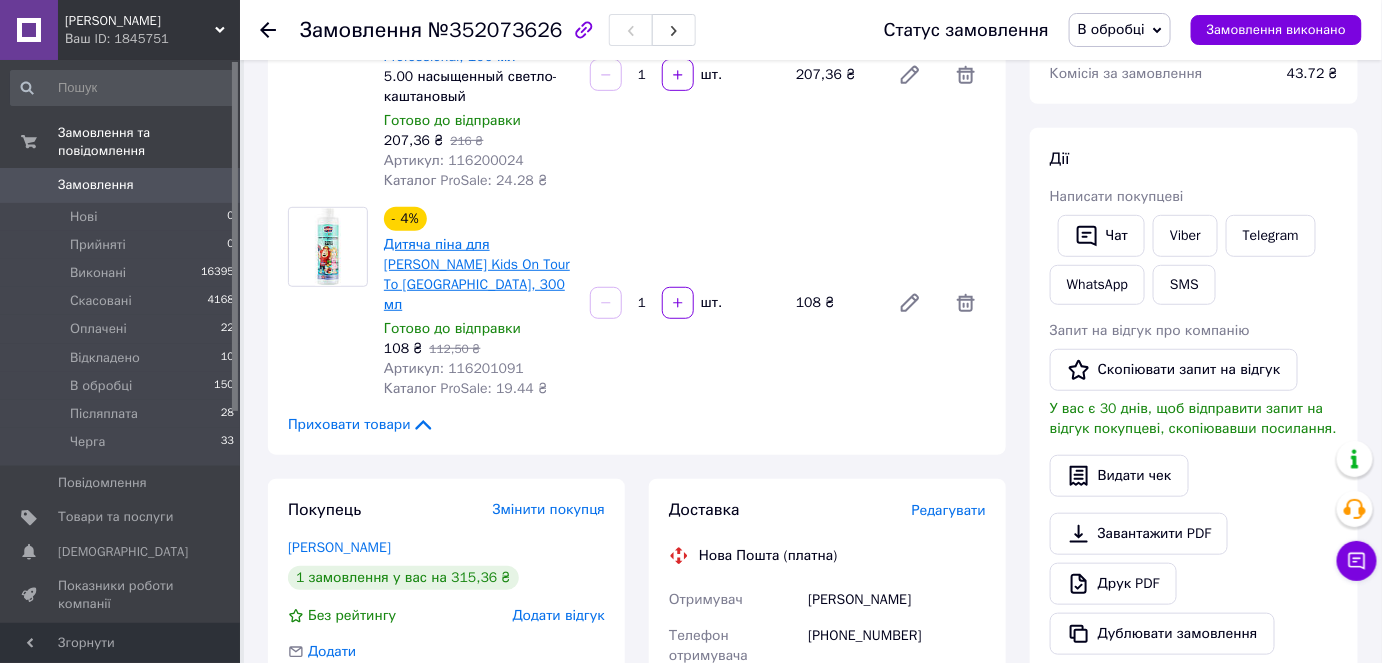 click on "Дитяча піна для [PERSON_NAME] Kids On Tour To [GEOGRAPHIC_DATA], 300 мл" at bounding box center [477, 274] 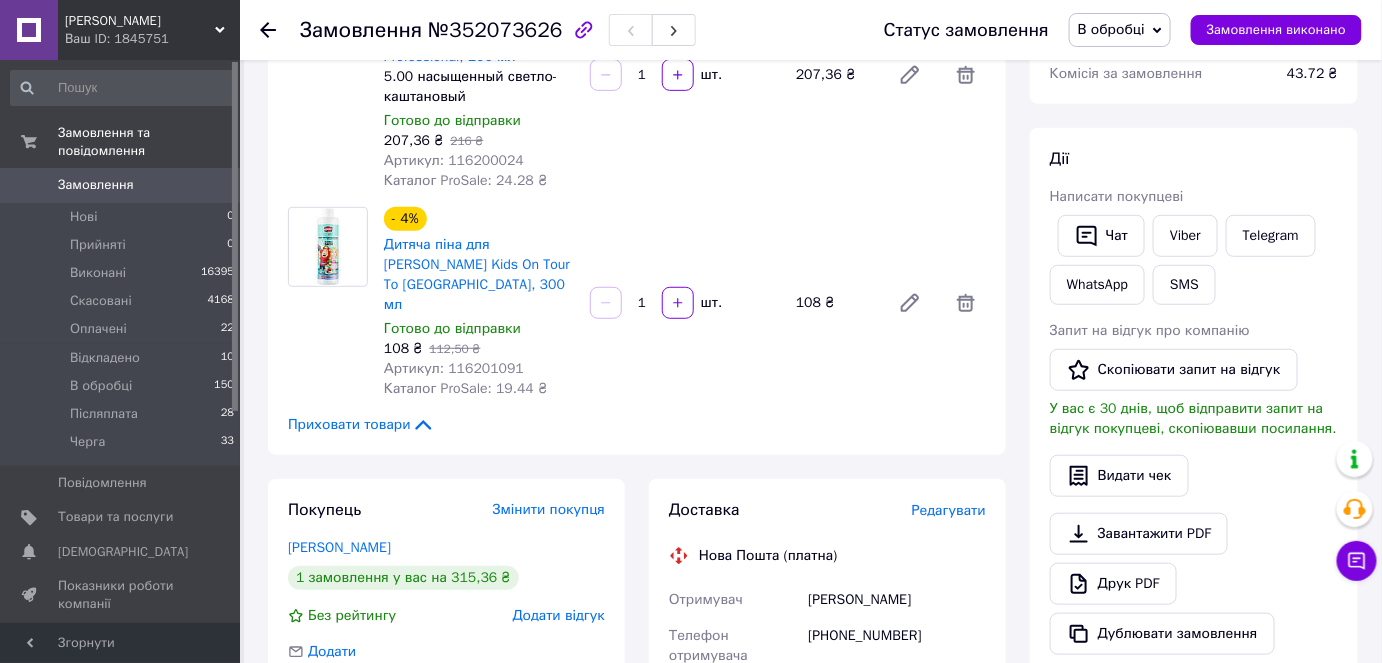 click on "Замовлення" at bounding box center [96, 185] 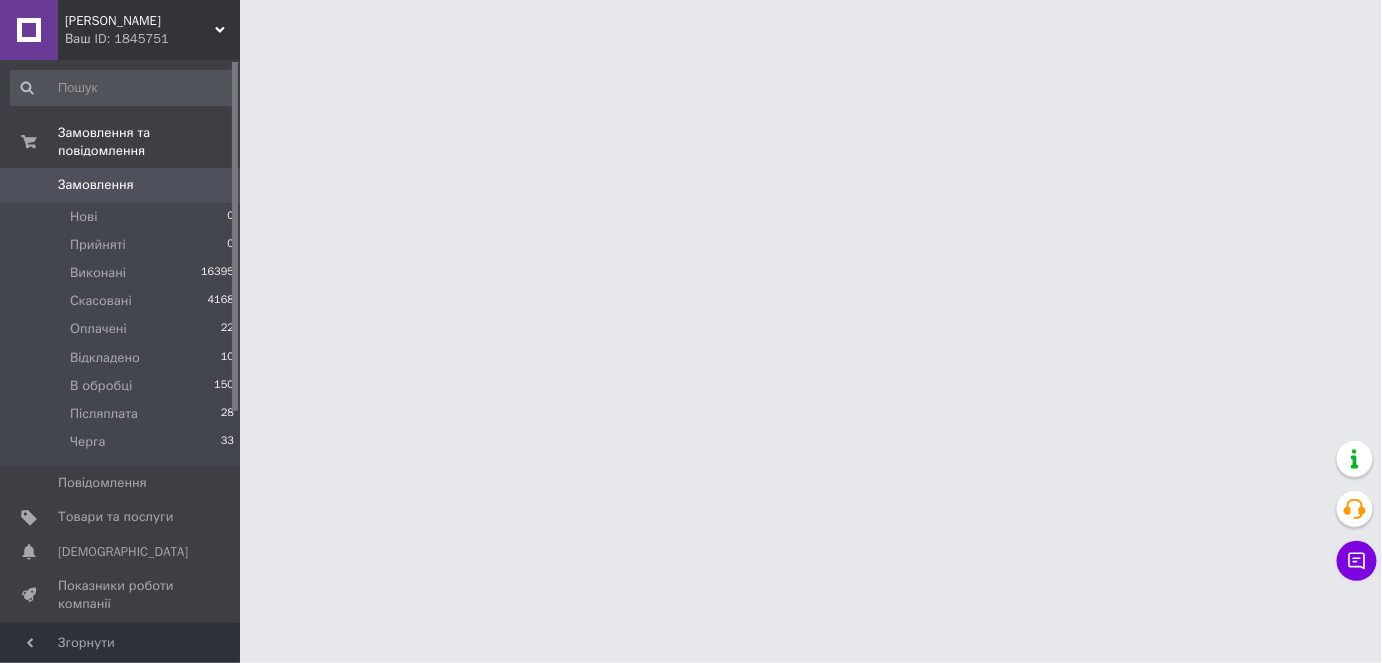 scroll, scrollTop: 0, scrollLeft: 0, axis: both 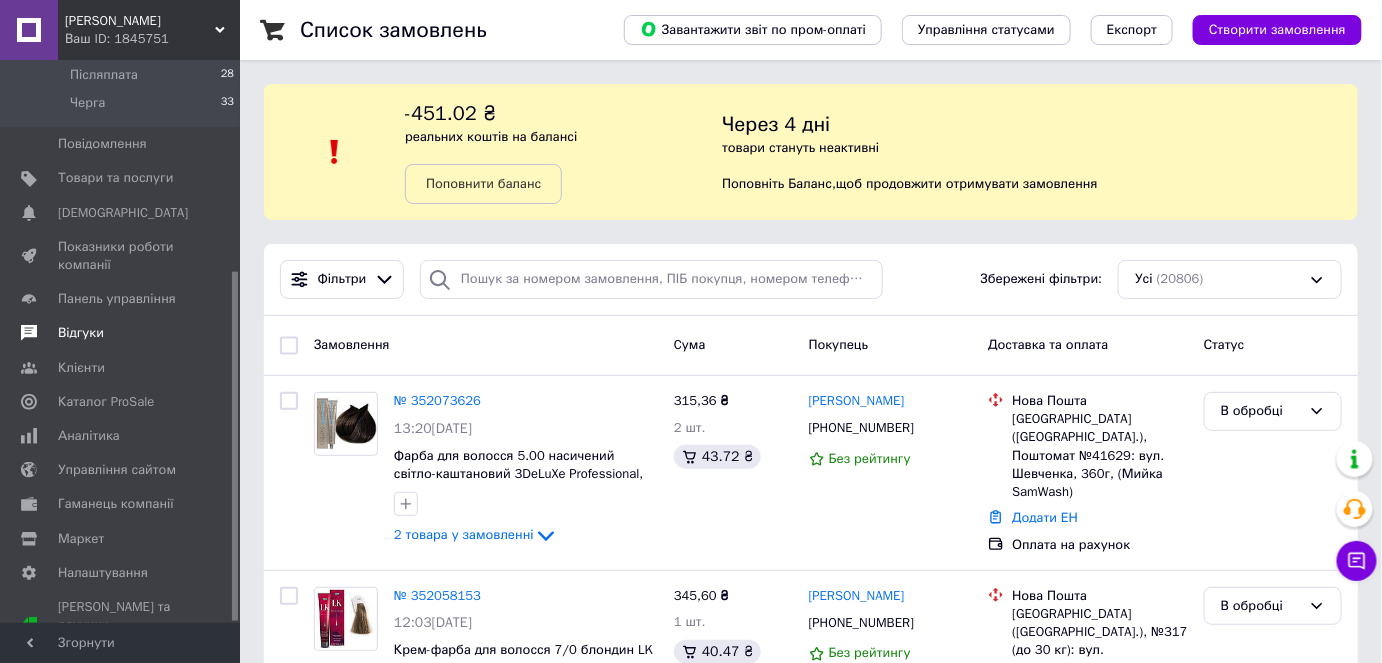 click on "Відгуки" at bounding box center [81, 333] 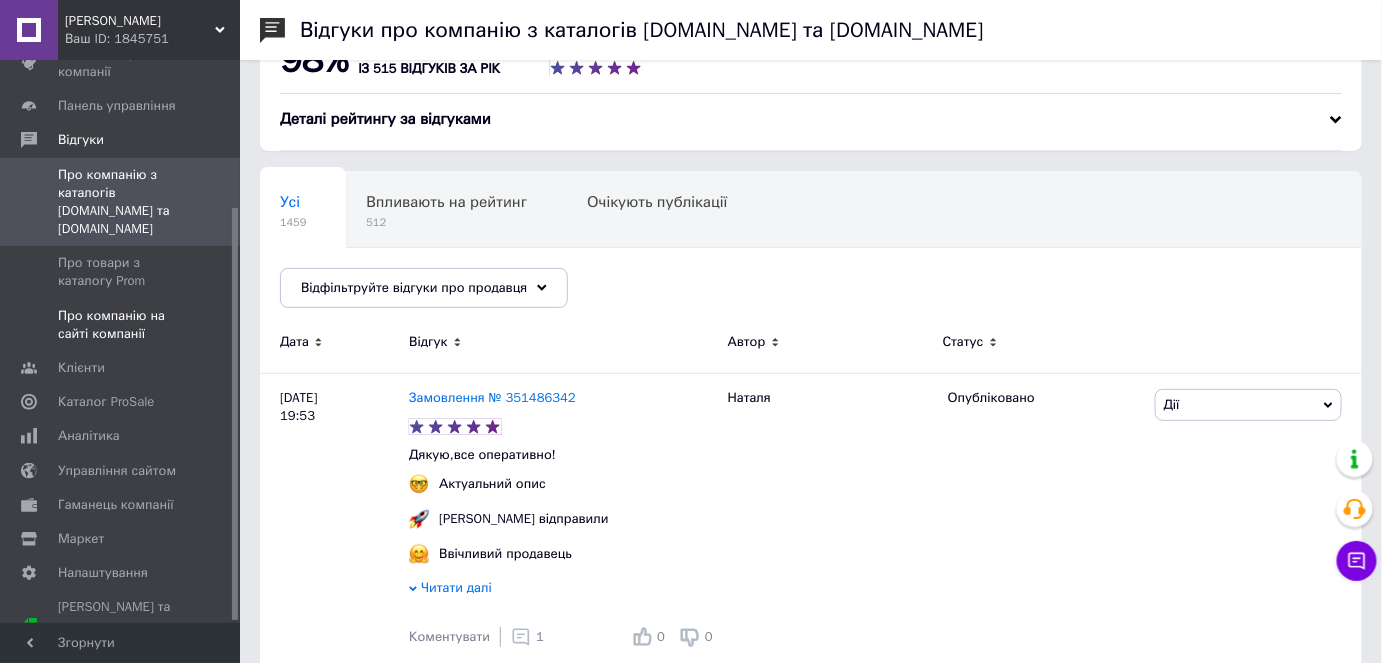 scroll, scrollTop: 0, scrollLeft: 0, axis: both 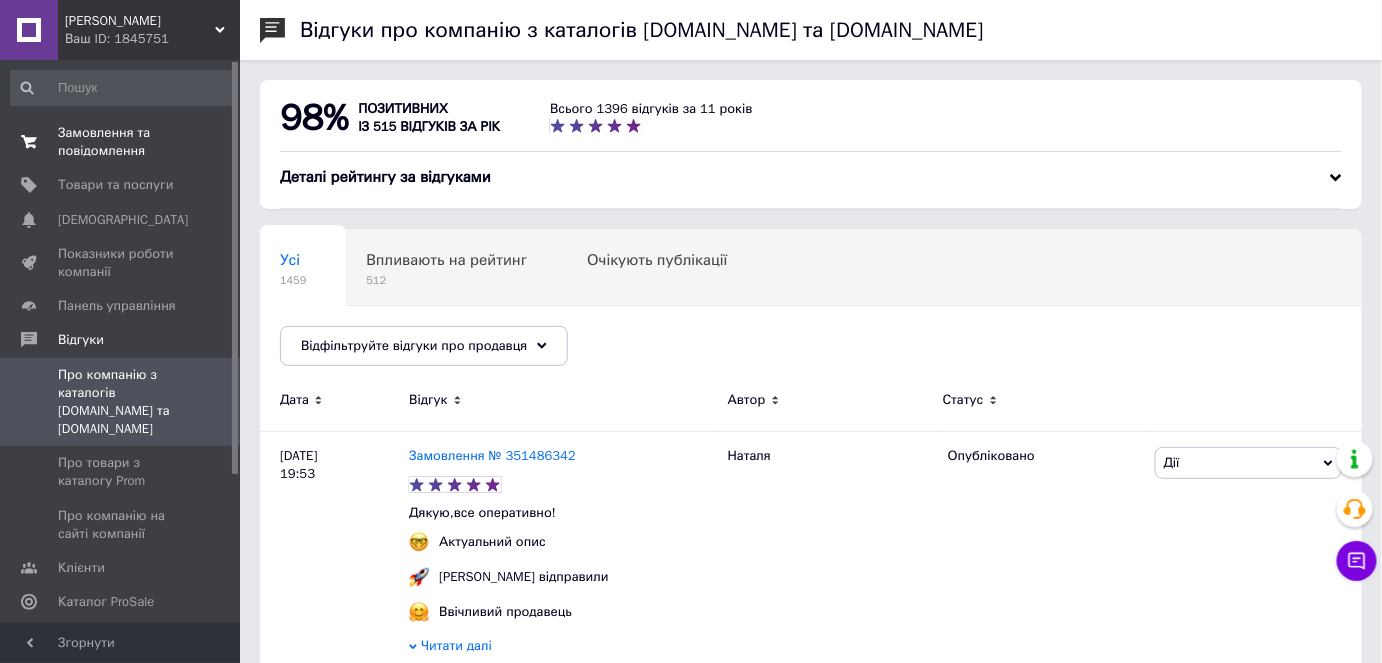 click on "Замовлення та повідомлення" at bounding box center [121, 142] 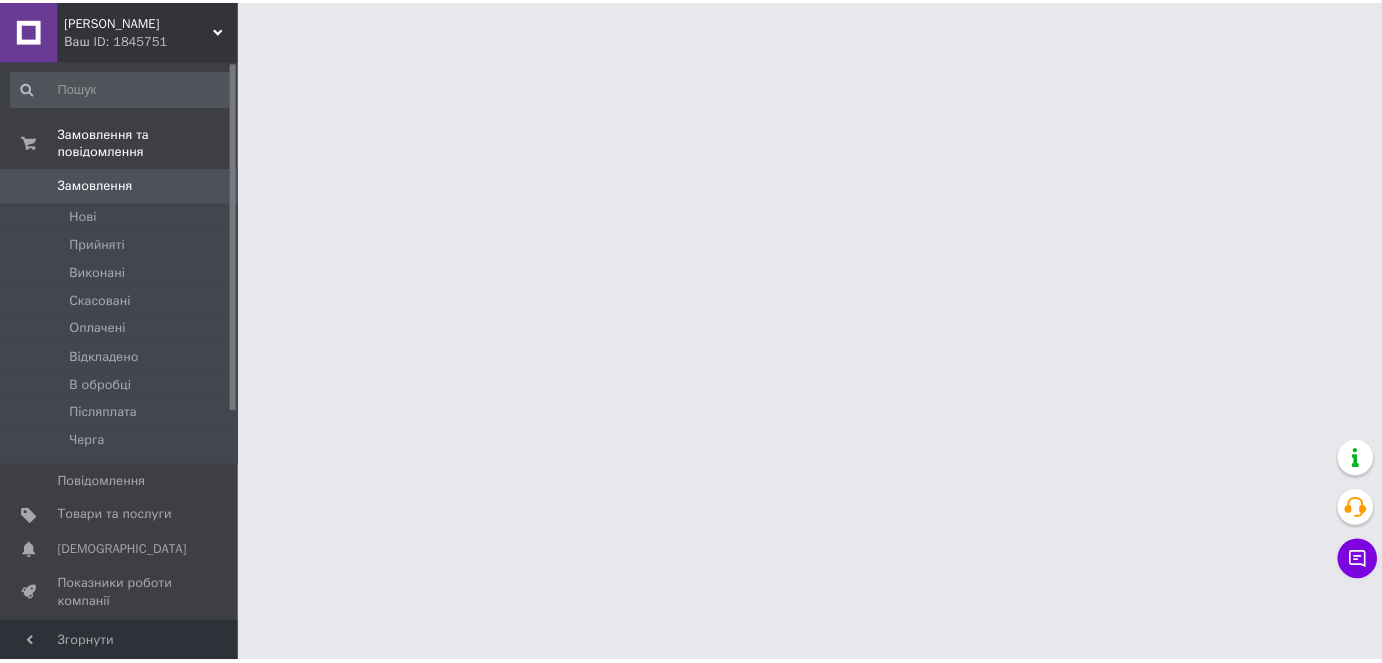 scroll, scrollTop: 0, scrollLeft: 0, axis: both 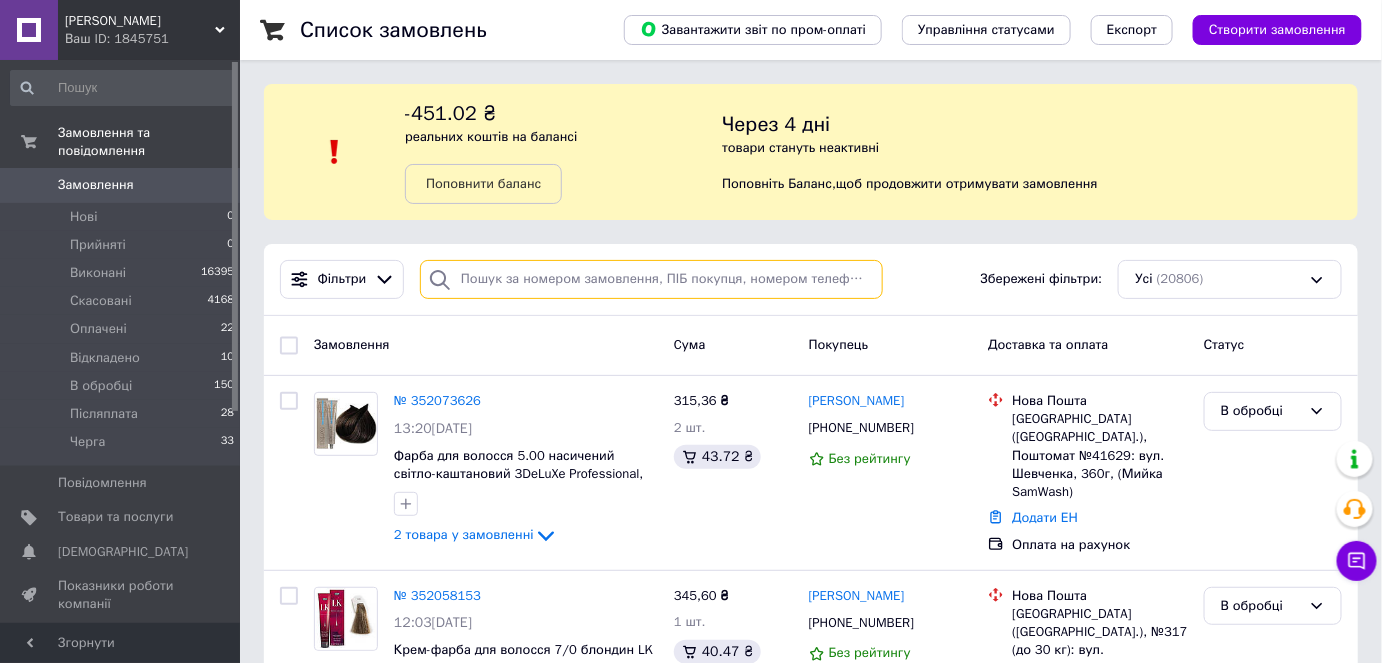 click at bounding box center (651, 279) 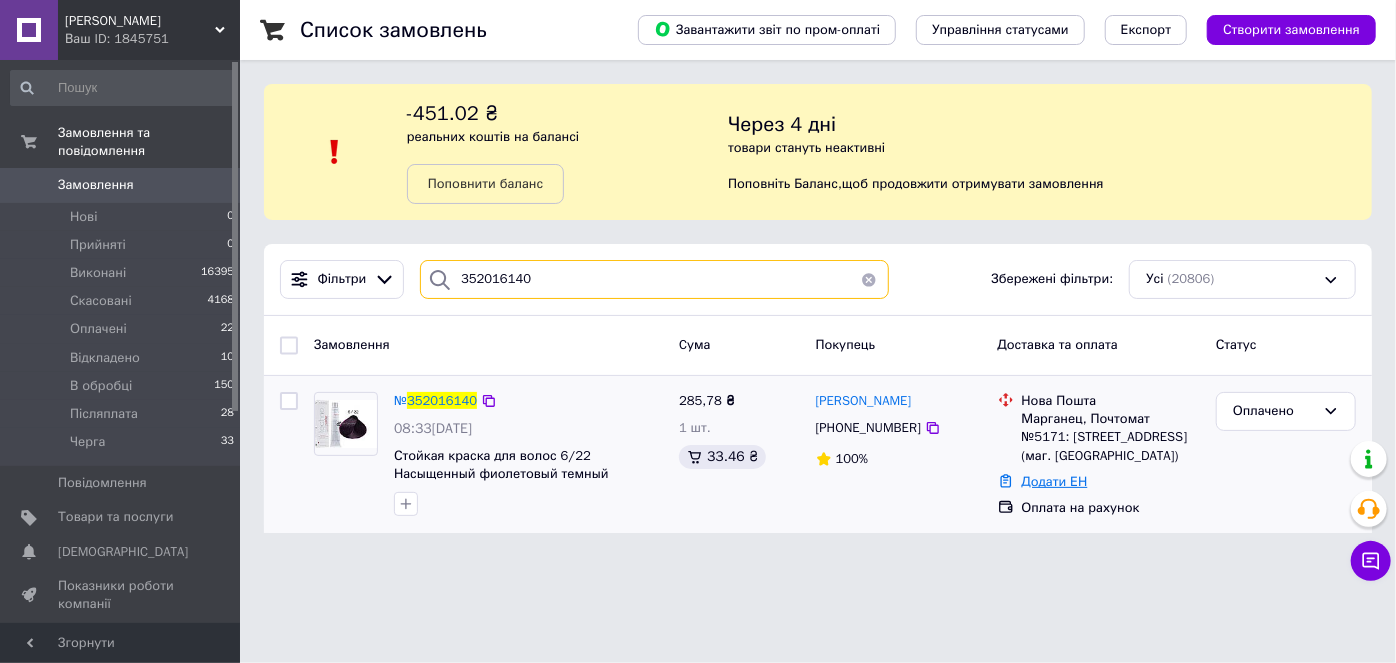 type on "352016140" 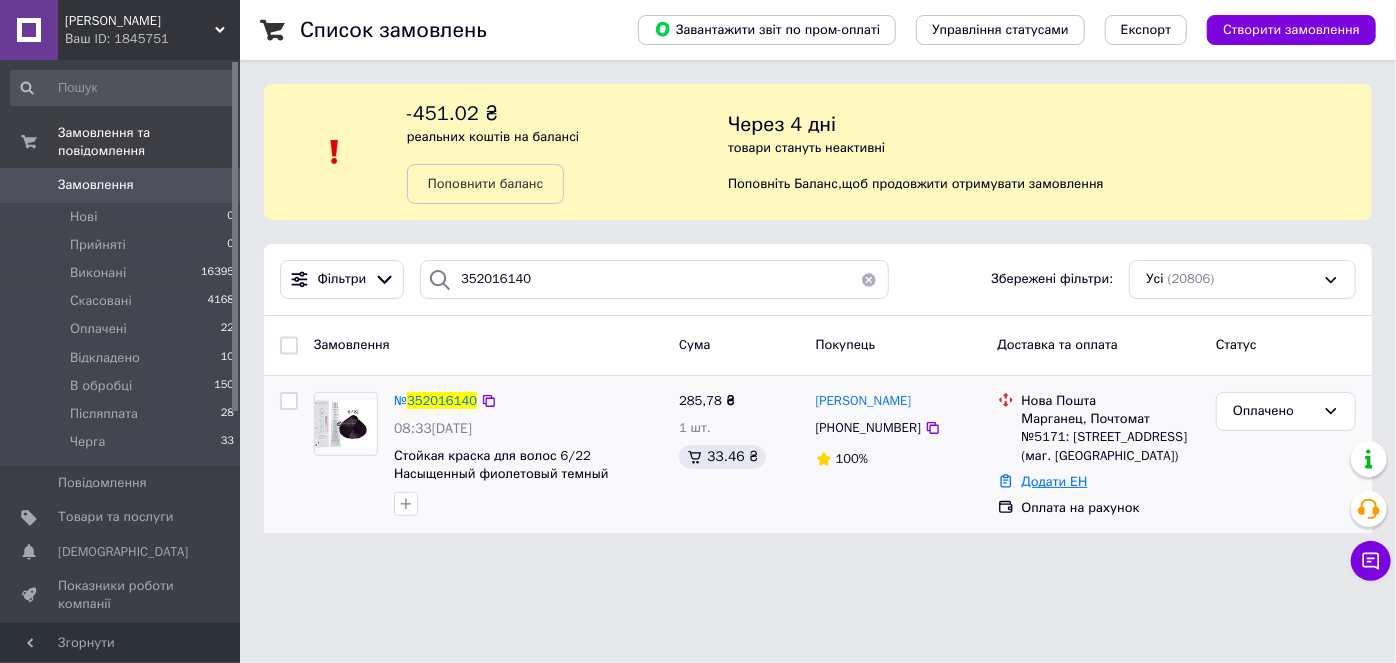 click on "Додати ЕН" at bounding box center [1055, 481] 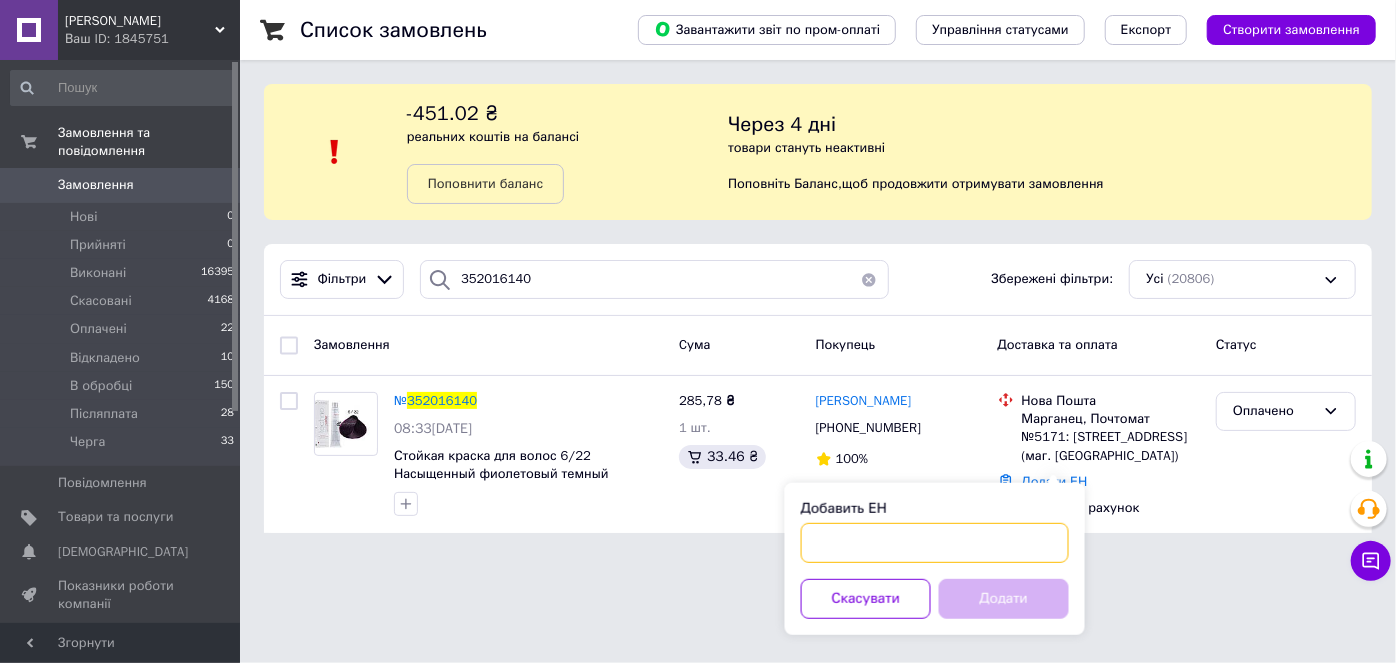 click on "Добавить ЕН" at bounding box center (935, 543) 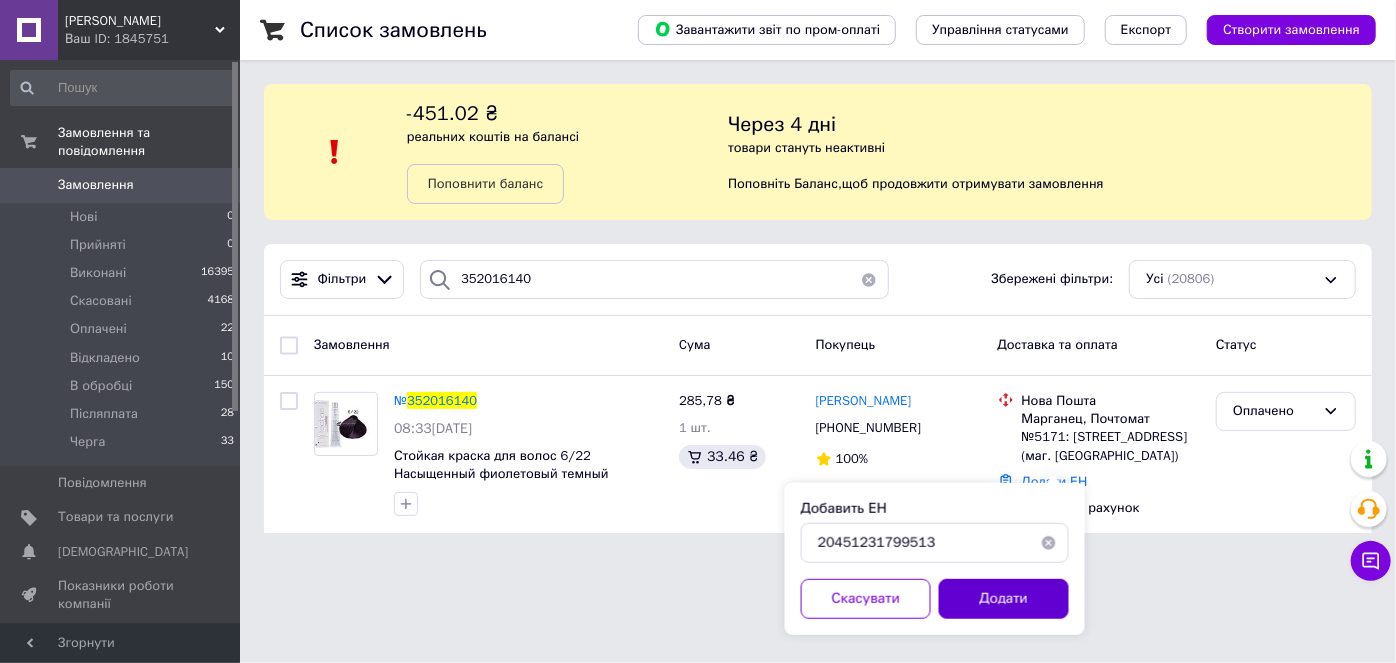 click on "Додати" at bounding box center [1004, 599] 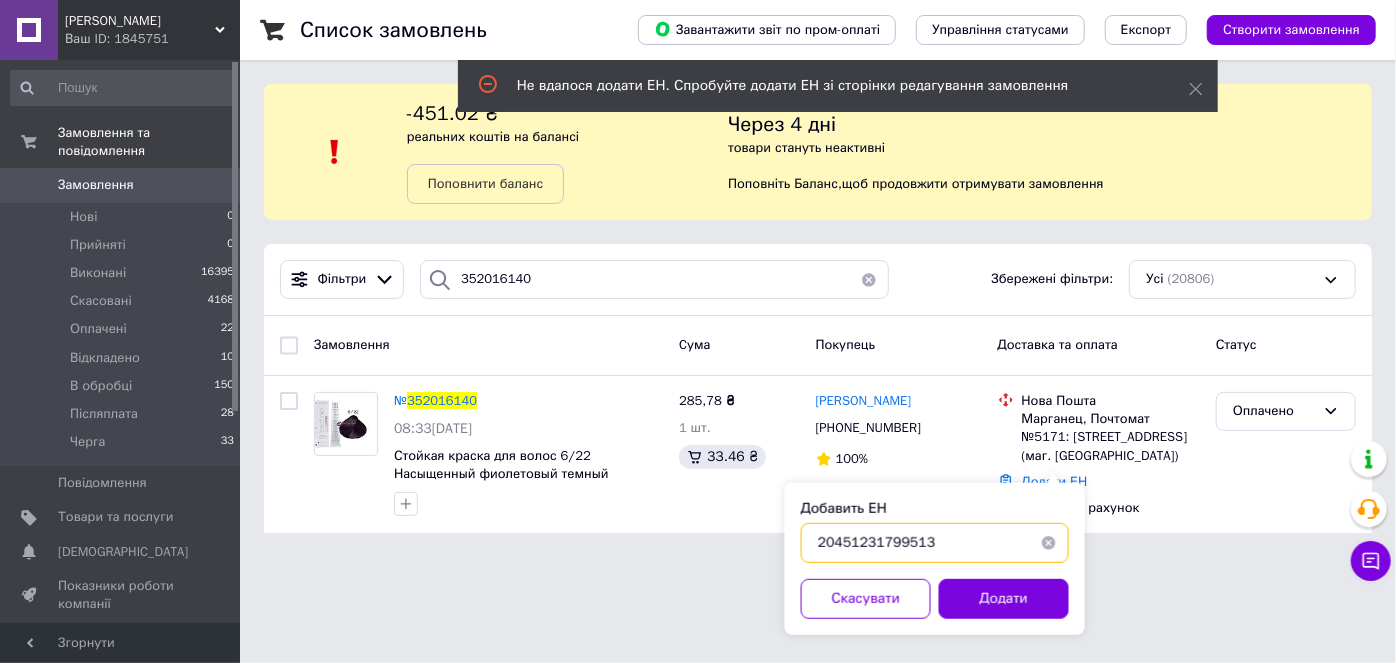 click on "20451231799513" at bounding box center (935, 543) 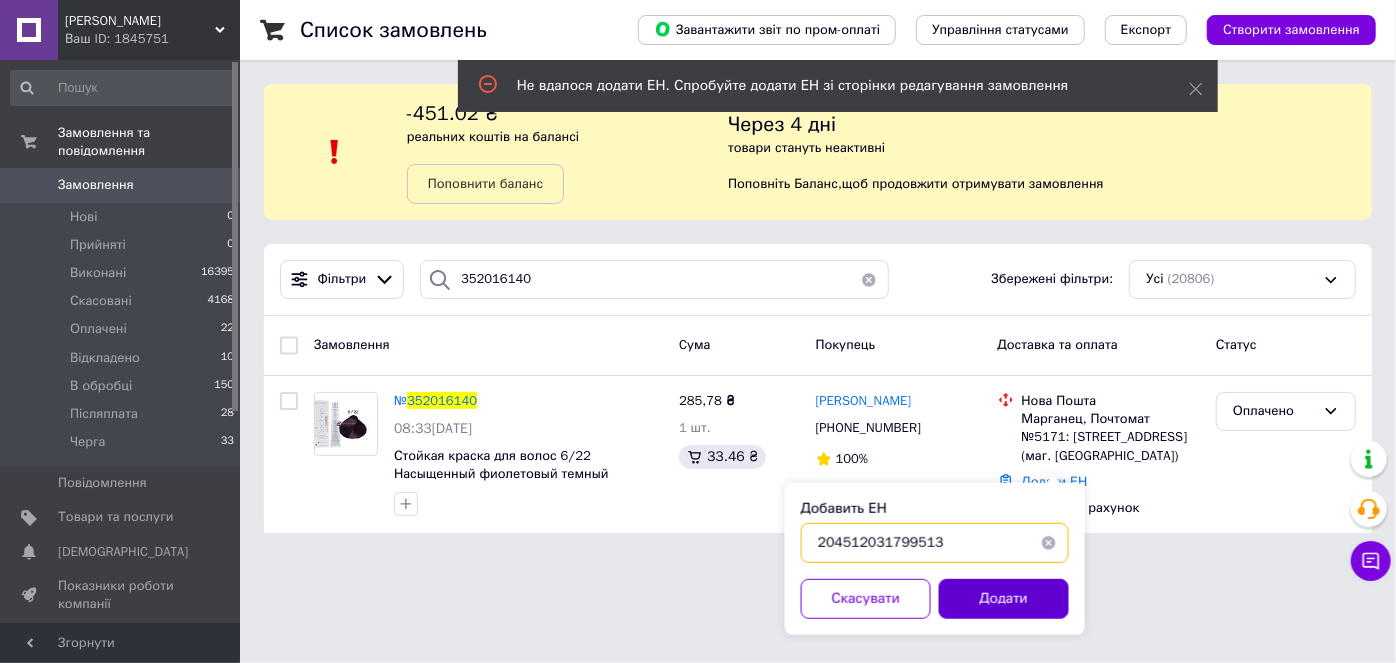 type on "204512031799513" 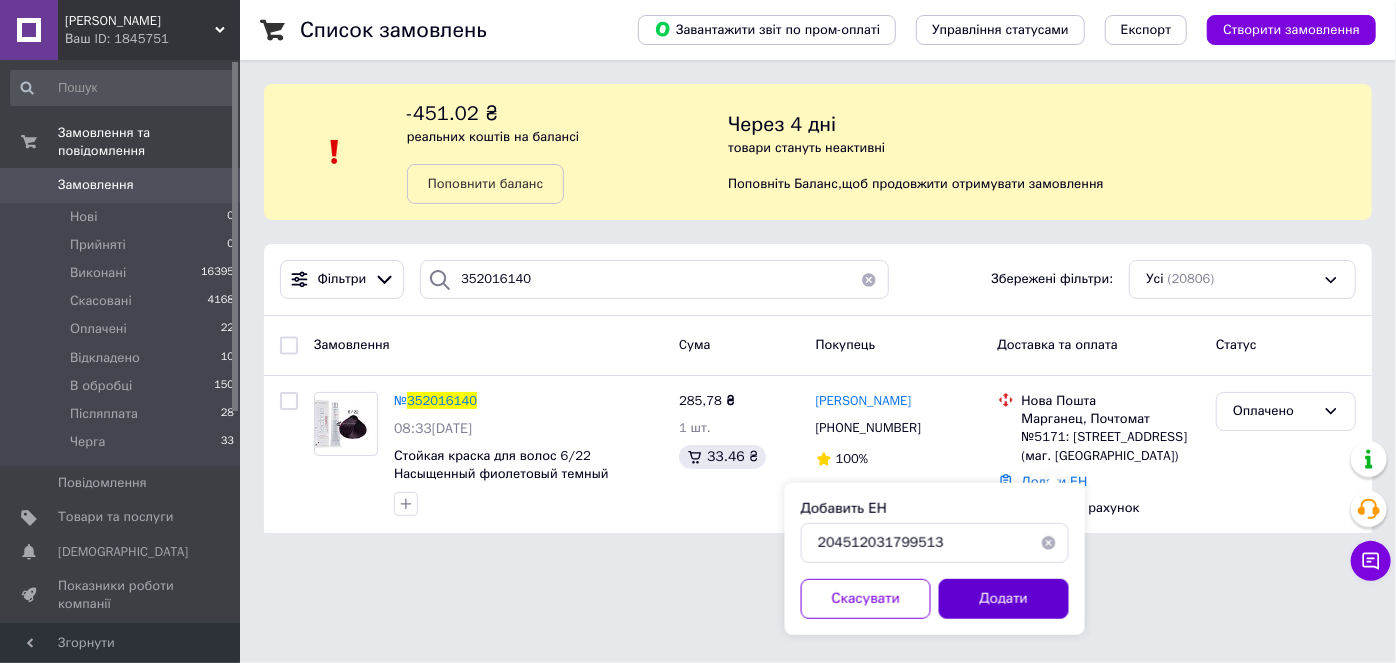 click on "Додати" at bounding box center [1004, 599] 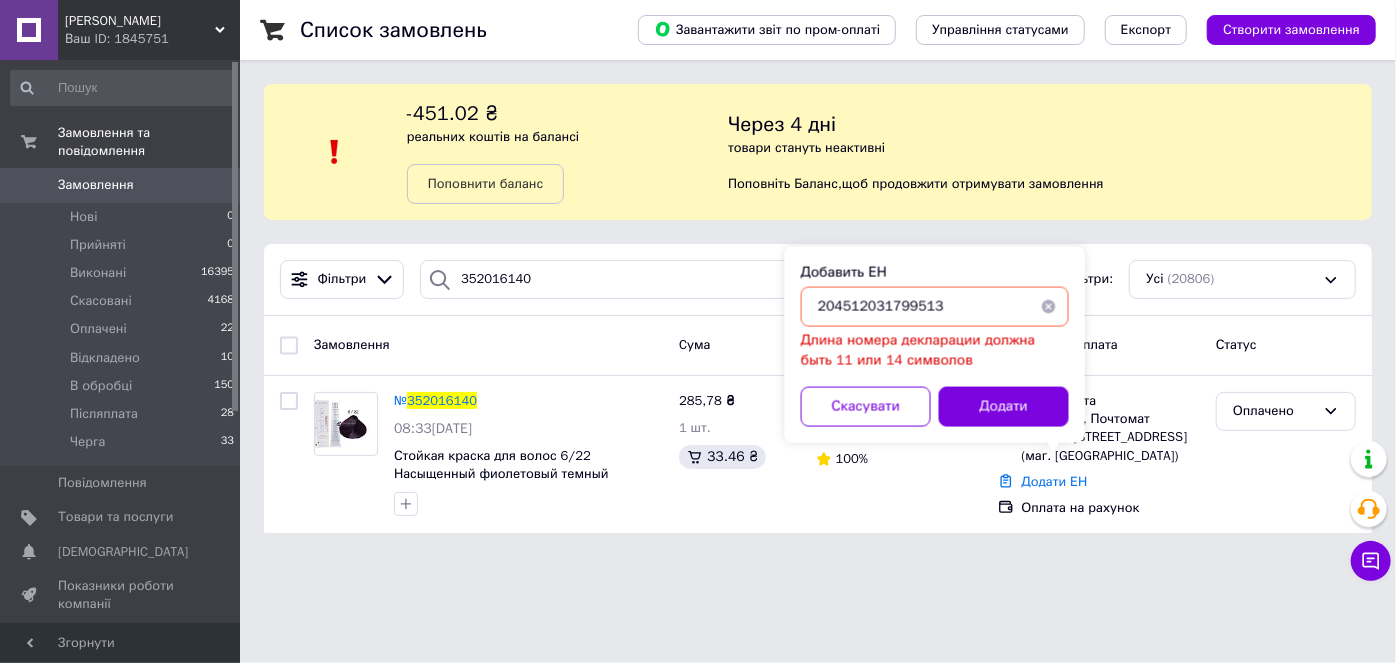 click on "Ера Краси Ваш ID: 1845751 Сайт Ера Краси Кабінет покупця Перевірити стан системи Сторінка на порталі Довідка Вийти Замовлення та повідомлення Замовлення 0 Нові 0 Прийняті 0 Виконані 16395 Скасовані 4168 Оплачені 22 Відкладено 10 В обробці 150 Післяплата 28 Черга 33 Повідомлення 0 Товари та послуги Сповіщення 0 0 Показники роботи компанії Панель управління Відгуки Клієнти Каталог ProSale Аналітика Управління сайтом Гаманець компанії Маркет Налаштування Тарифи та рахунки Prom топ Згорнути
Список замовлень   ,  №" at bounding box center (698, 278) 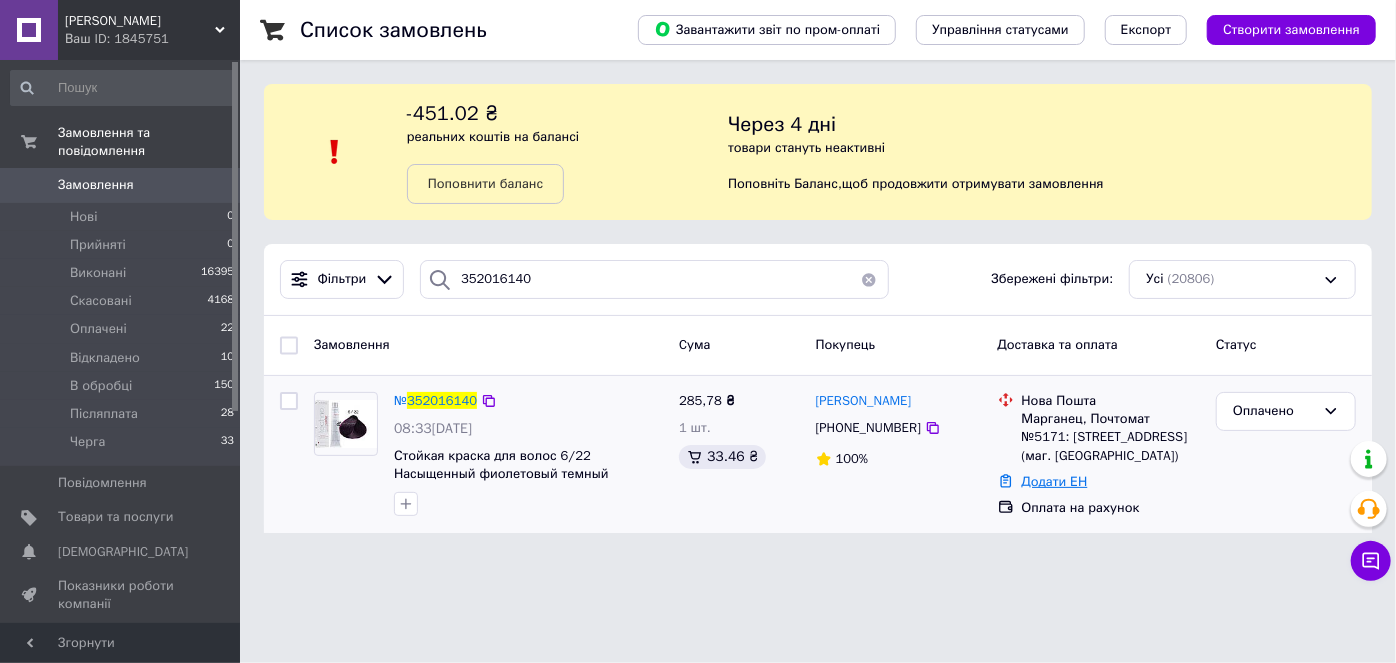 click on "Додати ЕН" at bounding box center (1055, 481) 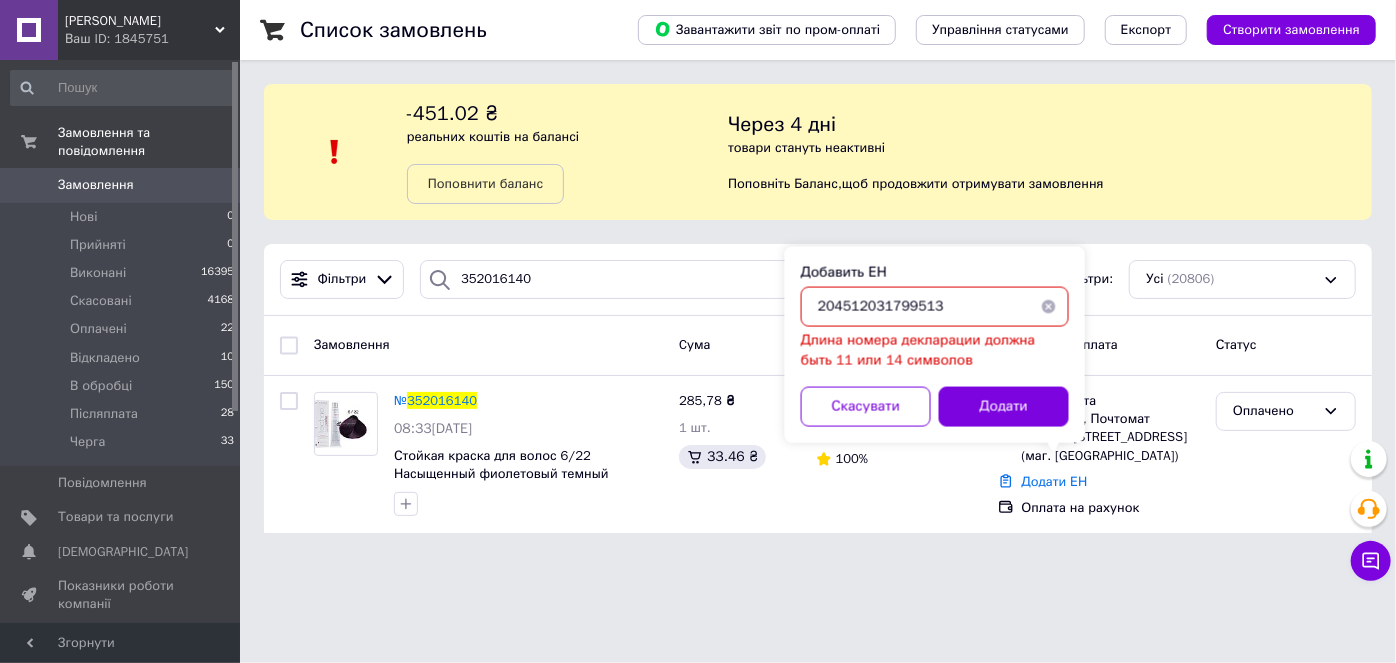 drag, startPoint x: 941, startPoint y: 314, endPoint x: 765, endPoint y: 307, distance: 176.13914 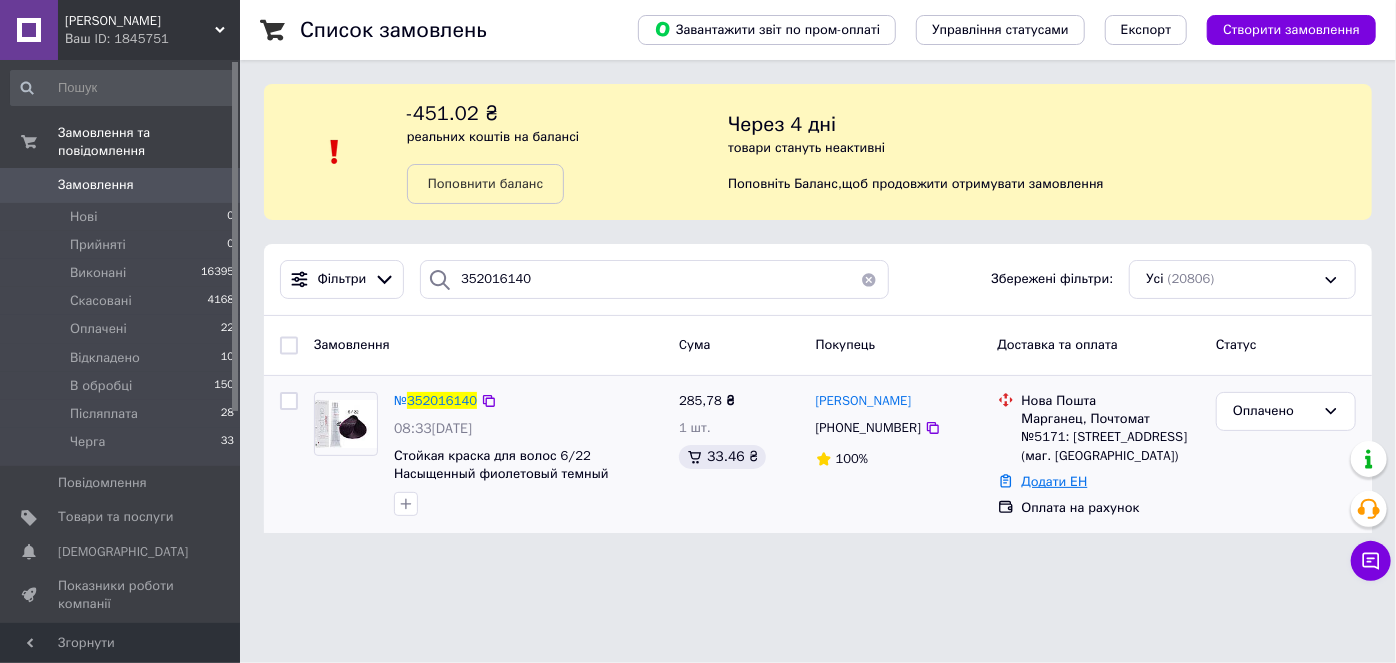 click on "Додати ЕН" at bounding box center [1055, 481] 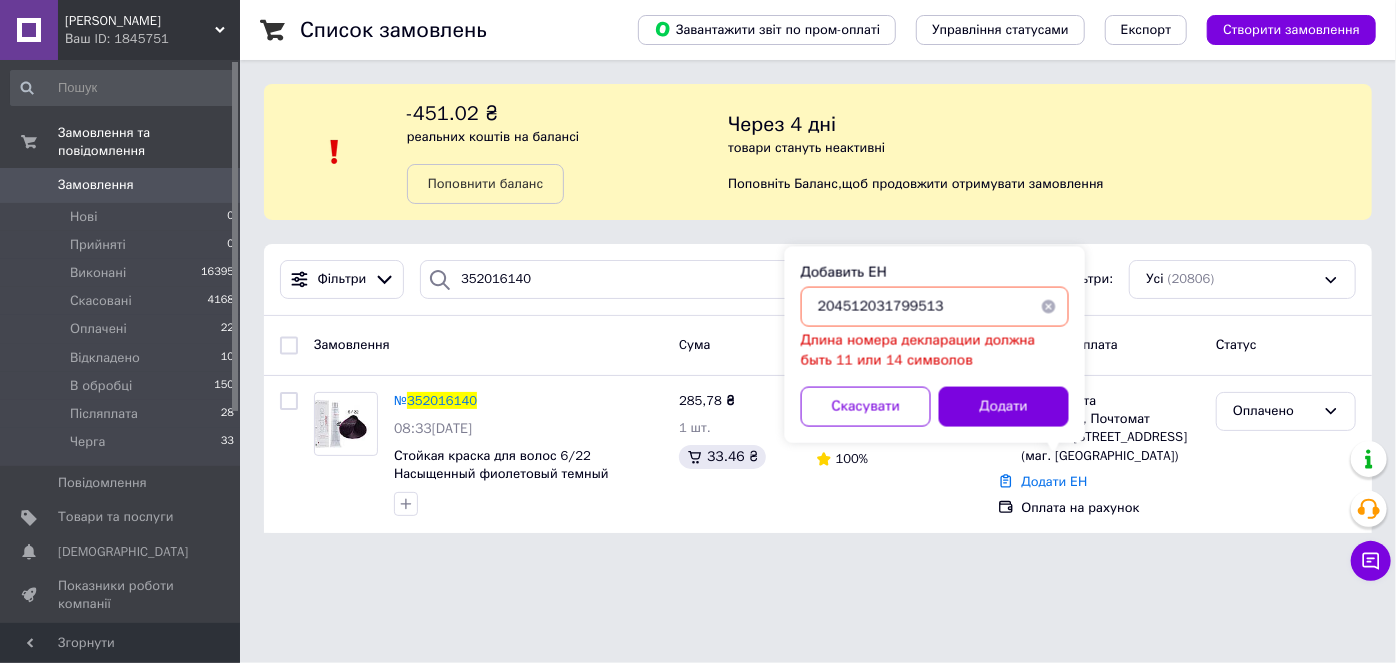 click at bounding box center [1049, 307] 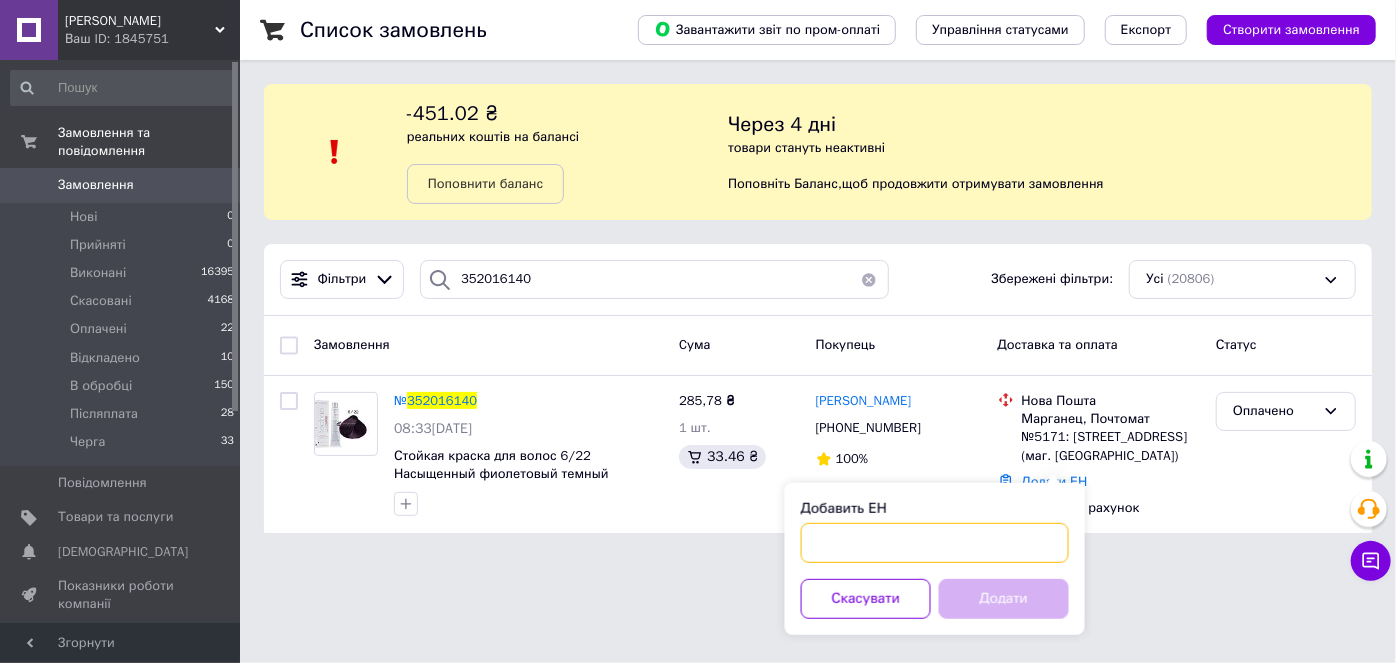 paste on "20451203179513" 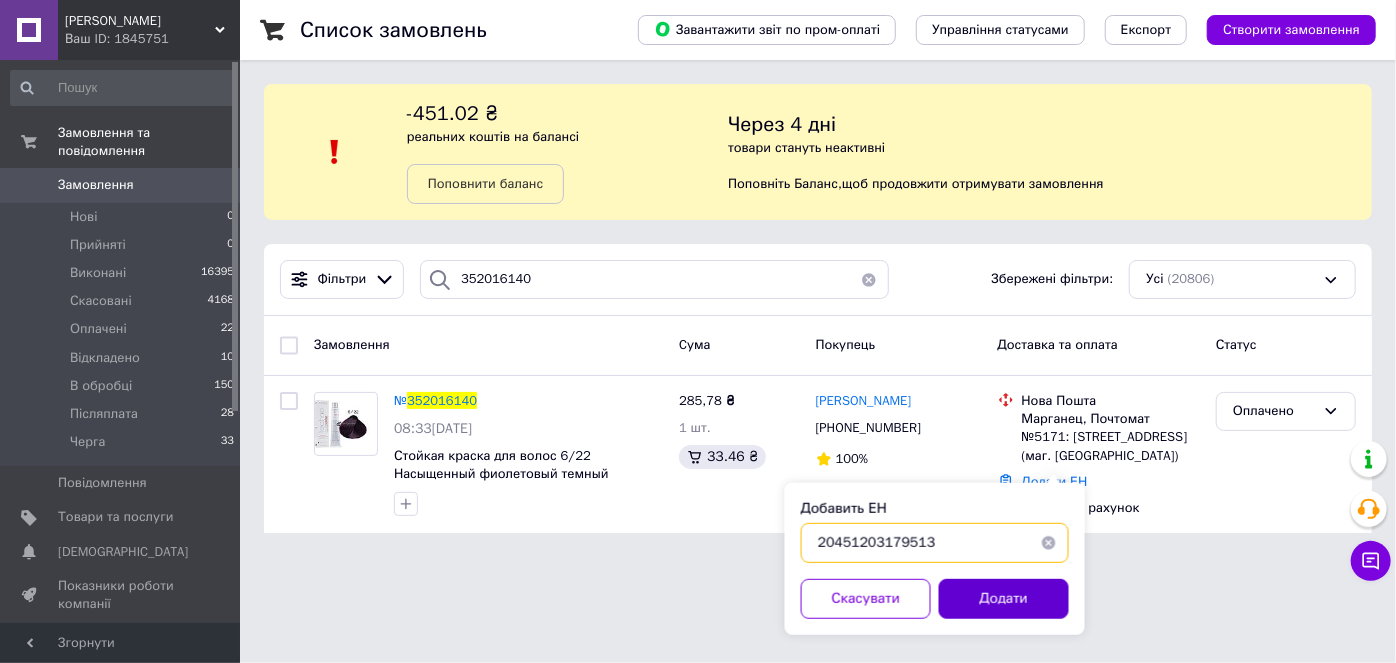 type on "20451203179513" 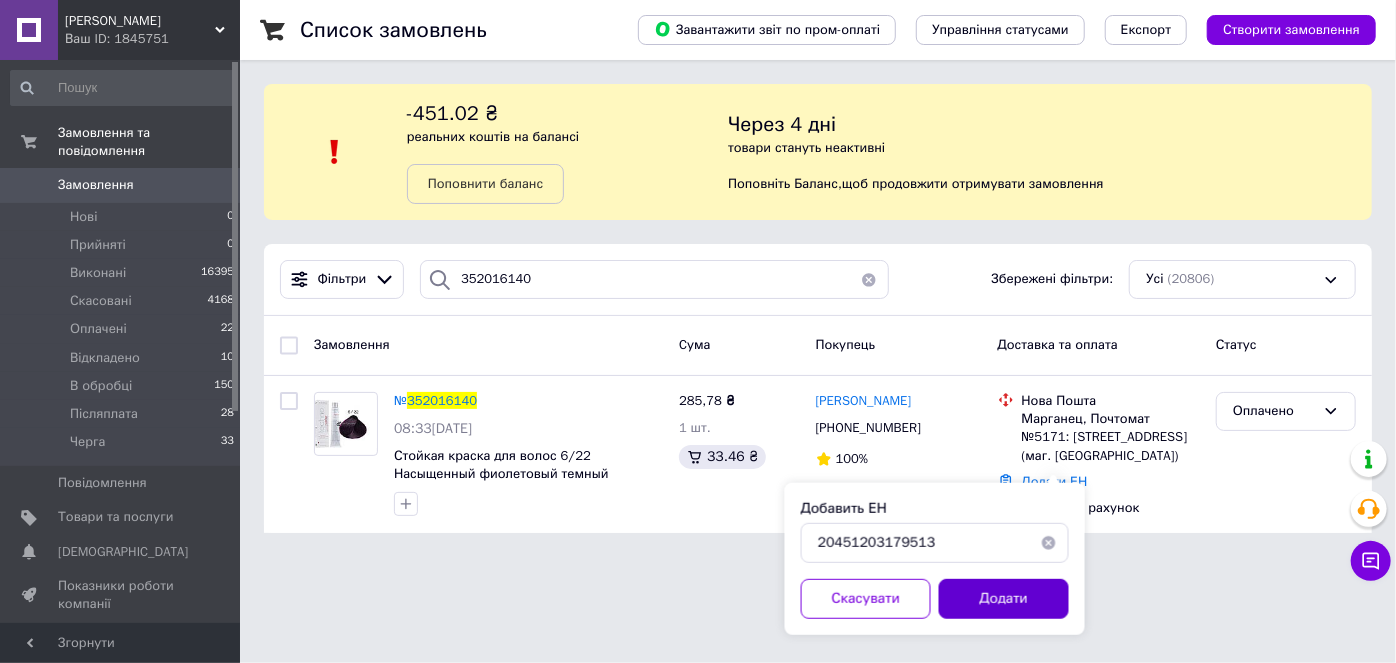 click on "Додати" at bounding box center (1004, 599) 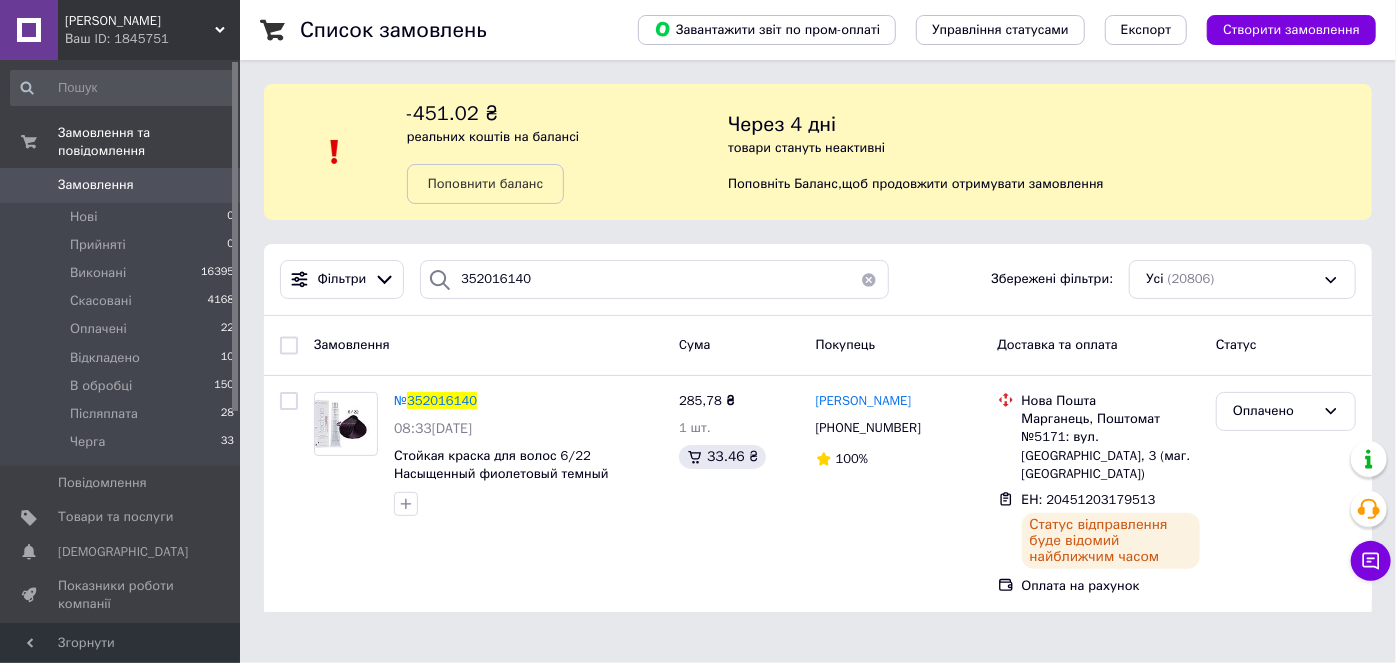 click on "Список замовлень   Завантажити звіт по пром-оплаті Управління статусами Експорт Створити замовлення -451.02 ₴ реальних коштів на балансі Поповнити баланс Через 4 дні товари стануть неактивні Поповніть Баланс ,  щоб продовжити отримувати замовлення Фільтри 352016140 Збережені фільтри: Усі (20806) Замовлення Cума Покупець Доставка та оплата Статус №  352016140 08:33, 10.07.2025 Стойкая краска для волос 6/22 Насыщенный фиолетовый темный блондин Technofruit Alter Ego, 100 мл 285,78 ₴ 1 шт. 33.46 ₴ Лариса Шишлова +380502805085 100% Нова Пошта Марганець, Поштомат №5171: вул. Торгівельна, 3 (маг. АТБ) ЕН: 20451203179513" at bounding box center (818, 318) 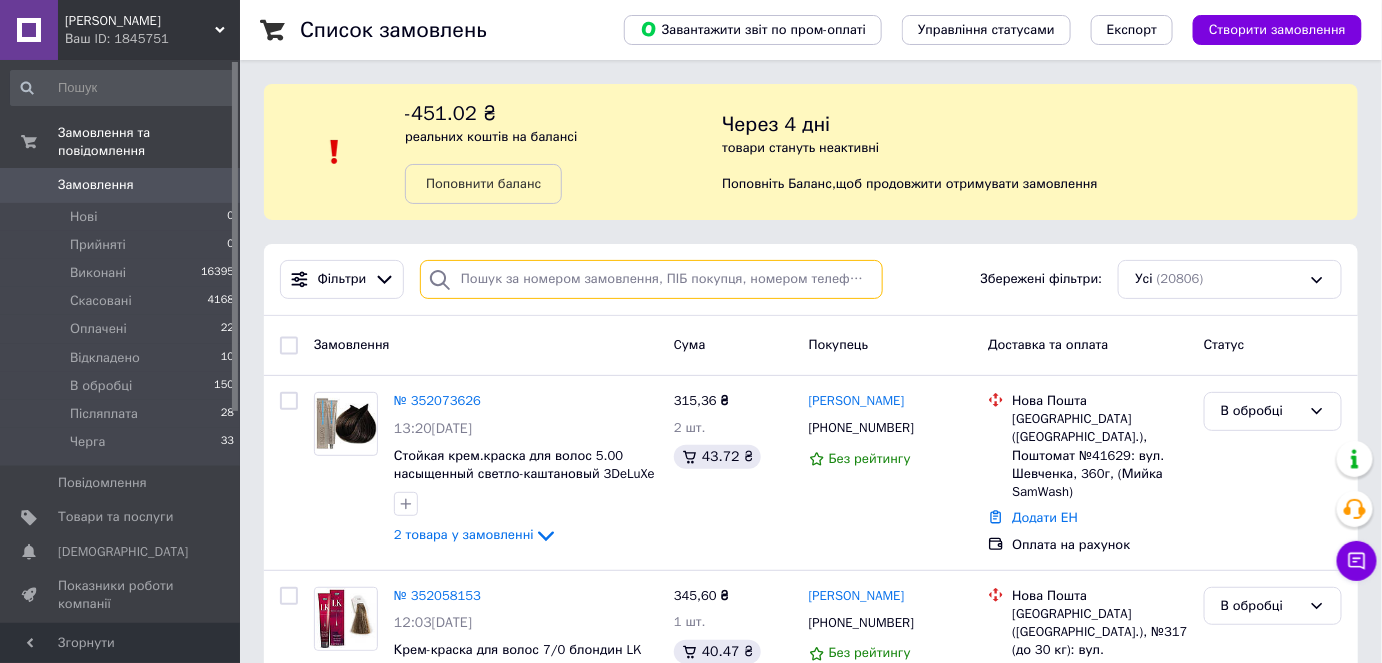 click at bounding box center (651, 279) 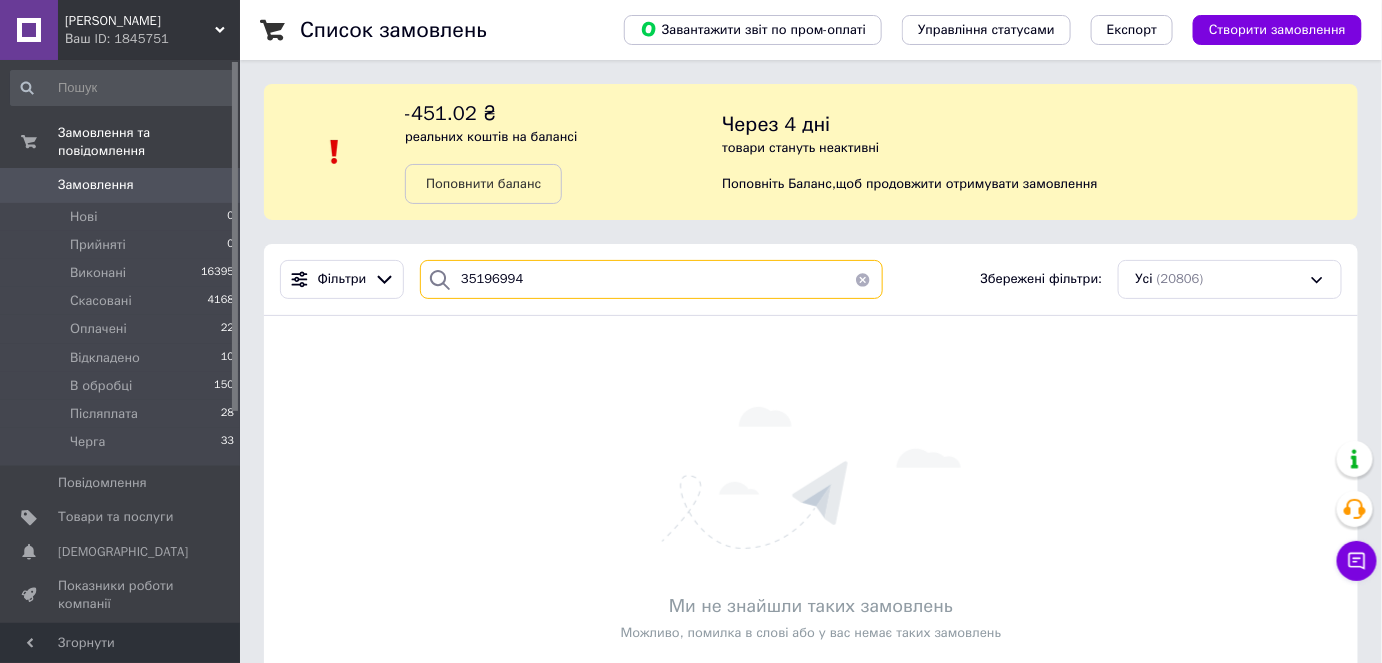 type on "351969940" 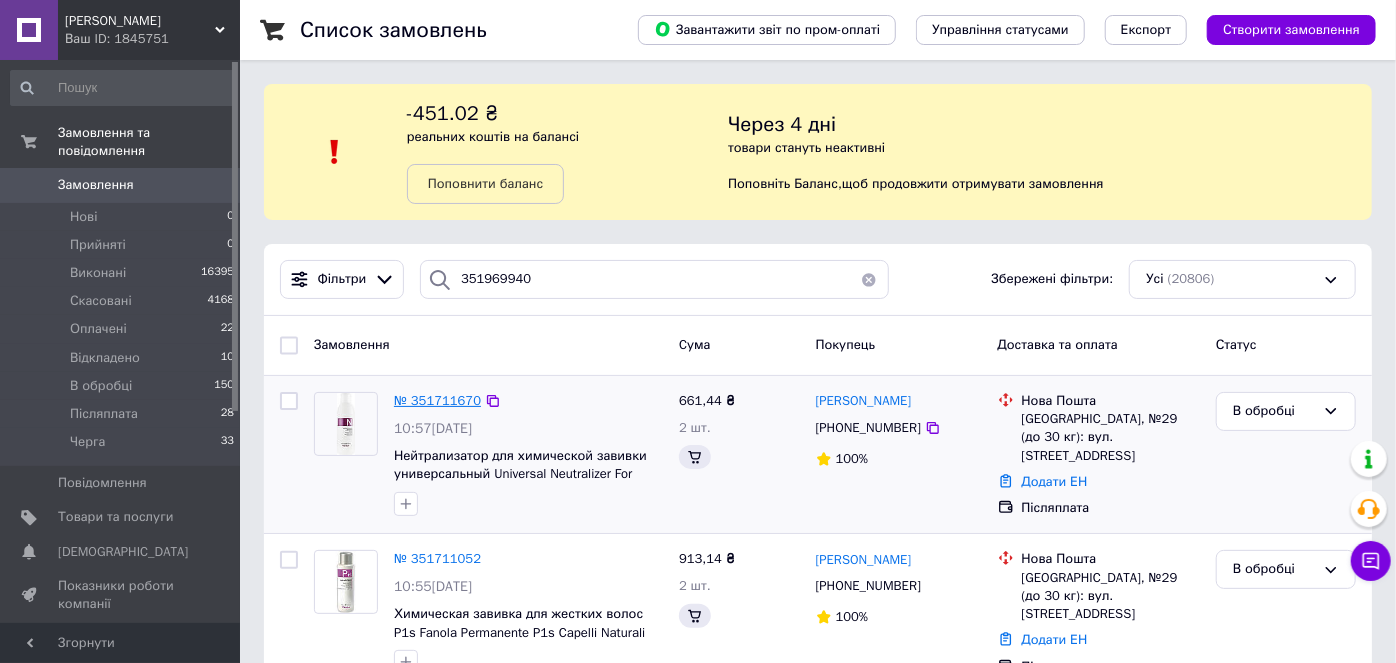 click on "№ 351711670" at bounding box center (437, 400) 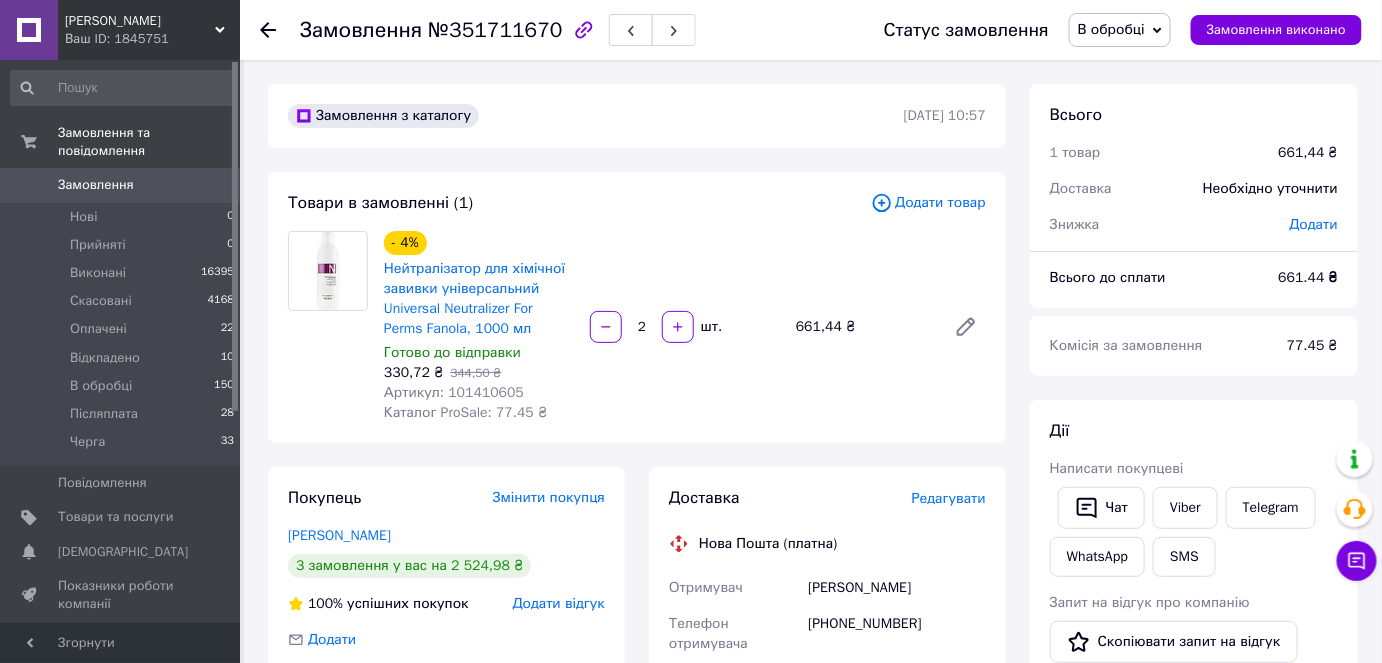 click 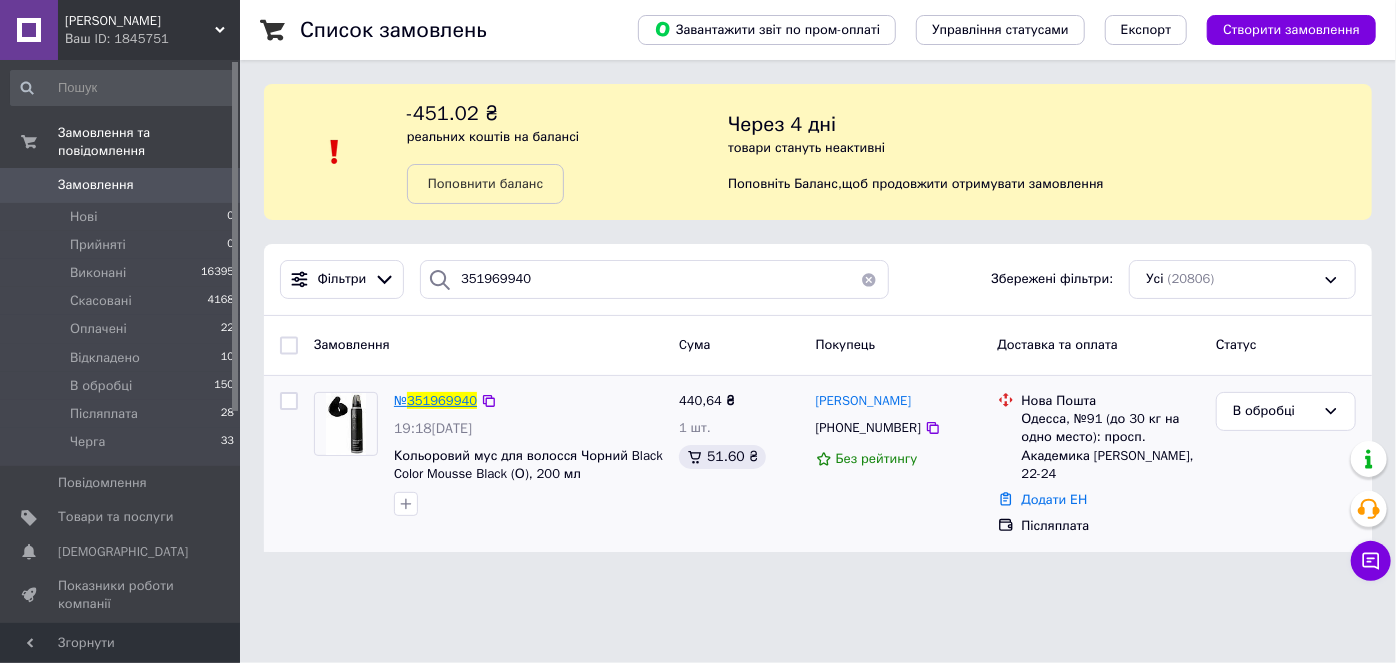 click on "Список замовлень   Завантажити звіт по пром-оплаті Управління статусами Експорт Створити замовлення -451.02 ₴ реальних коштів на балансі Поповнити баланс Через 4 дні товари стануть неактивні Поповніть Баланс ,  щоб продовжити отримувати замовлення Фільтри 351969940 Збережені фільтри: Усі (20806) Замовлення Cума Покупець Доставка та оплата Статус №  351969940 19:18, 09.07.2025 Кольоровий мус для волосся Чорний Black Color Mousse Black (О), 200 мл 440,64 ₴ 1 шт. 51.60 ₴ Лилия Выходец +380667218670 Без рейтингу Нова Пошта Одесса, №91 (до 30 кг на одно место): просп. Академика Глушка, 22-24 Додати ЕН Післяплата" at bounding box center (818, 288) 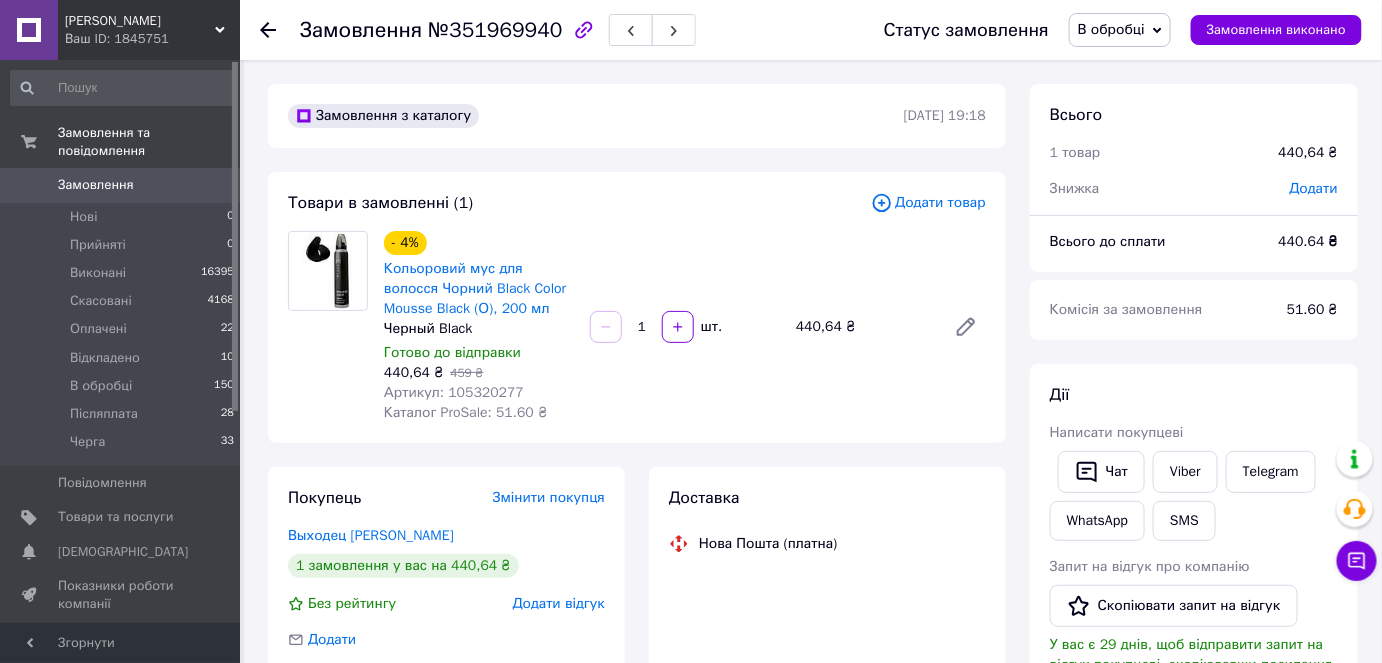 click 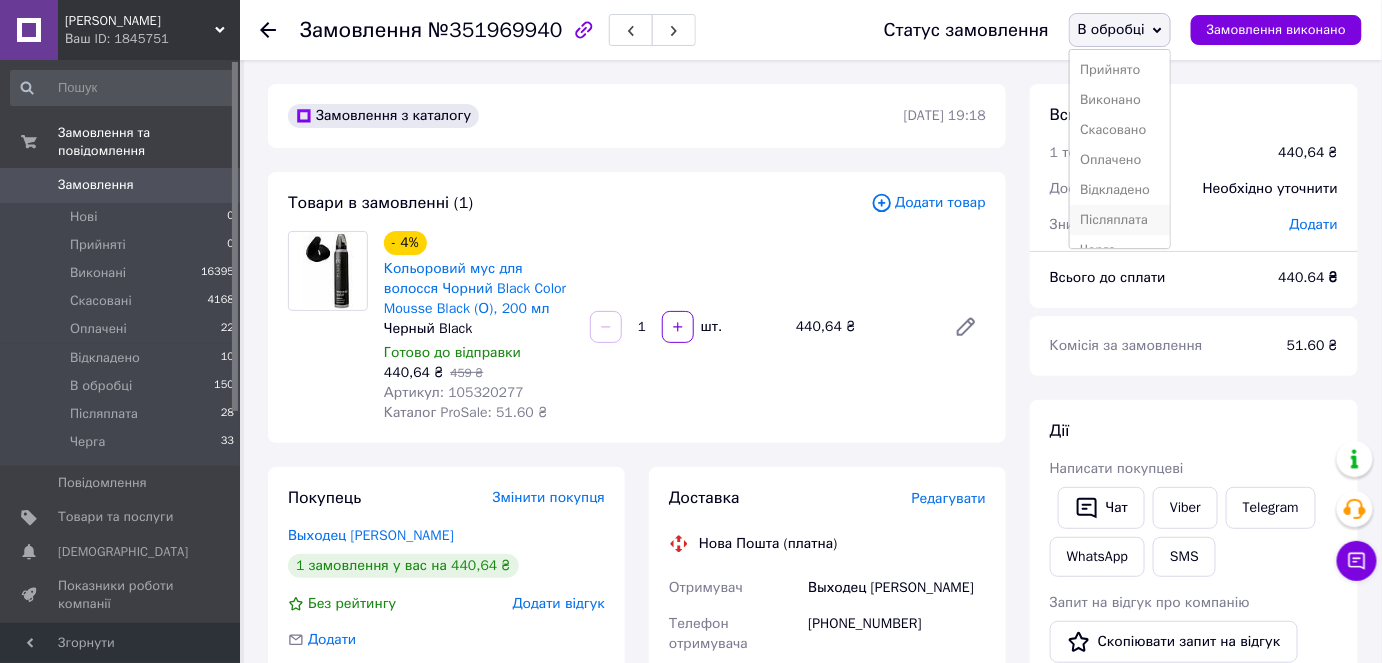 click on "Післяплата" at bounding box center (1120, 220) 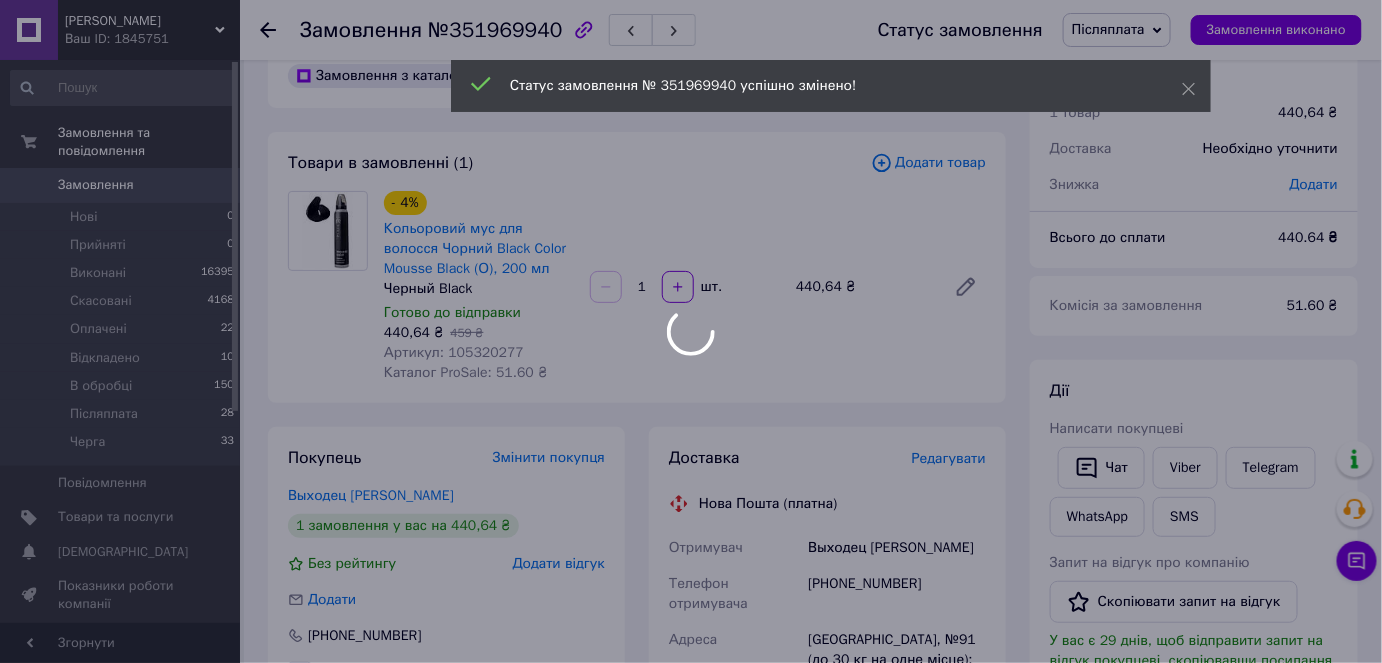 scroll, scrollTop: 0, scrollLeft: 0, axis: both 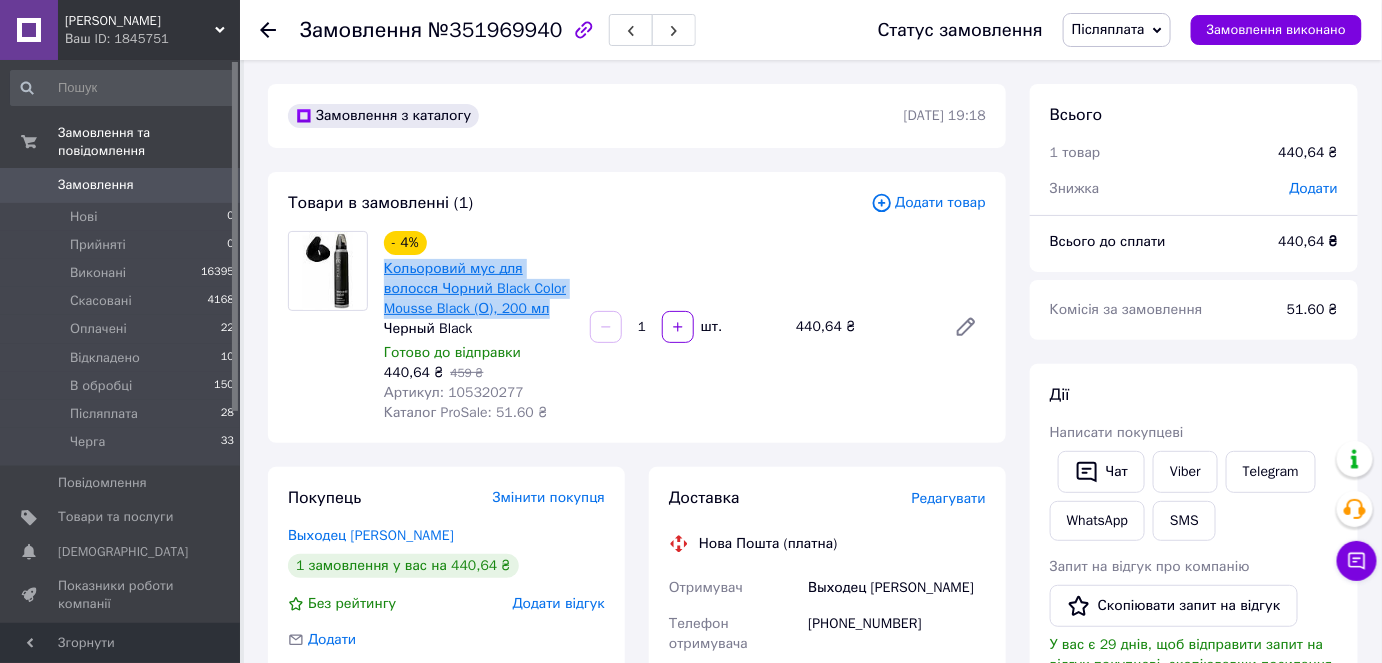 drag, startPoint x: 494, startPoint y: 310, endPoint x: 384, endPoint y: 271, distance: 116.70904 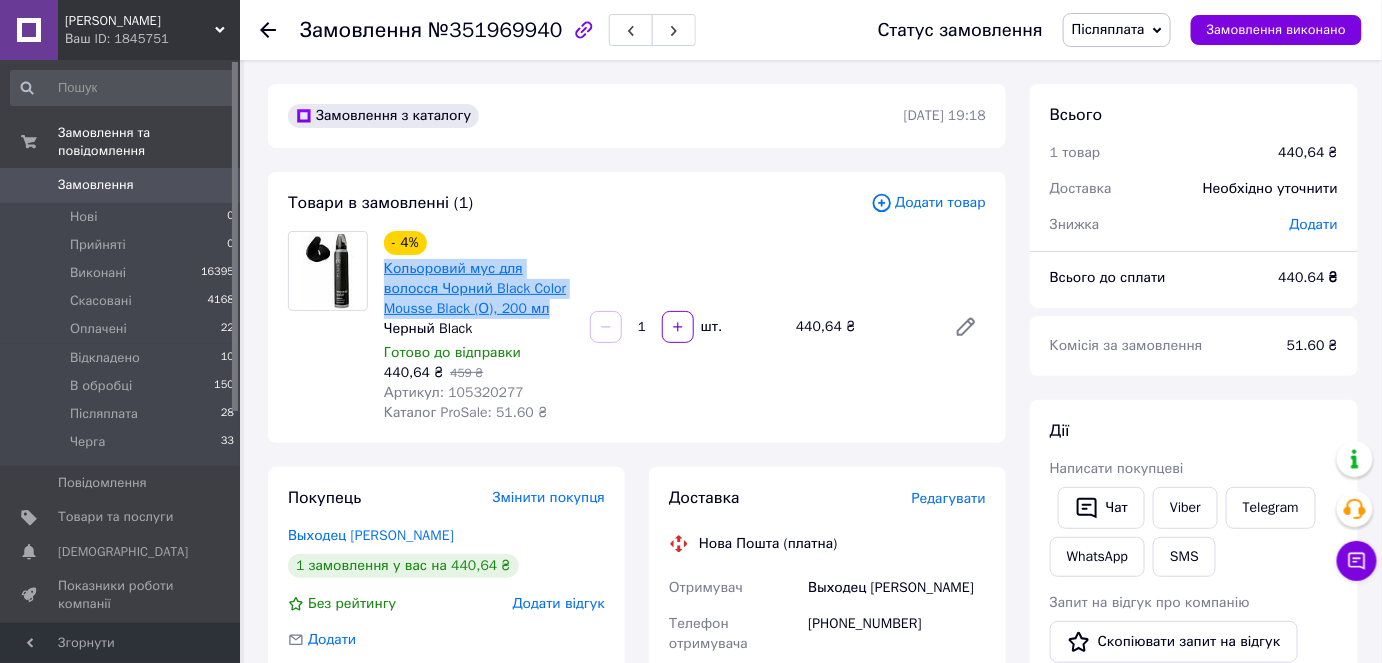 copy on "Кольоровий мус для волосся Чорний Black Color Mousse Black (О), 200 мл" 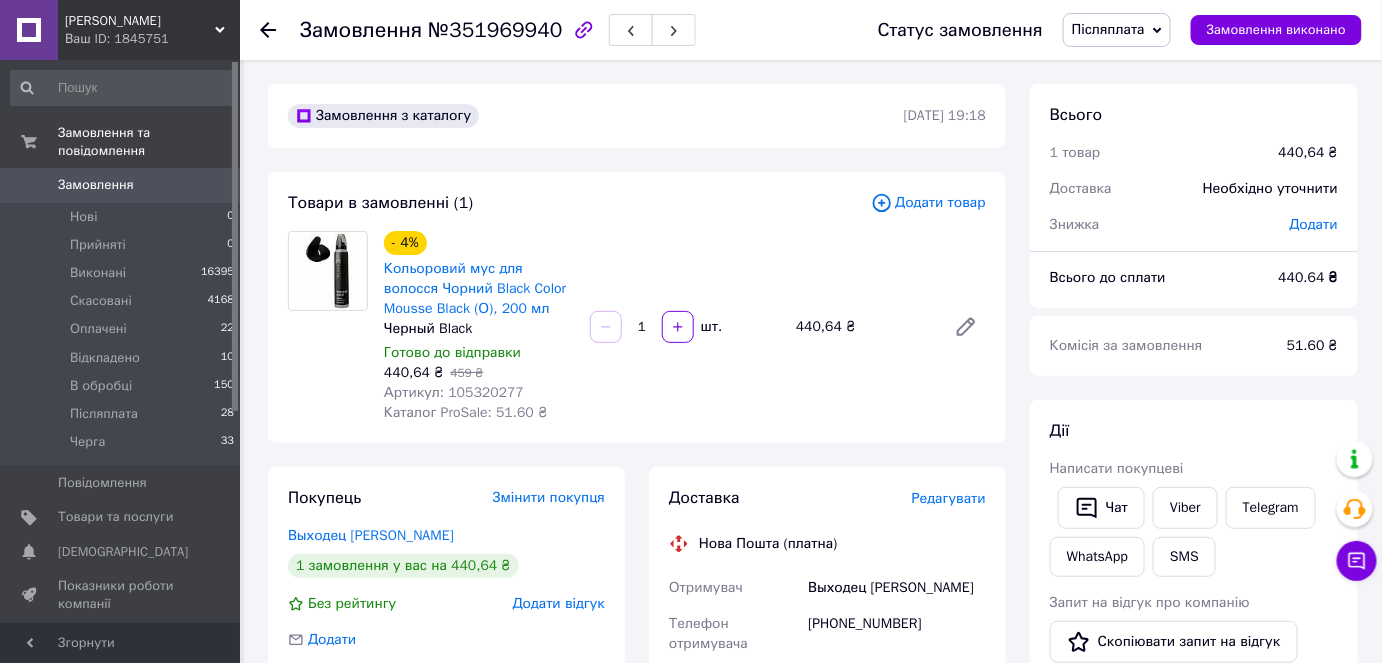 click on "Доставка Редагувати Нова Пошта (платна) Отримувач Выходец Лилия Телефон отримувача +380667218670 Адреса Одесса, №91 (до 30 кг на одно место): просп. Академика Глушка, 22-24 Дата відправки 10.07.2025 Платник Отримувач Оціночна вартість 440.64 ₴ Сума післяплати 440.64 ₴ Комісія за післяплату 28.81 ₴ Платник комісії післяплати Отримувач Передати номер або Згенерувати ЕН Платник Отримувач Відправник Прізвище отримувача Выходец Ім'я отримувача Лилия По батькові отримувача Телефон отримувача +380667218670 Тип доставки У відділенні Кур'єром В поштоматі Місто -- Не обрано -- Відділення <" at bounding box center [827, 847] 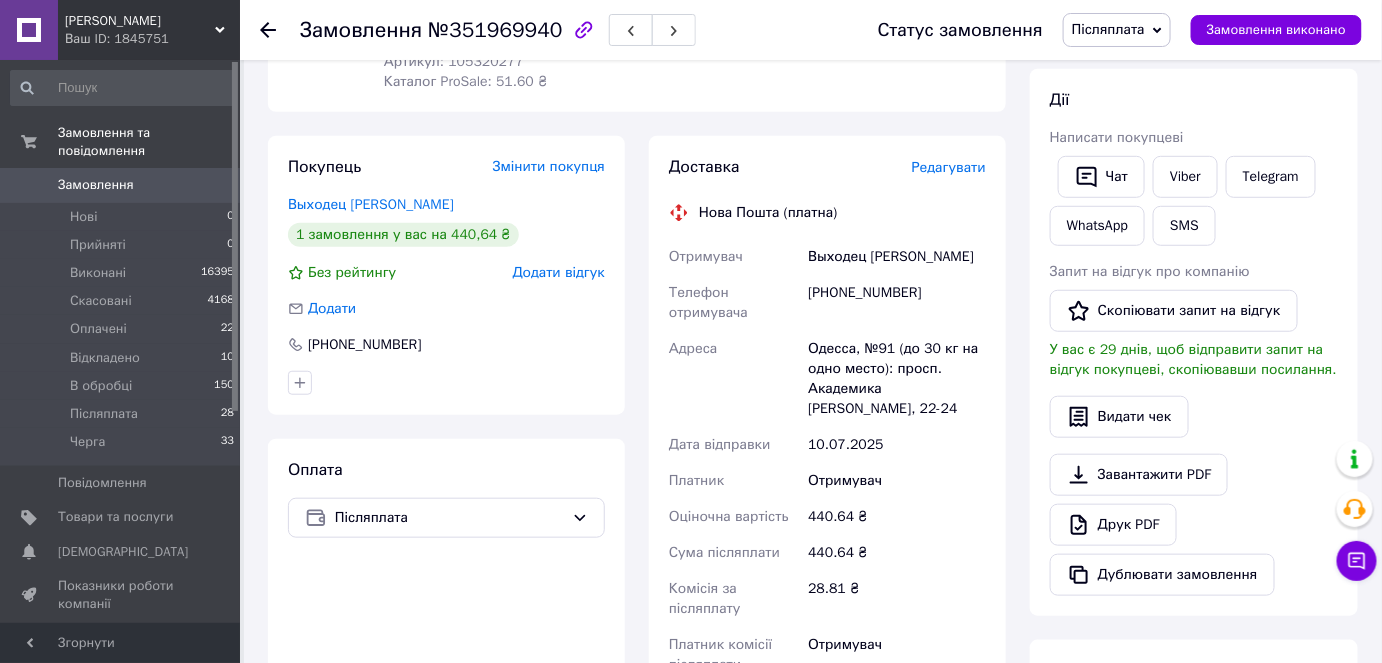 scroll, scrollTop: 363, scrollLeft: 0, axis: vertical 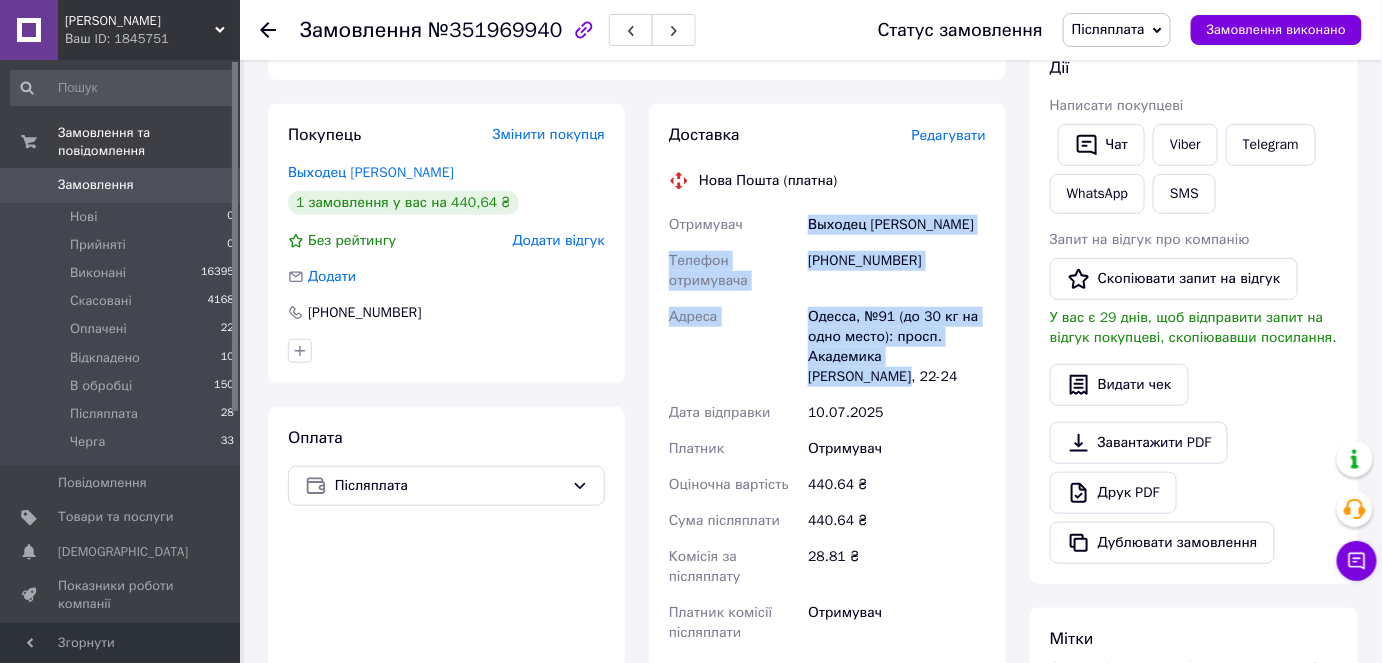 drag, startPoint x: 810, startPoint y: 221, endPoint x: 987, endPoint y: 360, distance: 225.05554 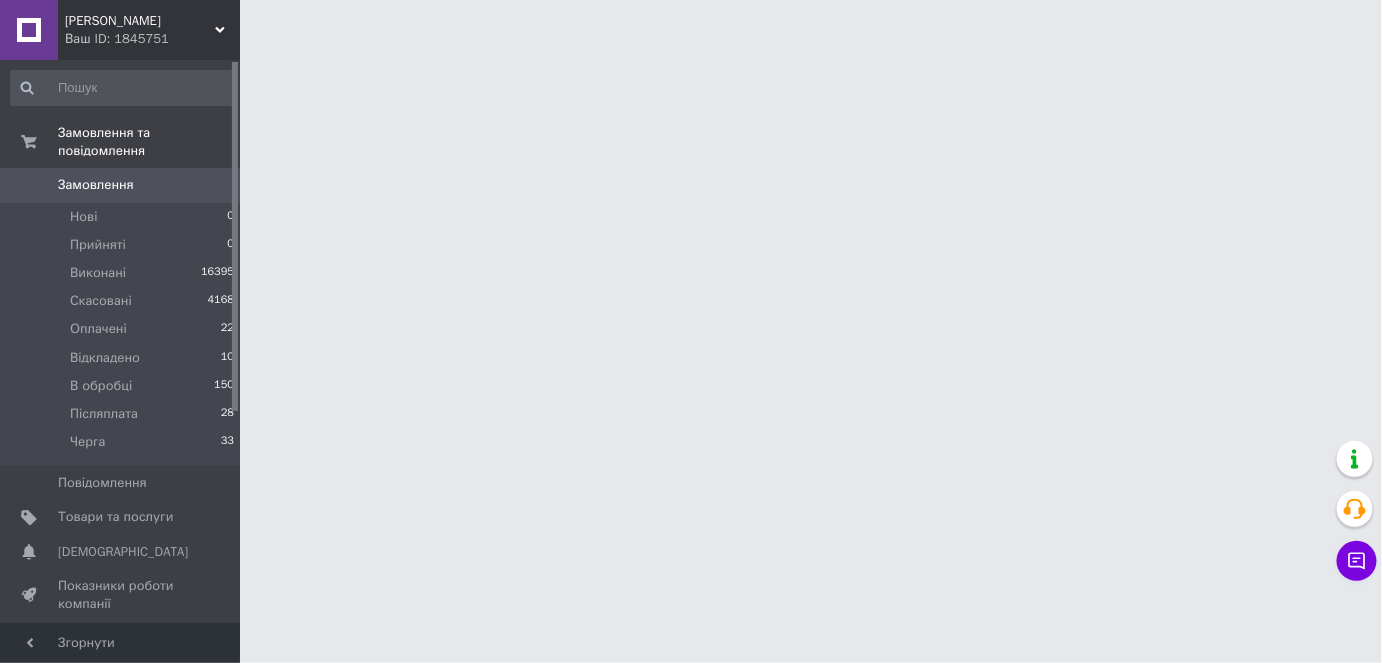 scroll, scrollTop: 0, scrollLeft: 0, axis: both 